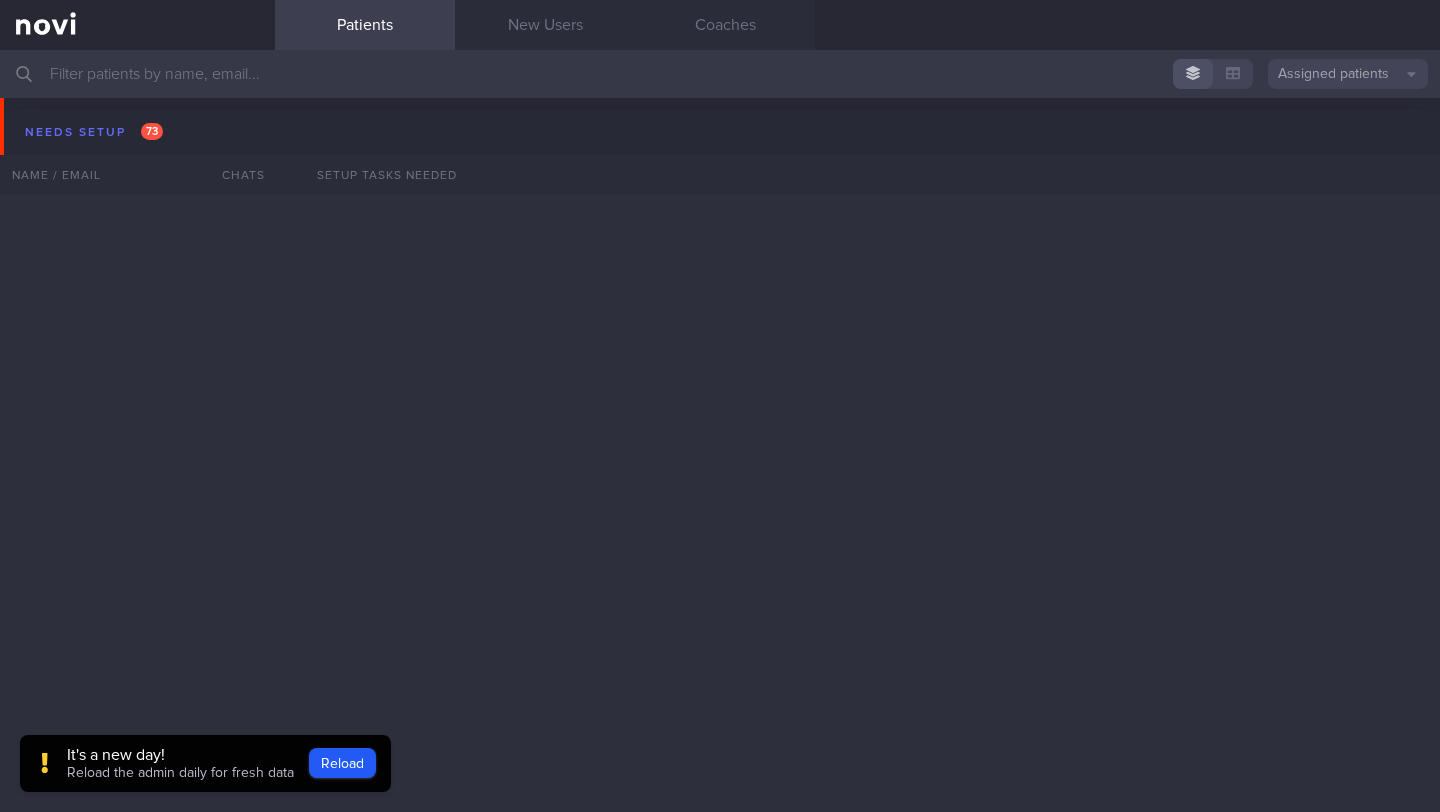 click on "Reload" at bounding box center [342, 763] 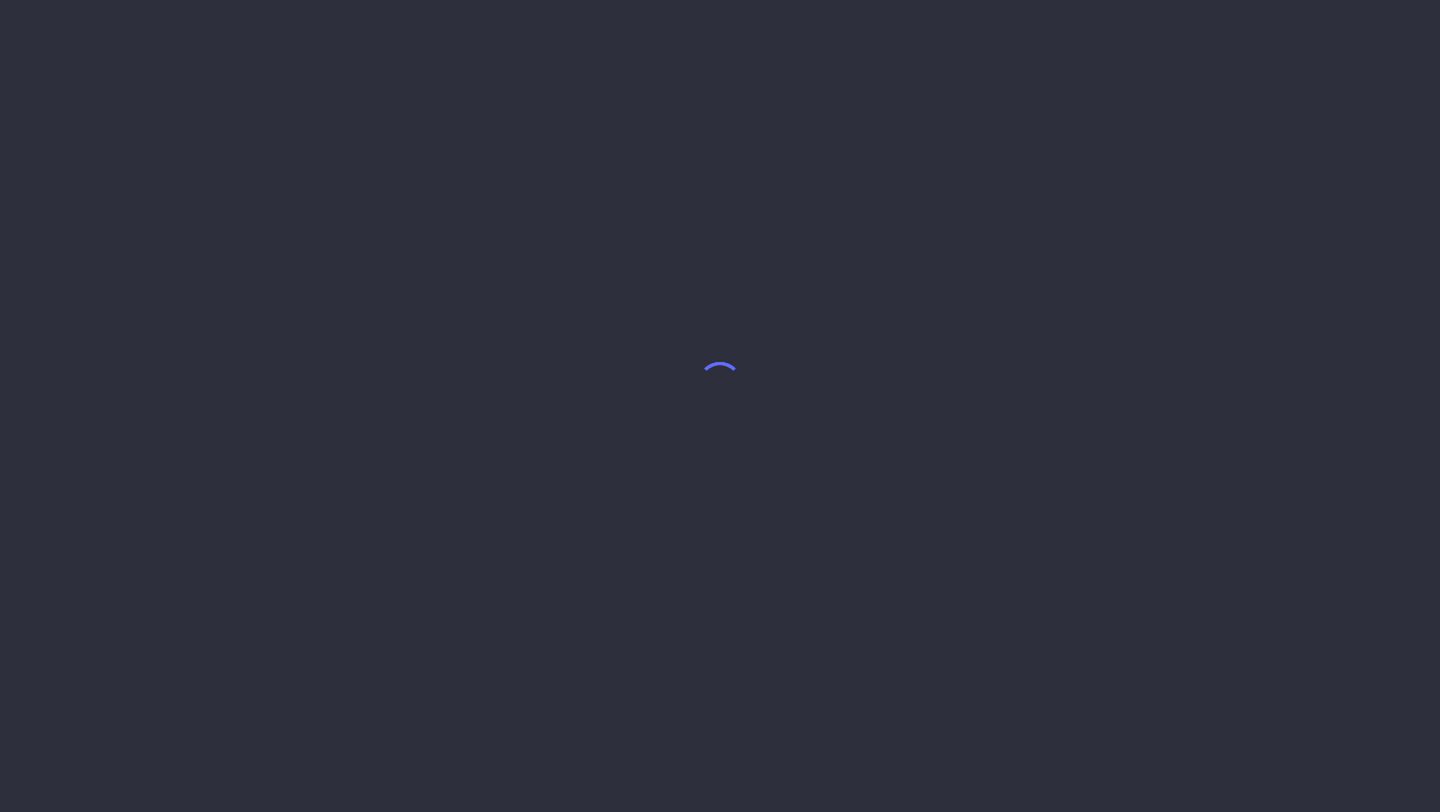 scroll, scrollTop: 0, scrollLeft: 0, axis: both 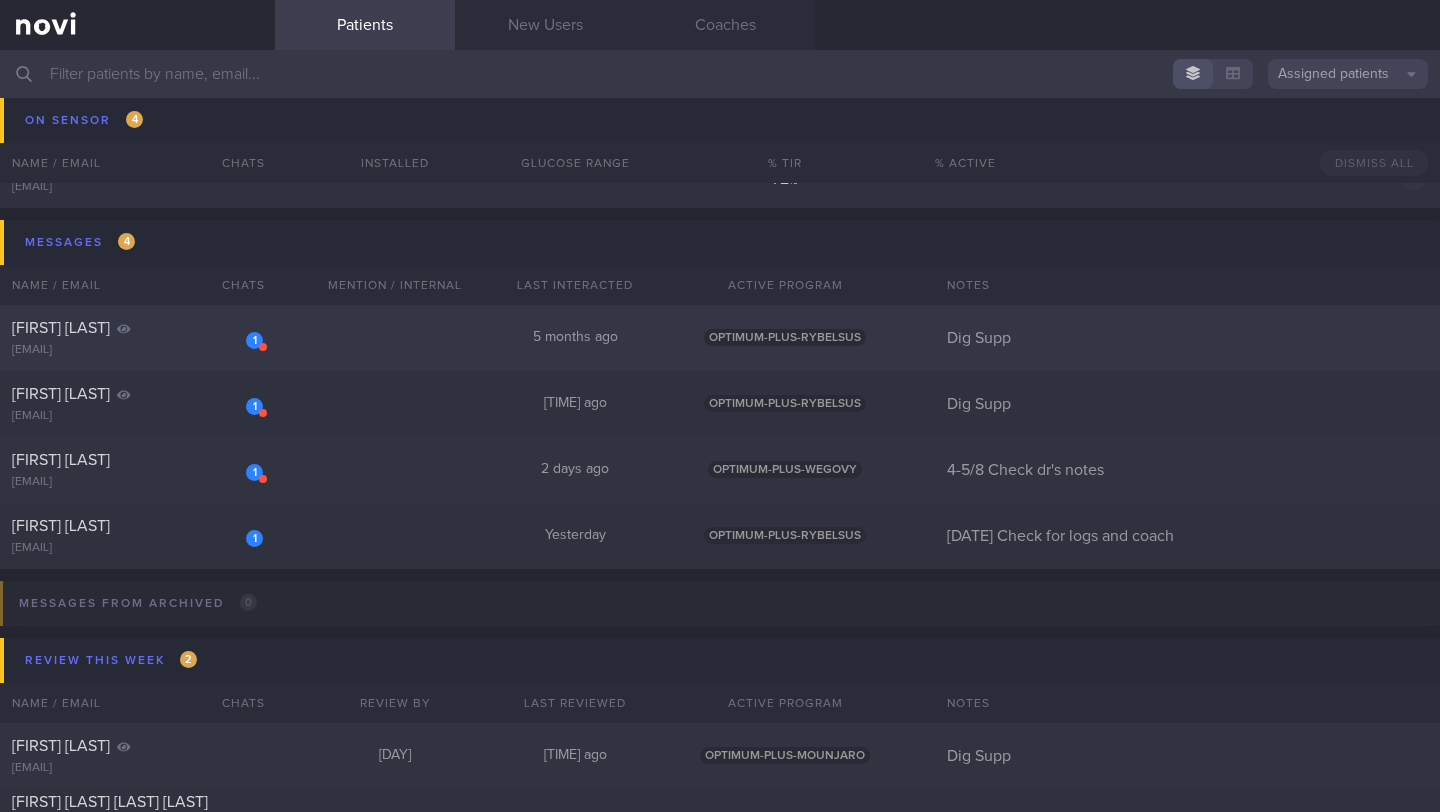 click on "[FIRST] [LAST]" at bounding box center [135, 328] 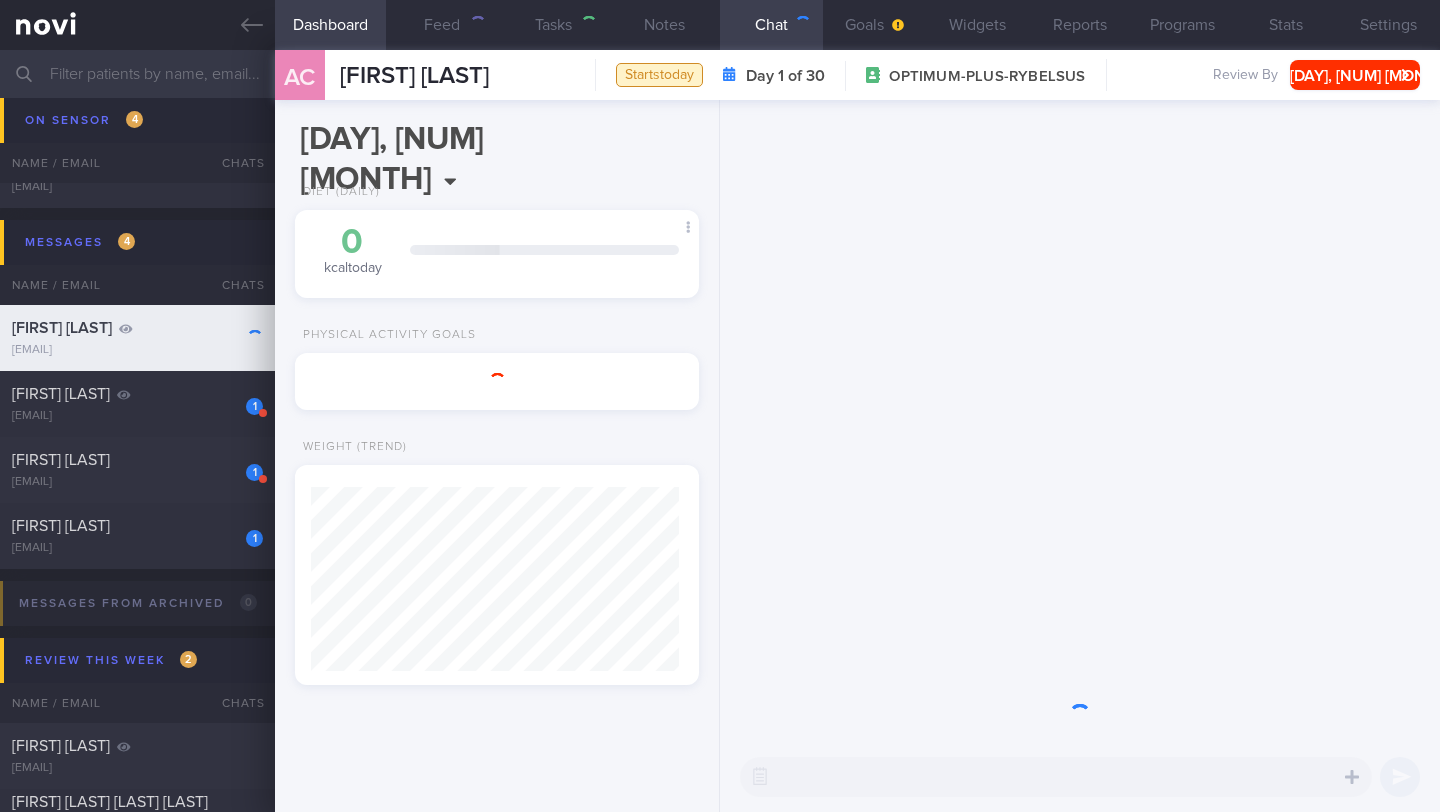 scroll, scrollTop: 999787, scrollLeft: 999632, axis: both 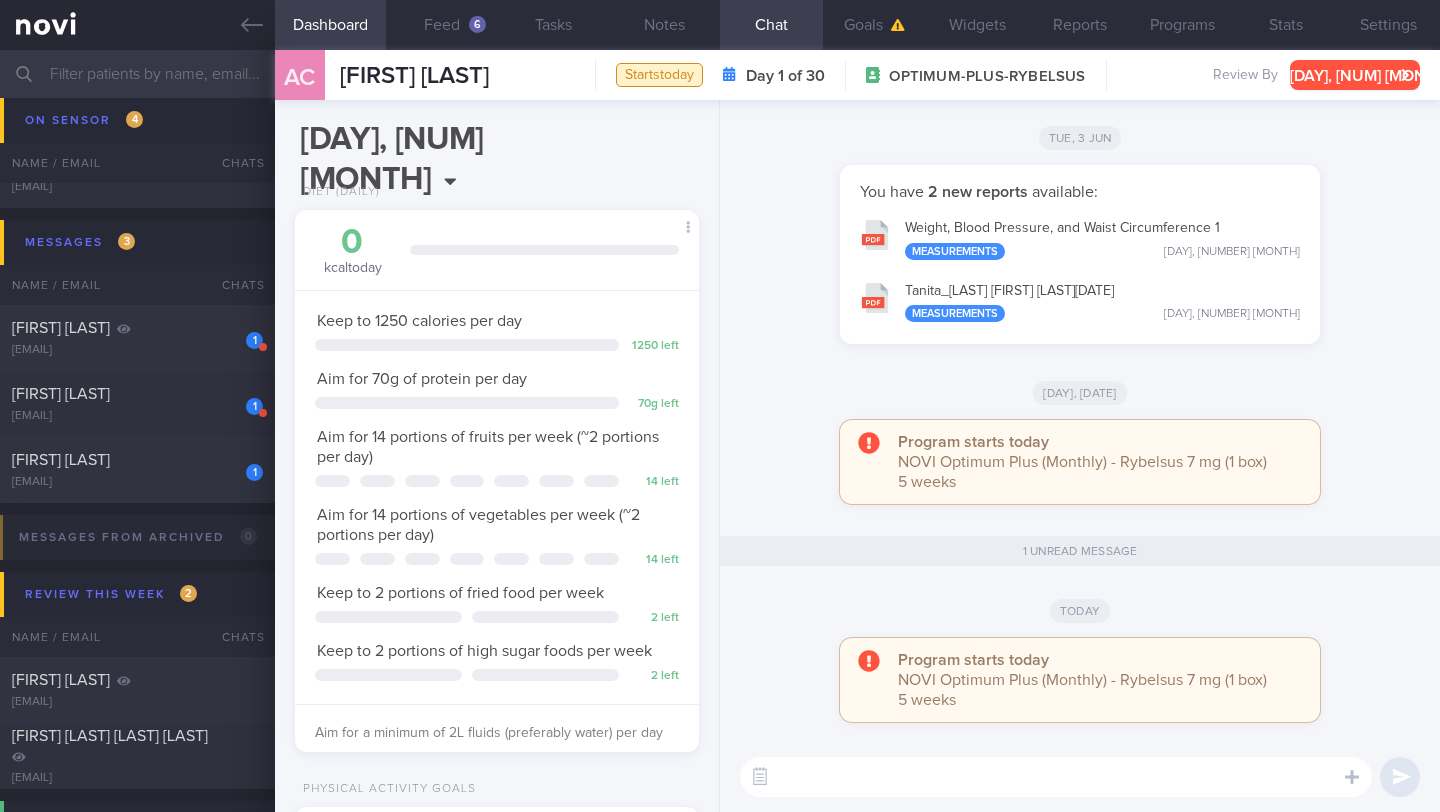 click on "[DAY], [NUM] [MONTH]" at bounding box center [1355, 75] 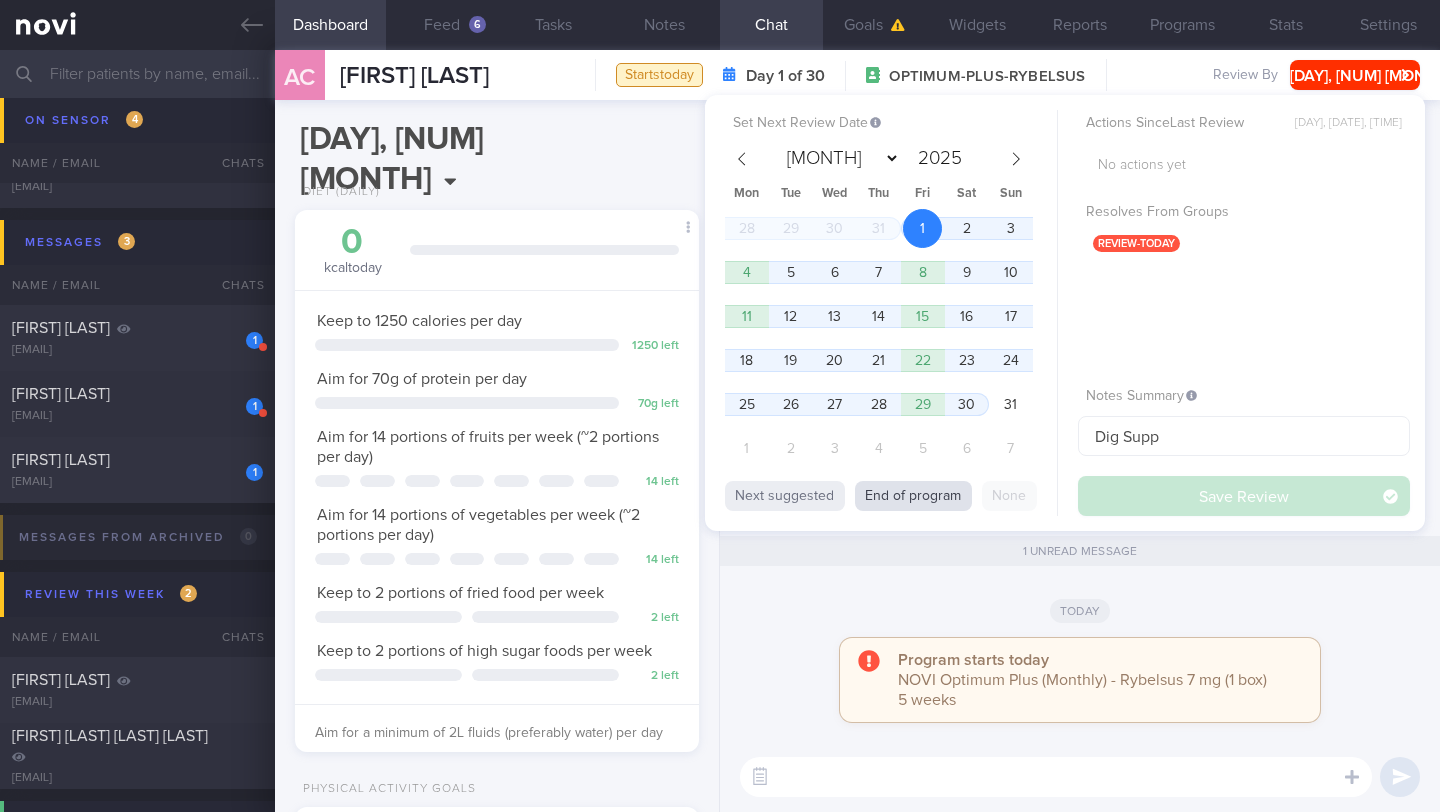 click on "End of program" at bounding box center [913, 496] 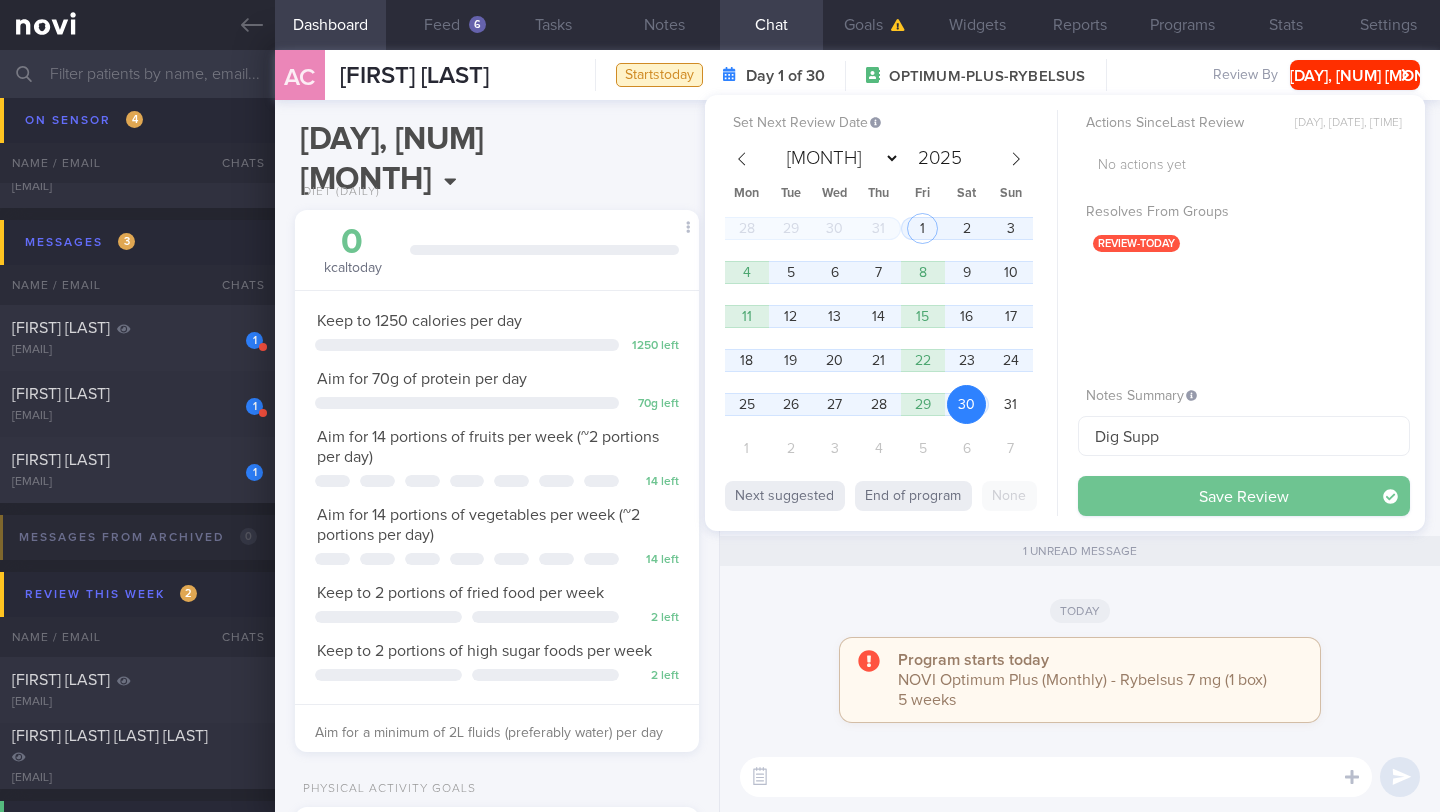 click on "Save Review" at bounding box center (1244, 496) 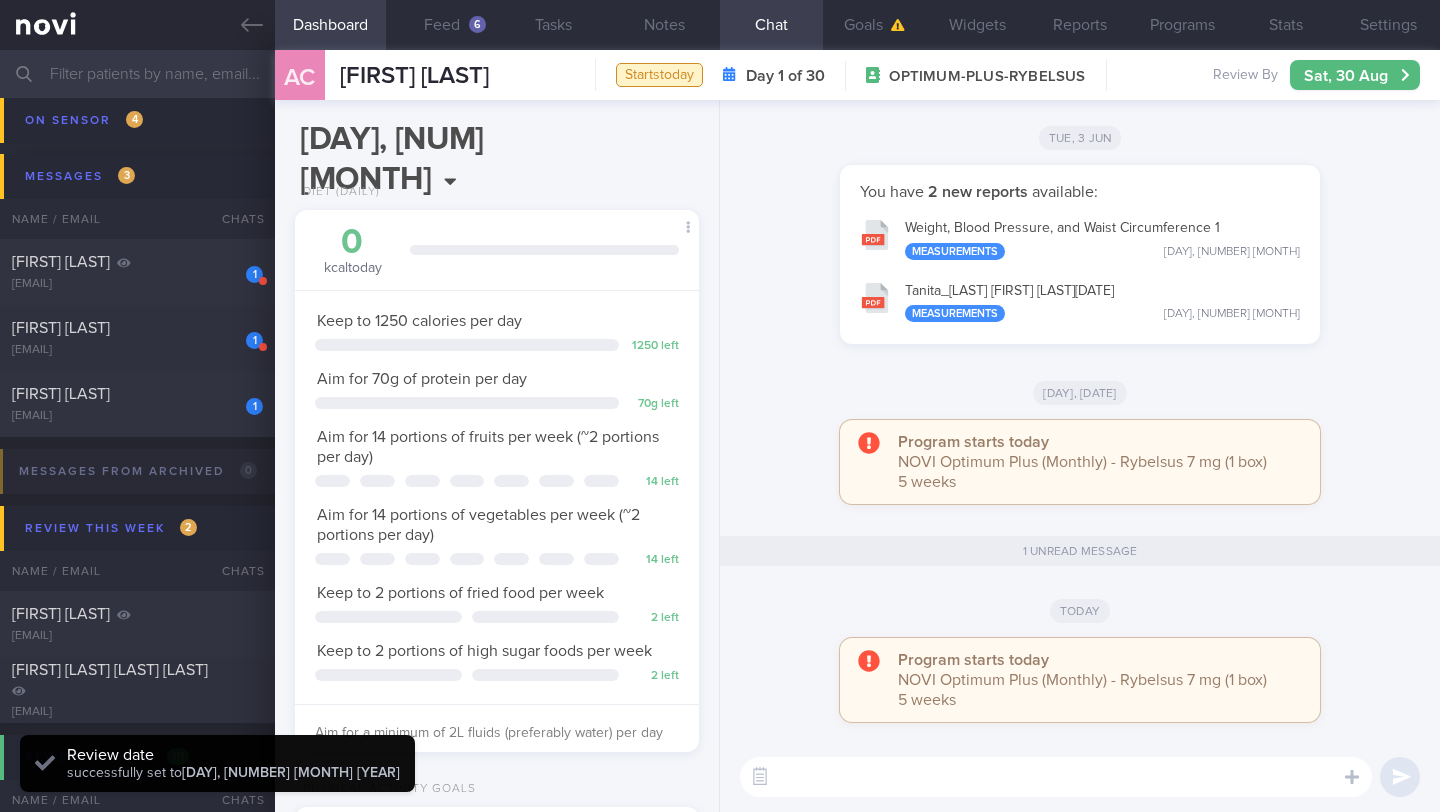 scroll, scrollTop: 8365, scrollLeft: 0, axis: vertical 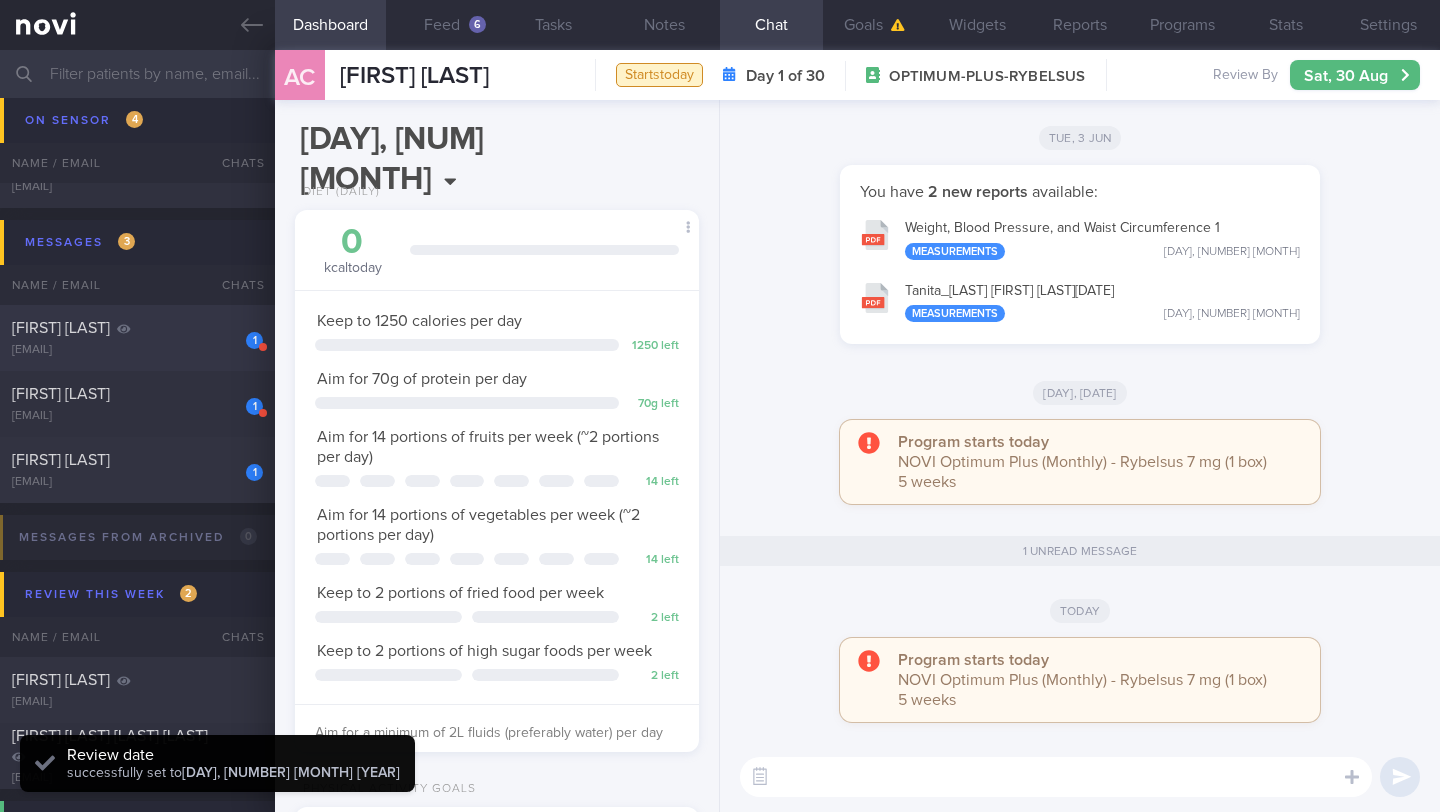 click on "[EMAIL]" at bounding box center [137, 350] 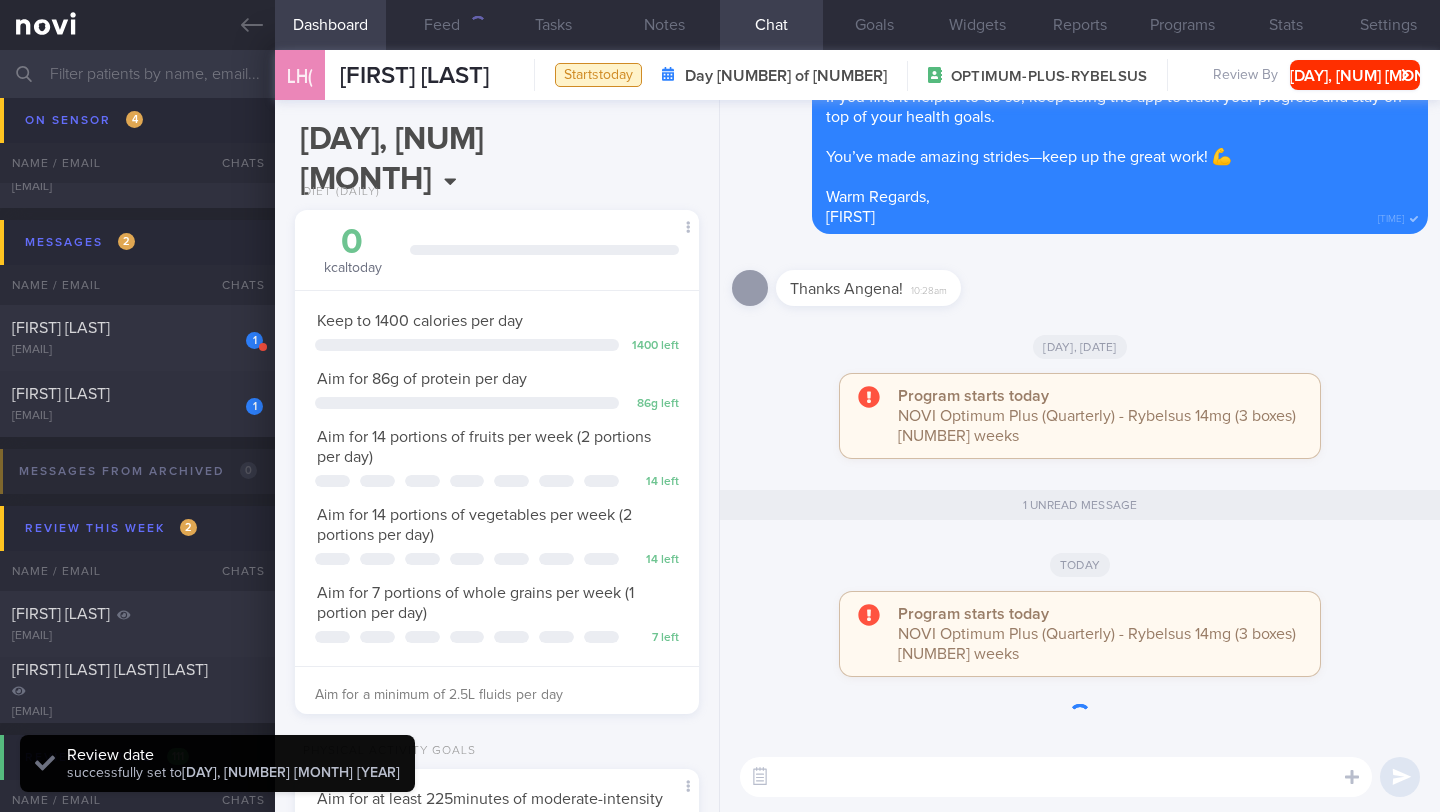 scroll, scrollTop: 999795, scrollLeft: 999647, axis: both 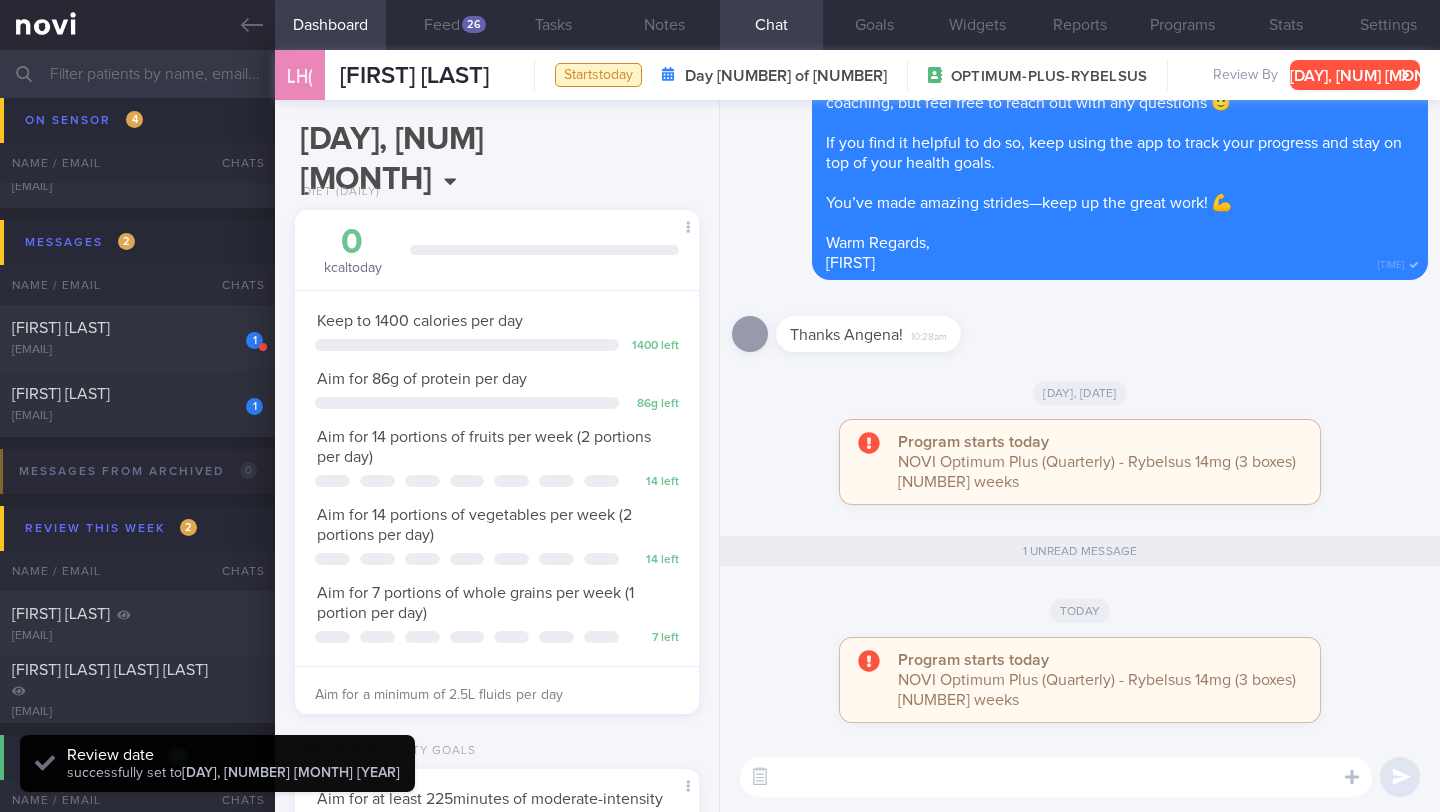 click on "[DAY], [NUM] [MONTH]" at bounding box center [1355, 75] 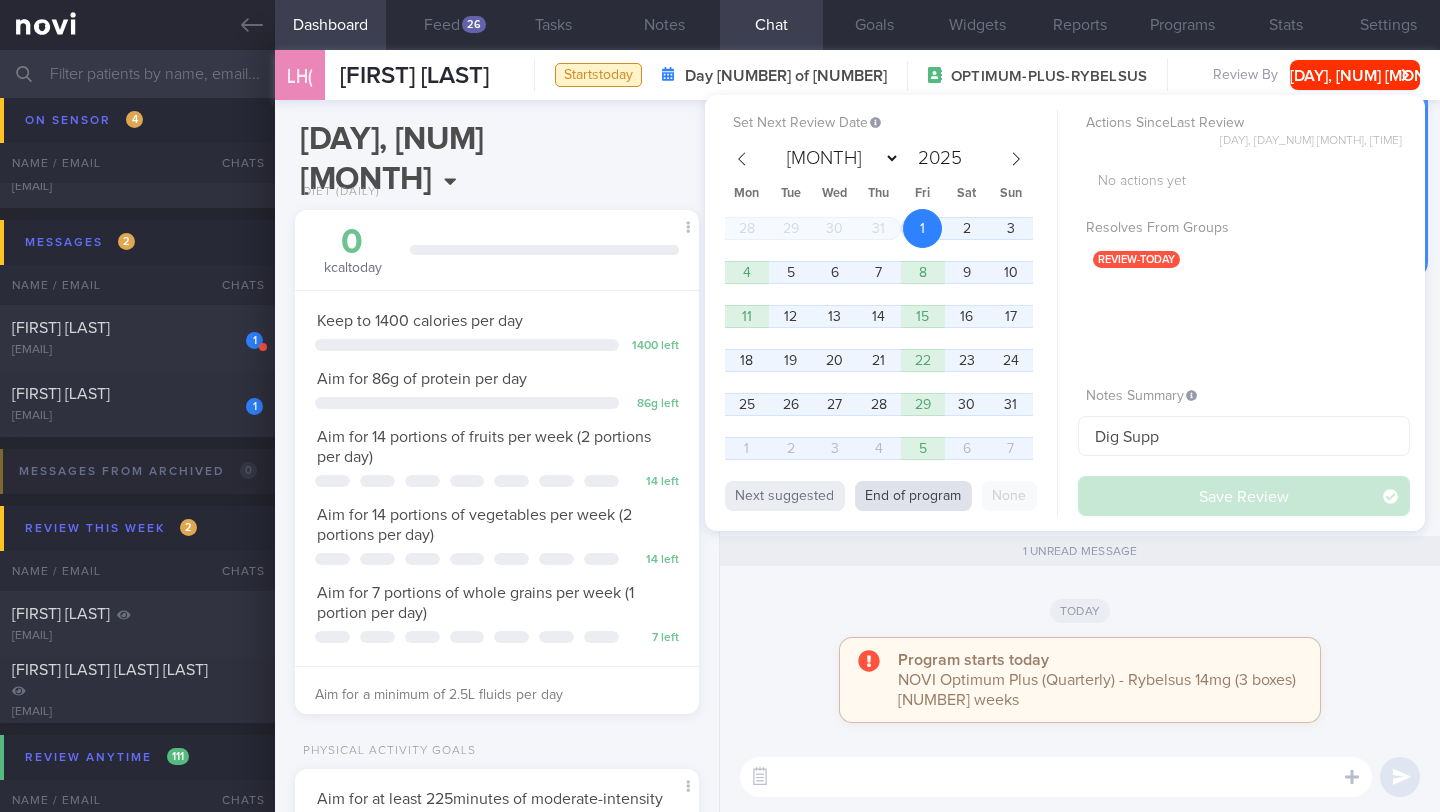 click on "End of program" at bounding box center (913, 496) 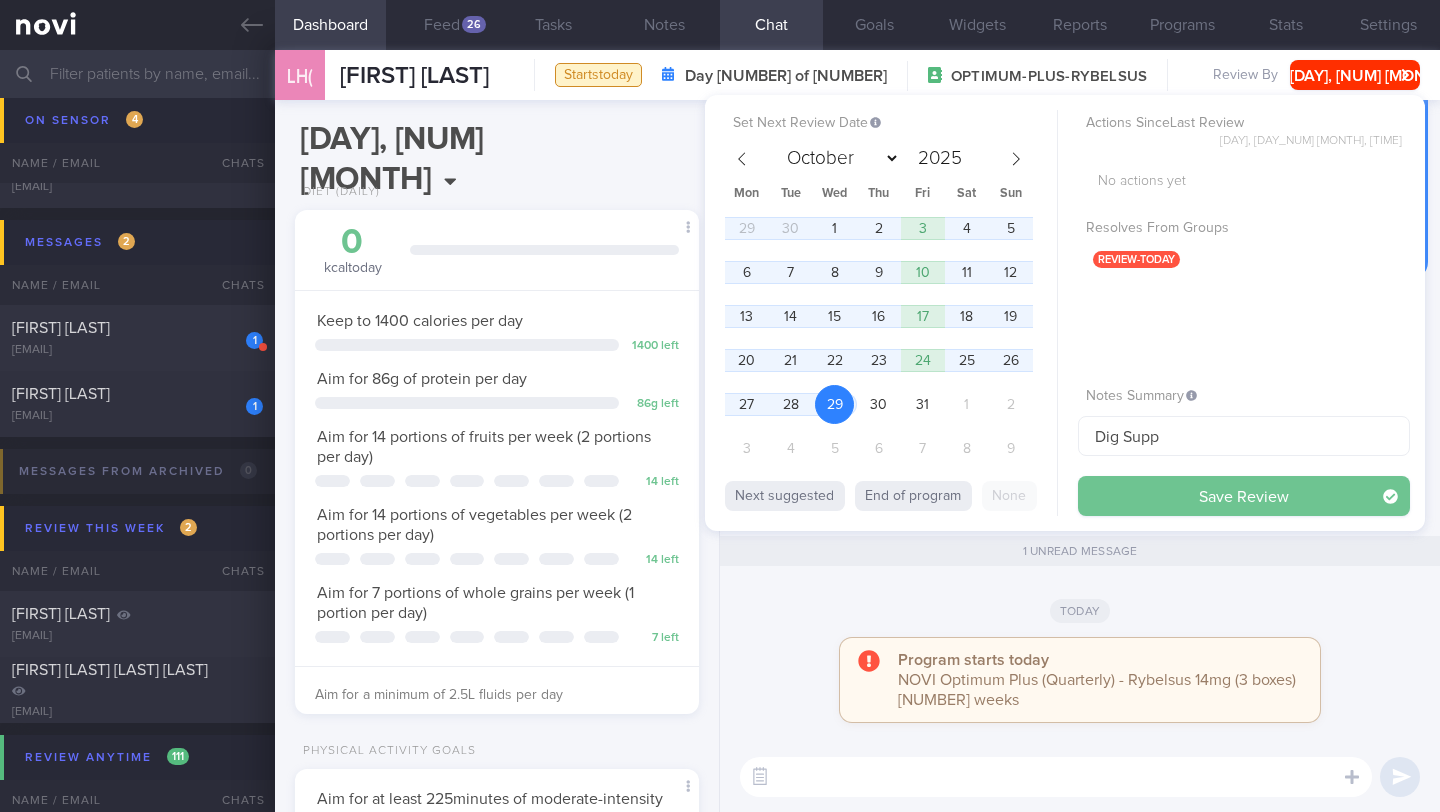 click on "Save Review" at bounding box center (1244, 496) 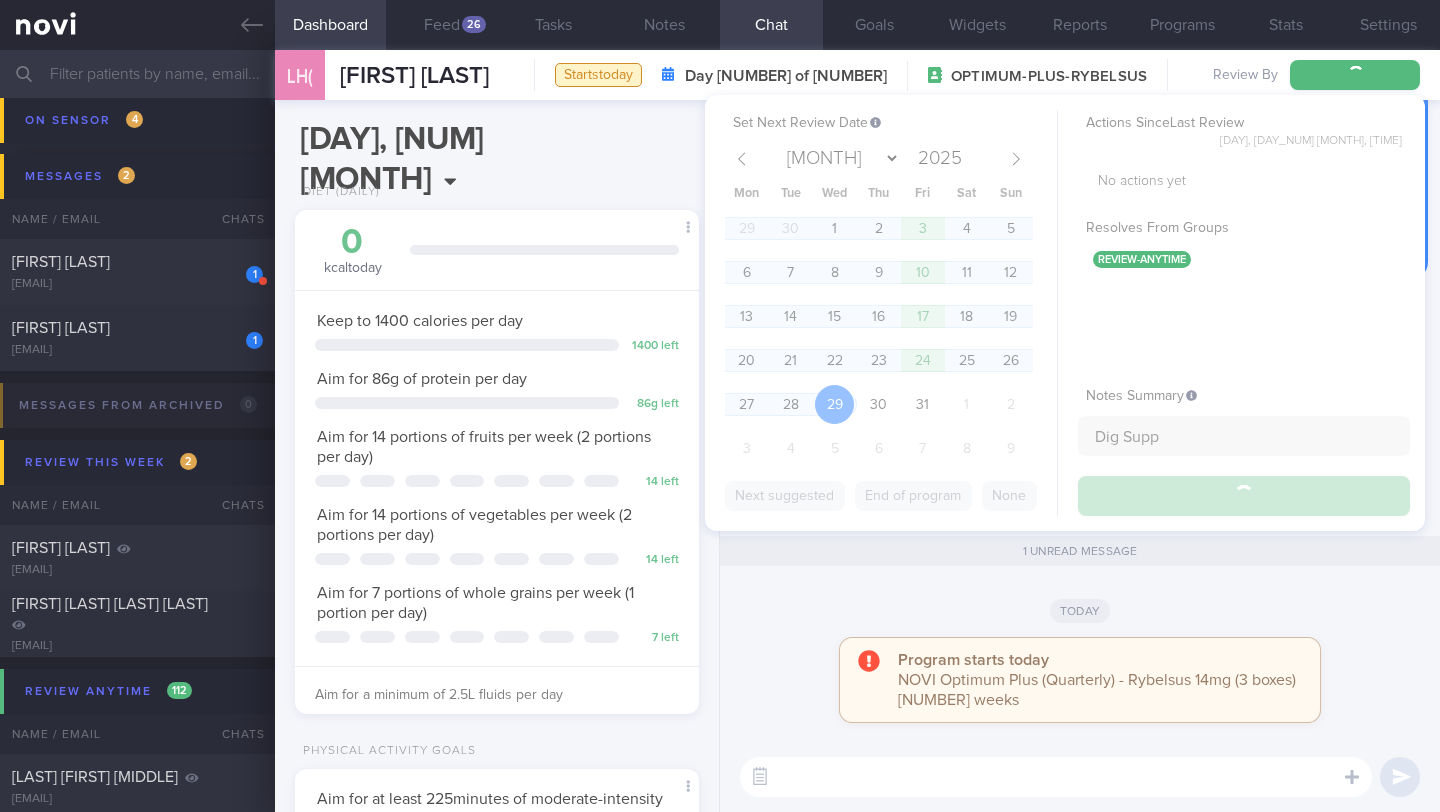 scroll, scrollTop: 8299, scrollLeft: 0, axis: vertical 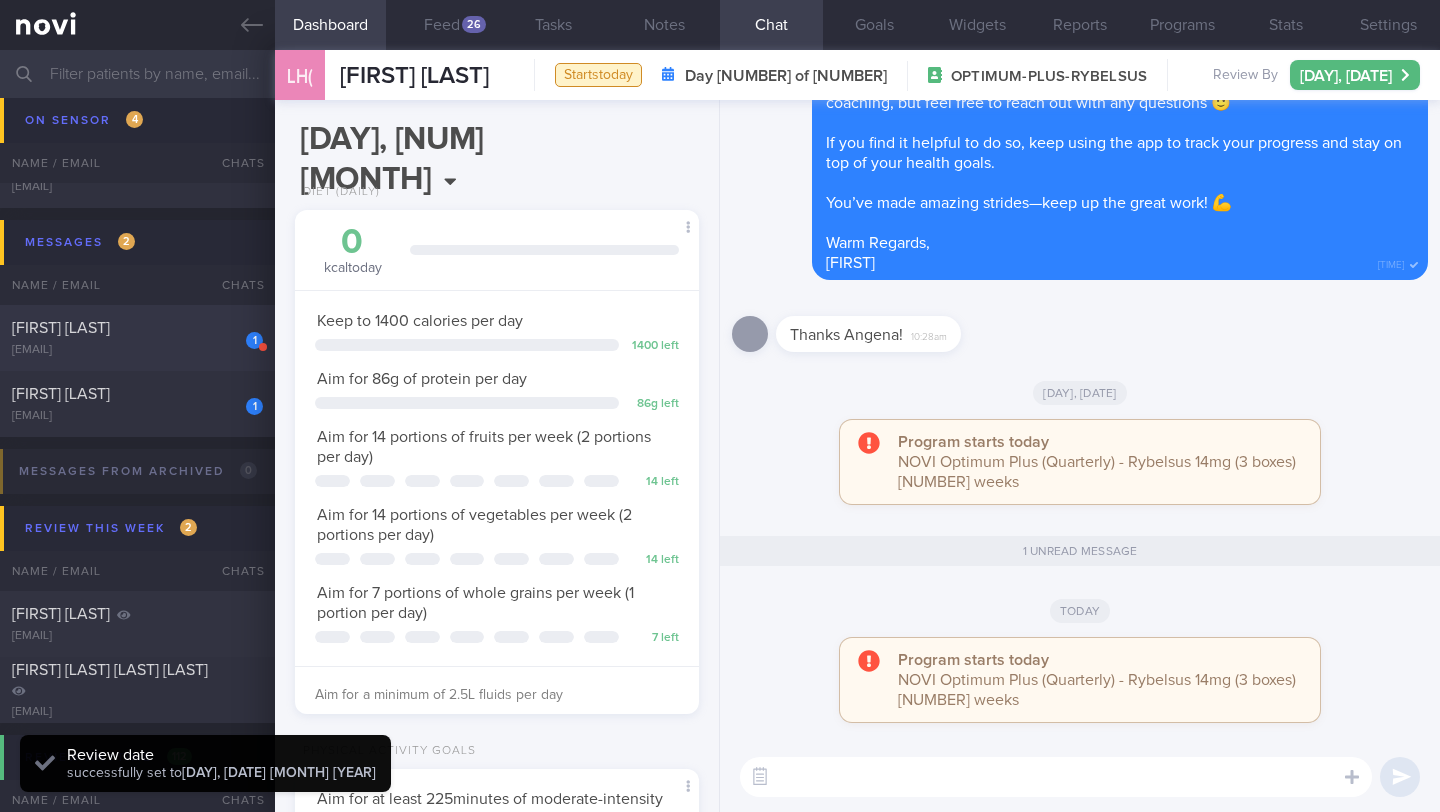 click on "[FIRST] [LAST]" at bounding box center (135, 328) 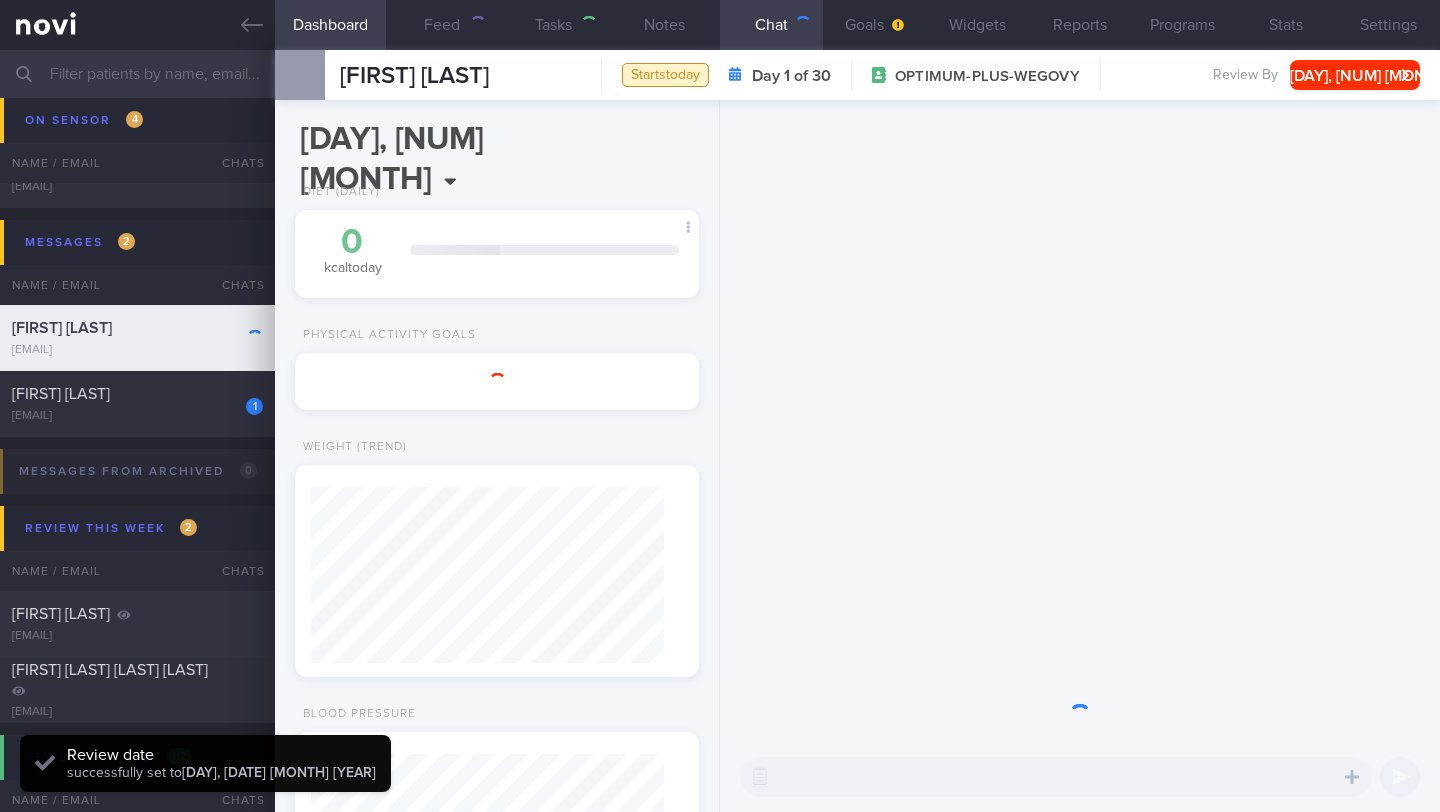 scroll, scrollTop: 999795, scrollLeft: 999647, axis: both 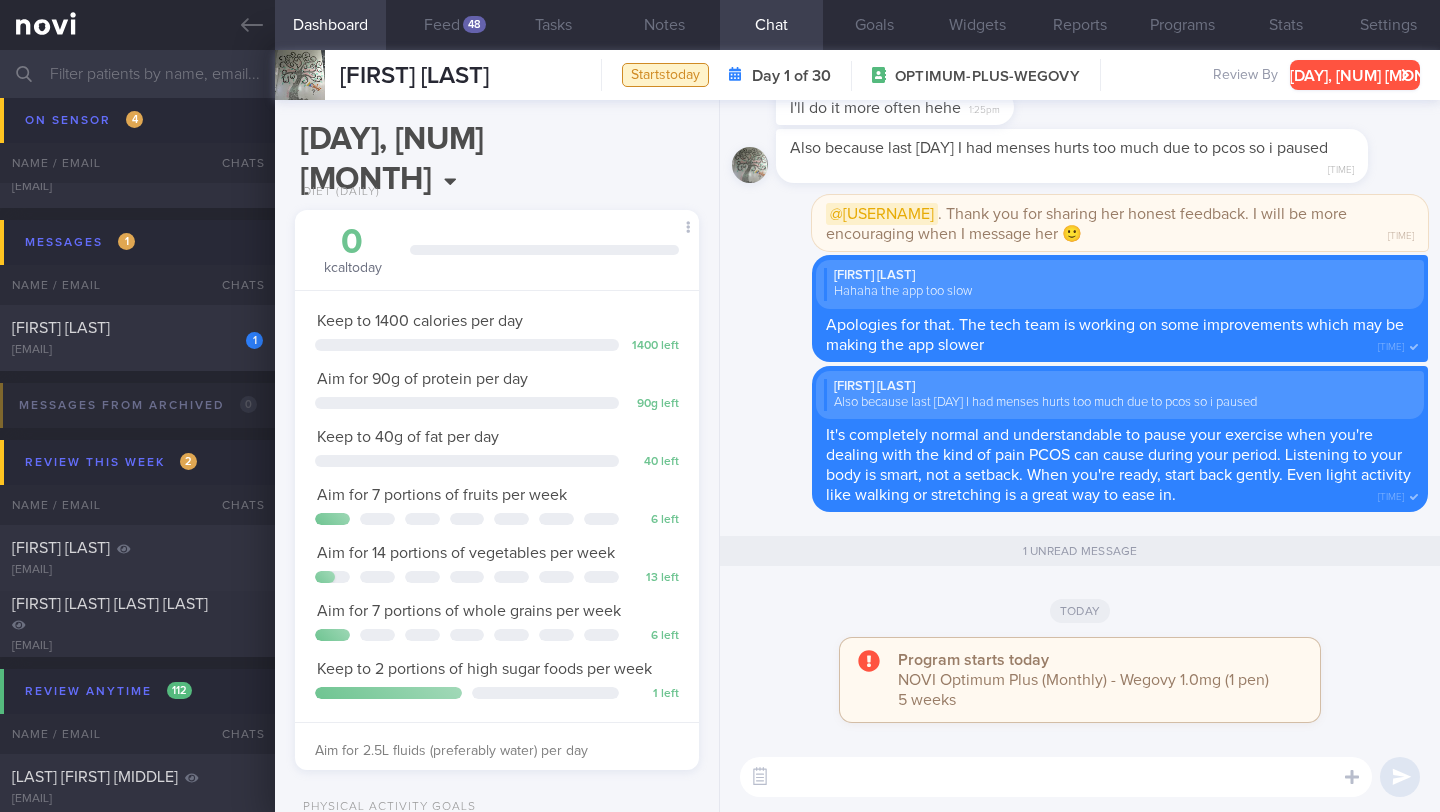 click on "[DAY], [NUM] [MONTH]" at bounding box center (1355, 75) 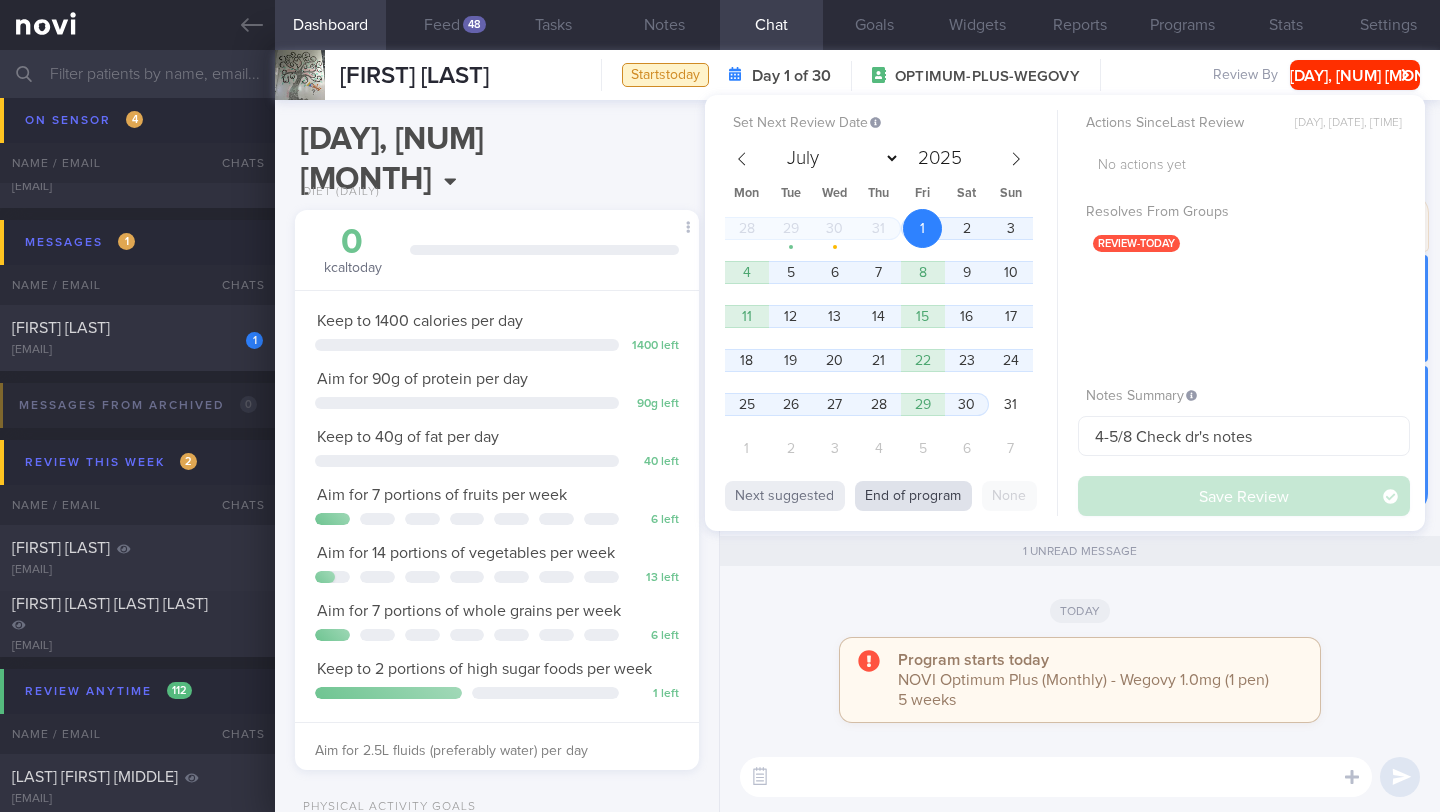 click on "End of program" at bounding box center (913, 496) 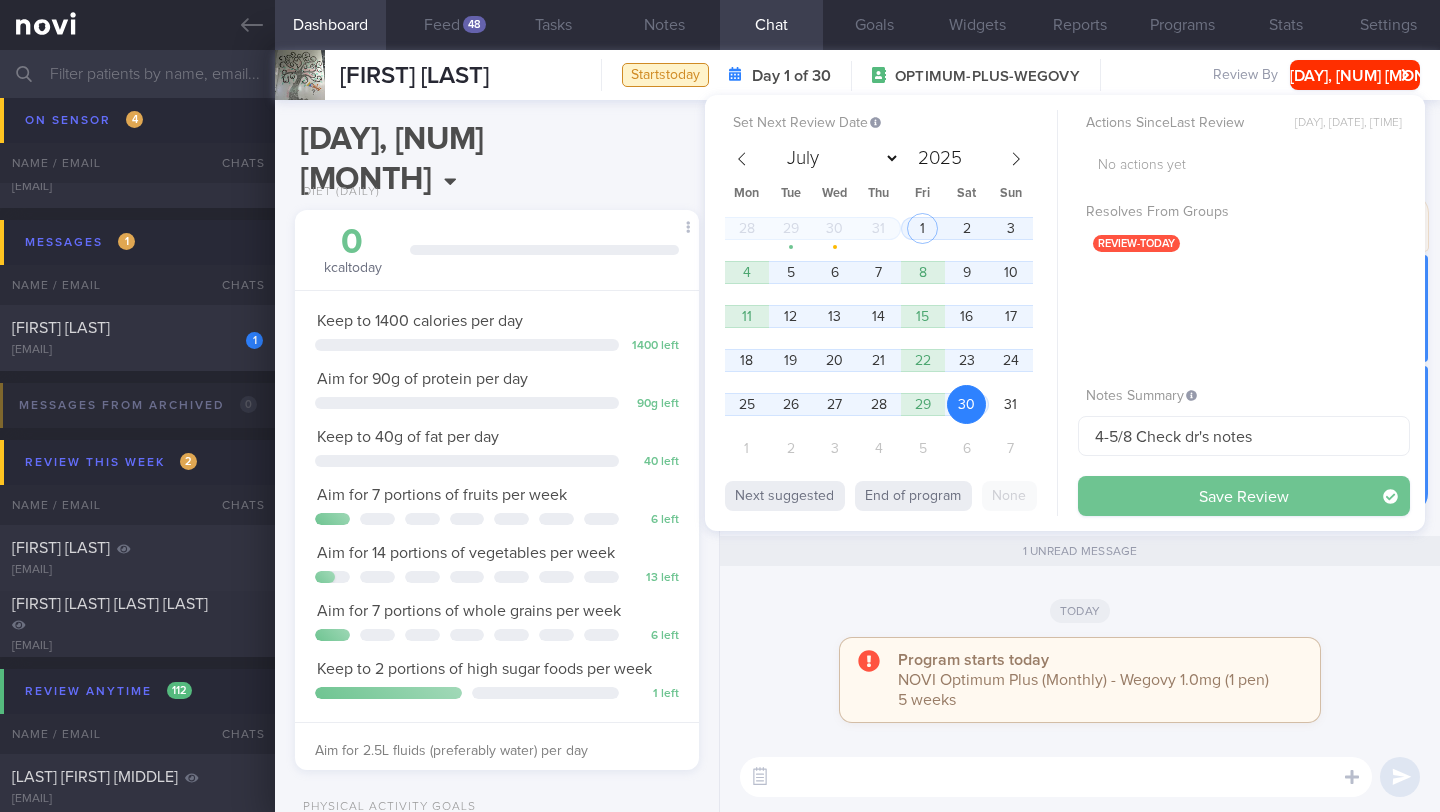 click on "Save Review" at bounding box center (1244, 496) 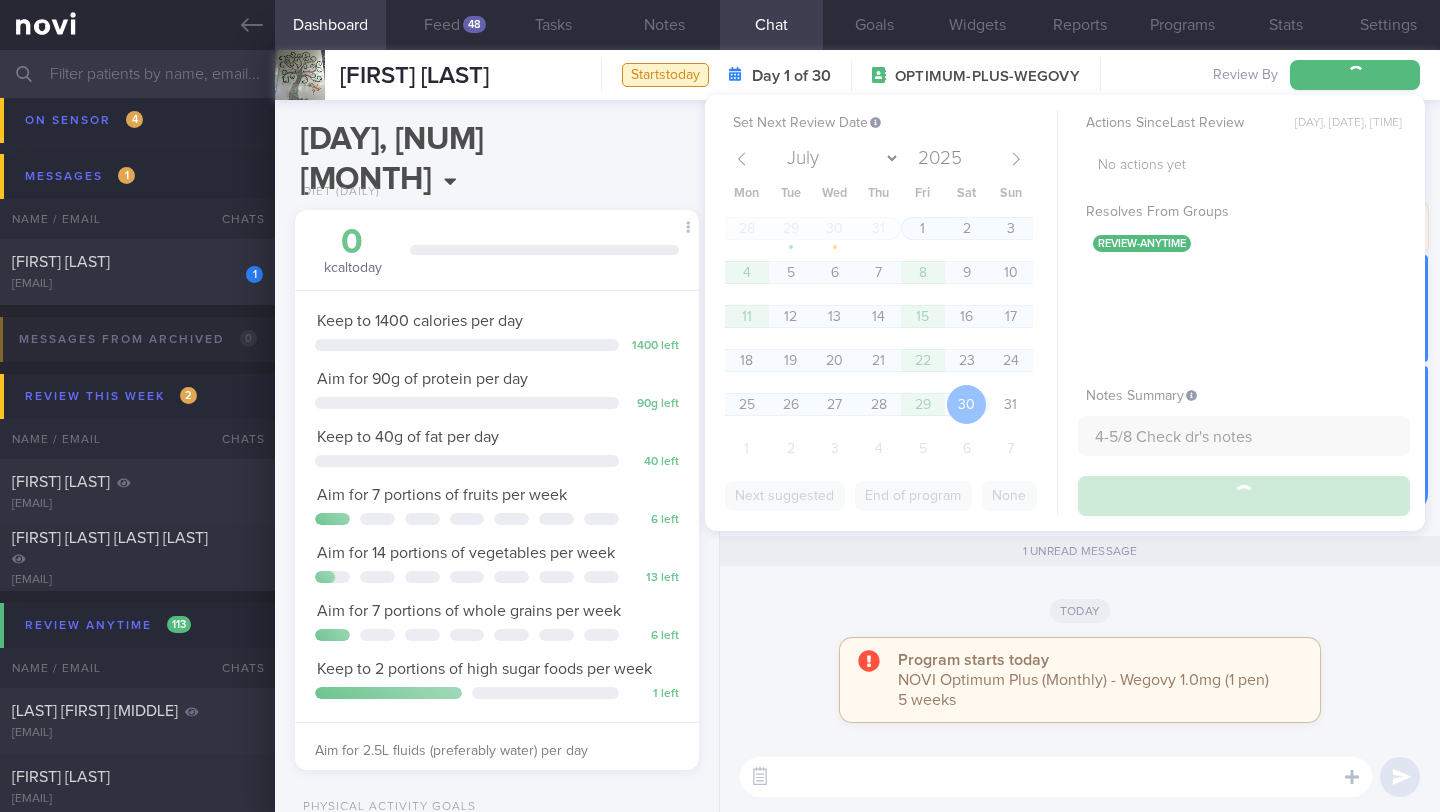 scroll, scrollTop: 8233, scrollLeft: 0, axis: vertical 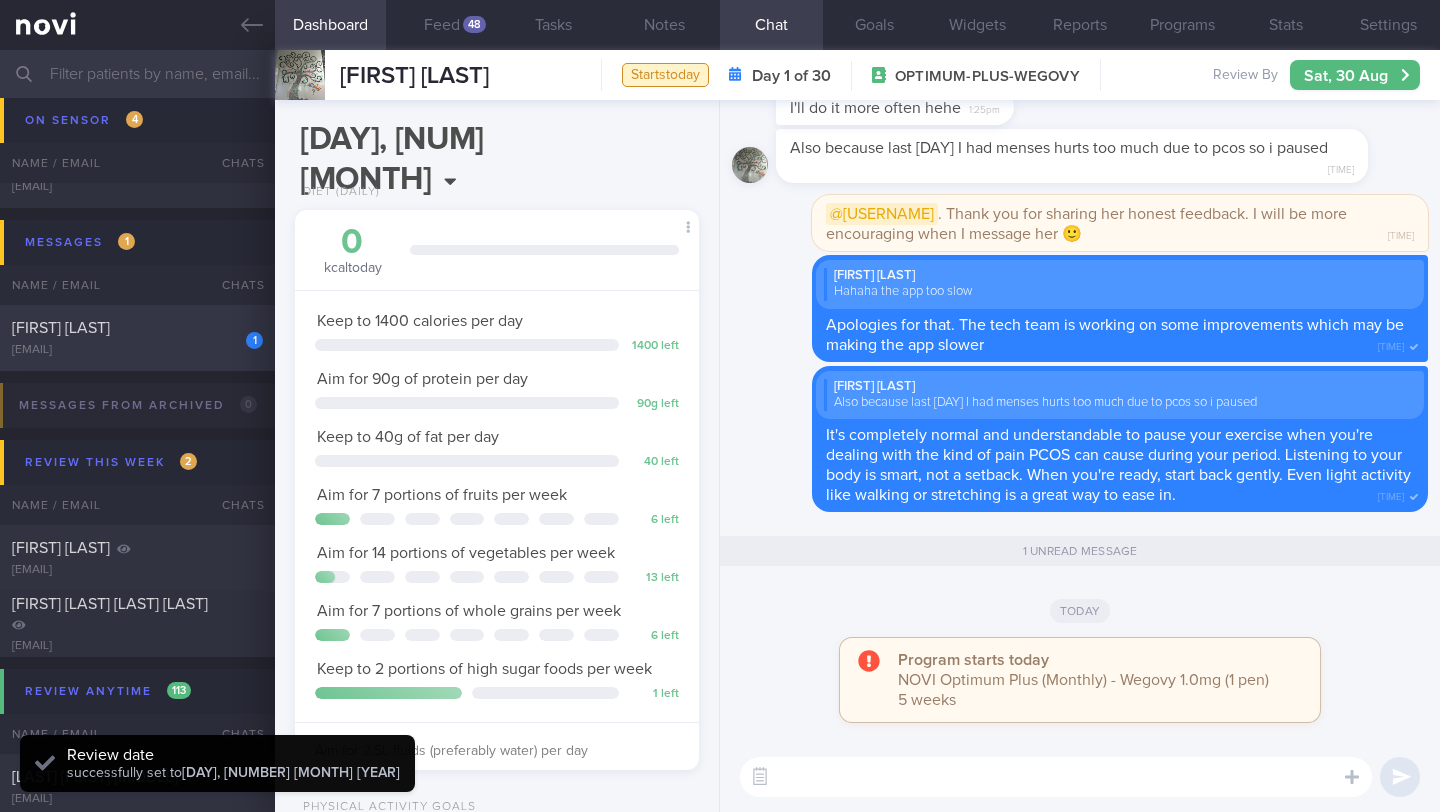 click on "[FIRST] [LAST]" at bounding box center (135, 328) 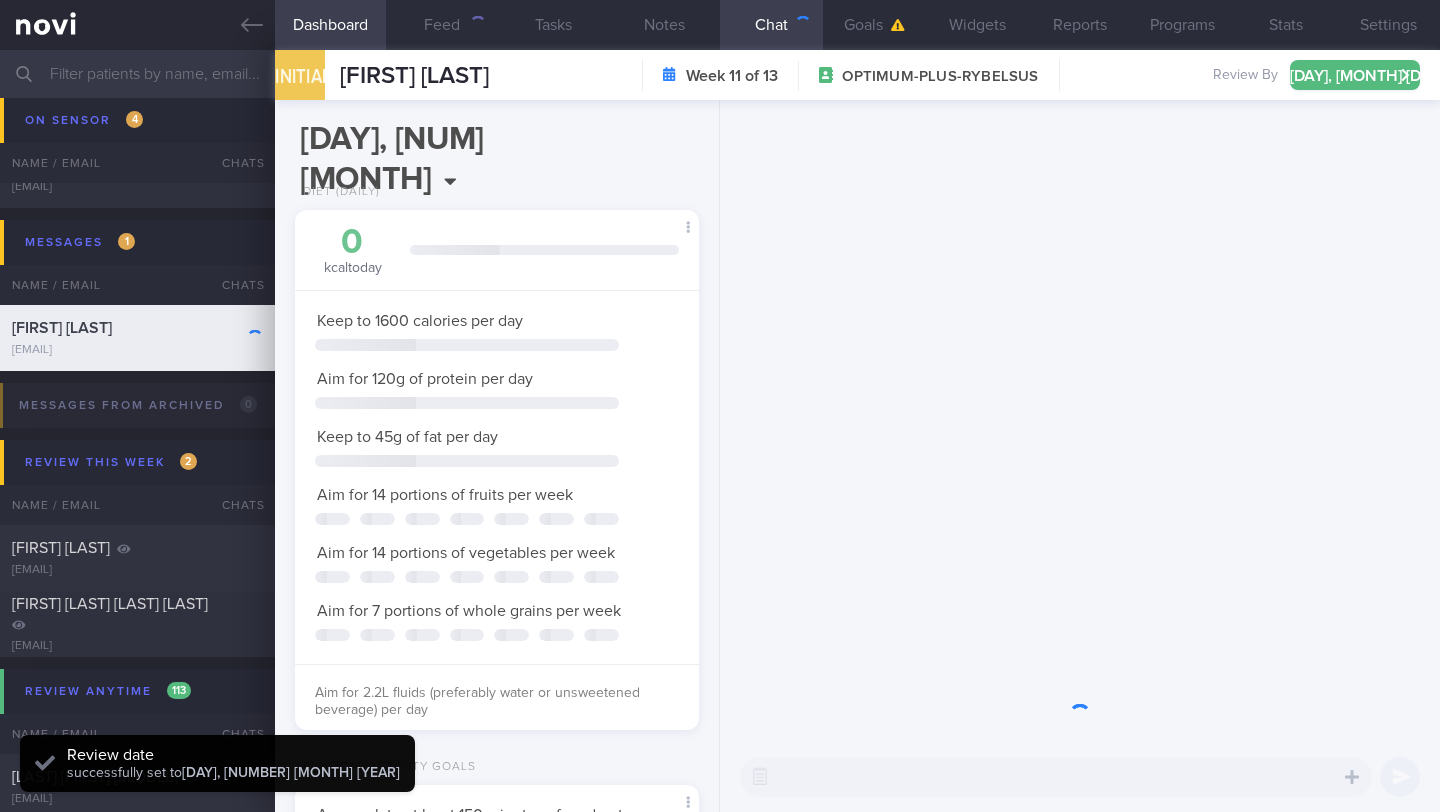 scroll, scrollTop: 999824, scrollLeft: 999647, axis: both 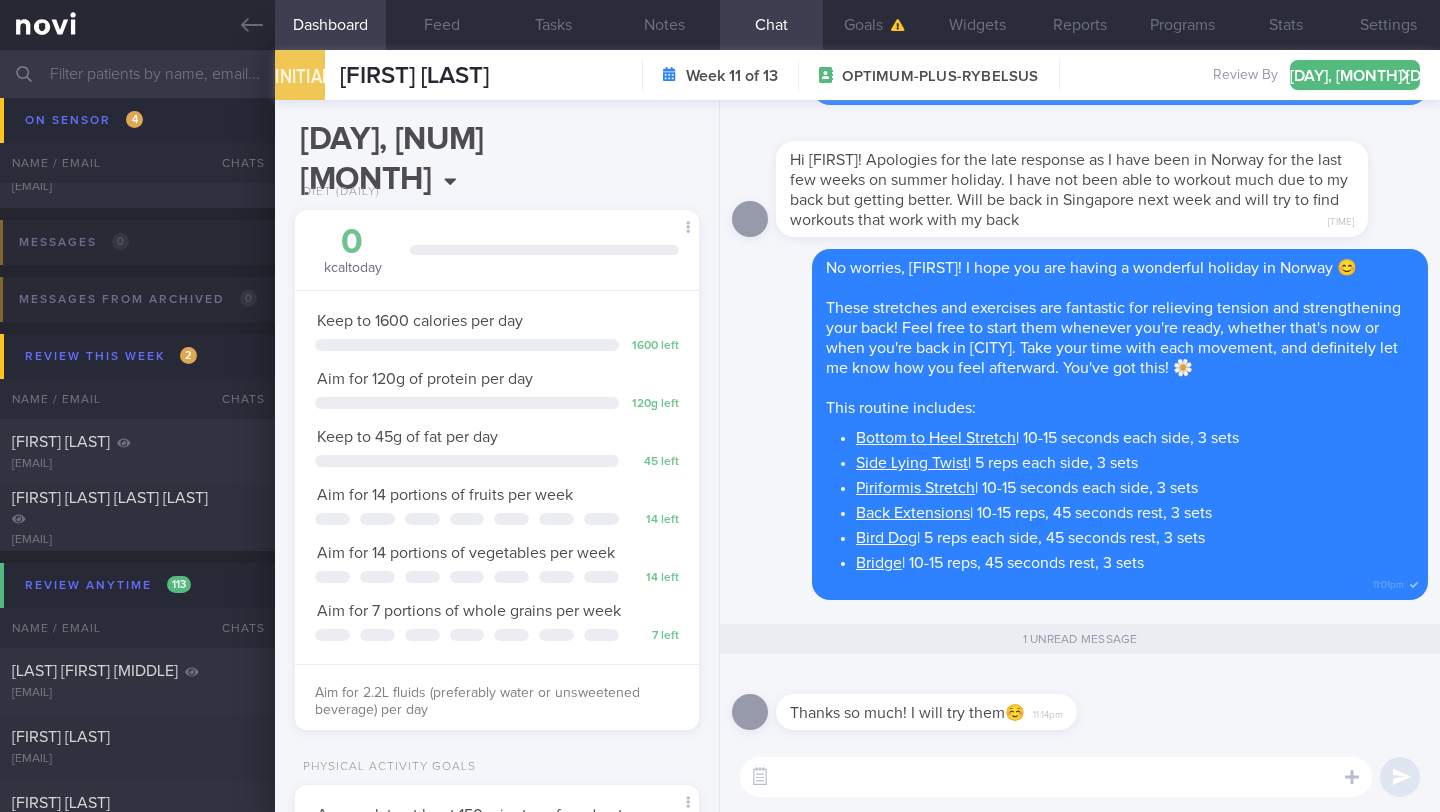 click at bounding box center (1056, 777) 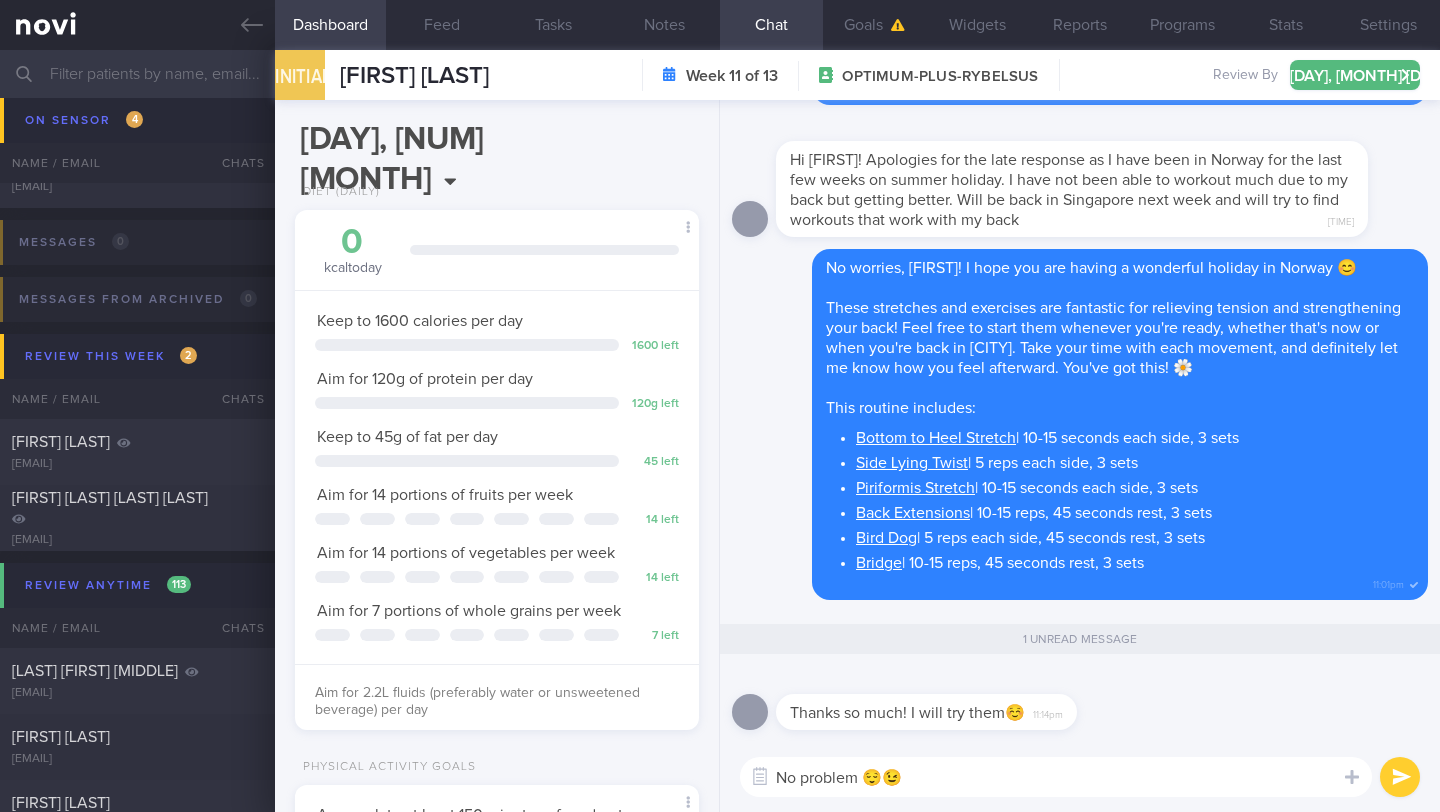 type on "No problem 😉" 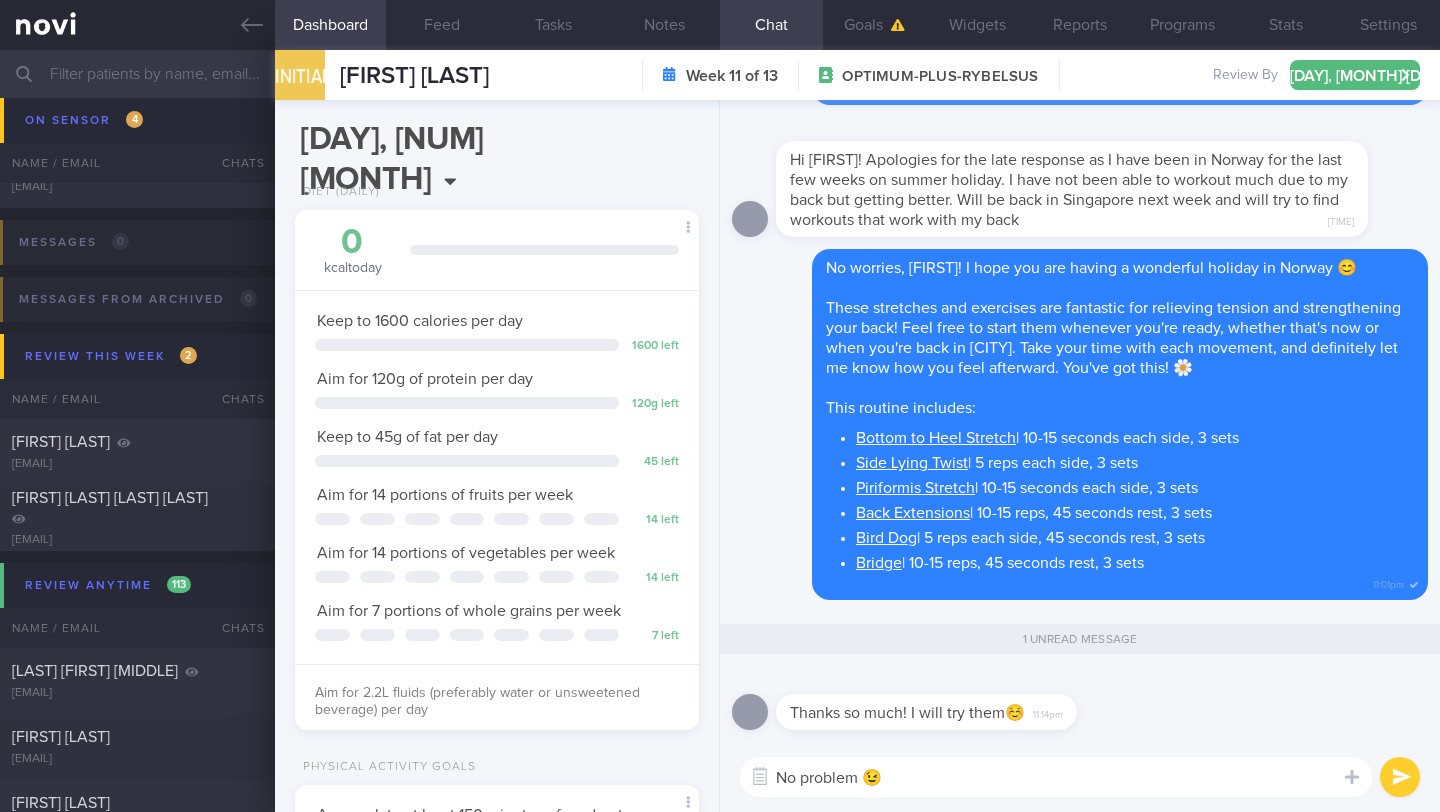 type 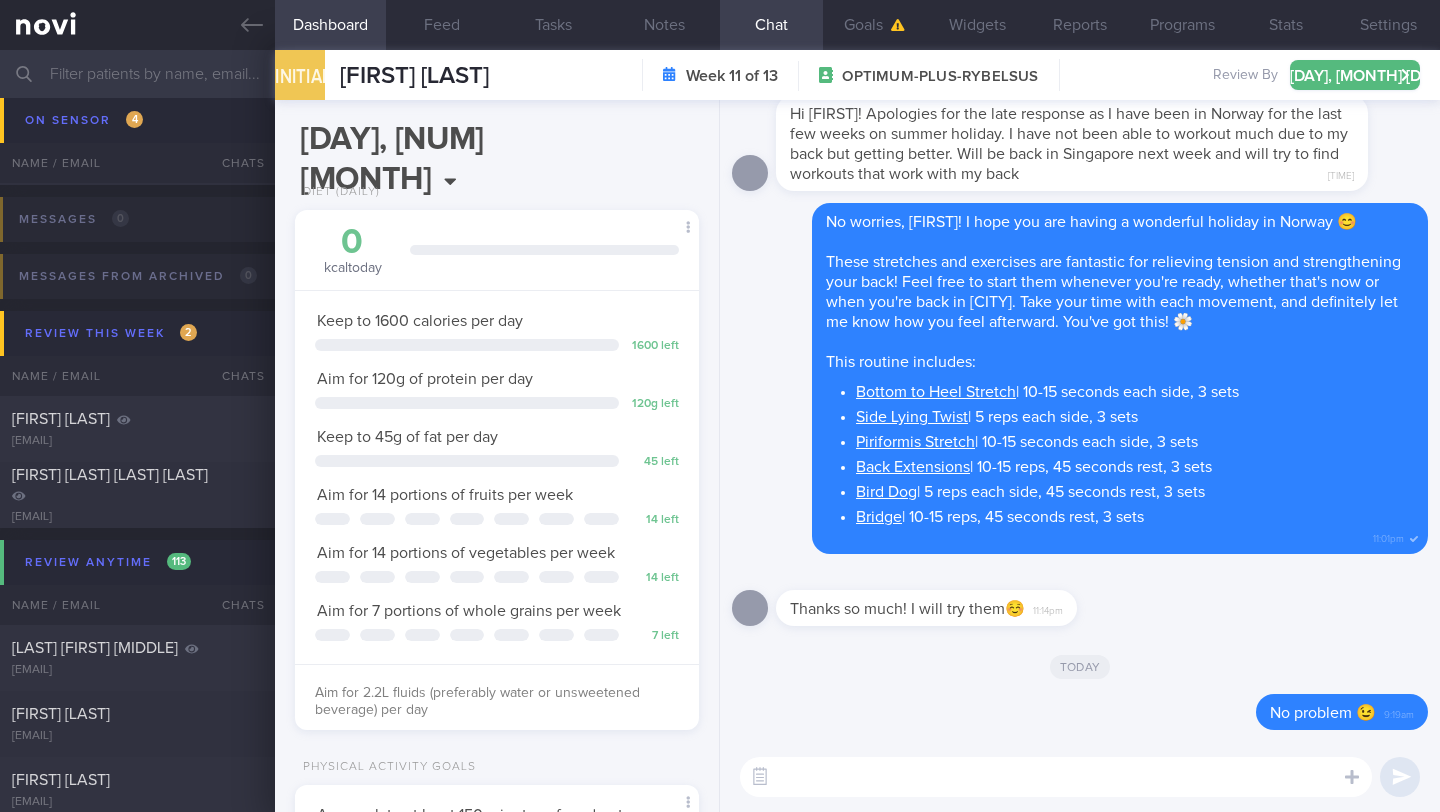 scroll, scrollTop: 8001, scrollLeft: 0, axis: vertical 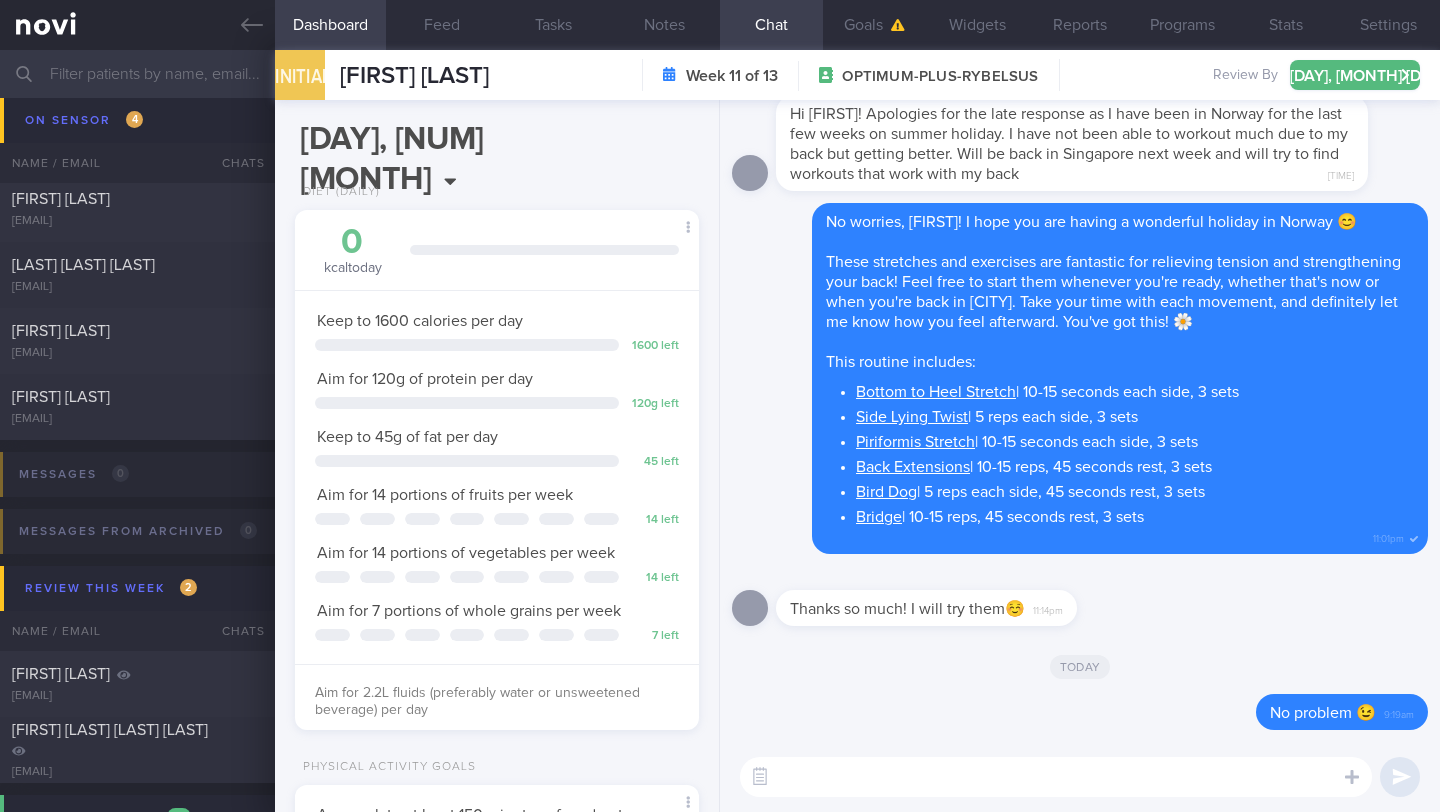 click at bounding box center [720, 74] 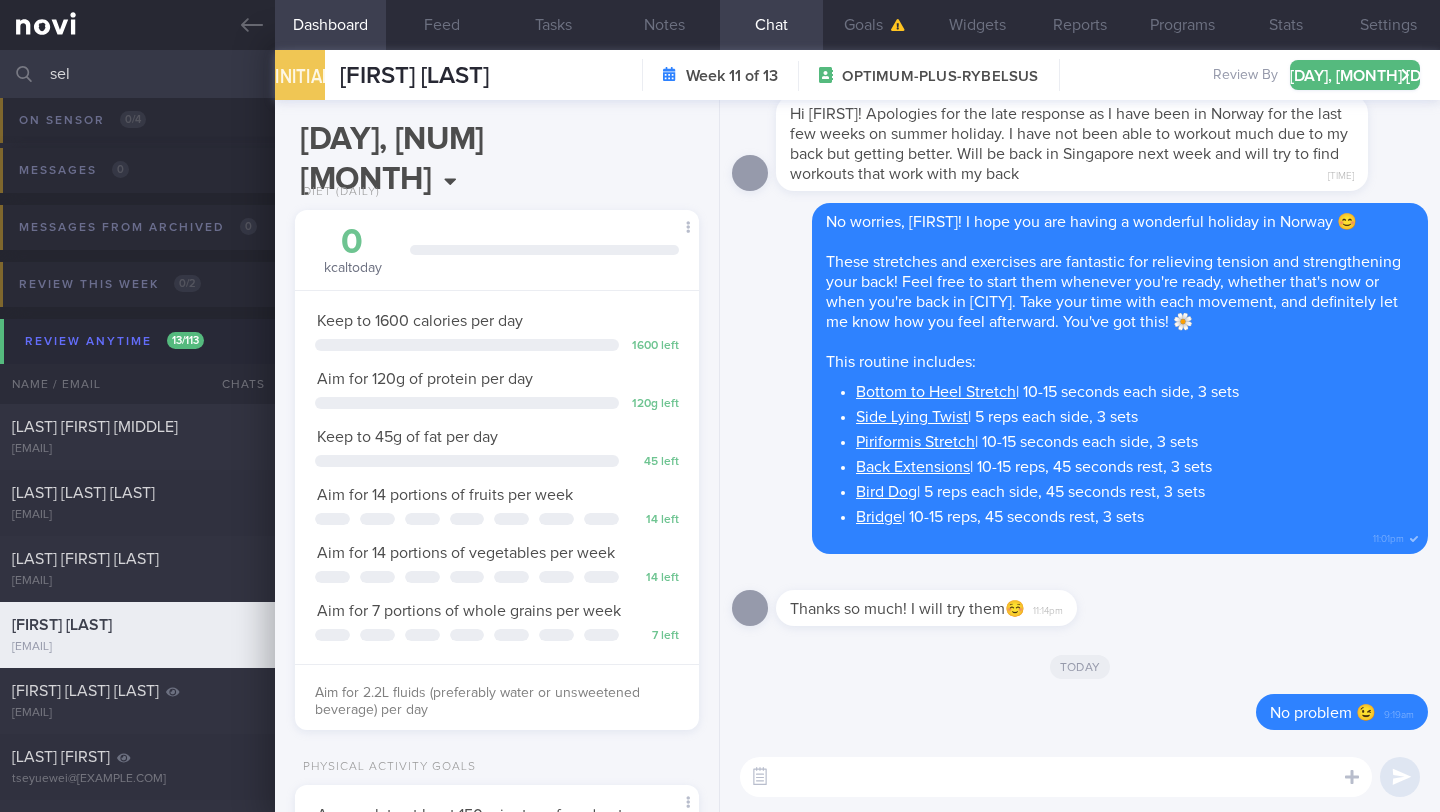 scroll, scrollTop: 143, scrollLeft: 0, axis: vertical 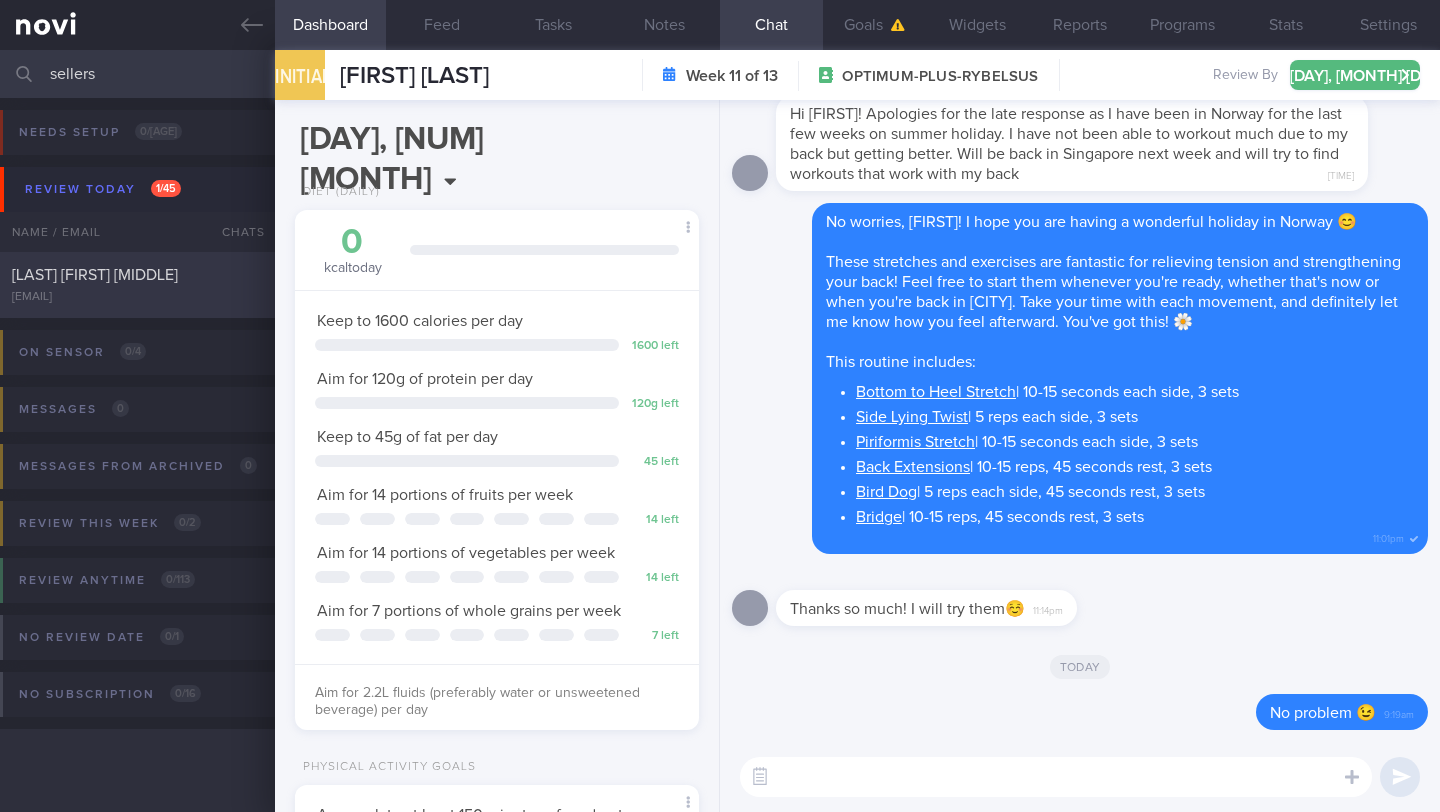 type on "sellers" 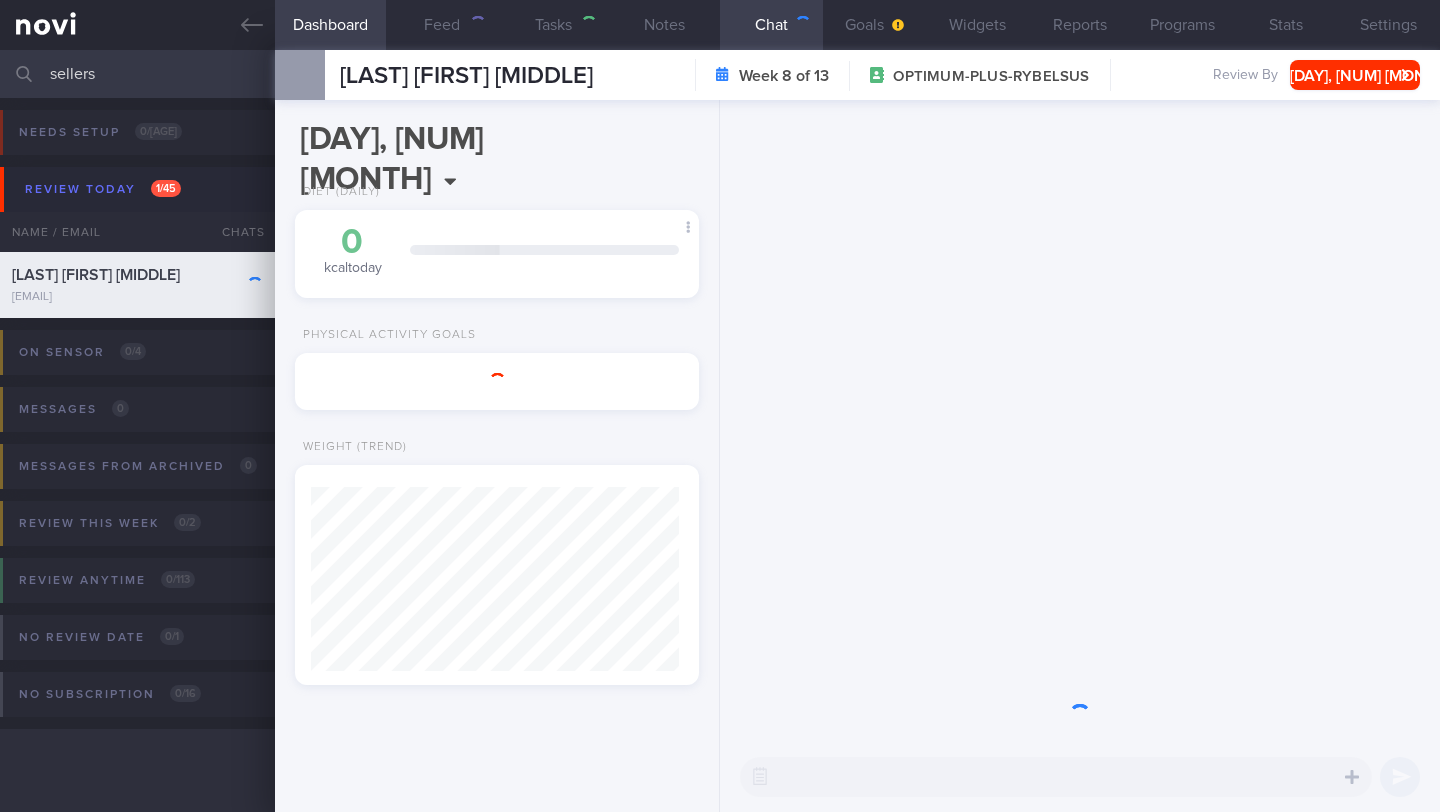 scroll, scrollTop: 999816, scrollLeft: 999632, axis: both 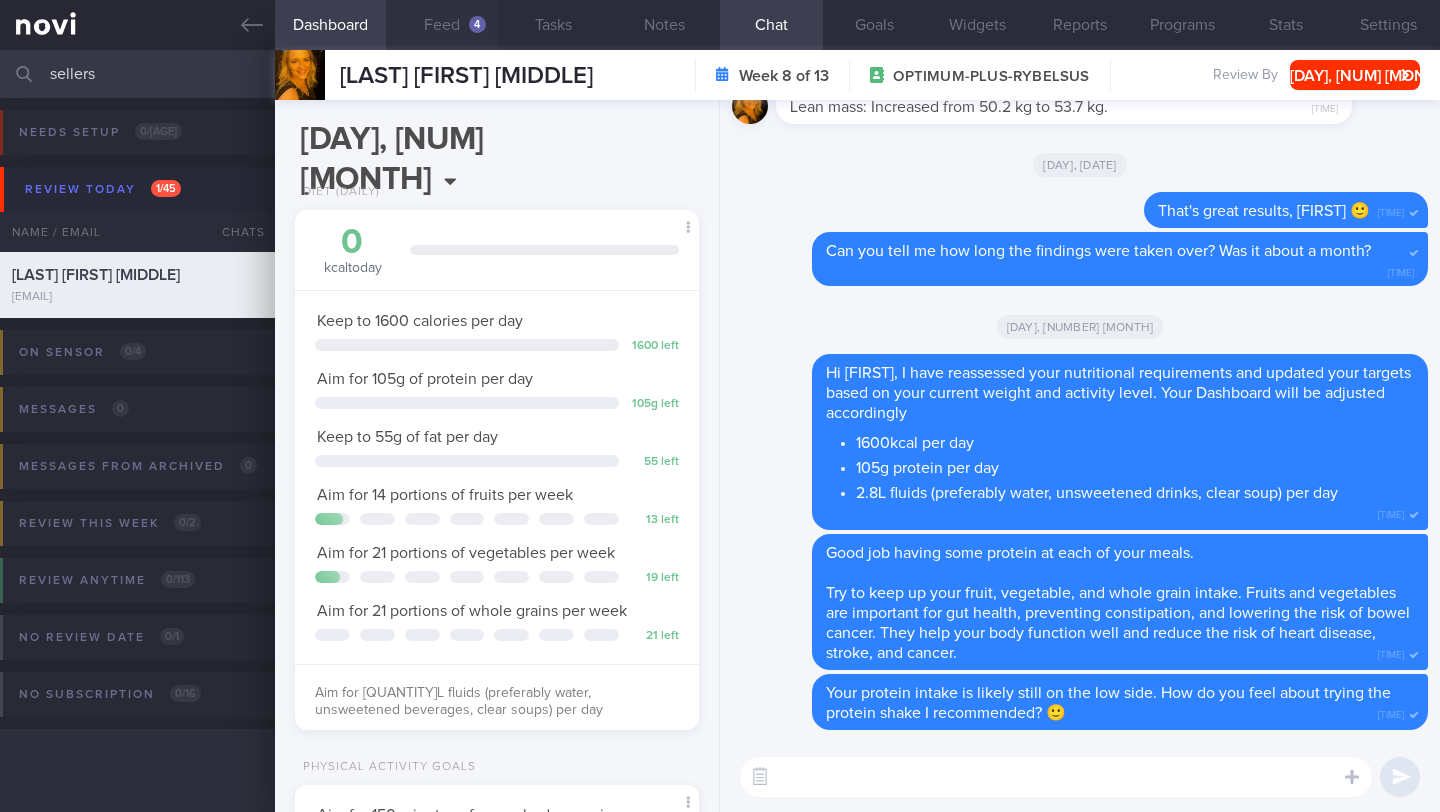 click on "Feed
4" at bounding box center [441, 25] 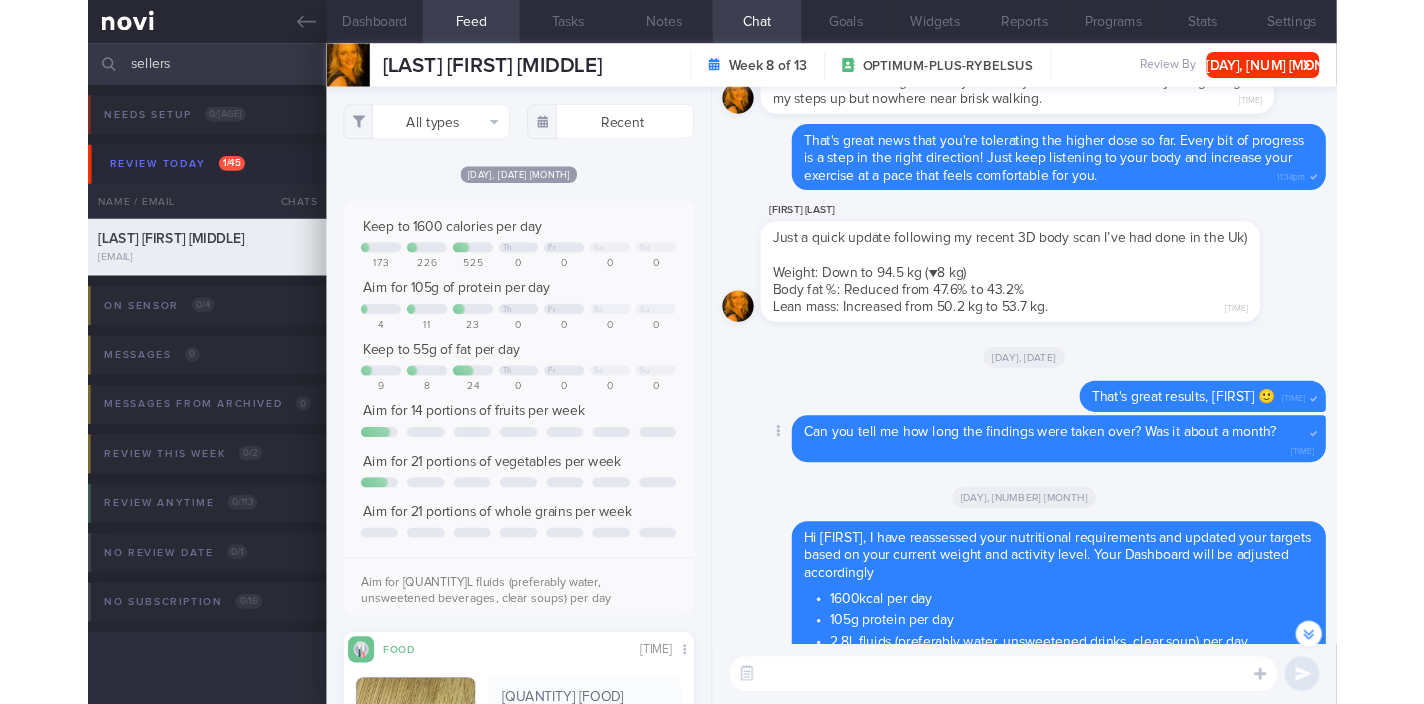 scroll, scrollTop: -245, scrollLeft: 0, axis: vertical 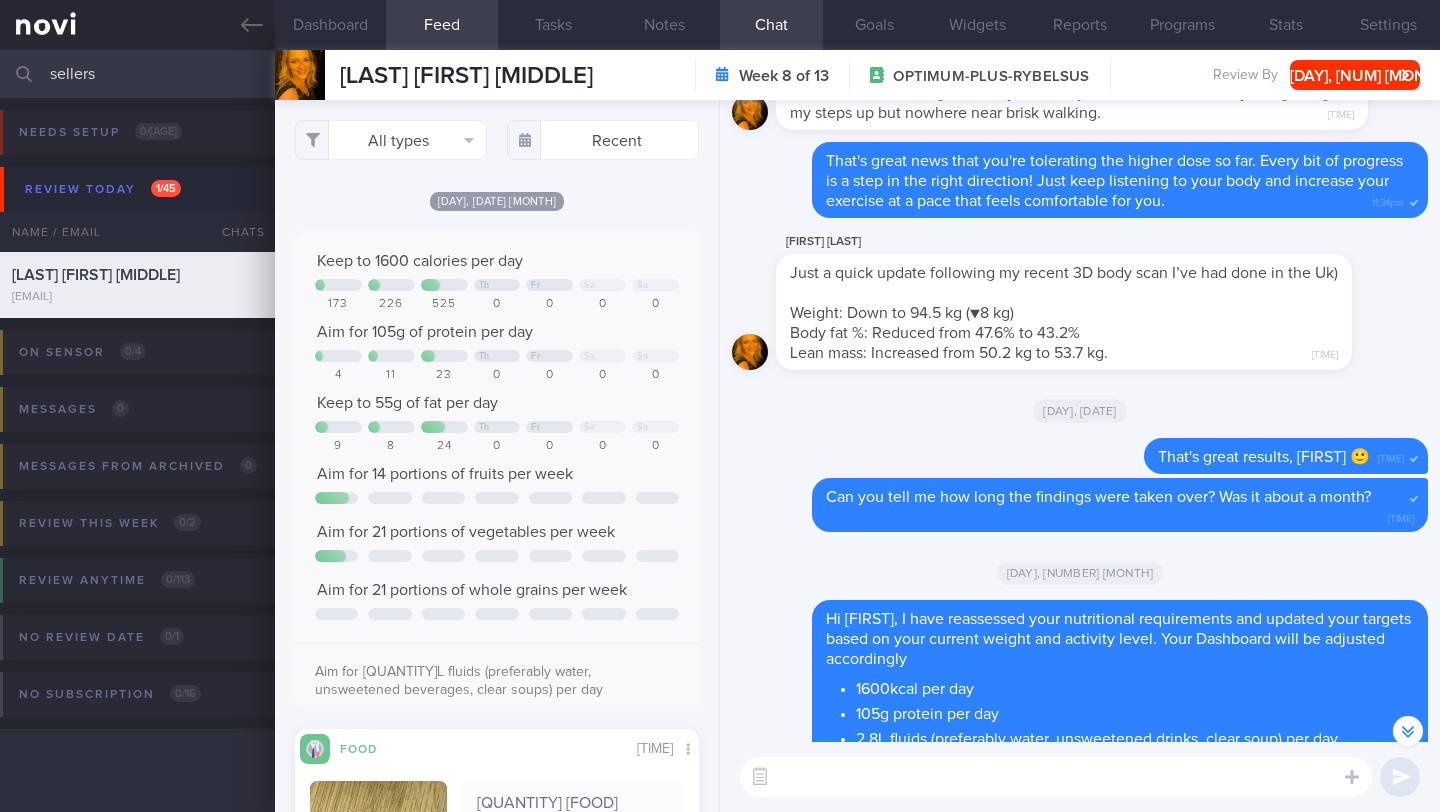 drag, startPoint x: 64, startPoint y: 63, endPoint x: 8, endPoint y: 60, distance: 56.0803 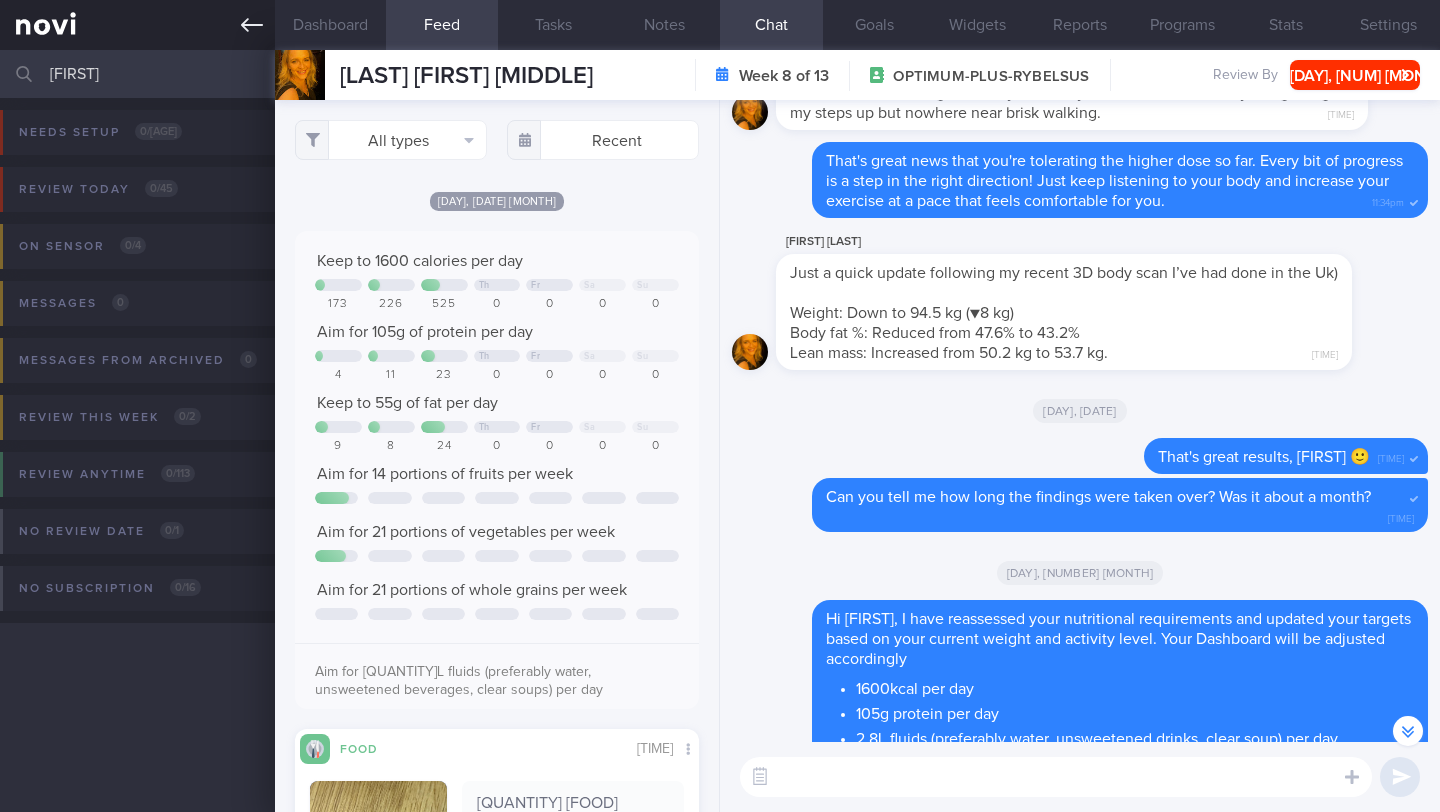type on "[FIRST]" 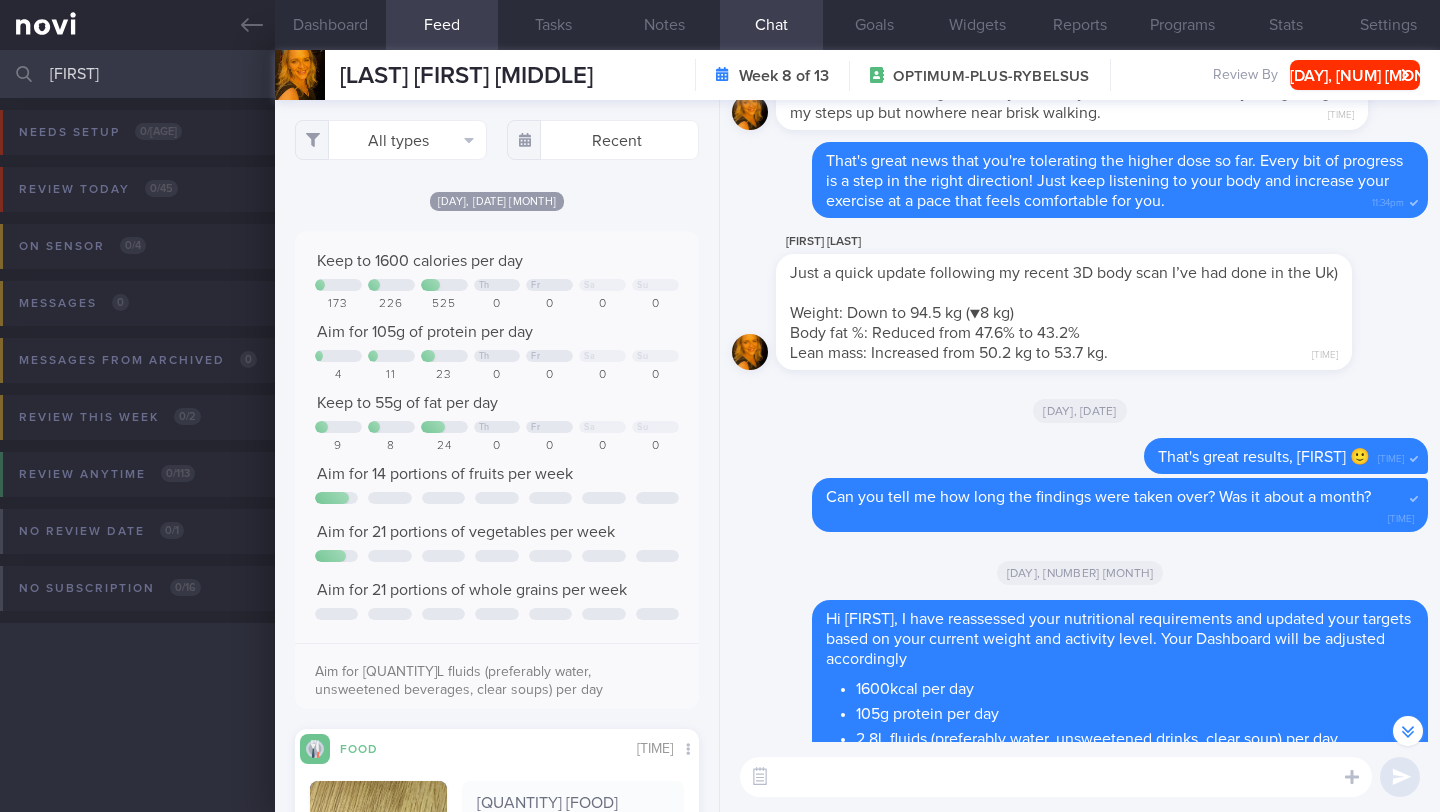 click at bounding box center (1056, 777) 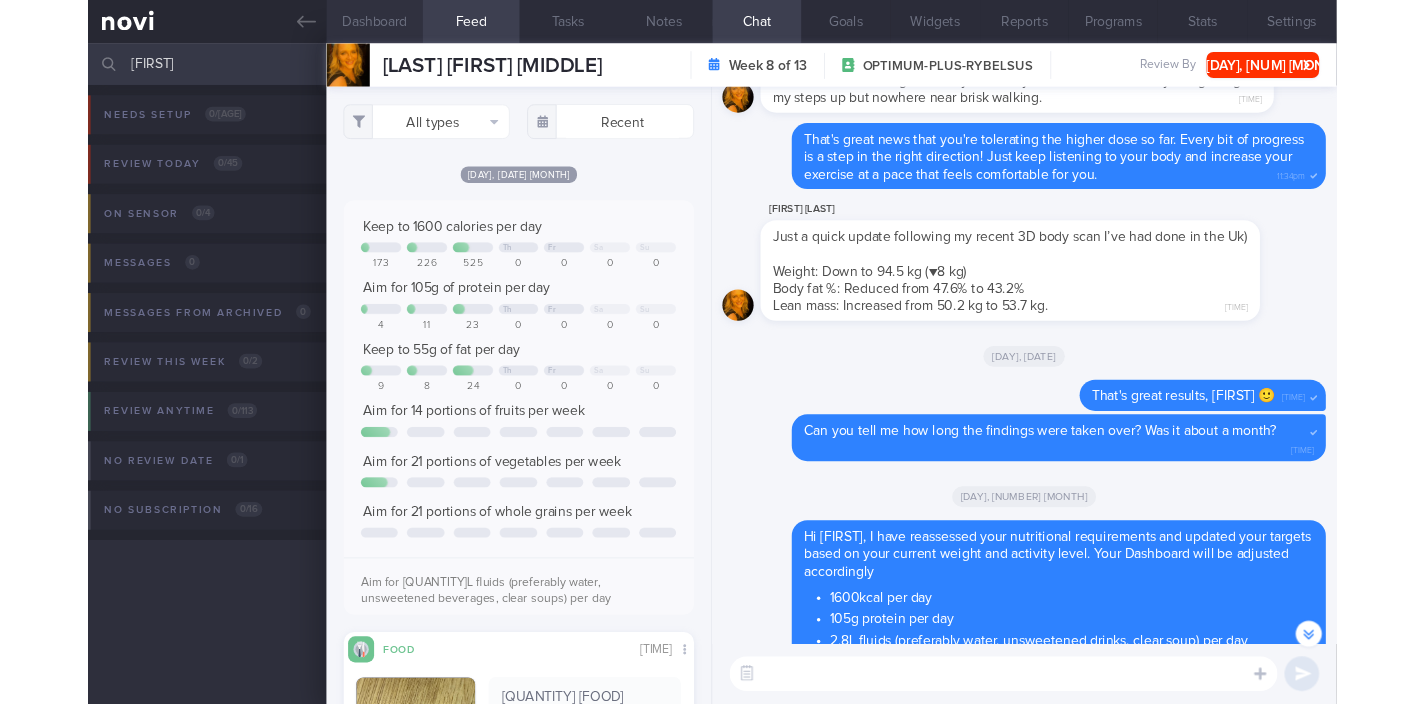scroll, scrollTop: -353, scrollLeft: 0, axis: vertical 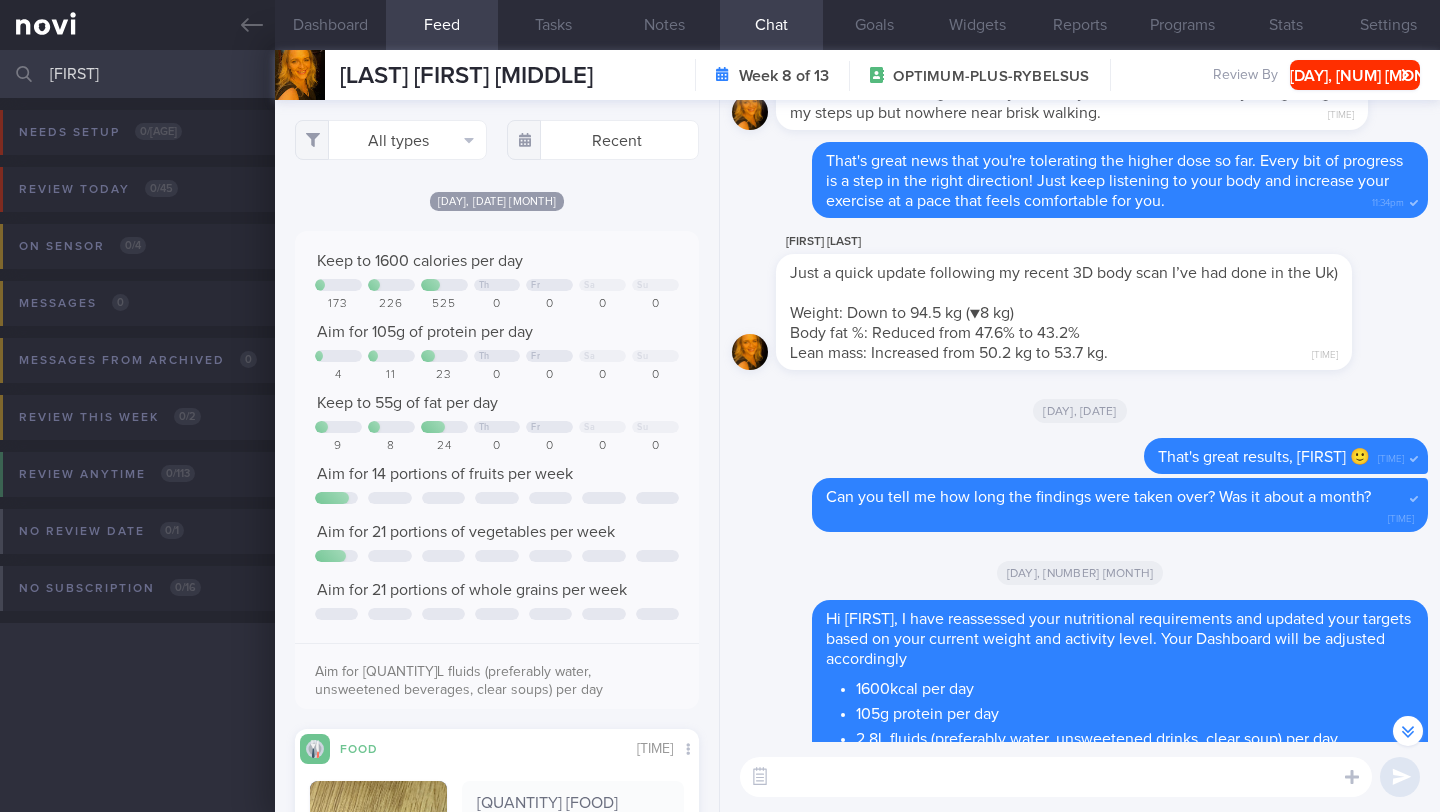 click at bounding box center [1056, 777] 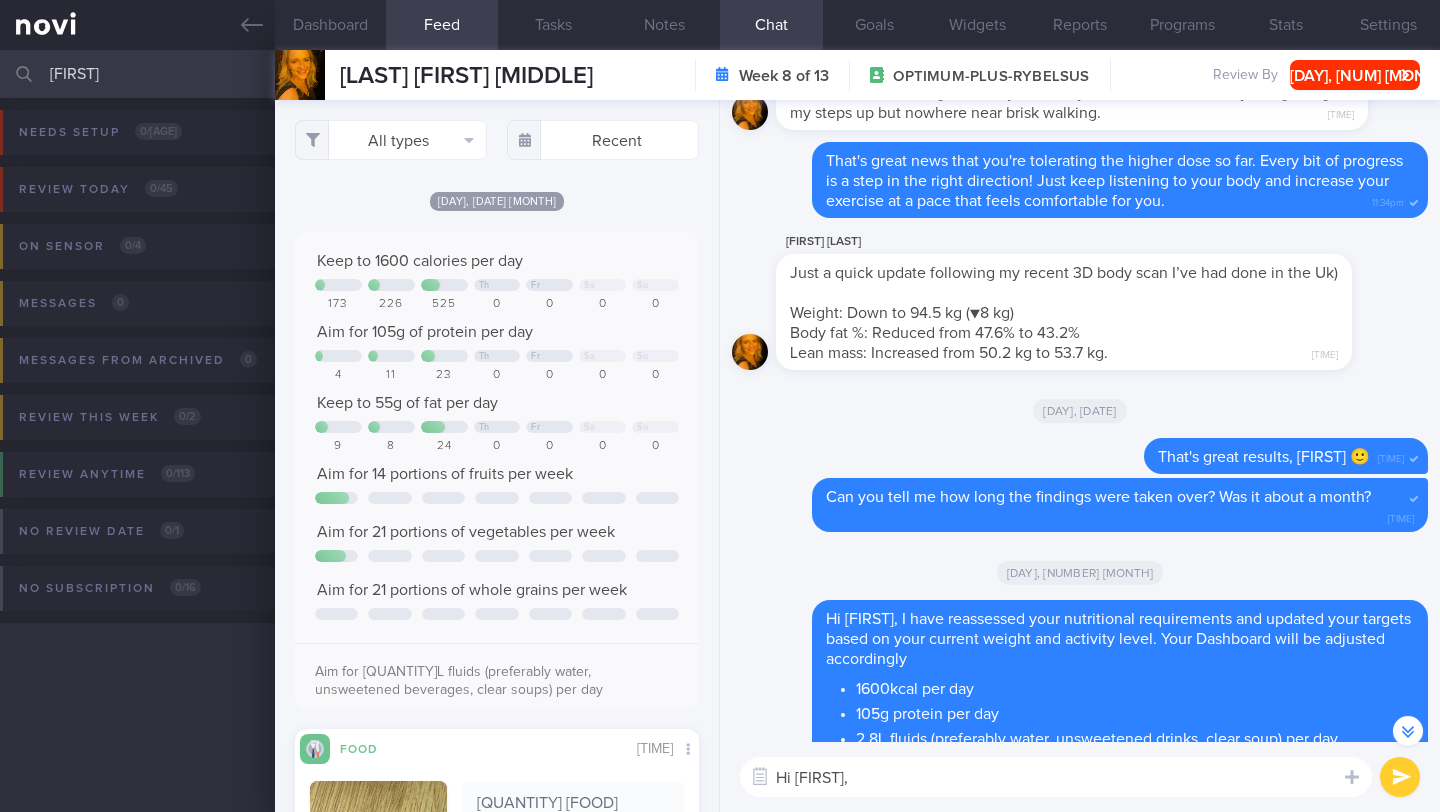 type on "Hi [FIRST]," 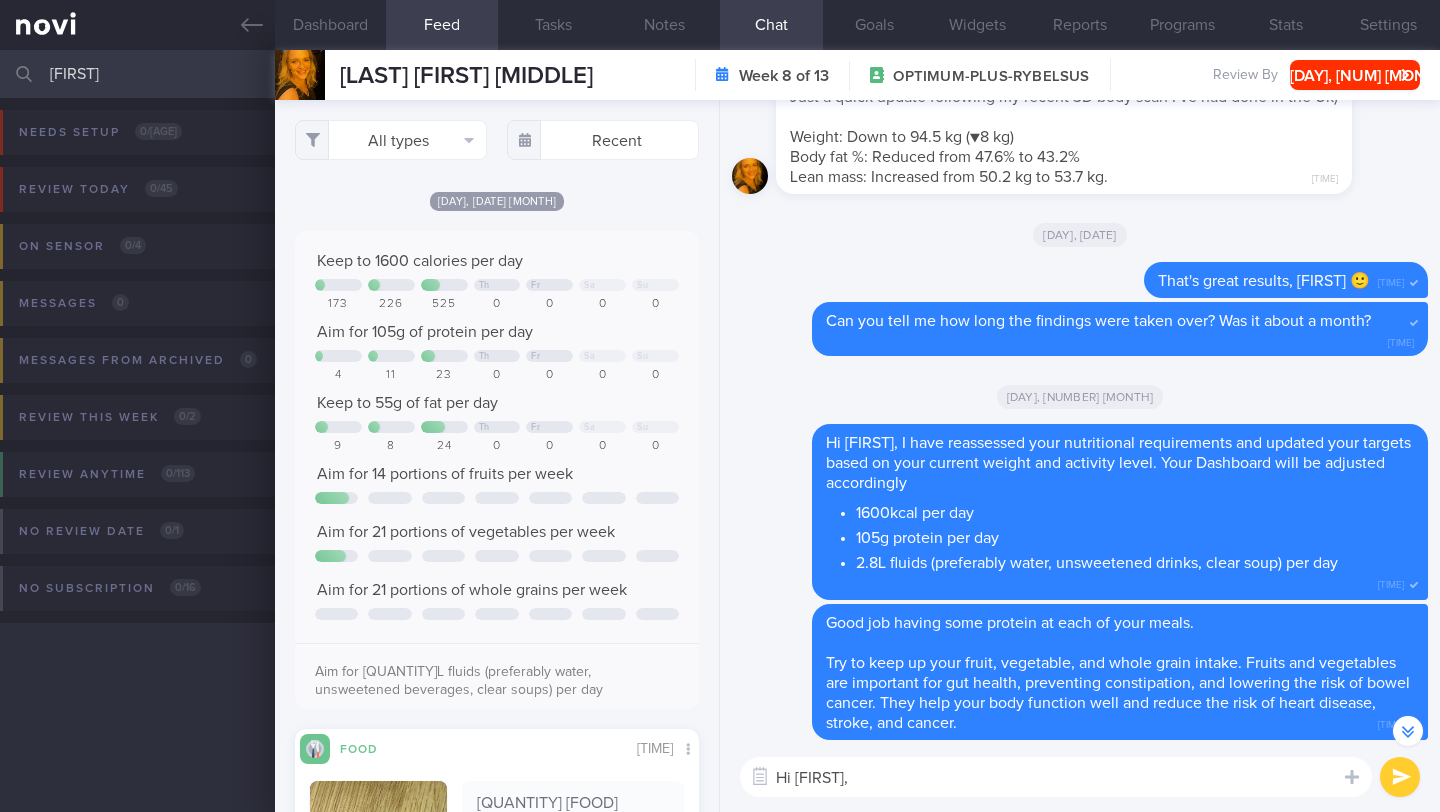 scroll, scrollTop: 0, scrollLeft: 0, axis: both 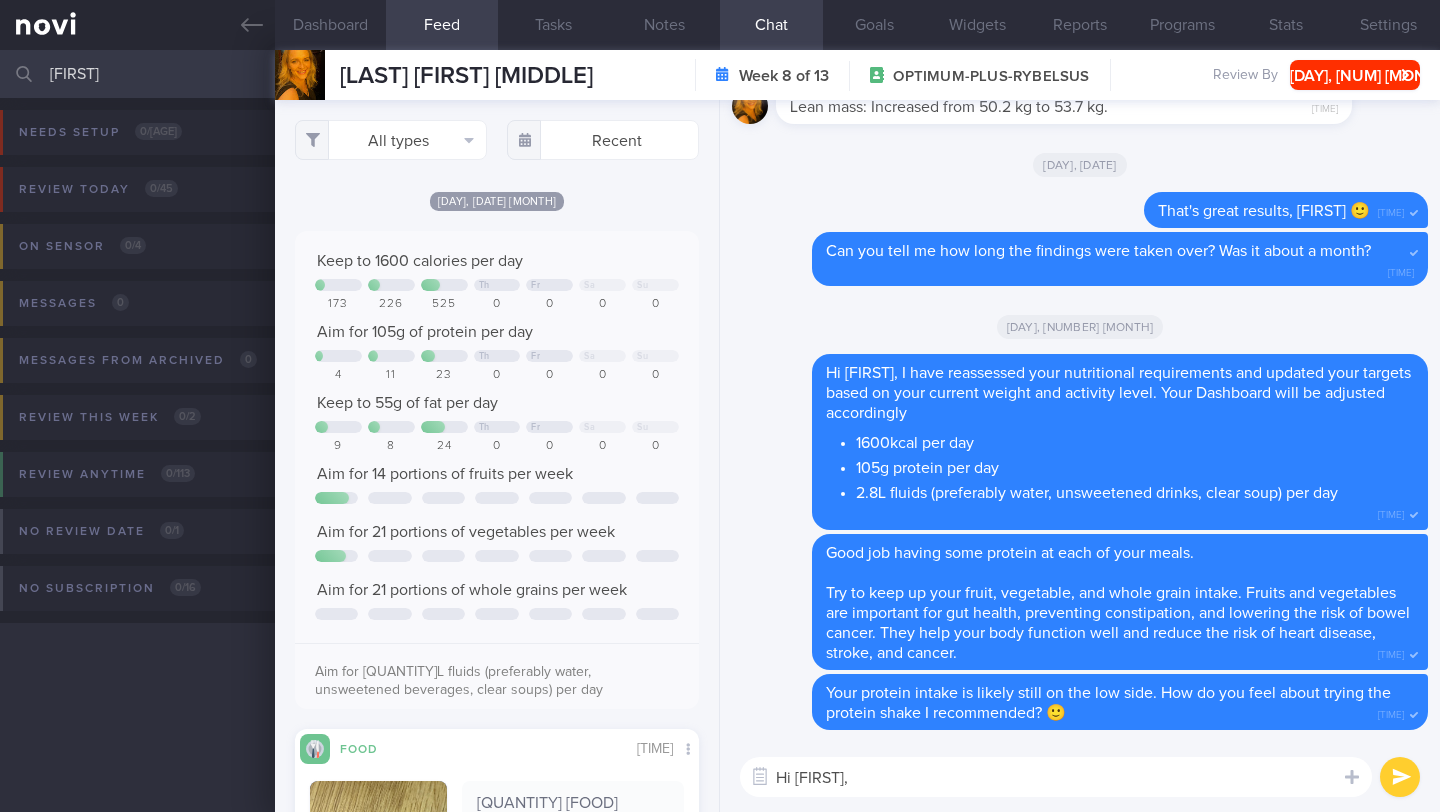 drag, startPoint x: 904, startPoint y: 774, endPoint x: 707, endPoint y: 767, distance: 197.12433 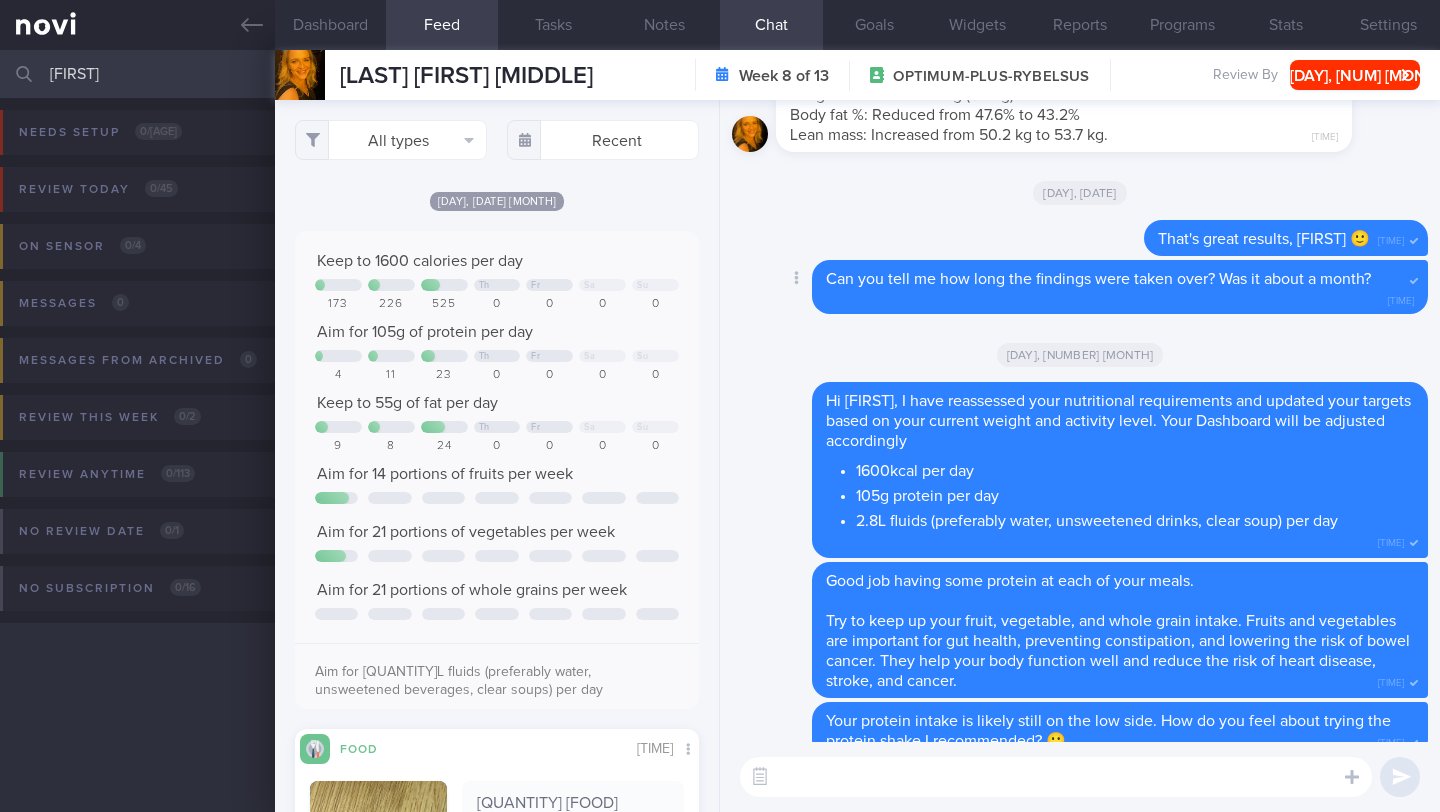 scroll, scrollTop: 0, scrollLeft: 0, axis: both 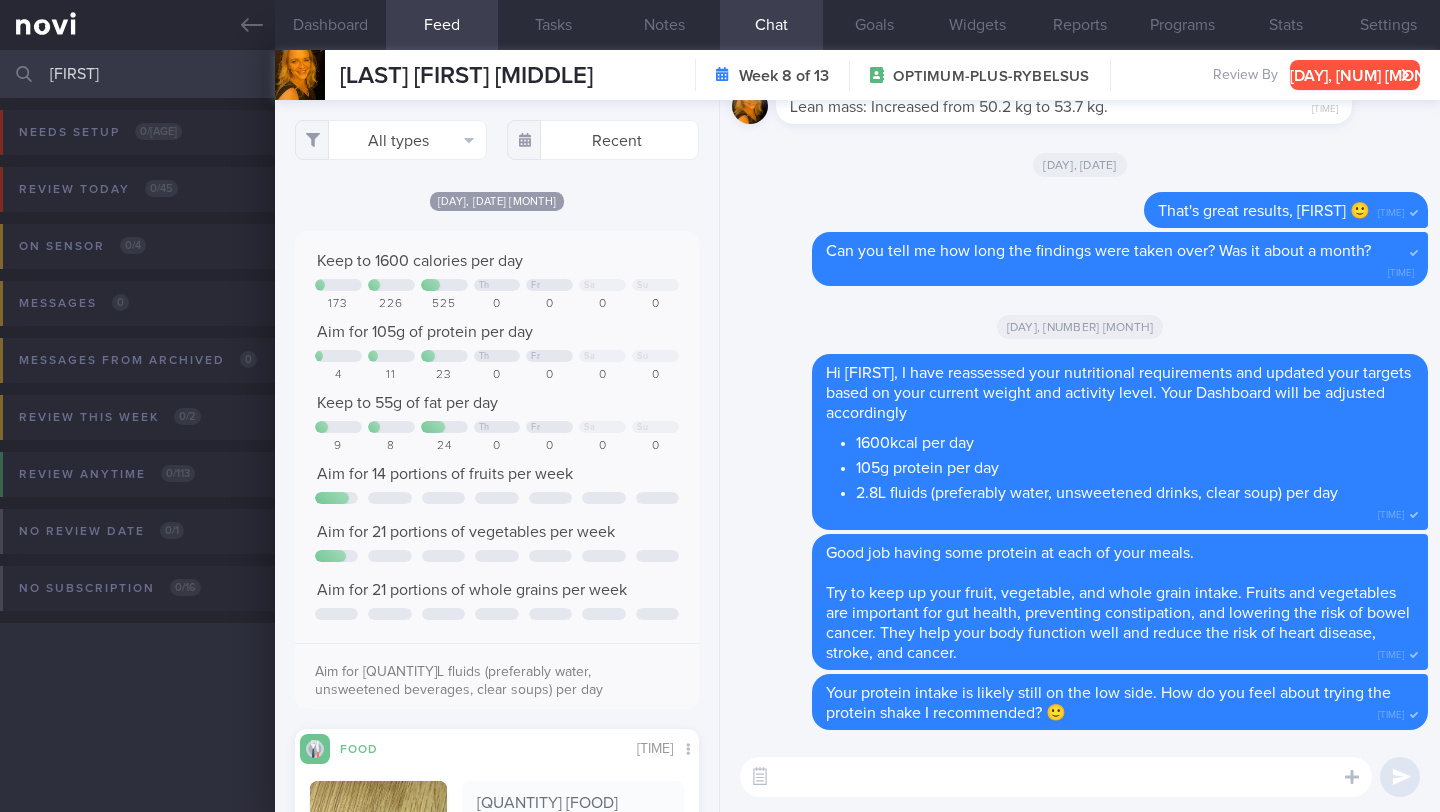 click on "[DAY], [NUM] [MONTH]" at bounding box center [1355, 75] 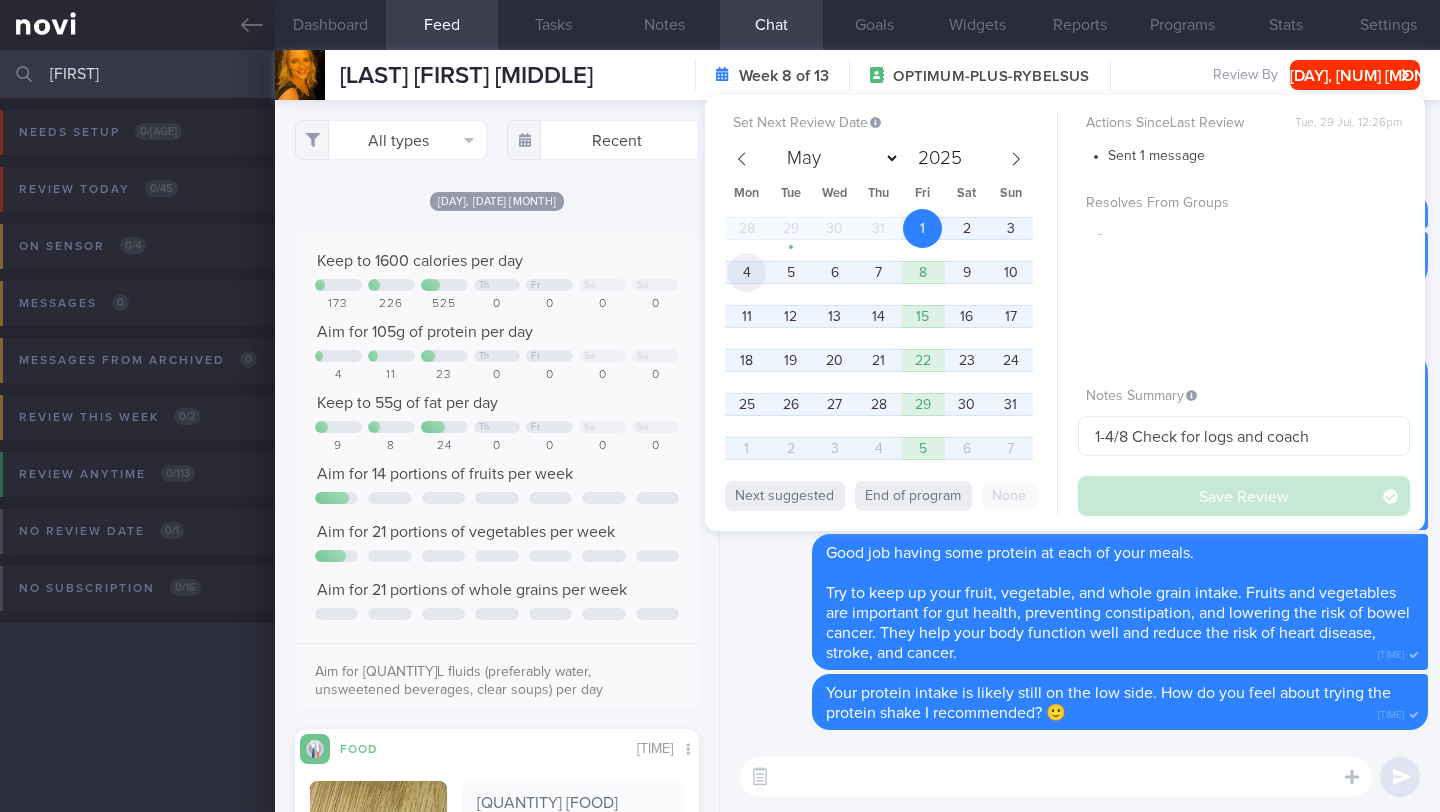 click on "4" at bounding box center [746, 272] 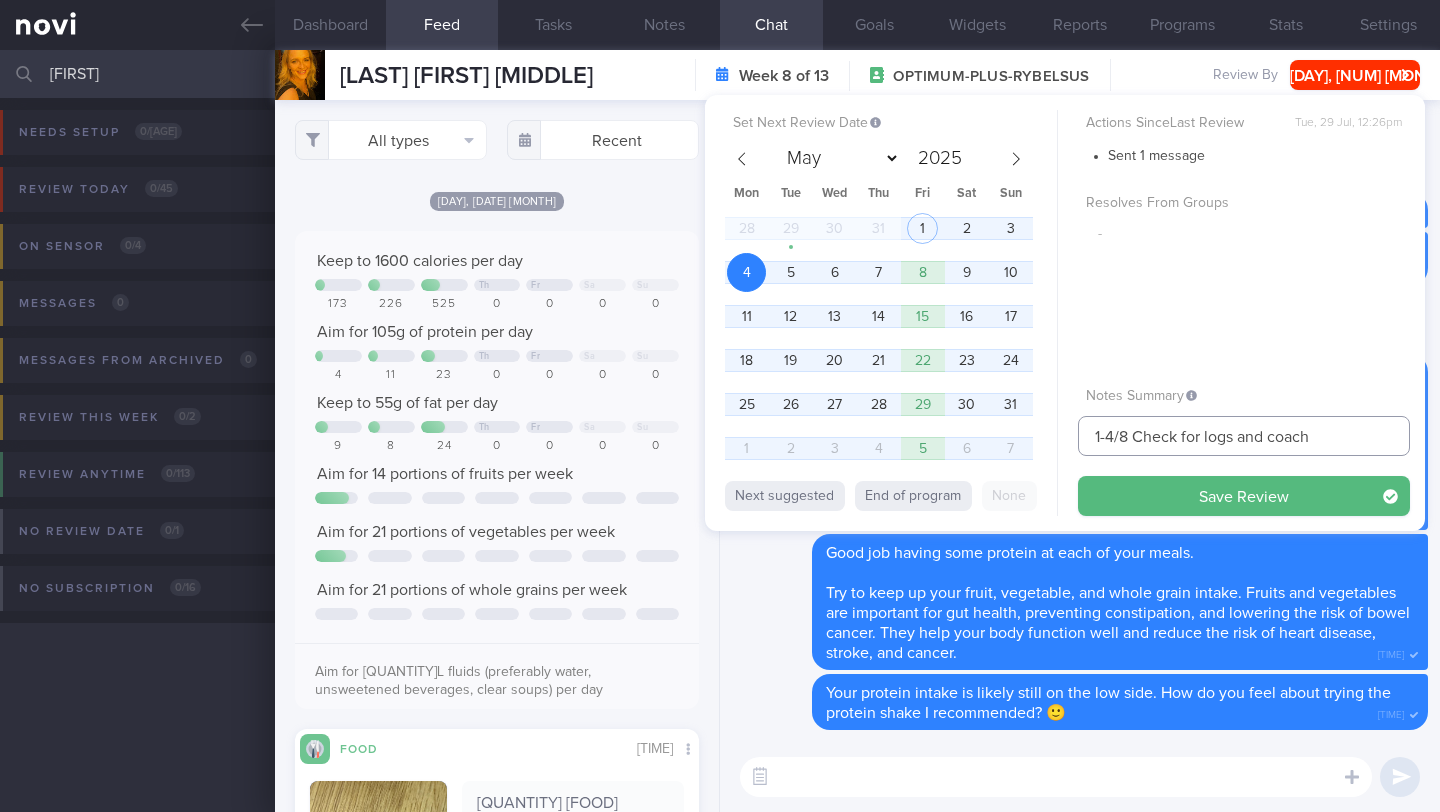 drag, startPoint x: 1108, startPoint y: 435, endPoint x: 1077, endPoint y: 435, distance: 31 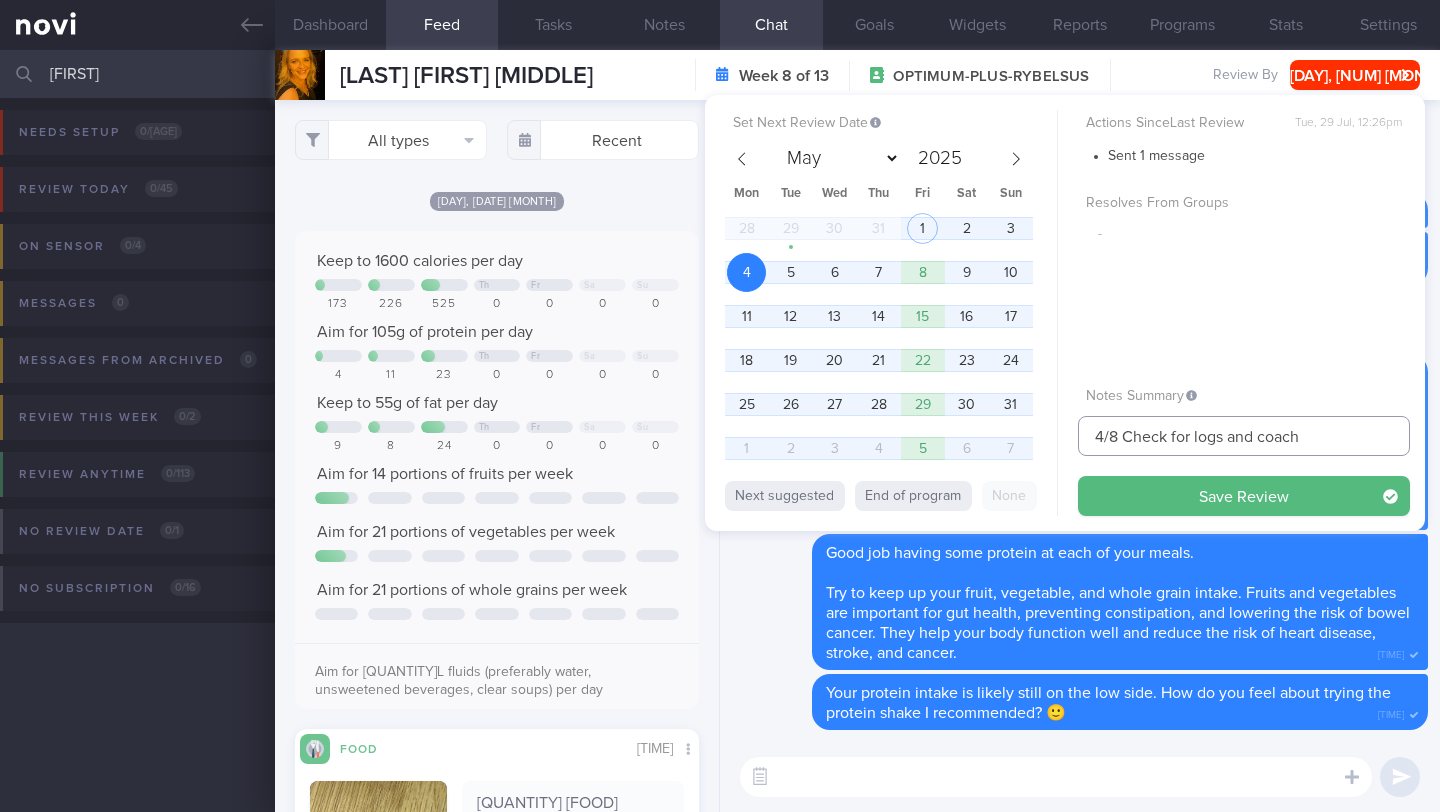 type on "4/8 Check for logs and coach" 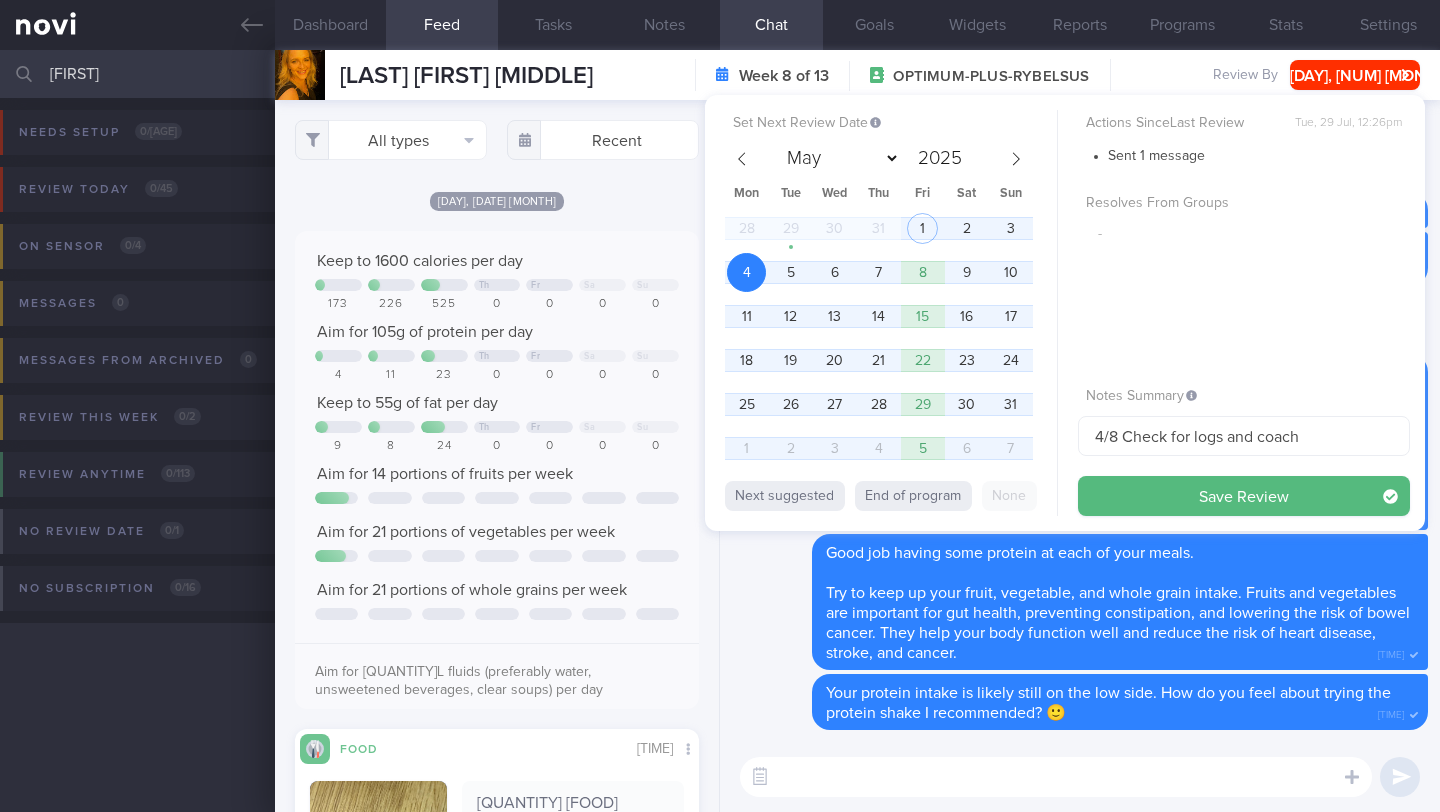click on "Save Review" at bounding box center [1244, 496] 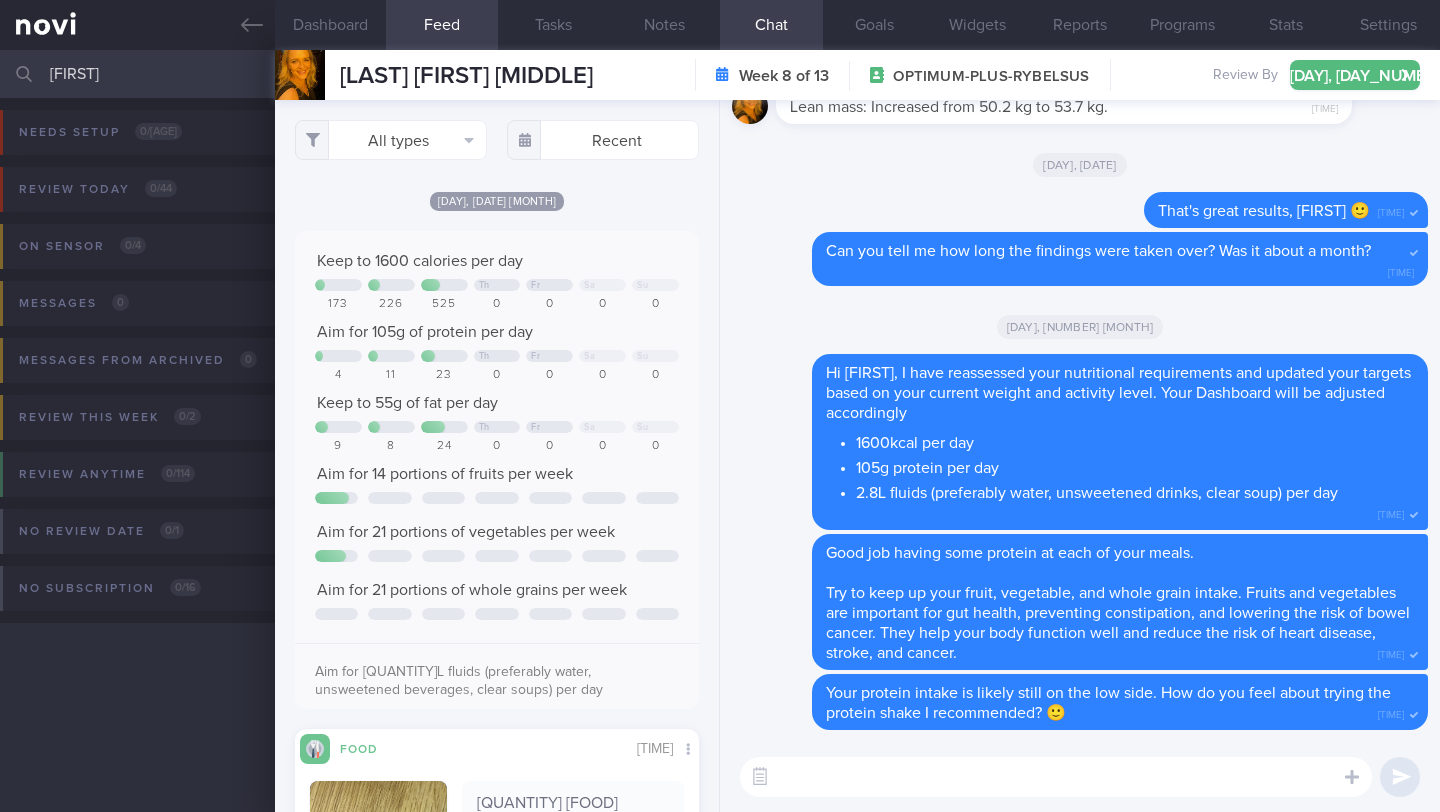 click on "[FIRST]" at bounding box center [720, 74] 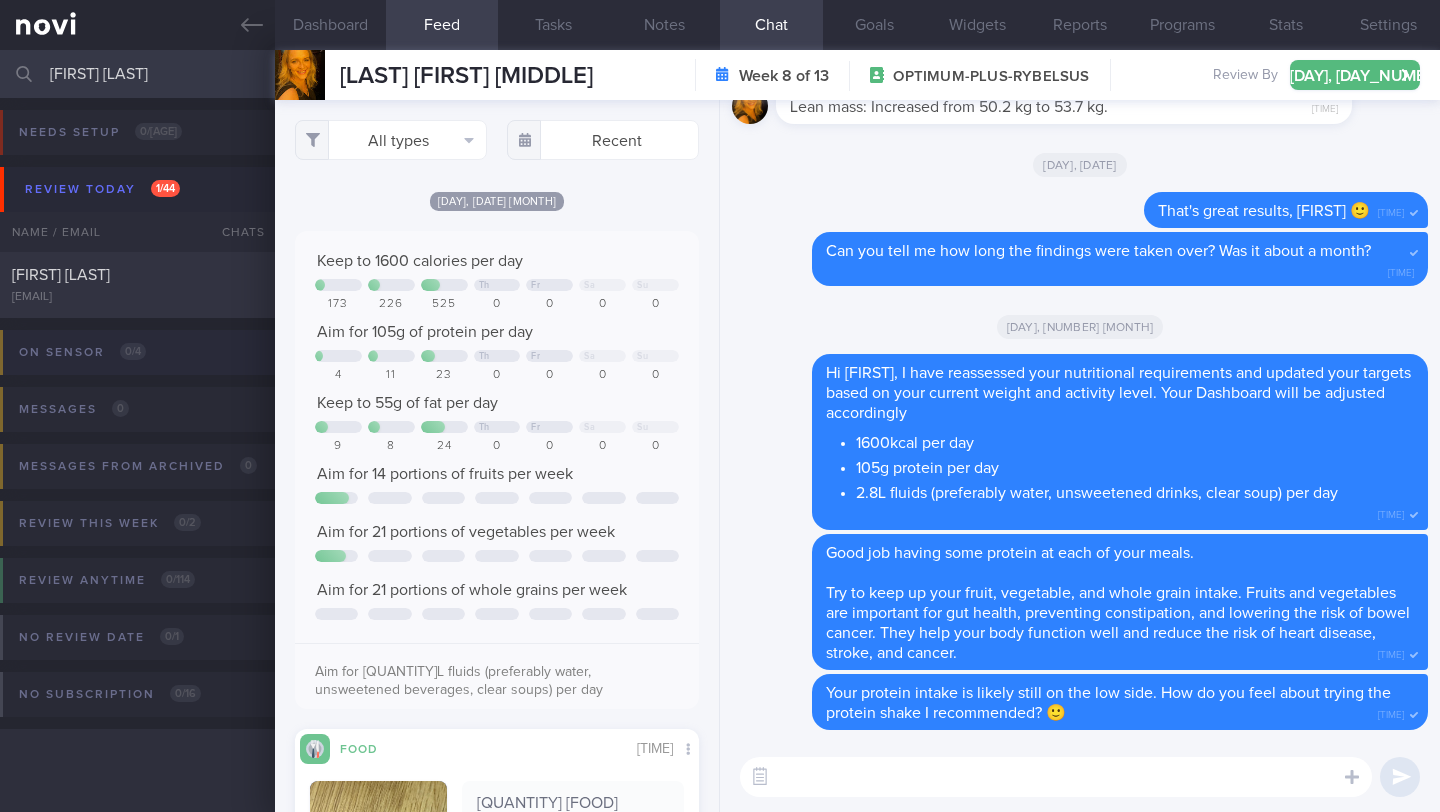 type on "[FIRST] [LAST]" 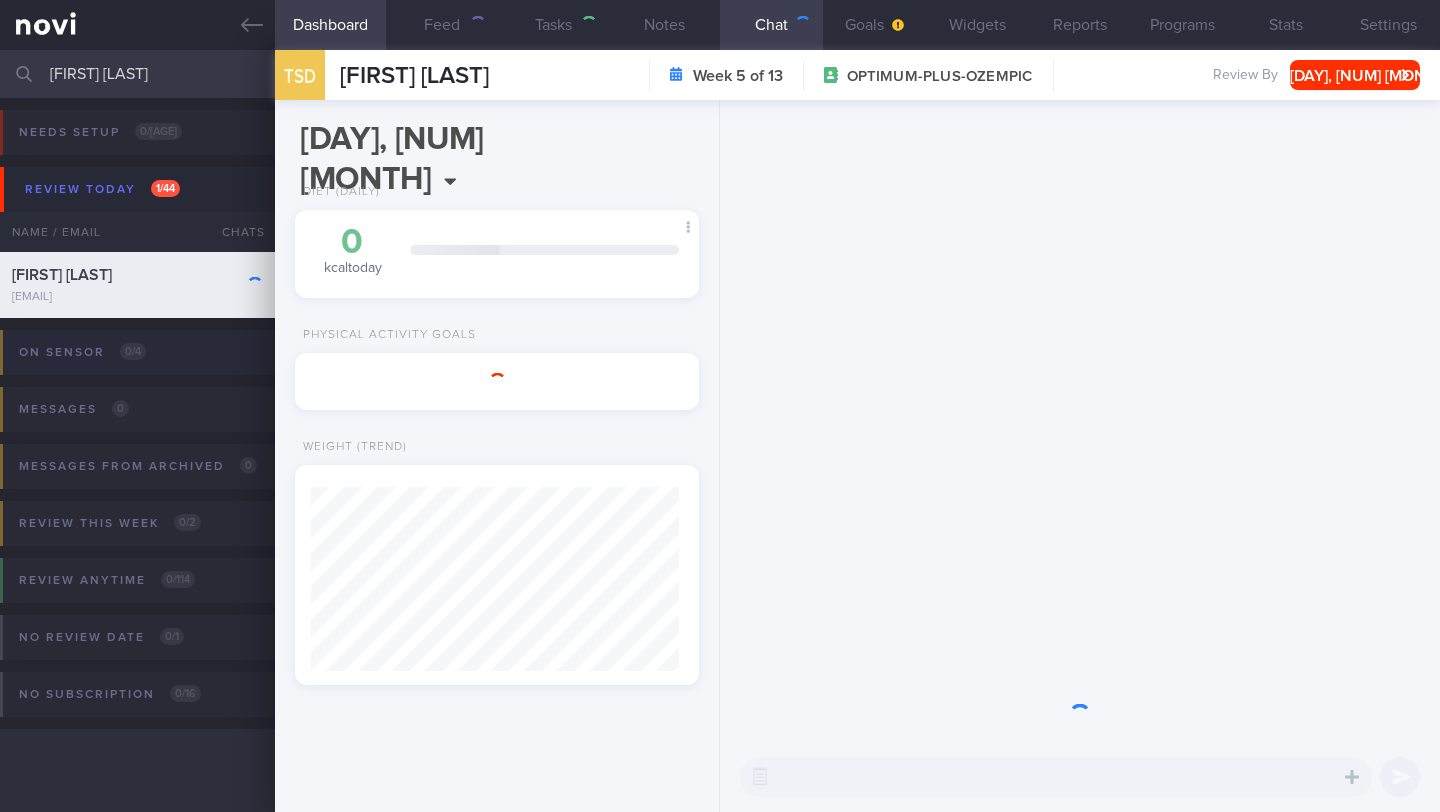 scroll, scrollTop: 999795, scrollLeft: 999647, axis: both 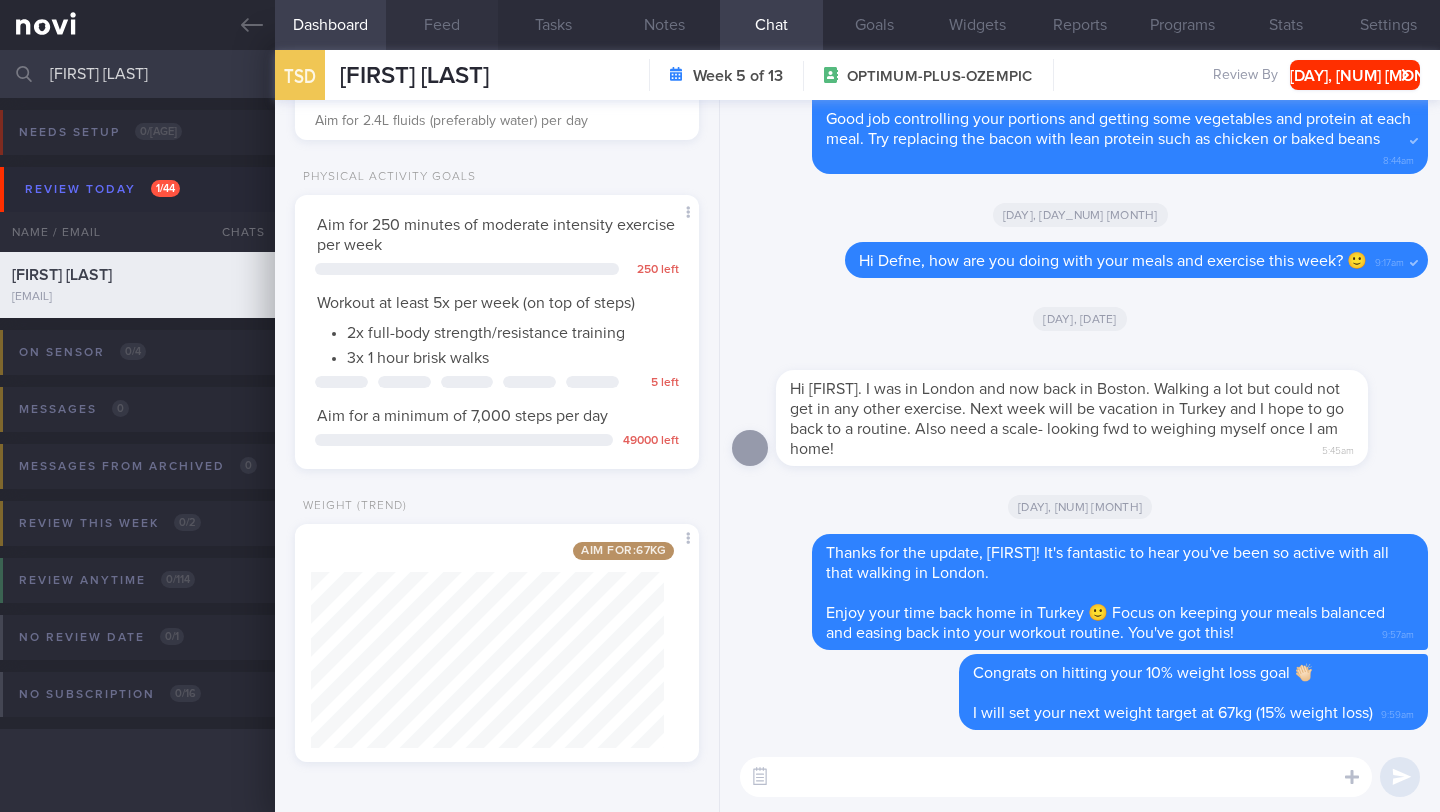 click on "Feed" at bounding box center [441, 25] 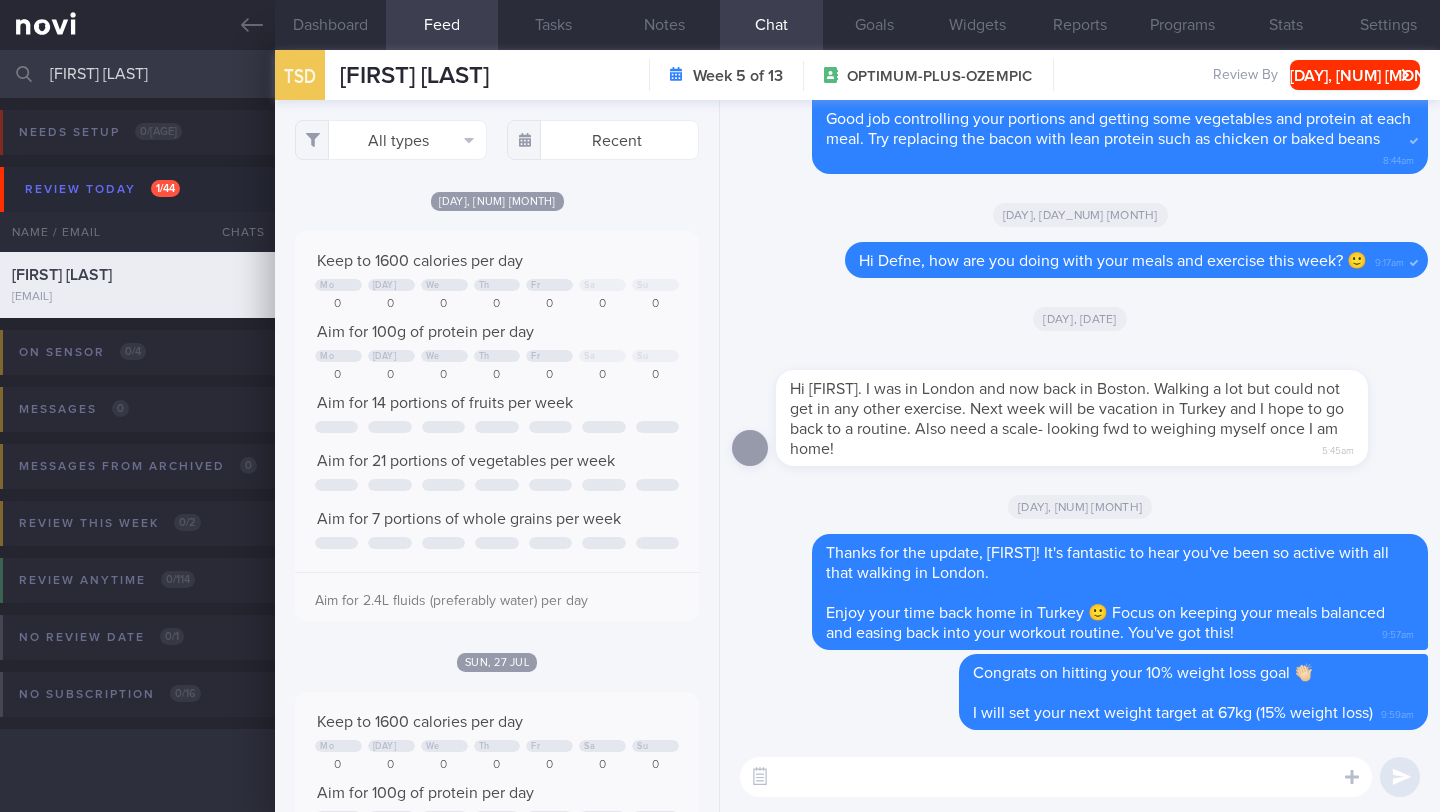 scroll, scrollTop: 999910, scrollLeft: 999637, axis: both 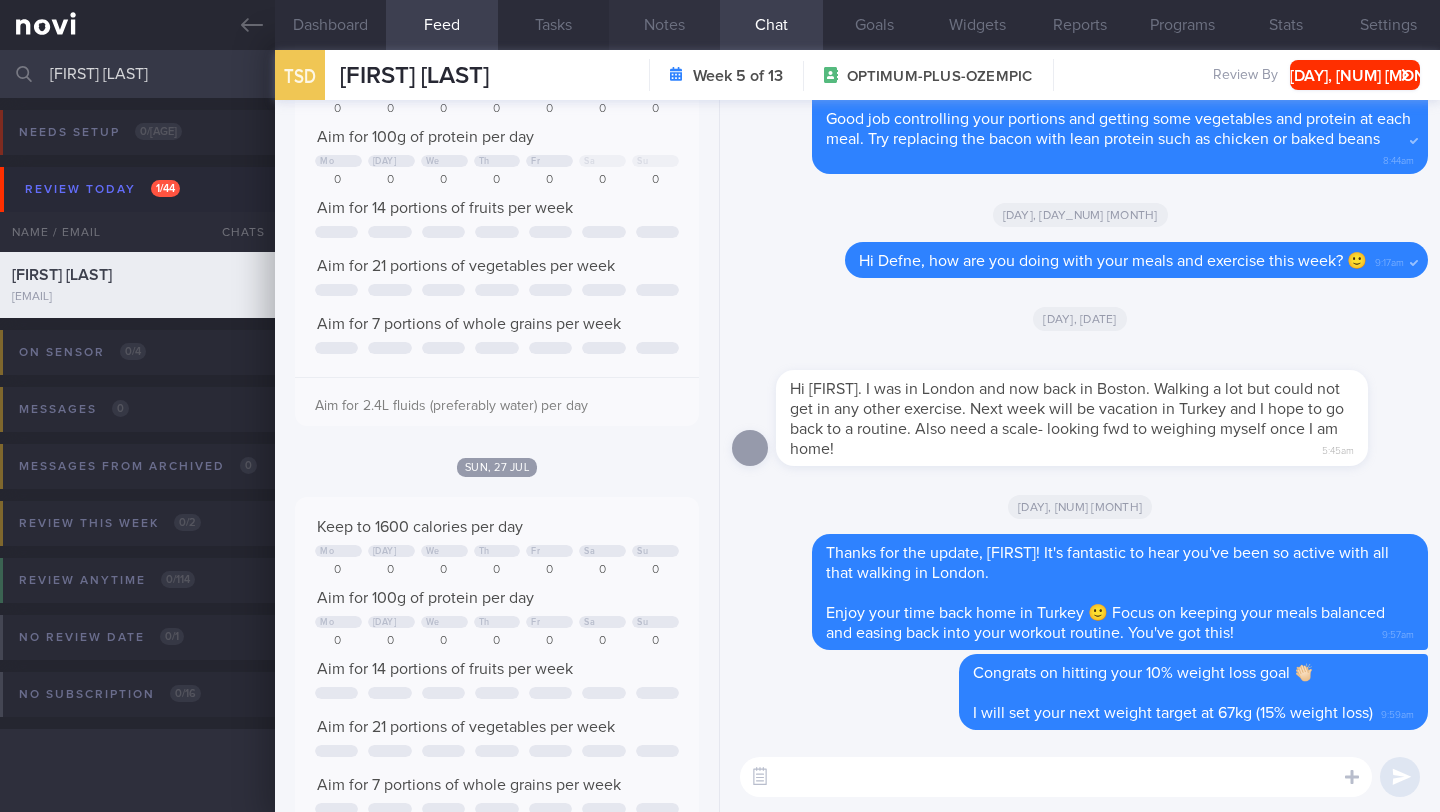 click on "Notes" at bounding box center [664, 25] 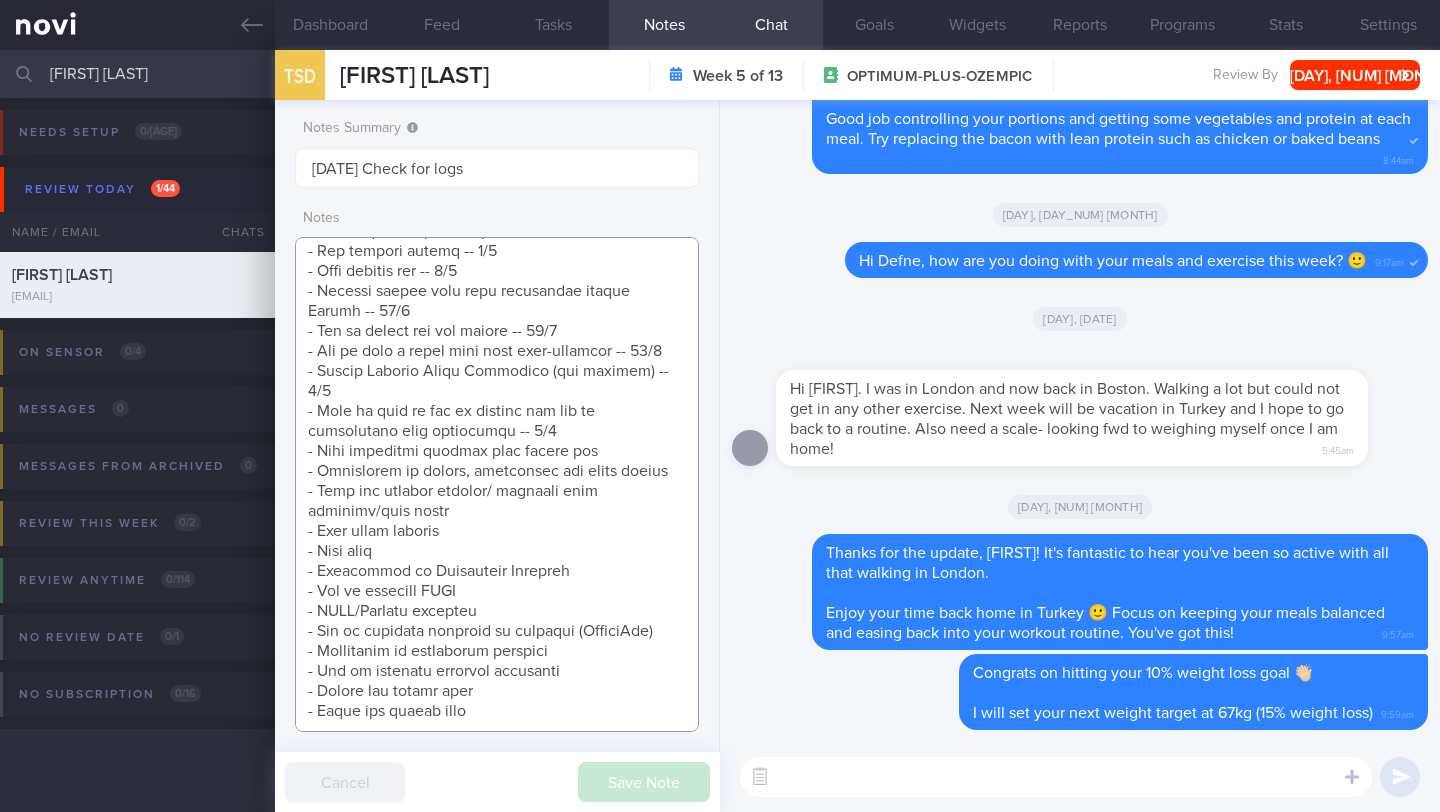 scroll, scrollTop: 1307, scrollLeft: 0, axis: vertical 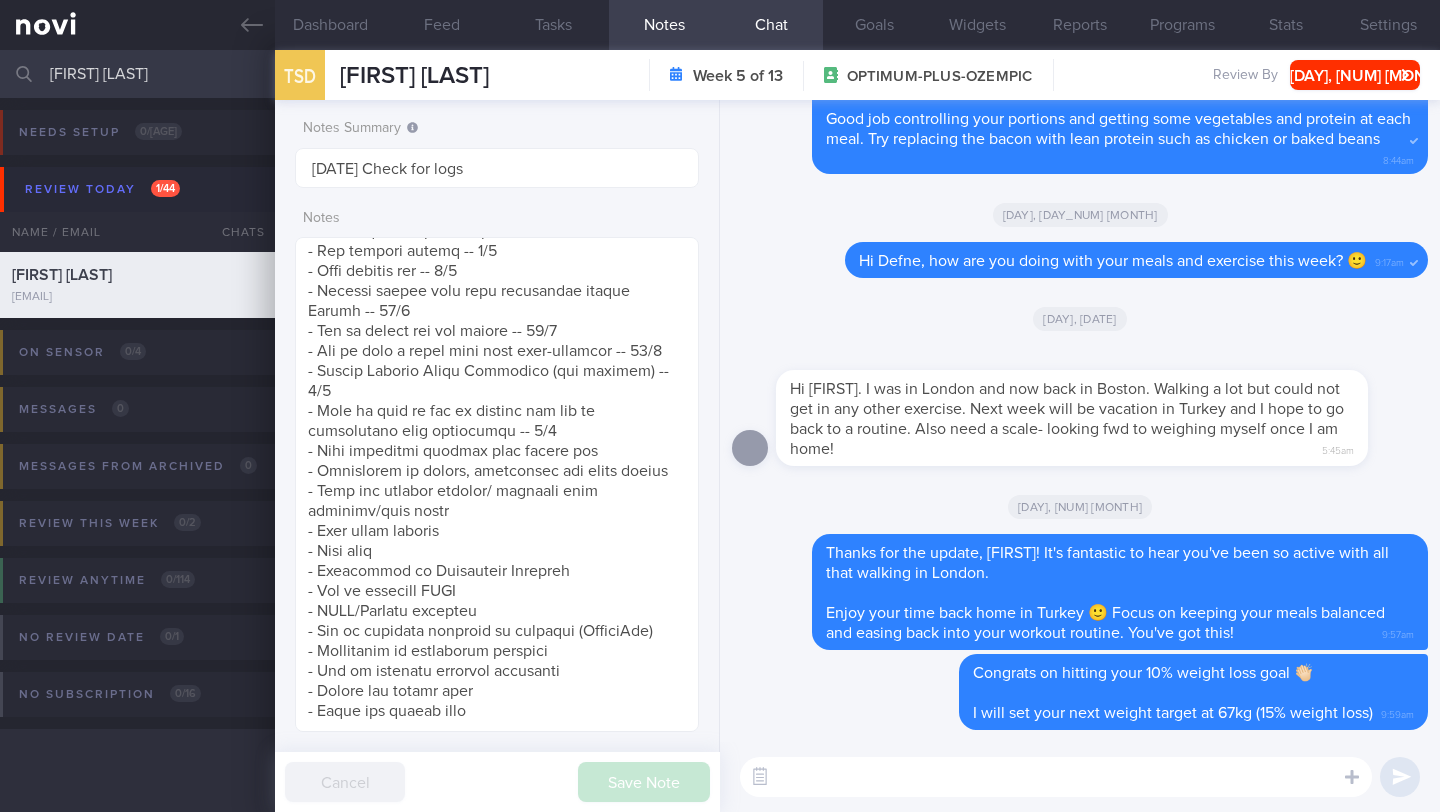 click at bounding box center (1056, 777) 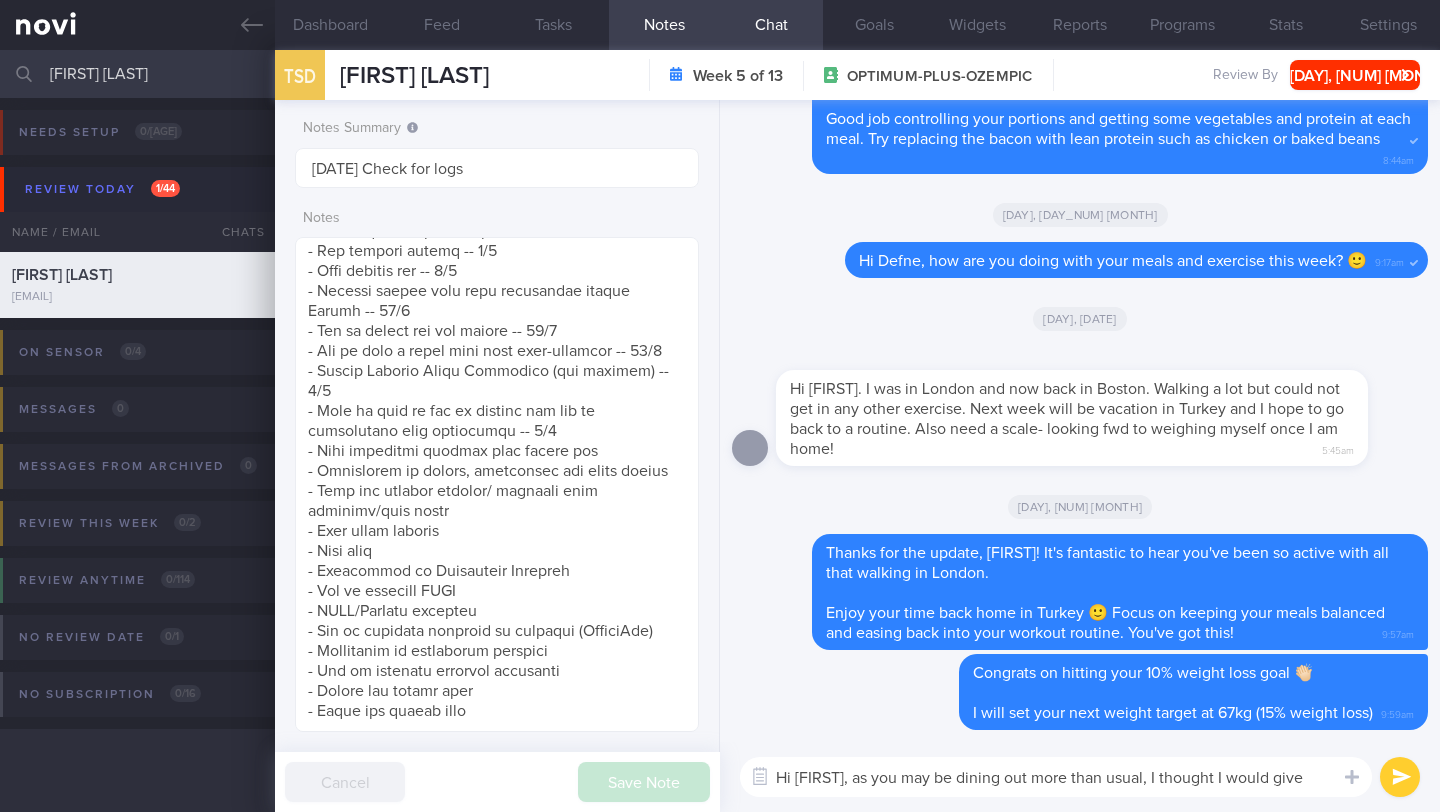 scroll, scrollTop: 0, scrollLeft: 0, axis: both 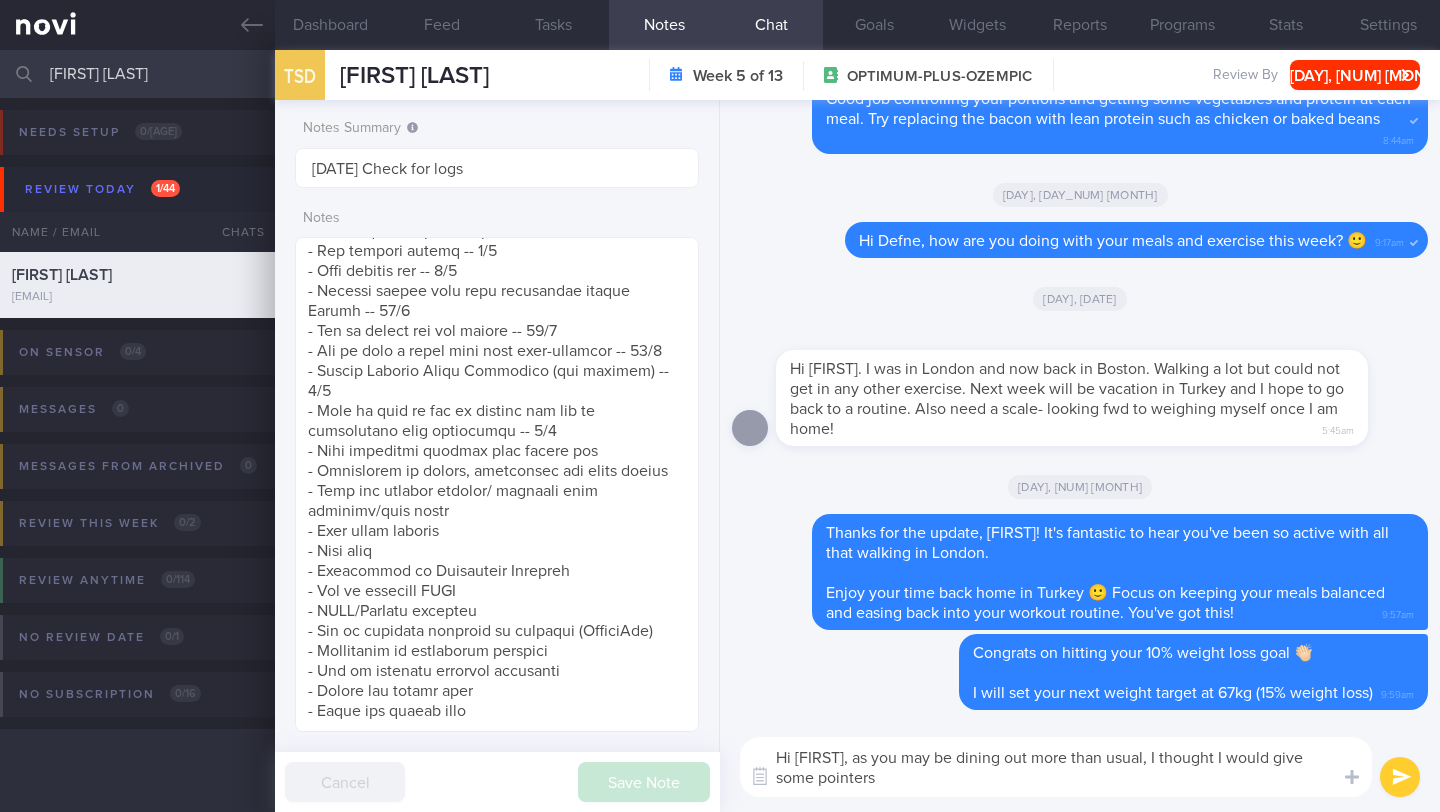paste on "Here are some tips for choosing healthier meals at restaurants:
- When ordering meals, look for words on menus like "grilled," "steamed," "baked," "roasted," "poached" and "broiled" (e.g. grilled chicken, poached salmon). They indicate a healthier cooking method was used with less or no added fat
- Limit fried foods to 2x/wk (fat has a calorie density of 9 calories/g making it very easy to exceed your target of 1600 calories/day, fried foods are also high in trans fat which contribute to increasing bad cholesterol levels)
- Choose lean protein most of the time. Examples are fish, chicken without skin, lean pork/beef, tofu, beans, and low-fat dairy products.
- Remove skin/visible fat from chicken/meat before eating
- Limit intake of processed meats (e.g. sausage). A number of studies have found links between processed meat and various forms of cancer, as well as heart disease and diabetes. The current evidence suggests the higher the intake of processed meat, the higher the risk of chronic diseases and mor..." 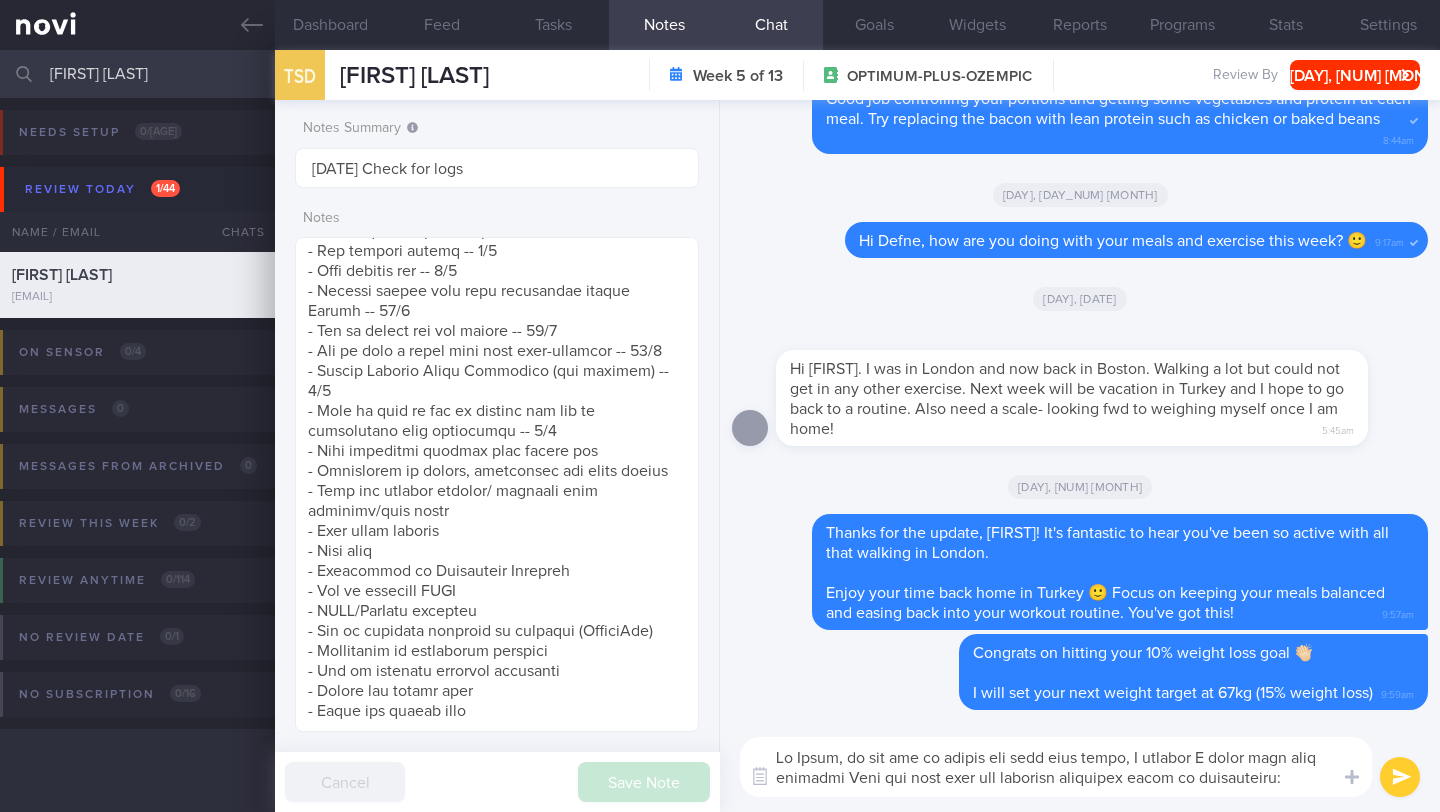 scroll, scrollTop: 260, scrollLeft: 0, axis: vertical 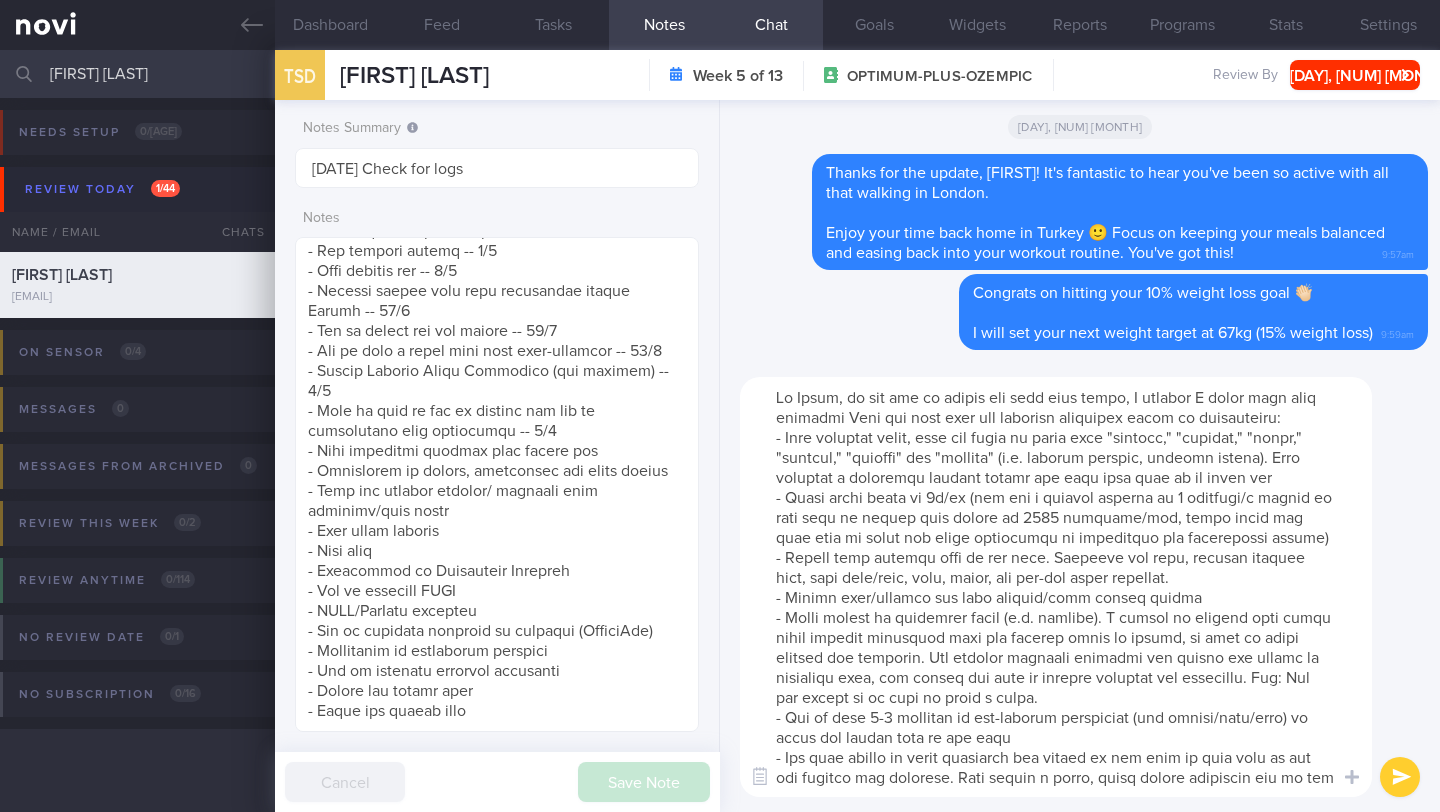 drag, startPoint x: 1014, startPoint y: 418, endPoint x: 888, endPoint y: 412, distance: 126.14278 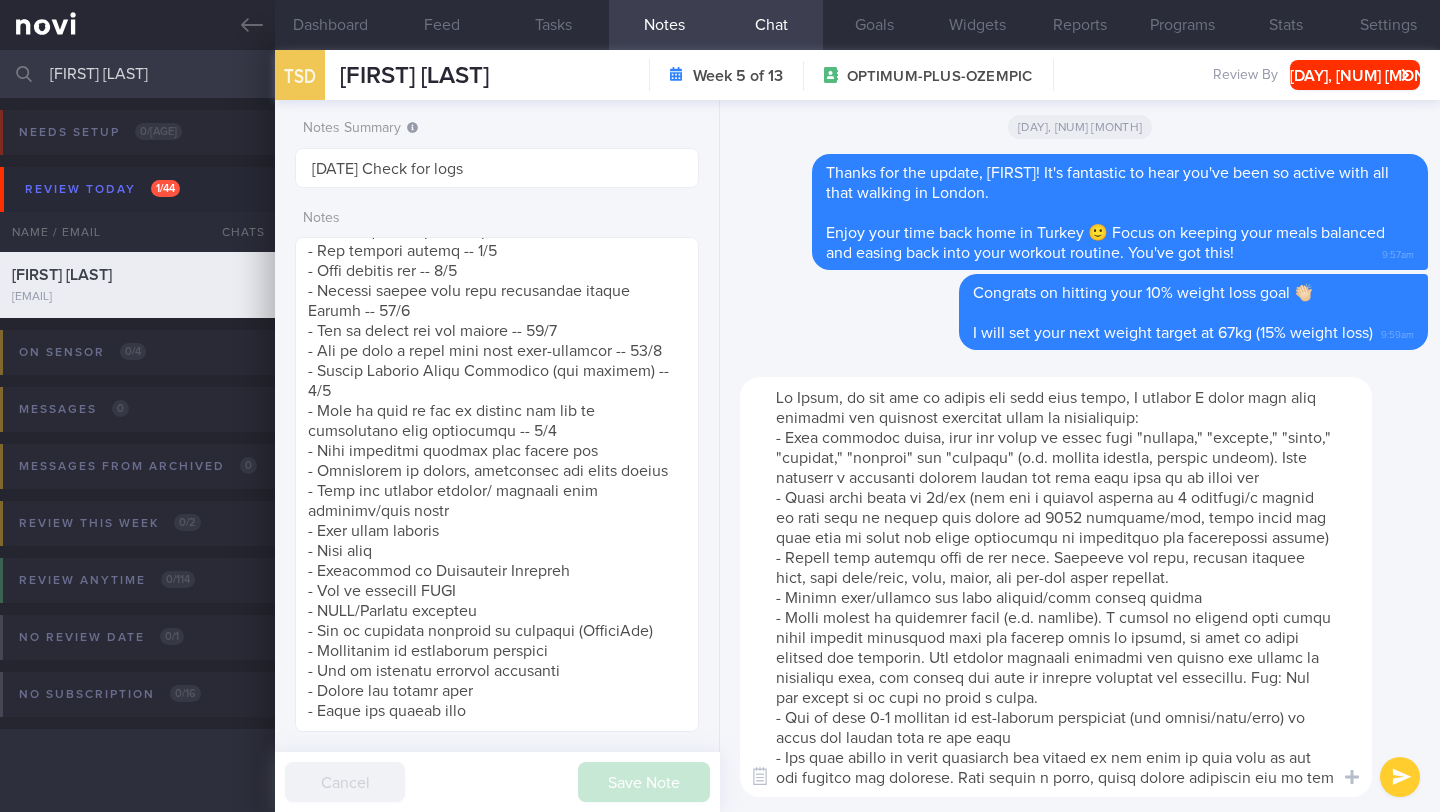 drag, startPoint x: 1213, startPoint y: 416, endPoint x: 760, endPoint y: 398, distance: 453.35748 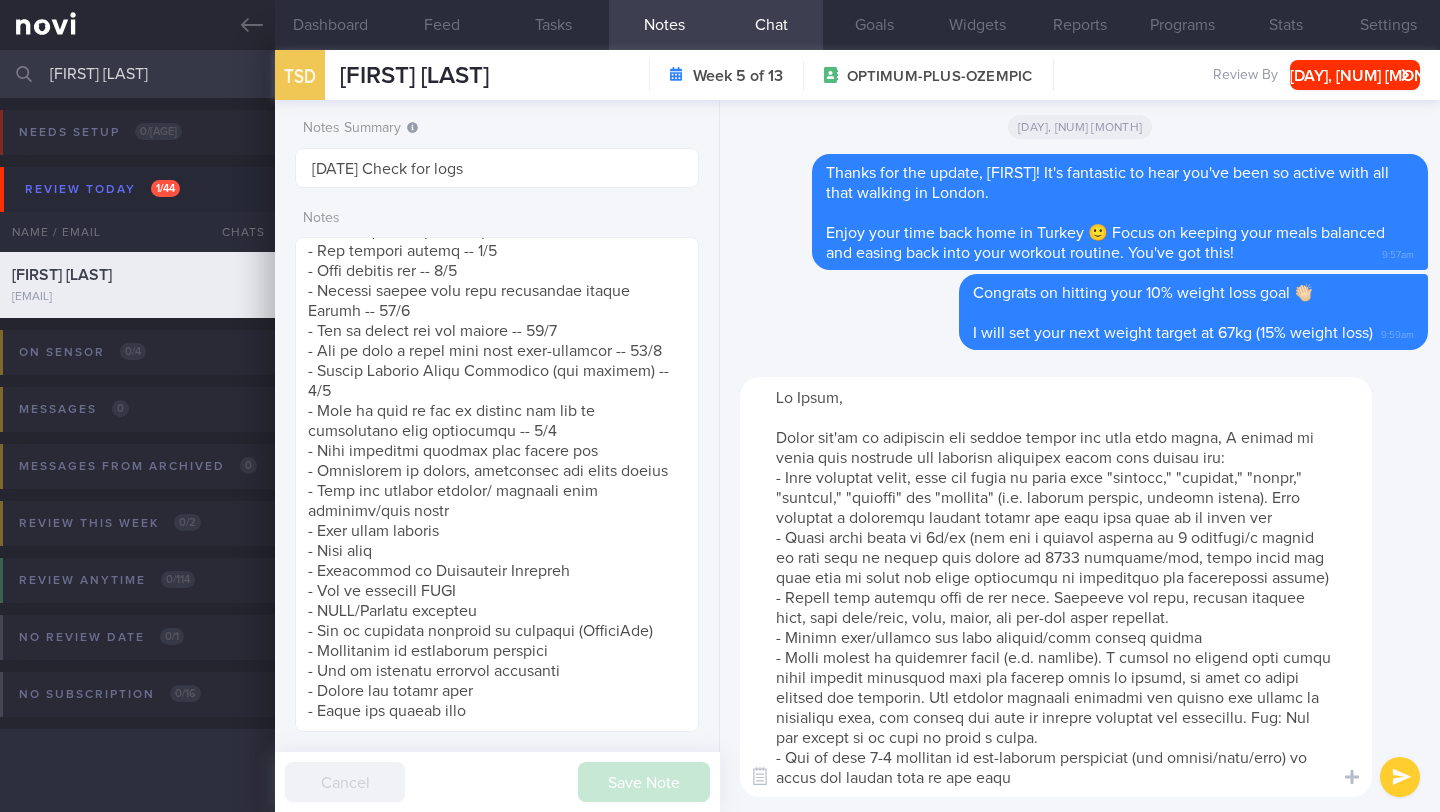click at bounding box center (1056, 587) 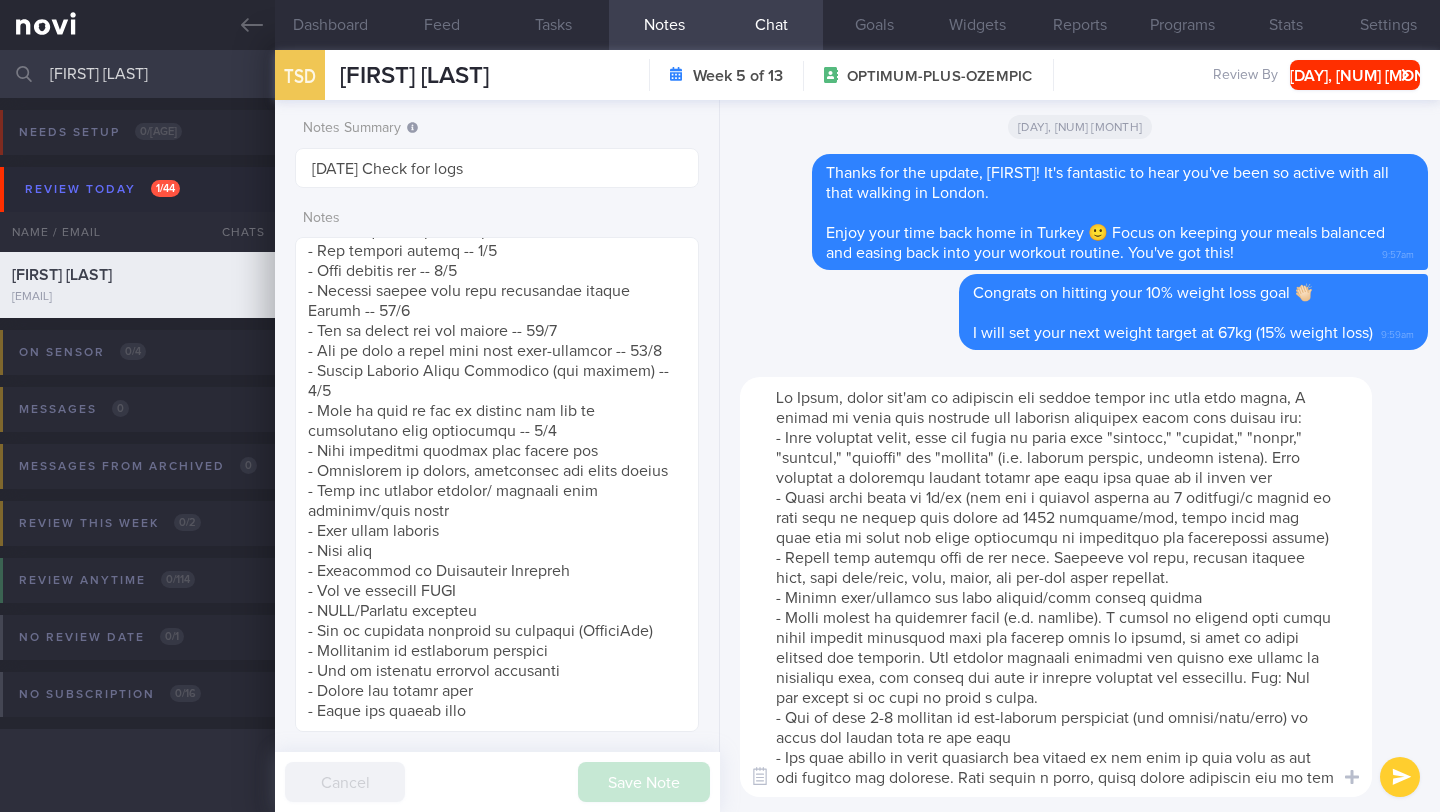 drag, startPoint x: 947, startPoint y: 395, endPoint x: 911, endPoint y: 393, distance: 36.05551 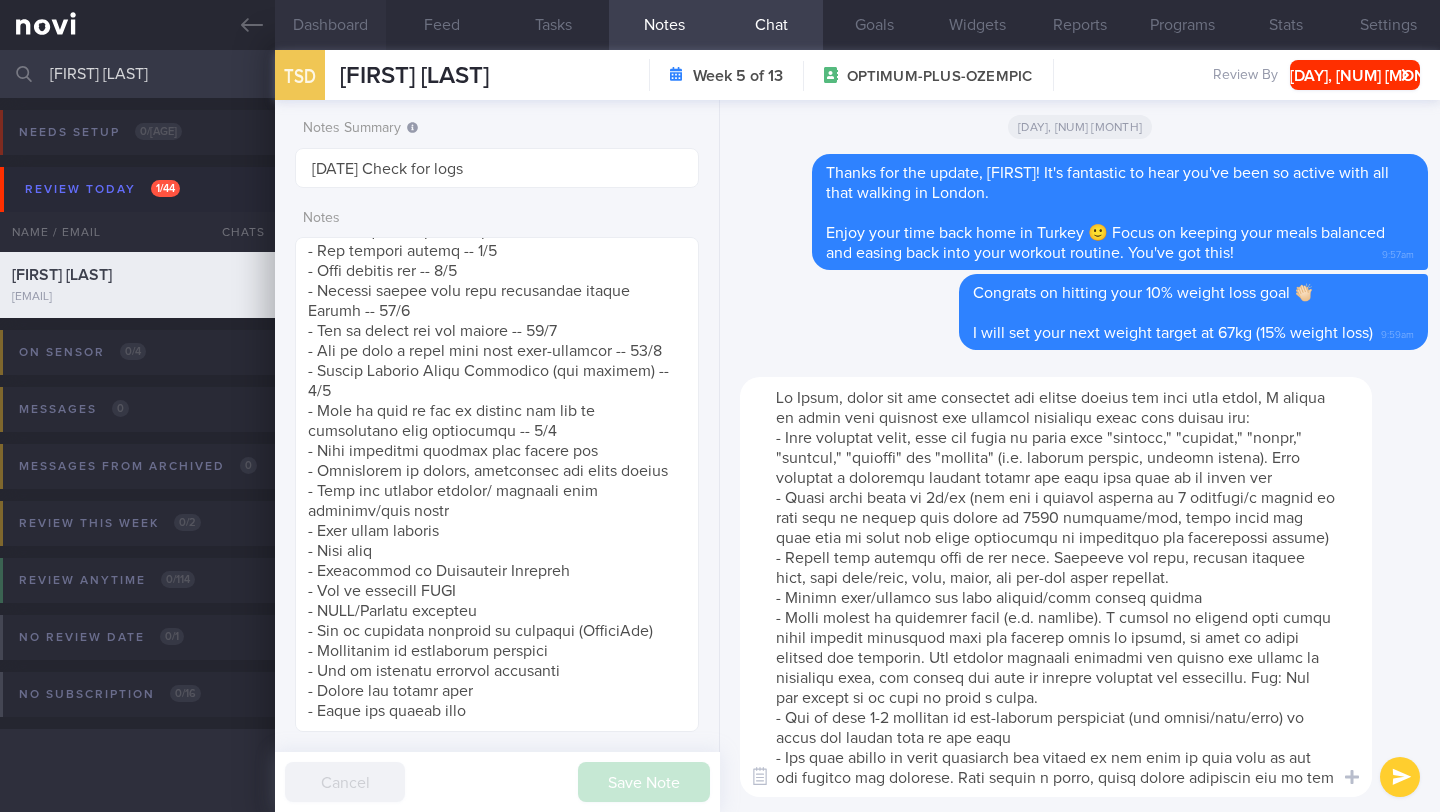click on "Dashboard" at bounding box center (330, 25) 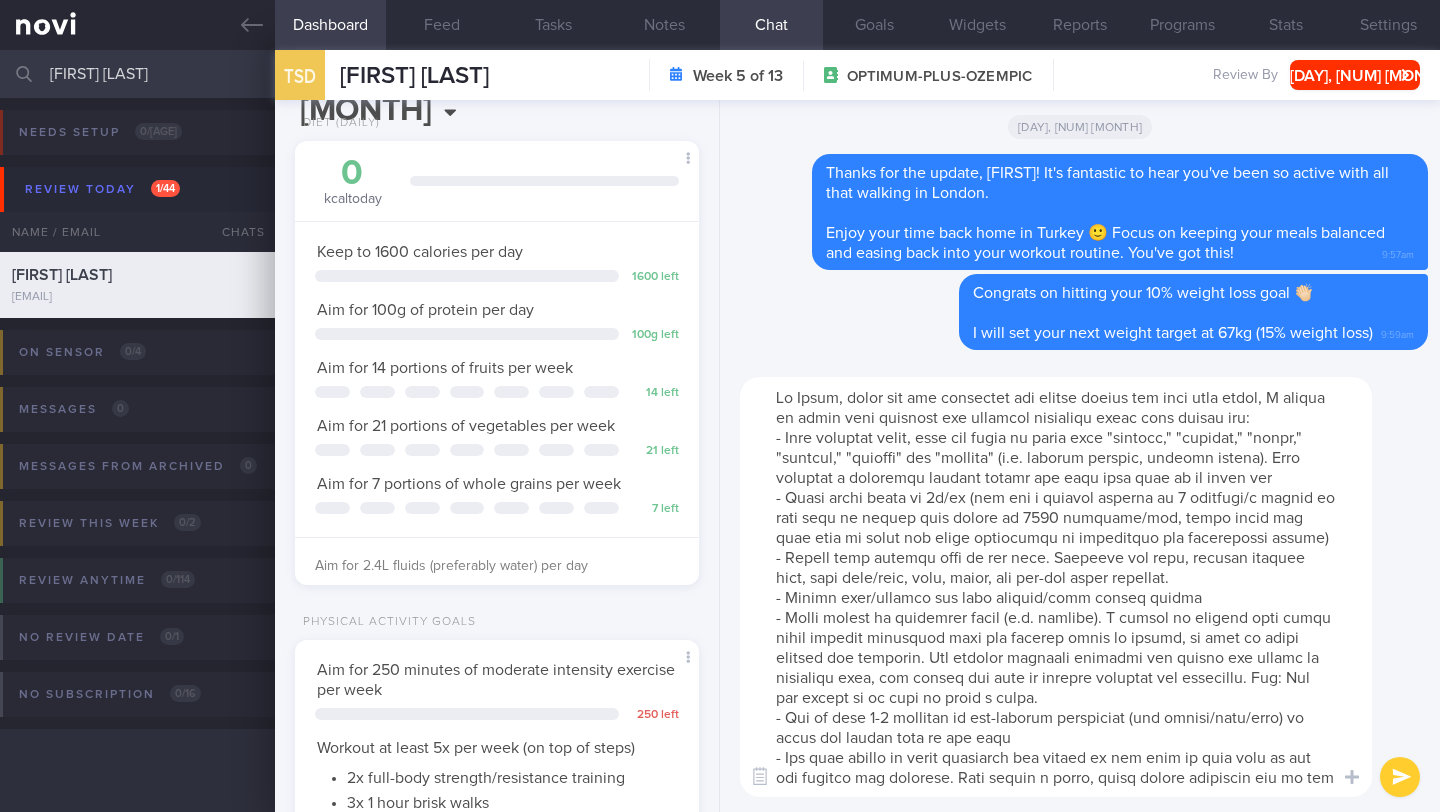 scroll, scrollTop: 48, scrollLeft: 0, axis: vertical 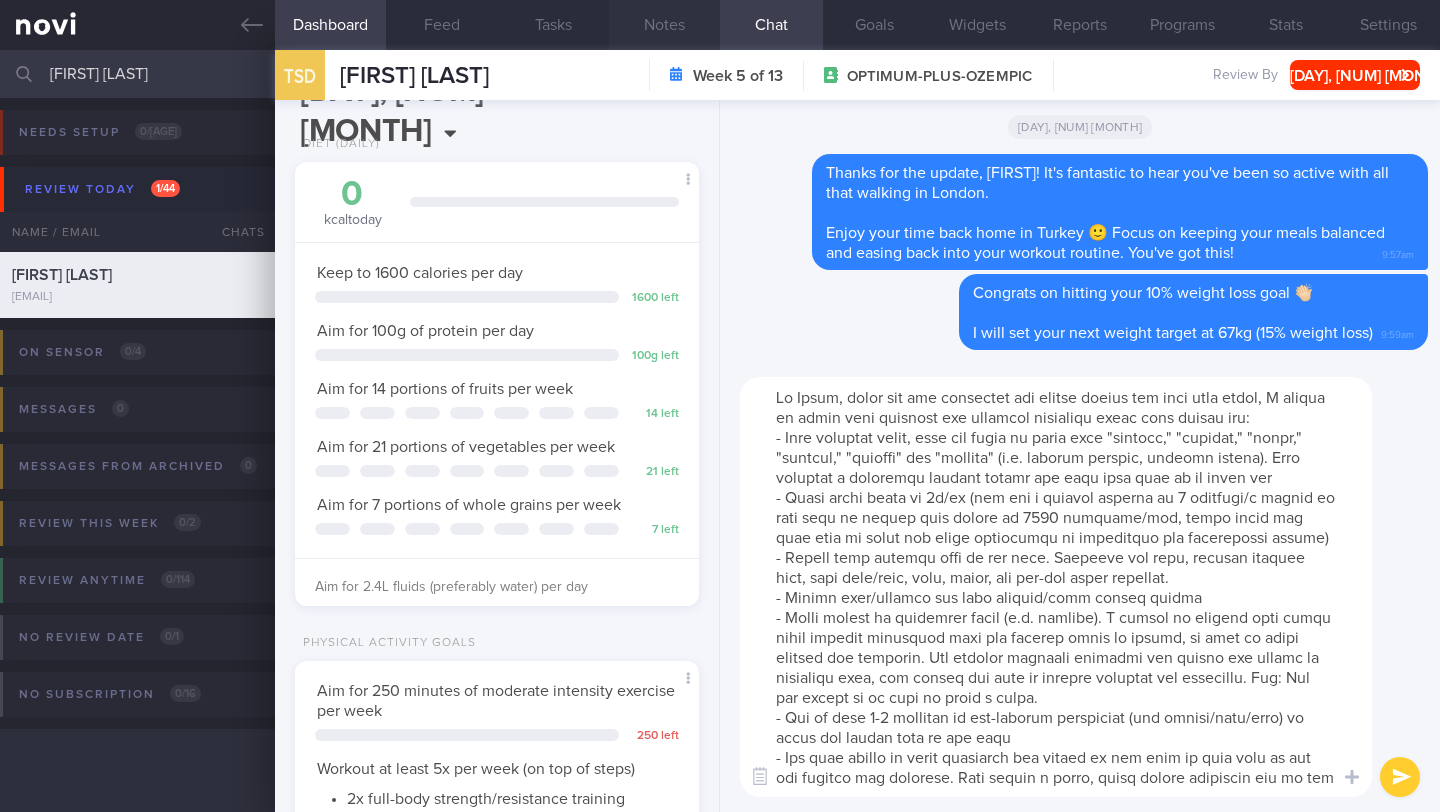 click on "Notes" at bounding box center (664, 25) 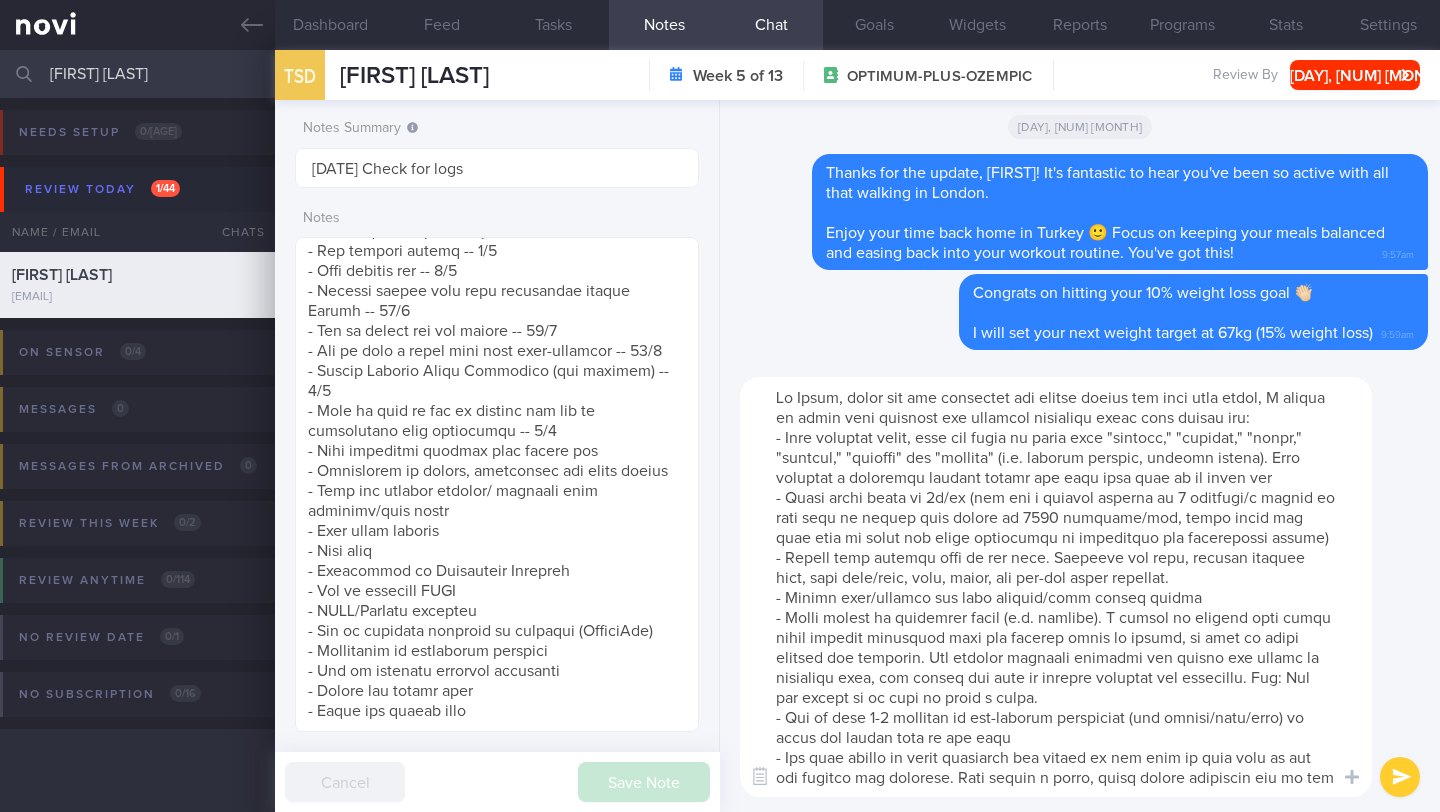 scroll, scrollTop: 156, scrollLeft: 0, axis: vertical 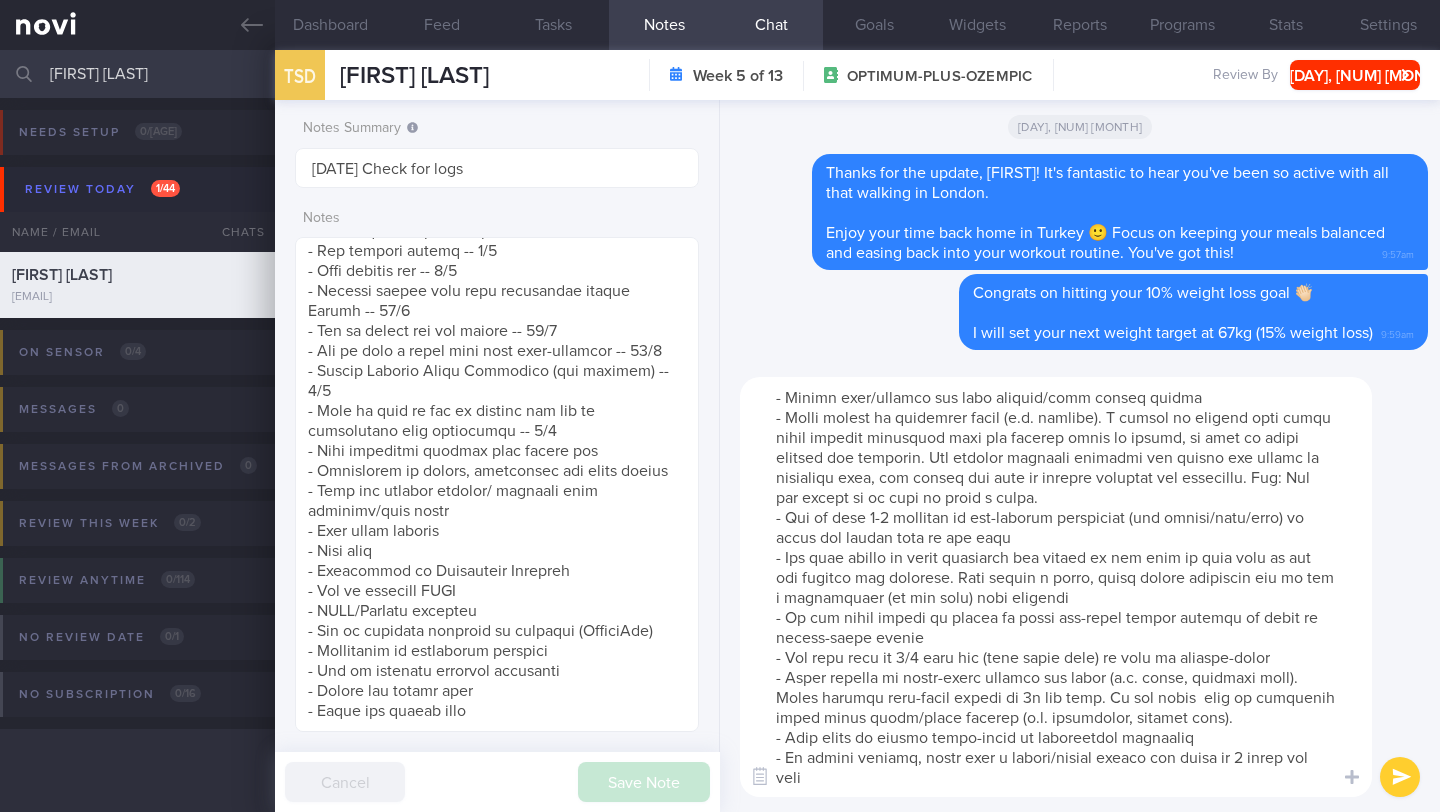 drag, startPoint x: 767, startPoint y: 391, endPoint x: 864, endPoint y: 811, distance: 431.0557 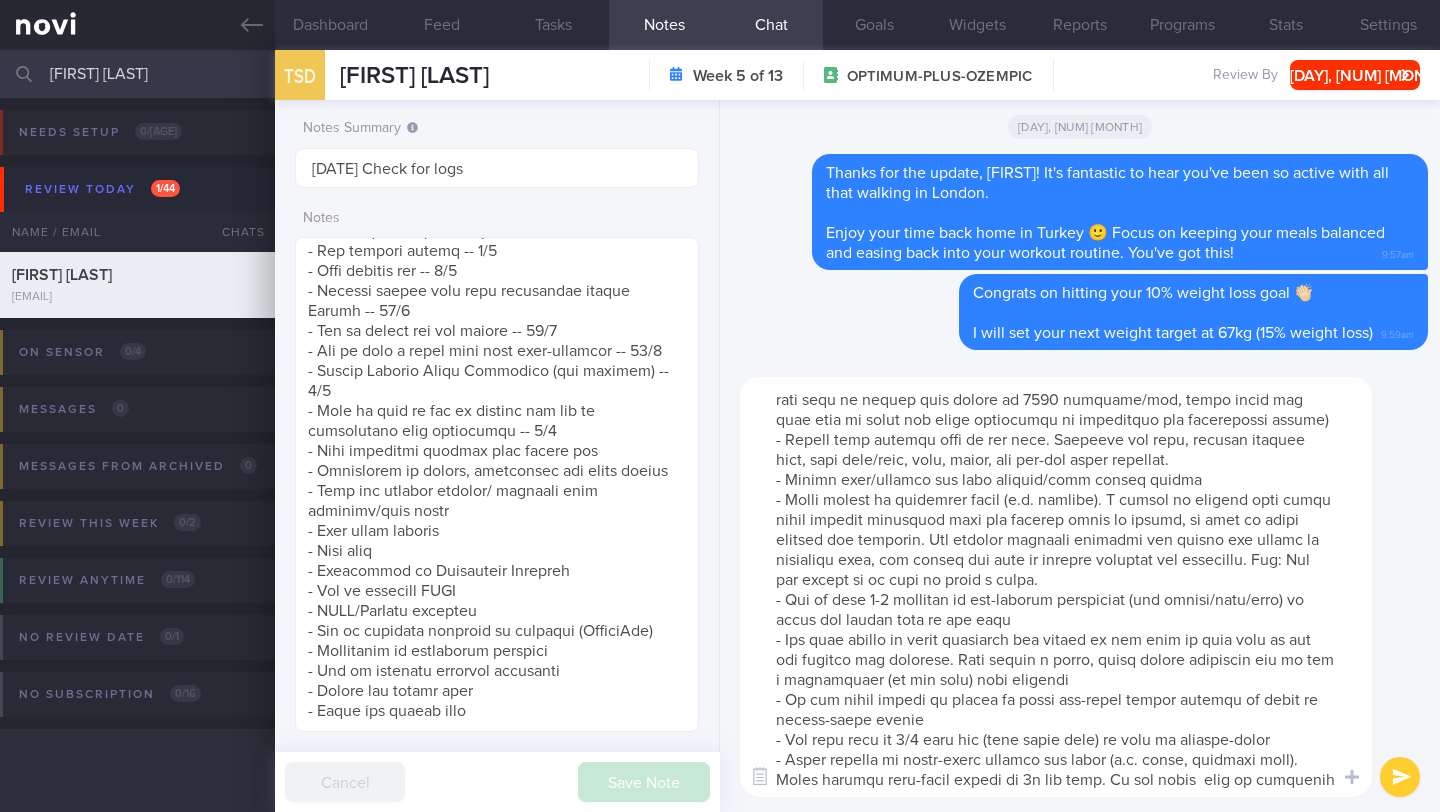 scroll, scrollTop: 118, scrollLeft: 0, axis: vertical 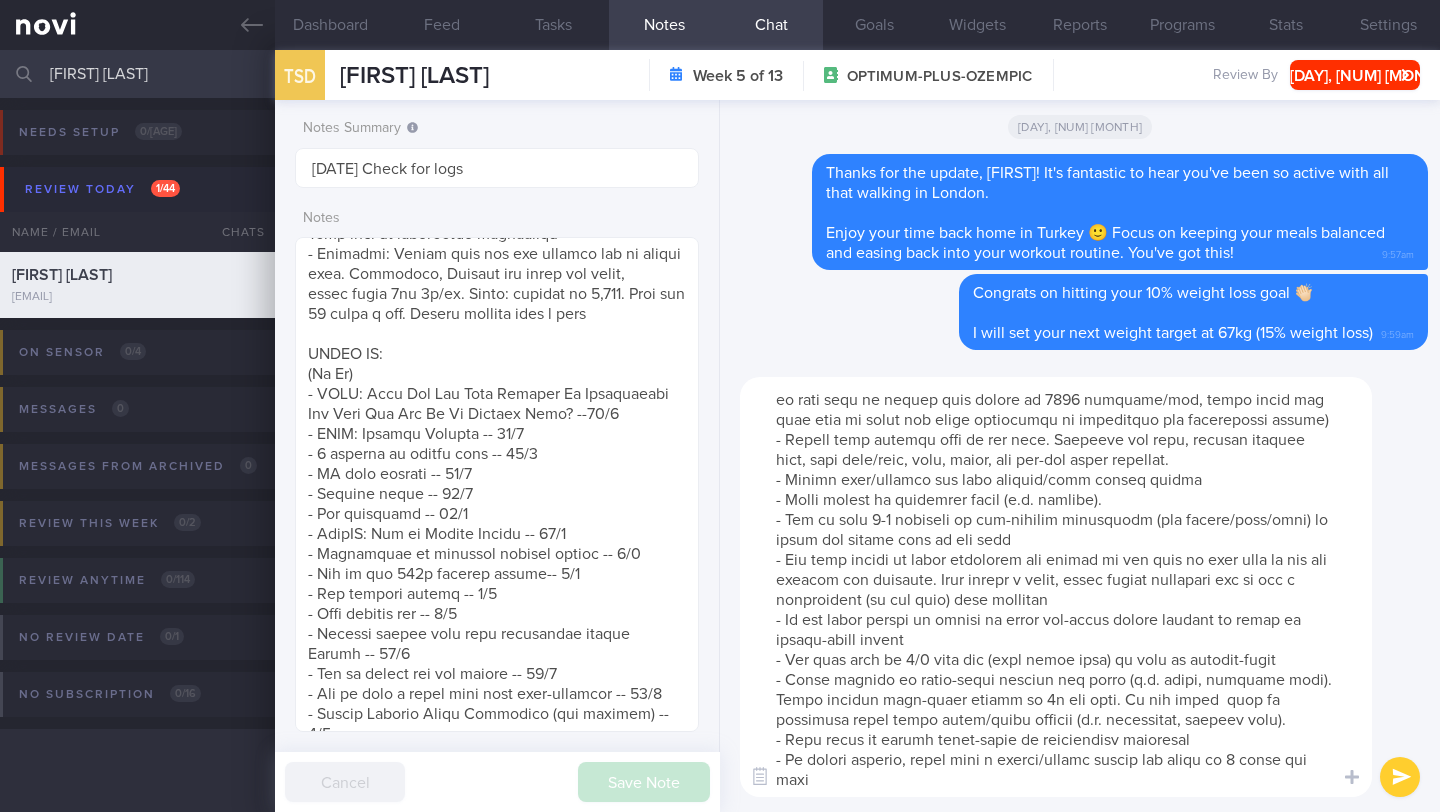 drag, startPoint x: 1043, startPoint y: 481, endPoint x: 1089, endPoint y: 486, distance: 46.270943 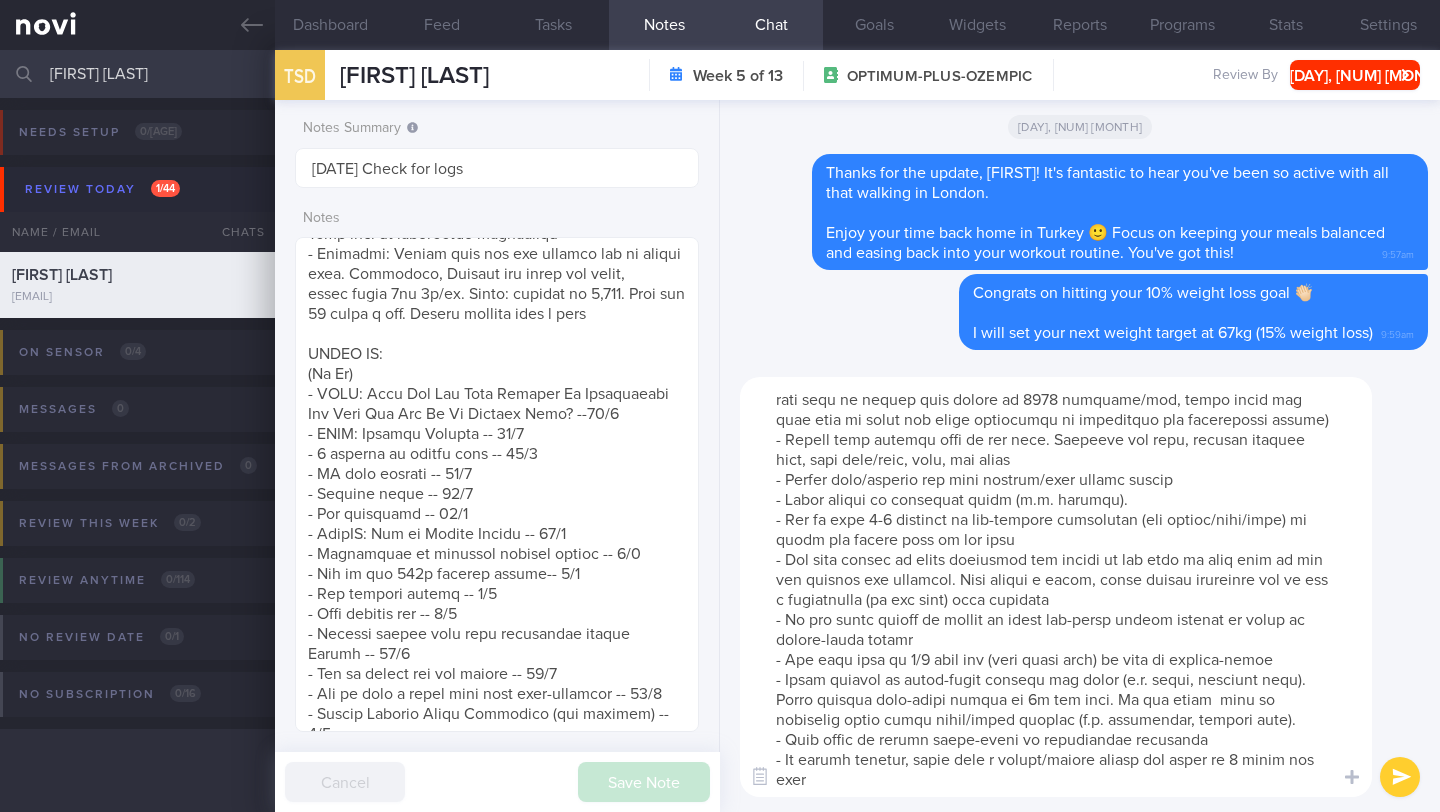 scroll, scrollTop: 121, scrollLeft: 0, axis: vertical 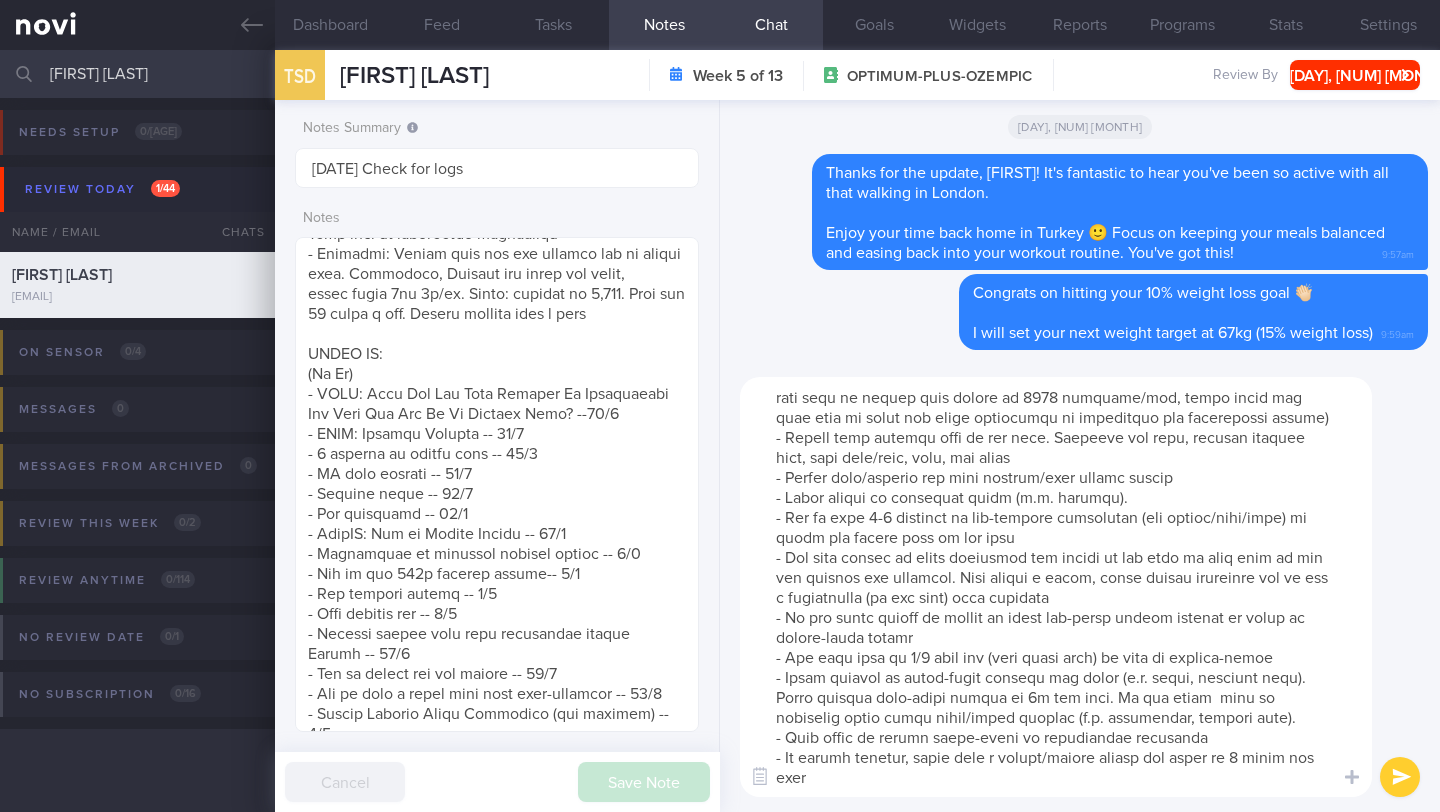type on "Hi [FIRST], since you are traveling and likely dining out more than usual, I wanted to share some pointers for choosing healthier meals when eating out:
- When ordering meals, look for words on menus like "grilled," "steamed," "baked," "roasted," "poached" and "broiled" (e.g. grilled chicken, poached salmon). They indicate a healthier cooking method was used with less or no added fat
- Limit fried foods to 2x/wk (fat has a calorie density of 9 calories/g making it very easy to exceed your target of 1600 calories/day, fried foods are also high in trans fat which contribute to increasing bad cholesterol levels)
- Choose lean protein most of the time. Examples are fish, chicken without skin, lean pork/beef, tofu, and beans
- Remove skin/visible fat from chicken/meat before eating
- Limit intake of processed meats (e.g. sausage).
- Aim to have 1-2 servings of non-starchy vegetables (not potato/corn/peas) at lunch and dinner most of the time
- Ask your server to leave dressings and sauces on the side of your mea..." 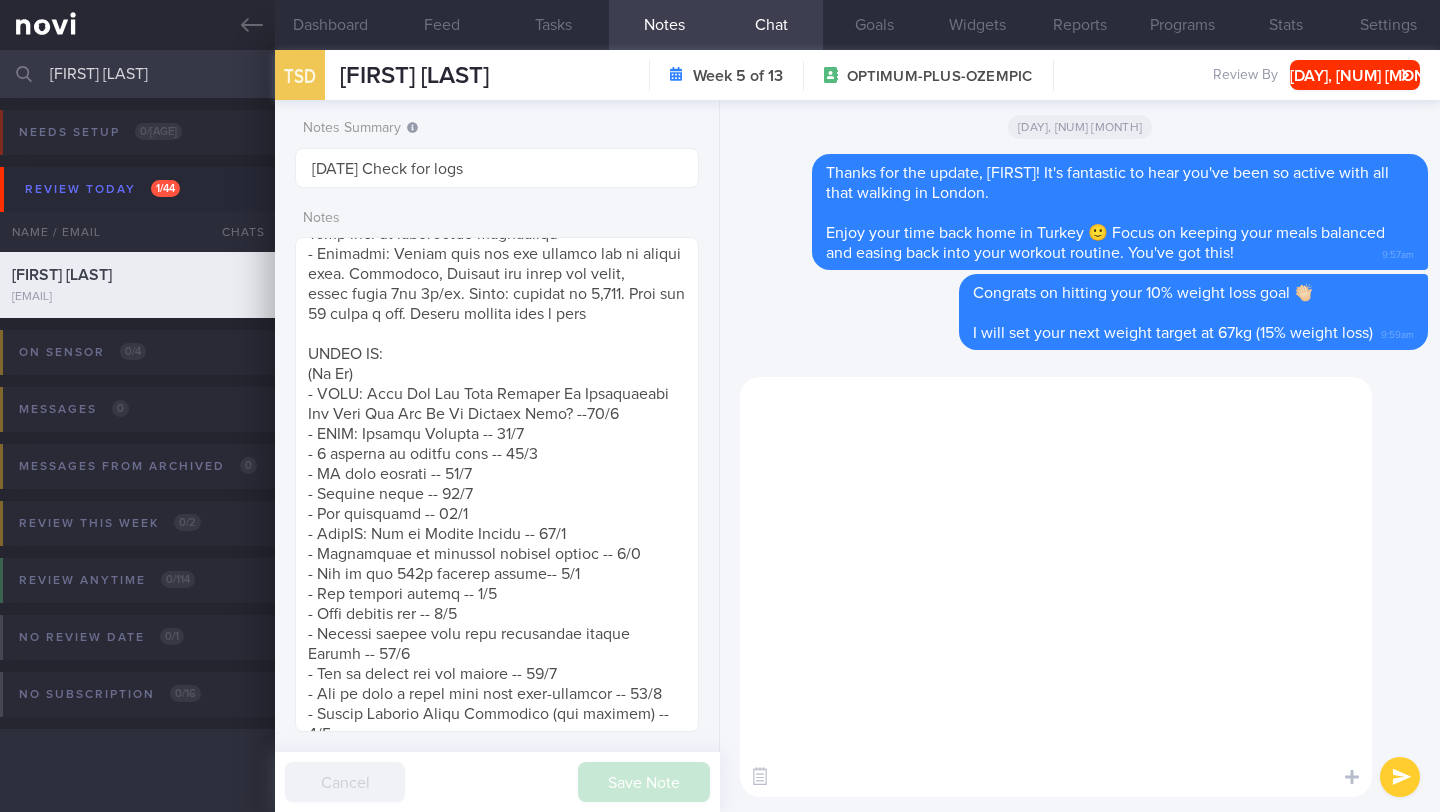 scroll, scrollTop: 0, scrollLeft: 0, axis: both 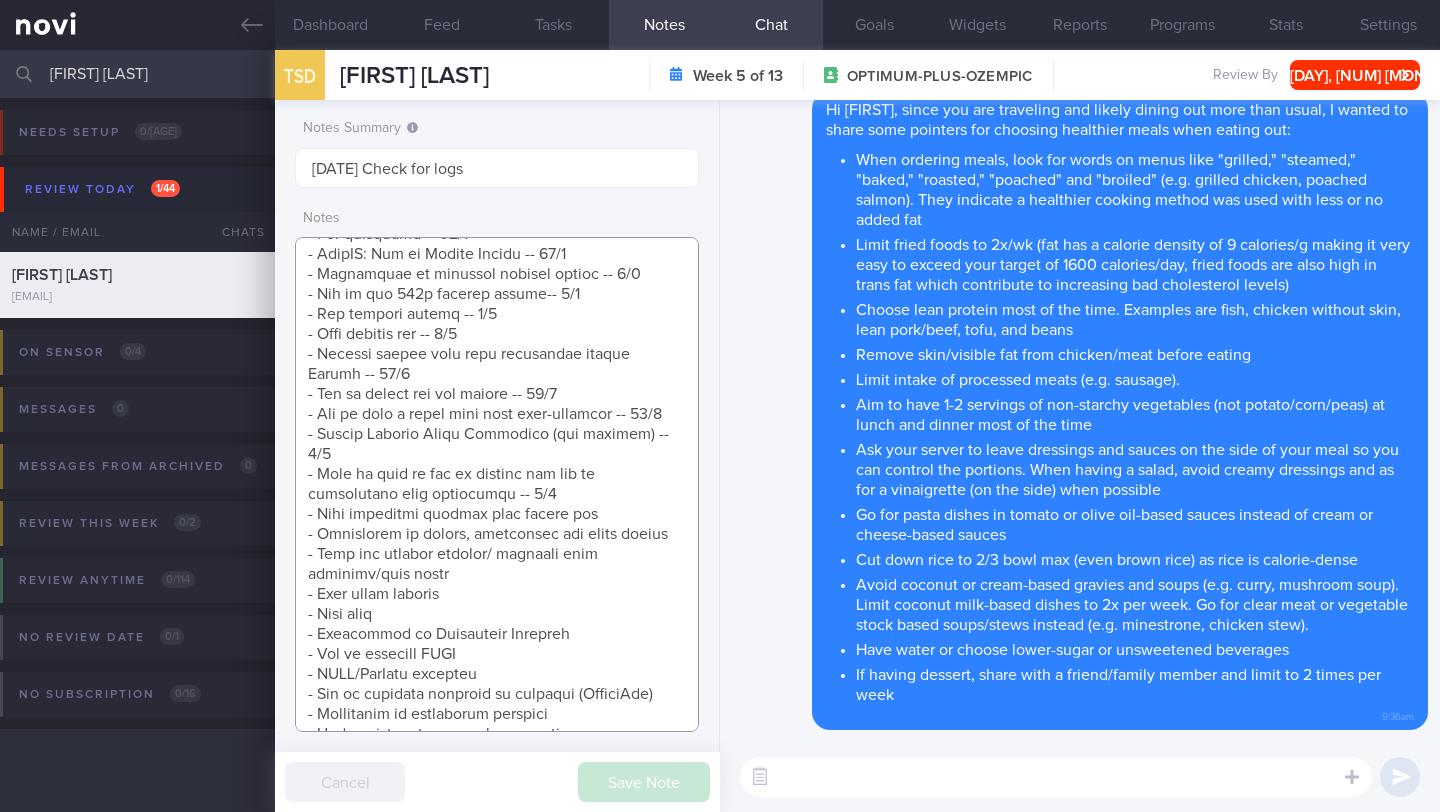click at bounding box center (497, 484) 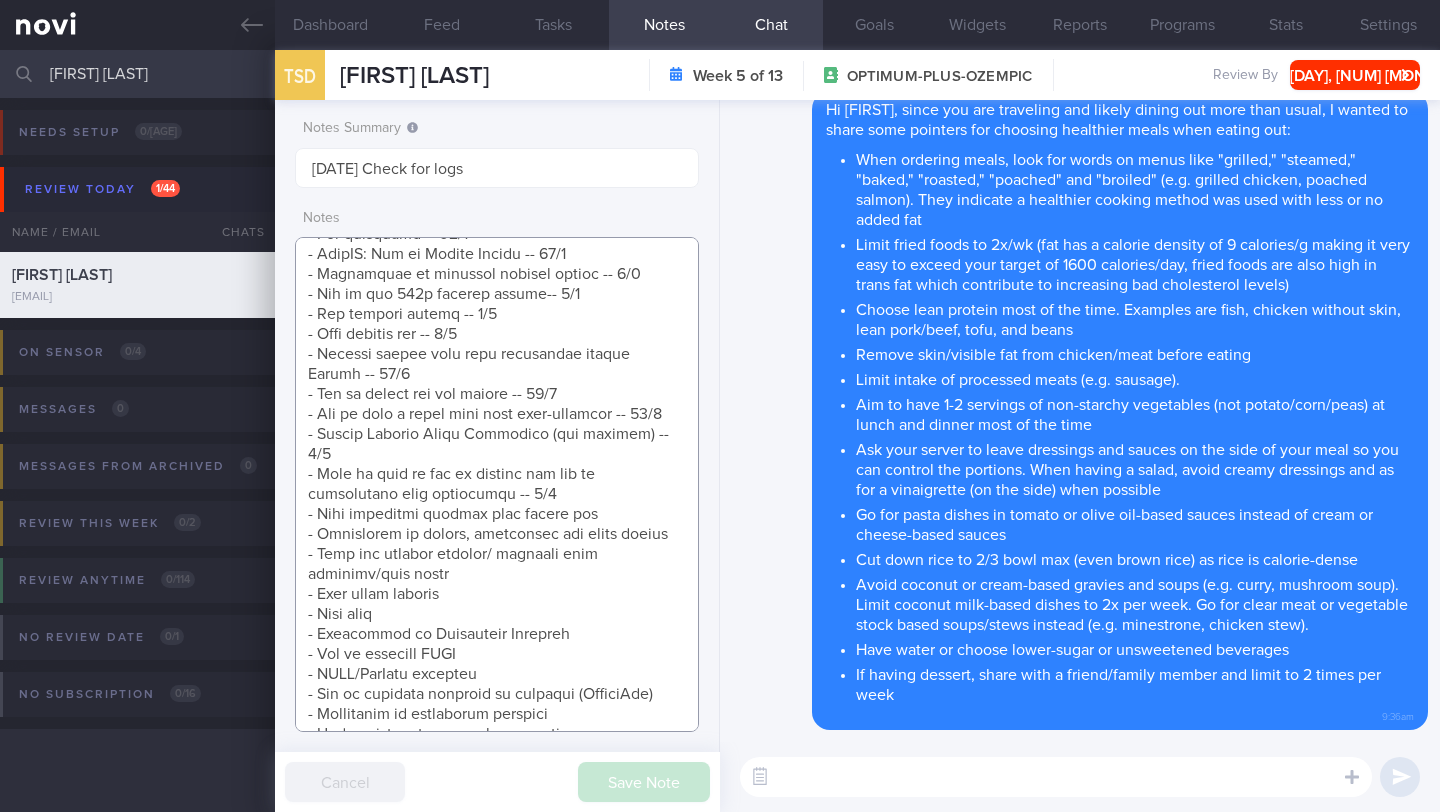 click at bounding box center (497, 484) 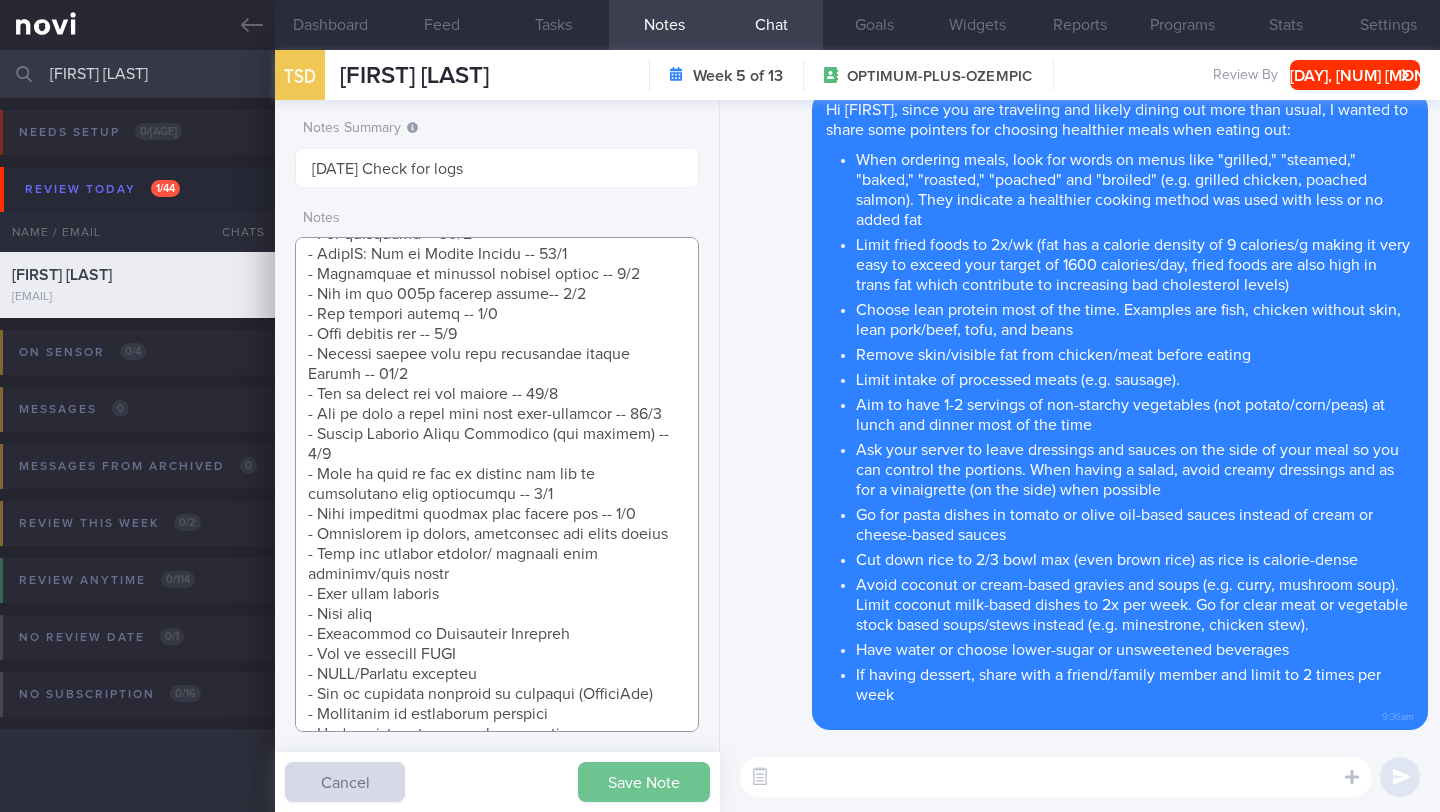 type on "**Takes full cream dairy products -- does not believe in skim dairy
Nil need for recipes
Will work on increasing vegetables
SUPPORT NEEDED: Encouragement (from the wt loss)
CHALLENGE:
- OVERALL: ([DATE]) Constipation, worse on days of medication. Red dragonfruit which helps. Portion sizes are smaller. Walking the dog. Weight lifting once a week. Also enjoys yoga. Prescribed Ozempic 1mg
Wt trend: ([DATE]) [WEIGHT]kg > ([DATE]) [WEIGHT]kg
TANITA (  )
Body fat %:
Muscle Mass:
Visceral fat:
Metabolic Age:
Wt Targets:
5%  (4kg -> [WEIGHT]kg)
10% (8kg -> [WEIGHT]kg)
15% (12kg -> [WEIGHT]kg)
49yo Turkish female
Insurance
WFO 3/5, WFH 2/5
Travels a lot for work (usually London) -- 1-2 weeks per month
- Pmhx: Thyroid Nodule (benign)
- Meds/Supps: HRT
- Social hx: Lives with hb (fitness trainer) and teenage kids
- Diet: Takes full cream dairy products -- does not believe in skim dairy. Travels 1-2 weeks per month (London). BF and L manageable. Dinners and drinks >> wt gain. No beverages with sugar. Been mindful with her water intak..." 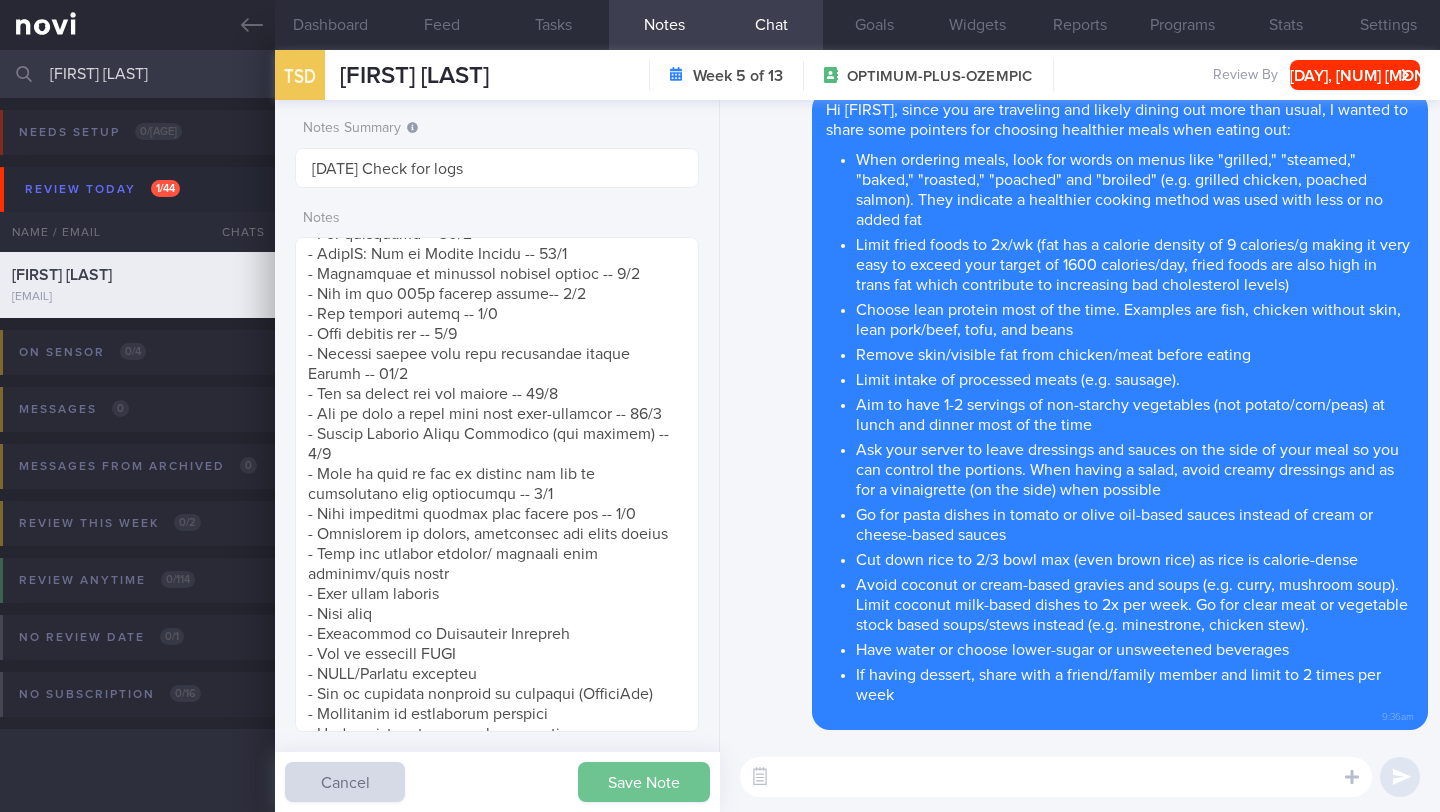 click on "Save Note" at bounding box center [644, 782] 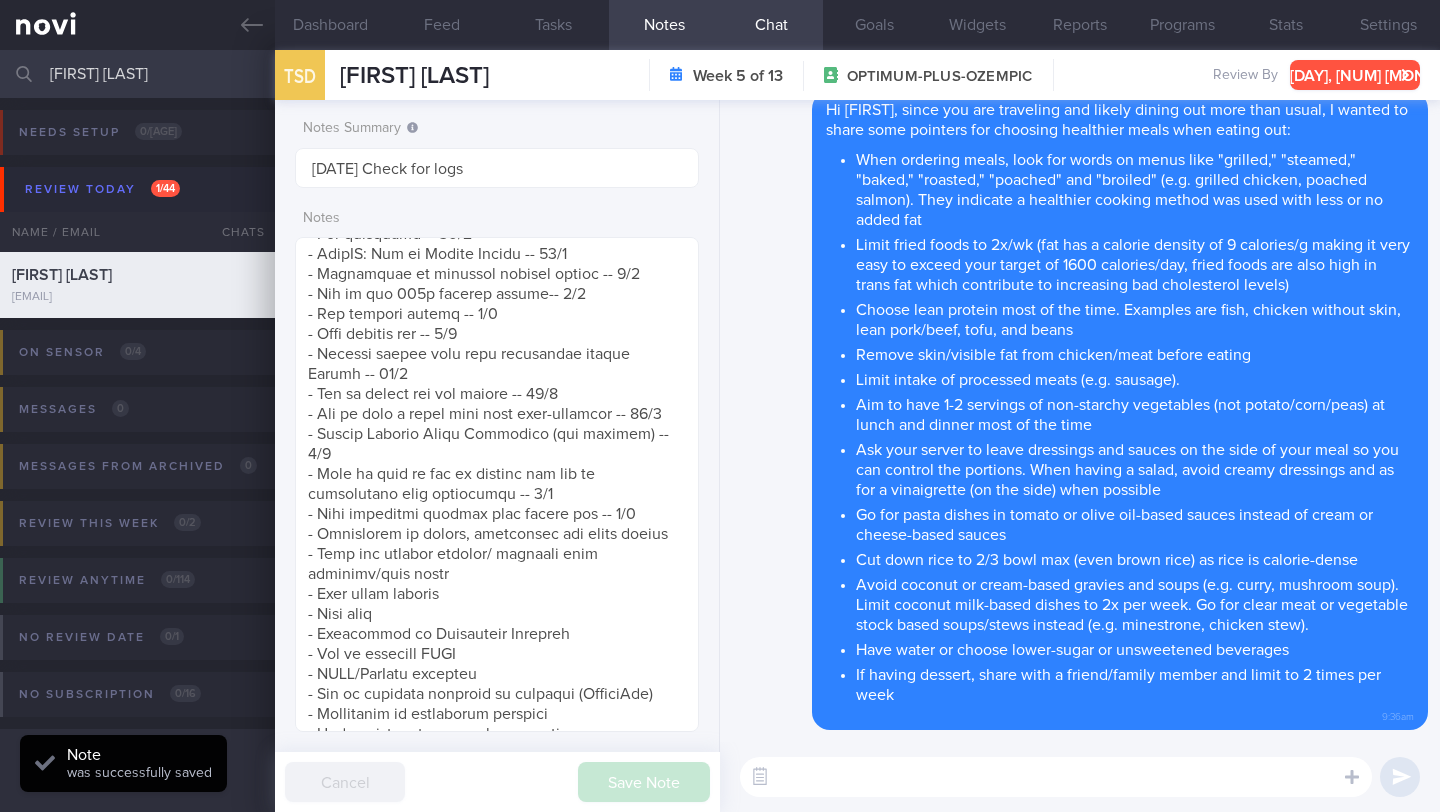 click on "[DAY], [NUM] [MONTH]" at bounding box center (1355, 75) 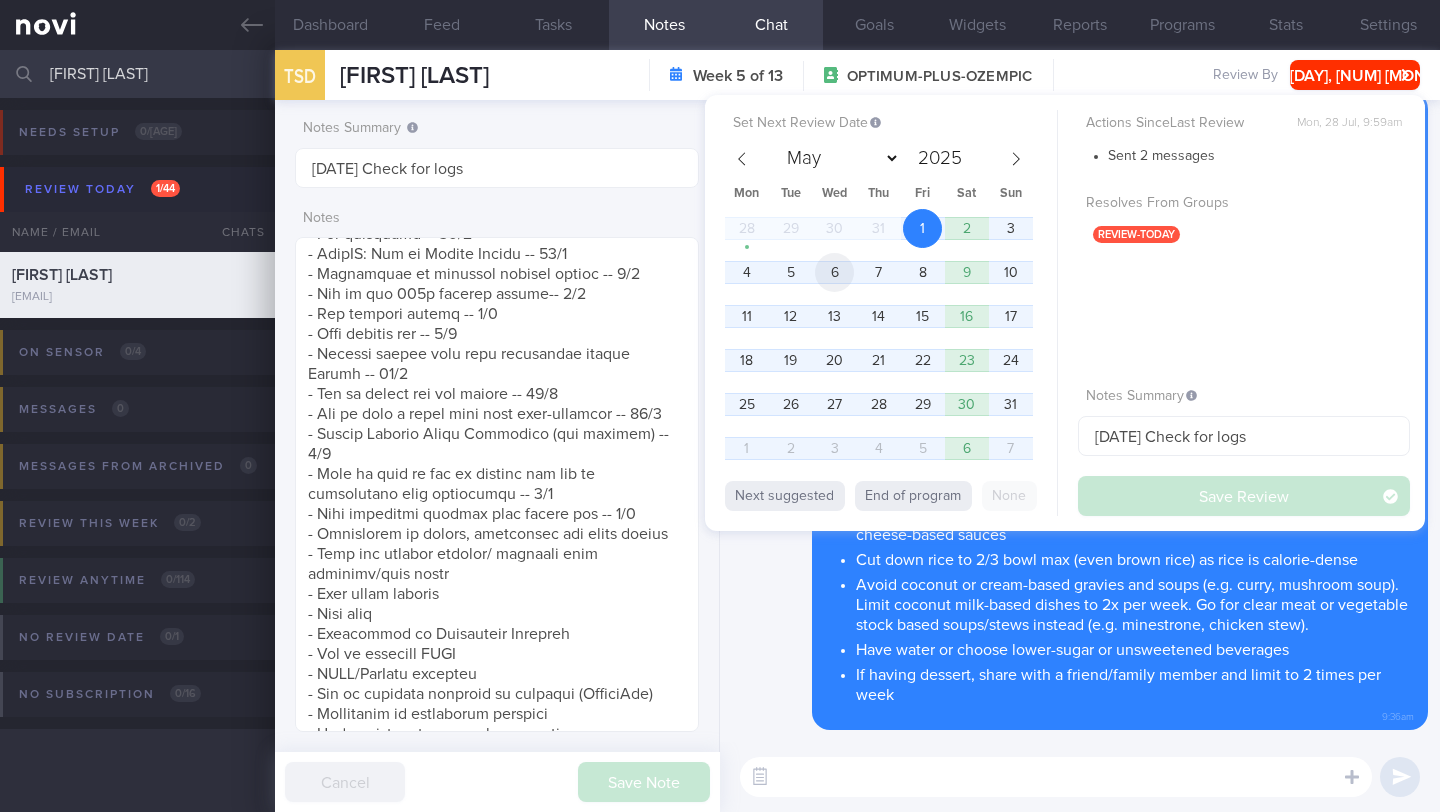 click on "6" at bounding box center (834, 272) 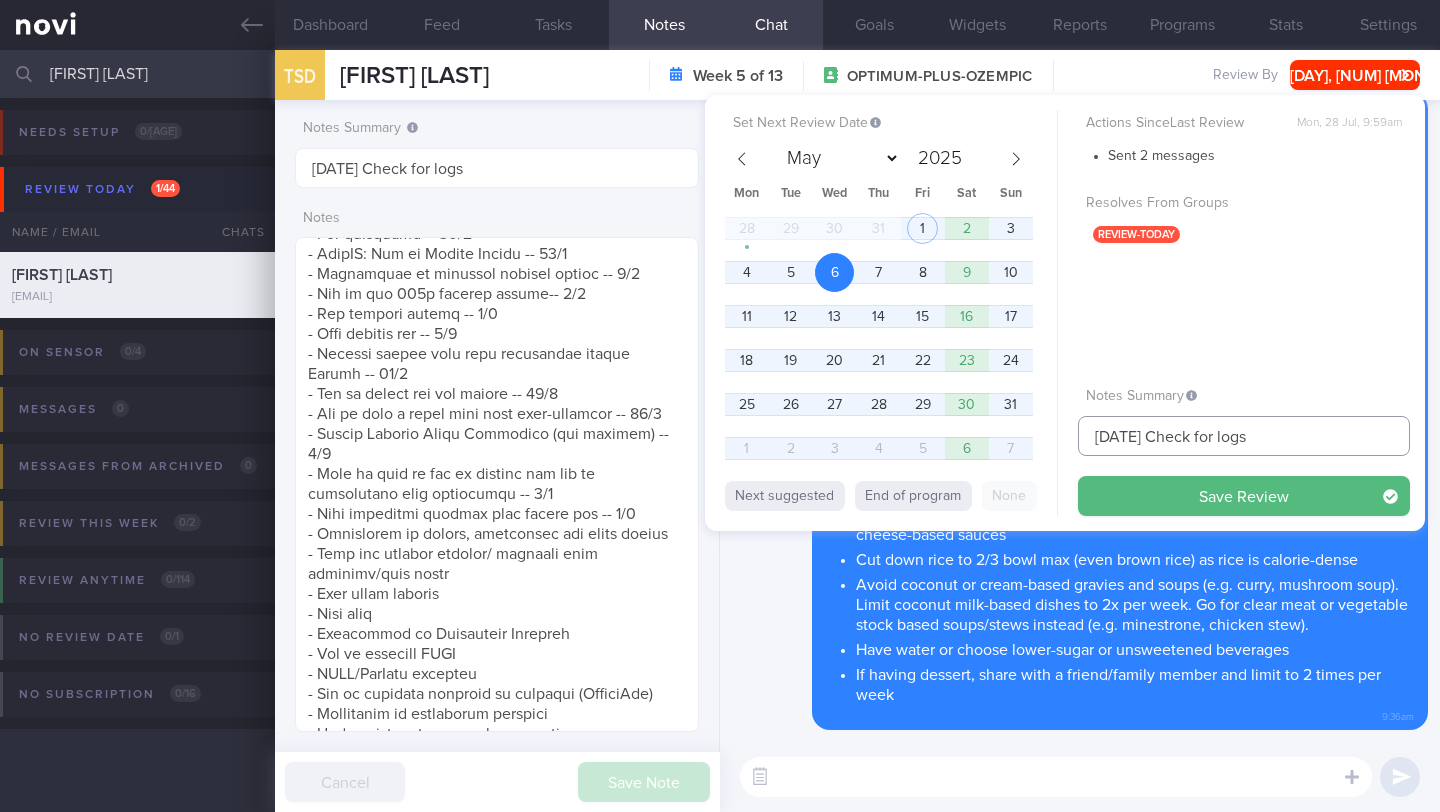 drag, startPoint x: 1104, startPoint y: 434, endPoint x: 1054, endPoint y: 426, distance: 50.635956 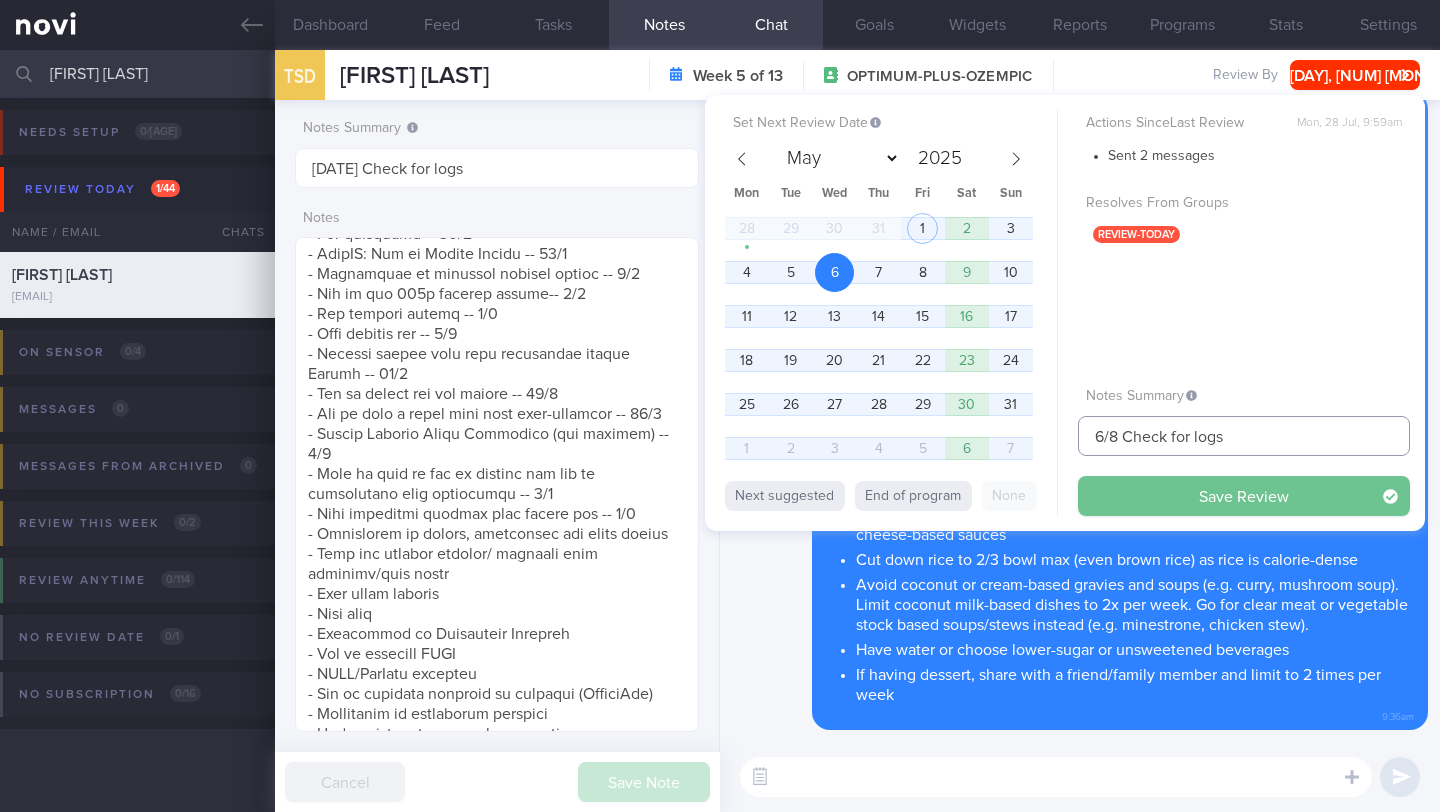 type on "6/8 Check for logs" 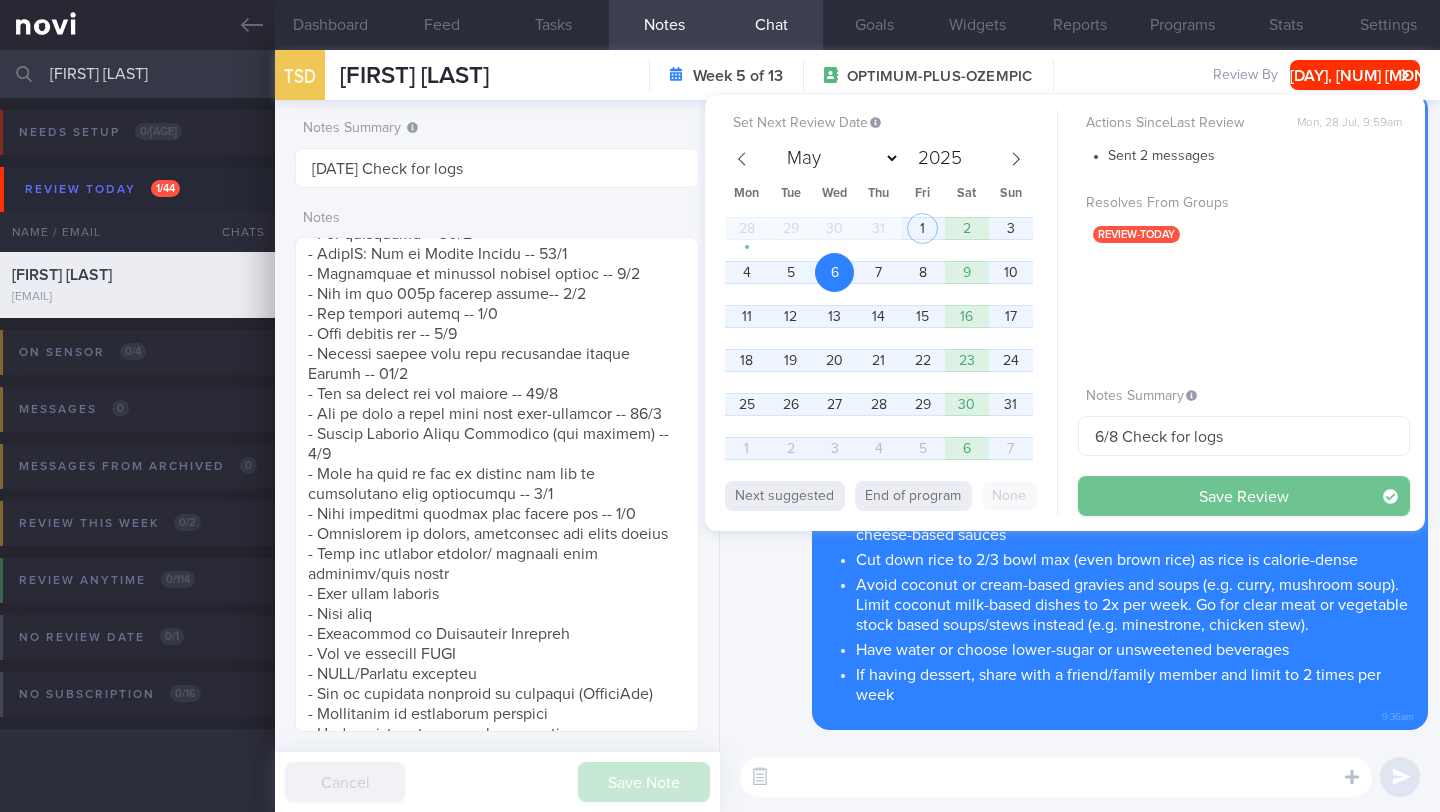 click on "Save Review" at bounding box center [1244, 496] 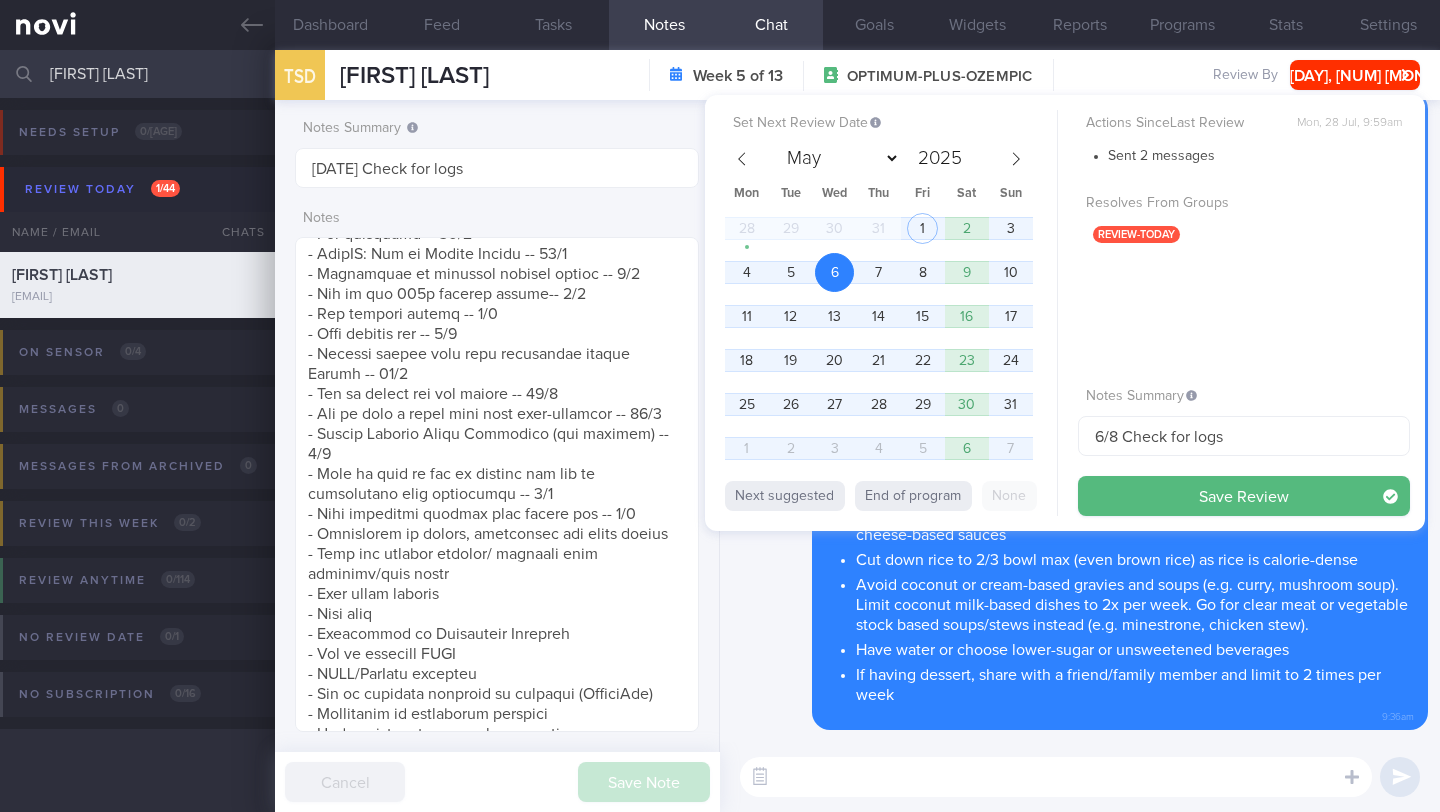 type on "6/8 Check for logs" 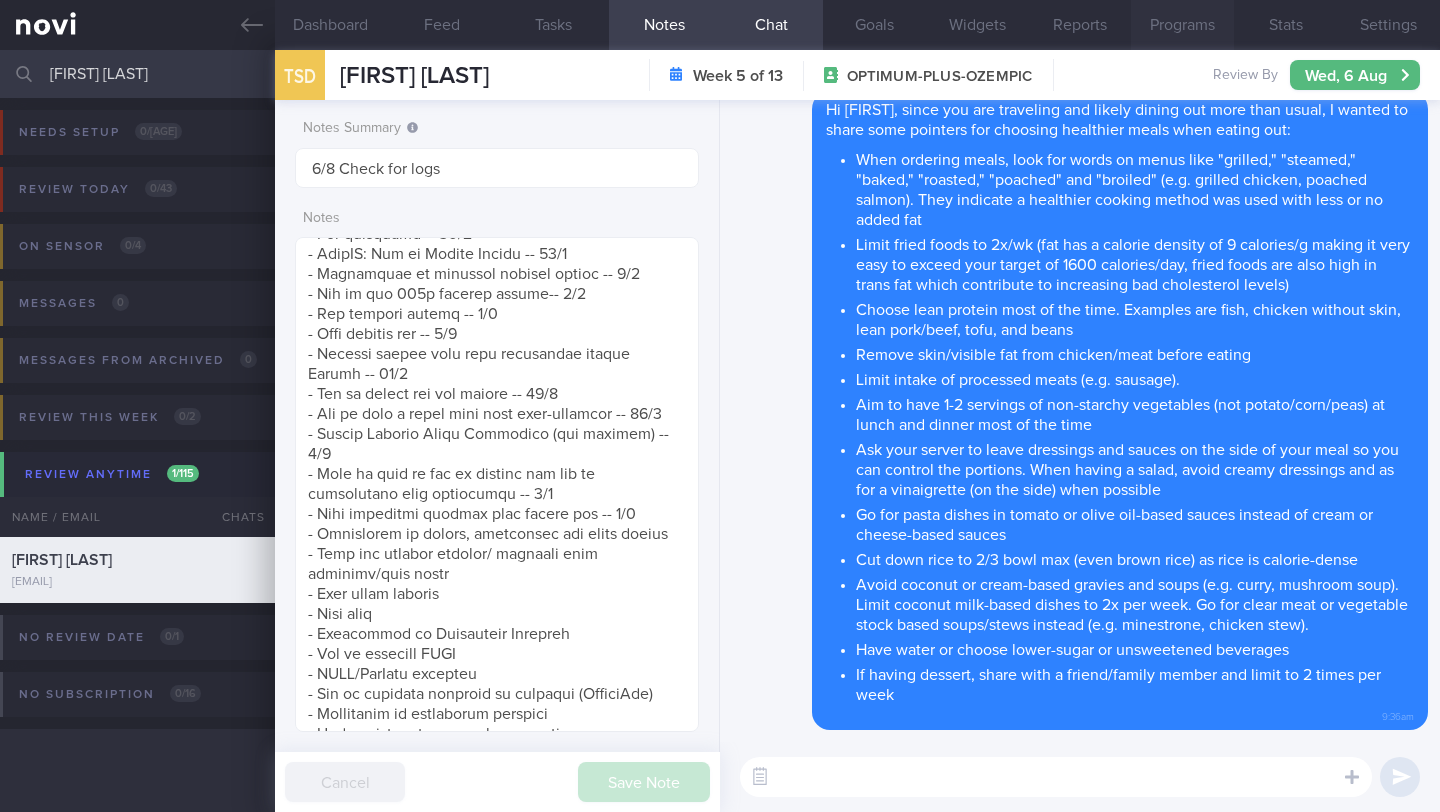 click on "Programs" at bounding box center [1182, 25] 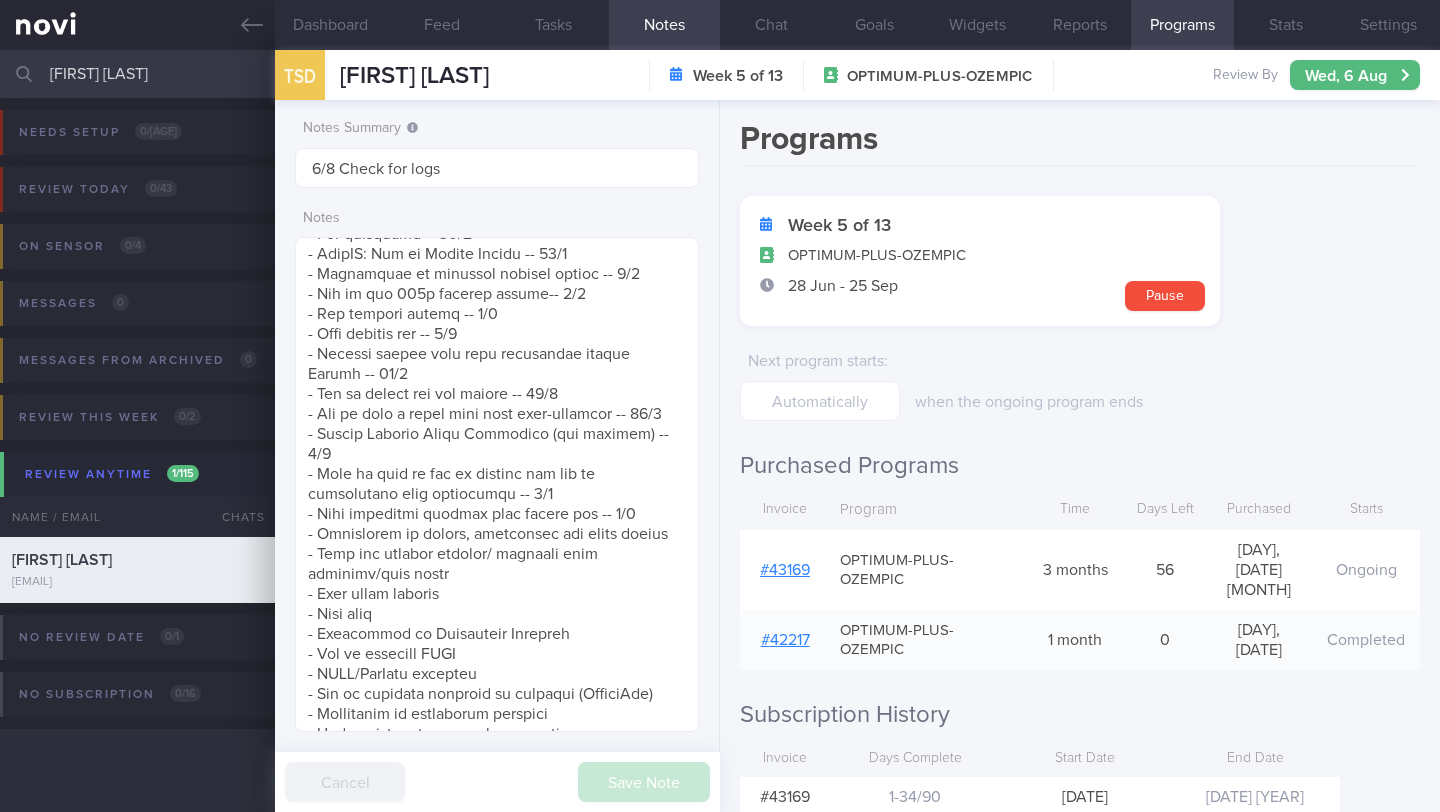 click on "[FIRST] [LAST]" at bounding box center [720, 74] 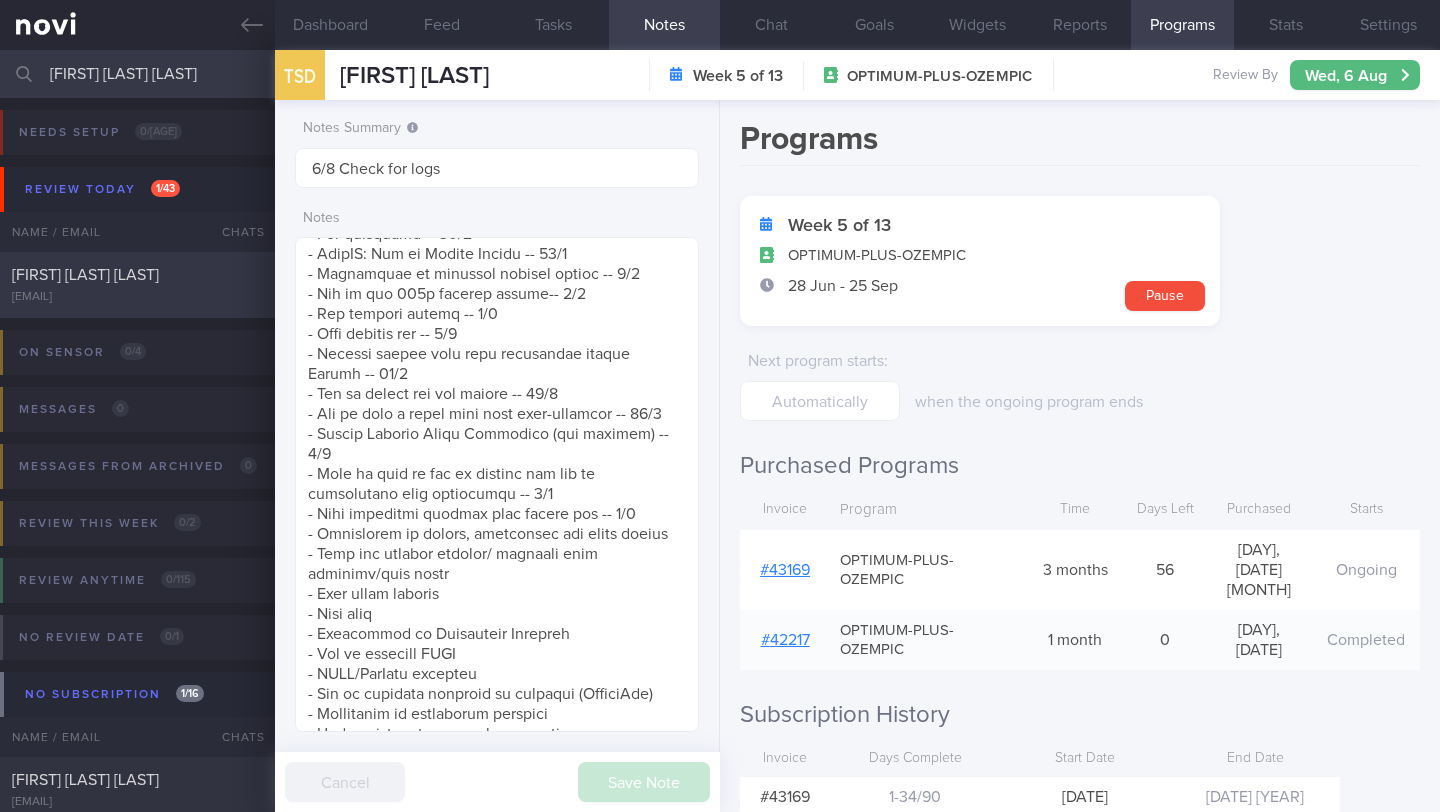 type on "[FIRST] [LAST] [LAST]" 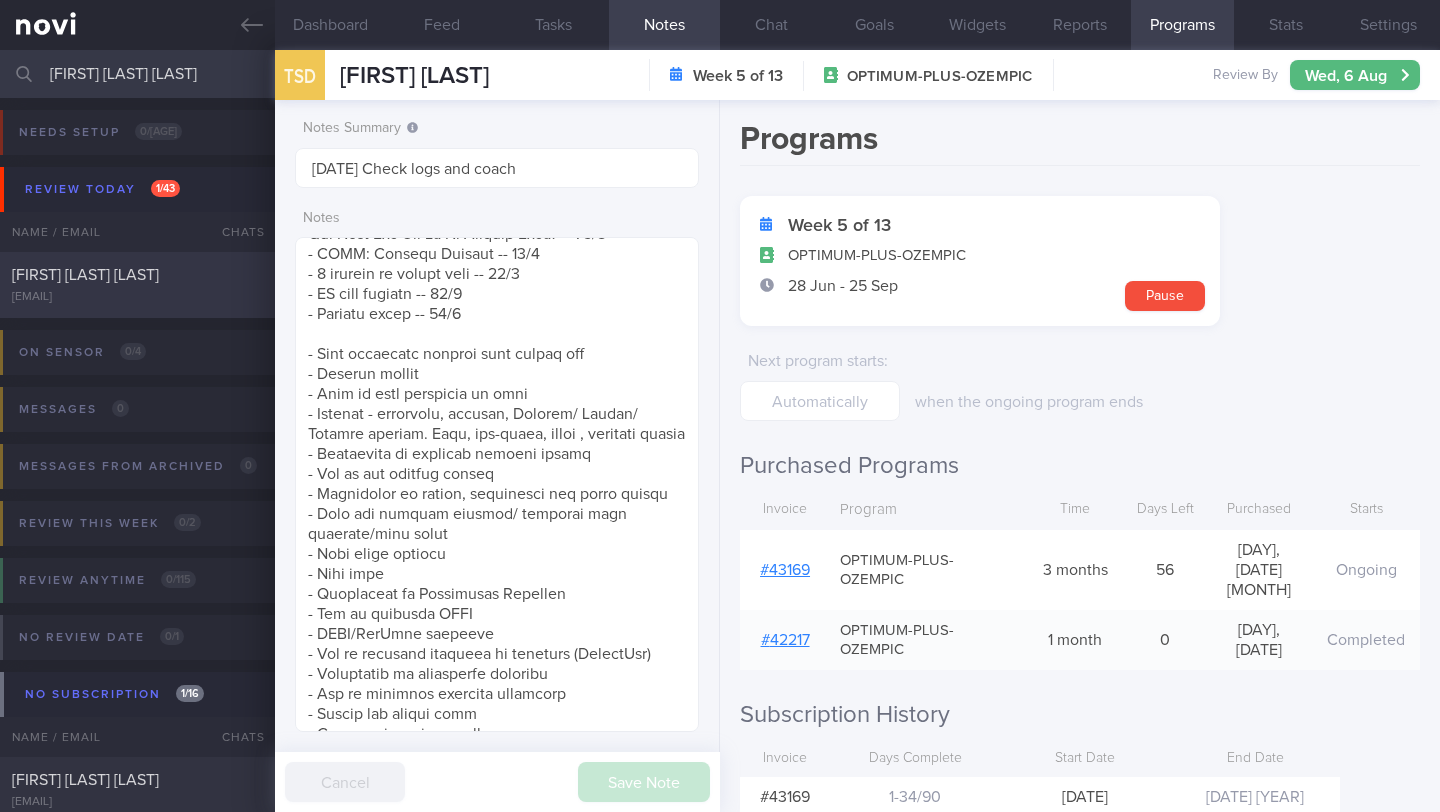 select on "6" 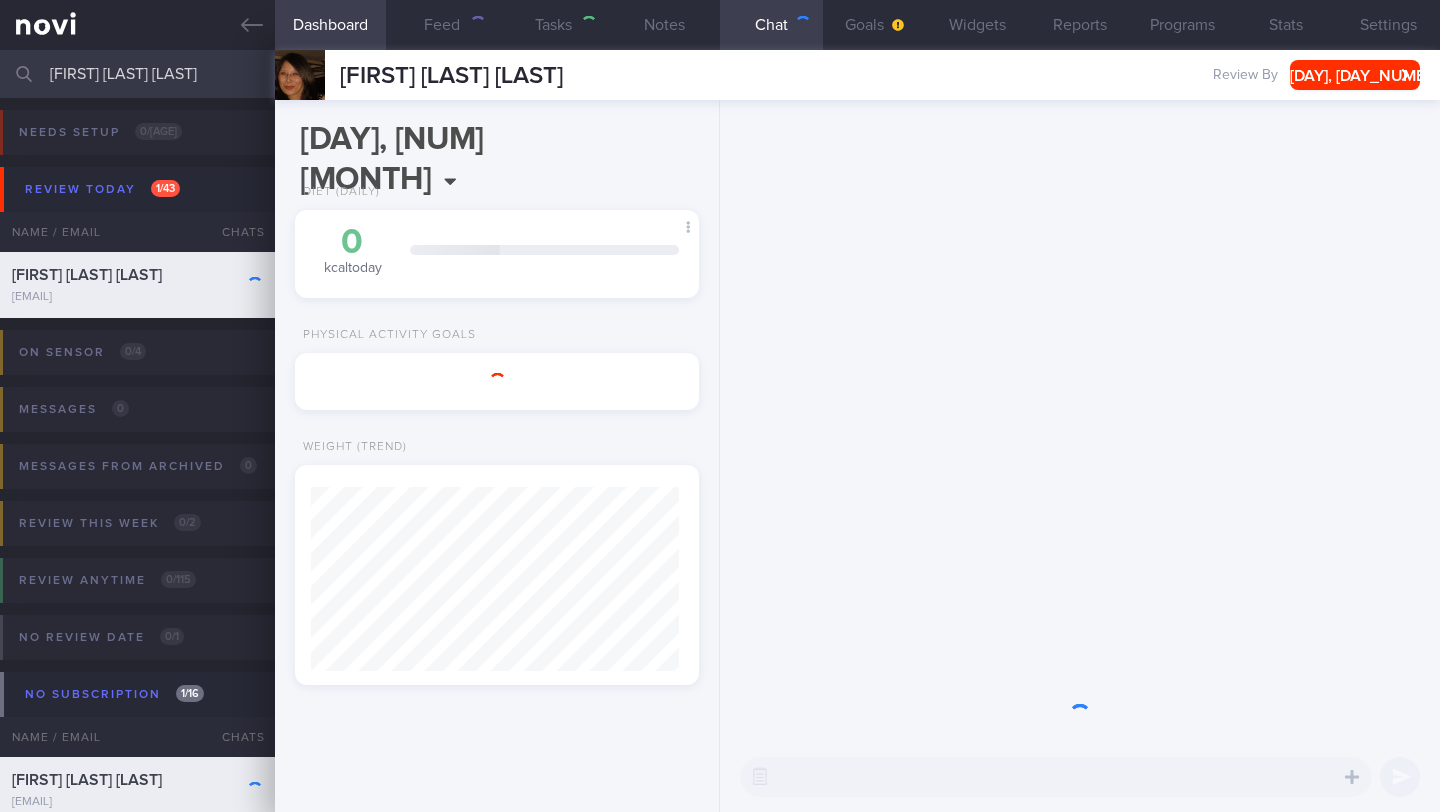 scroll, scrollTop: 0, scrollLeft: 0, axis: both 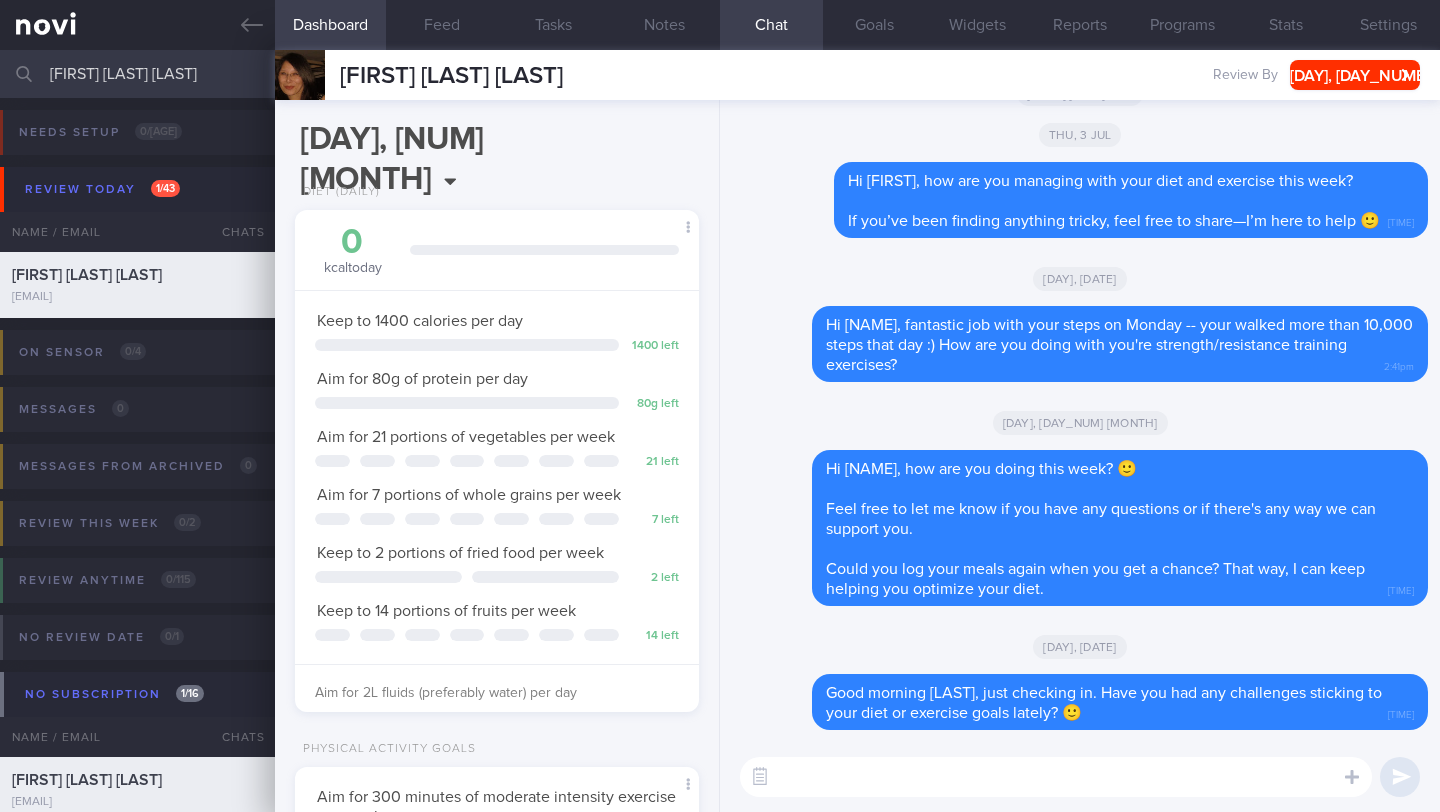click at bounding box center [1056, 777] 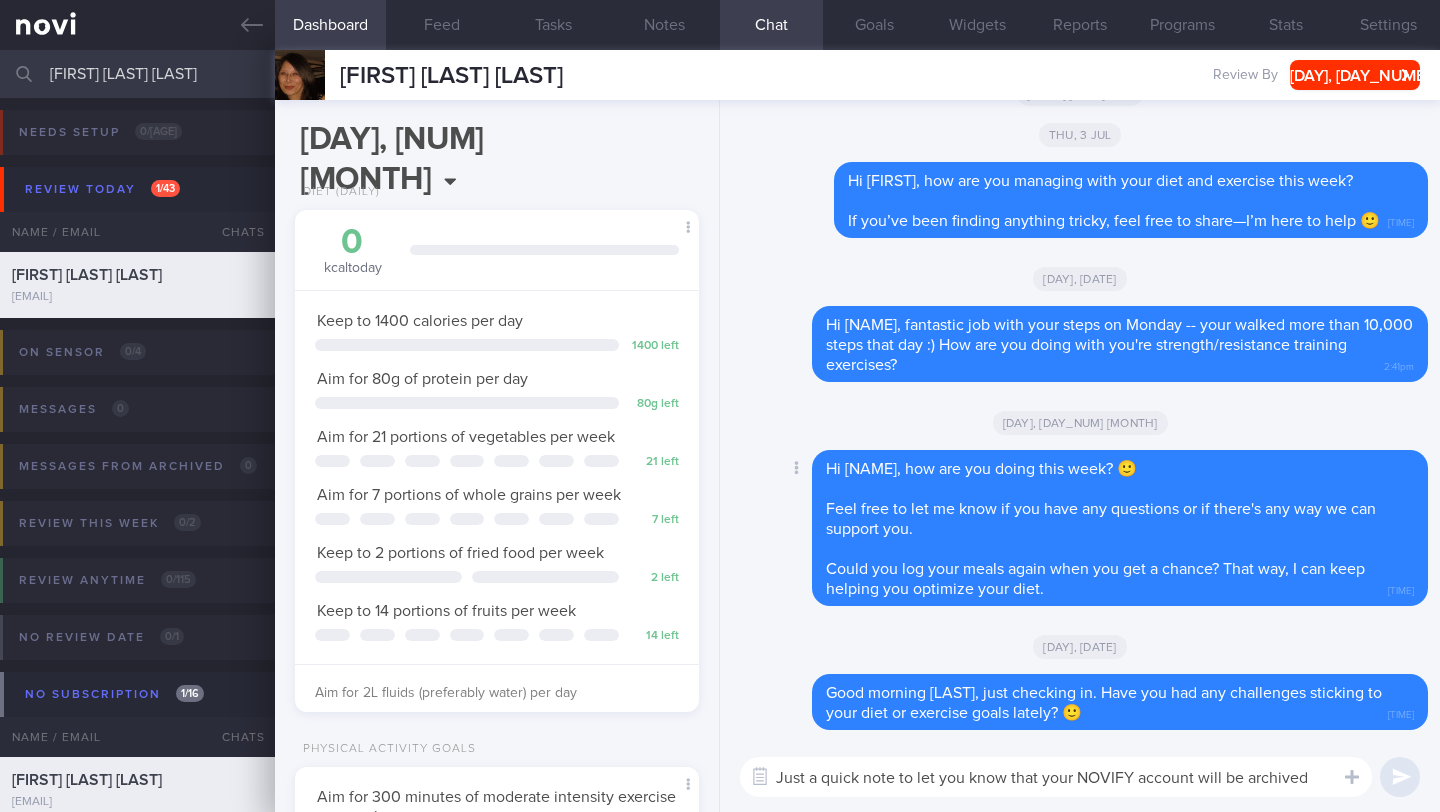 scroll, scrollTop: 20, scrollLeft: 0, axis: vertical 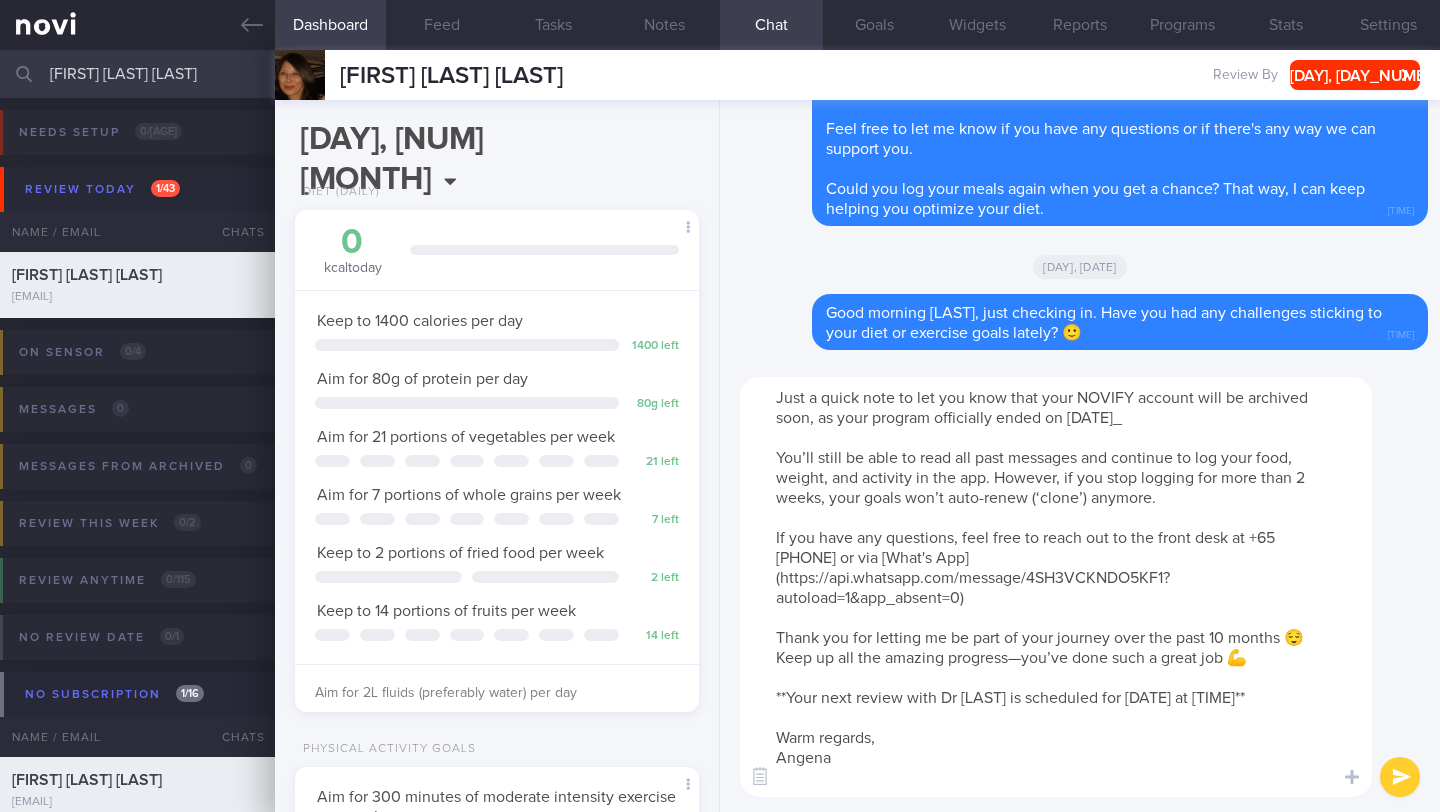 click on "Just a quick note to let you know that your NOVIFY account will be archived soon, as your program officially ended on [DATE]_
You’ll still be able to read all past messages and continue to log your food, weight, and activity in the app. However, if you stop logging for more than 2 weeks, your goals won’t auto-renew (‘clone’) anymore.
If you have any questions, feel free to reach out to the front desk at +65 [PHONE] or via [What's App](https://api.whatsapp.com/message/4SH3VCKNDO5KF1?autoload=1&app_absent=0)
Thank you for letting me be part of your journey over the past 10 months 😌
Keep up all the amazing progress—you’ve done such a great job 💪
**Your next review with Dr [LAST] is scheduled for [DATE] at [TIME]**
Warm regards,
Angena" at bounding box center (1056, 587) 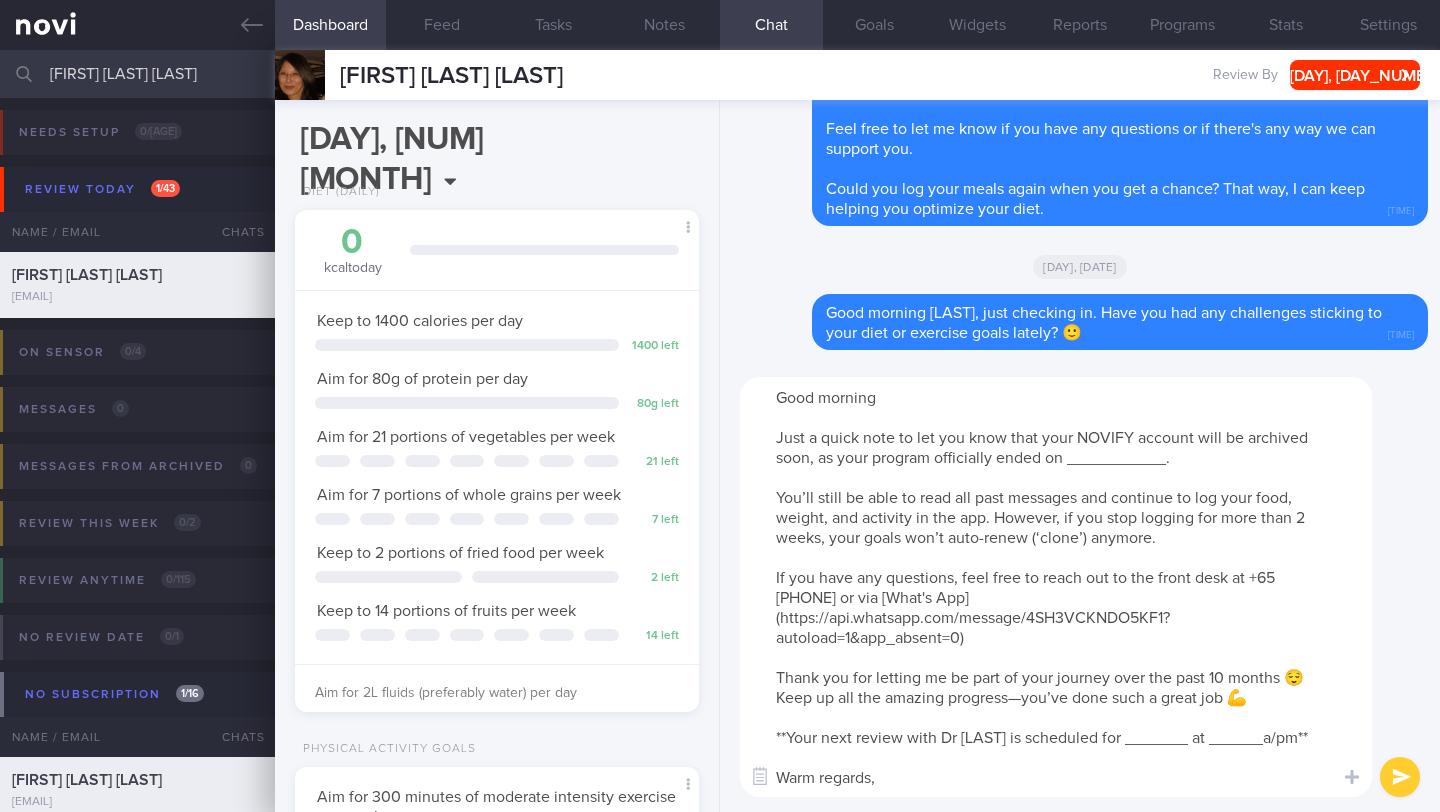 type on "Good morning
Just a quick note to let you know that your NOVIFY account will be archived soon, as your program officially ended on ___________.
You’ll still be able to read all past messages and continue to log your food, weight, and activity in the app. However, if you stop logging for more than 2 weeks, your goals won’t auto-renew (‘clone’) anymore.
If you have any questions, feel free to reach out to the front desk at +65 [PHONE] or via [What's App](https://api.whatsapp.com/message/4SH3VCKNDO5KF1?autoload=1&app_absent=0)
Thank you for letting me be part of your journey over the past 10 months 😌
Keep up all the amazing progress—you’ve done such a great job 💪
**Your next review with Dr [LAST] is scheduled for _______ at ______a/pm**
Warm regards,
[FIRST]" 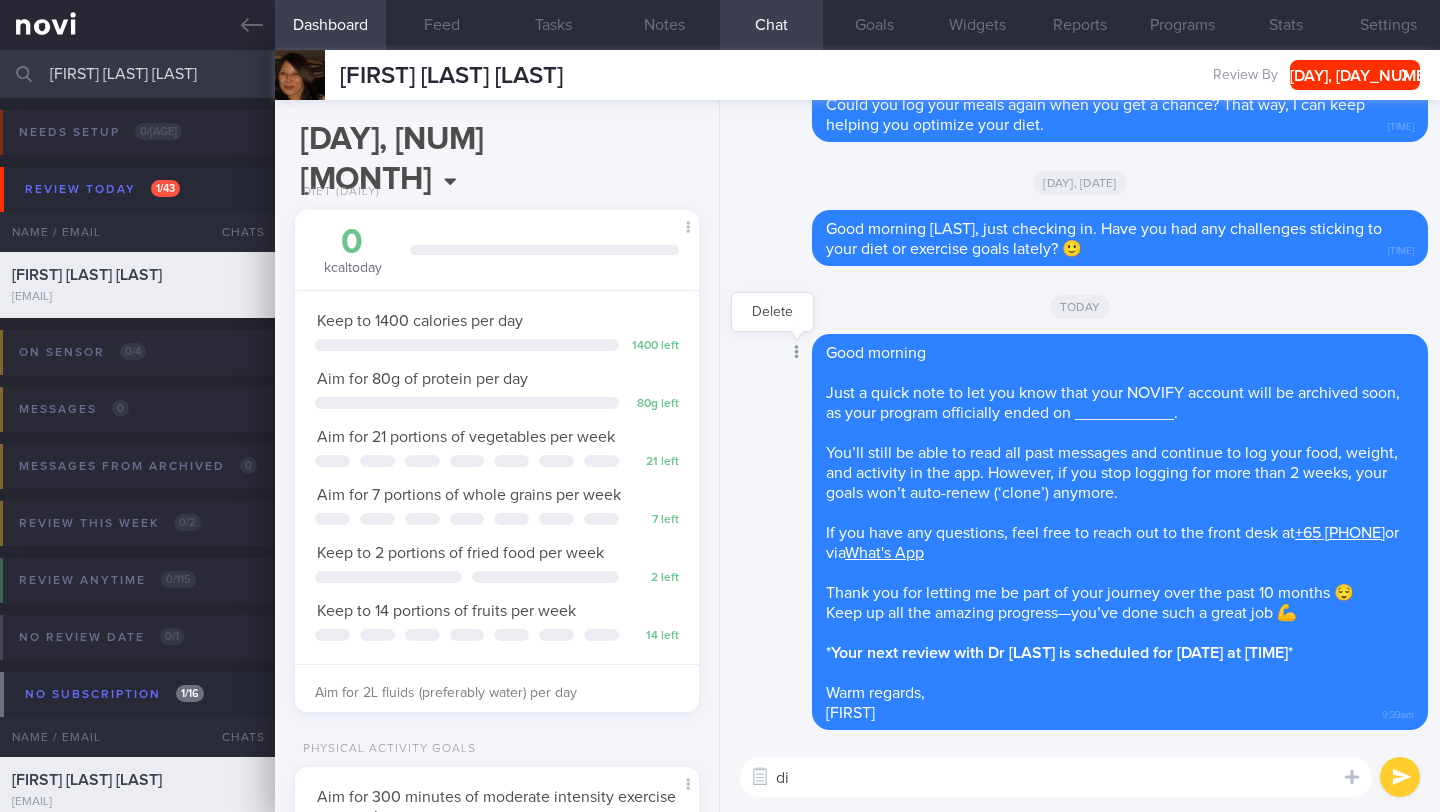 click at bounding box center (795, 353) 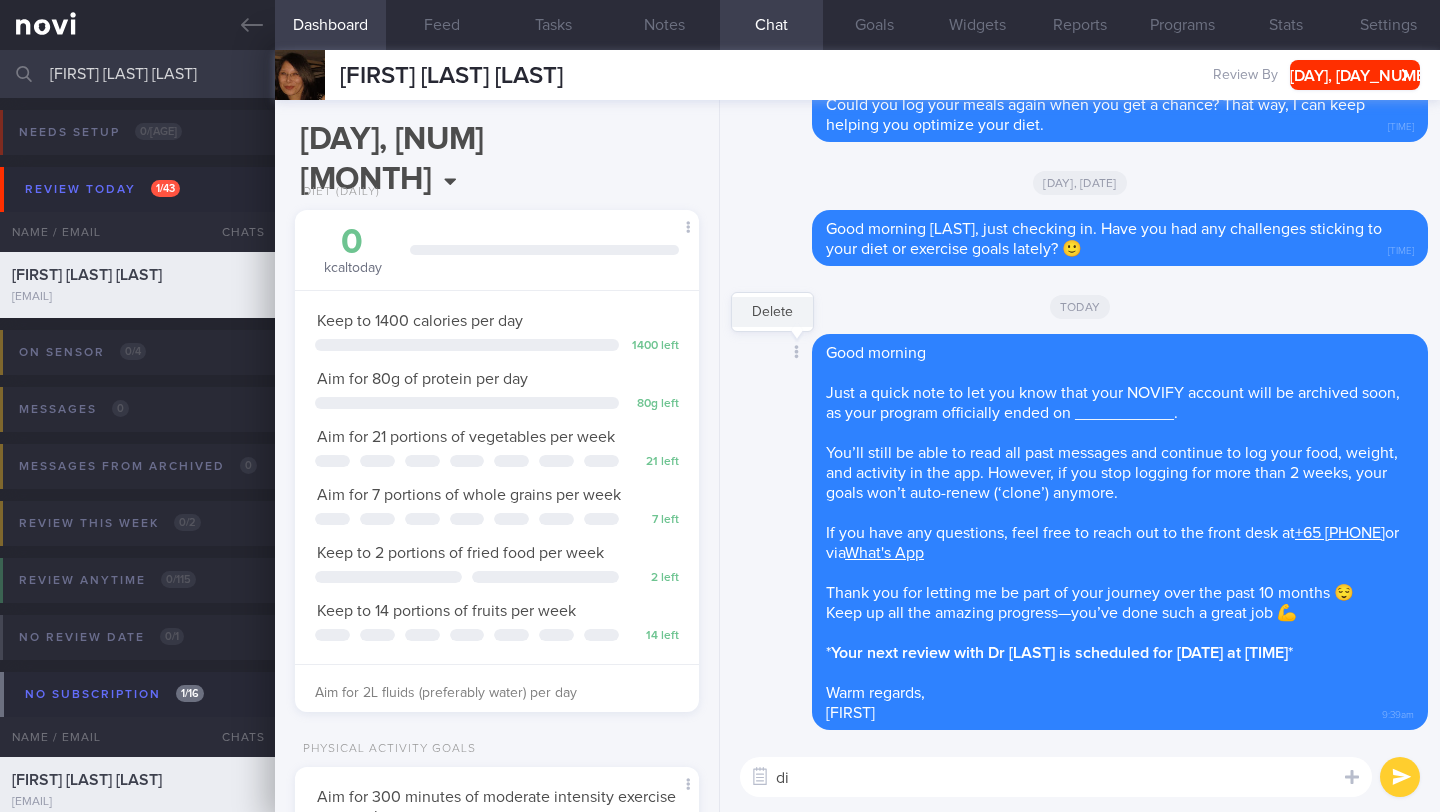 click on "Delete" at bounding box center [772, 312] 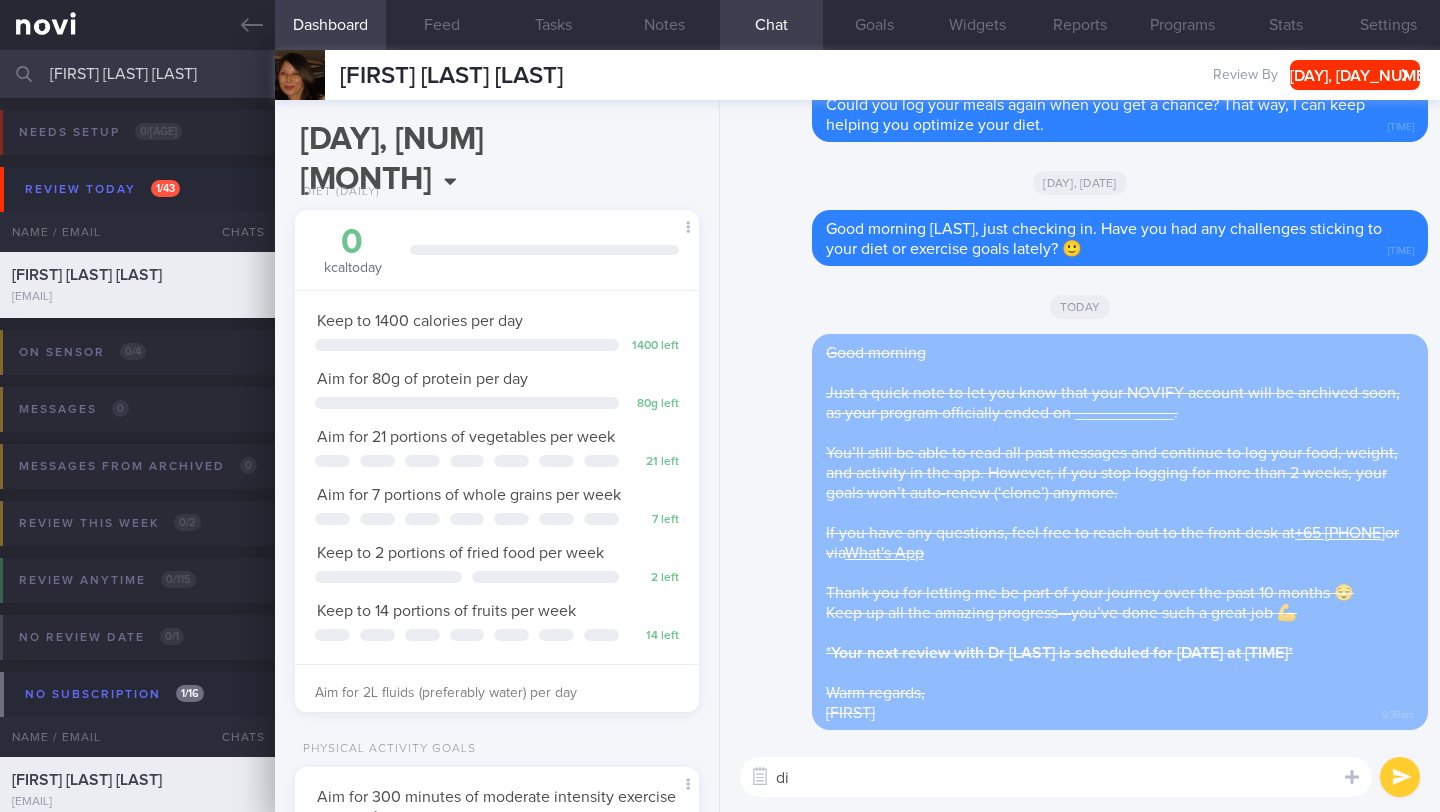 click on "di" at bounding box center (1056, 777) 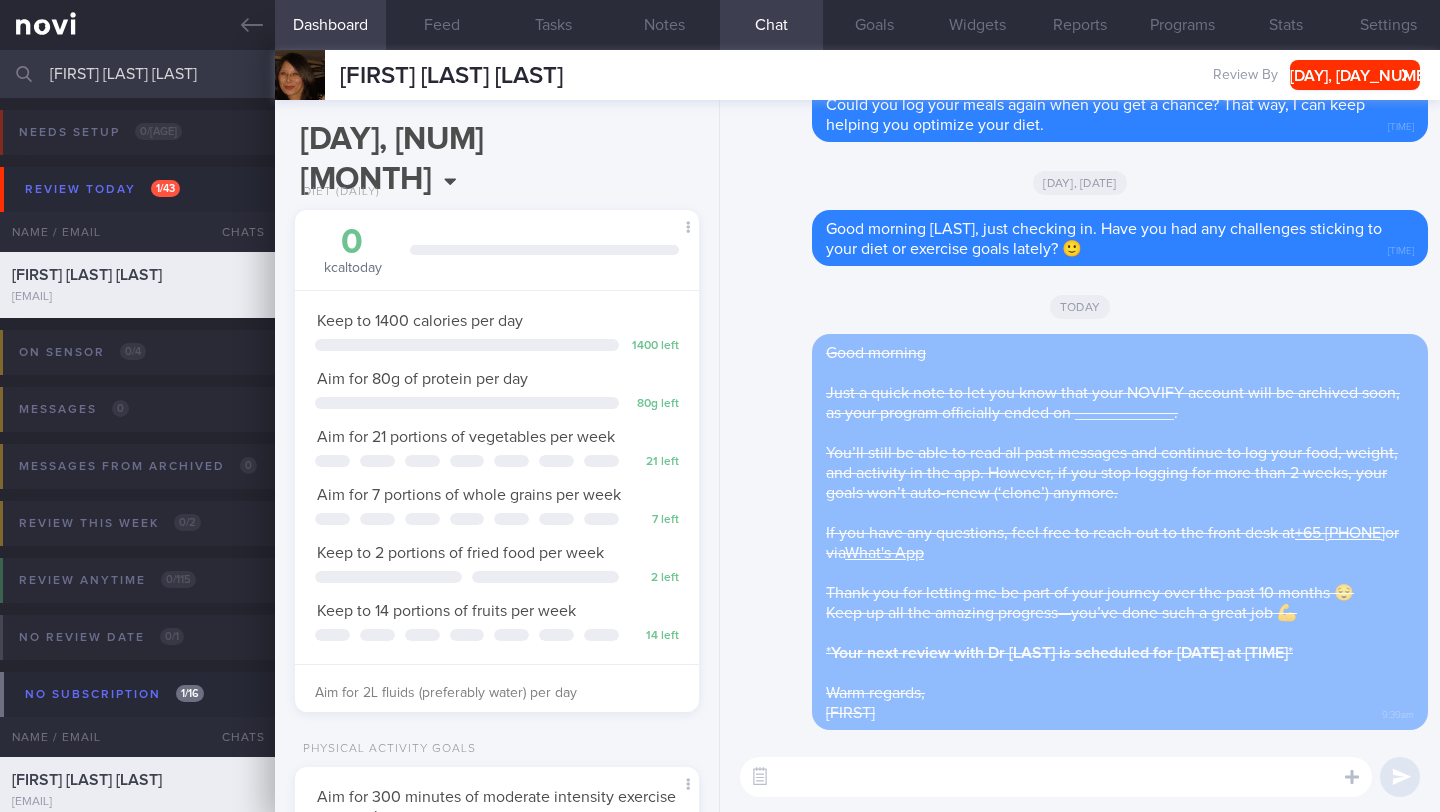 paste on "Just a quick note to let you know that your NOVIFY account will be archived soon, as your program officially ended on [DATE]_
You’ll still be able to read all past messages and continue to log your food, weight, and activity in the app. However, if you stop logging for more than 2 weeks, your goals won’t auto-renew (‘clone’) anymore.
If you have any questions, feel free to reach out to the front desk at +65 [PHONE] or via [What's App](https://api.whatsapp.com/message/4SH3VCKNDO5KF1?autoload=1&app_absent=0)
Thank you for letting me be part of your journey over the past 10 months 😌
Keep up all the amazing progress—you’ve done such a great job 💪
**Your next review with Dr [LAST] is scheduled for [DATE] at [TIME]**
Warm regards,
Angena" 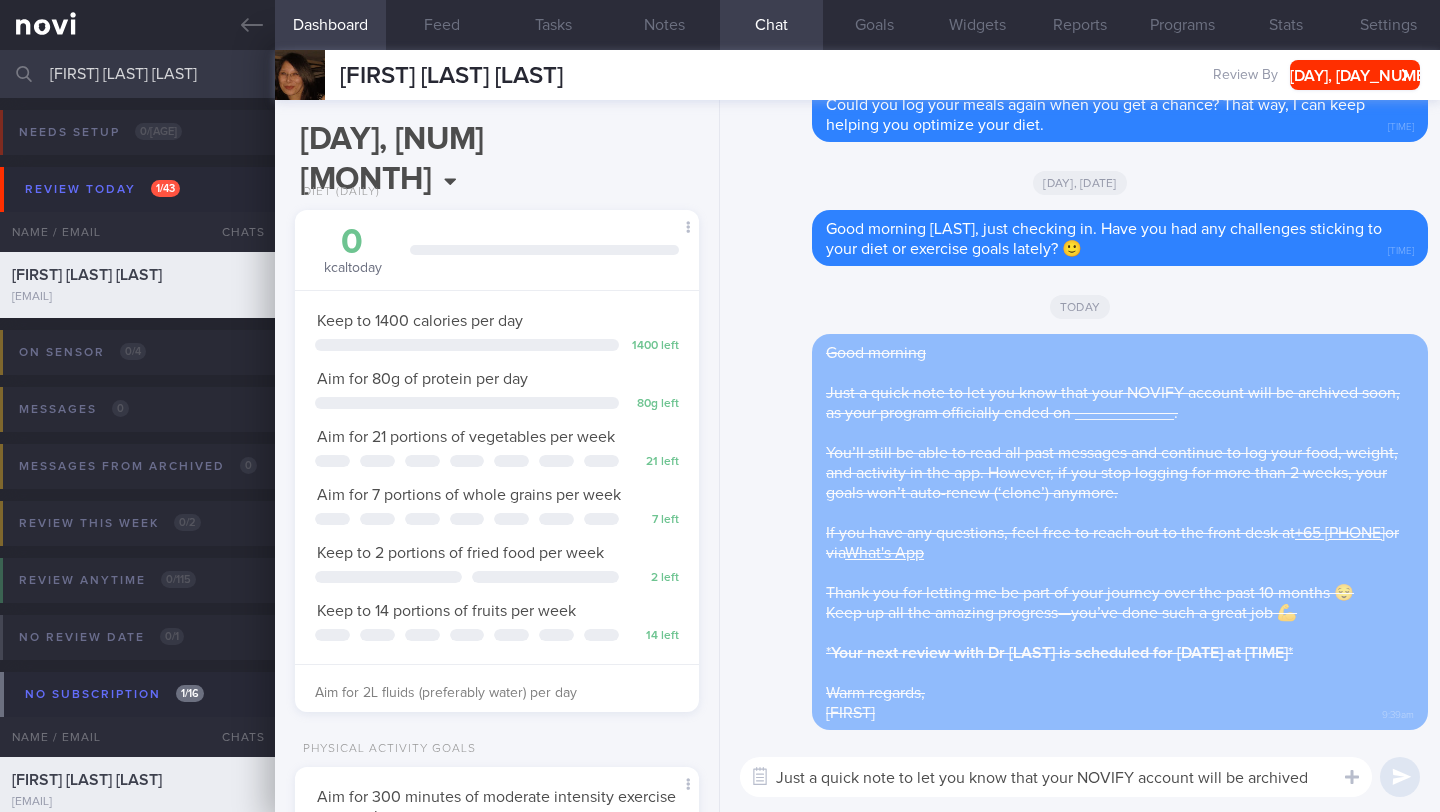 scroll, scrollTop: 20, scrollLeft: 0, axis: vertical 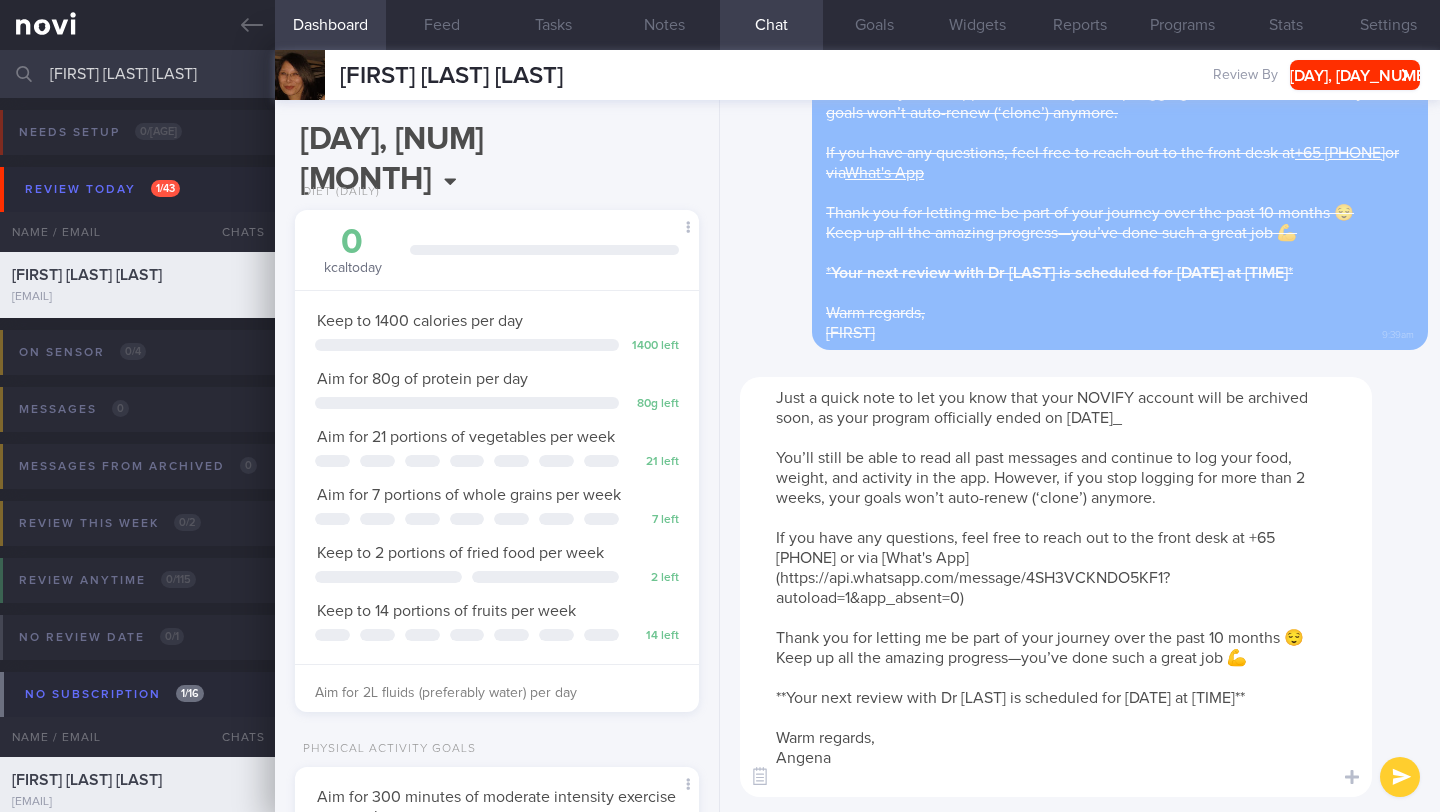 click on "Just a quick note to let you know that your NOVIFY account will be archived soon, as your program officially ended on [DATE]_
You’ll still be able to read all past messages and continue to log your food, weight, and activity in the app. However, if you stop logging for more than 2 weeks, your goals won’t auto-renew (‘clone’) anymore.
If you have any questions, feel free to reach out to the front desk at +65 [PHONE] or via [What's App](https://api.whatsapp.com/message/4SH3VCKNDO5KF1?autoload=1&app_absent=0)
Thank you for letting me be part of your journey over the past 10 months 😌
Keep up all the amazing progress—you’ve done such a great job 💪
**Your next review with Dr [LAST] is scheduled for [DATE] at [TIME]**
Warm regards,
Angena" at bounding box center [1056, 587] 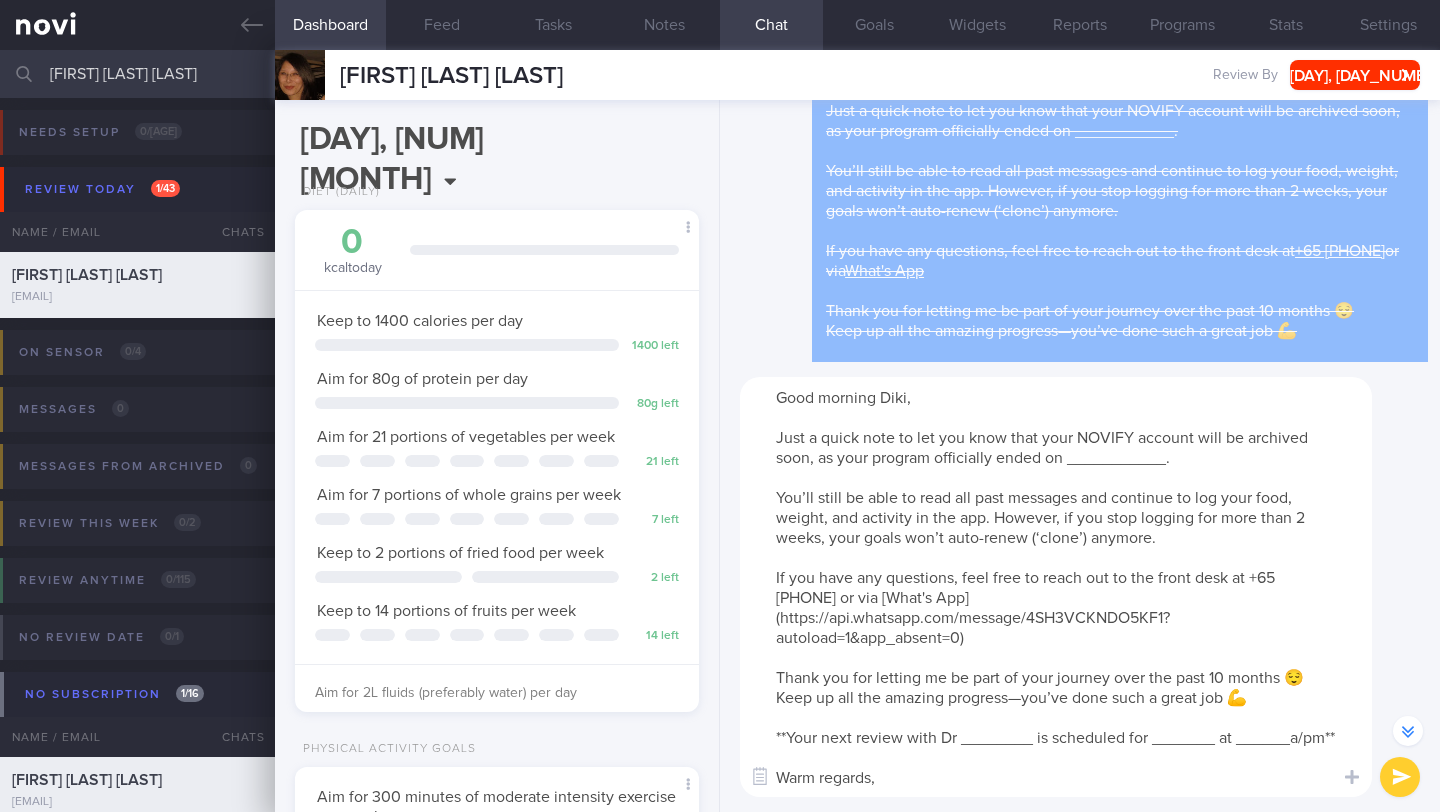 scroll, scrollTop: -355, scrollLeft: 0, axis: vertical 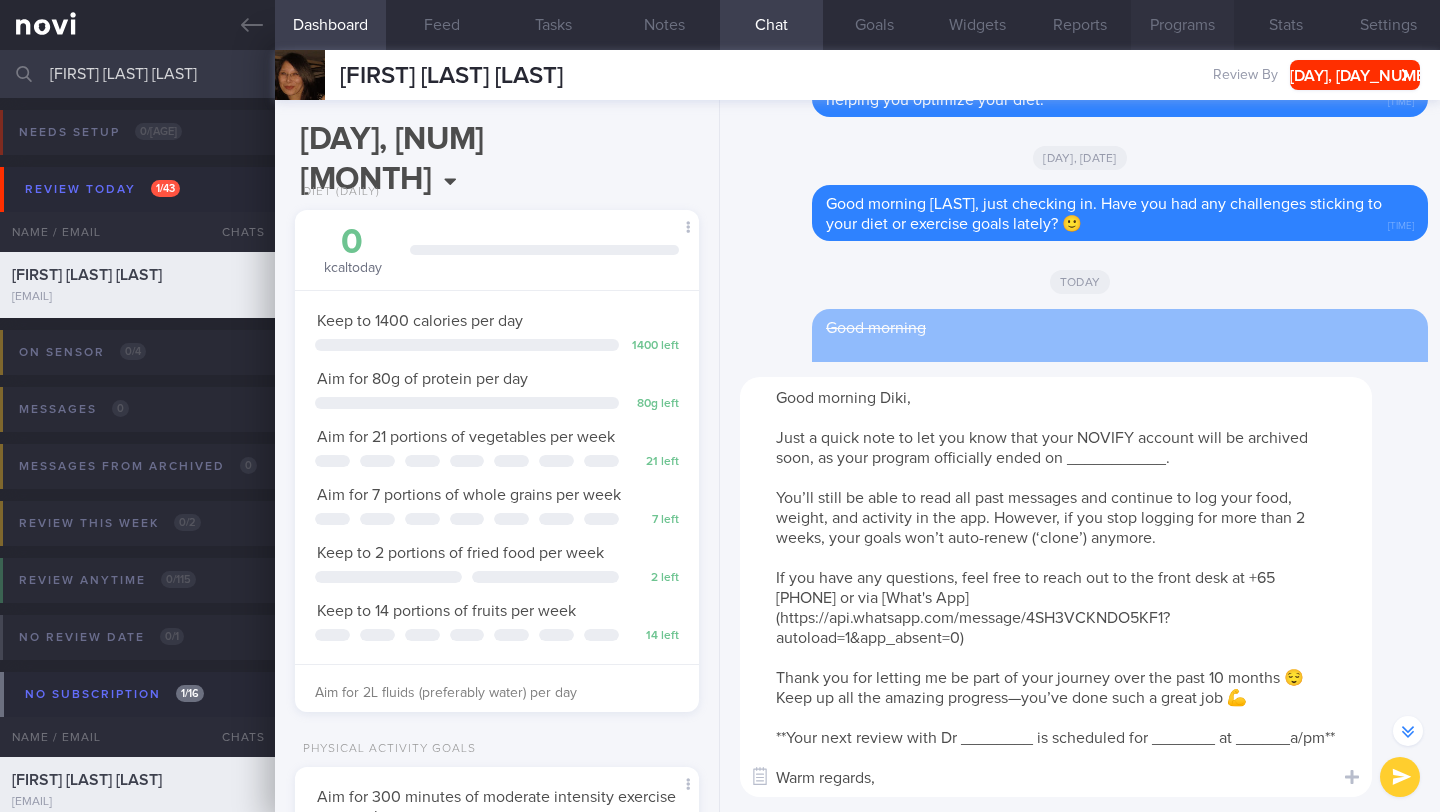 click on "Programs" at bounding box center [1182, 25] 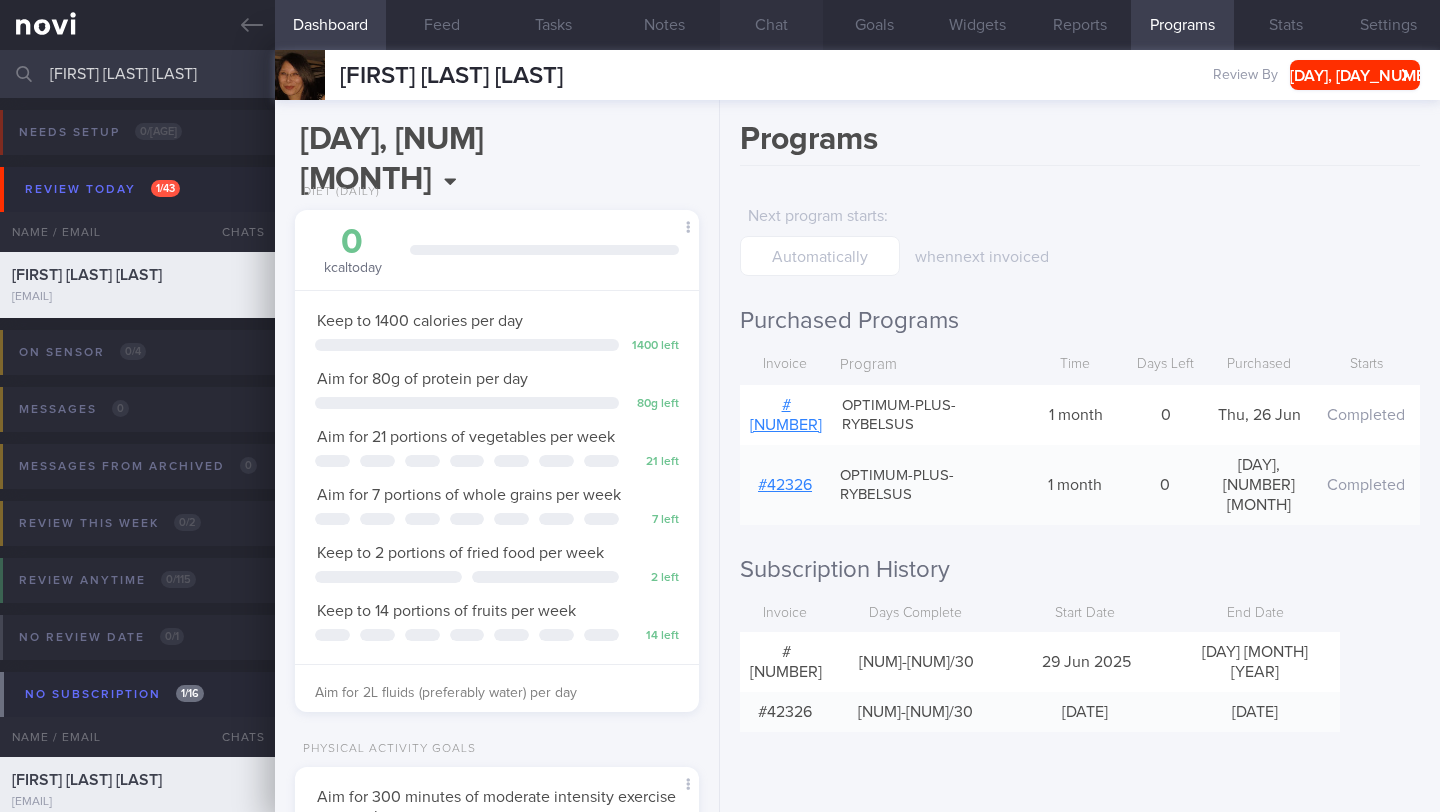 click on "Chat" at bounding box center (771, 25) 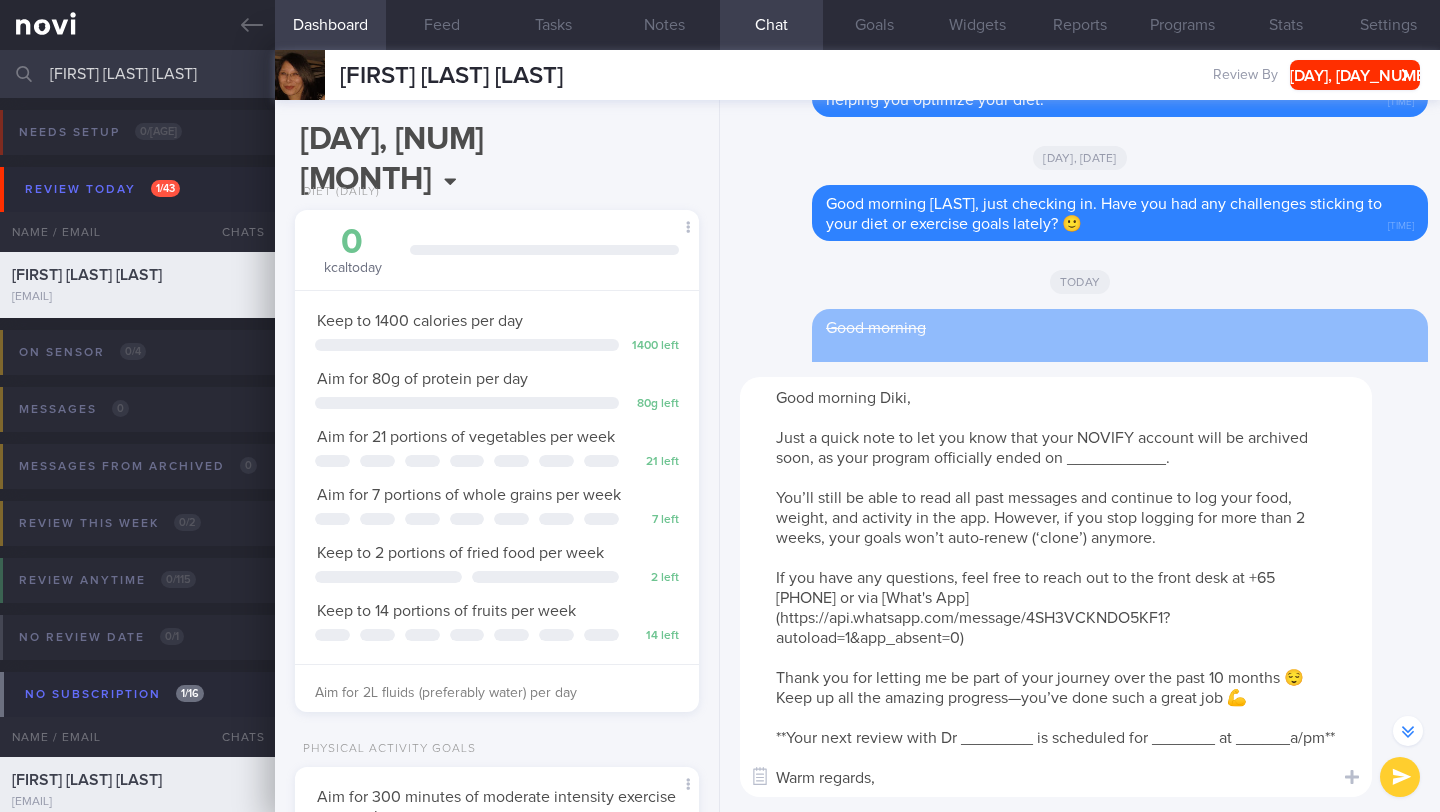 drag, startPoint x: 1169, startPoint y: 461, endPoint x: 1069, endPoint y: 461, distance: 100 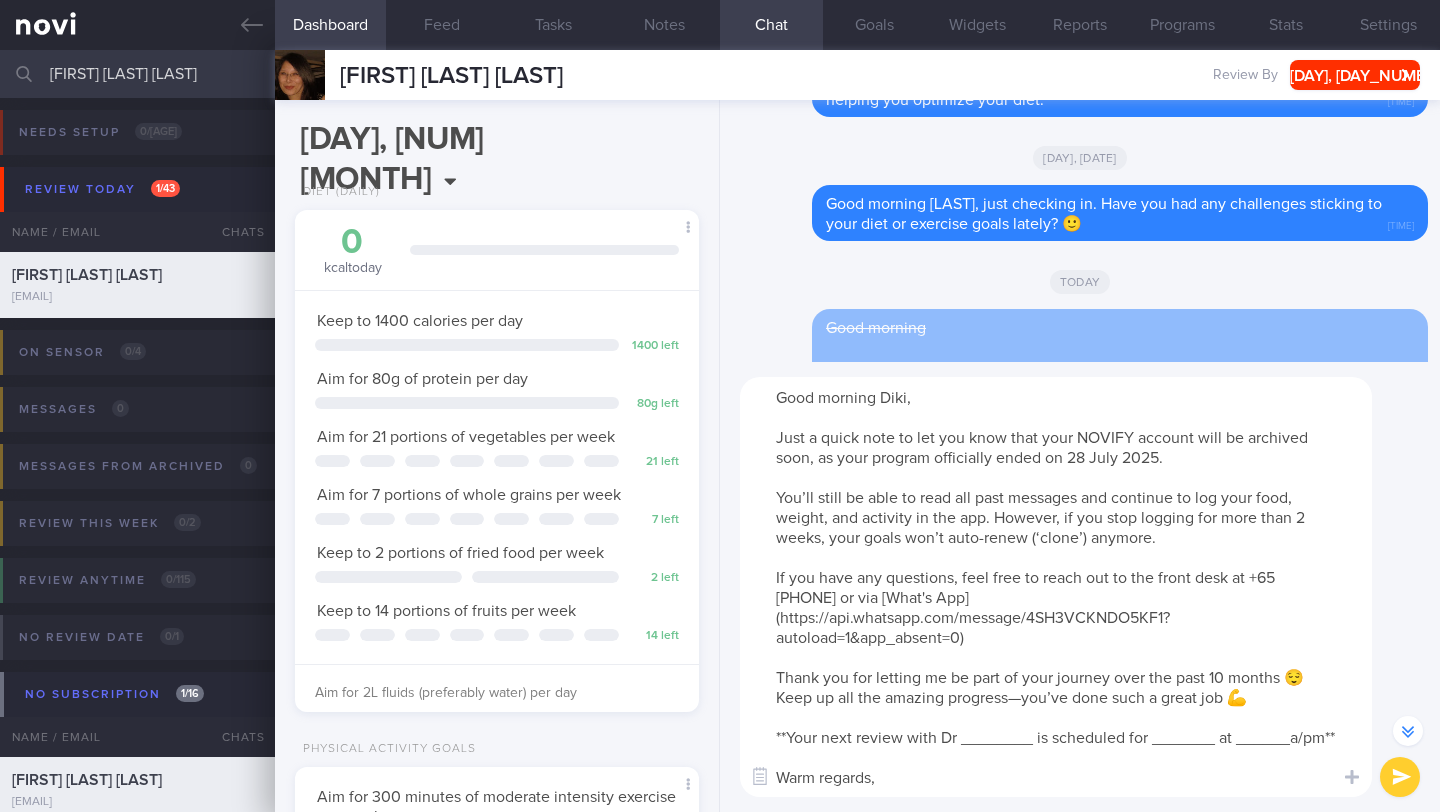 drag, startPoint x: 791, startPoint y: 677, endPoint x: 1289, endPoint y: 701, distance: 498.57797 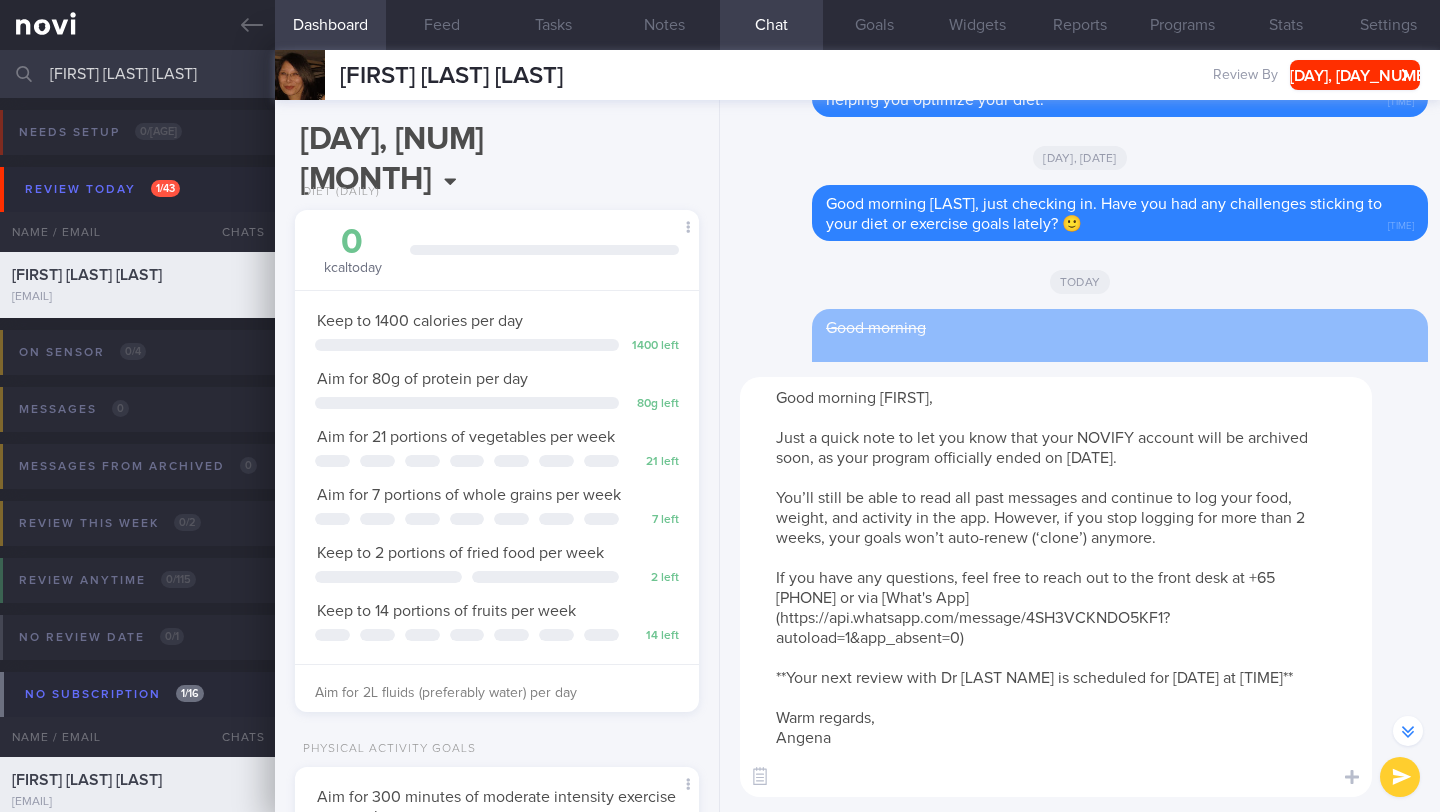 drag, startPoint x: 1032, startPoint y: 680, endPoint x: 961, endPoint y: 682, distance: 71.02816 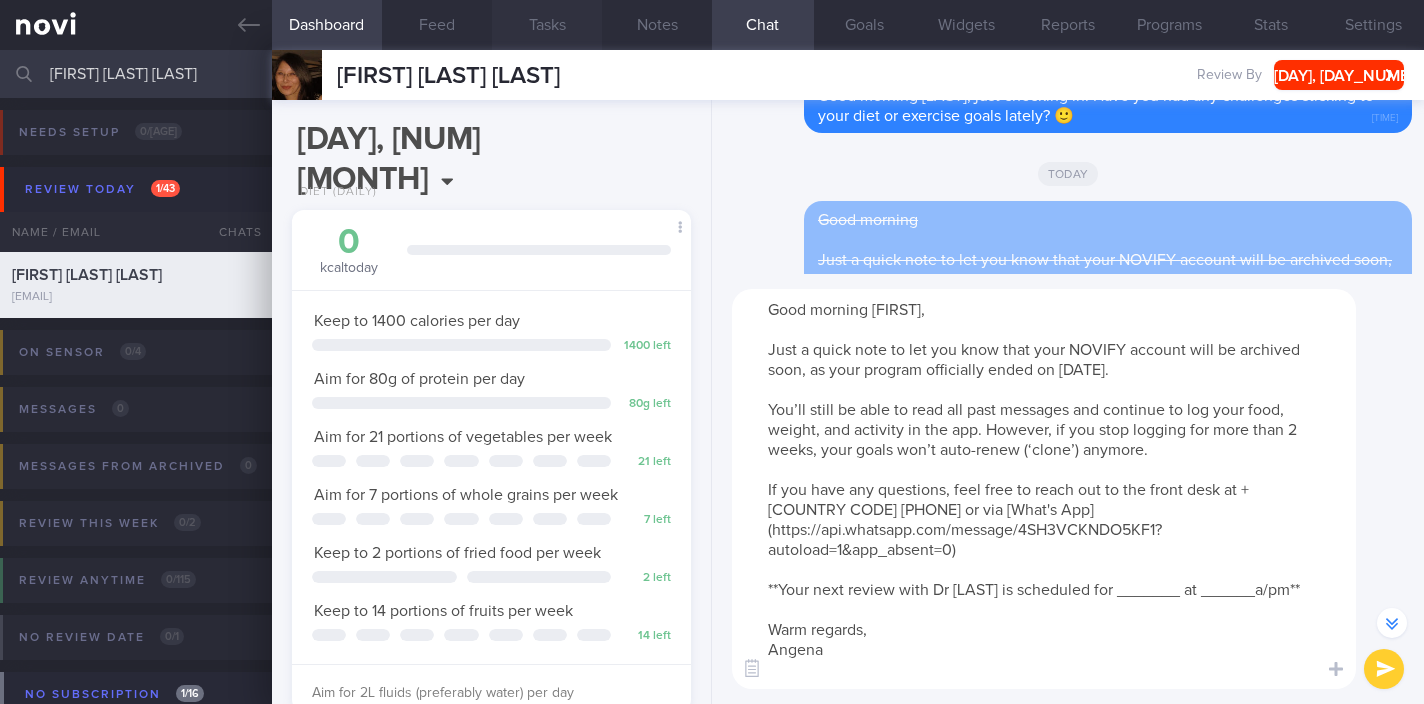 scroll, scrollTop: -443, scrollLeft: 0, axis: vertical 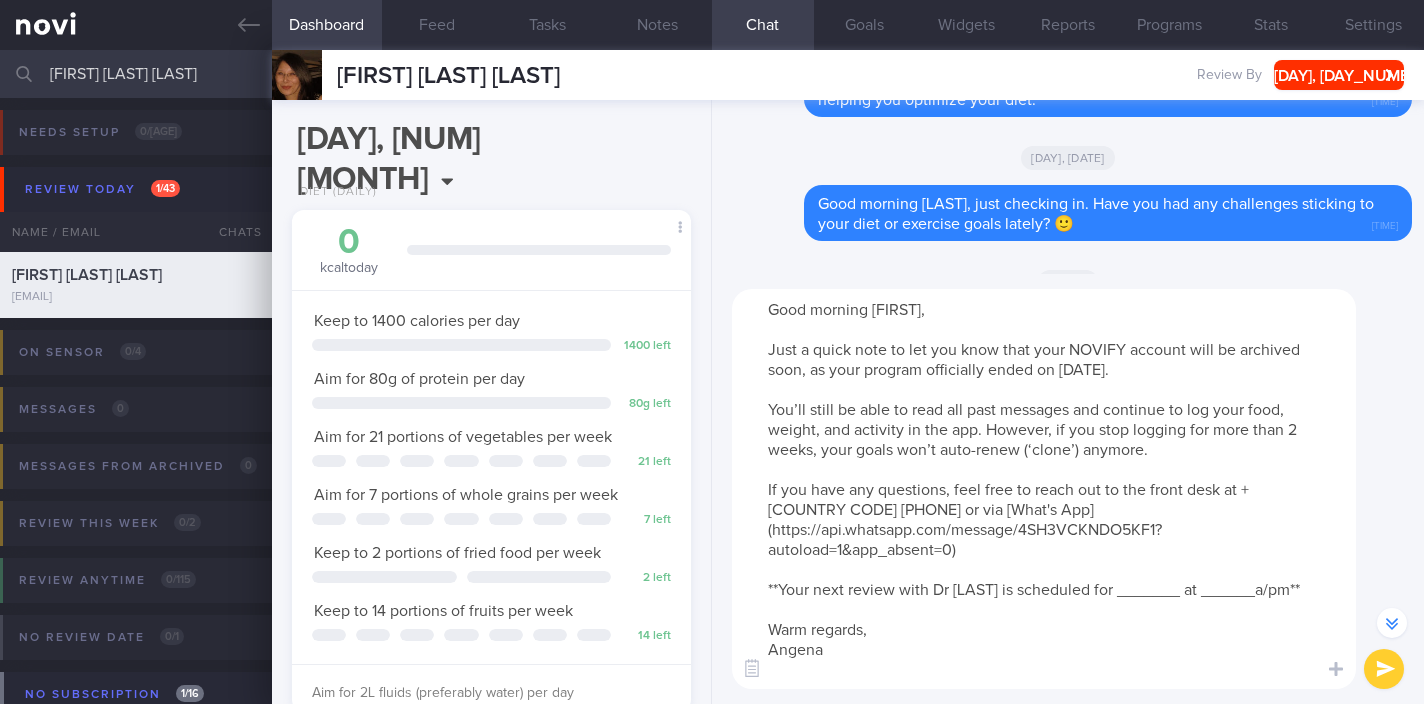 click on "Good morning [FIRST],
Just a quick note to let you know that your NOVIFY account will be archived soon, as your program officially ended on [DATE].
You’ll still be able to read all past messages and continue to log your food, weight, and activity in the app. However, if you stop logging for more than 2 weeks, your goals won’t auto-renew (‘clone’) anymore.
If you have any questions, feel free to reach out to the front desk at +[COUNTRY CODE] [PHONE] or via [What's App](https://api.whatsapp.com/message/4SH3VCKNDO5KF1?autoload=1&app_absent=0)
**Your next review with Dr [LAST] is scheduled for _______ at ______a/pm**
Warm regards,
Angena" at bounding box center (1044, 489) 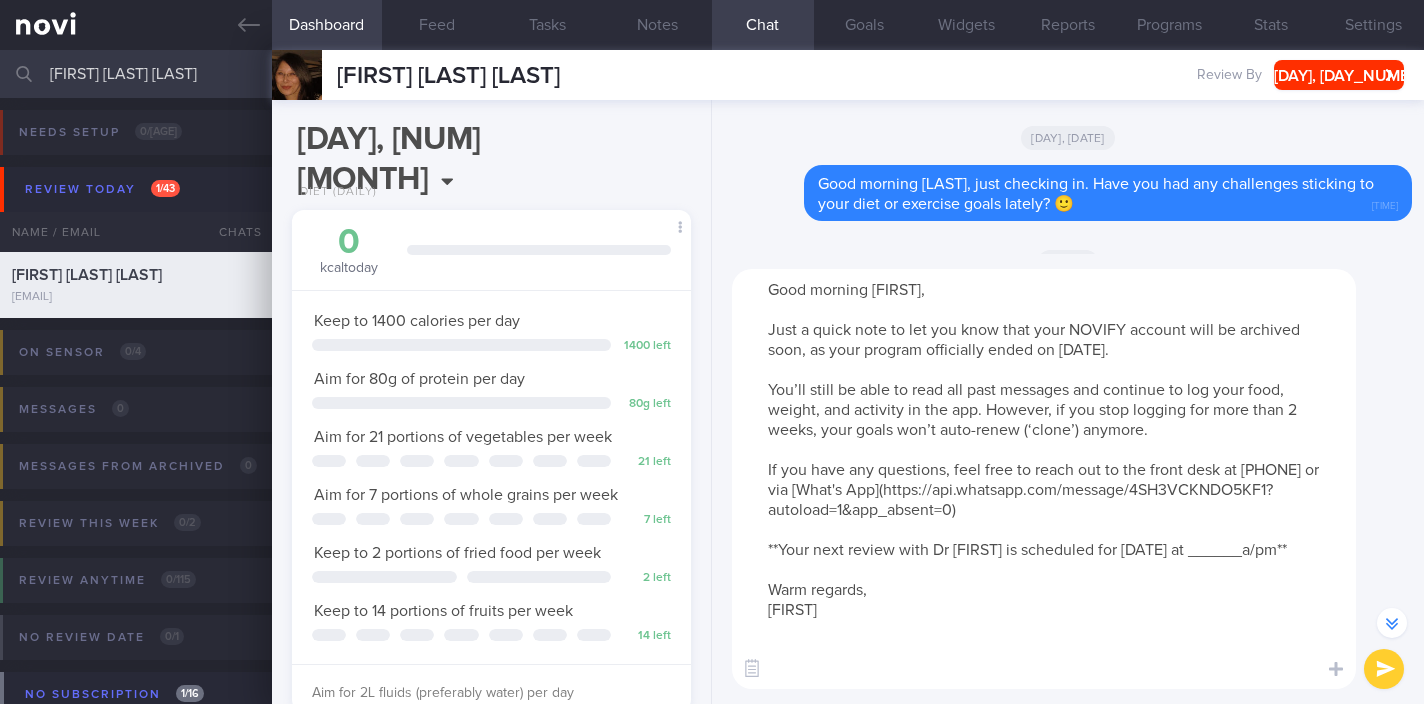 scroll, scrollTop: -463, scrollLeft: 0, axis: vertical 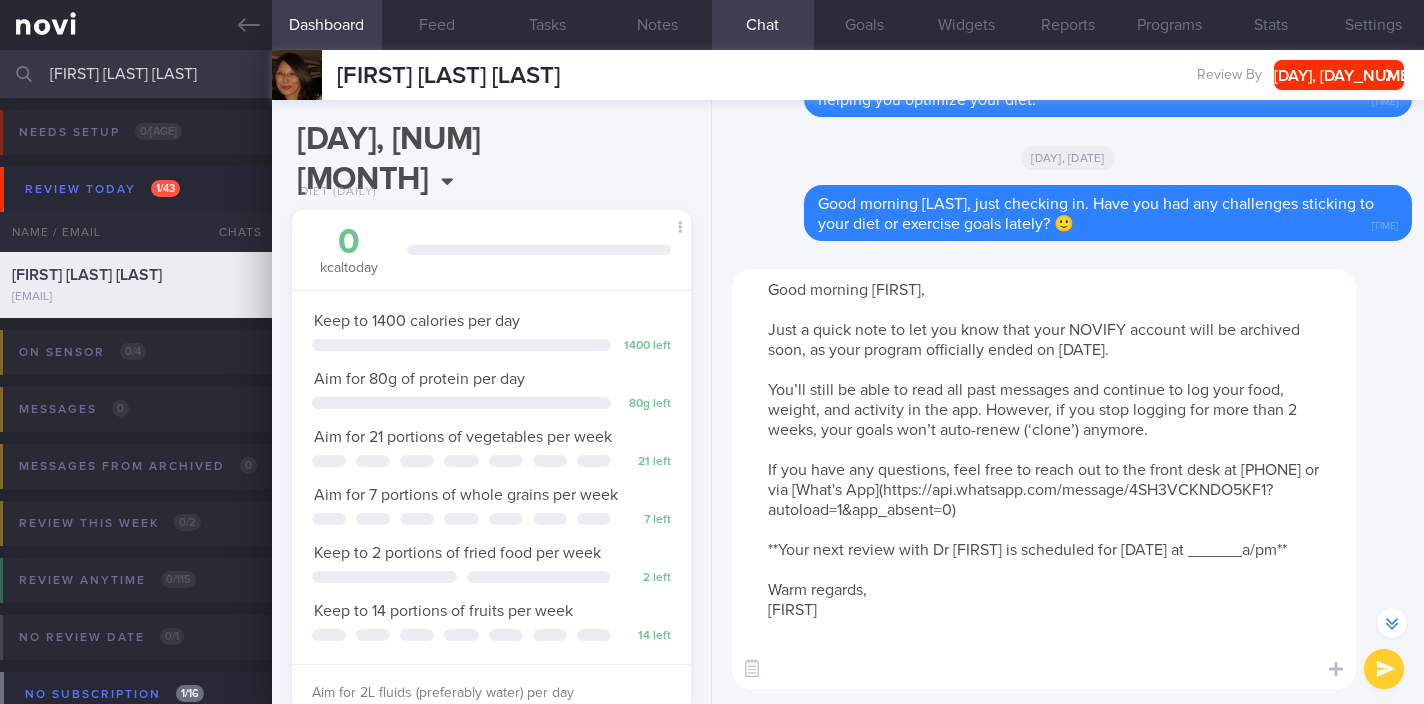 click on "Good morning [FIRST],
Just a quick note to let you know that your NOVIFY account will be archived soon, as your program officially ended on [DATE].
You’ll still be able to read all past messages and continue to log your food, weight, and activity in the app. However, if you stop logging for more than 2 weeks, your goals won’t auto-renew (‘clone’) anymore.
If you have any questions, feel free to reach out to the front desk at [PHONE] or via [What's App](https://api.whatsapp.com/message/4SH3VCKNDO5KF1?autoload=1&app_absent=0)
**Your next review with Dr [FIRST] is scheduled for [DATE] at ______a/pm**
Warm regards,
[FIRST]" at bounding box center (1044, 479) 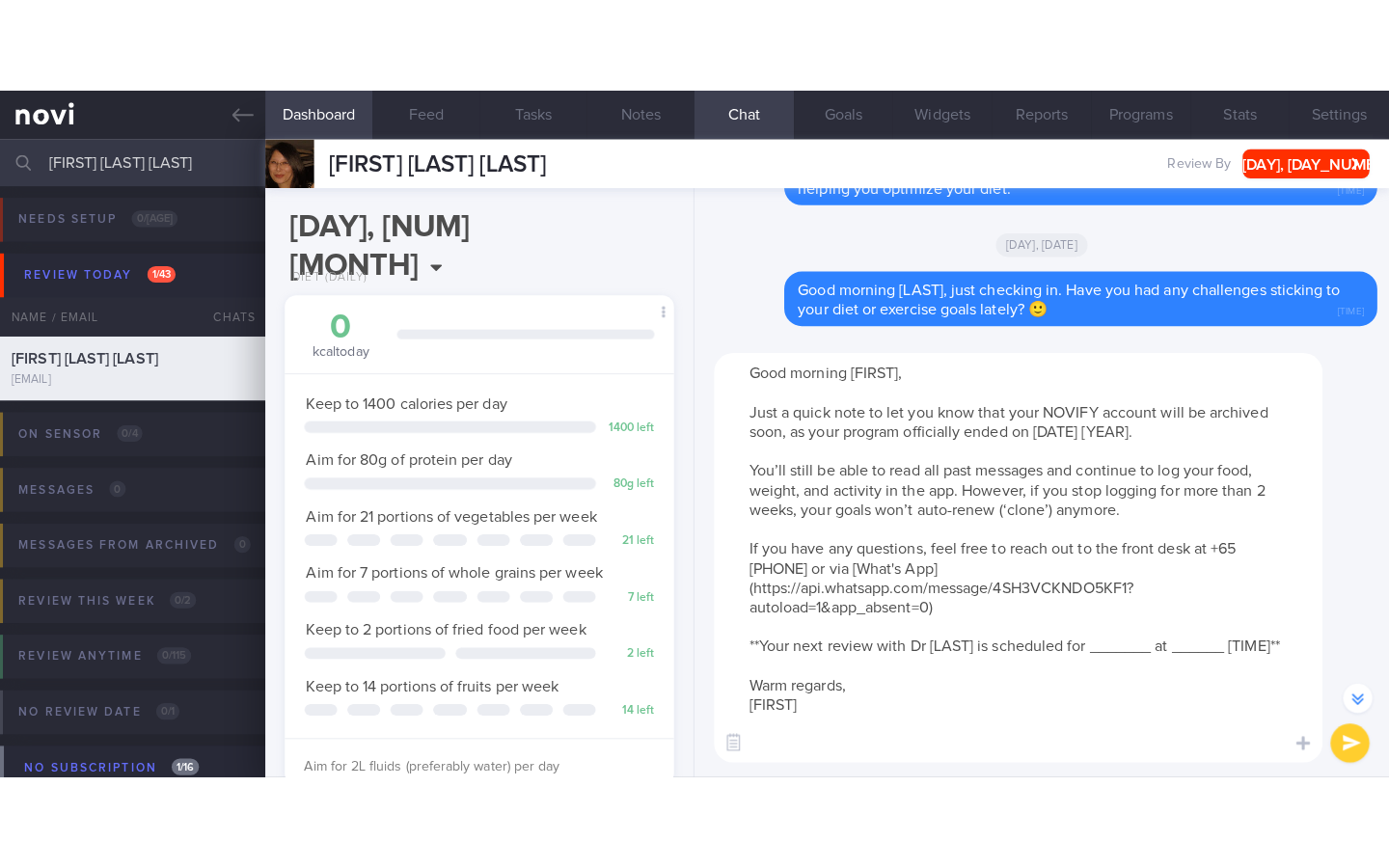 scroll, scrollTop: -427, scrollLeft: 0, axis: vertical 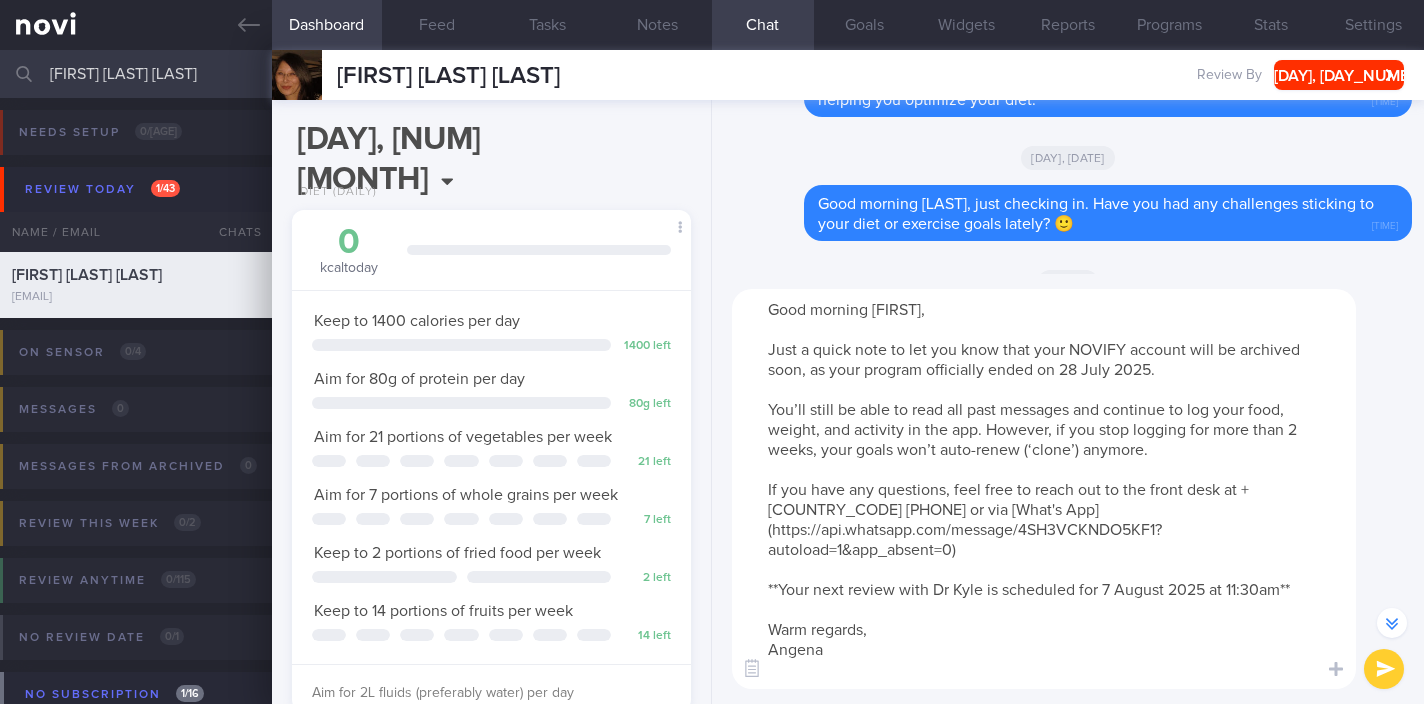 click on "Good morning [FIRST],
Just a quick note to let you know that your NOVIFY account will be archived soon, as your program officially ended on 28 July 2025.
You’ll still be able to read all past messages and continue to log your food, weight, and activity in the app. However, if you stop logging for more than 2 weeks, your goals won’t auto-renew (‘clone’) anymore.
If you have any questions, feel free to reach out to the front desk at +[COUNTRY_CODE] [PHONE] or via [What's App](https://api.whatsapp.com/message/4SH3VCKNDO5KF1?autoload=1&app_absent=0)
**Your next review with Dr Kyle is scheduled for 7 August 2025 at 11:30am**
Warm regards,
Angena" at bounding box center [1044, 489] 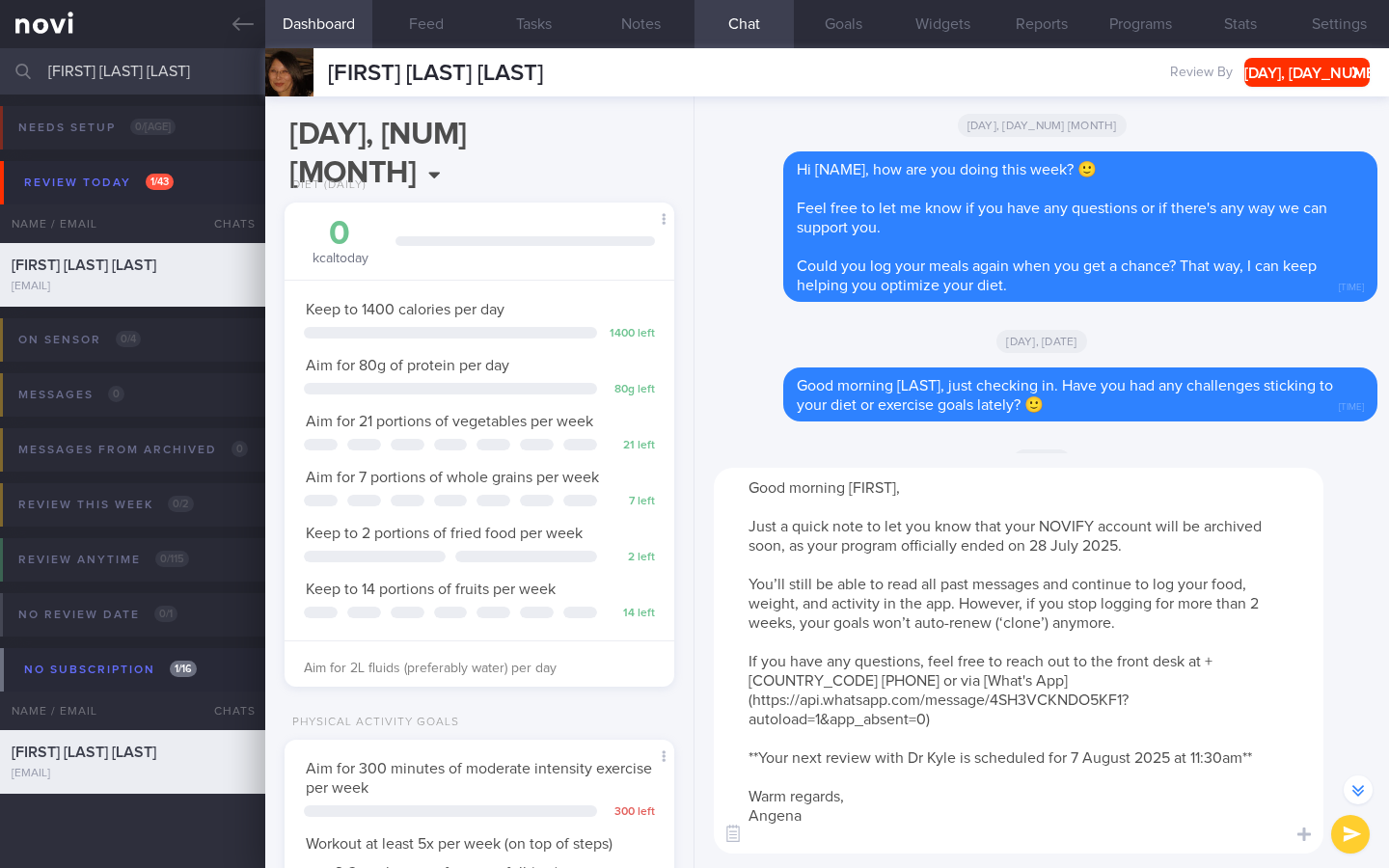 scroll, scrollTop: -238, scrollLeft: 0, axis: vertical 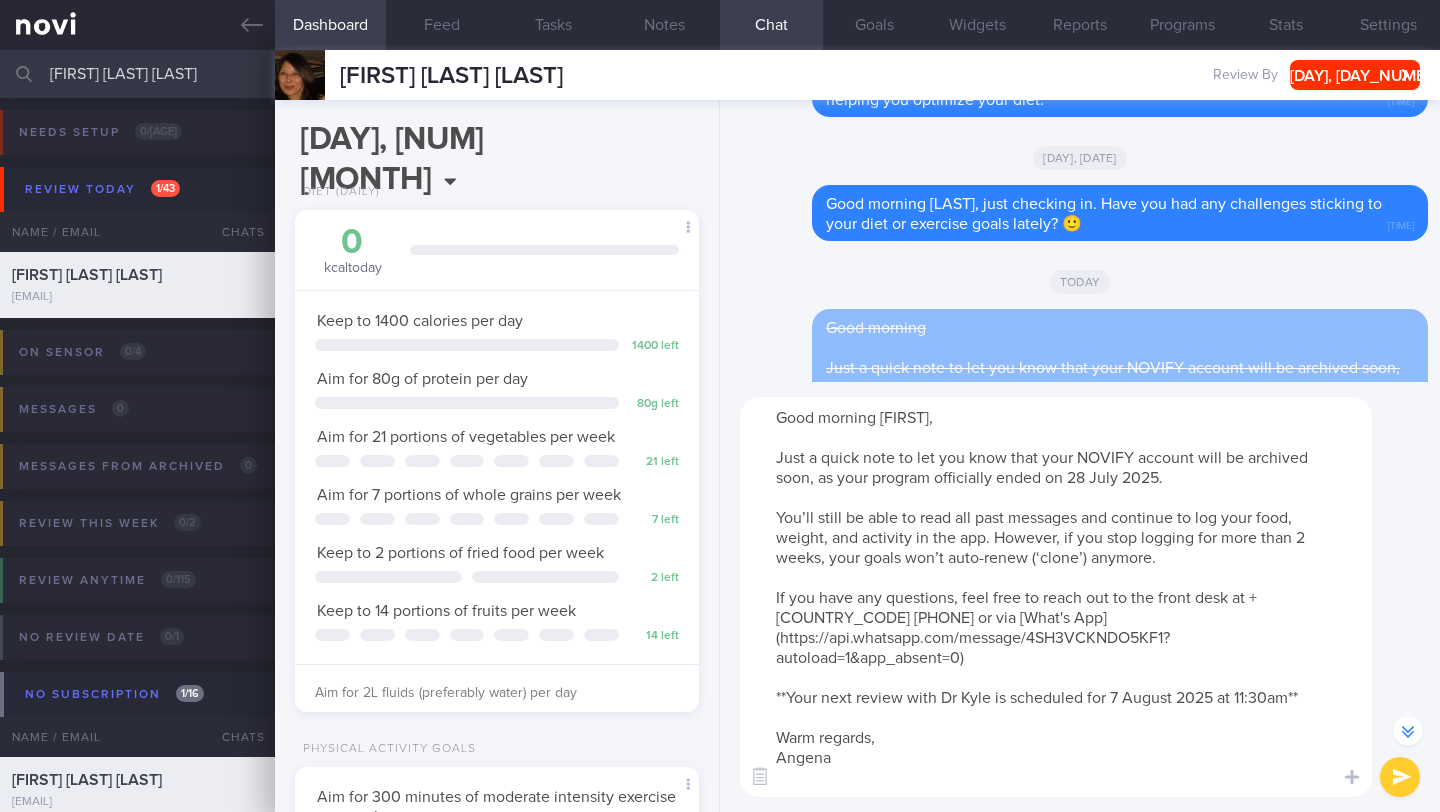 click on "Good morning [FIRST],
Just a quick note to let you know that your NOVIFY account will be archived soon, as your program officially ended on 28 July 2025.
You’ll still be able to read all past messages and continue to log your food, weight, and activity in the app. However, if you stop logging for more than 2 weeks, your goals won’t auto-renew (‘clone’) anymore.
If you have any questions, feel free to reach out to the front desk at +[COUNTRY_CODE] [PHONE] or via [What's App](https://api.whatsapp.com/message/4SH3VCKNDO5KF1?autoload=1&app_absent=0)
**Your next review with Dr Kyle is scheduled for 7 August 2025 at 11:30am**
Warm regards,
Angena" at bounding box center (1056, 597) 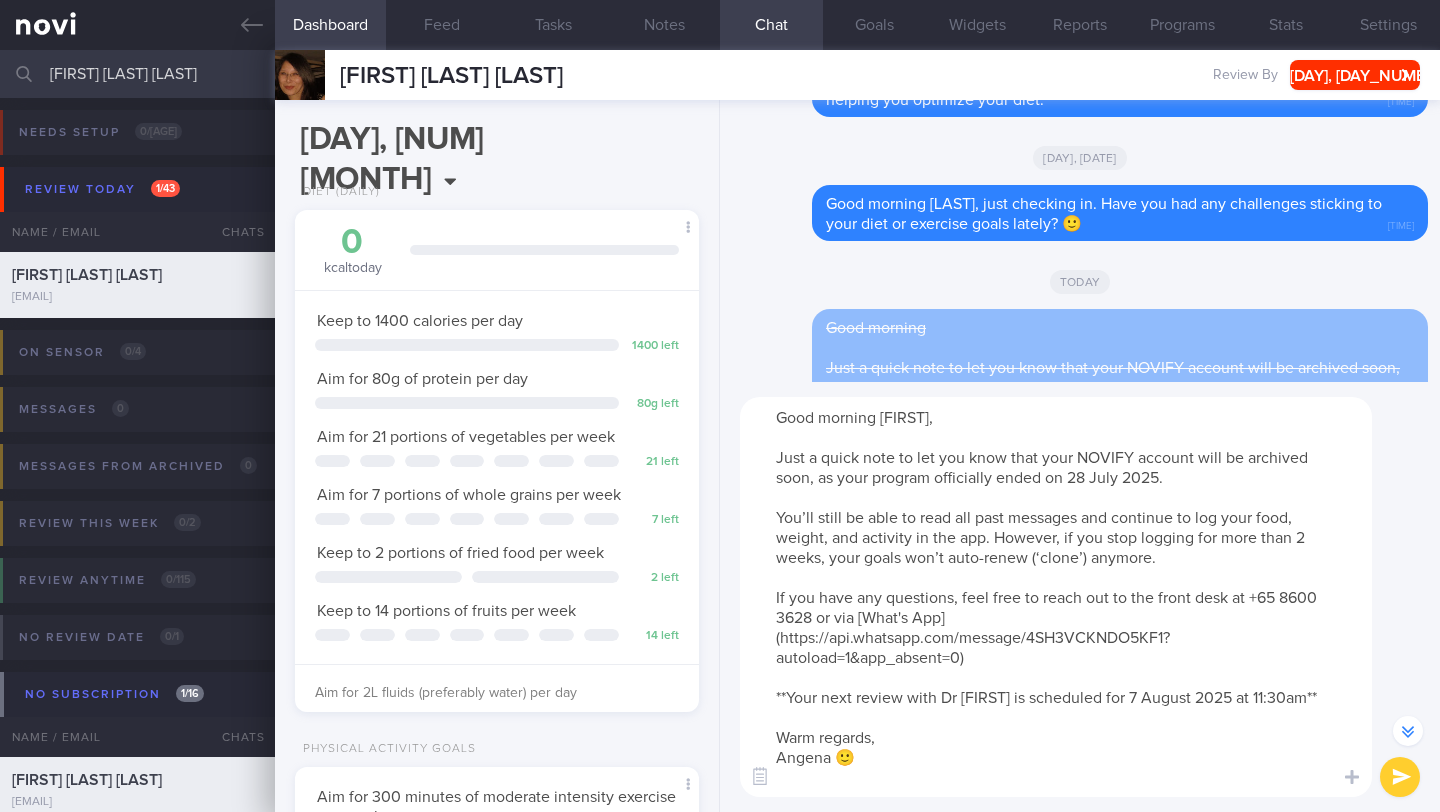 type on "Good morning [FIRST],
Just a quick note to let you know that your NOVIFY account will be archived soon, as your program officially ended on 28 July 2025.
You’ll still be able to read all past messages and continue to log your food, weight, and activity in the app. However, if you stop logging for more than 2 weeks, your goals won’t auto-renew (‘clone’) anymore.
If you have any questions, feel free to reach out to the front desk at +65 8600 3628 or via [What's App](https://api.whatsapp.com/message/4SH3VCKNDO5KF1?autoload=1&app_absent=0)
**Your next review with Dr [FIRST] is scheduled for 7 August 2025 at 11:30am**
Warm regards,
Angena 🙂" 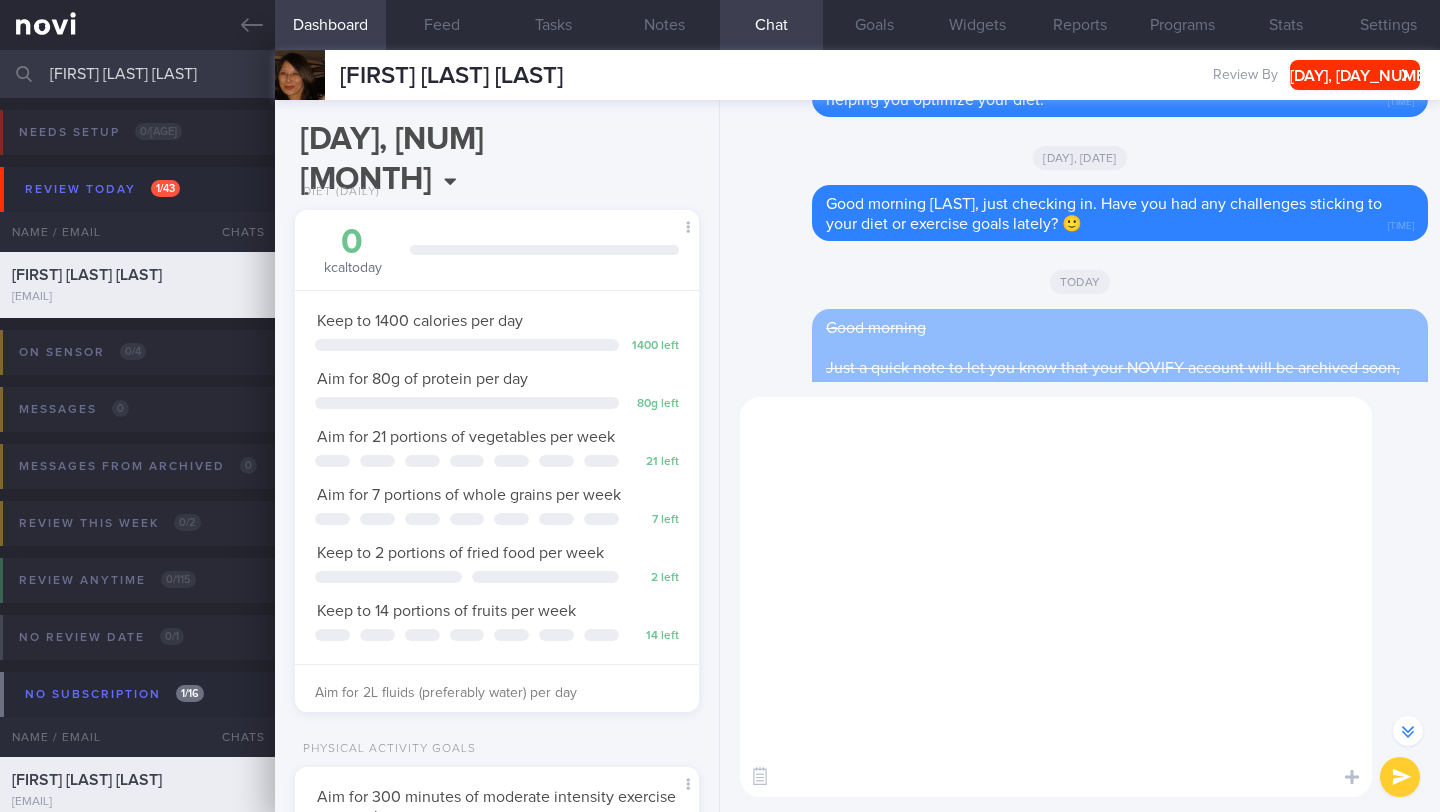 scroll, scrollTop: 0, scrollLeft: 0, axis: both 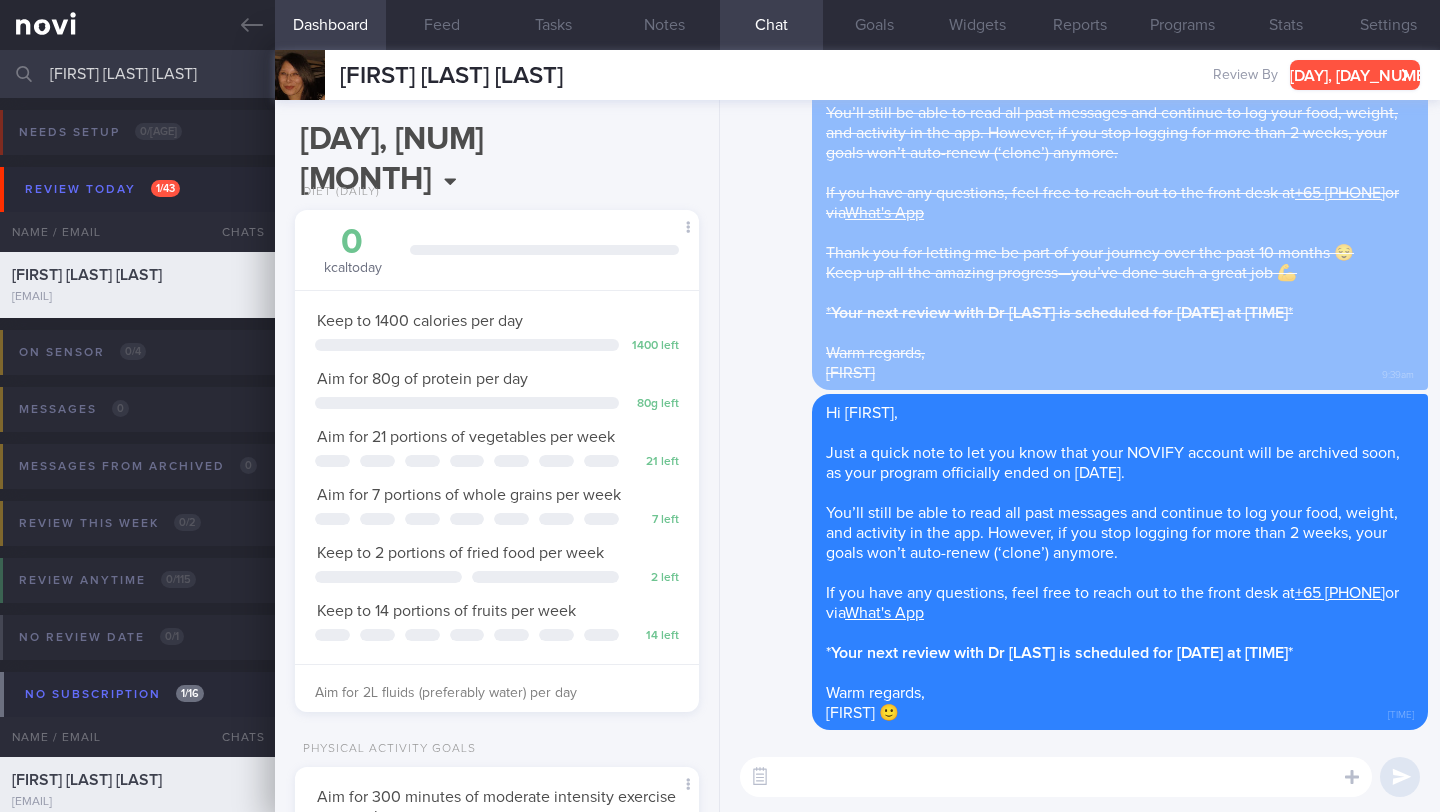 click on "[DAY], [DAY_NUMBER] [MONTH]" at bounding box center (1355, 75) 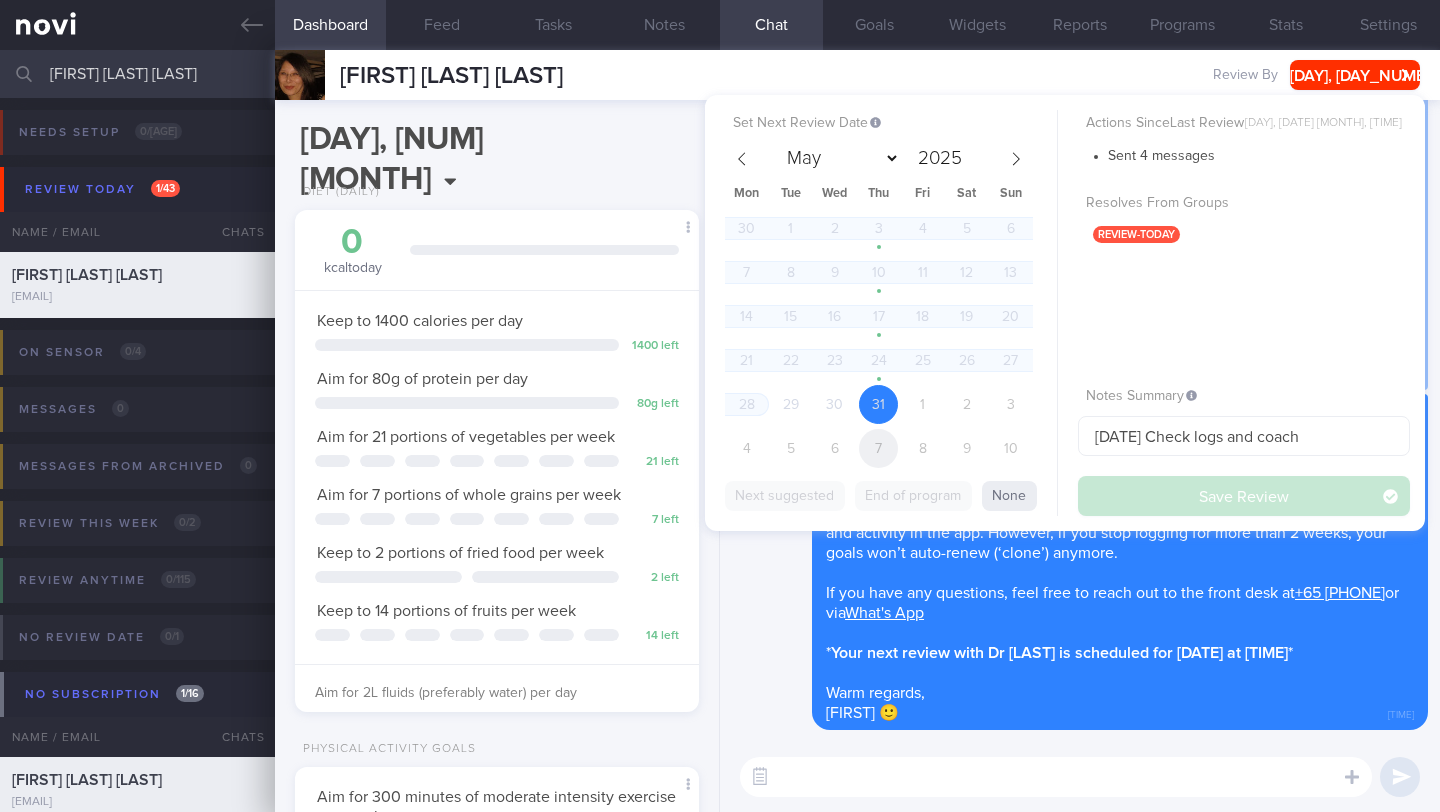 click on "7" at bounding box center (878, 448) 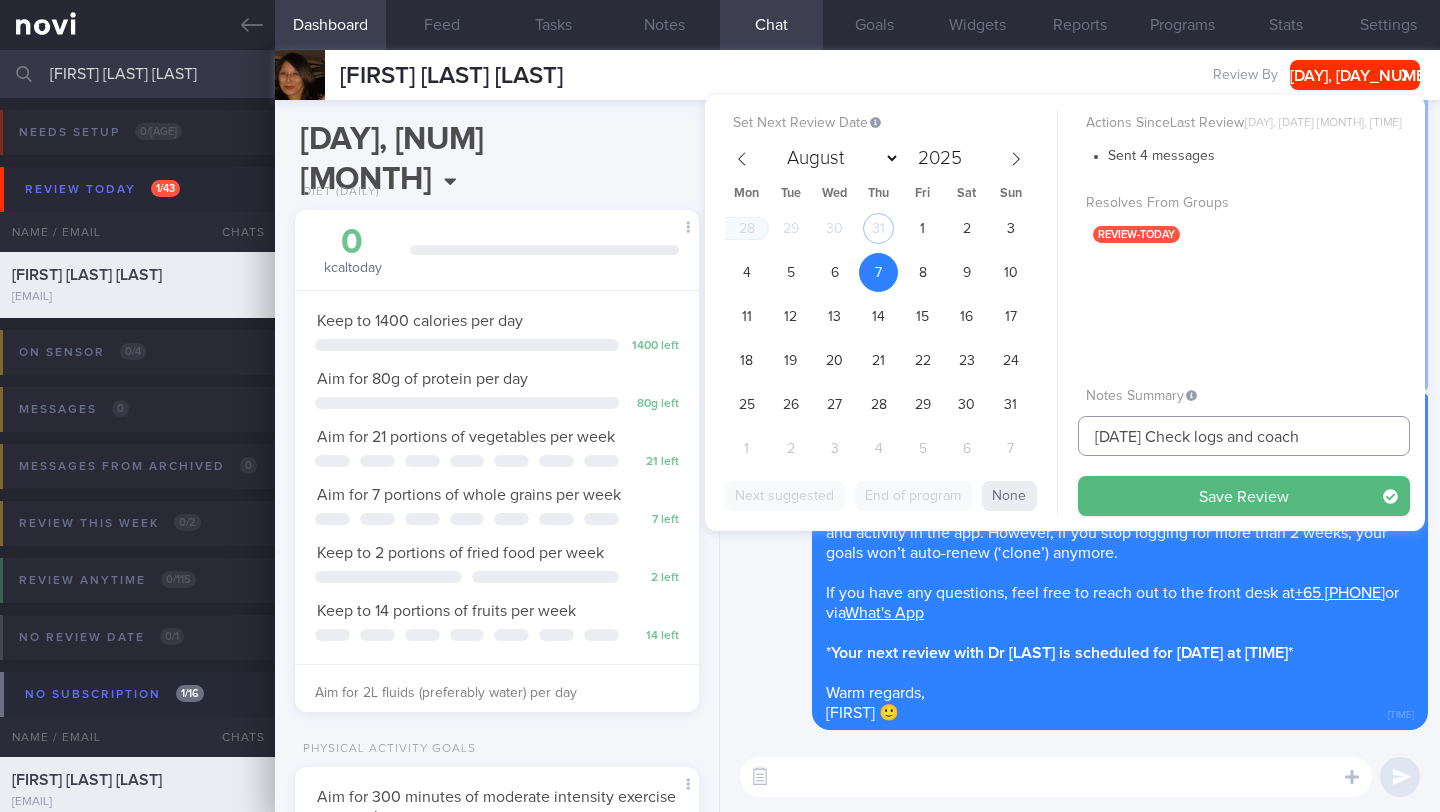 drag, startPoint x: 1122, startPoint y: 437, endPoint x: 1067, endPoint y: 436, distance: 55.00909 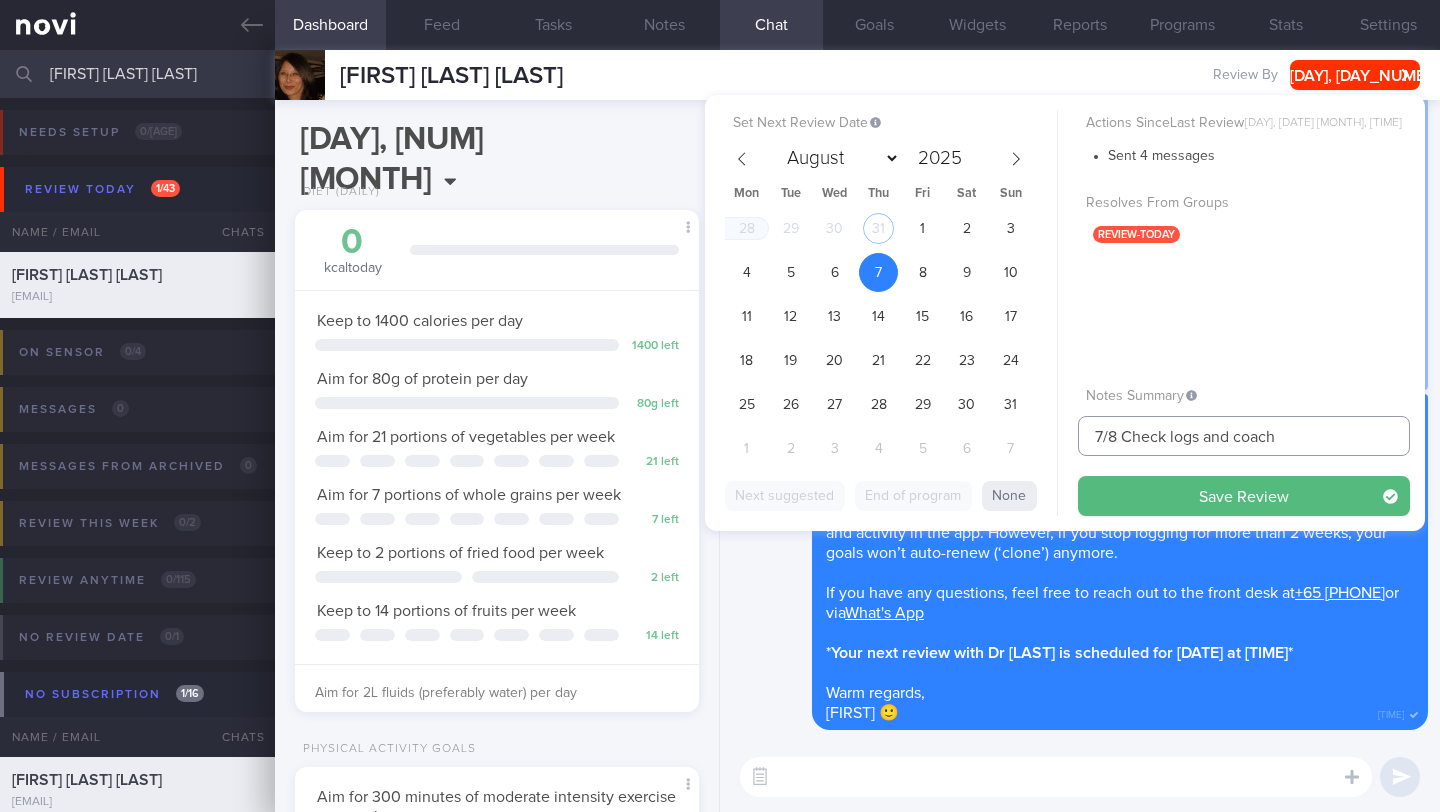 drag, startPoint x: 1170, startPoint y: 438, endPoint x: 1337, endPoint y: 438, distance: 167 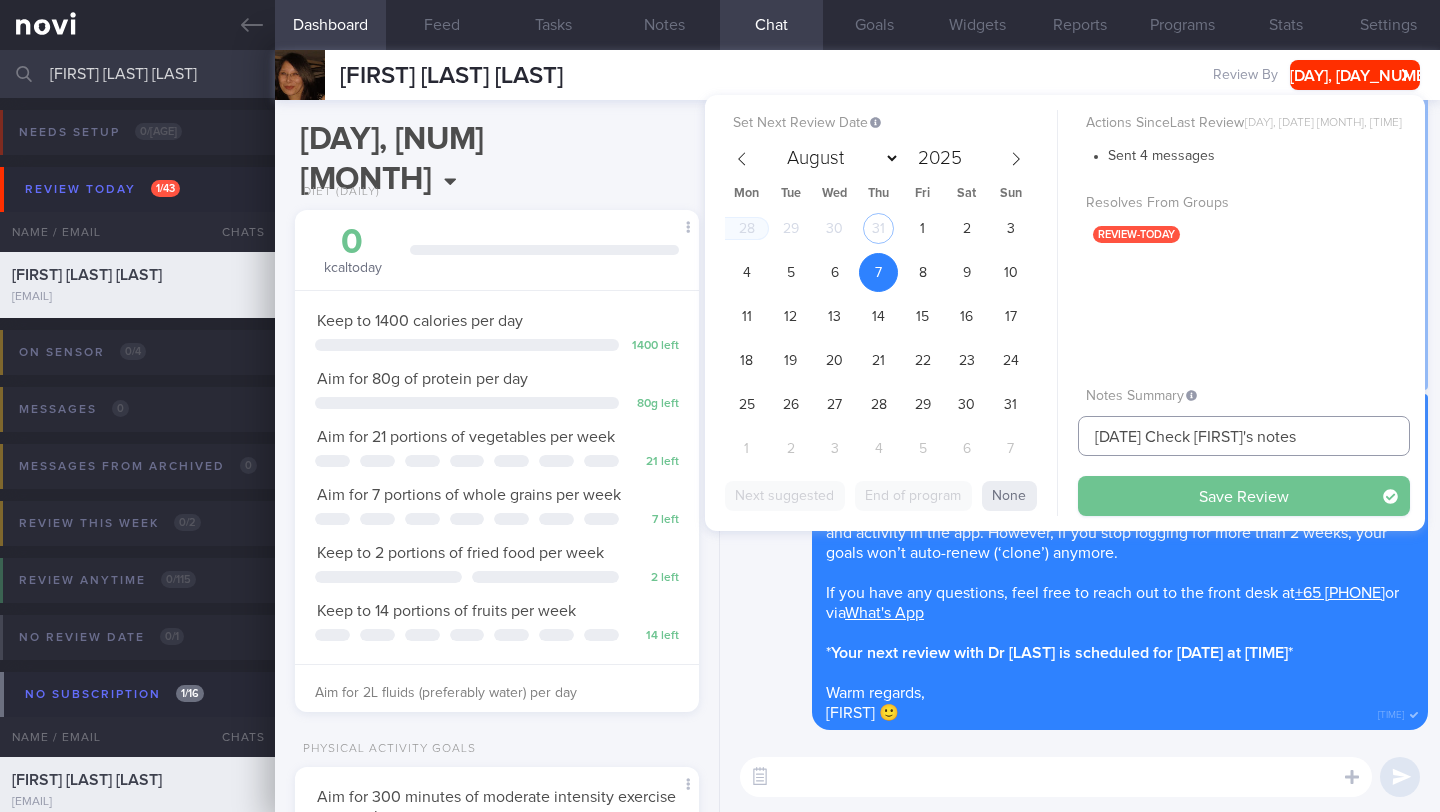 type on "[DATE] Check [FIRST]'s notes" 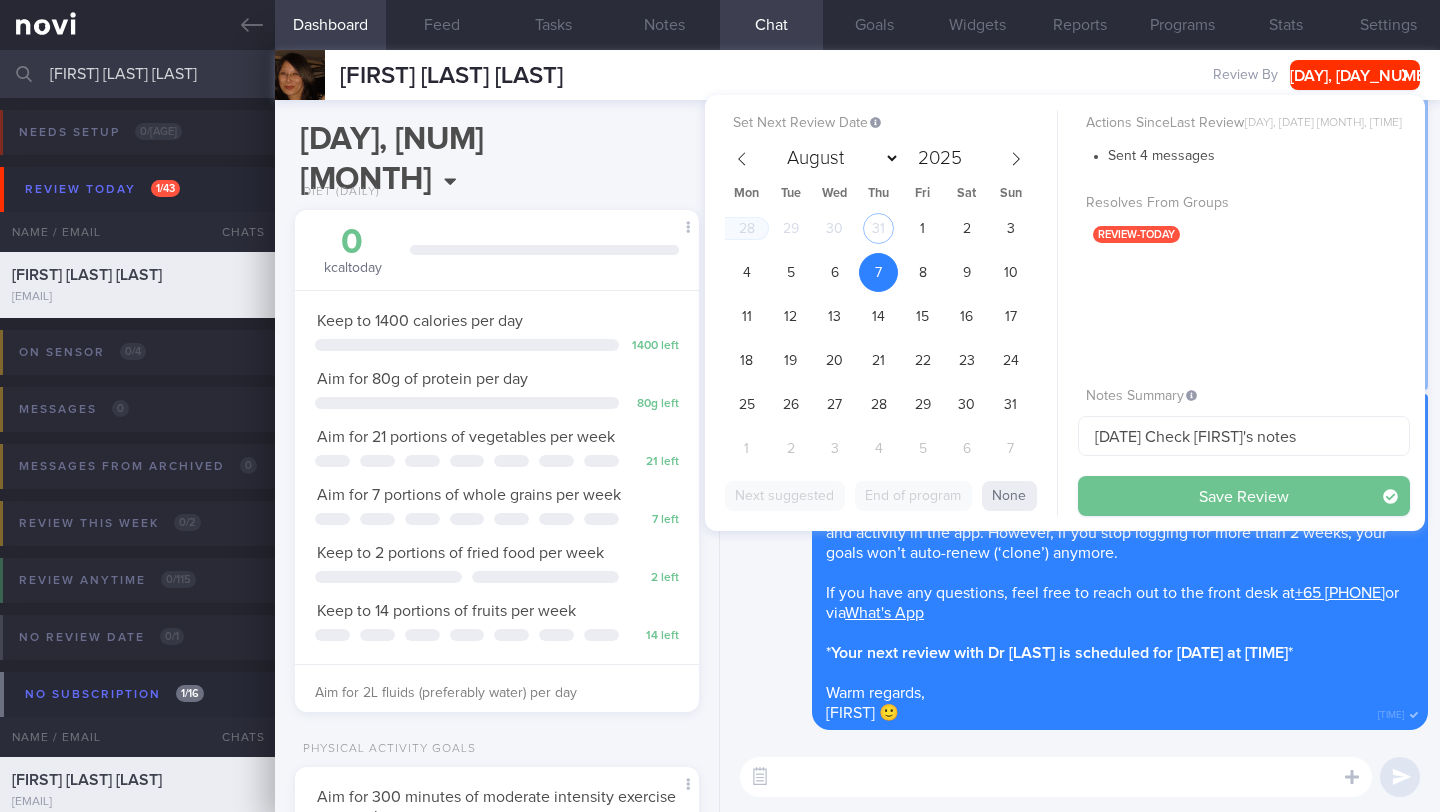 click on "Save Review" at bounding box center [1244, 496] 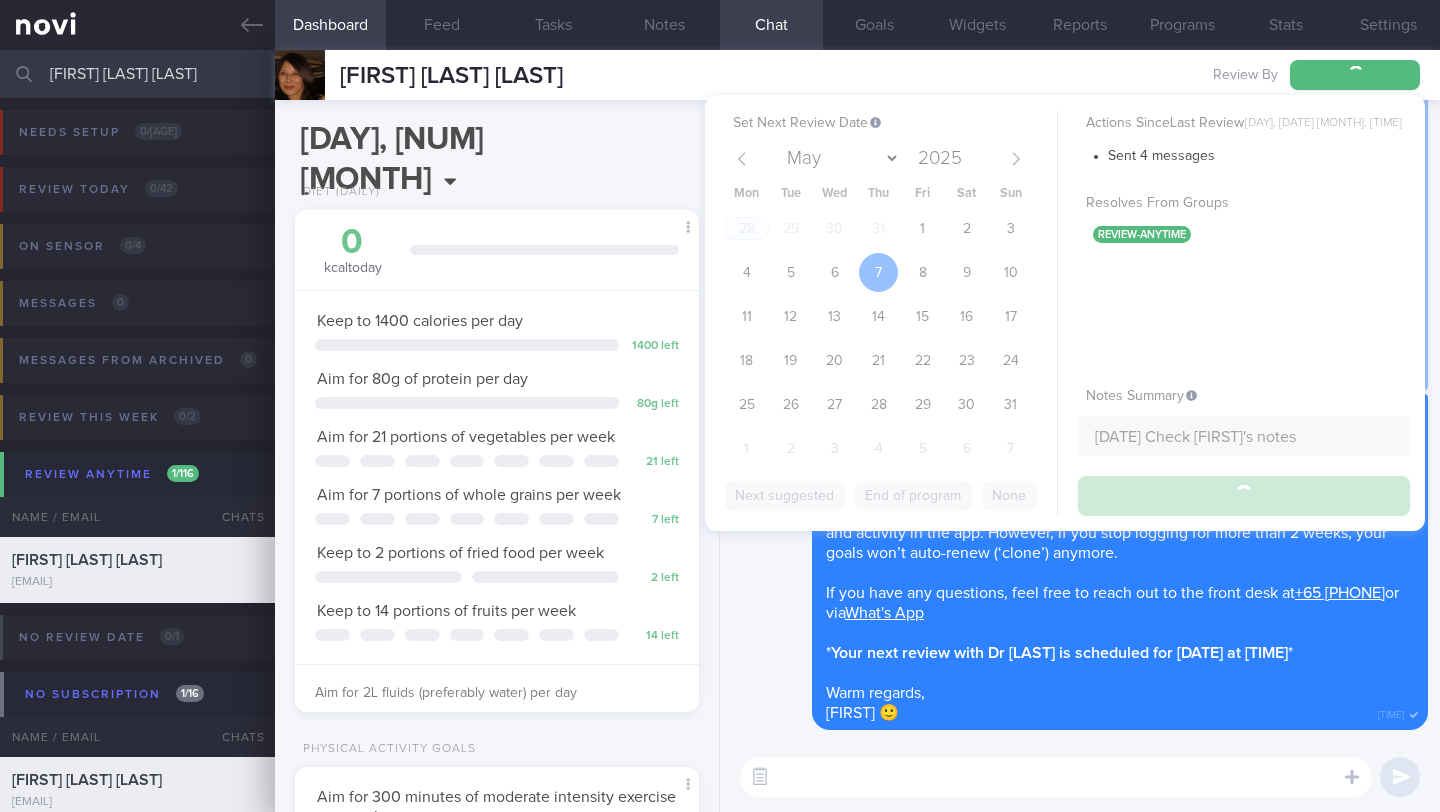 type on "[DATE] Check [FIRST]'s notes" 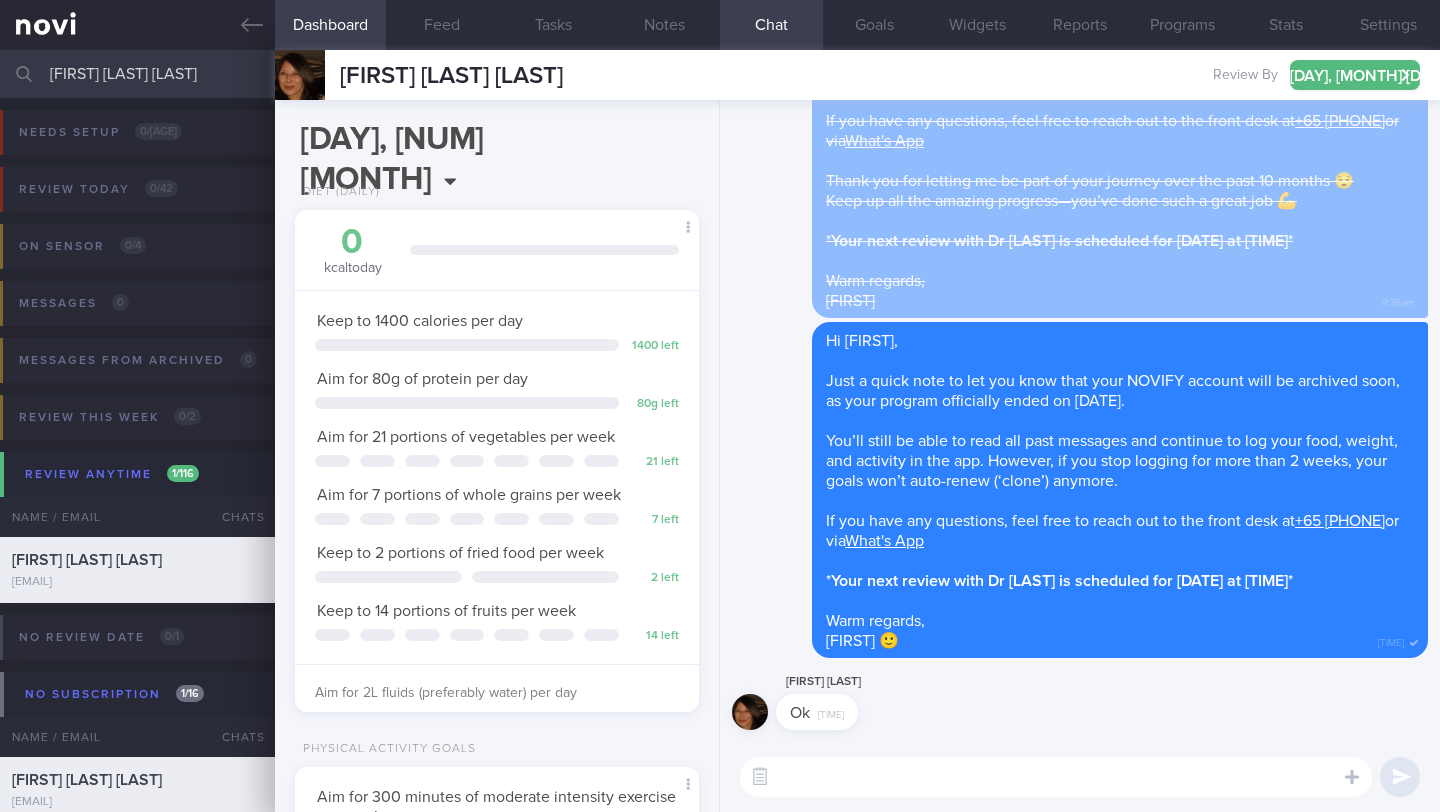 click on "[FIRST] [LAST] [LAST]" at bounding box center (720, 74) 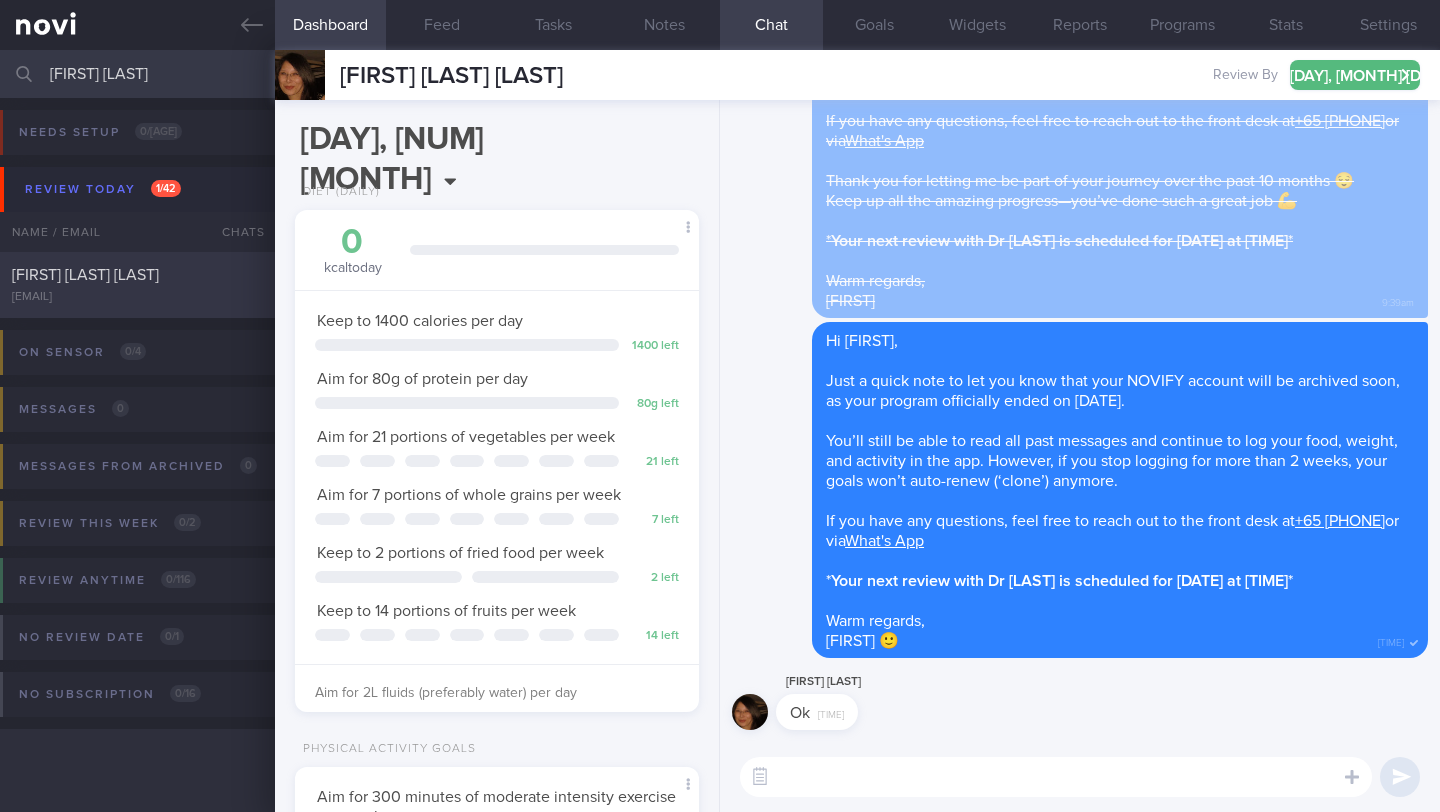 type on "[FIRST] [LAST]" 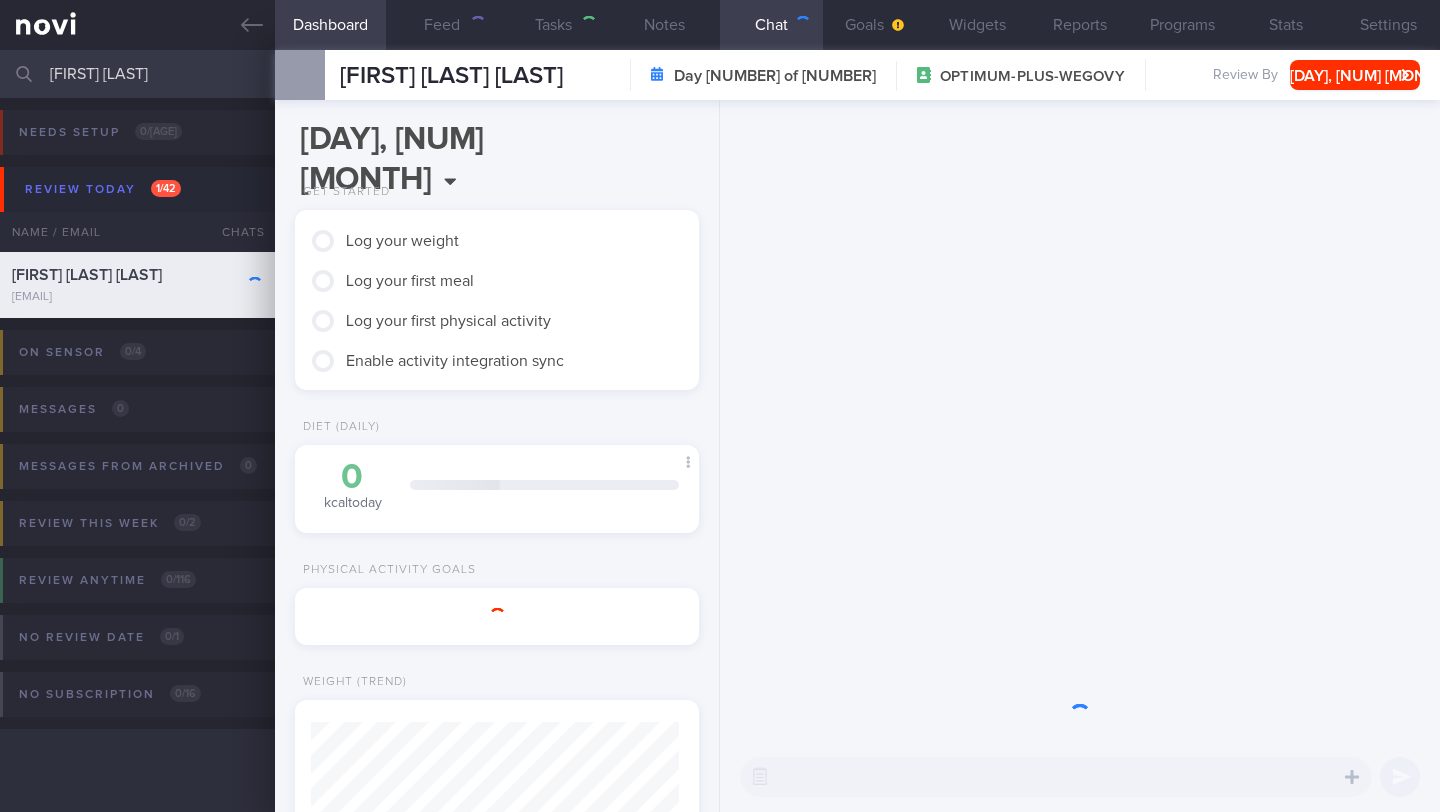 scroll, scrollTop: 647, scrollLeft: 0, axis: vertical 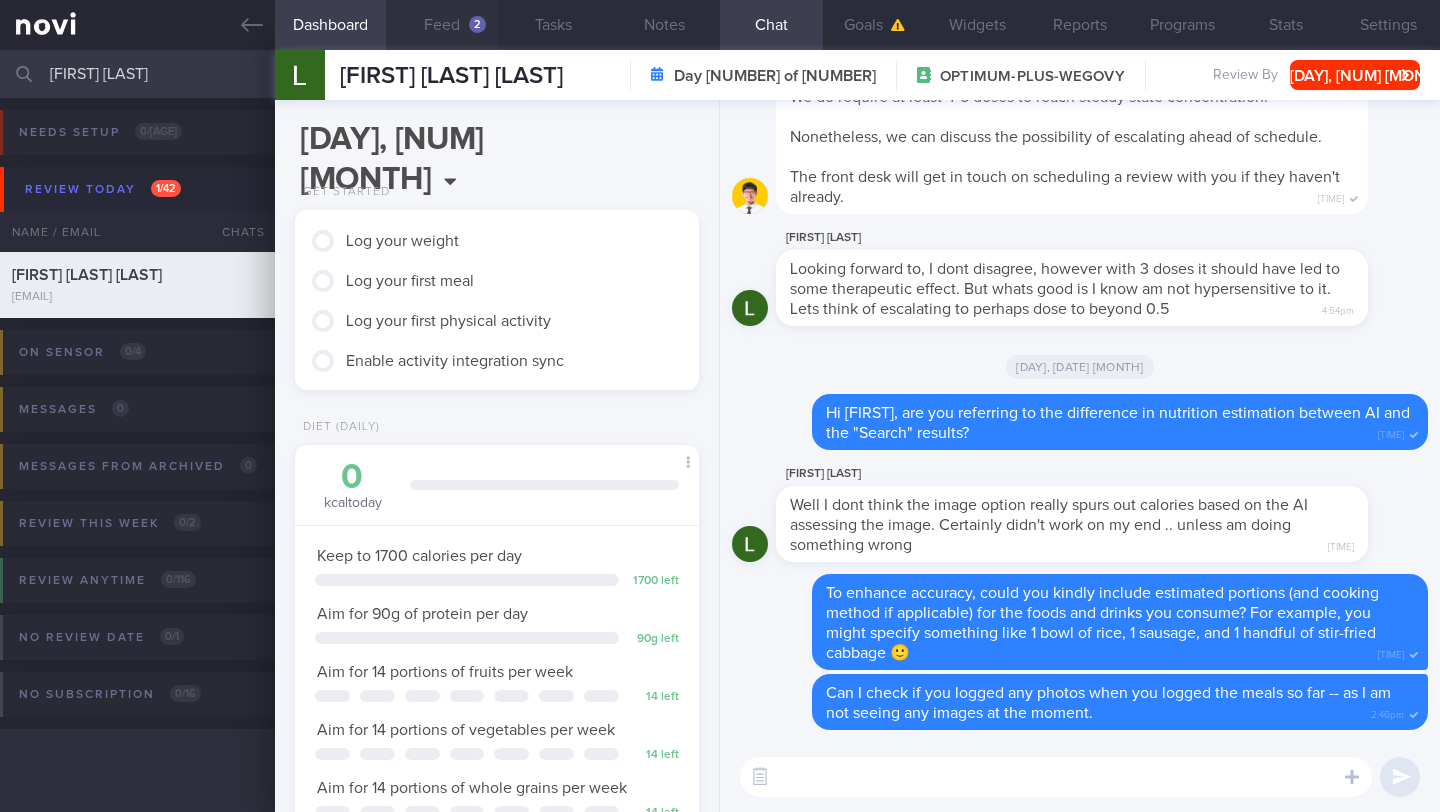 click on "Feed
2" at bounding box center [441, 25] 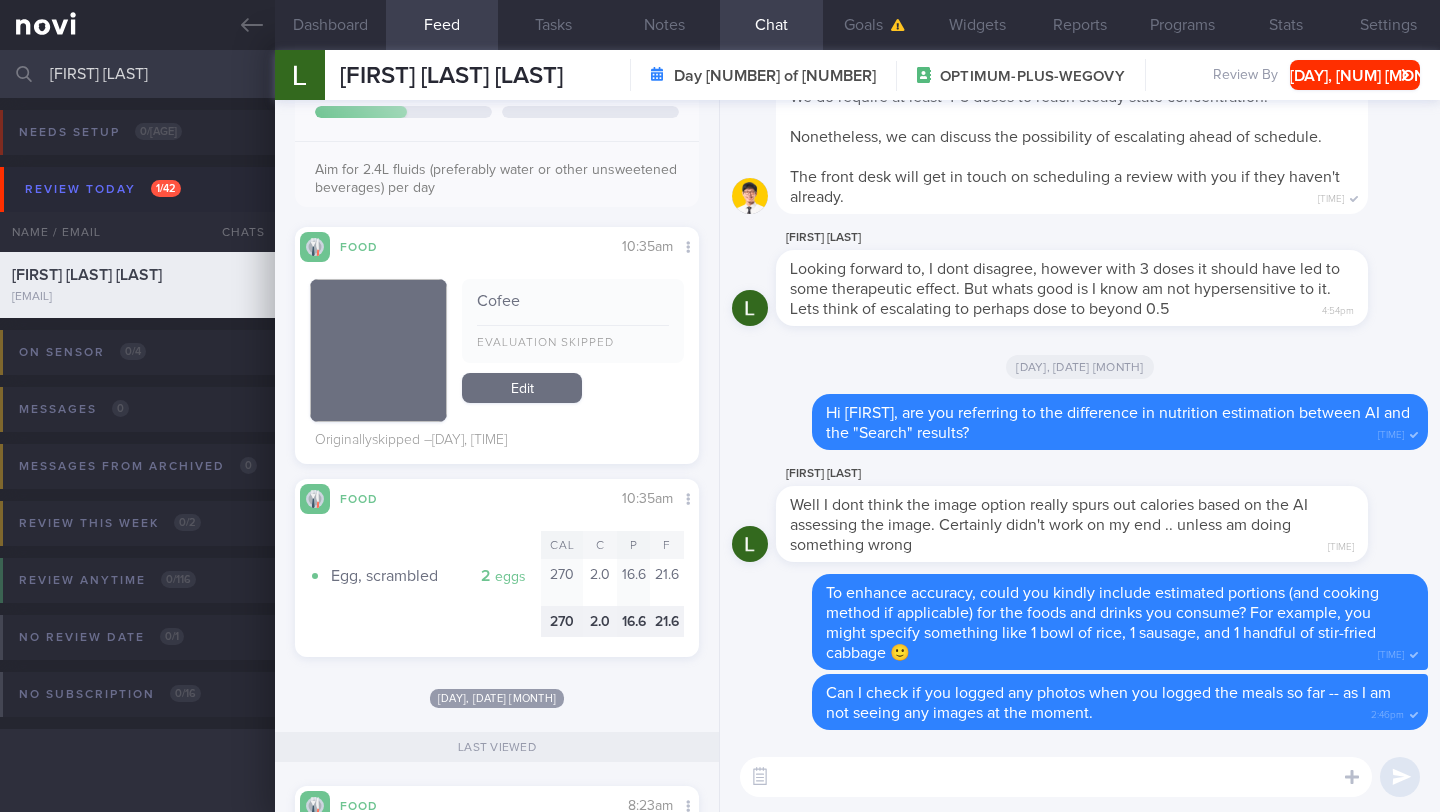 scroll, scrollTop: 544, scrollLeft: 0, axis: vertical 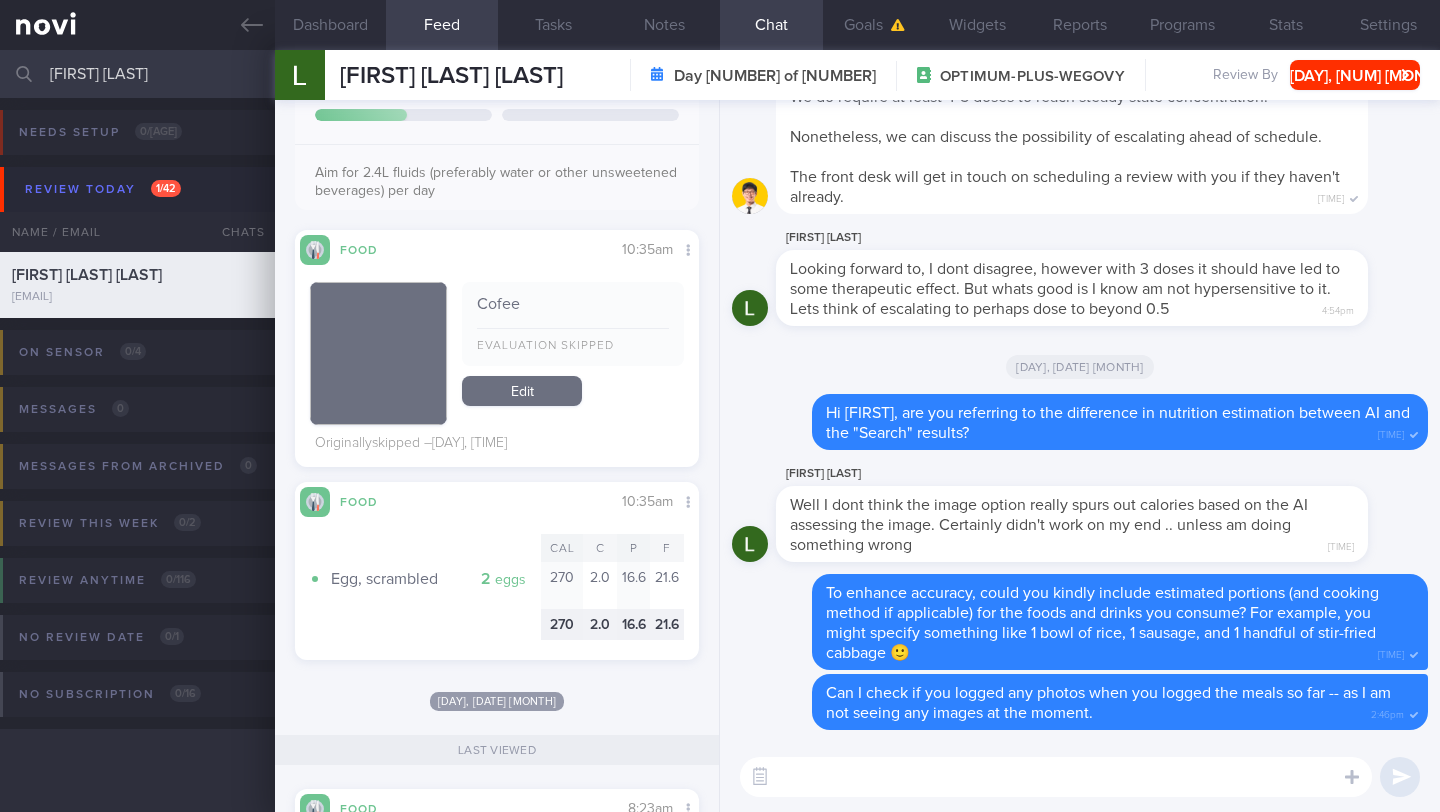 click at bounding box center [1056, 777] 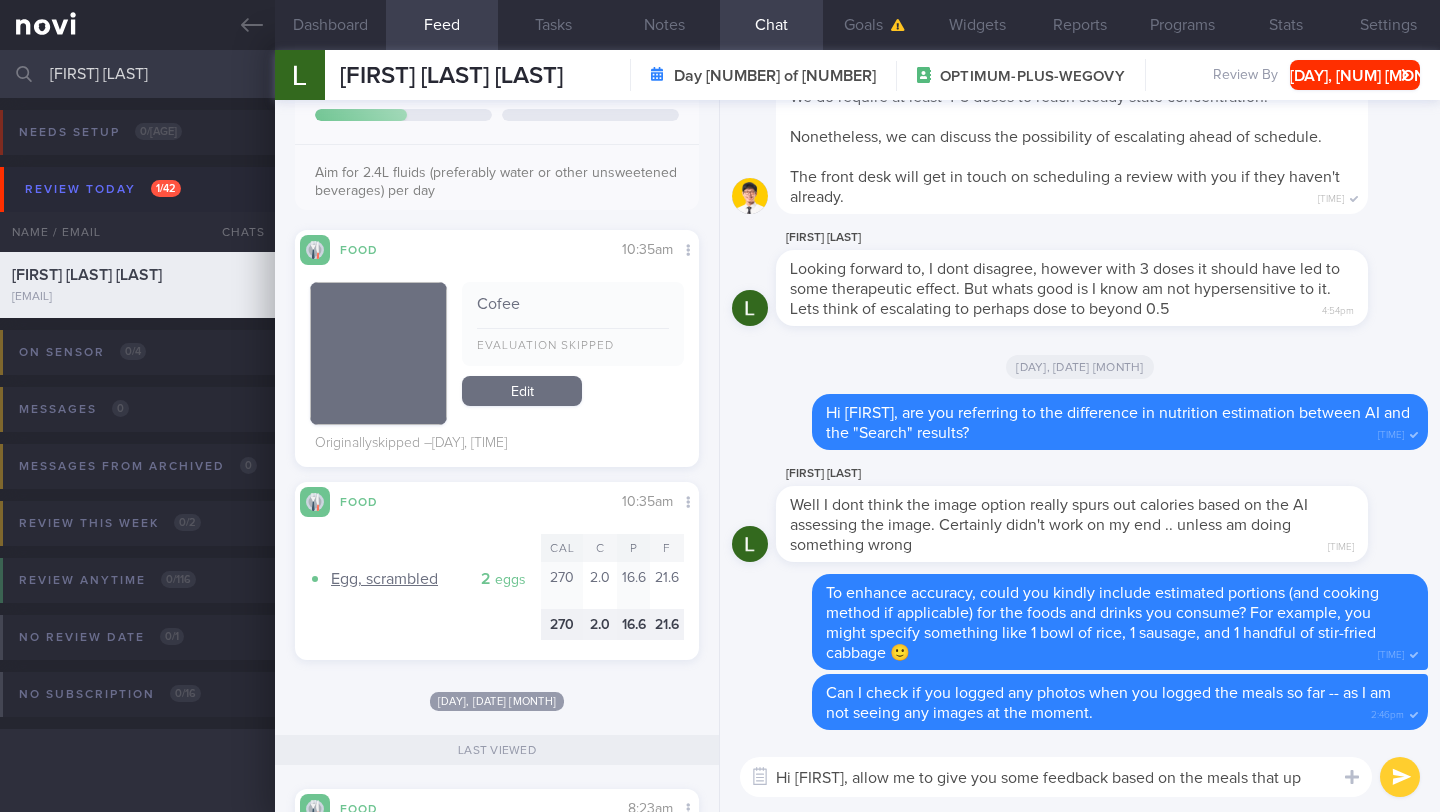 type on "Hi [FIRST], allow me to give you some feedback based on the meals that upi" 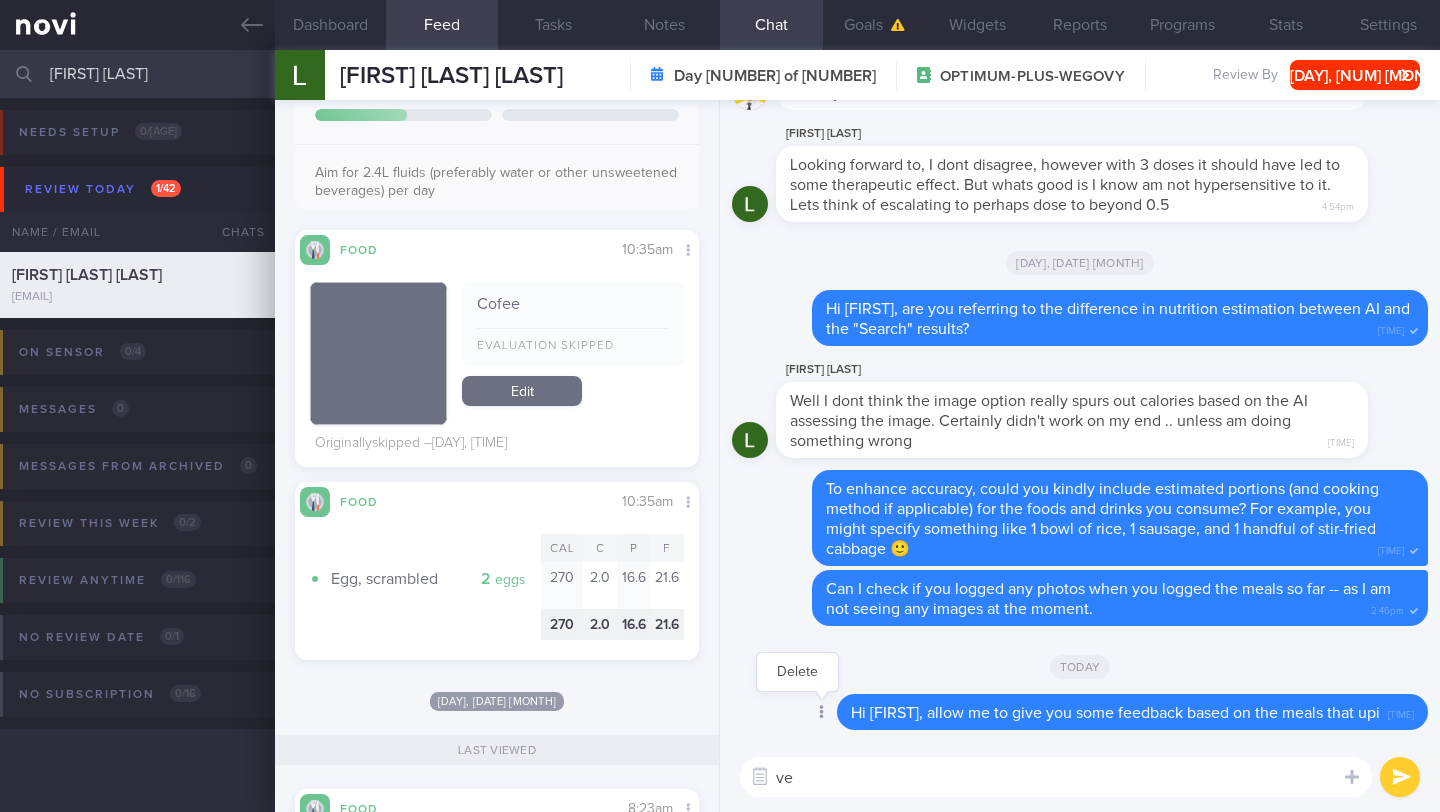 click at bounding box center (820, 713) 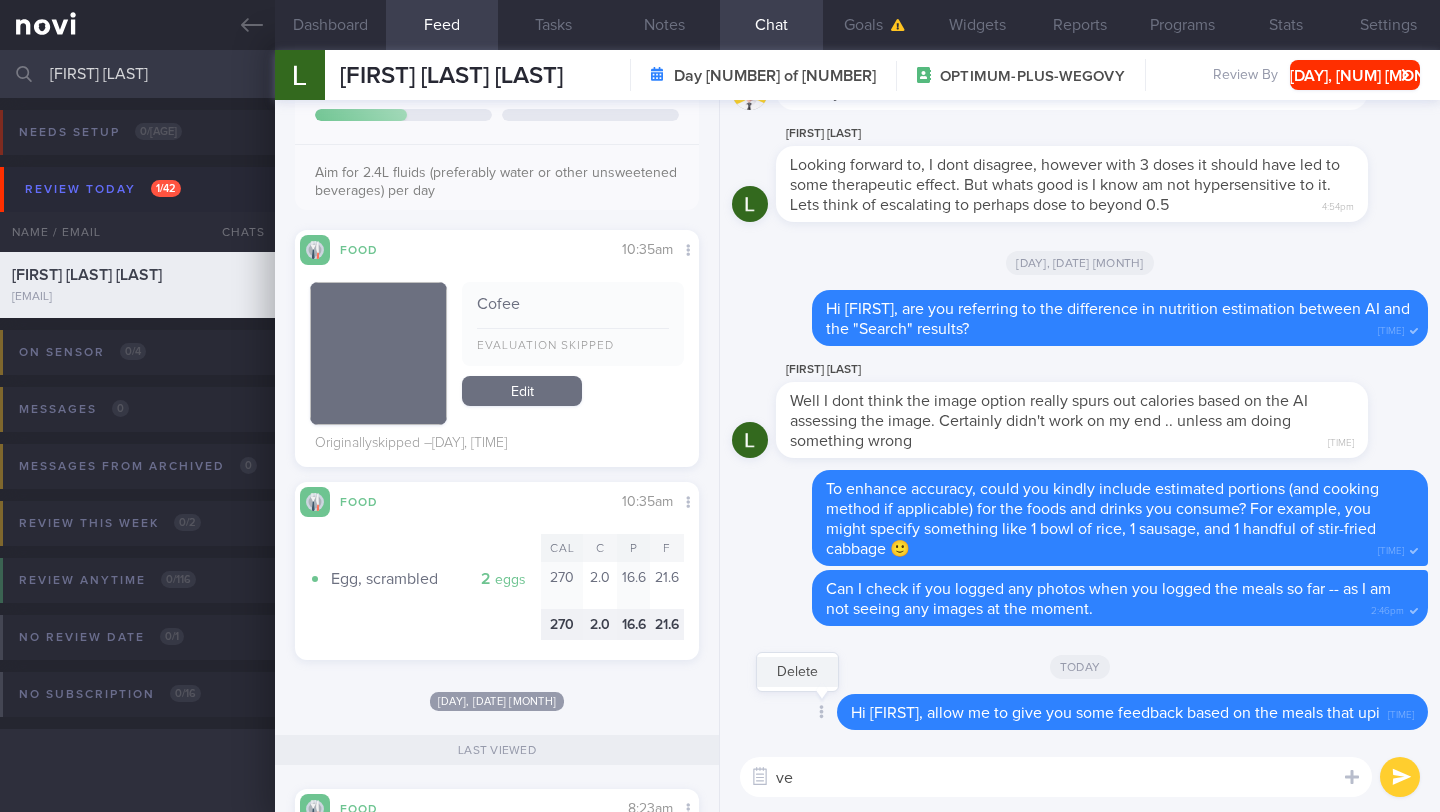 click on "Delete" at bounding box center [797, 672] 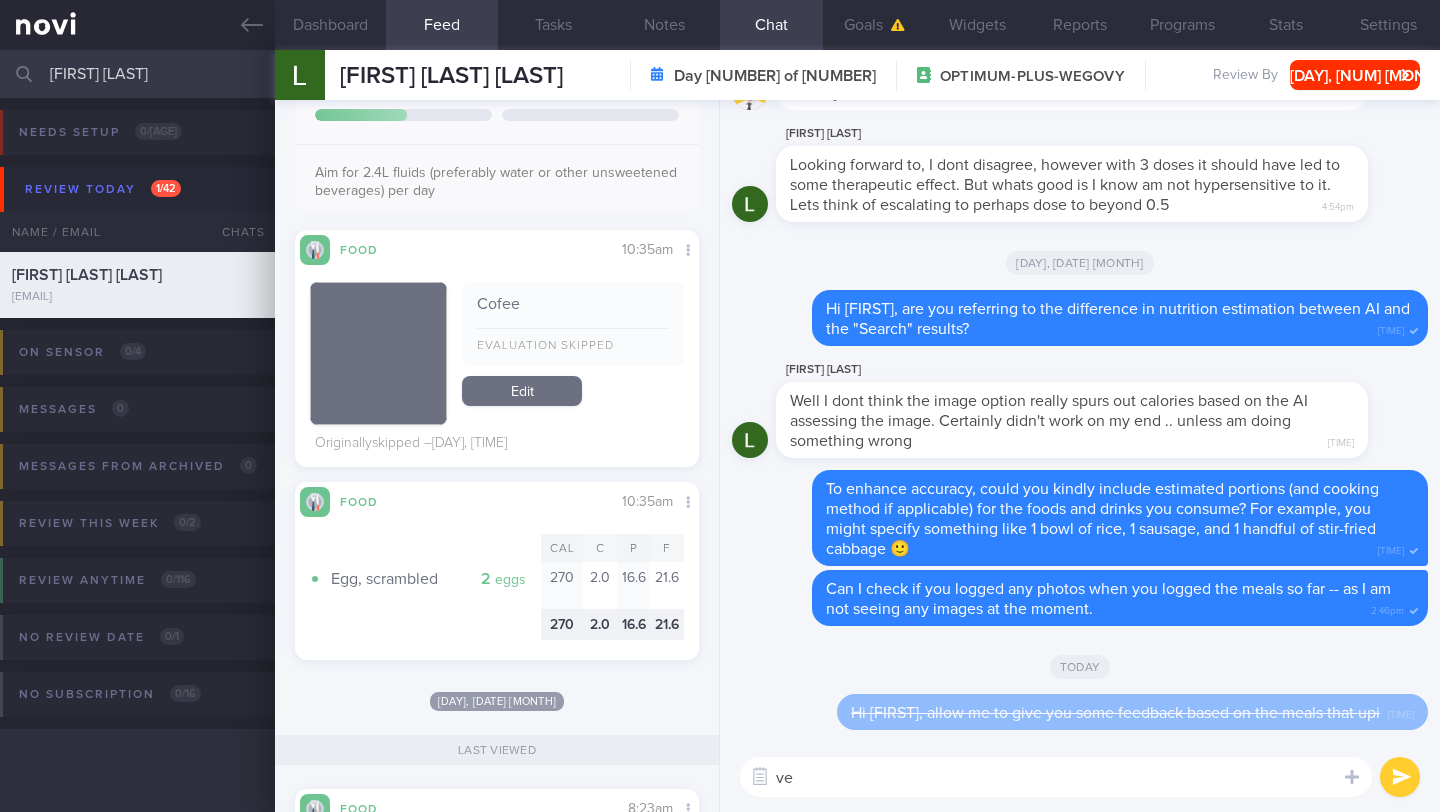 click on "Hi [FIRST], allow me to give you some feedback based on the meals that upi" at bounding box center (1115, 713) 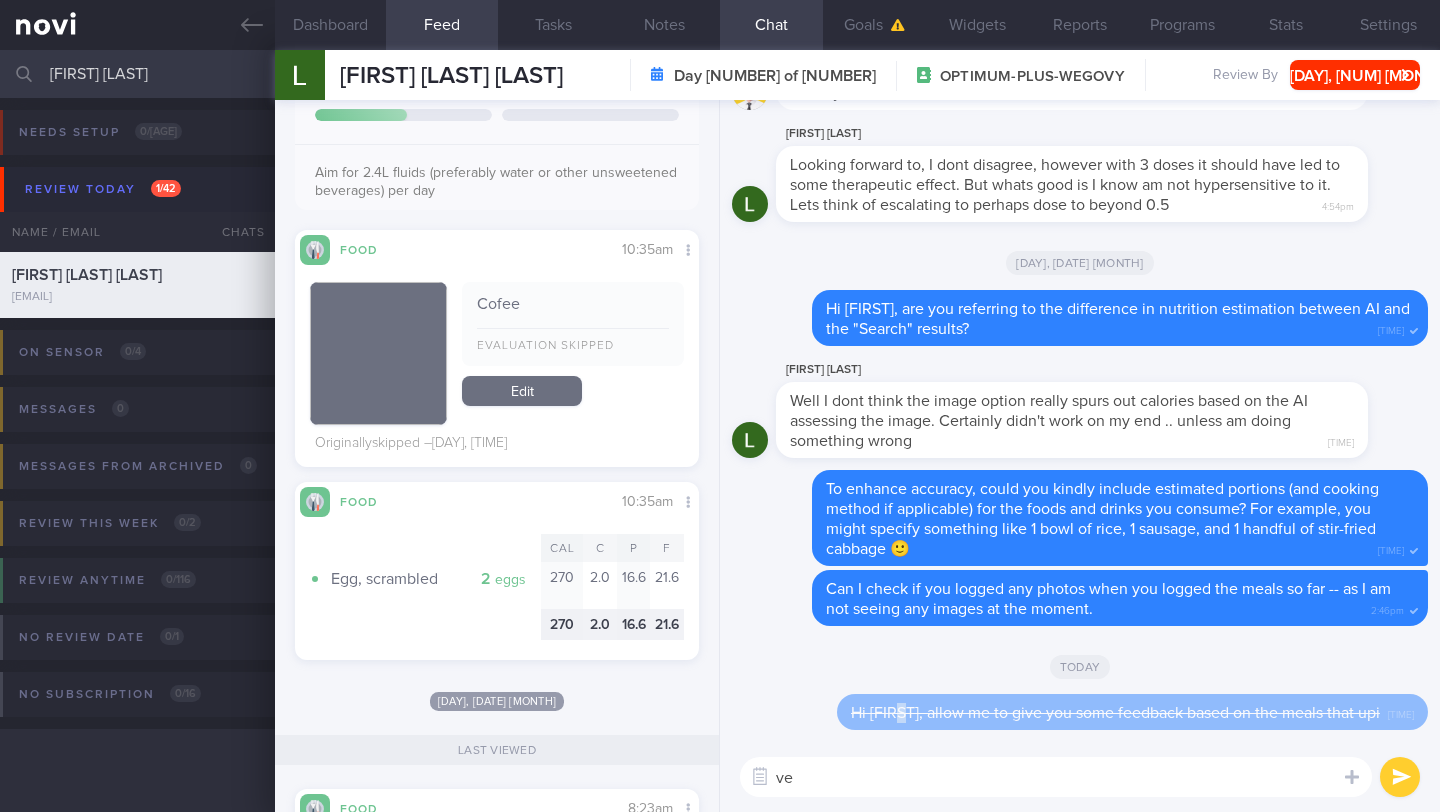 click on "Hi [FIRST], allow me to give you some feedback based on the meals that upi" at bounding box center (1115, 713) 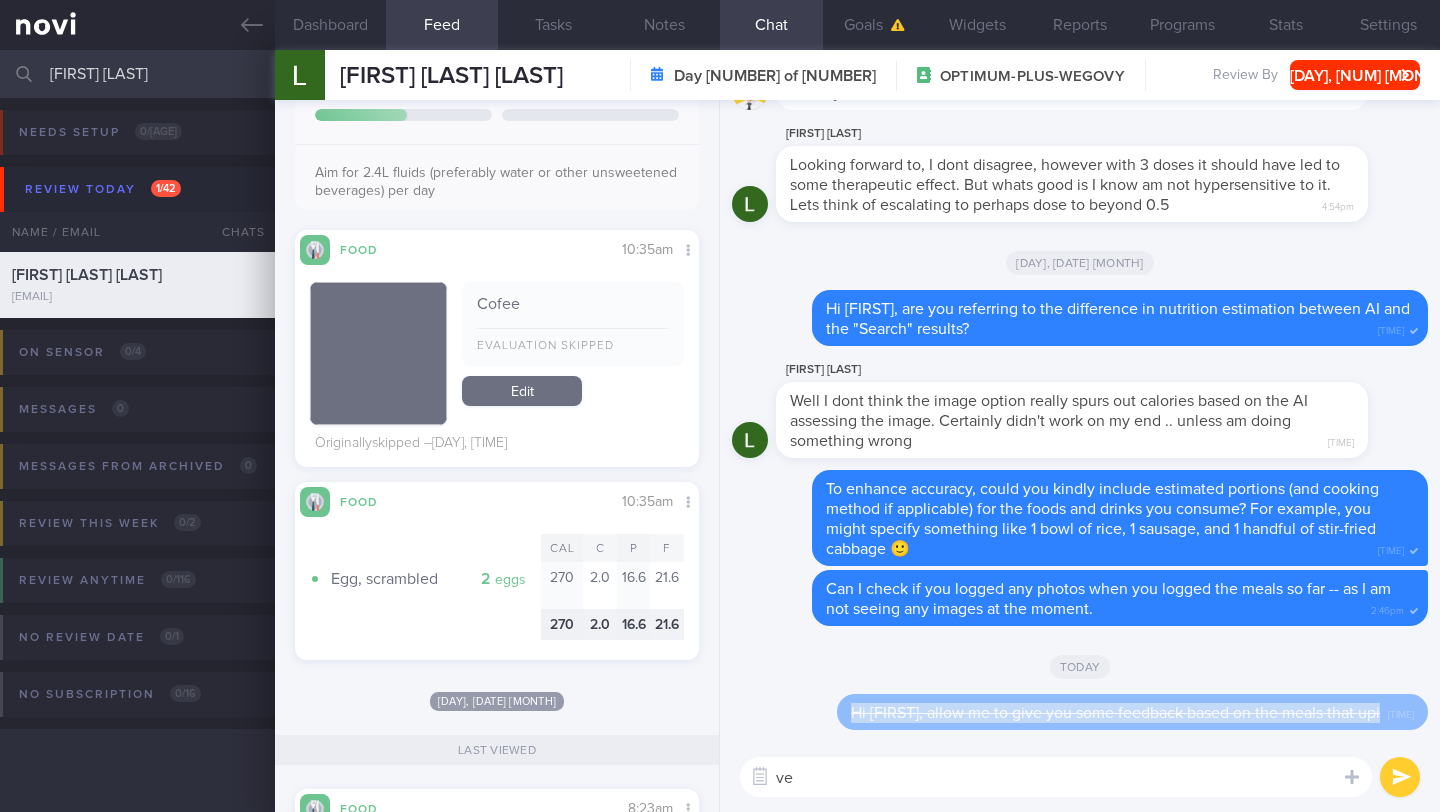 click on "Hi [FIRST], allow me to give you some feedback based on the meals that upi" at bounding box center (1115, 713) 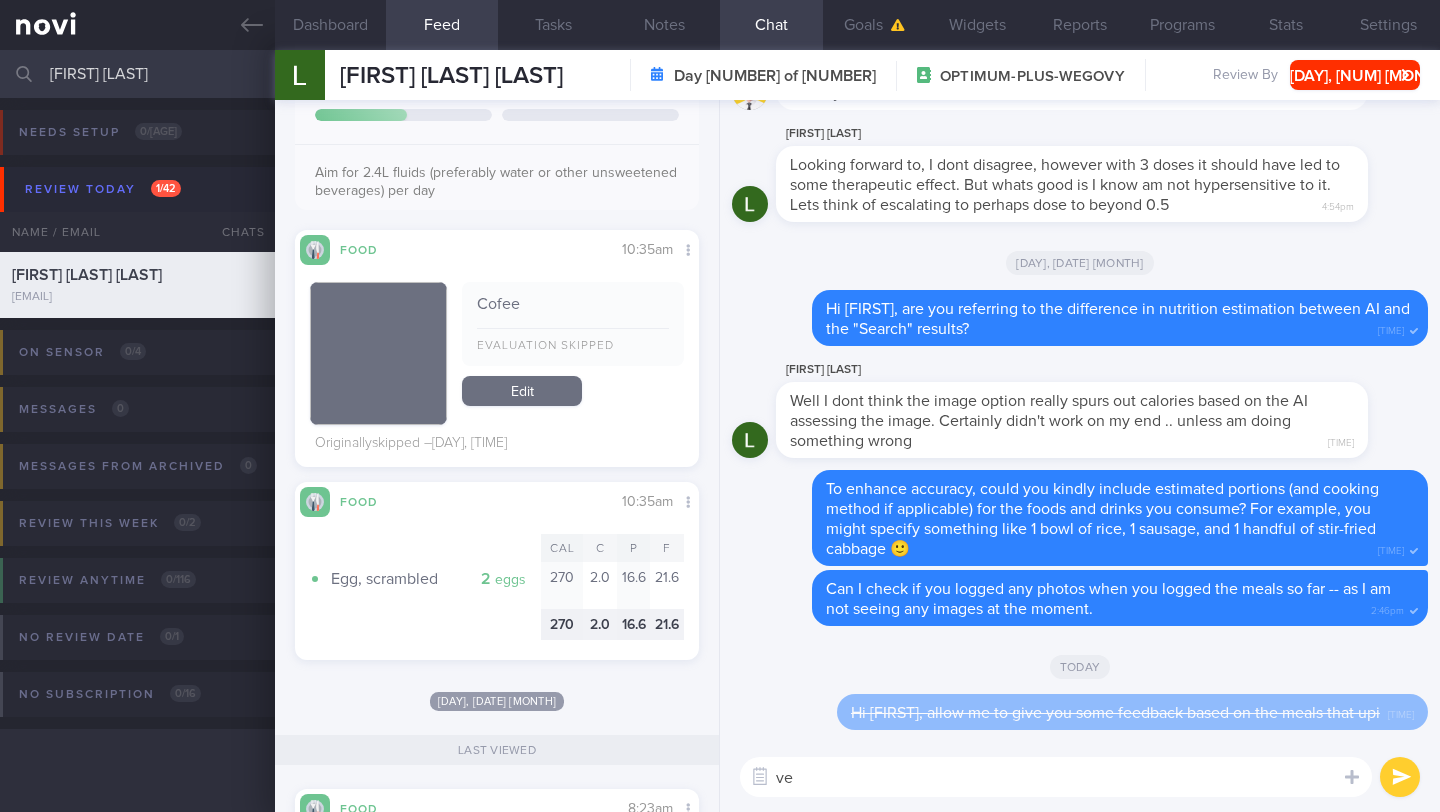 click on "ve" at bounding box center (1056, 777) 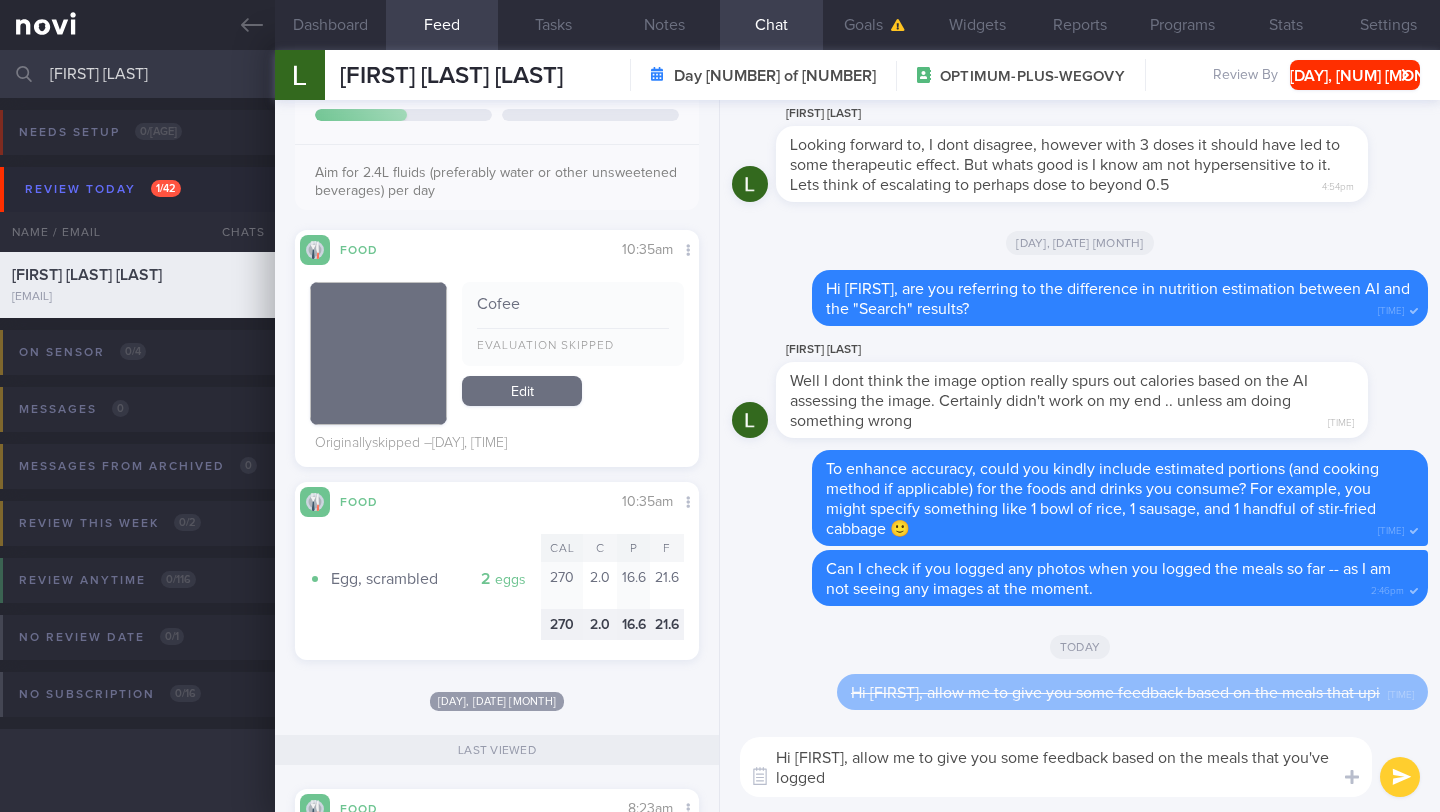 scroll, scrollTop: 0, scrollLeft: 0, axis: both 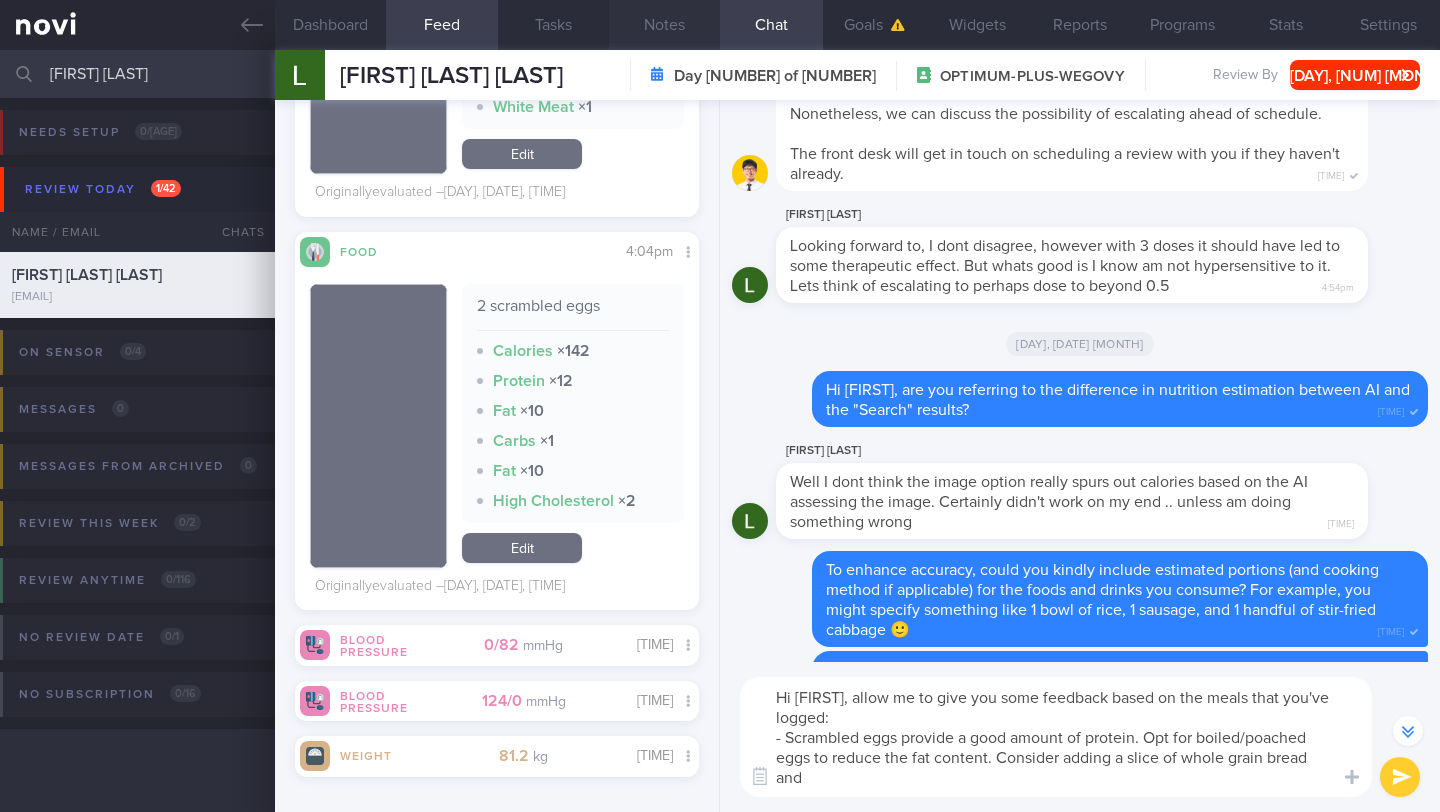 click on "Notes" at bounding box center (664, 25) 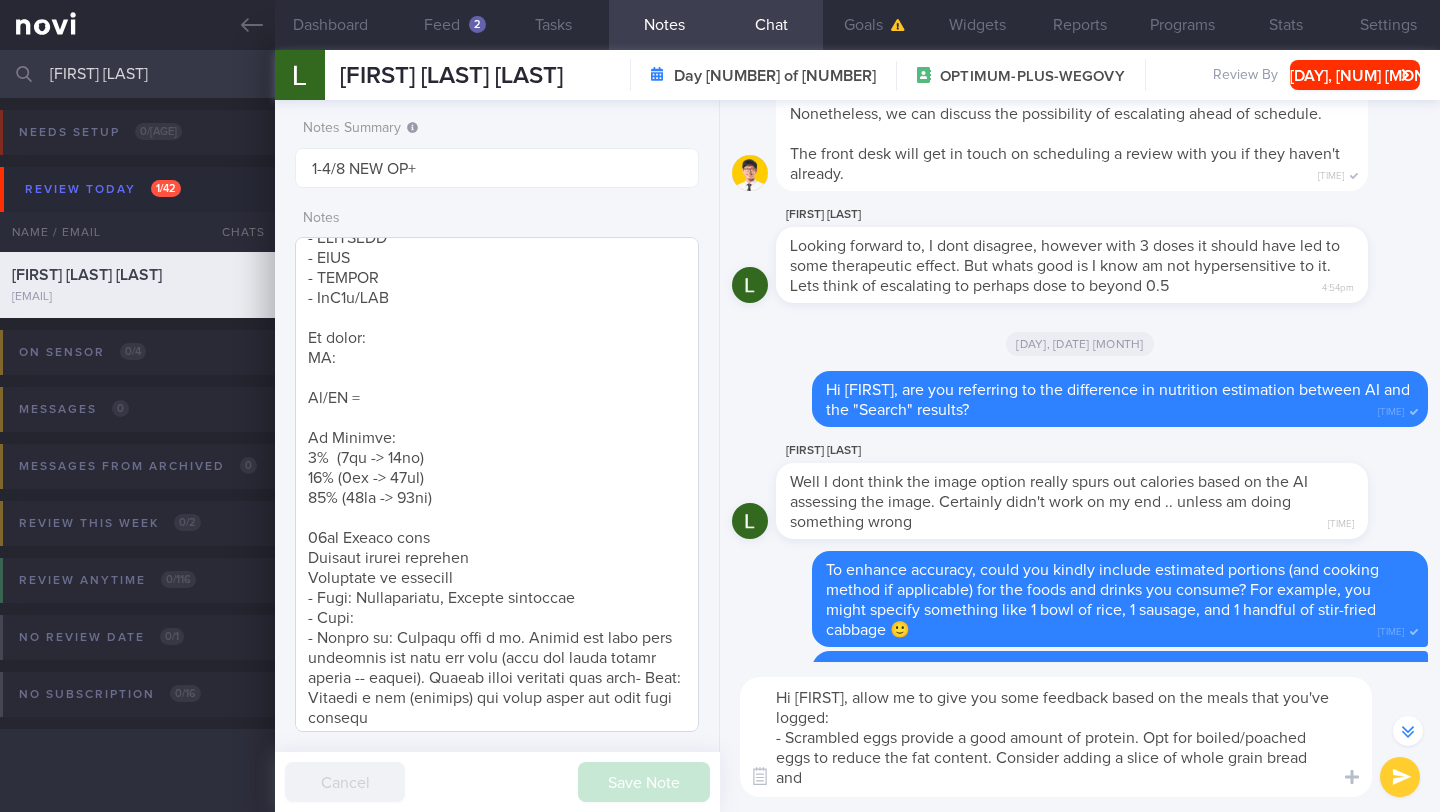 scroll, scrollTop: 129, scrollLeft: 0, axis: vertical 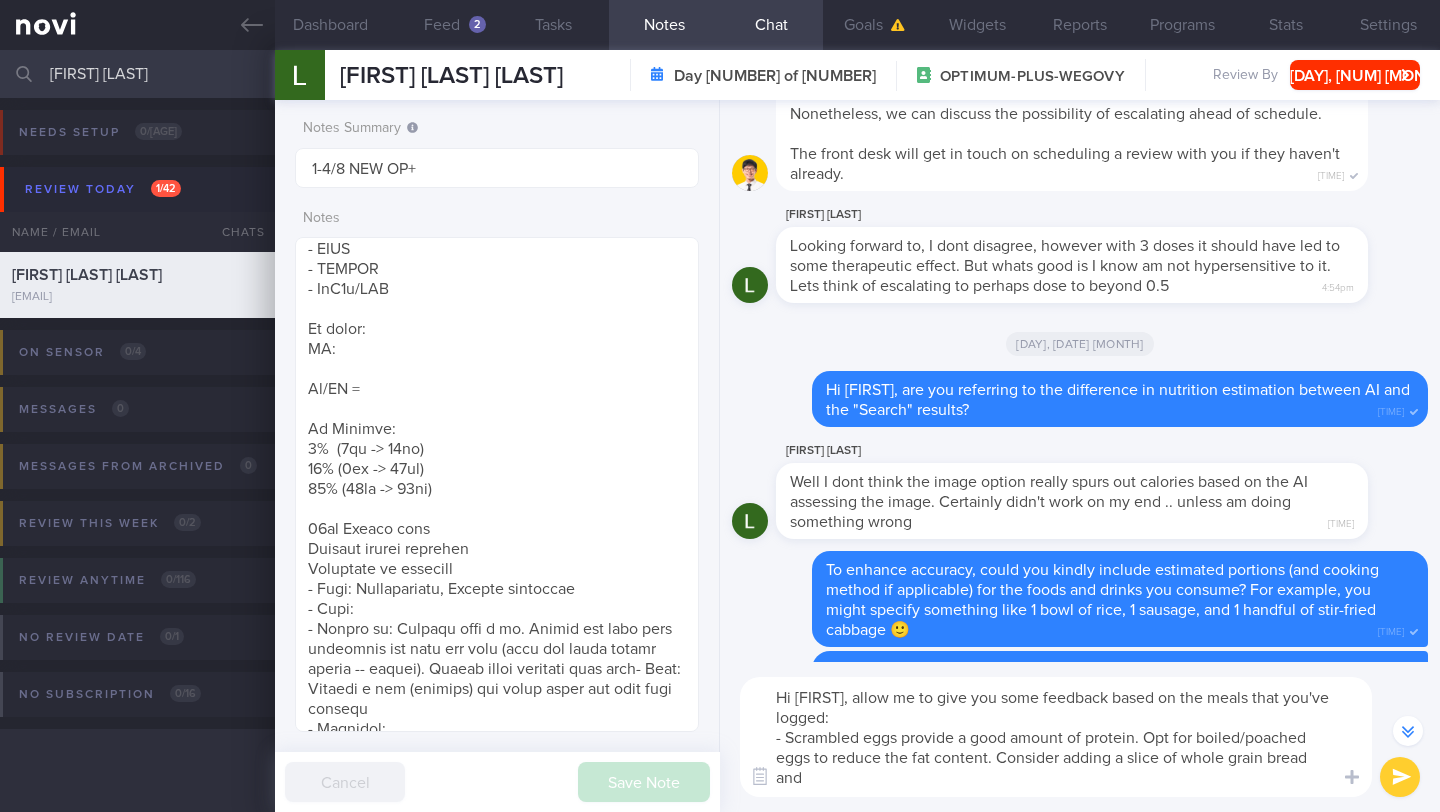 click on "Hi [FIRST], allow me to give you some feedback based on the meals that you've logged:
- Scrambled eggs provide a good amount of protein. Opt for boiled/poached eggs to reduce the fat content. Consider adding a slice of whole grain bread and" at bounding box center (1056, 737) 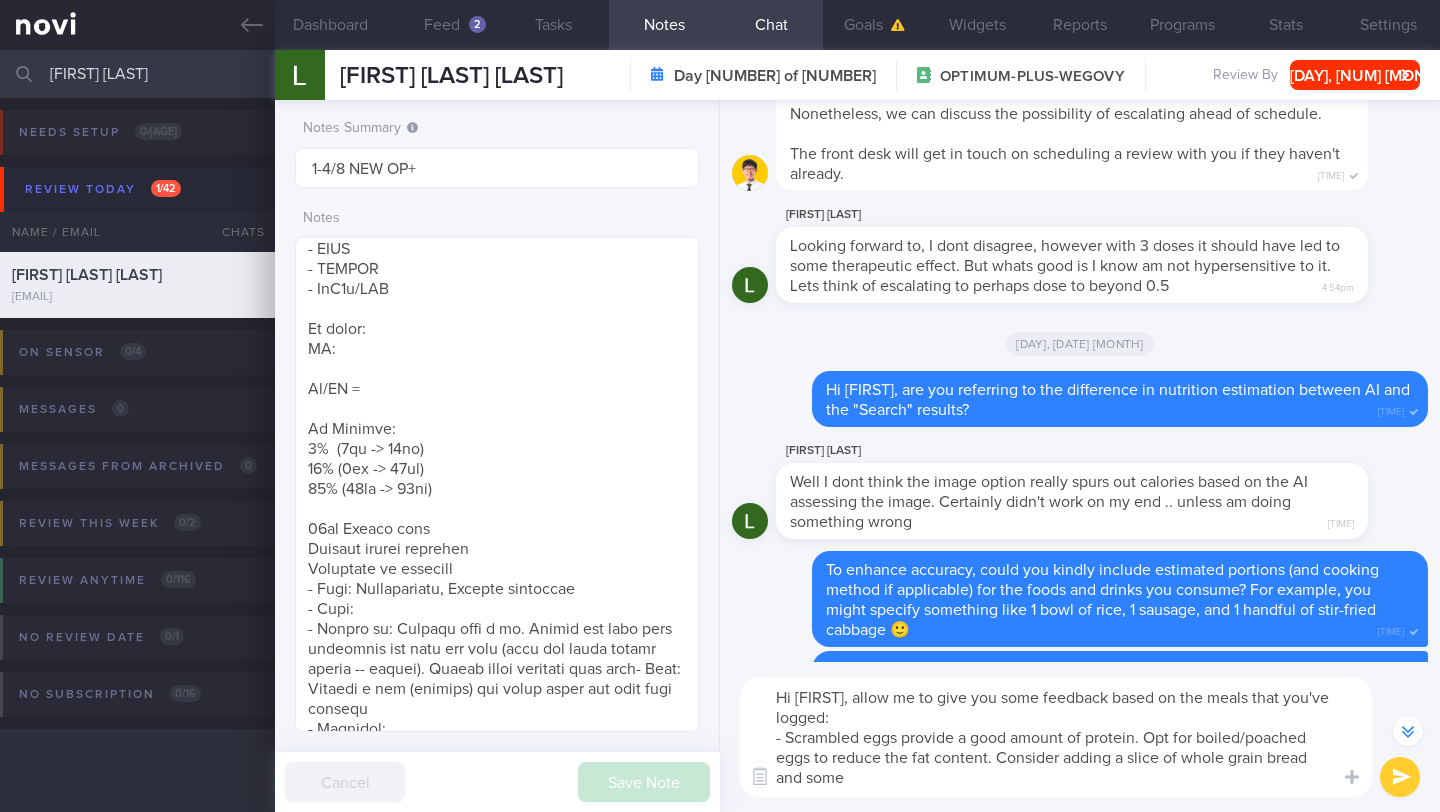 click on "Hi [FIRST], allow me to give you some feedback based on the meals that you've logged:
- Scrambled eggs provide a good amount of protein. Opt for boiled/poached eggs to reduce the fat content. Consider adding a slice of whole grain bread and some" at bounding box center (1056, 737) 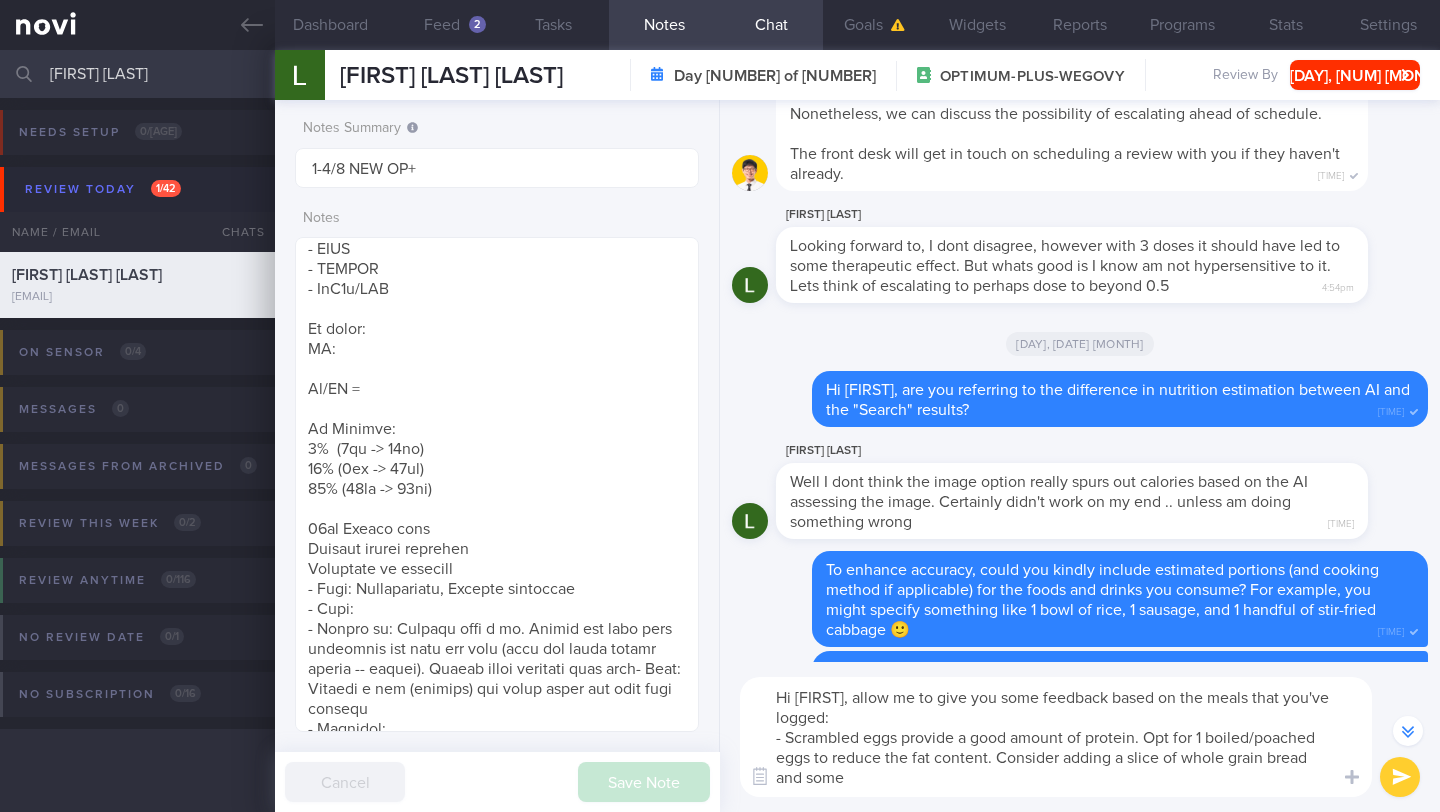 click on "Hi [FIRST], allow me to give you some feedback based on the meals that you've logged:
- Scrambled eggs provide a good amount of protein. Opt for 1 boiled/poached eggs to reduce the fat content. Consider adding a slice of whole grain bread and some" at bounding box center [1056, 737] 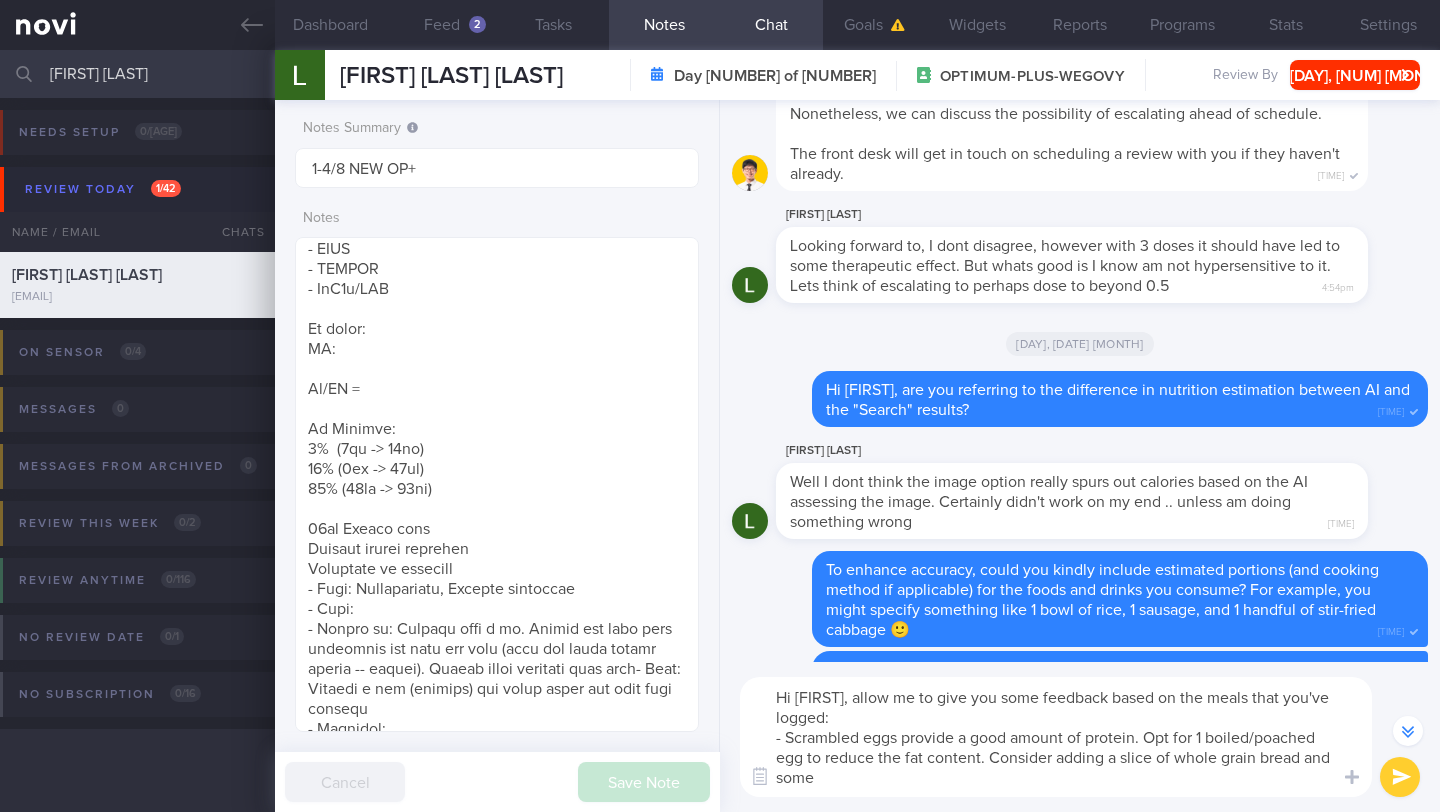 click on "Hi [FIRST], allow me to give you some feedback based on the meals that you've logged:
- Scrambled eggs provide a good amount of protein. Opt for 1 boiled/poached egg to reduce the fat content. Consider adding a slice of whole grain bread and some" at bounding box center (1056, 737) 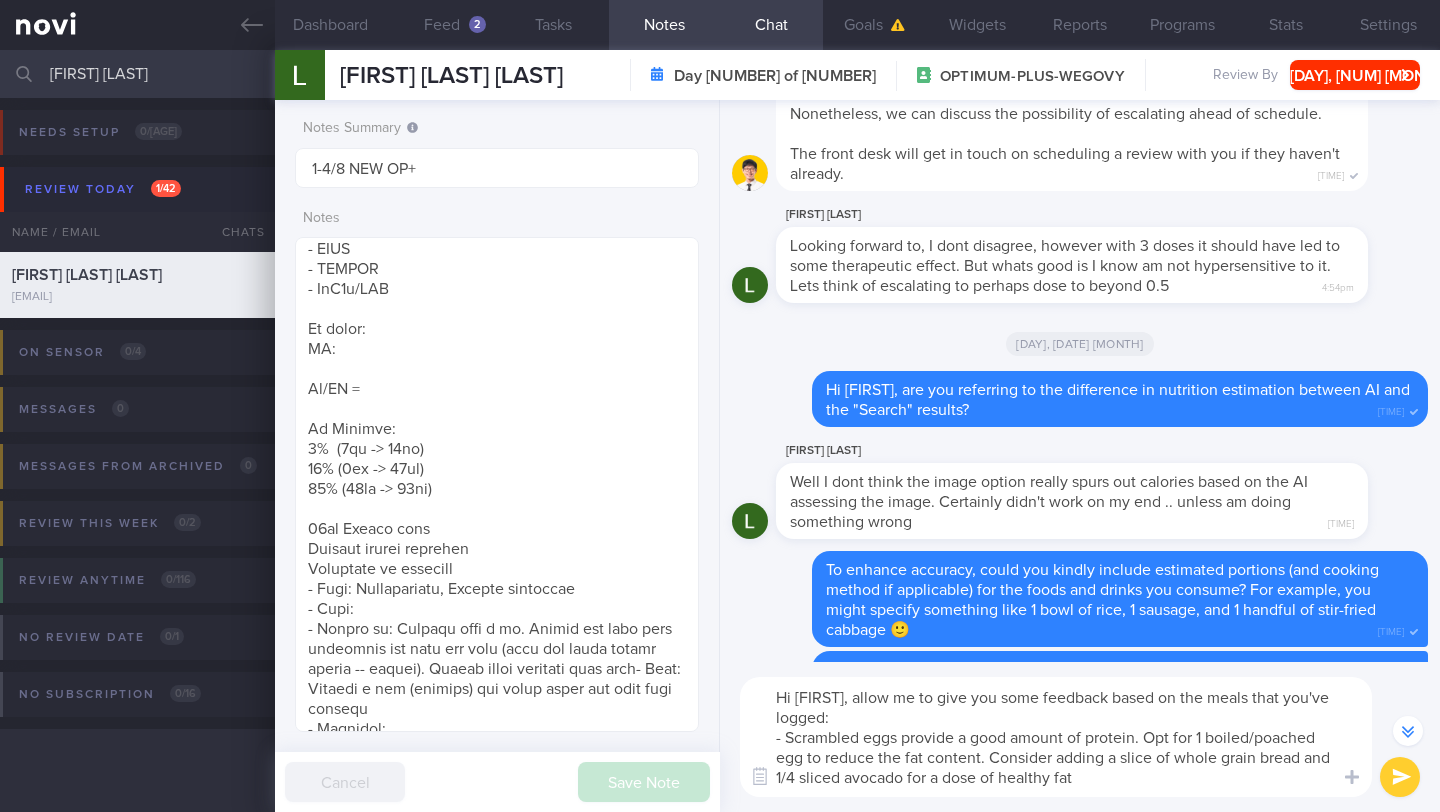 click on "Hi [FIRST], allow me to give you some feedback based on the meals that you've logged:
- Scrambled eggs provide a good amount of protein. Opt for 1 boiled/poached egg to reduce the fat content. Consider adding a slice of whole grain bread and 1/4 sliced avocado for a dose of healthy fat" at bounding box center (1056, 737) 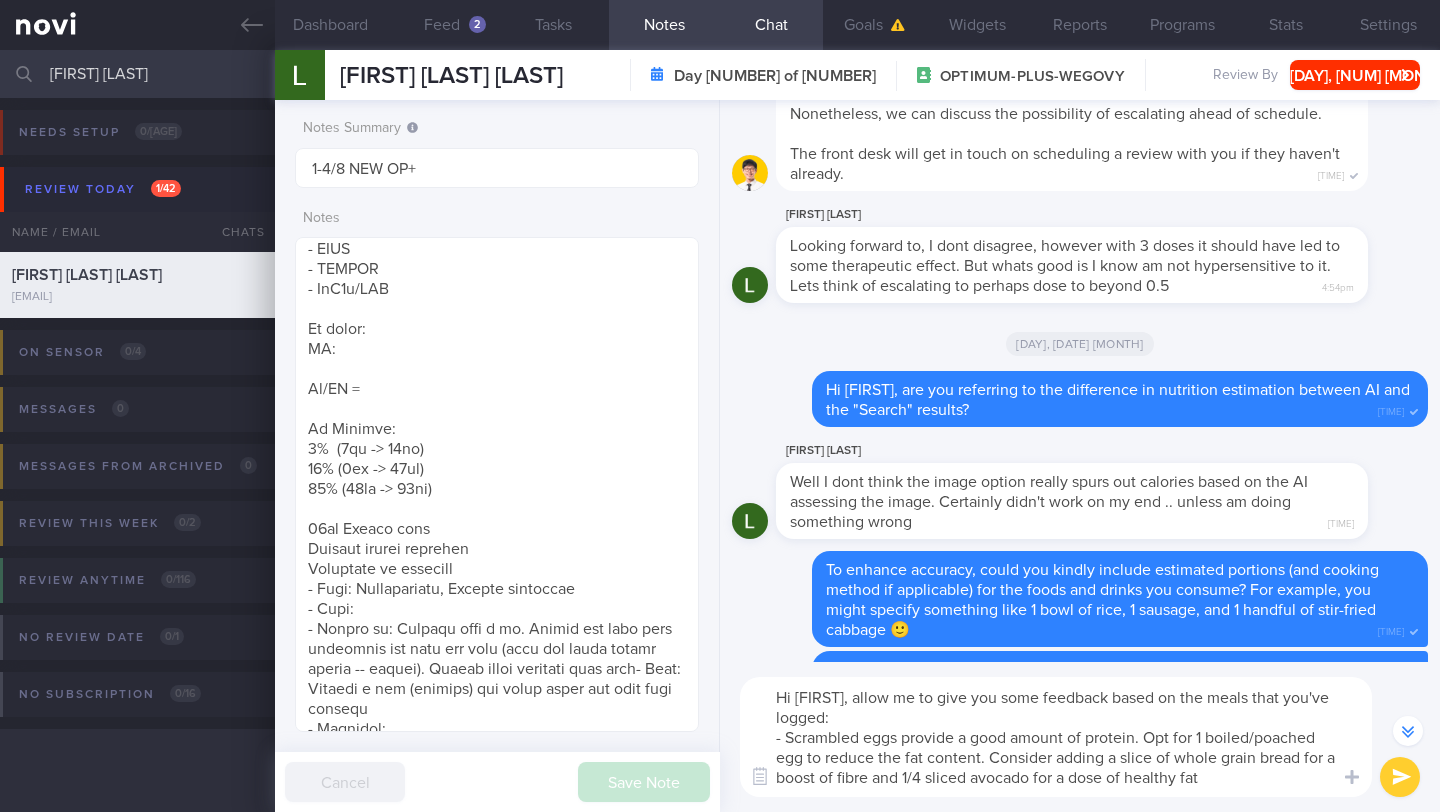 click on "Hi [FIRST], allow me to give you some feedback based on the meals that you've logged:
- Scrambled eggs provide a good amount of protein. Opt for 1 boiled/poached egg to reduce the fat content. Consider adding a slice of whole grain bread for a boost of fibre and 1/4 sliced avocado for a dose of healthy fat" at bounding box center [1056, 737] 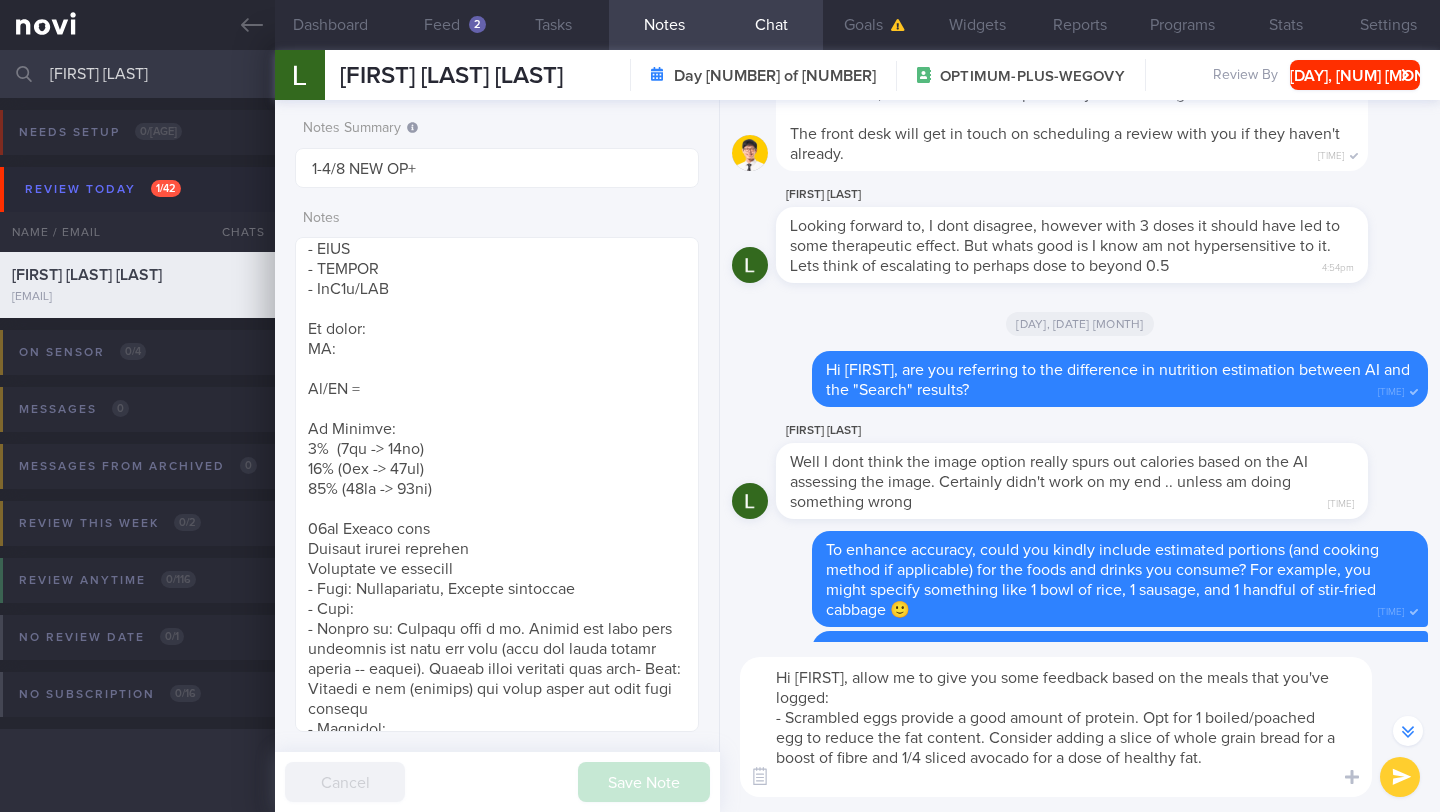 scroll, scrollTop: 0, scrollLeft: 0, axis: both 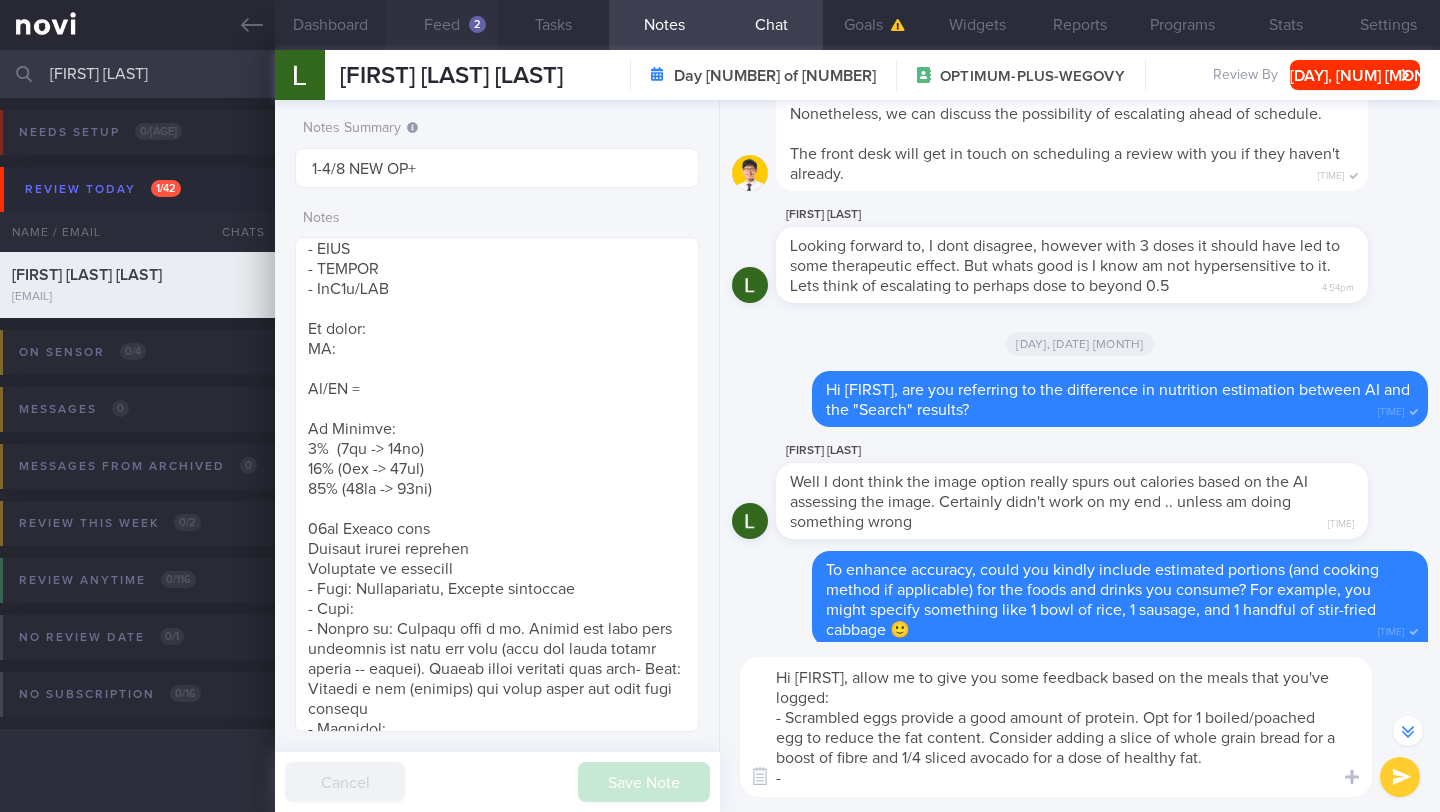 click on "Feed
2" at bounding box center [441, 25] 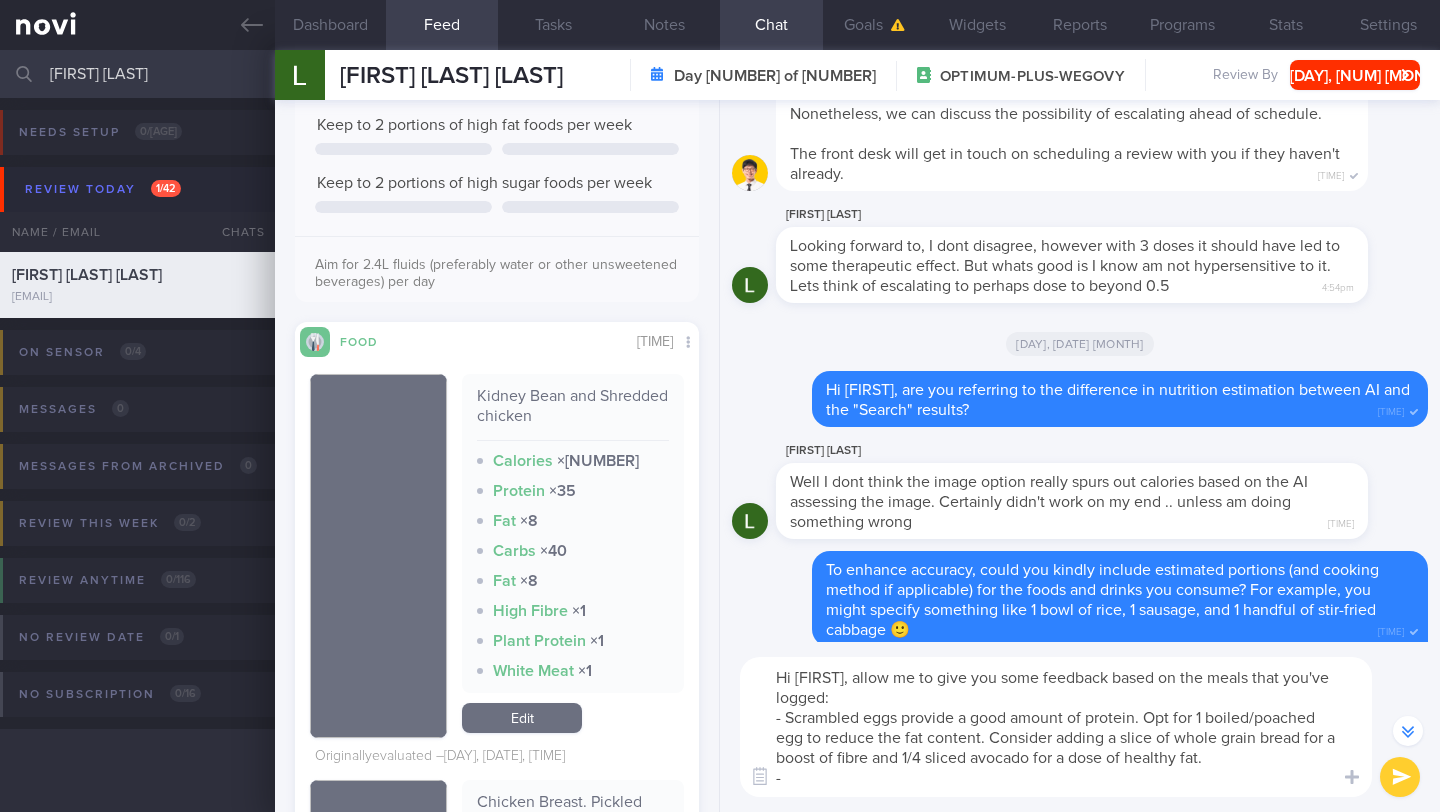 scroll, scrollTop: 2962, scrollLeft: 0, axis: vertical 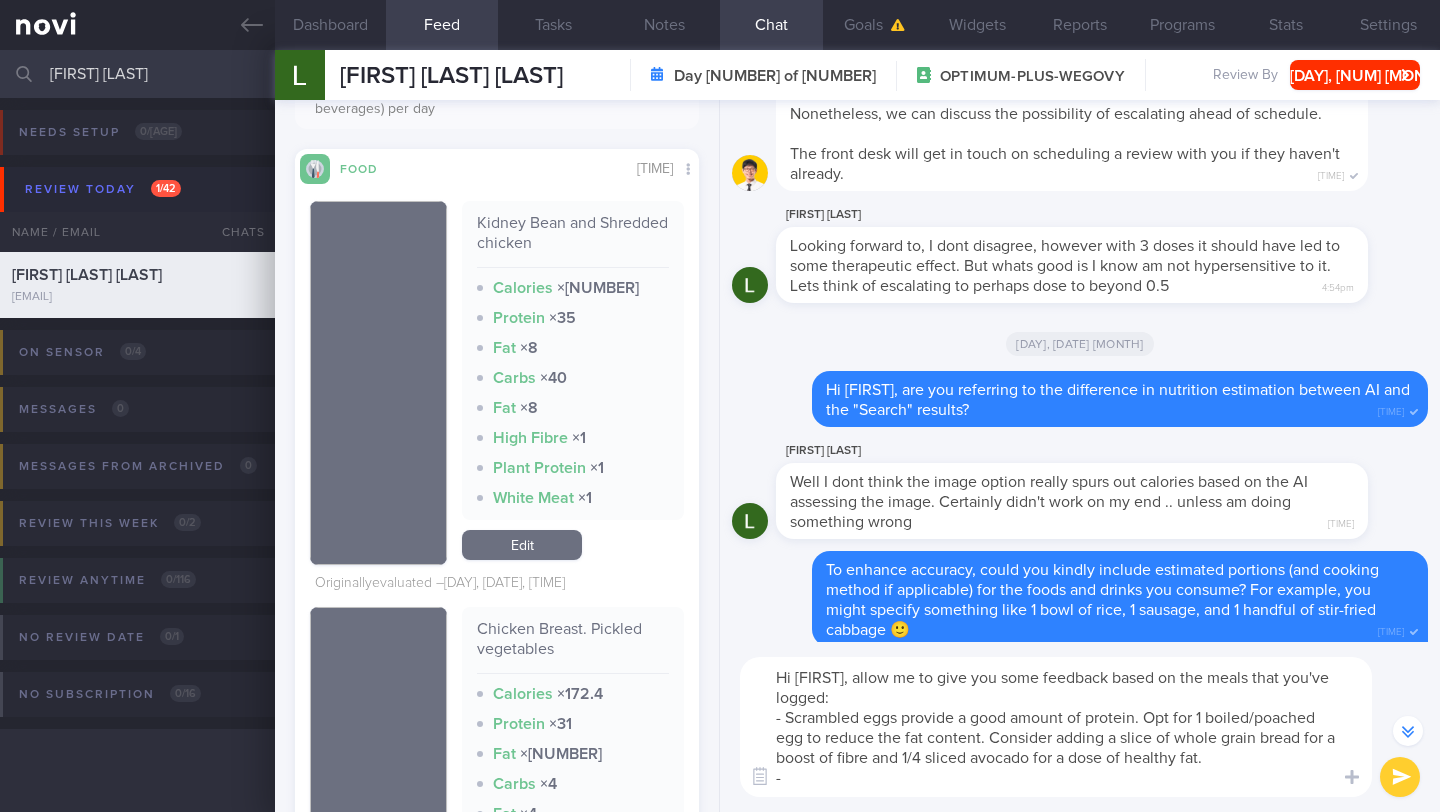 click on "Hi [FIRST], allow me to give you some feedback based on the meals that you've logged:
- Scrambled eggs provide a good amount of protein. Opt for 1 boiled/poached egg to reduce the fat content. Consider adding a slice of whole grain bread for a boost of fibre and 1/4 sliced avocado for a dose of healthy fat.
-" at bounding box center (1056, 727) 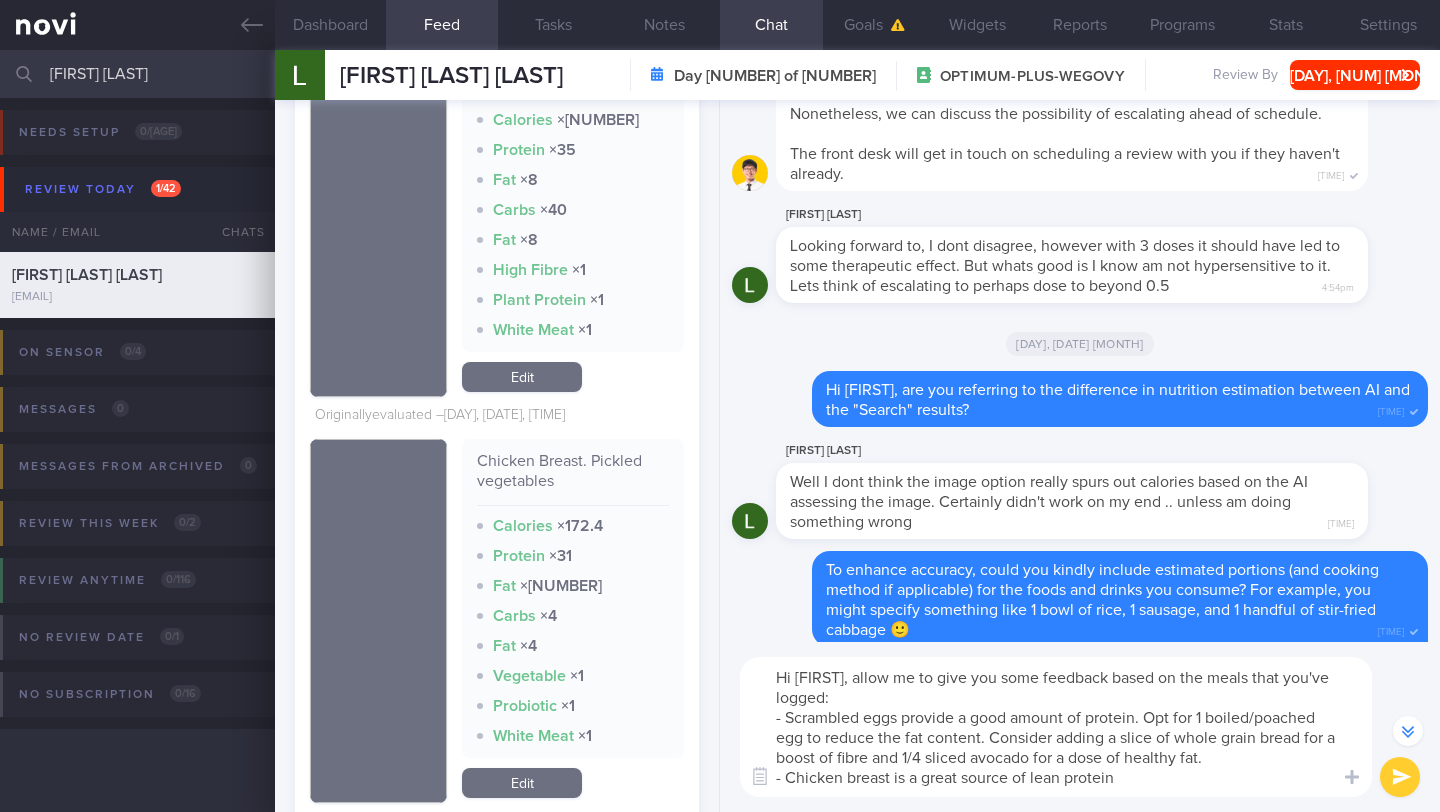scroll, scrollTop: 2941, scrollLeft: 0, axis: vertical 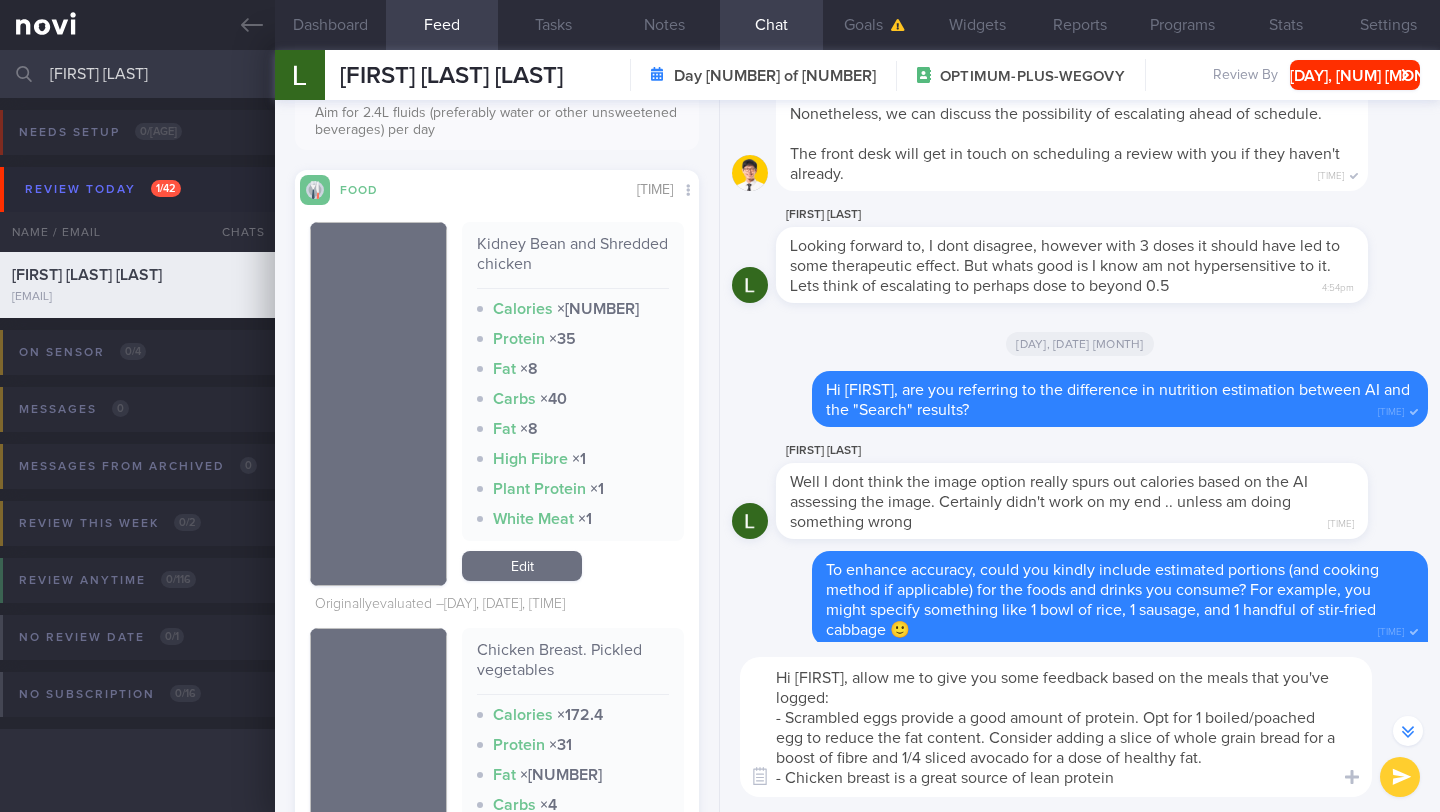 click on "Hi [FIRST], allow me to give you some feedback based on the meals that you've logged:
- Scrambled eggs provide a good amount of protein. Opt for 1 boiled/poached egg to reduce the fat content. Consider adding a slice of whole grain bread for a boost of fibre and 1/4 sliced avocado for a dose of healthy fat.
- Chicken breast is a great source of lean protein" at bounding box center [1056, 727] 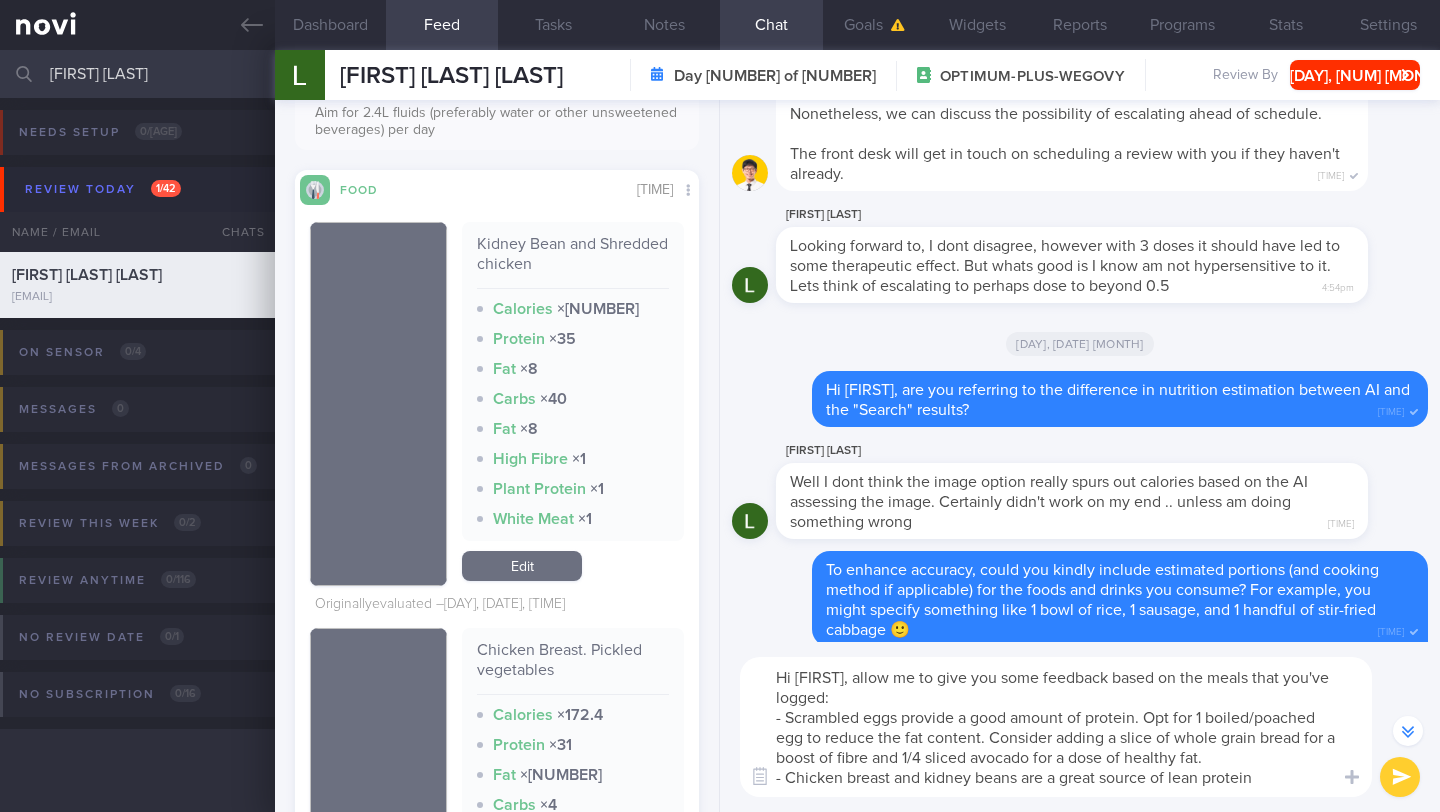 click on "Hi [FIRST], allow me to give you some feedback based on the meals that you've logged:
- Scrambled eggs provide a good amount of protein. Opt for 1 boiled/poached egg to reduce the fat content. Consider adding a slice of whole grain bread for a boost of fibre and 1/4 sliced avocado for a dose of healthy fat.
- Chicken breast and kidney beans are a great source of lean protein" at bounding box center (1056, 727) 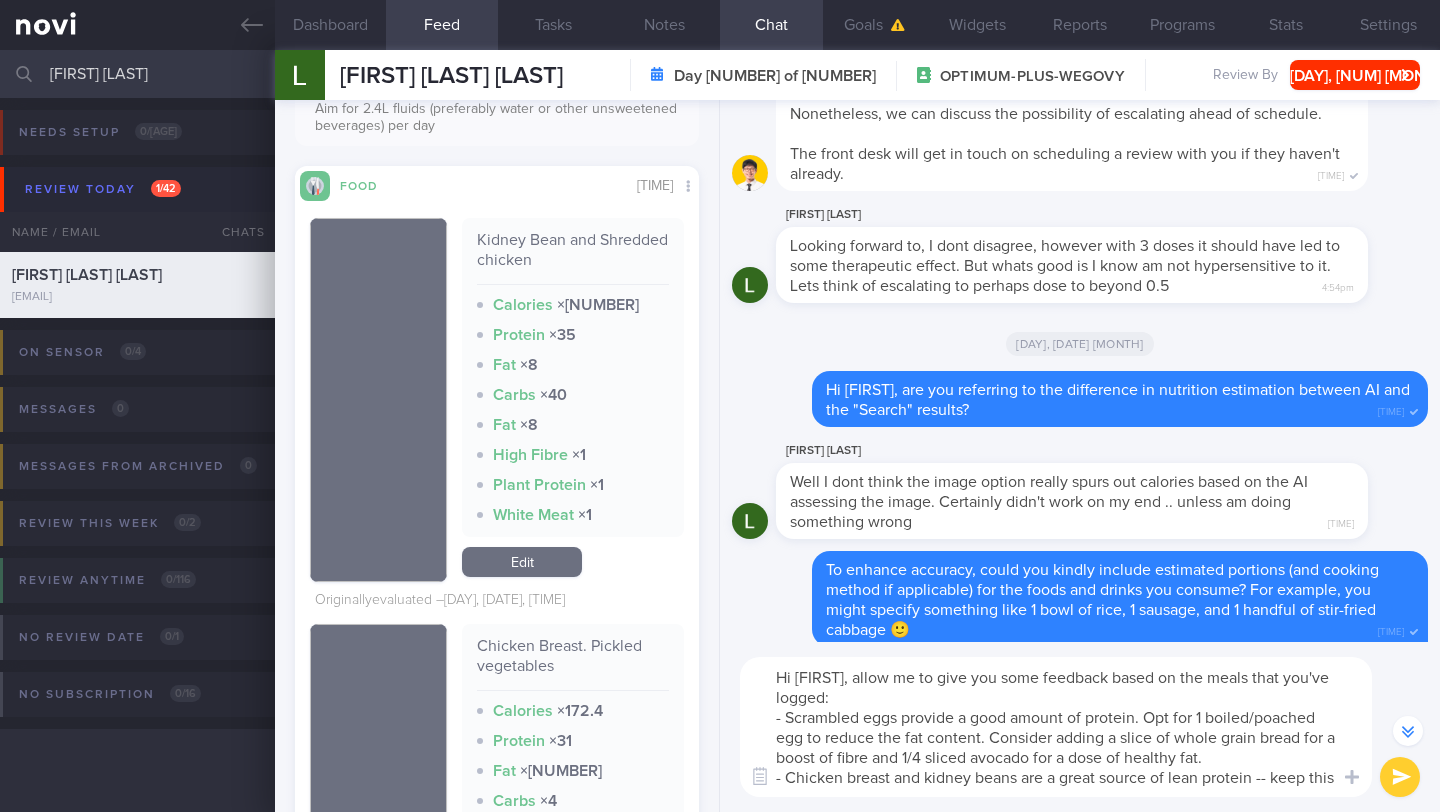 scroll, scrollTop: 0, scrollLeft: 0, axis: both 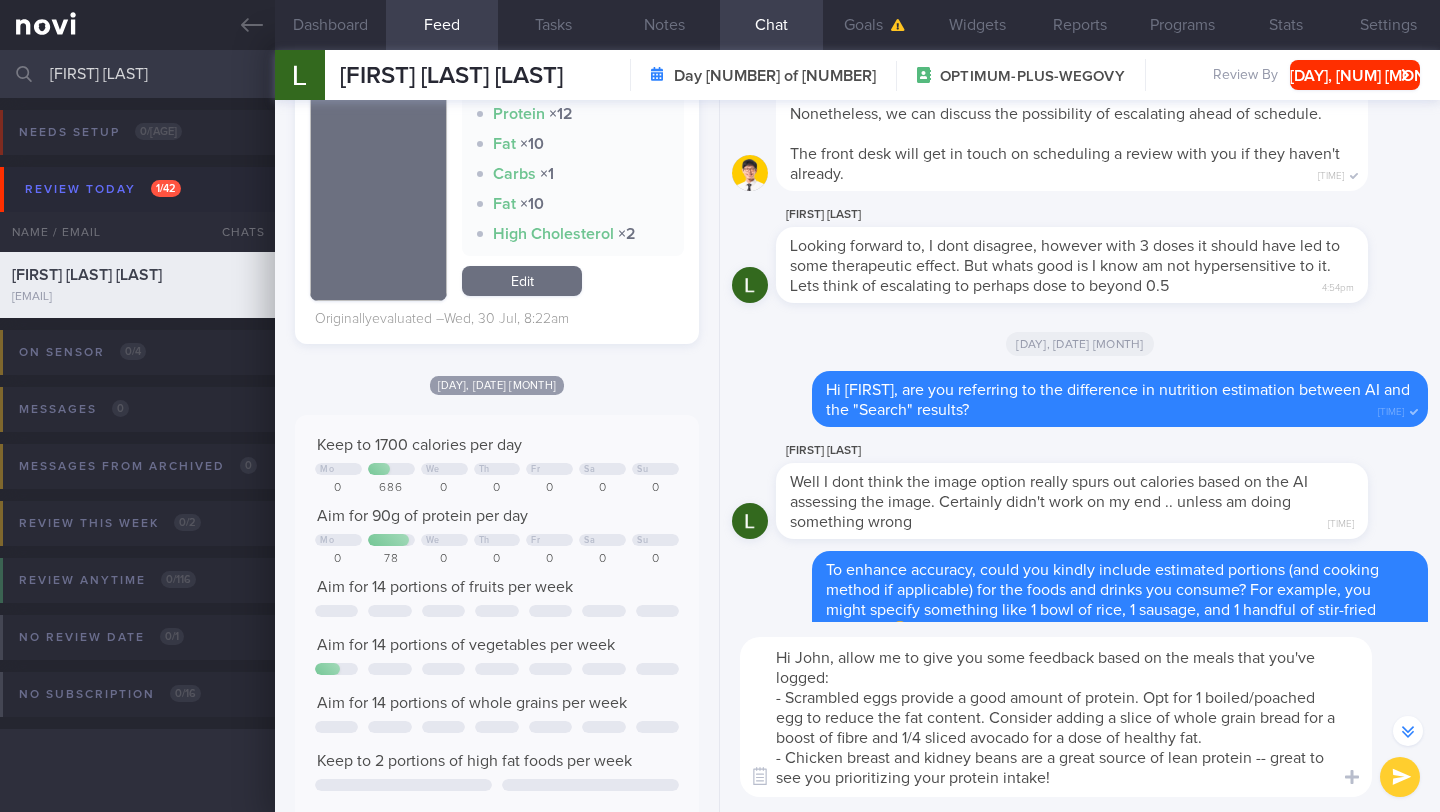 drag, startPoint x: 1275, startPoint y: 759, endPoint x: 1286, endPoint y: 778, distance: 21.954498 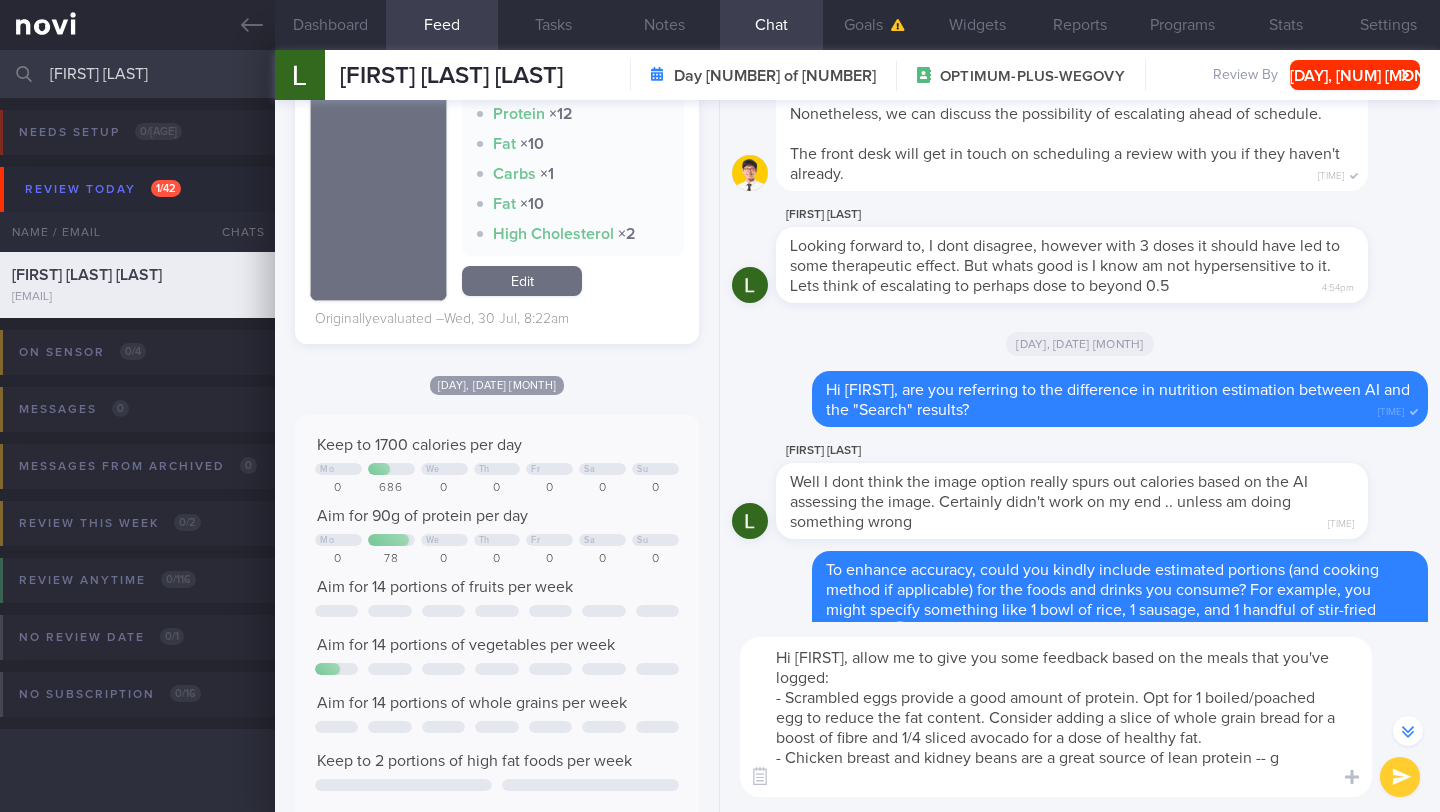 scroll, scrollTop: -180, scrollLeft: 0, axis: vertical 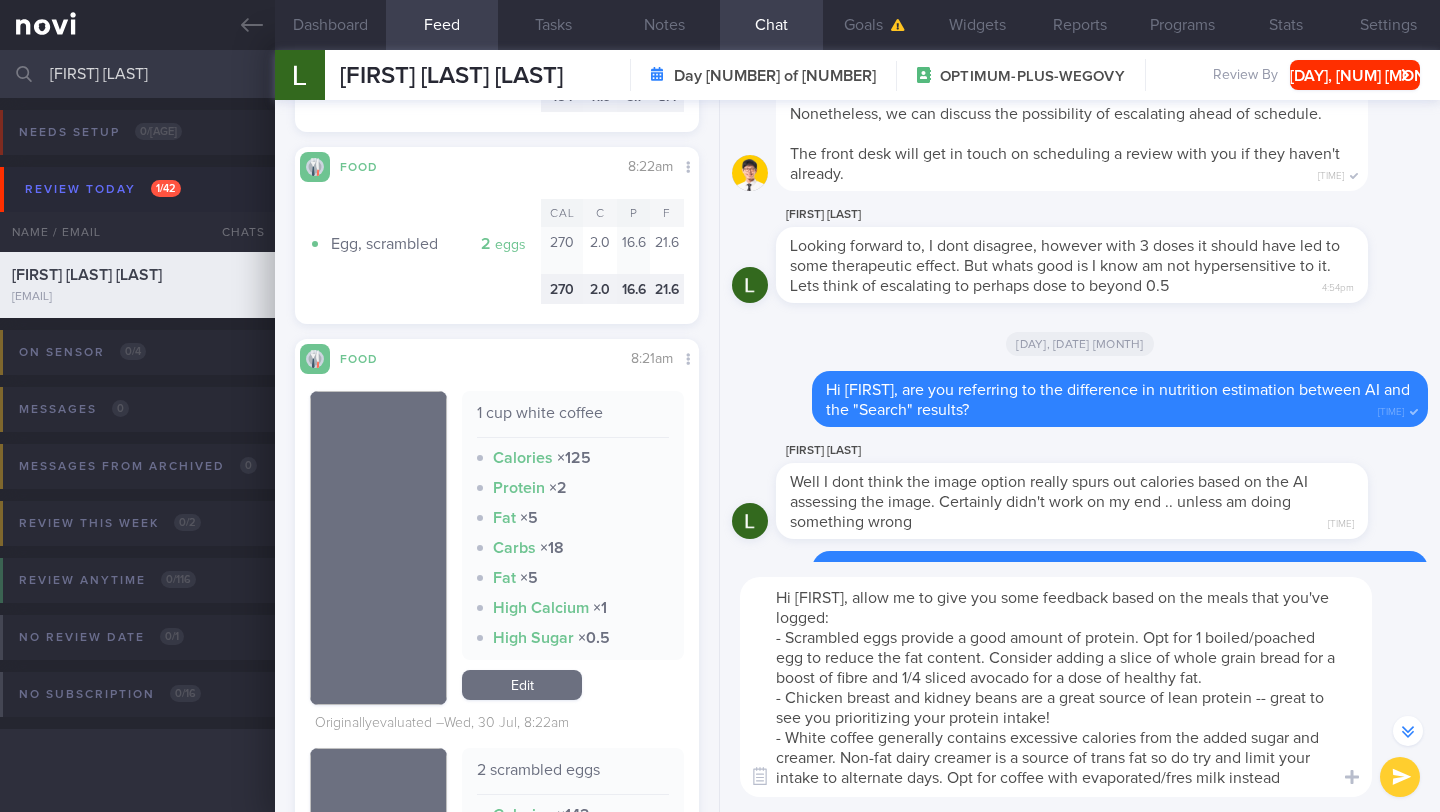 click on "Hi [FIRST], allow me to give you some feedback based on the meals that you've logged:
- Scrambled eggs provide a good amount of protein. Opt for 1 boiled/poached egg to reduce the fat content. Consider adding a slice of whole grain bread for a boost of fibre and 1/4 sliced avocado for a dose of healthy fat.
- Chicken breast and kidney beans are a great source of lean protein -- great to see you prioritizing your protein intake!
- White coffee generally contains excessive calories from the added sugar and creamer. Non-fat dairy creamer is a source of trans fat so do try and limit your intake to alternate days. Opt for coffee with evaporated/fres milk instead" at bounding box center [1056, 687] 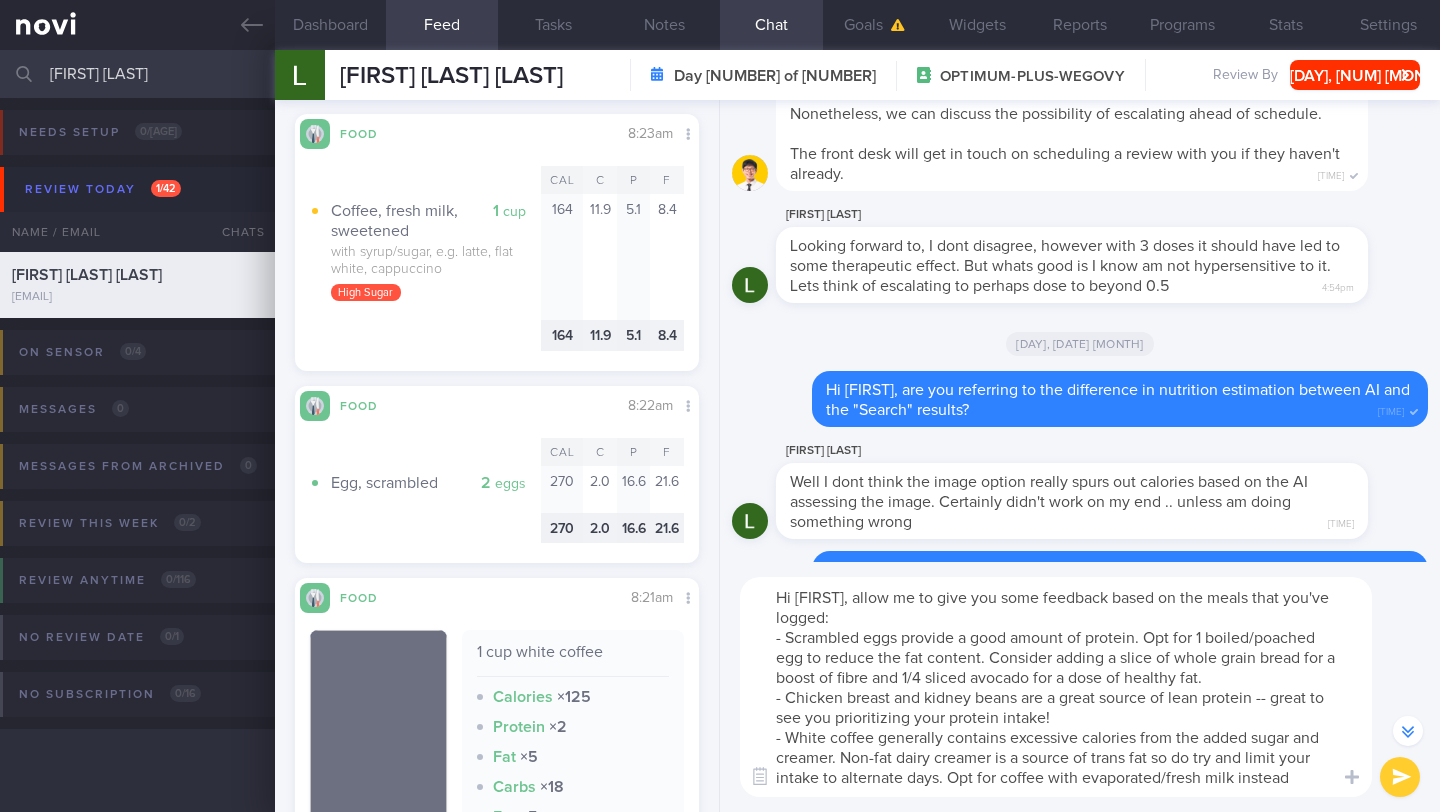 scroll, scrollTop: 978, scrollLeft: 0, axis: vertical 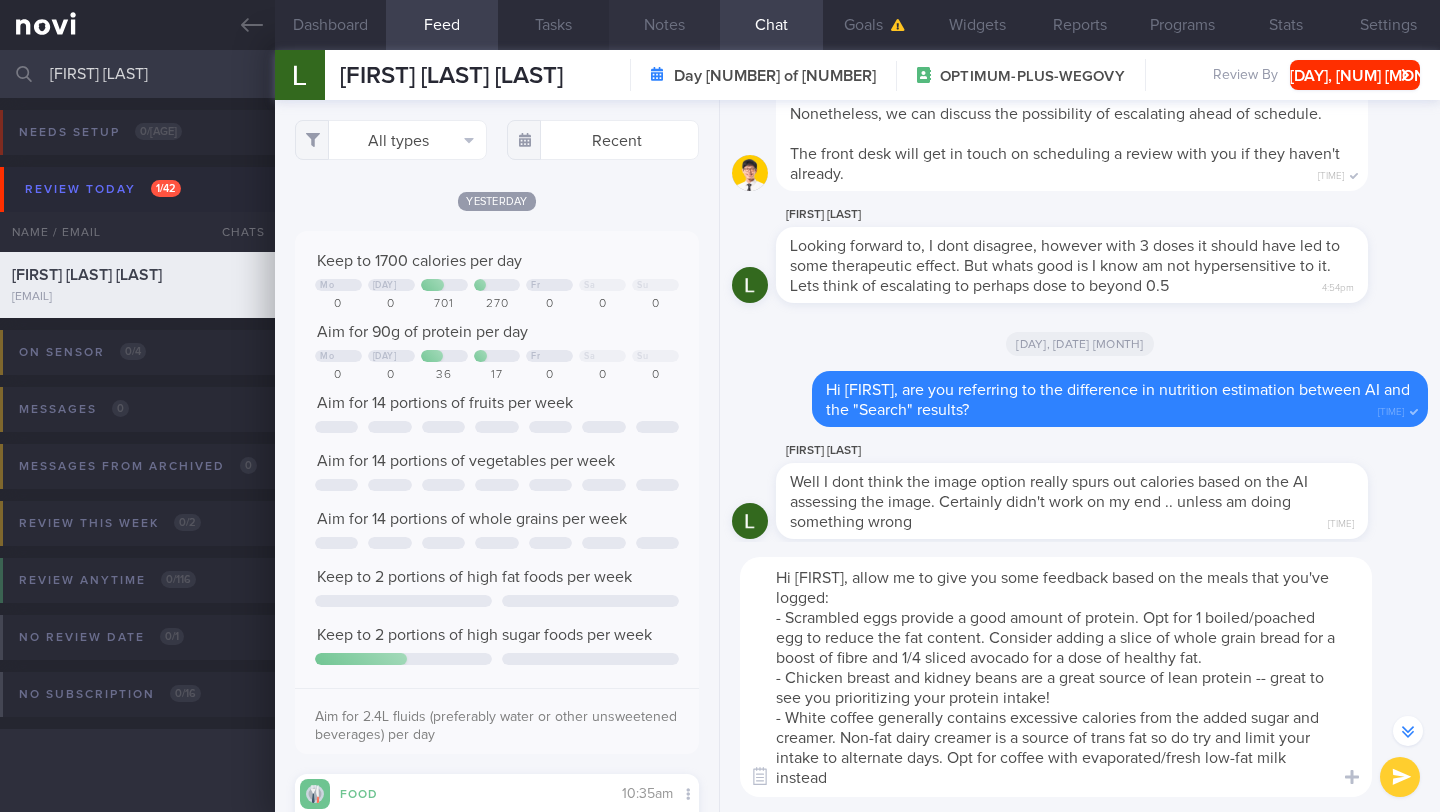 click on "Notes" at bounding box center (664, 25) 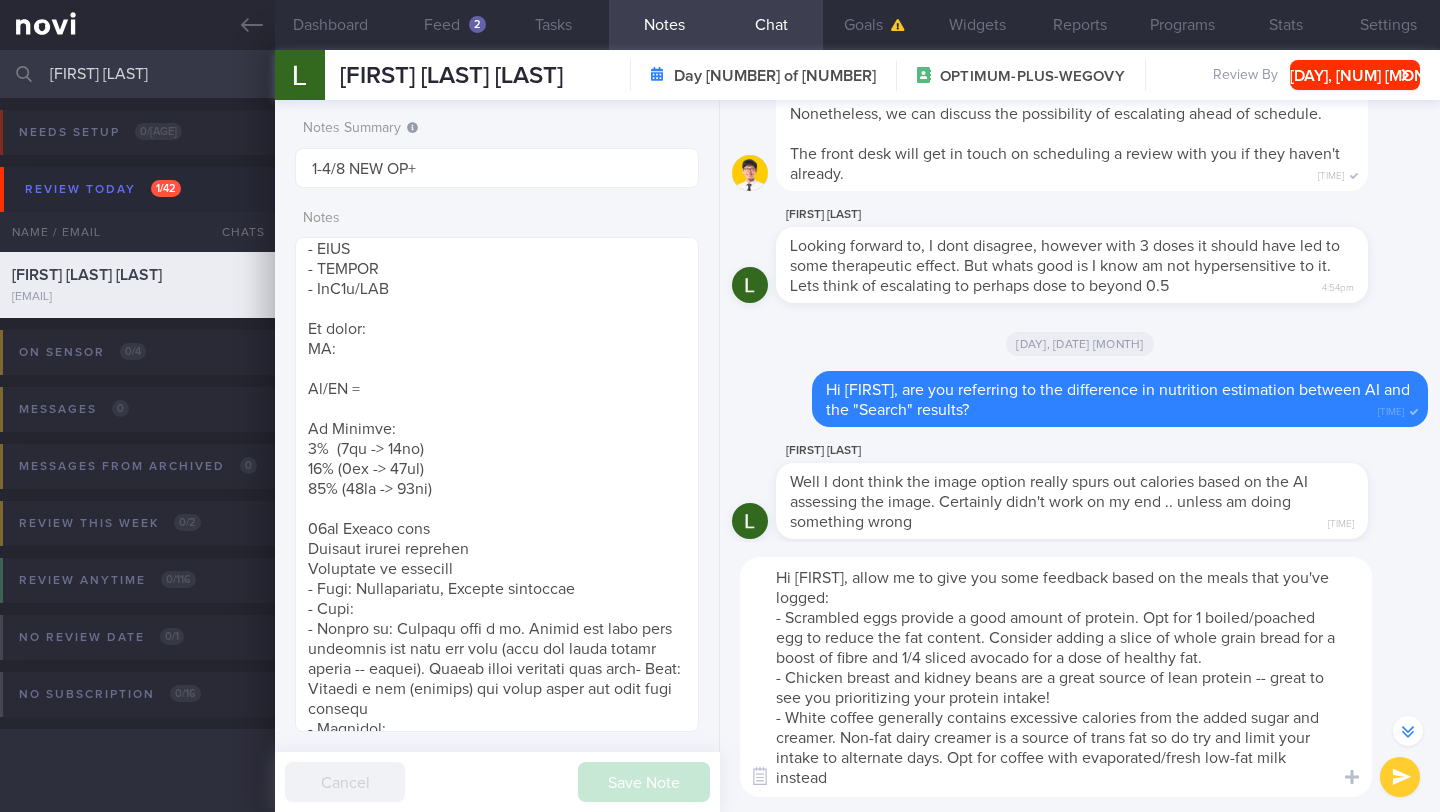 click on "Hi [FIRST], allow me to give you some feedback based on the meals that you've logged:
- Scrambled eggs provide a good amount of protein. Opt for 1 boiled/poached egg to reduce the fat content. Consider adding a slice of whole grain bread for a boost of fibre and 1/4 sliced avocado for a dose of healthy fat.
- Chicken breast and kidney beans are a great source of lean protein -- great to see you prioritizing your protein intake!
- White coffee generally contains excessive calories from the added sugar and creamer. Non-fat dairy creamer is a source of trans fat so do try and limit your intake to alternate days. Opt for coffee with evaporated/fresh low-fat milk instead" at bounding box center (1056, 677) 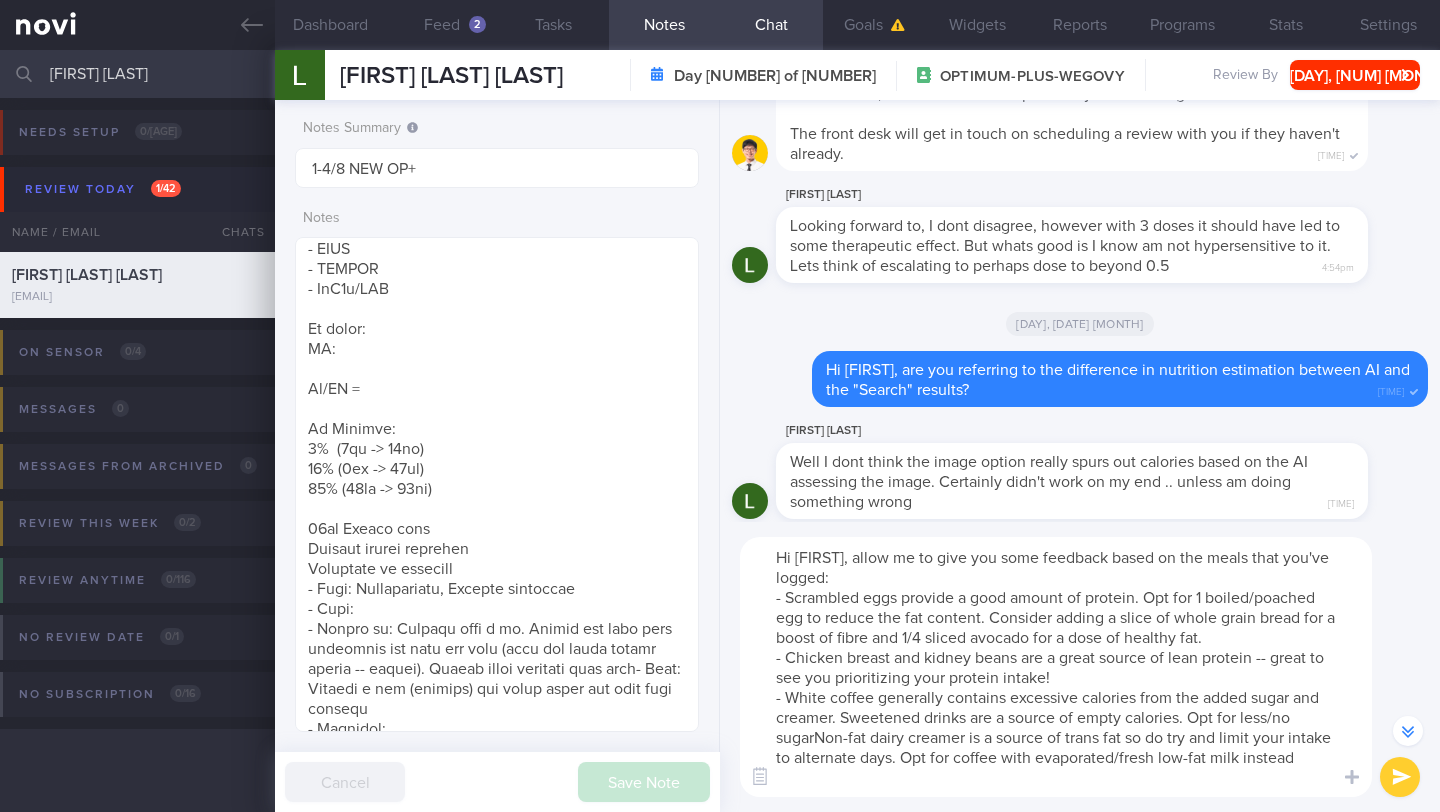 scroll, scrollTop: -300, scrollLeft: 0, axis: vertical 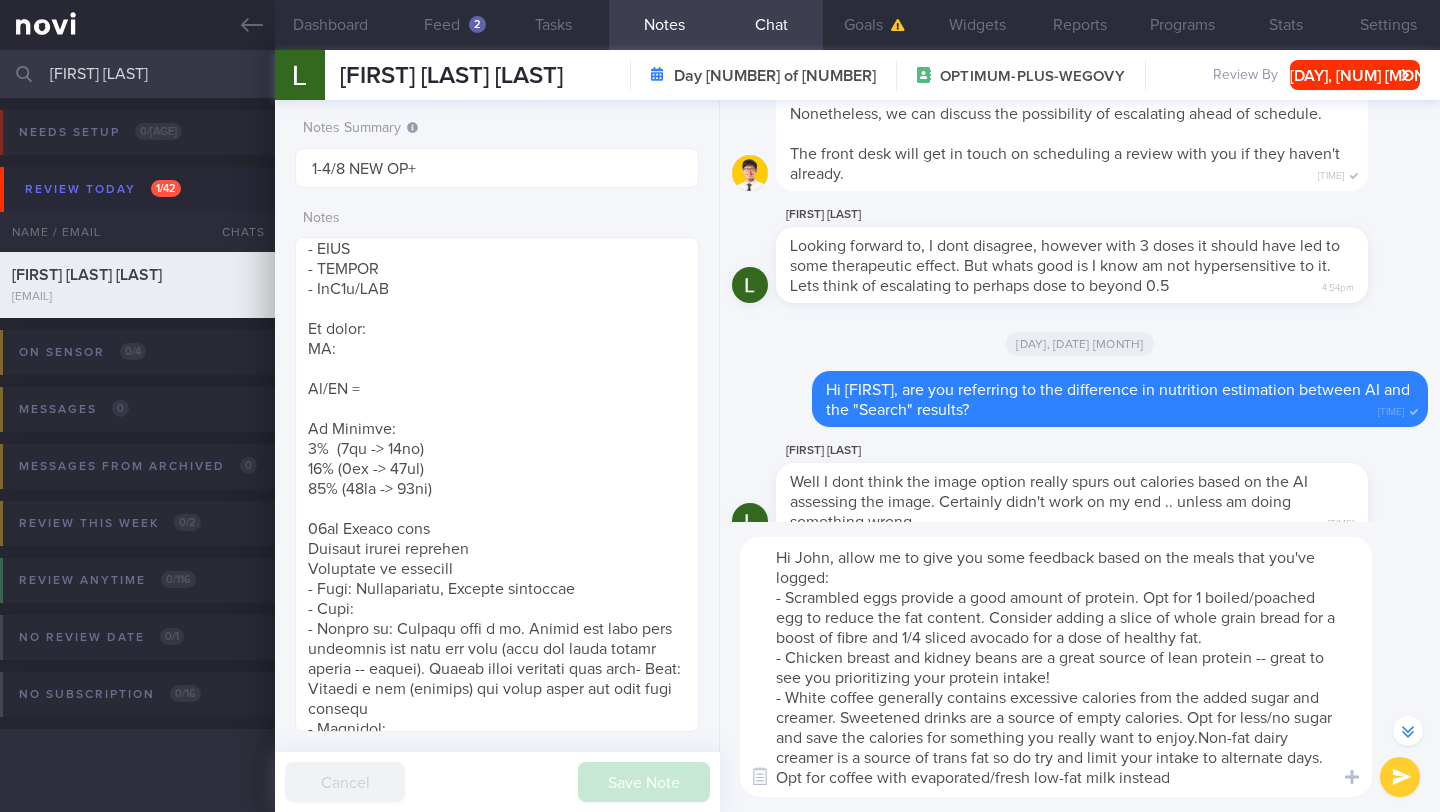 type on "Hi [FIRST], allow me to give you some feedback based on the meals that you've logged:
- Scrambled eggs provide a good amount of protein. Opt for 1 boiled/poached egg to reduce the fat content. Consider adding a slice of whole grain bread for a boost of fibre and 1/4 sliced avocado for a dose of healthy fat.
- Chicken breast and kidney beans are a great source of lean protein -- great to see you prioritizing your protein intake!
- White coffee generally contains excessive calories from the added sugar and creamer. Sweetened drinks are a source of empty calories. Opt for less/no sugar and save the calories for something you really want to enjoy. Non-fat dairy creamer is a source of trans fat so do try and limit your intake to alternate days. Opt for coffee with evaporated/fresh low-fat milk instead" 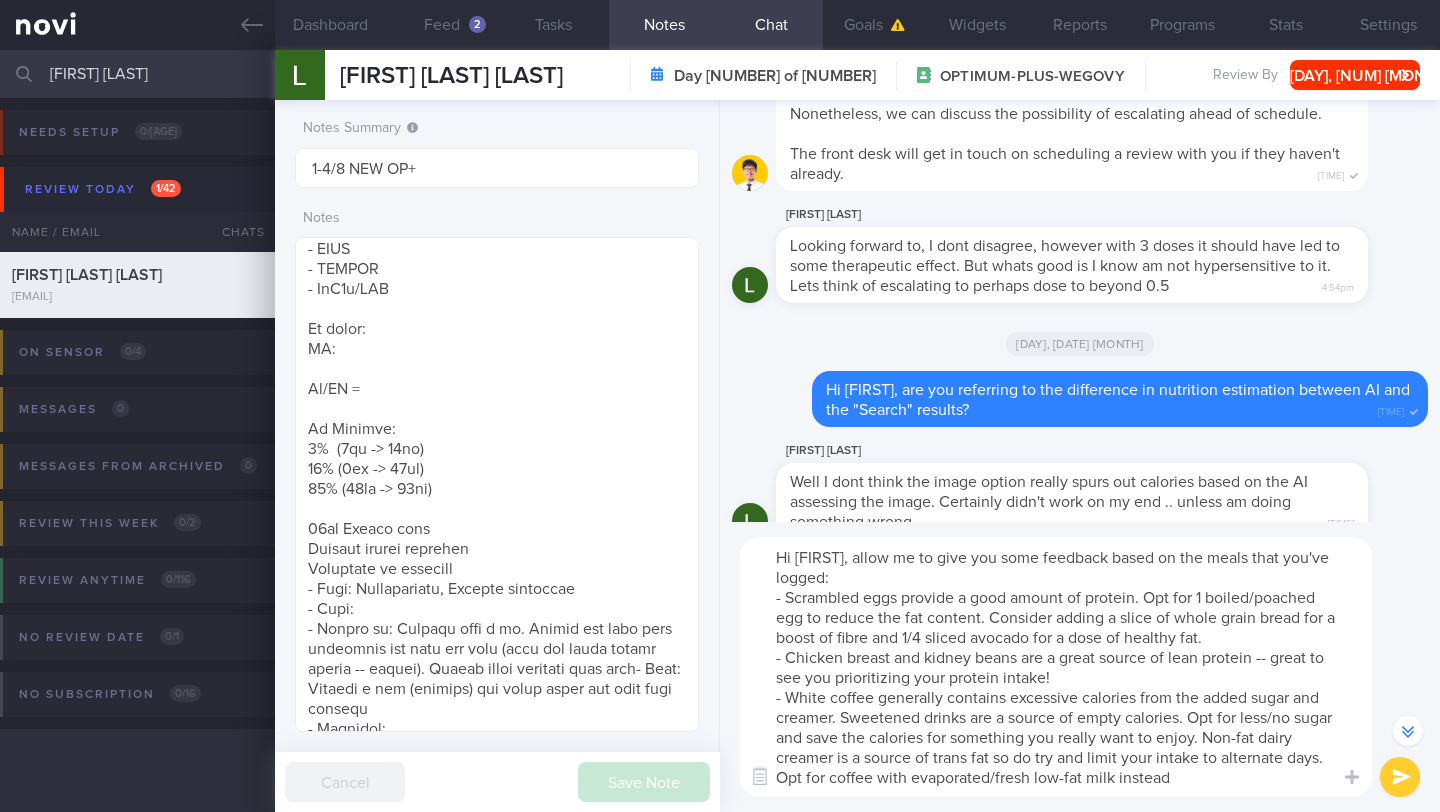 drag, startPoint x: 1232, startPoint y: 776, endPoint x: 773, endPoint y: 545, distance: 513.85016 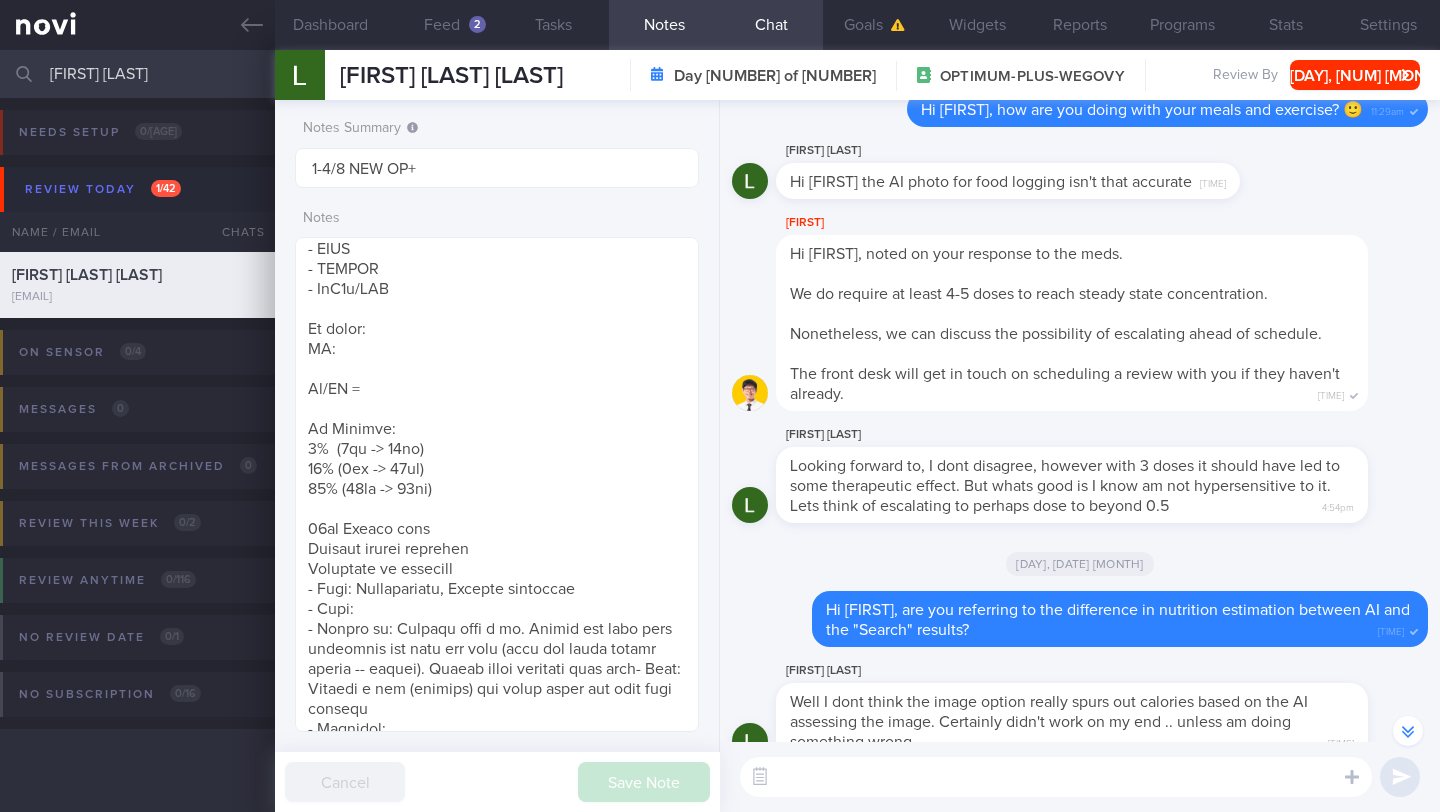scroll, scrollTop: -80, scrollLeft: 0, axis: vertical 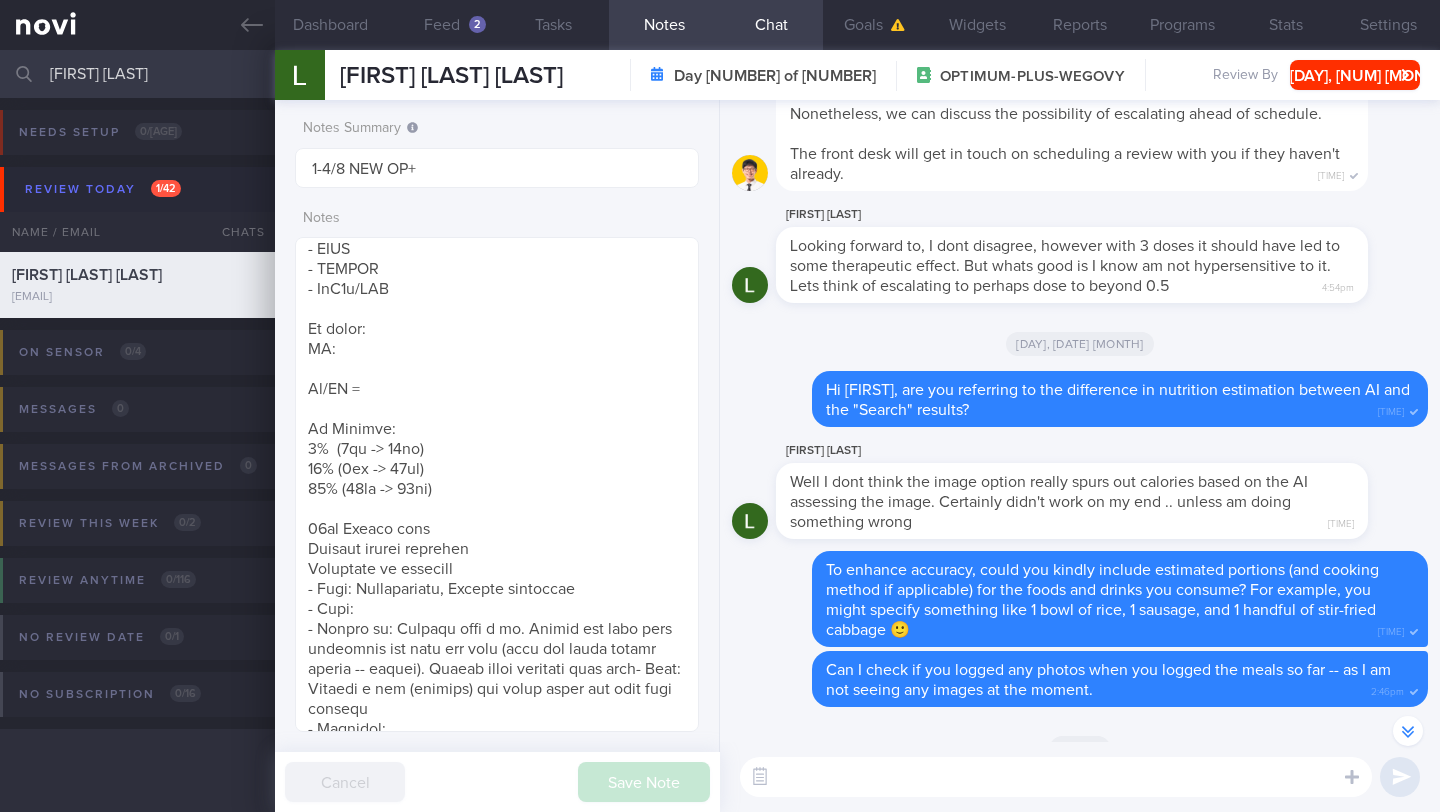 click at bounding box center [1056, 777] 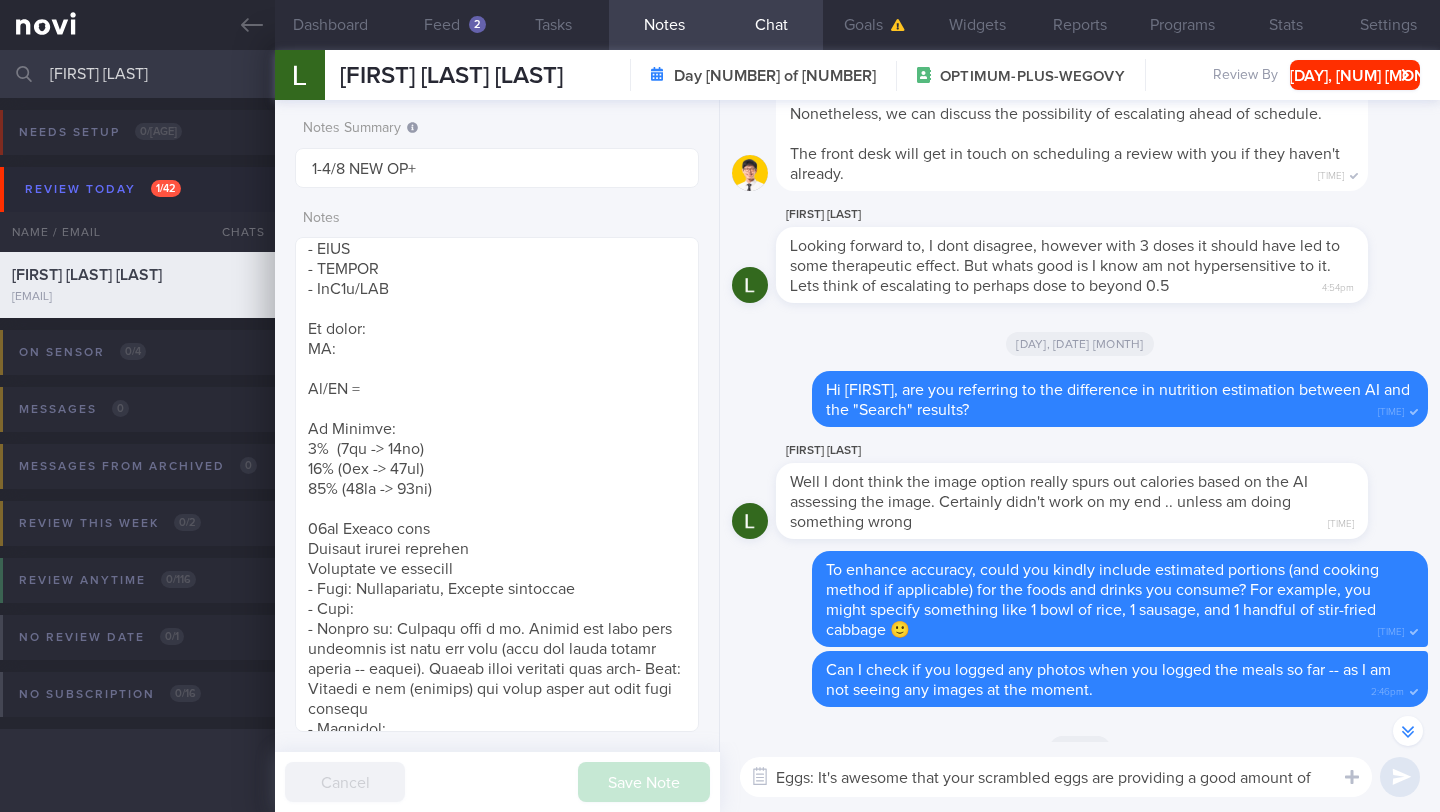 scroll, scrollTop: 0, scrollLeft: 0, axis: both 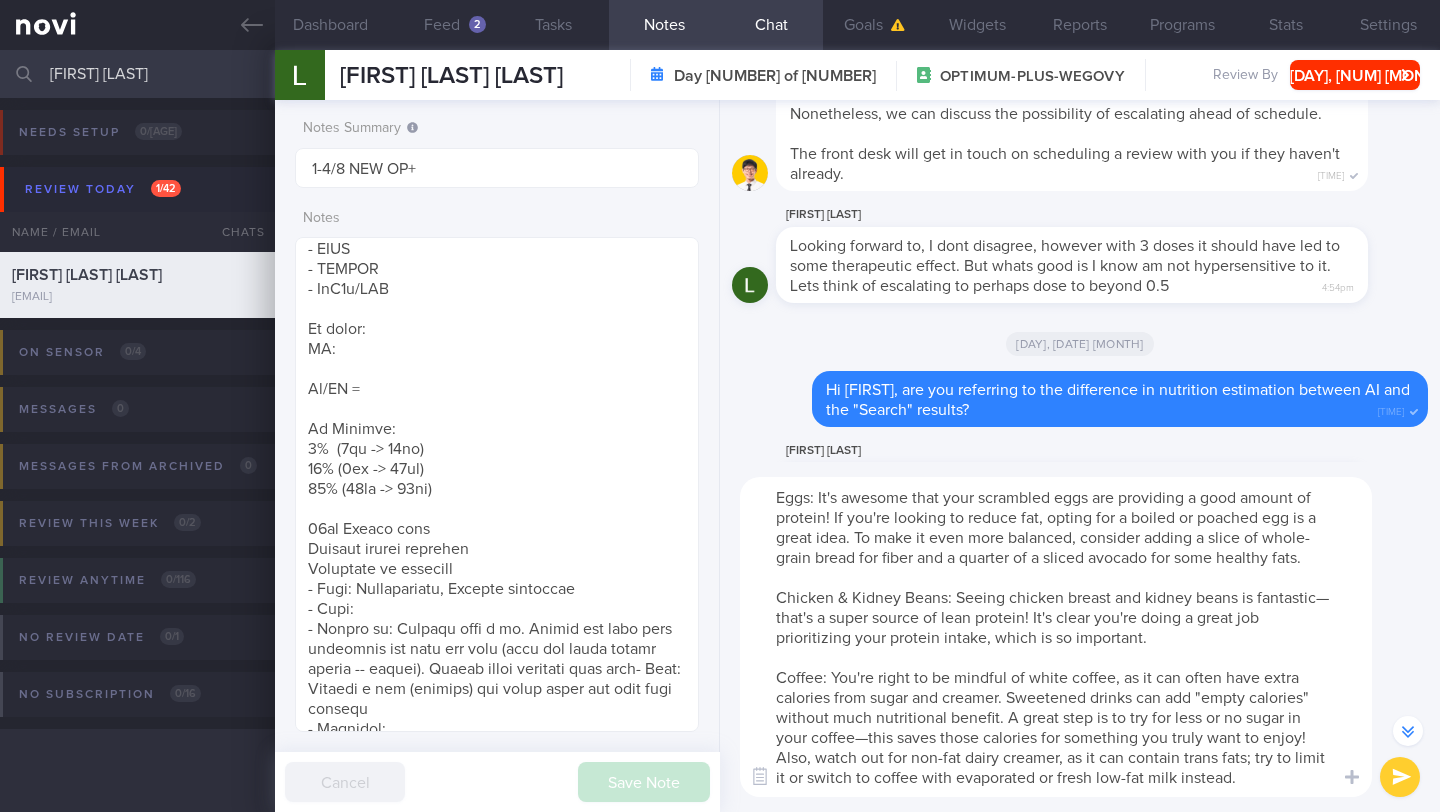 click on "Eggs: It's awesome that your scrambled eggs are providing a good amount of protein! If you're looking to reduce fat, opting for a boiled or poached egg is a great idea. To make it even more balanced, consider adding a slice of whole-grain bread for fiber and a quarter of a sliced avocado for some healthy fats.
Chicken & Kidney Beans: Seeing chicken breast and kidney beans is fantastic—that's a super source of lean protein! It's clear you're doing a great job prioritizing your protein intake, which is so important.
Coffee: You're right to be mindful of white coffee, as it can often have extra calories from sugar and creamer. Sweetened drinks can add "empty calories" without much nutritional benefit. A great step is to try for less or no sugar in your coffee—this saves those calories for something you truly want to enjoy! Also, watch out for non-fat dairy creamer, as it can contain trans fats; try to limit it or switch to coffee with evaporated or fresh low-fat milk instead." at bounding box center [1056, 637] 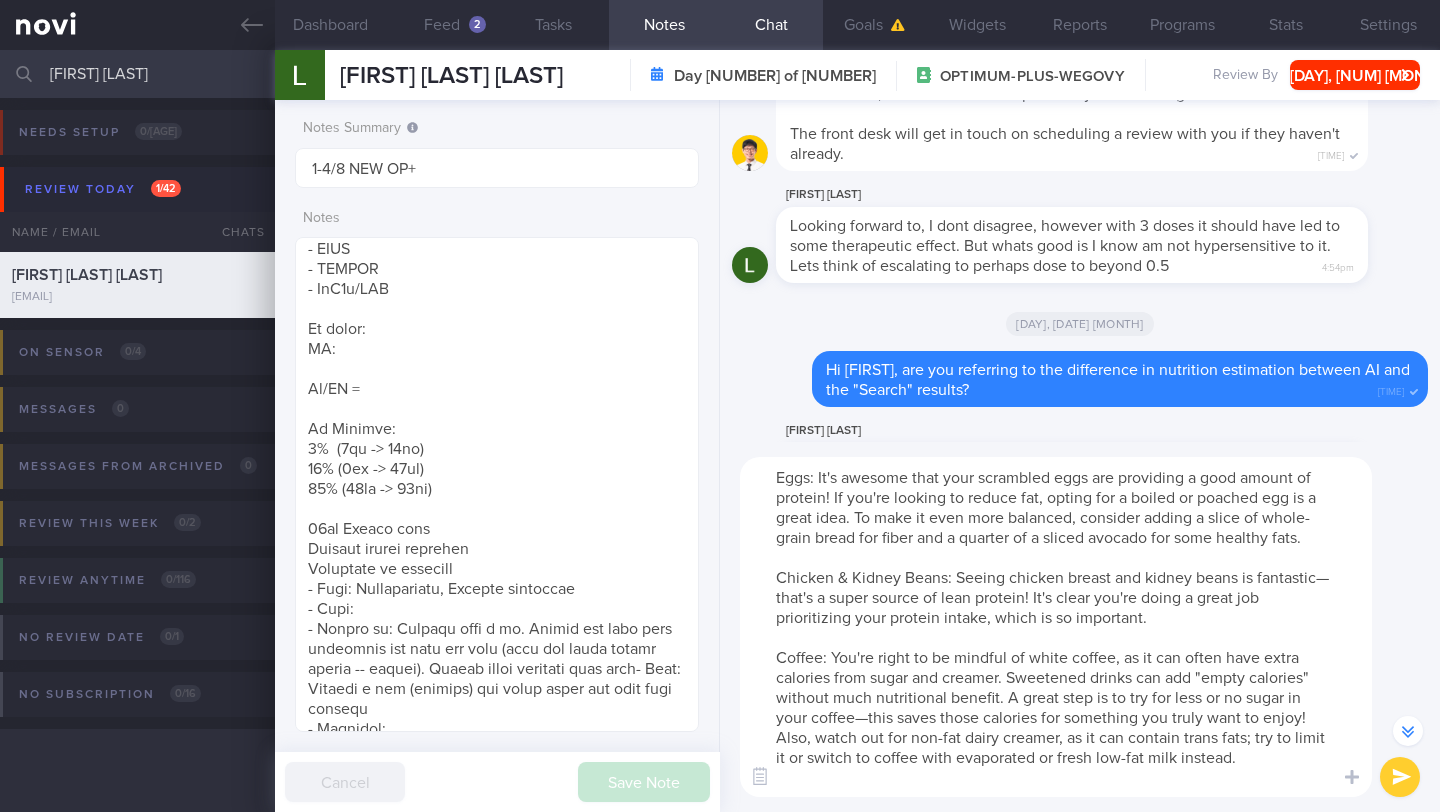 scroll, scrollTop: -400, scrollLeft: 0, axis: vertical 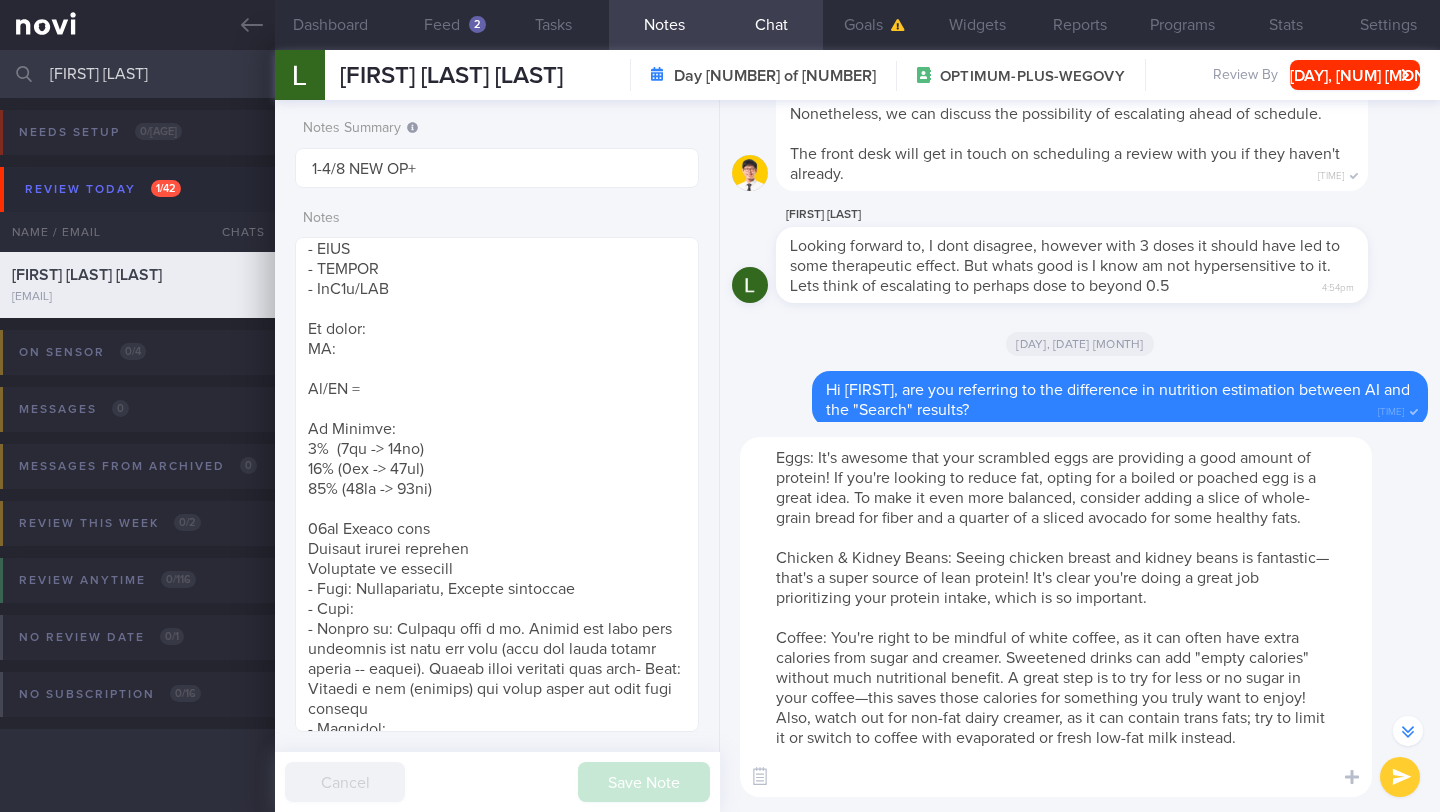 click on "Eggs: It's awesome that your scrambled eggs are providing a good amount of protein! If you're looking to reduce fat, opting for a boiled or poached egg is a great idea. To make it even more balanced, consider adding a slice of whole-grain bread for fiber and a quarter of a sliced avocado for some healthy fats.
Chicken & Kidney Beans: Seeing chicken breast and kidney beans is fantastic—that's a super source of lean protein! It's clear you're doing a great job prioritizing your protein intake, which is so important.
Coffee: You're right to be mindful of white coffee, as it can often have extra calories from sugar and creamer. Sweetened drinks can add "empty calories" without much nutritional benefit. A great step is to try for less or no sugar in your coffee—this saves those calories for something you truly want to enjoy! Also, watch out for non-fat dairy creamer, as it can contain trans fats; try to limit it or switch to coffee with evaporated or fresh low-fat milk instead." at bounding box center [1056, 617] 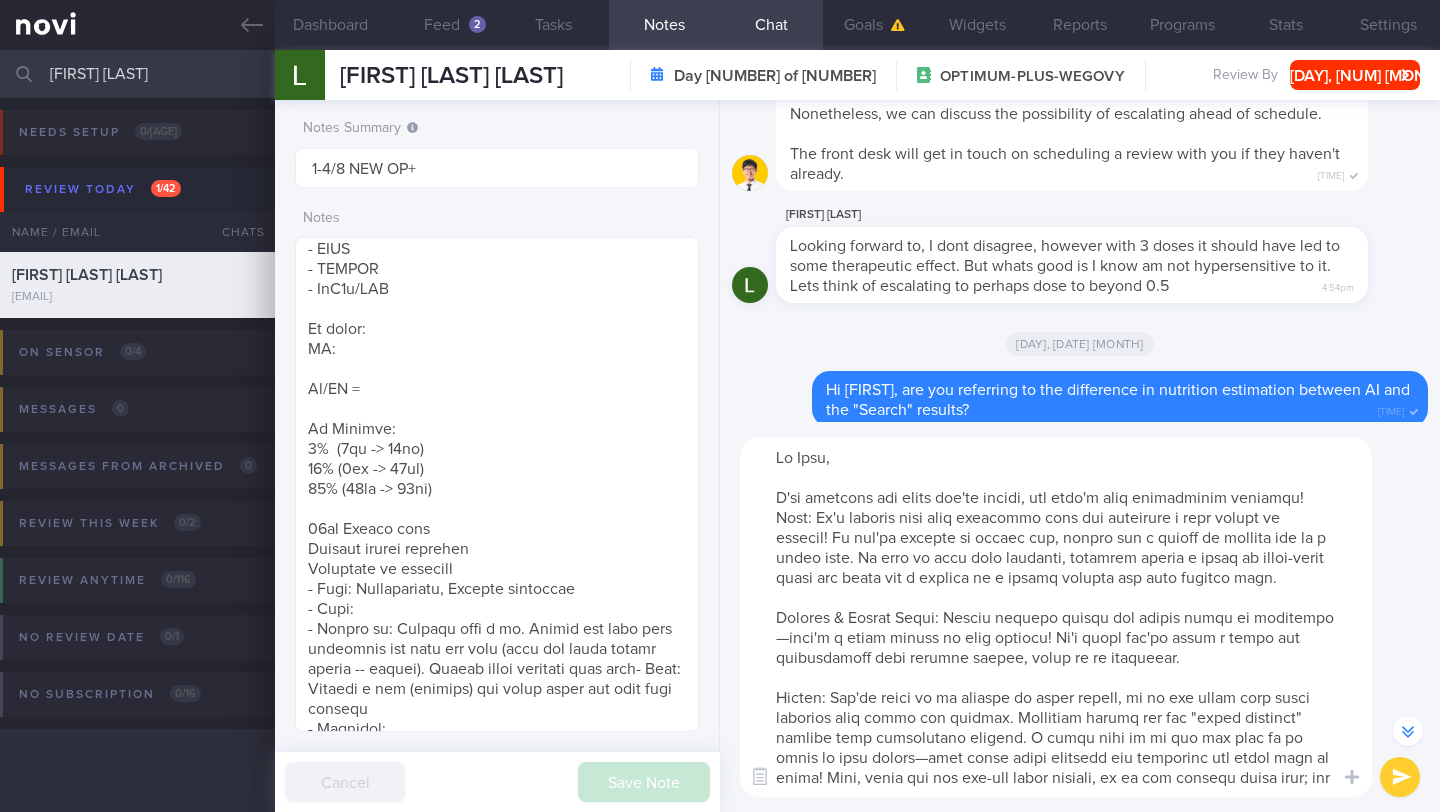 scroll, scrollTop: -420, scrollLeft: 0, axis: vertical 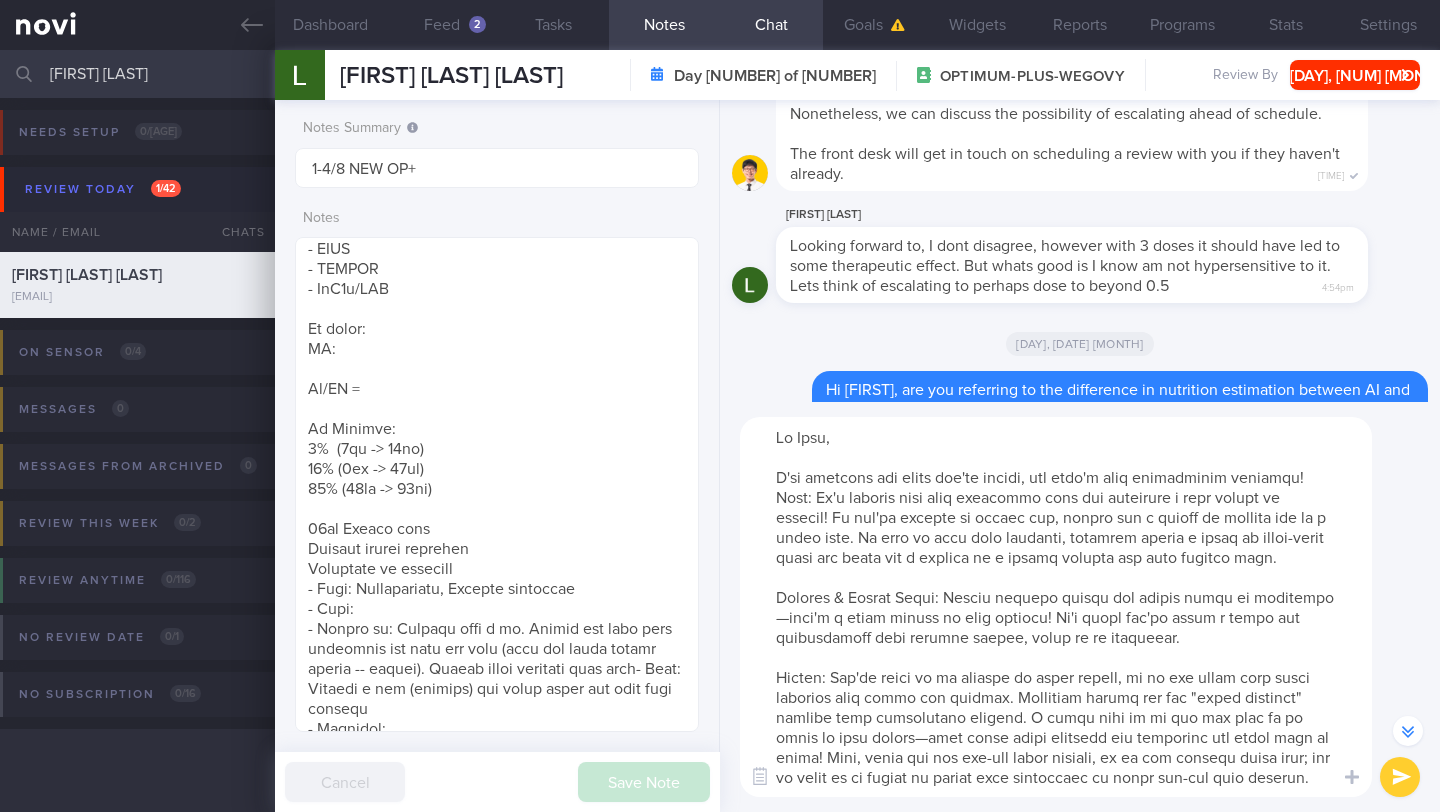 click at bounding box center (1056, 607) 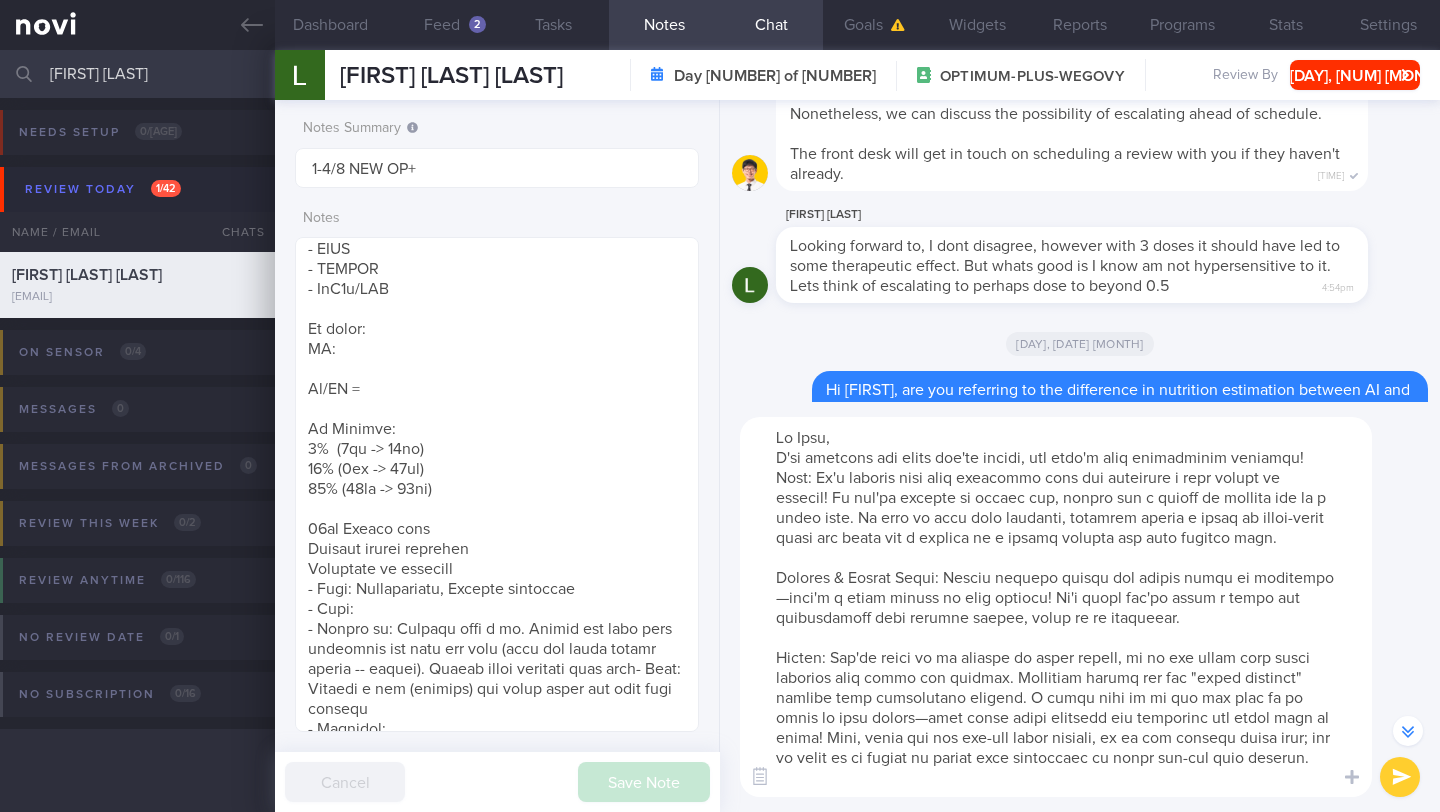 scroll, scrollTop: -400, scrollLeft: 0, axis: vertical 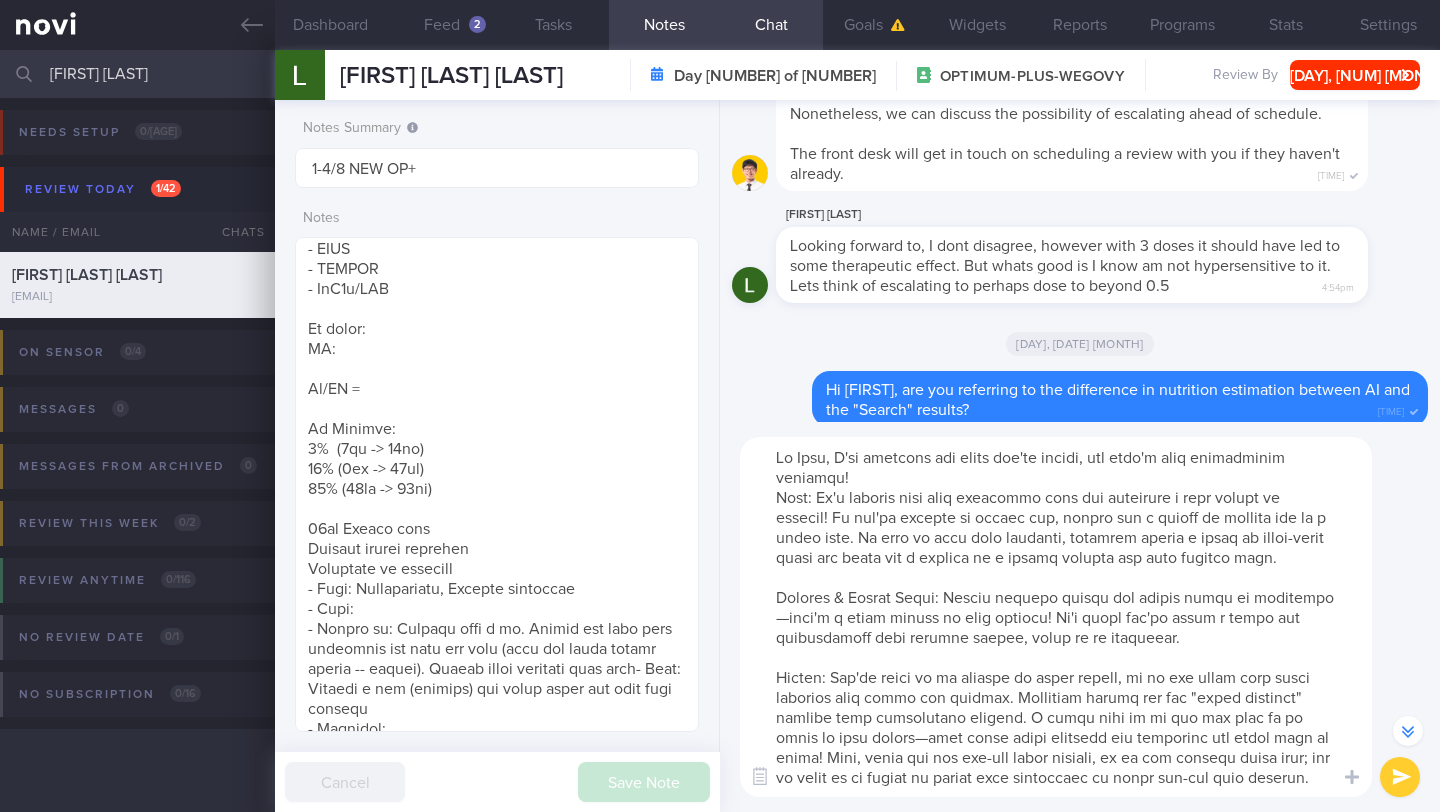 drag, startPoint x: 1238, startPoint y: 461, endPoint x: 1334, endPoint y: 464, distance: 96.04687 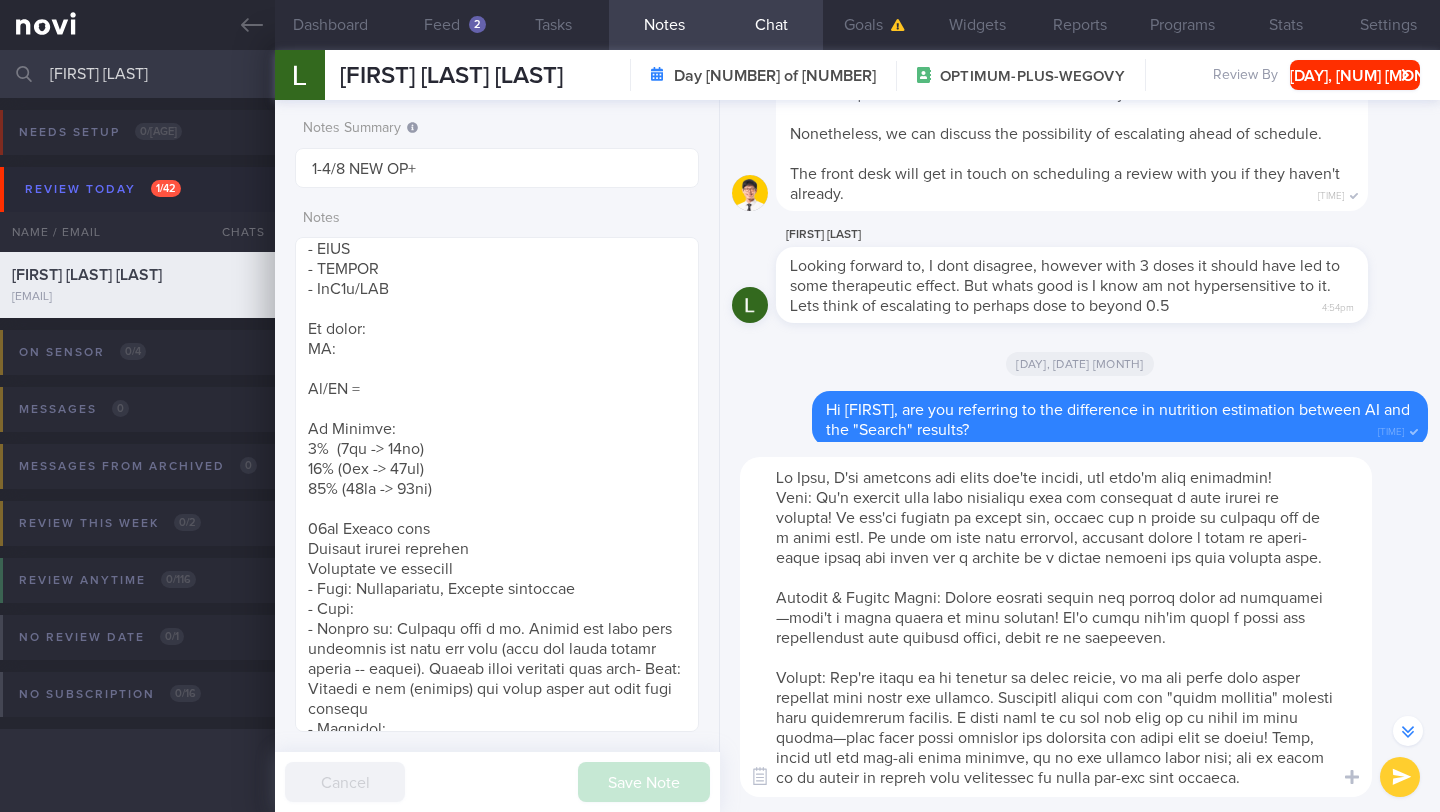 scroll, scrollTop: -380, scrollLeft: 0, axis: vertical 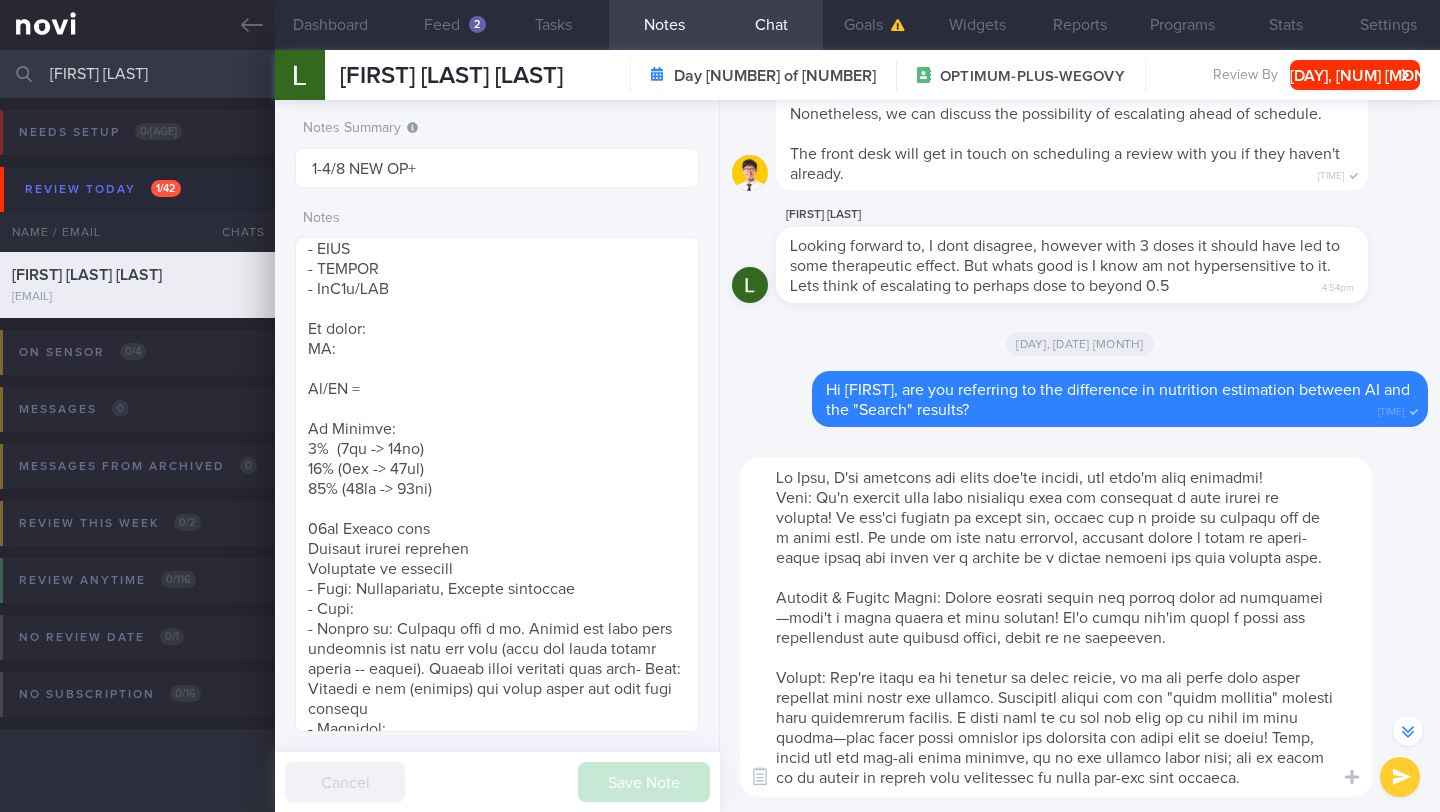 click at bounding box center [1056, 627] 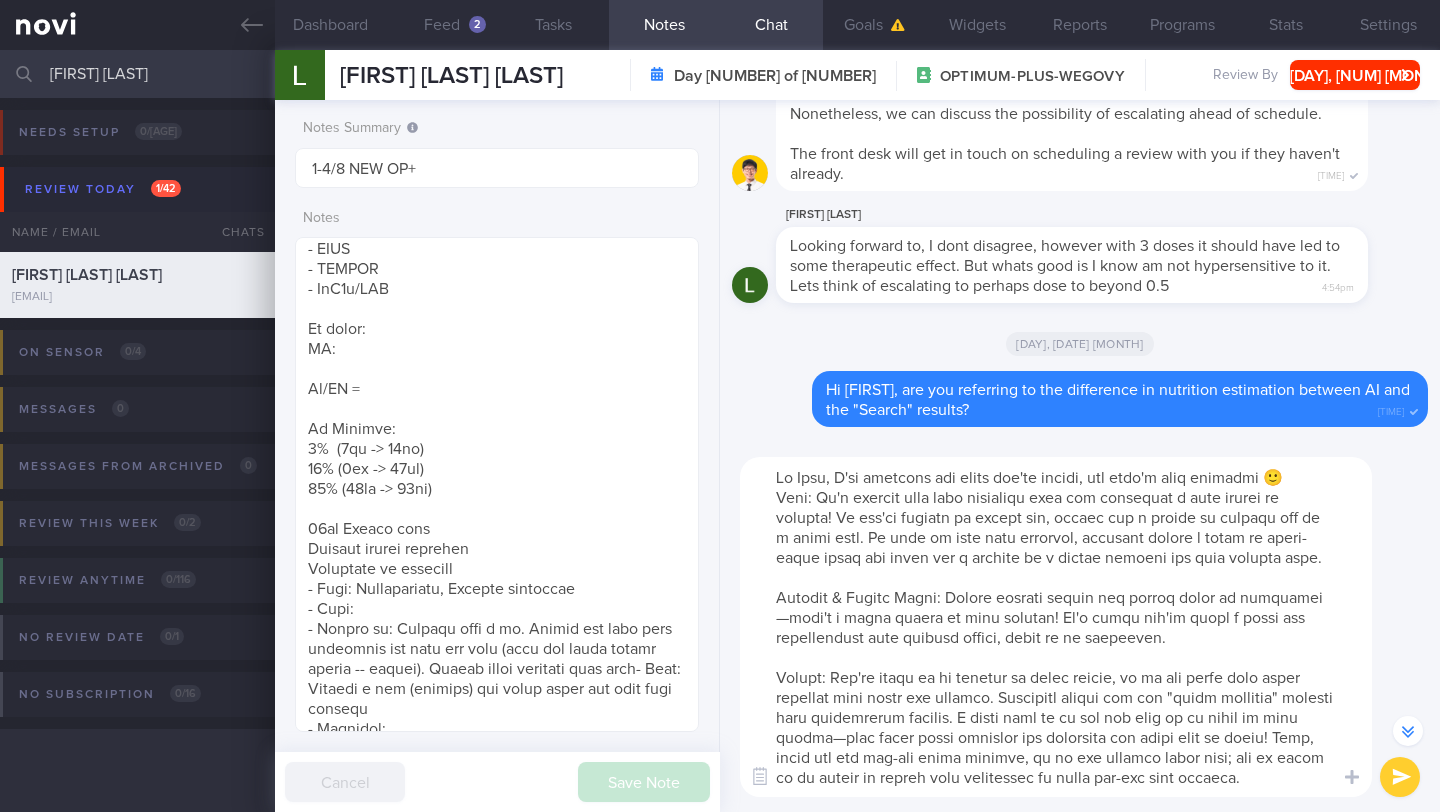 click at bounding box center (1056, 627) 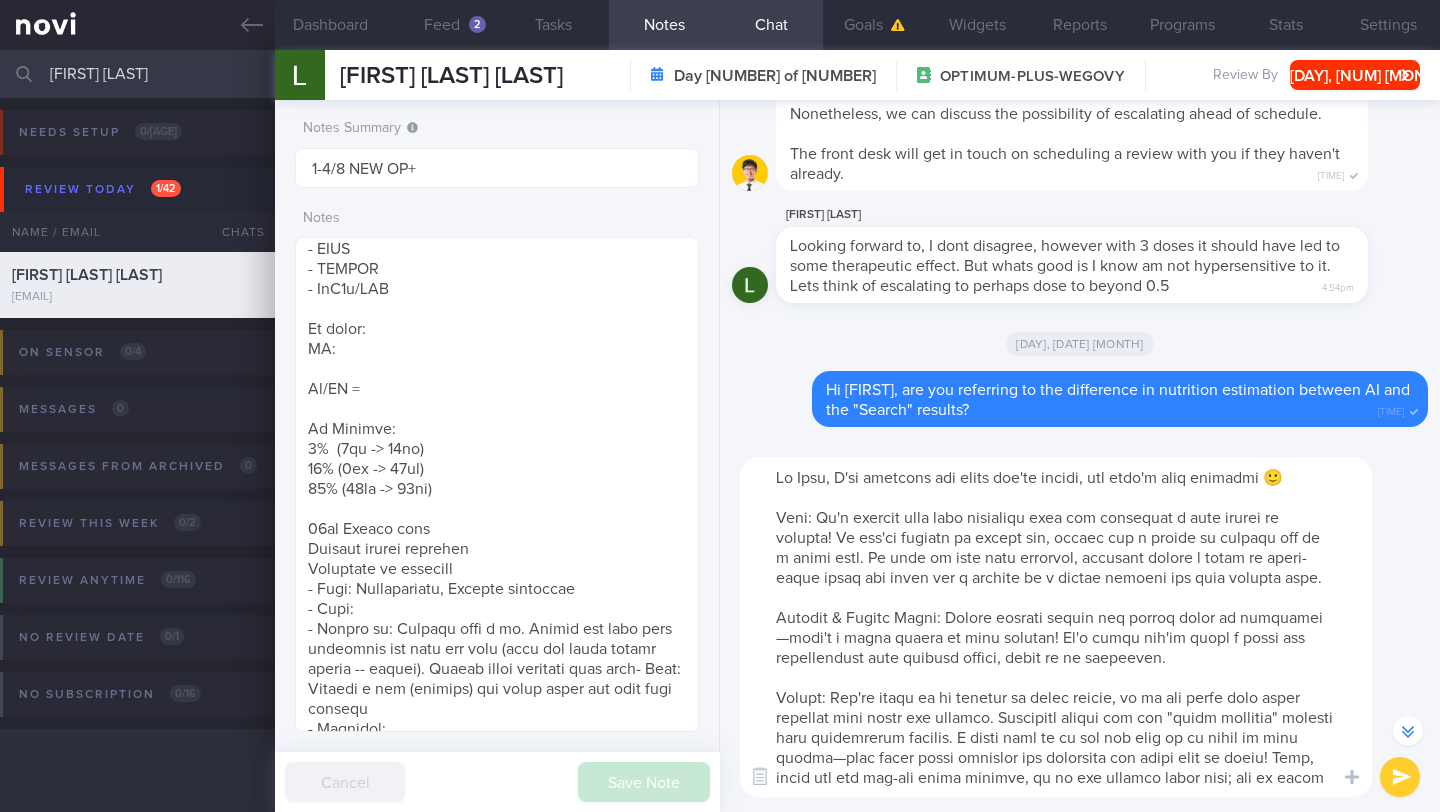 scroll, scrollTop: -400, scrollLeft: 0, axis: vertical 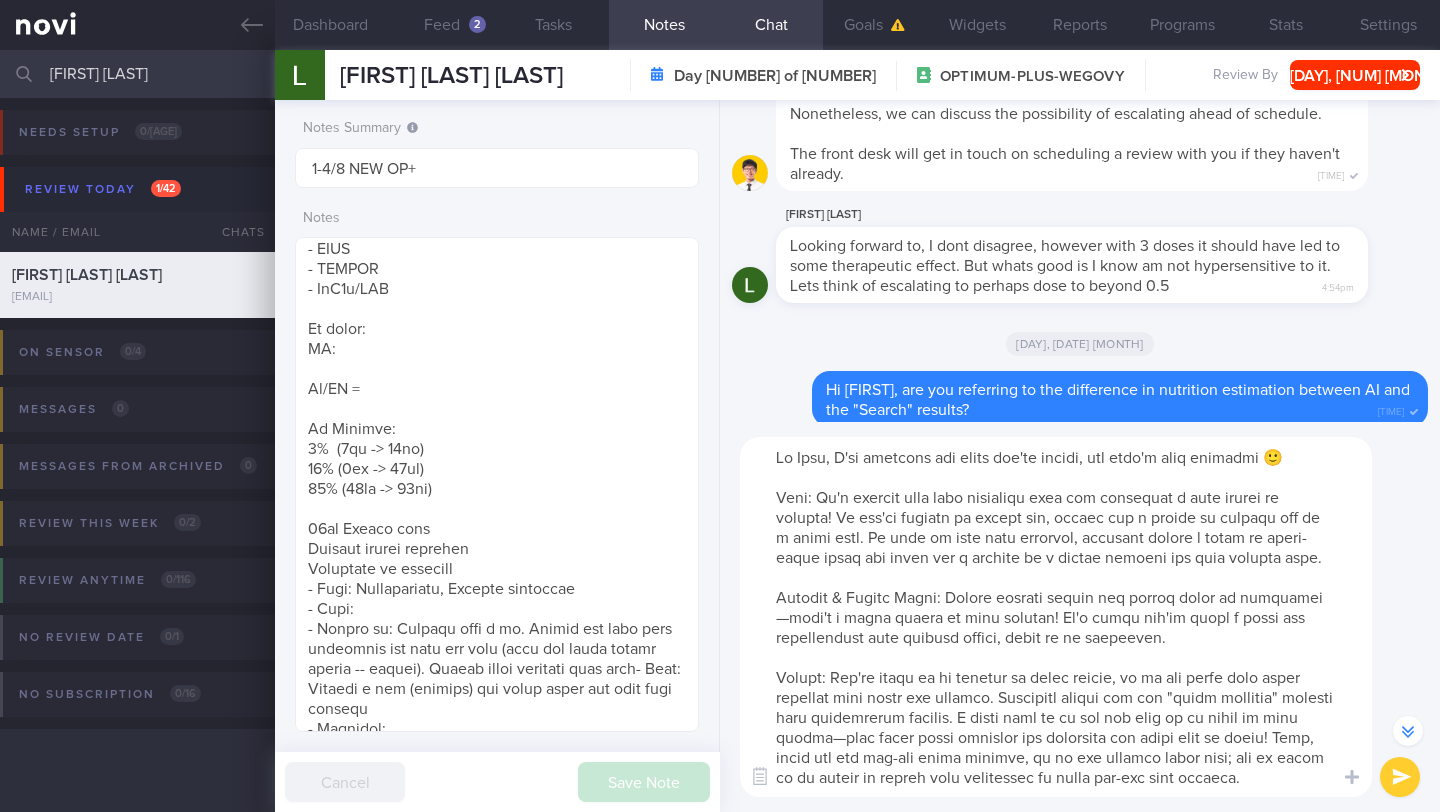 drag, startPoint x: 911, startPoint y: 498, endPoint x: 841, endPoint y: 497, distance: 70.00714 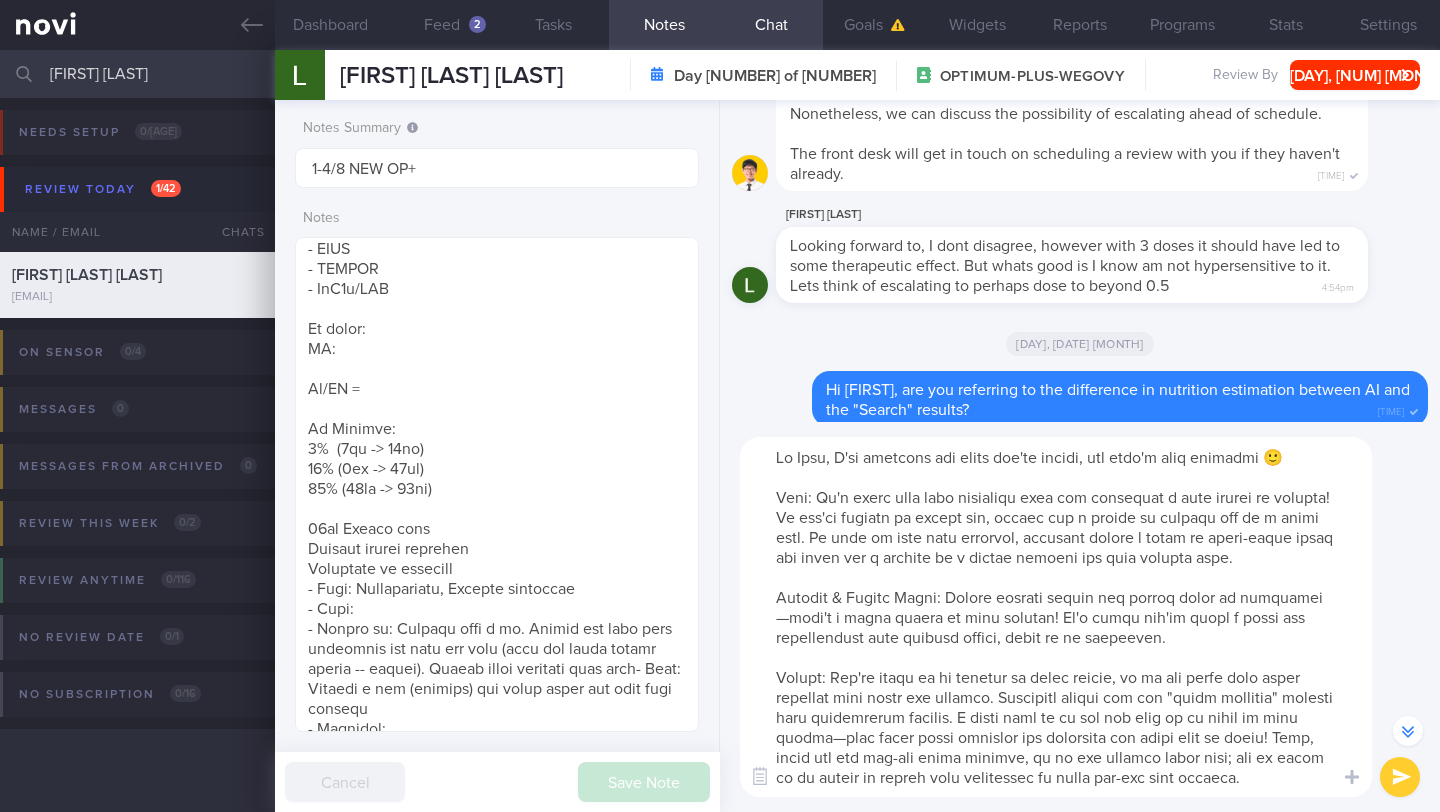 drag, startPoint x: 1110, startPoint y: 620, endPoint x: 1033, endPoint y: 617, distance: 77.05842 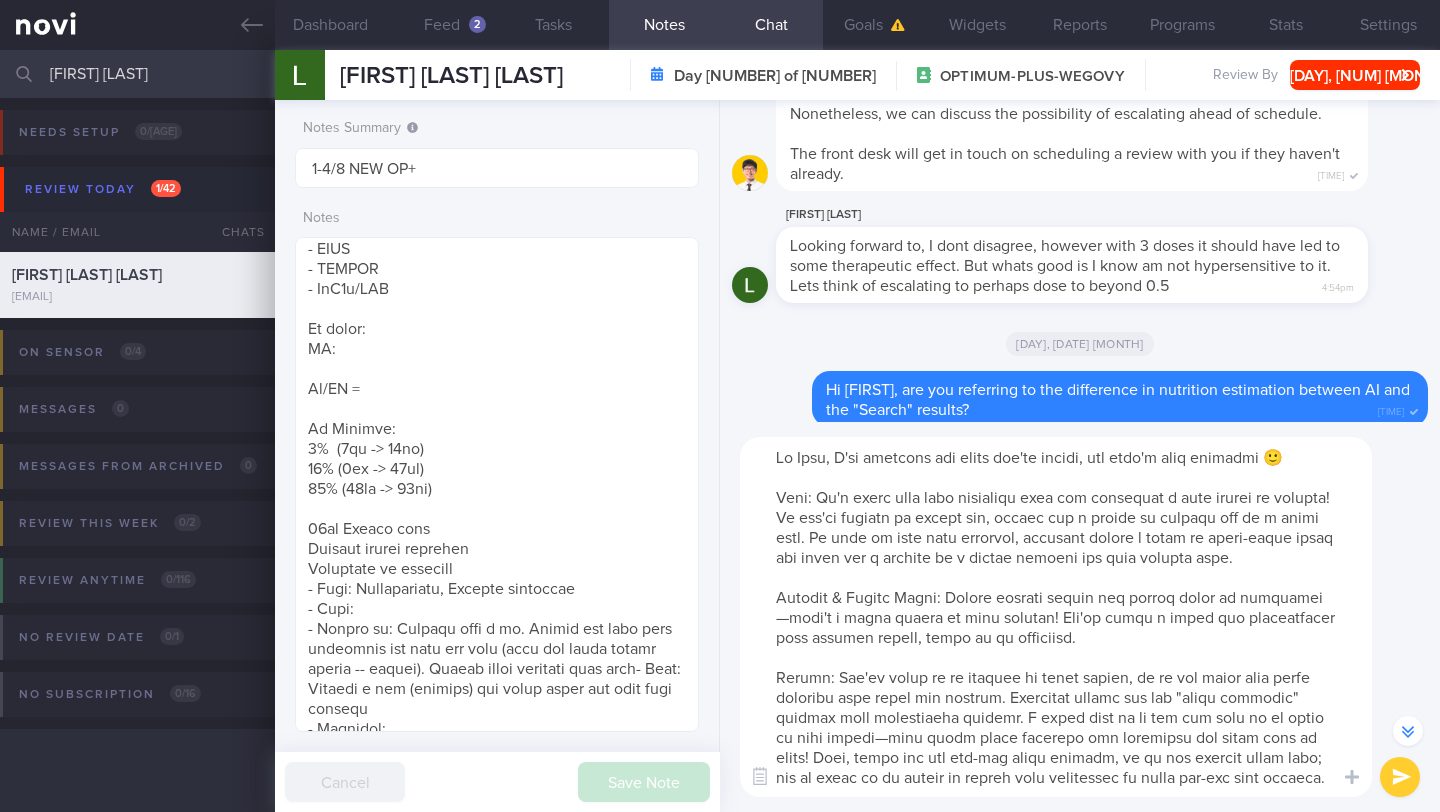 drag, startPoint x: 875, startPoint y: 641, endPoint x: 1032, endPoint y: 640, distance: 157.00319 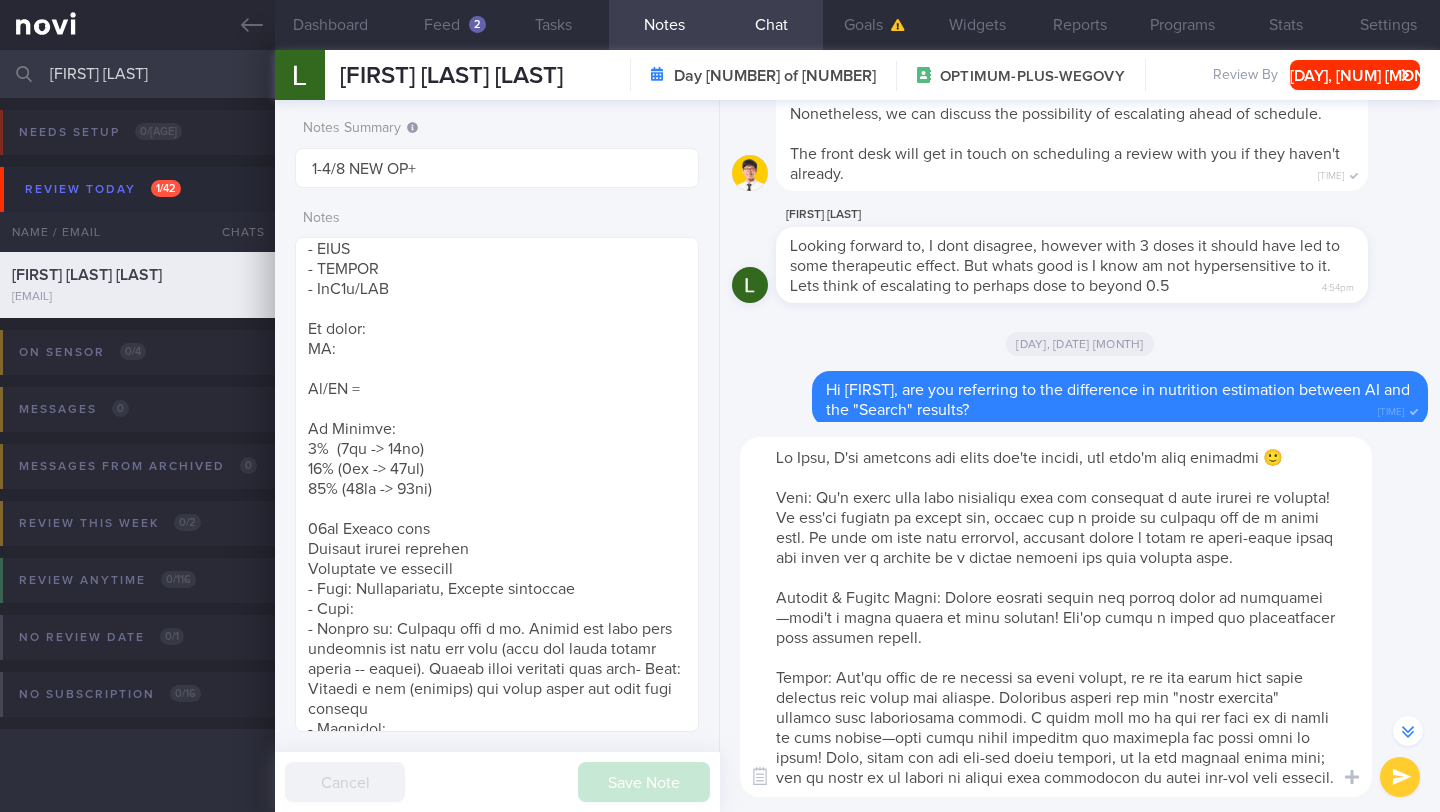 drag, startPoint x: 1028, startPoint y: 678, endPoint x: 833, endPoint y: 678, distance: 195 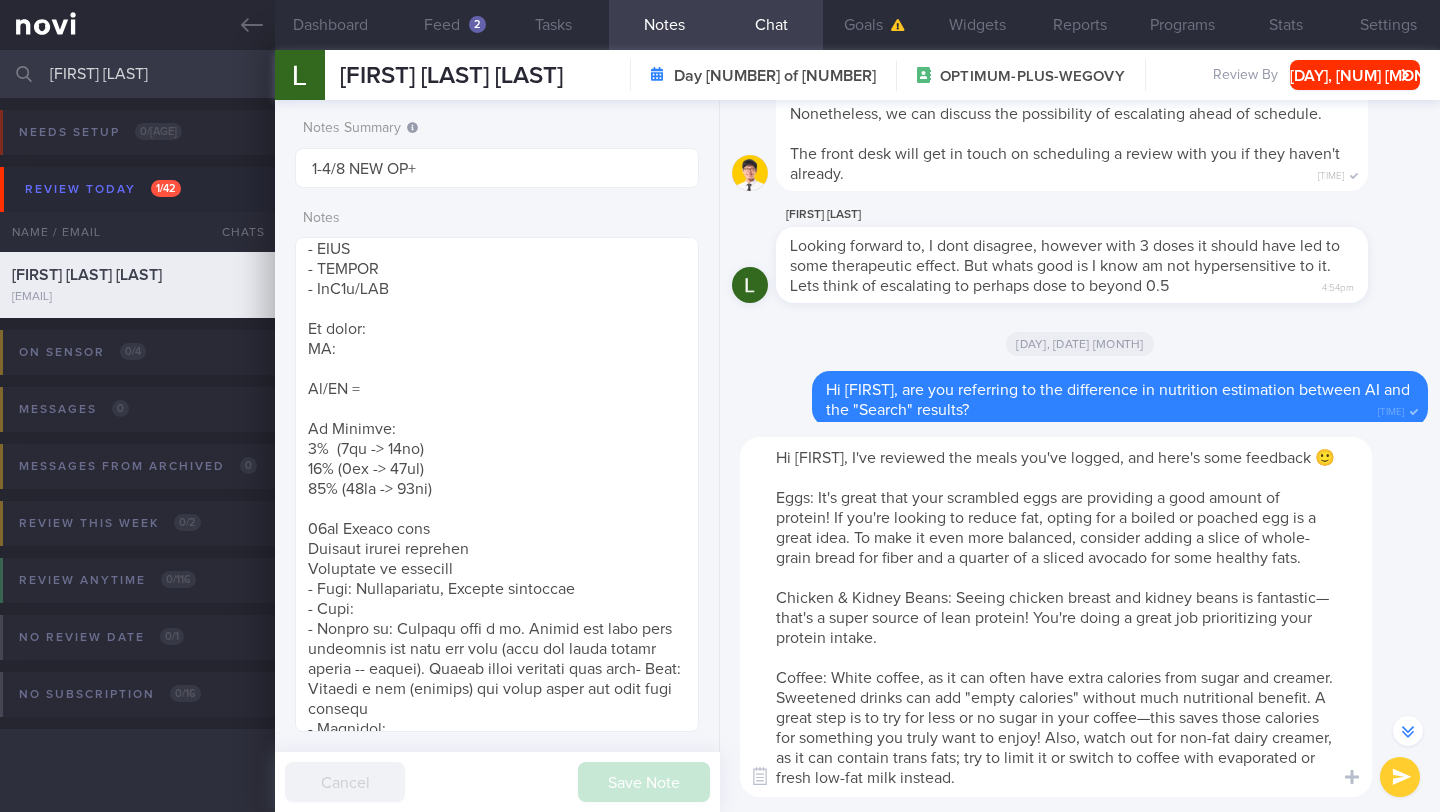 drag, startPoint x: 959, startPoint y: 674, endPoint x: 922, endPoint y: 674, distance: 37 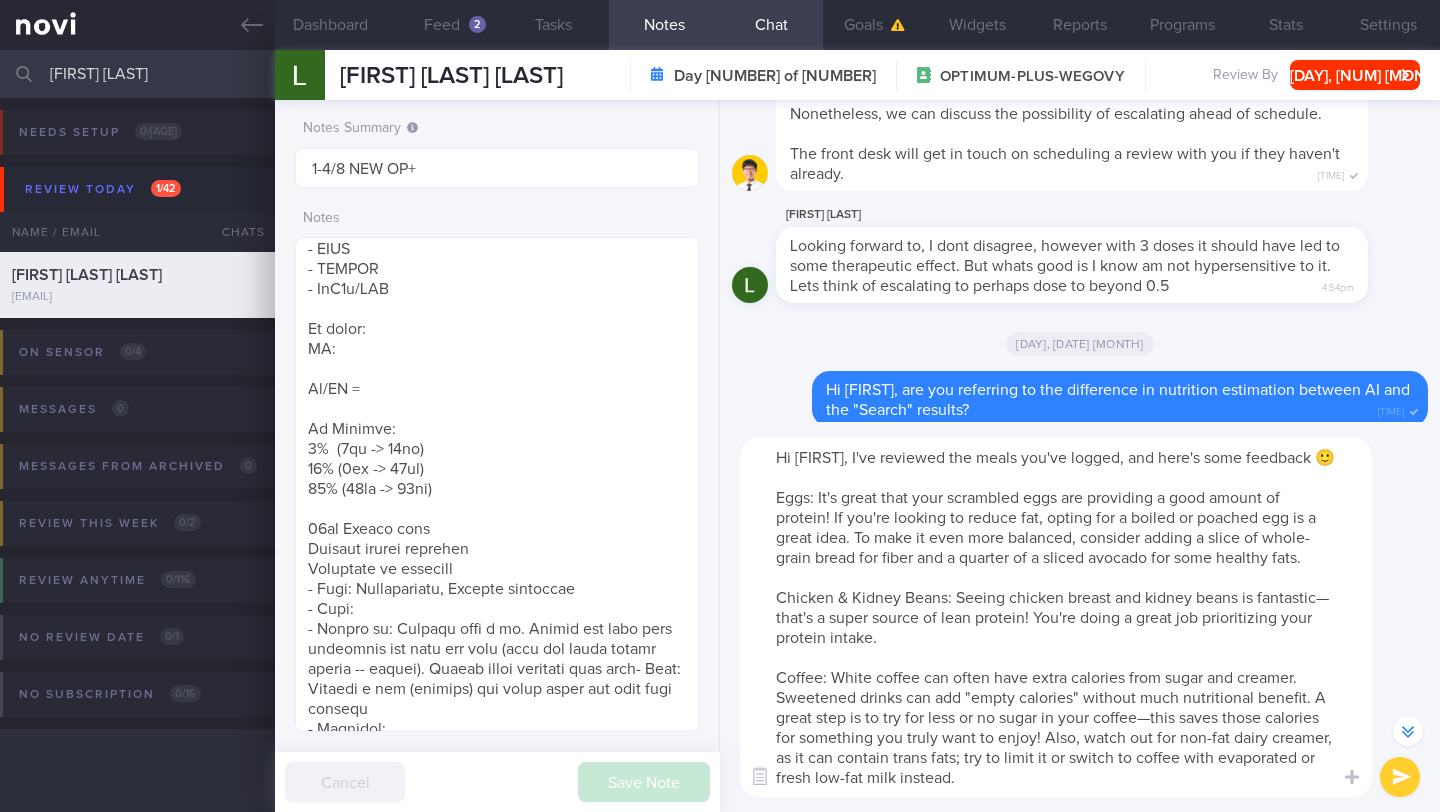 type on "Hi [FIRST], I've reviewed the meals you've logged, and here's some feedback 🙂
Eggs: It's great that your scrambled eggs are providing a good amount of protein! If you're looking to reduce fat, opting for a boiled or poached egg is a great idea. To make it even more balanced, consider adding a slice of whole-grain bread for fiber and a quarter of a sliced avocado for some healthy fats.
Chicken & Kidney Beans: Seeing chicken breast and kidney beans is fantastic—that's a super source of lean protein! You're doing a great job prioritizing your protein intake.
Coffee: White coffee can often have extra calories from sugar and creamer. Sweetened drinks can add "empty calories" without much nutritional benefit. A great step is to try for less or no sugar in your coffee—this saves those calories for something you truly want to enjoy! Also, watch out for non-fat dairy creamer, as it can contain trans fats; try to limit it or switch to coffee with evaporated or fresh low-fat milk instead." 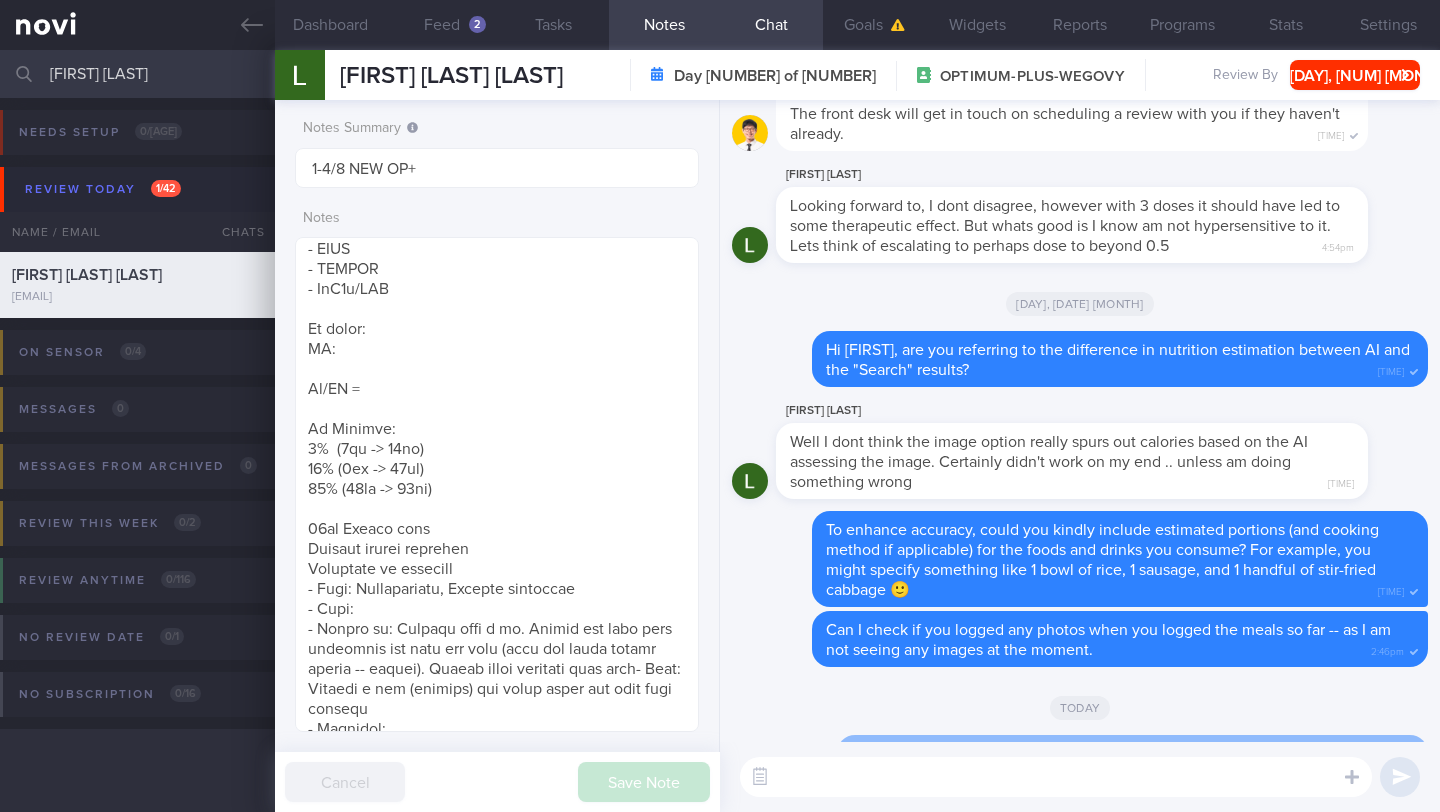 scroll, scrollTop: 0, scrollLeft: 0, axis: both 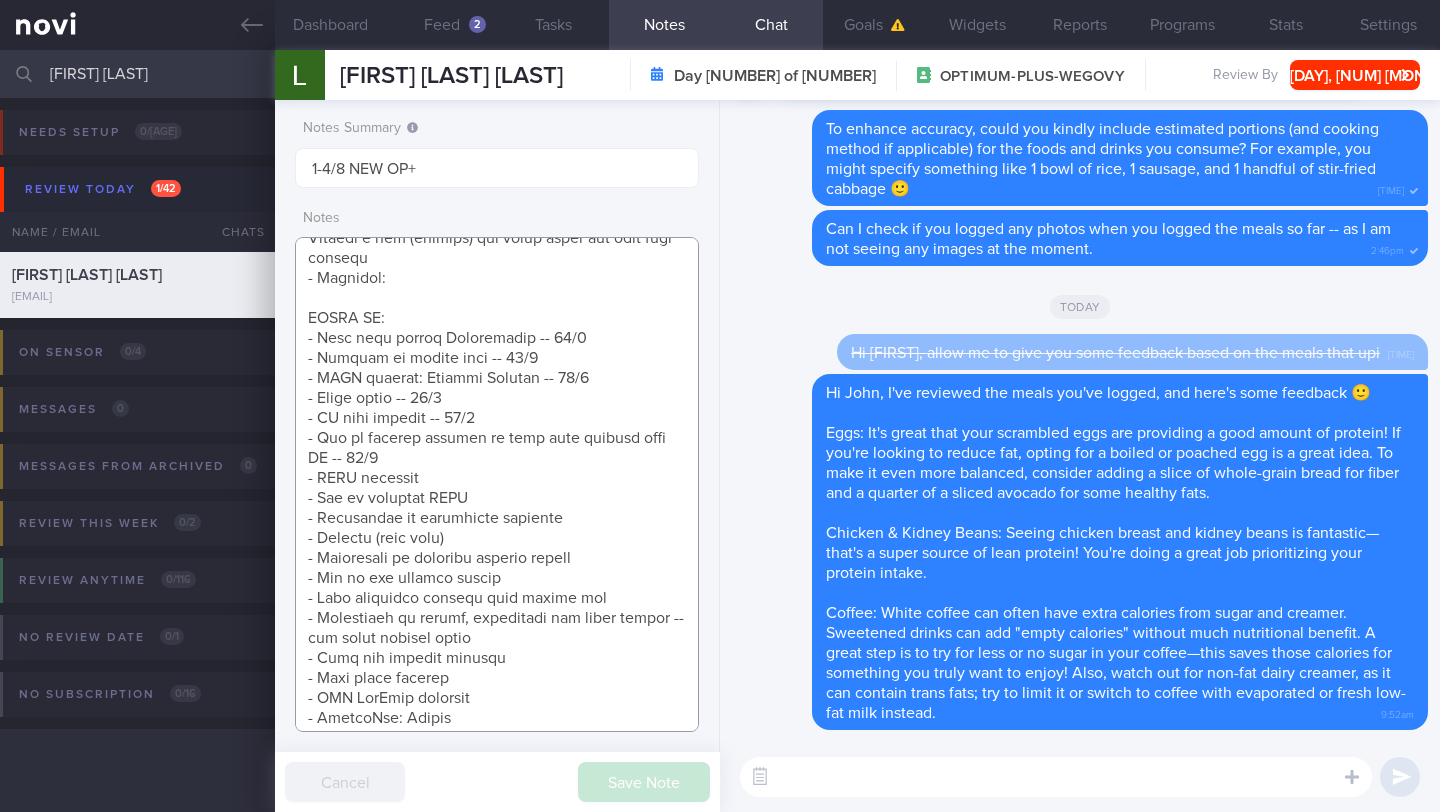 click at bounding box center [497, 484] 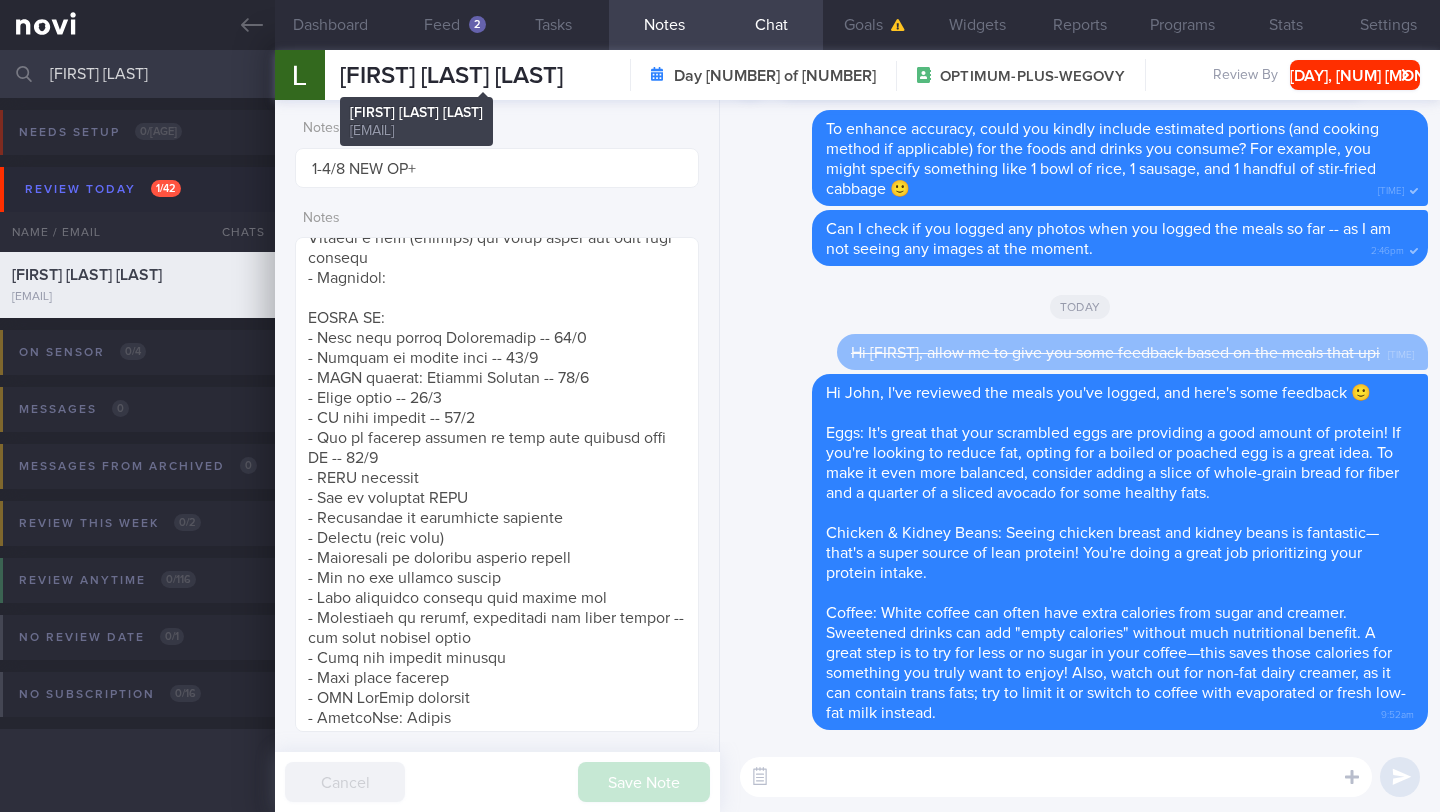 click on "[FIRST] [LAST] [LAST]" at bounding box center [451, 76] 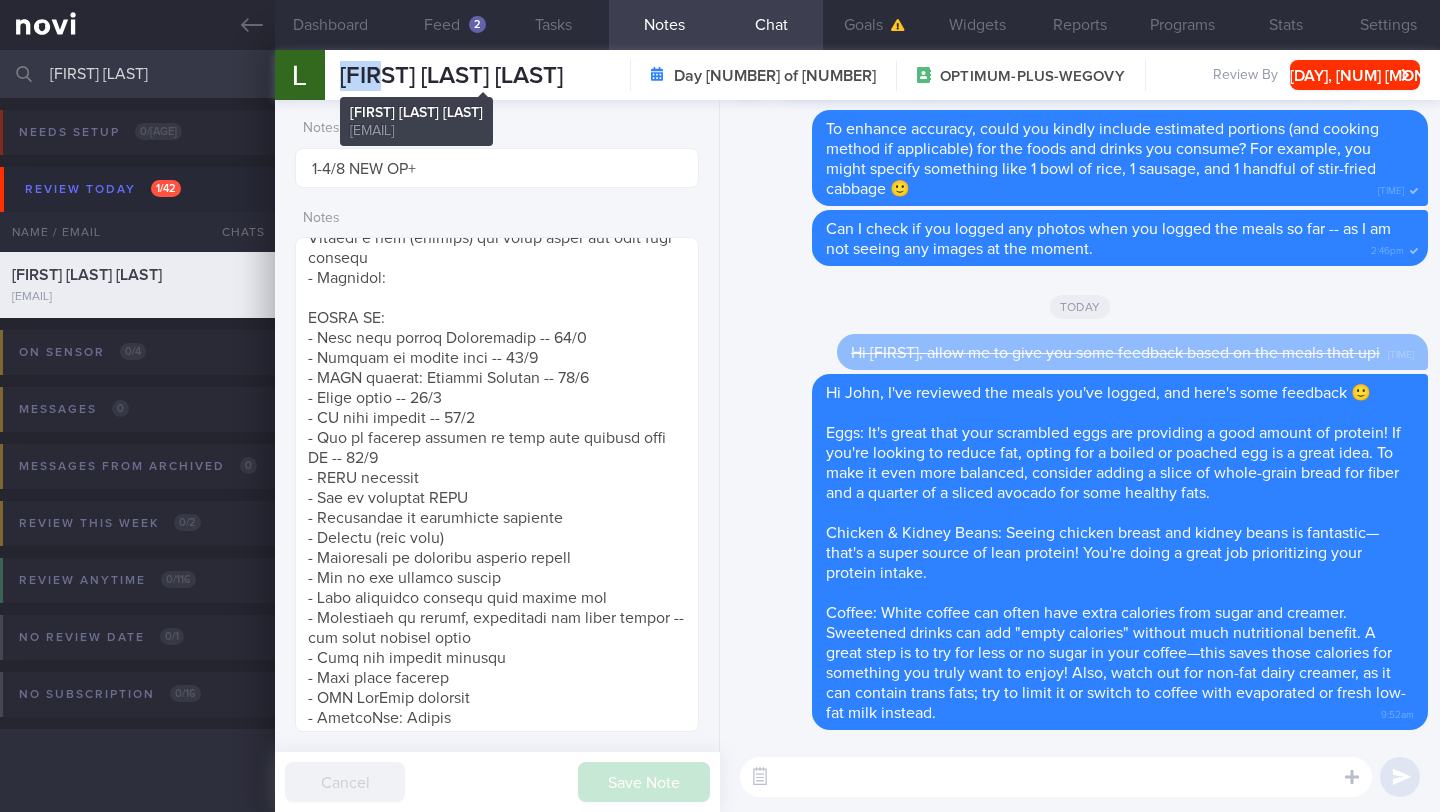 click on "[FIRST] [LAST] [LAST]" at bounding box center (451, 76) 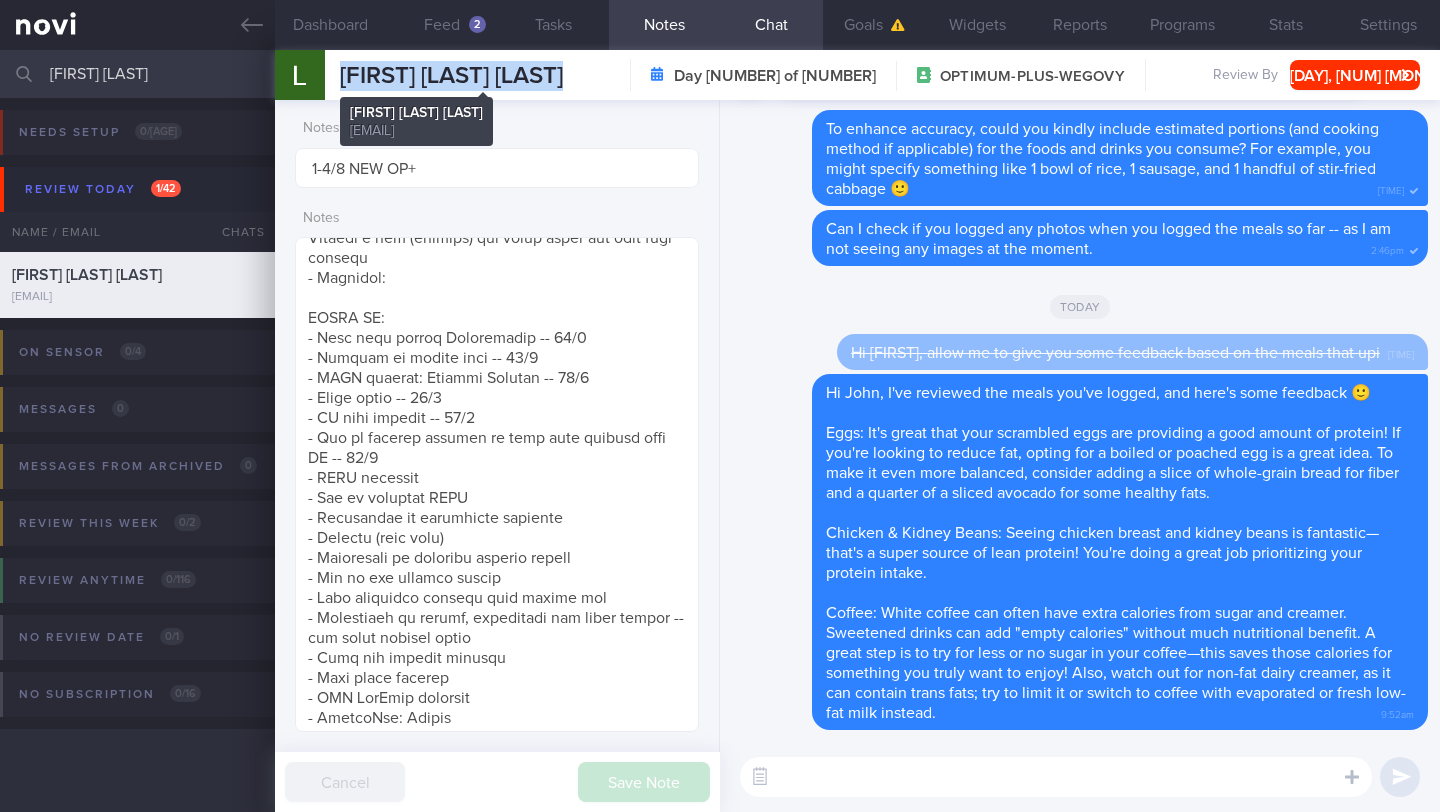 click on "[FIRST] [LAST] [LAST]" at bounding box center [451, 76] 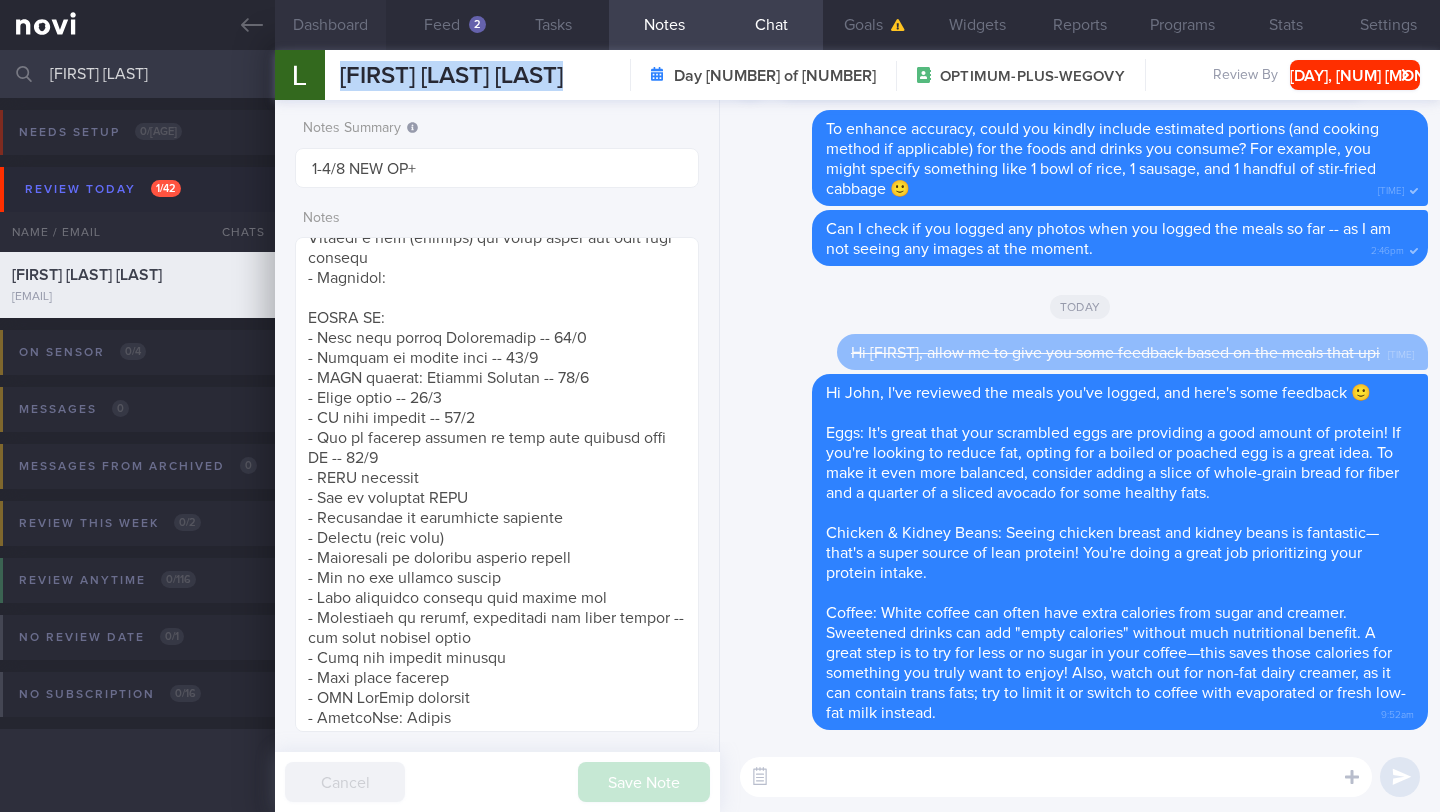 click on "Dashboard" at bounding box center (330, 25) 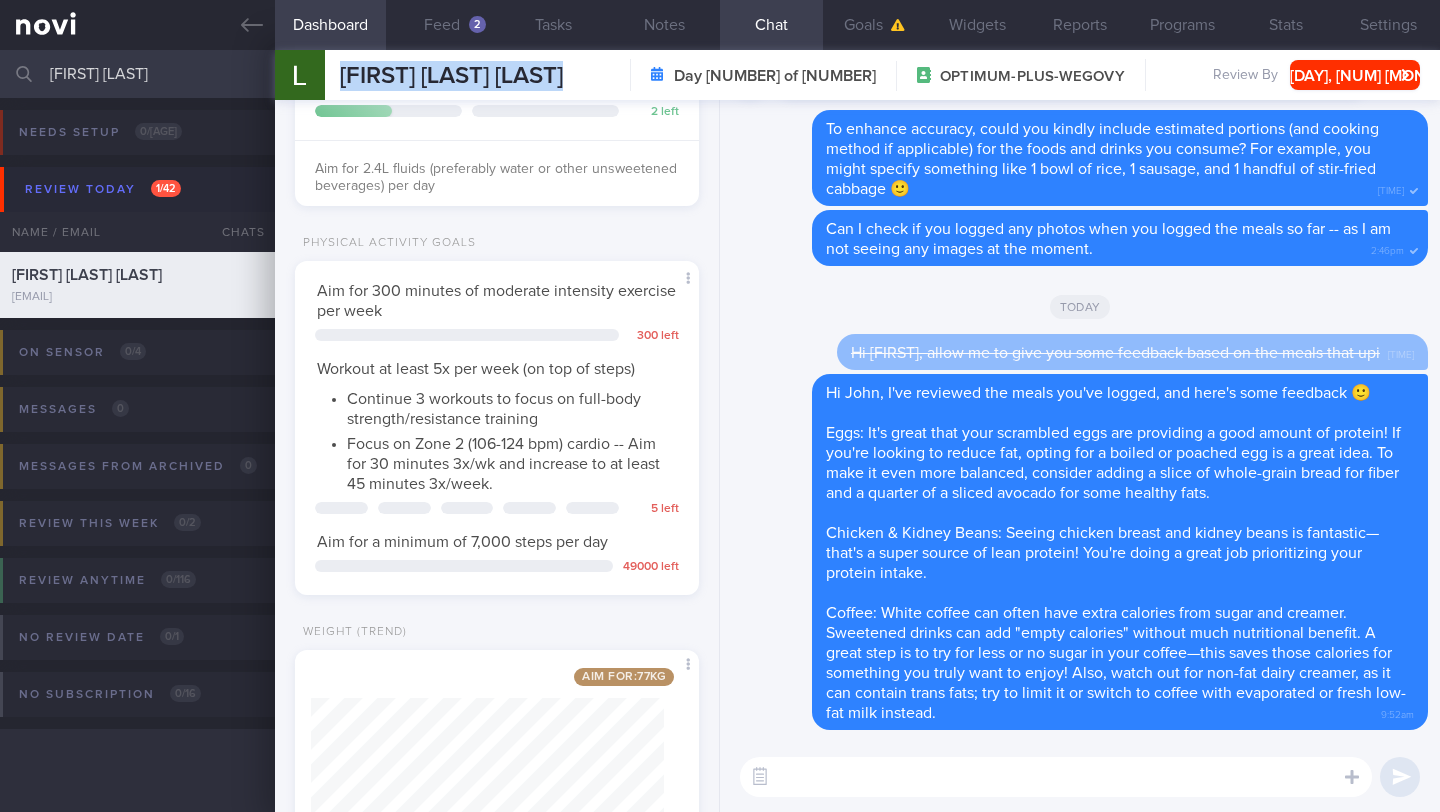 scroll, scrollTop: 744, scrollLeft: 0, axis: vertical 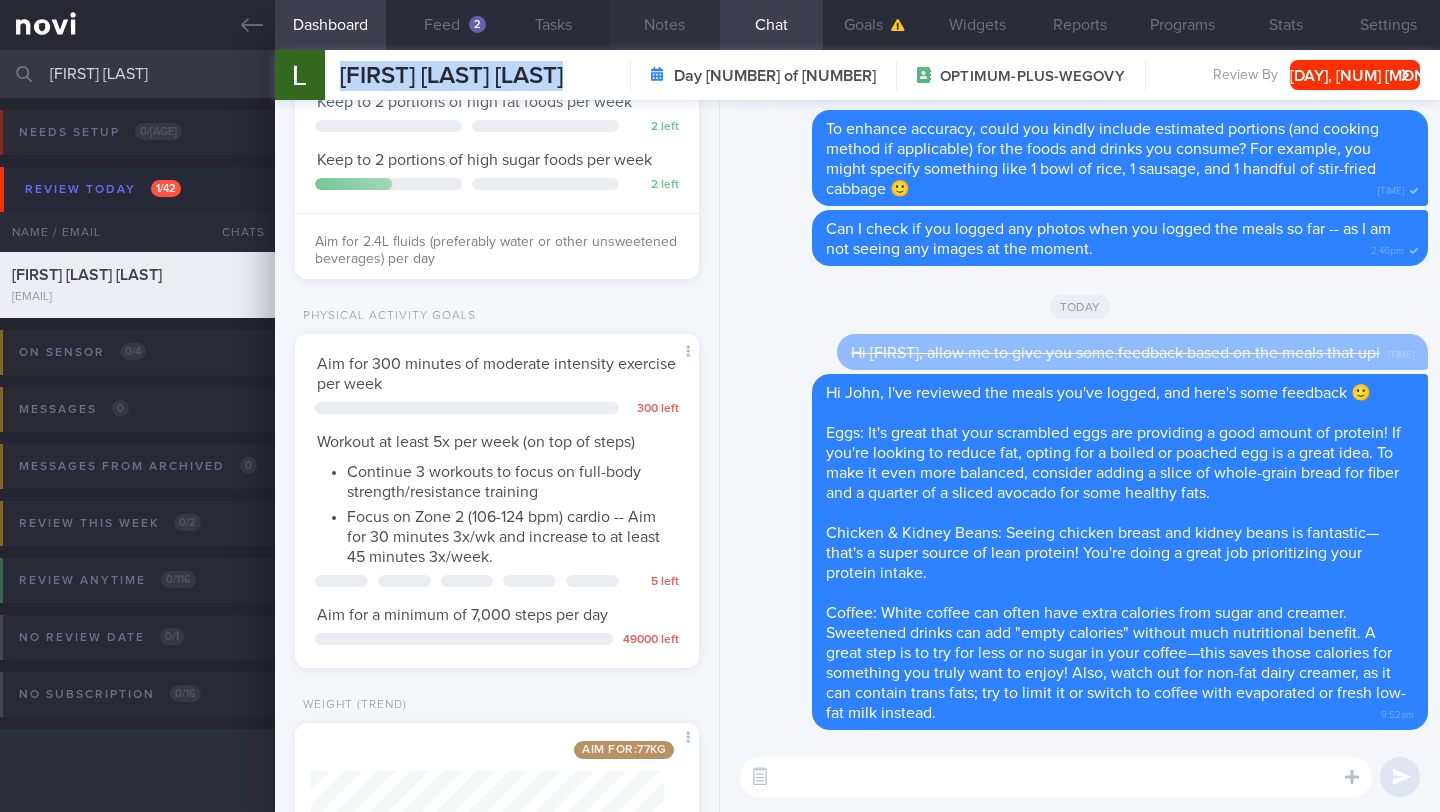 click on "Notes" at bounding box center (664, 25) 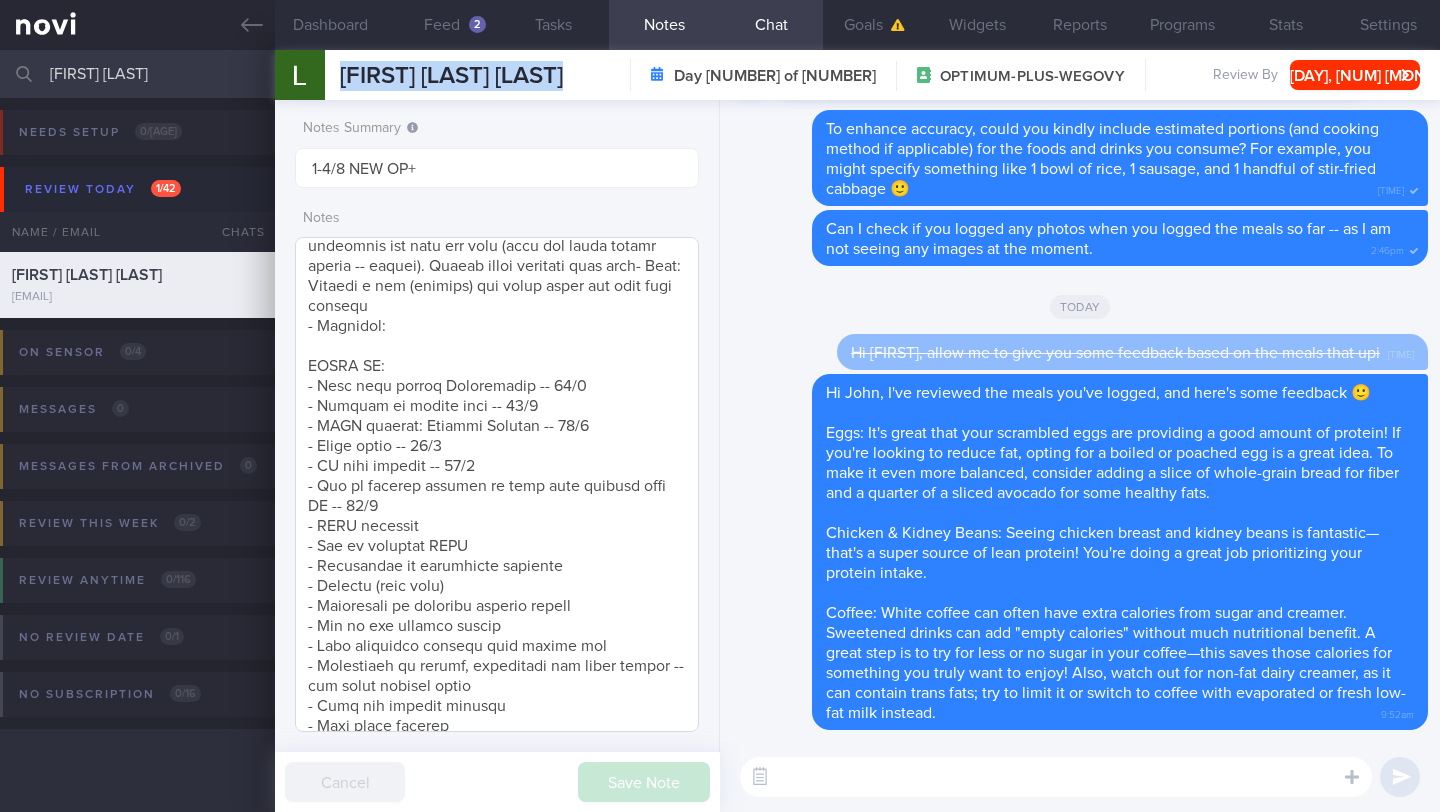 scroll, scrollTop: 386, scrollLeft: 0, axis: vertical 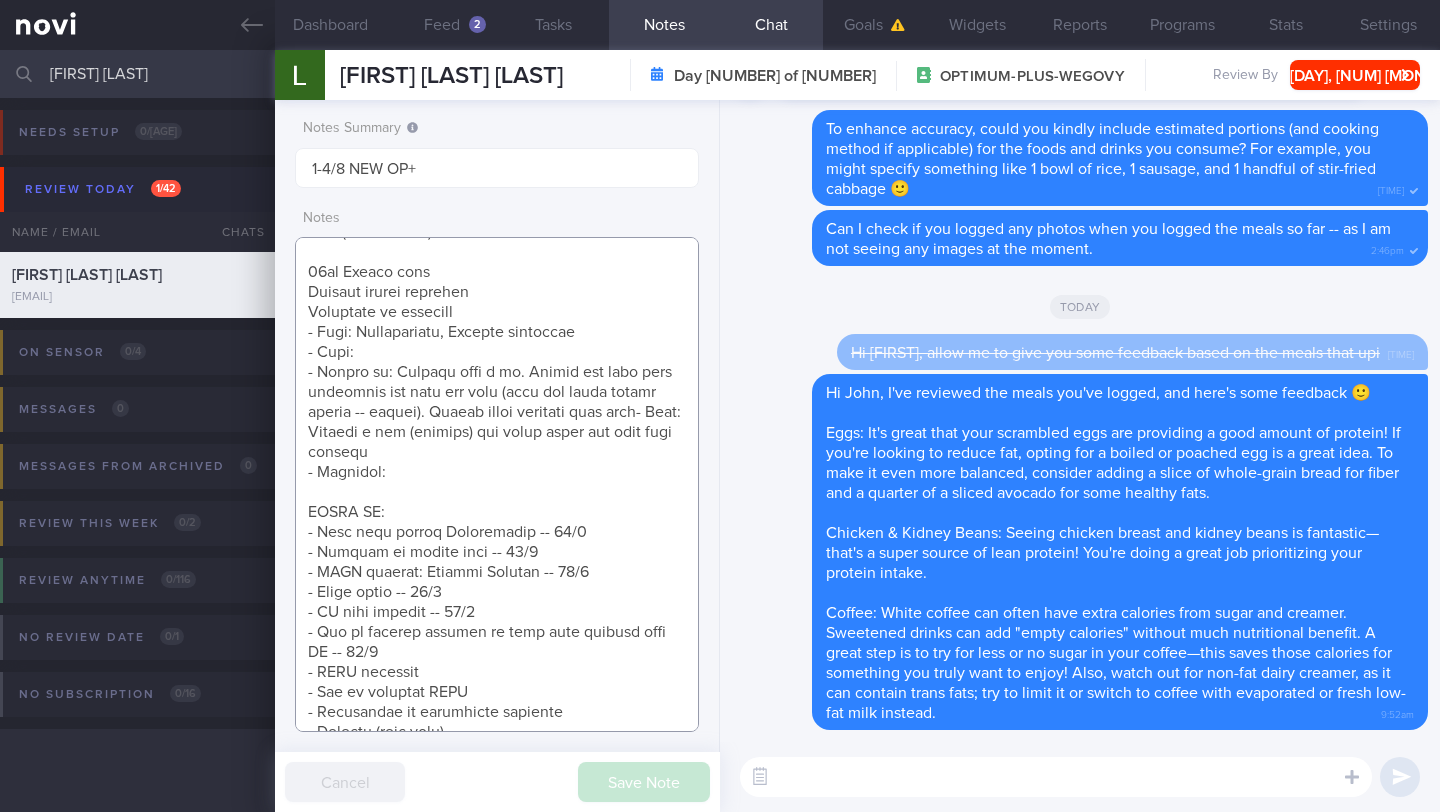 click at bounding box center [497, 484] 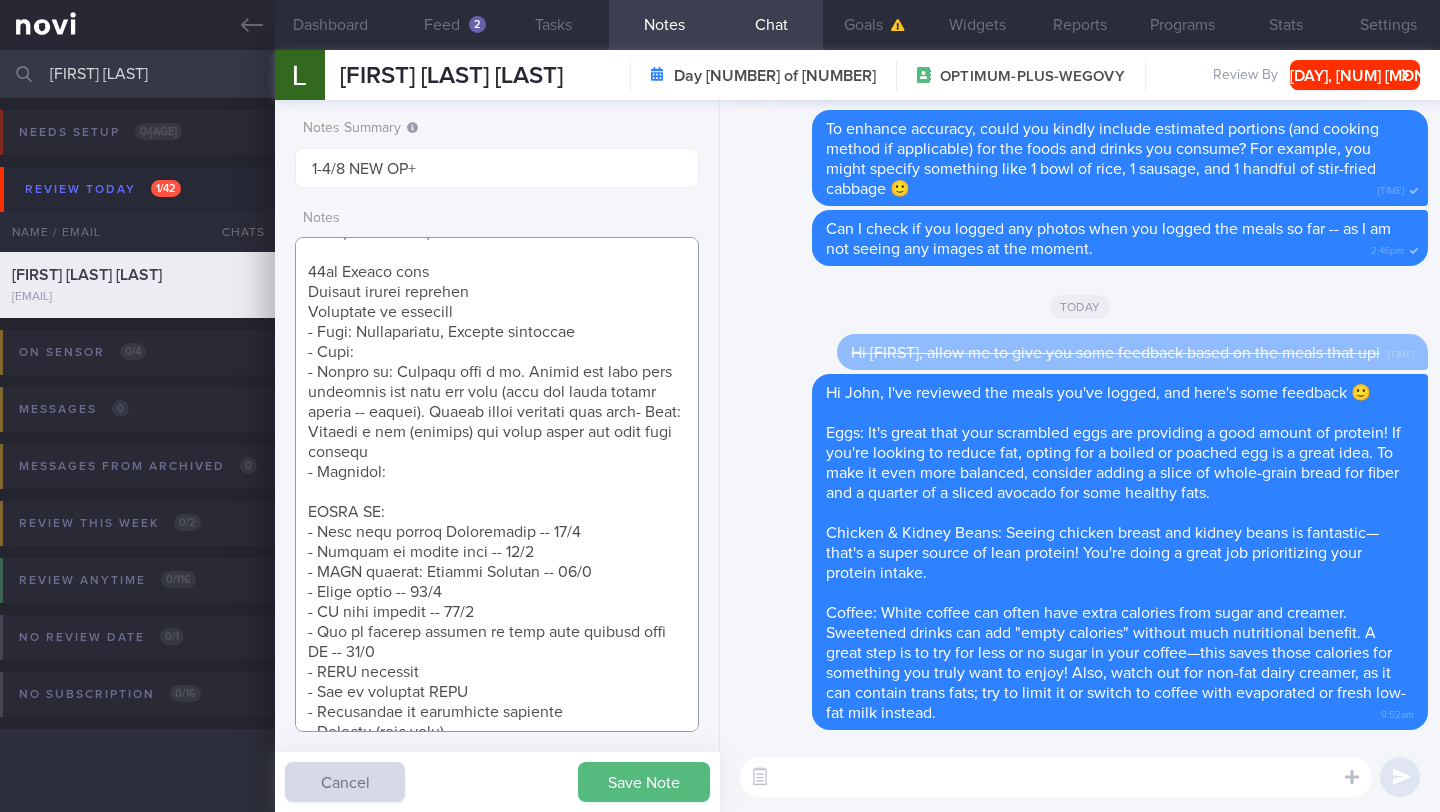 paste on "Used to exercise regularly when he was training in [LOCATION]" 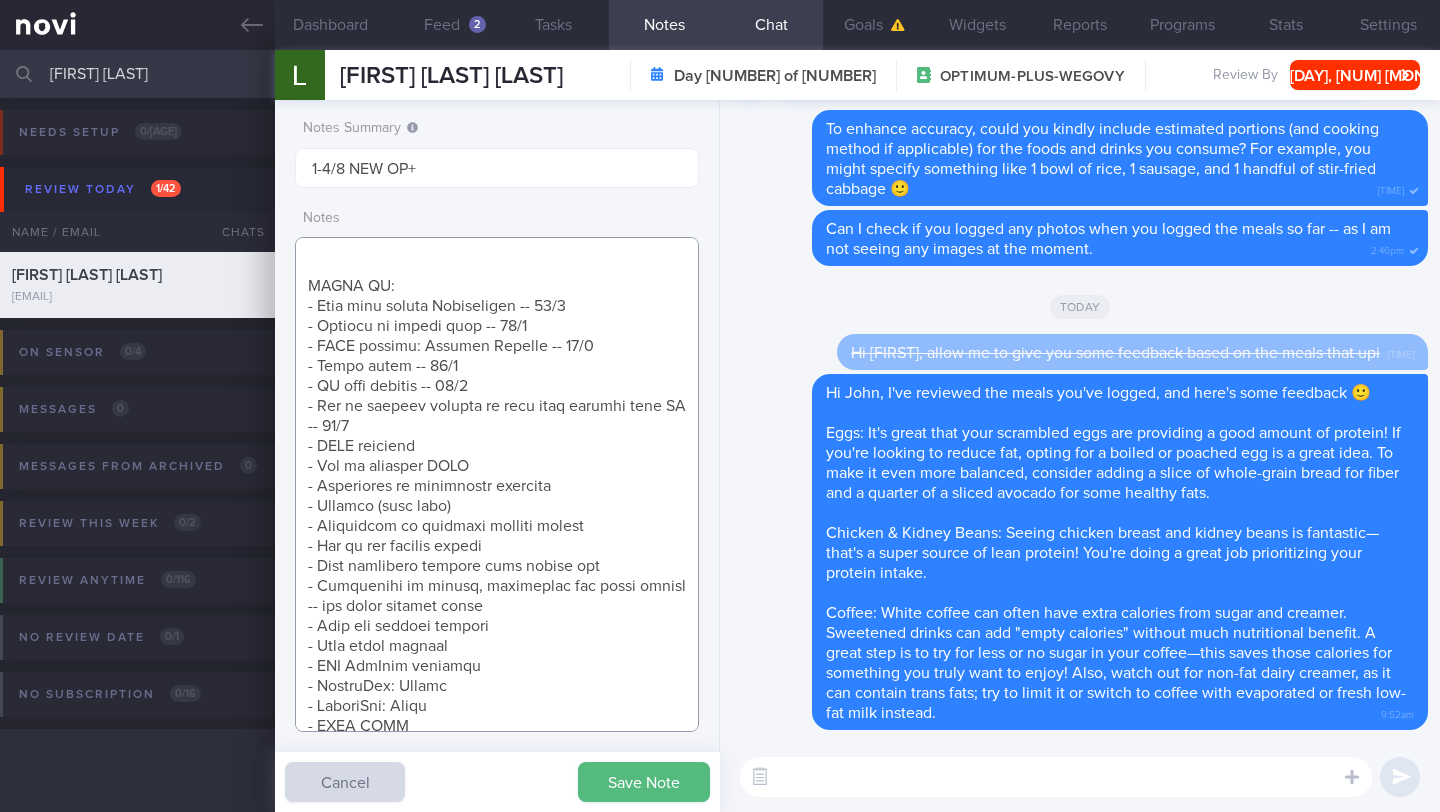scroll, scrollTop: 672, scrollLeft: 0, axis: vertical 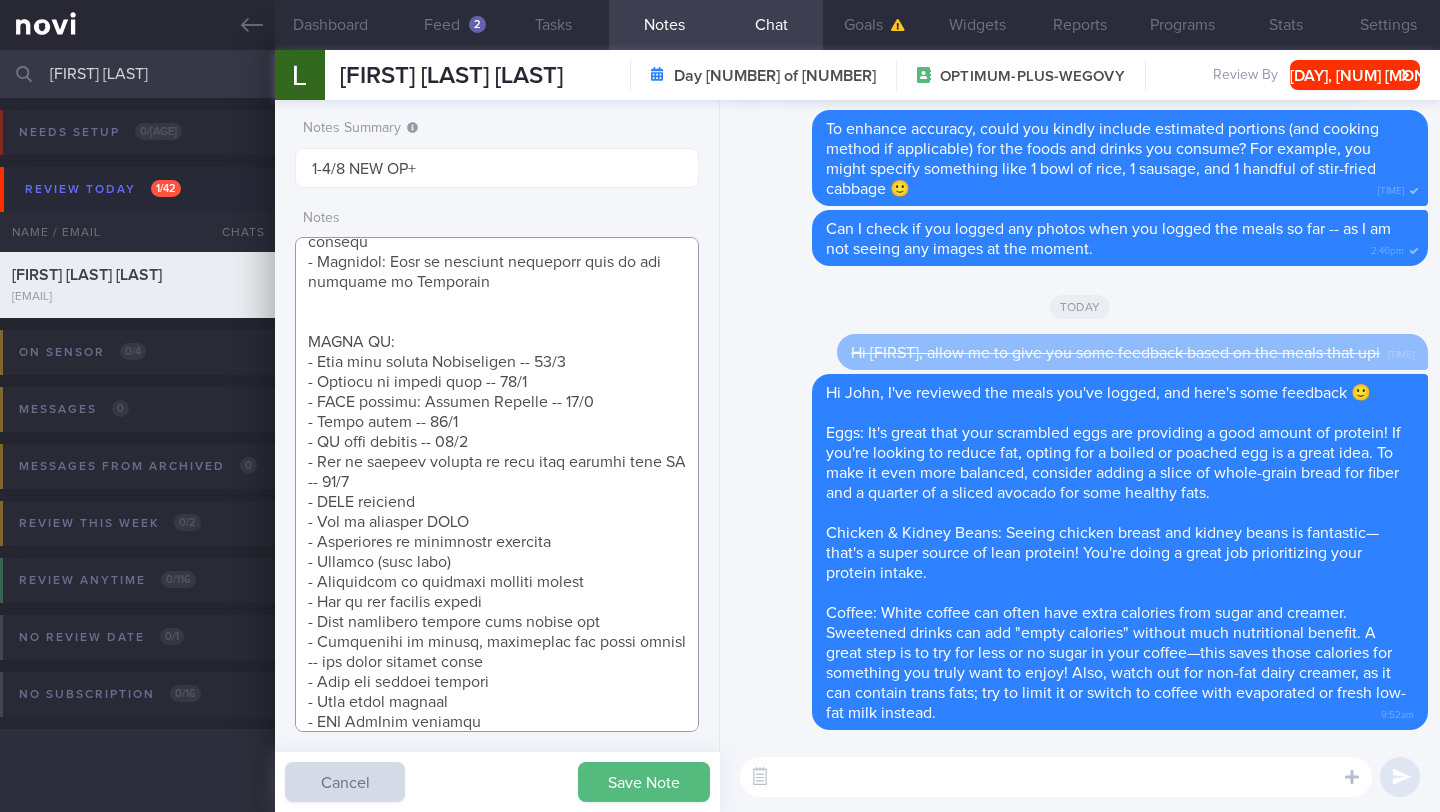 click at bounding box center [497, 484] 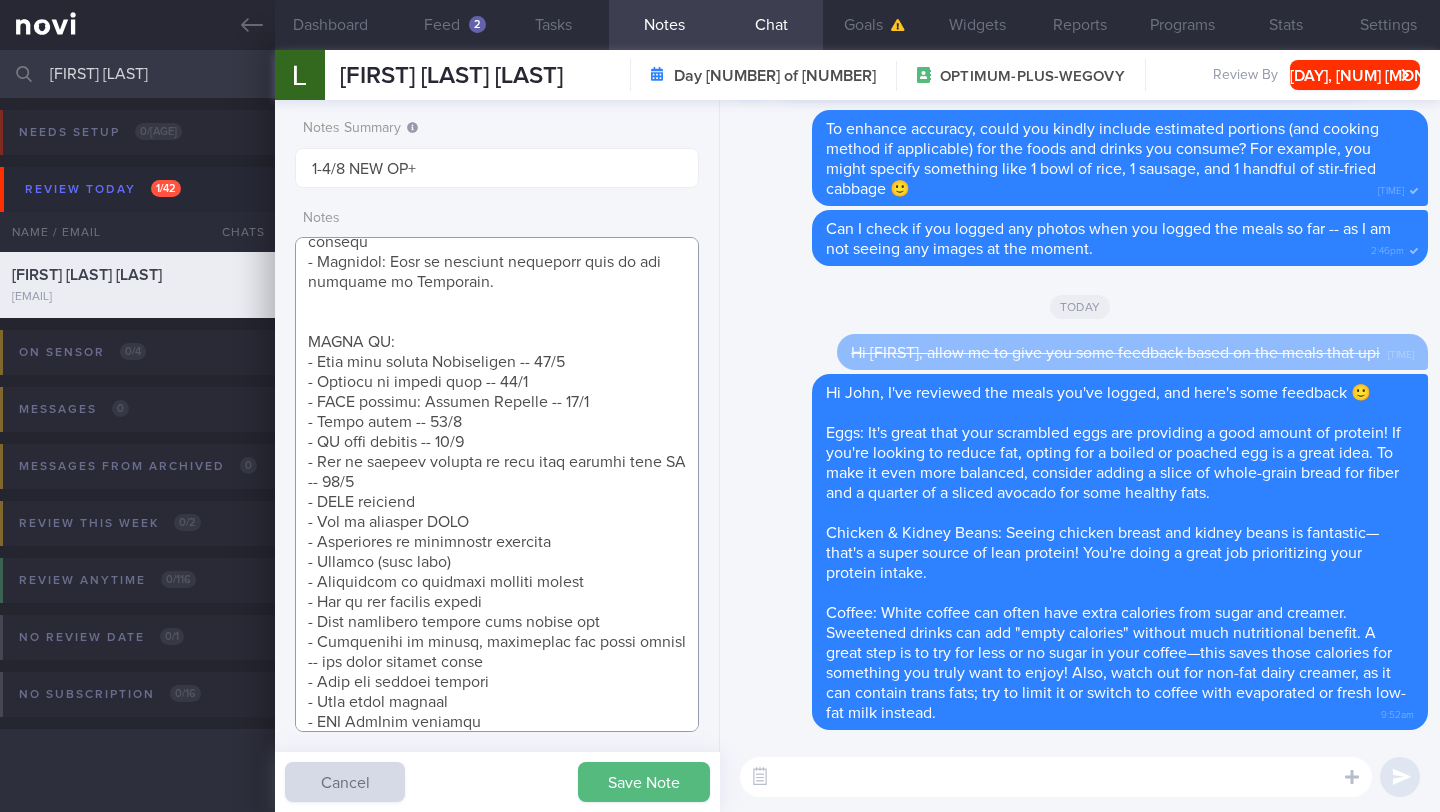 paste on "3x/wk strength training 1hr (includes cool down and warm up) at condo gym" 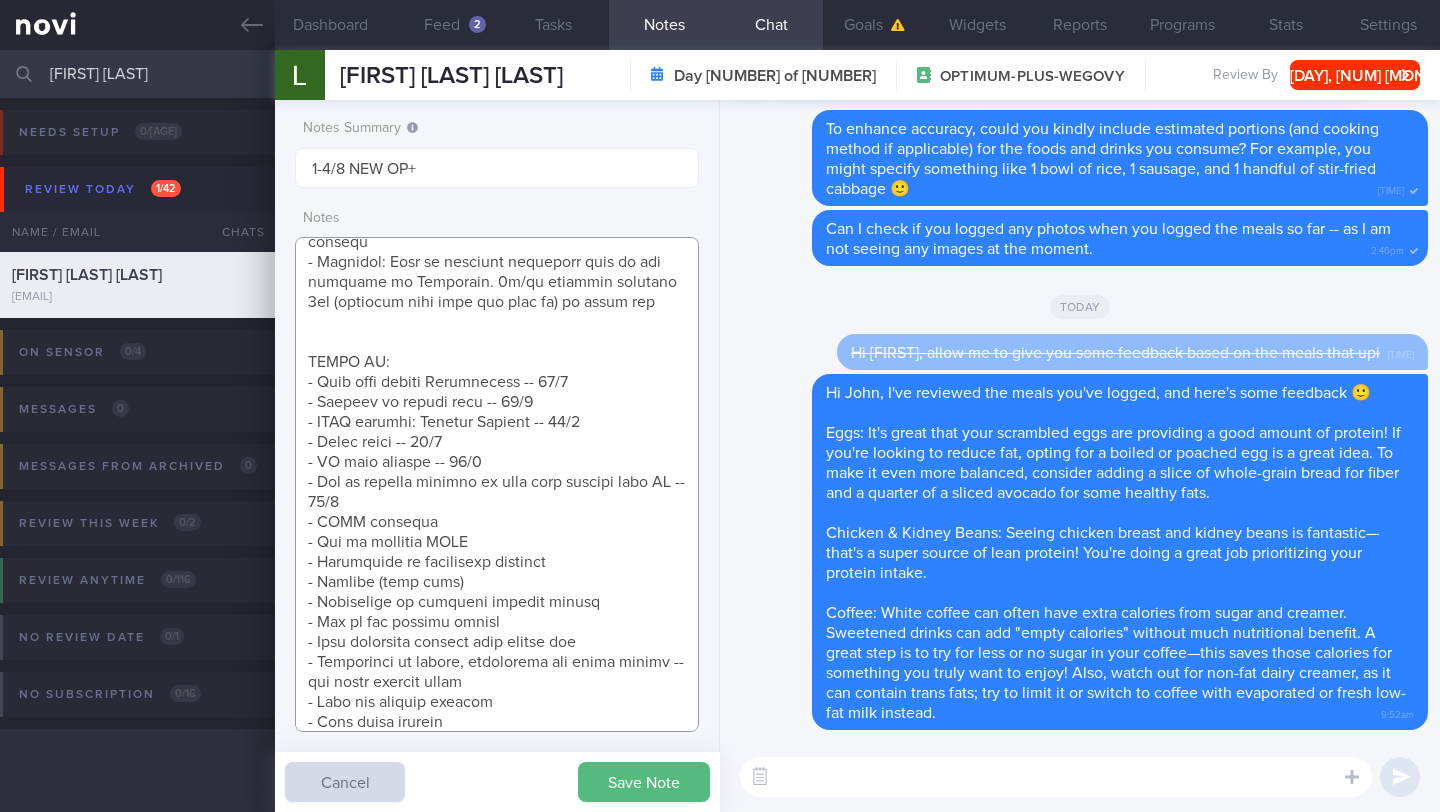 click at bounding box center [497, 484] 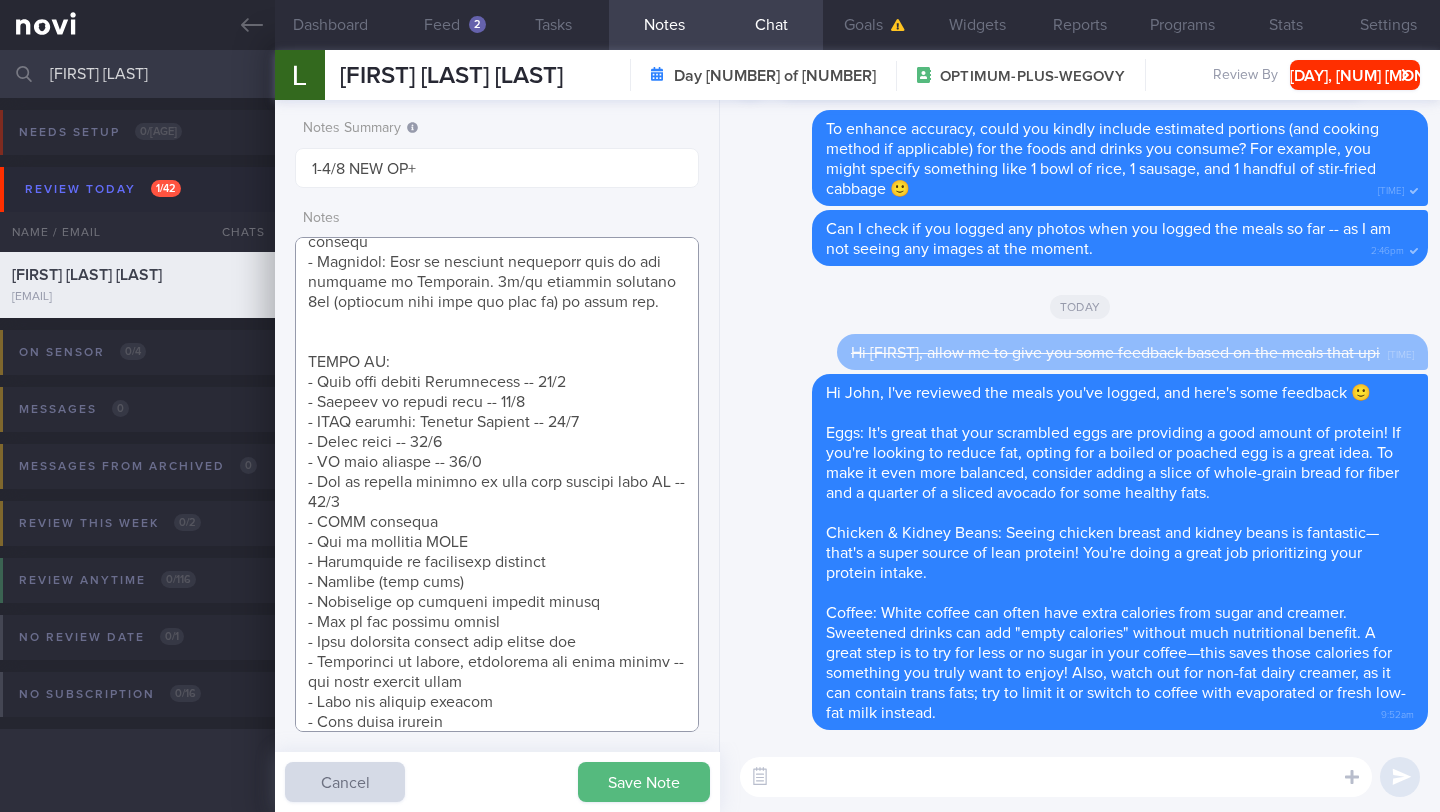 paste on "Dislikes running, burpees (issue with elbows and shoulders)
Loves skipping, swimming, high jumps in the water (can do for 30 mins)
Suggested to do rowing at gym
Concerned about fat under belly and arm pit areas
Open to PT plus (prefers to exercise at his condo gym)" 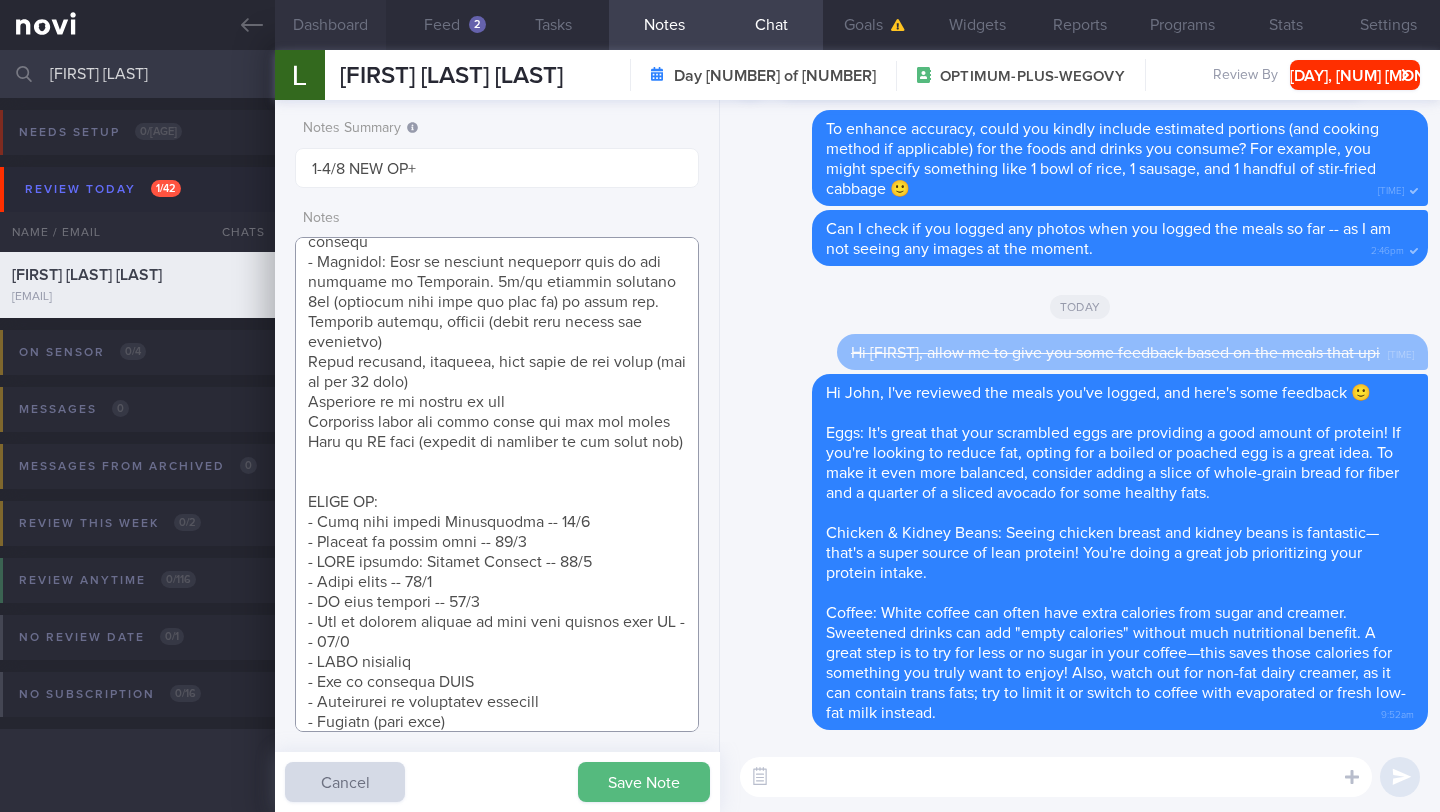 type on "SUPPORT NEEDED:
CHALLENGE:
- DIET
- EXERCISE
- MEDS
- WEIGHT
- HbA1c/GMI
Wt trend:
WC:
Wt/WC =
Wt Targets:
5%  (4kg -> 77kg)
10% (8kg -> 73kg)
15% (12kg -> 69kg)
43yo Indian male
Medical device director
Physician by training
- Pmhx: Dyslipidemia, Hepatic steatosis
- Meds:
- Social hx: Married with a dg. Client and wife buys groceries and sets the menu (wife has clean eating habits -- salads). Helper cooks whatever they want- Diet: Travels a lot (dinners) can avoid carbs and have more protein
- Exercise: Used to exercise regularly when he was training in Australia. 3x/wk strength training 1hr (includes cool down and warm up) at condo gym. Dislikes running, burpees (issue with elbows and shoulders)
Loves skipping, swimming, high jumps in the water (can do for 30 mins)
Suggested to do rowing at gym
Concerned about fat under belly and arm pit areas
Open to PT plus (prefers to exercise at his condo gym)
SHARE ON:
- Diet when taking Semaglutide -- 23/7
- Pillars of weight loss -- 23/7
- NOVI article..." 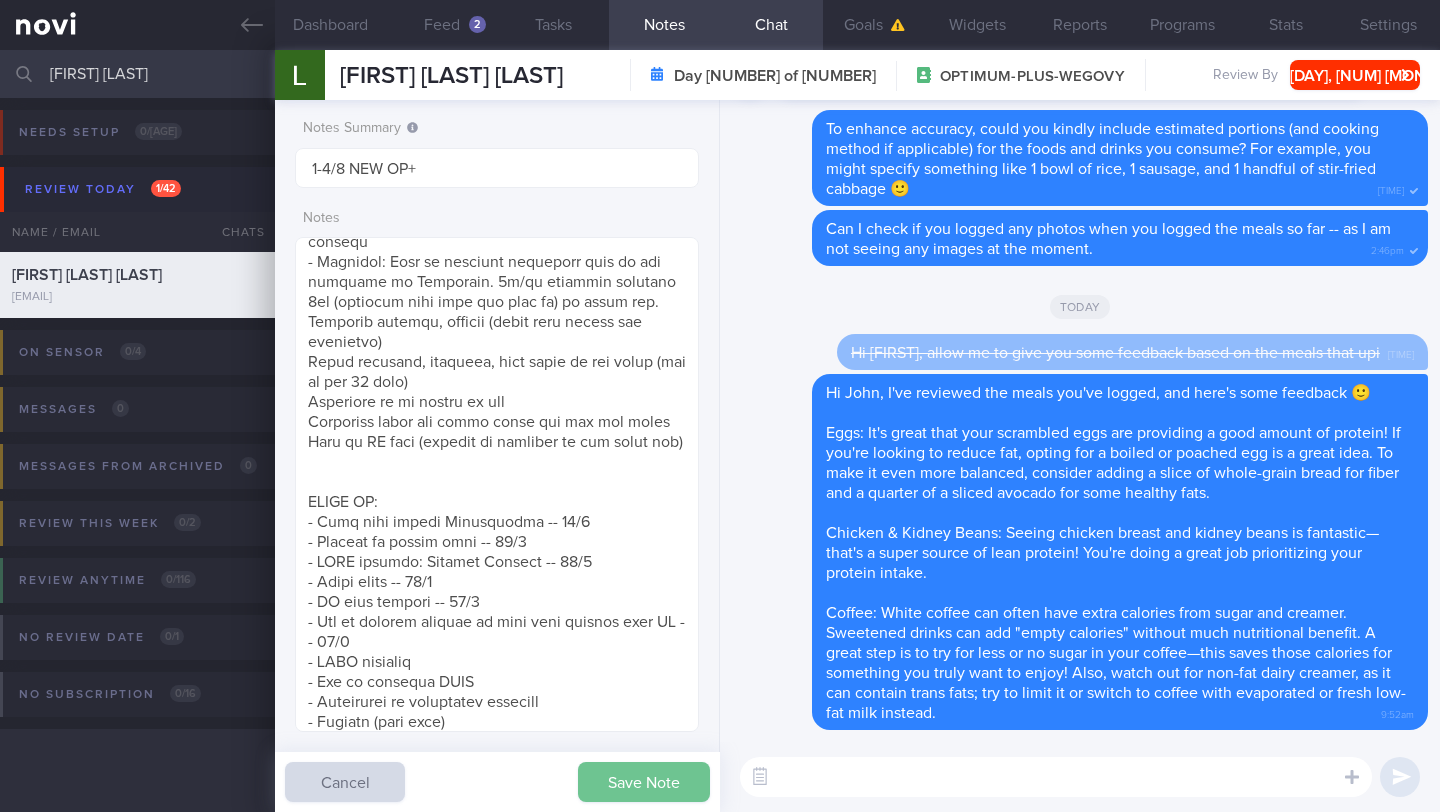 click on "Save Note" at bounding box center [644, 782] 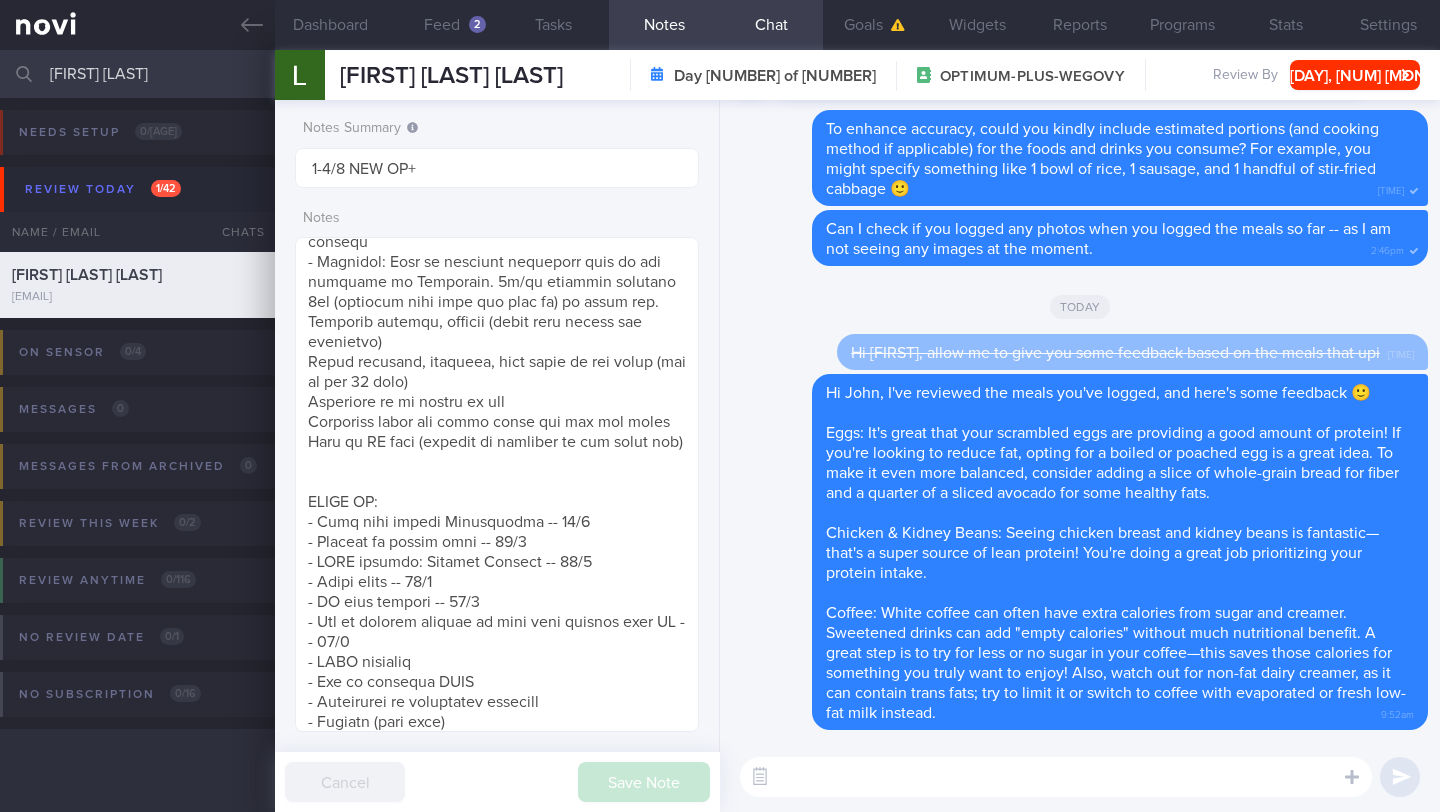 click at bounding box center (1056, 777) 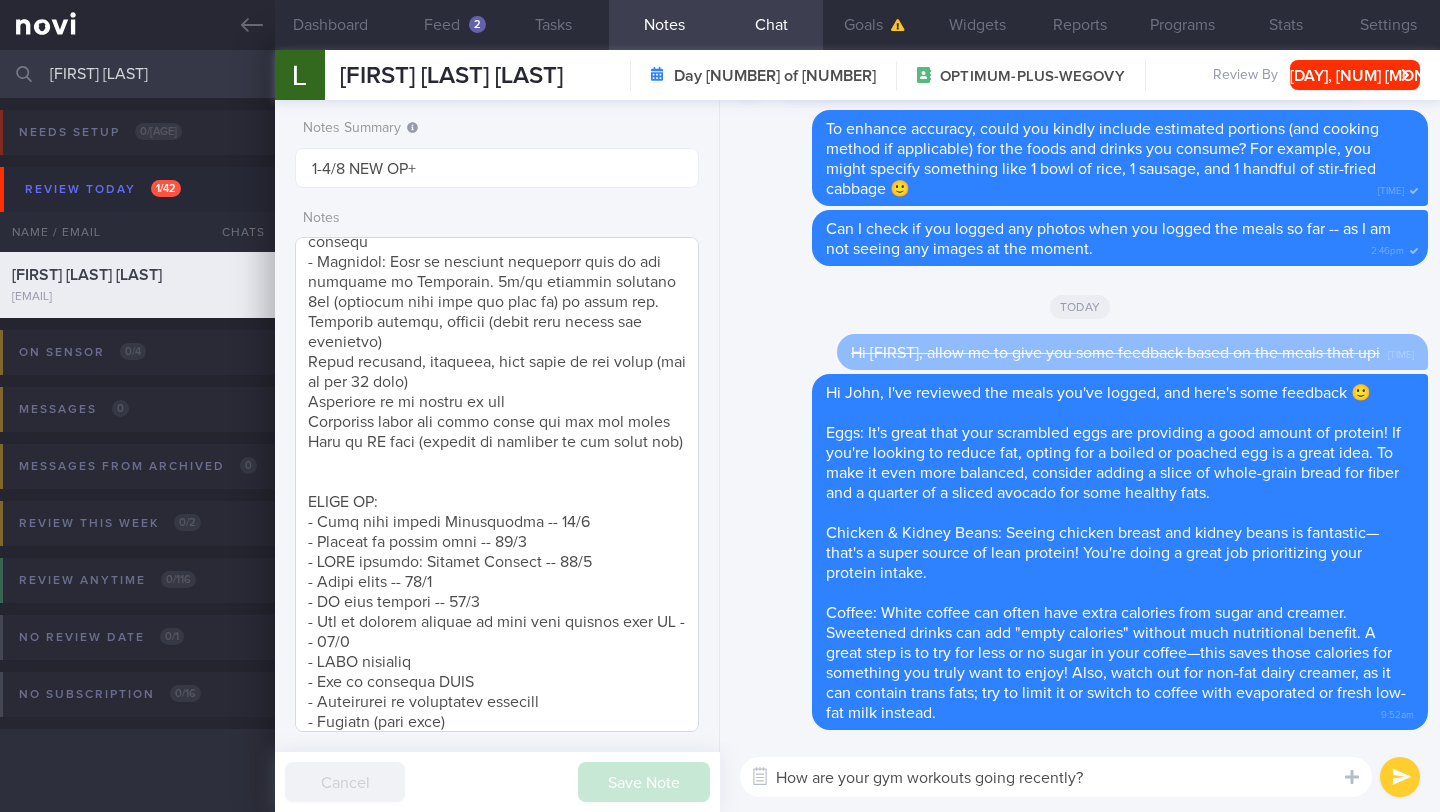type on "How are your gym workouts going recently?" 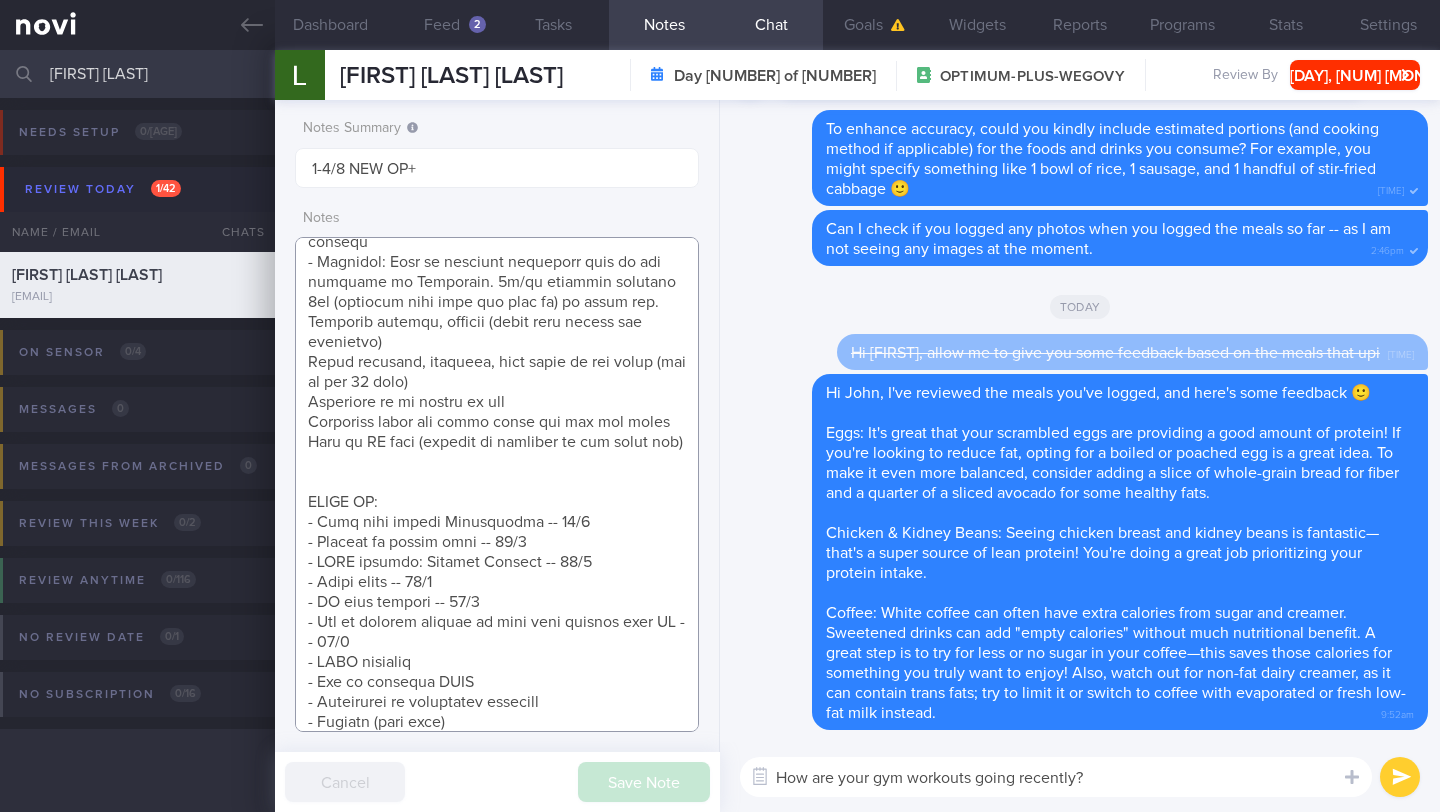 click at bounding box center (497, 484) 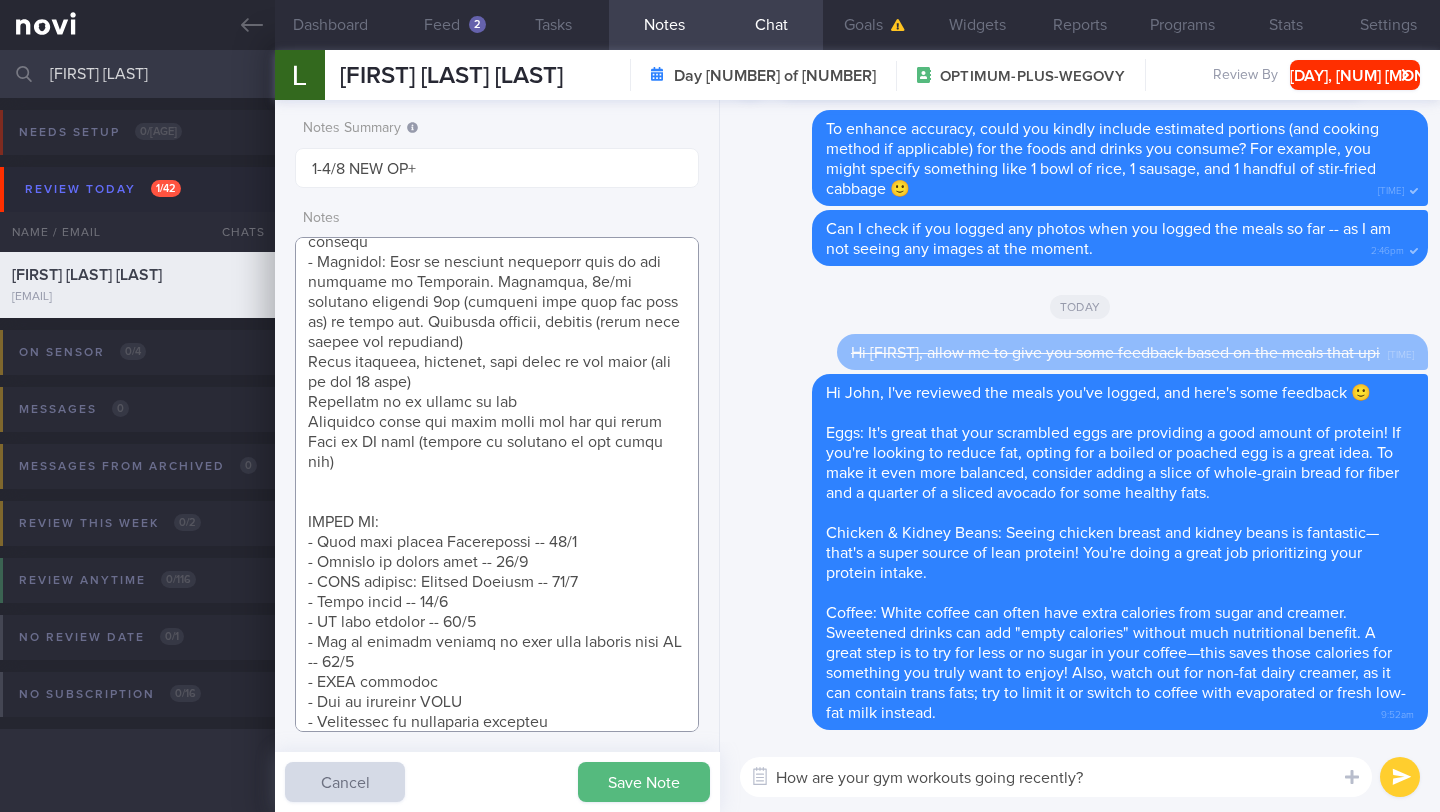 click at bounding box center [497, 484] 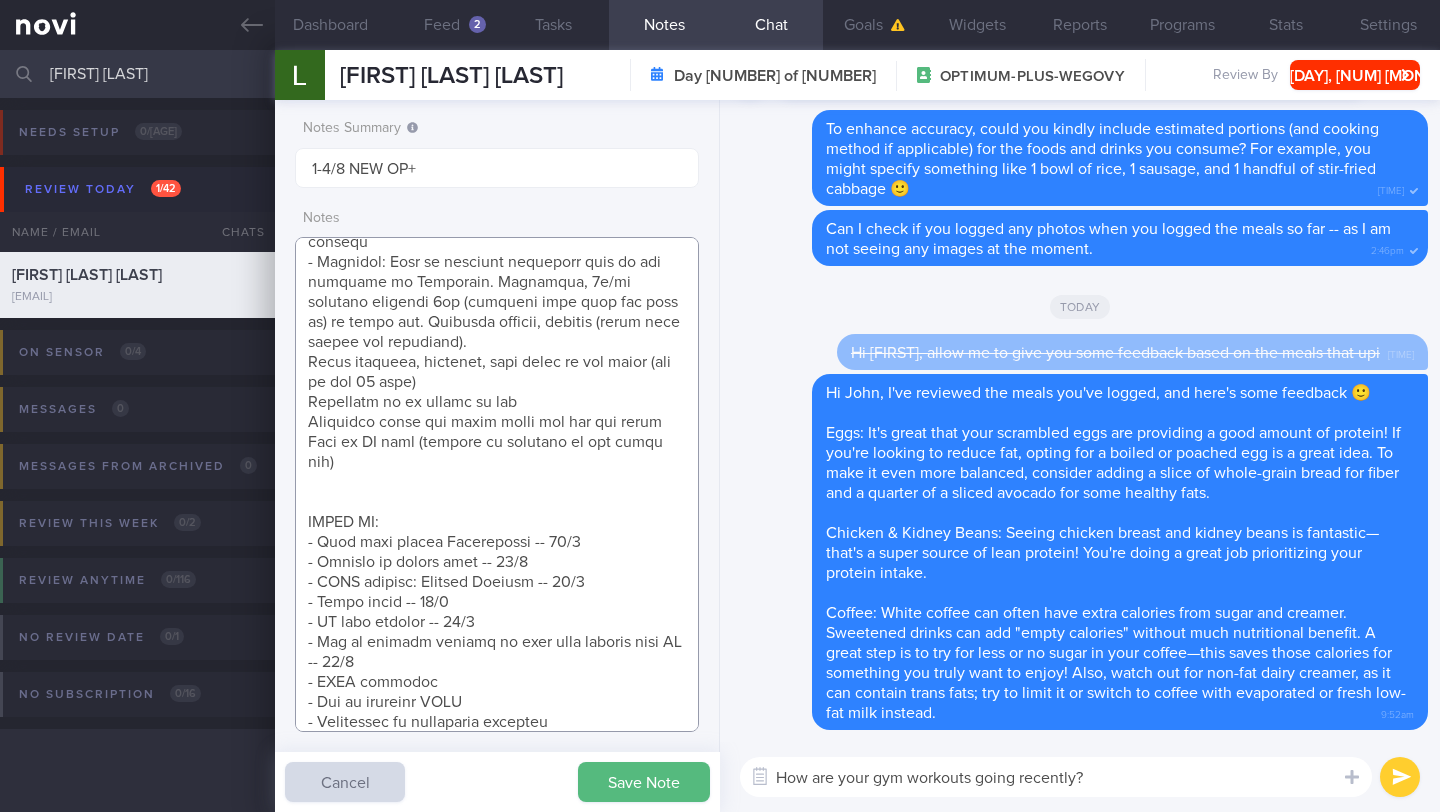 click at bounding box center [497, 484] 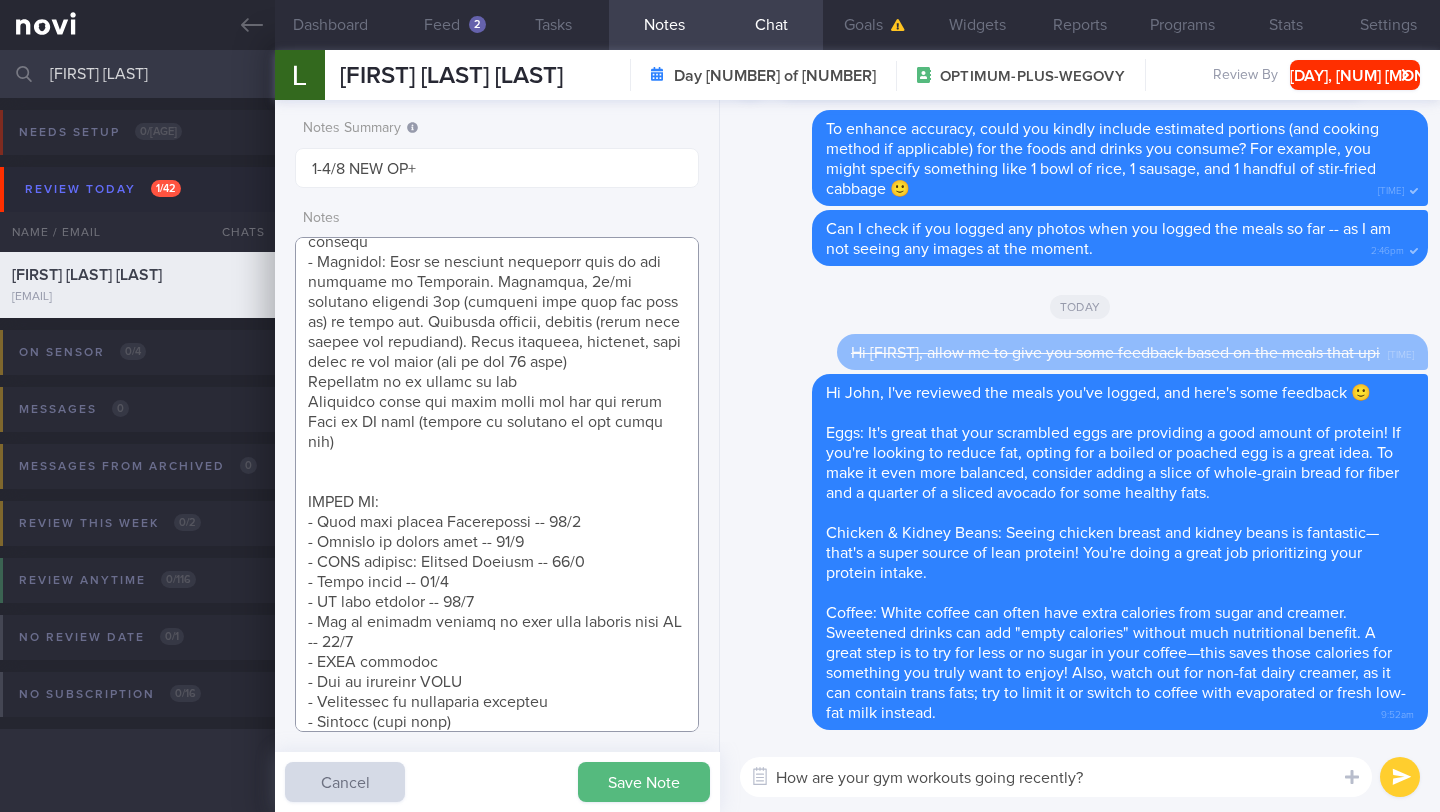 click at bounding box center (497, 484) 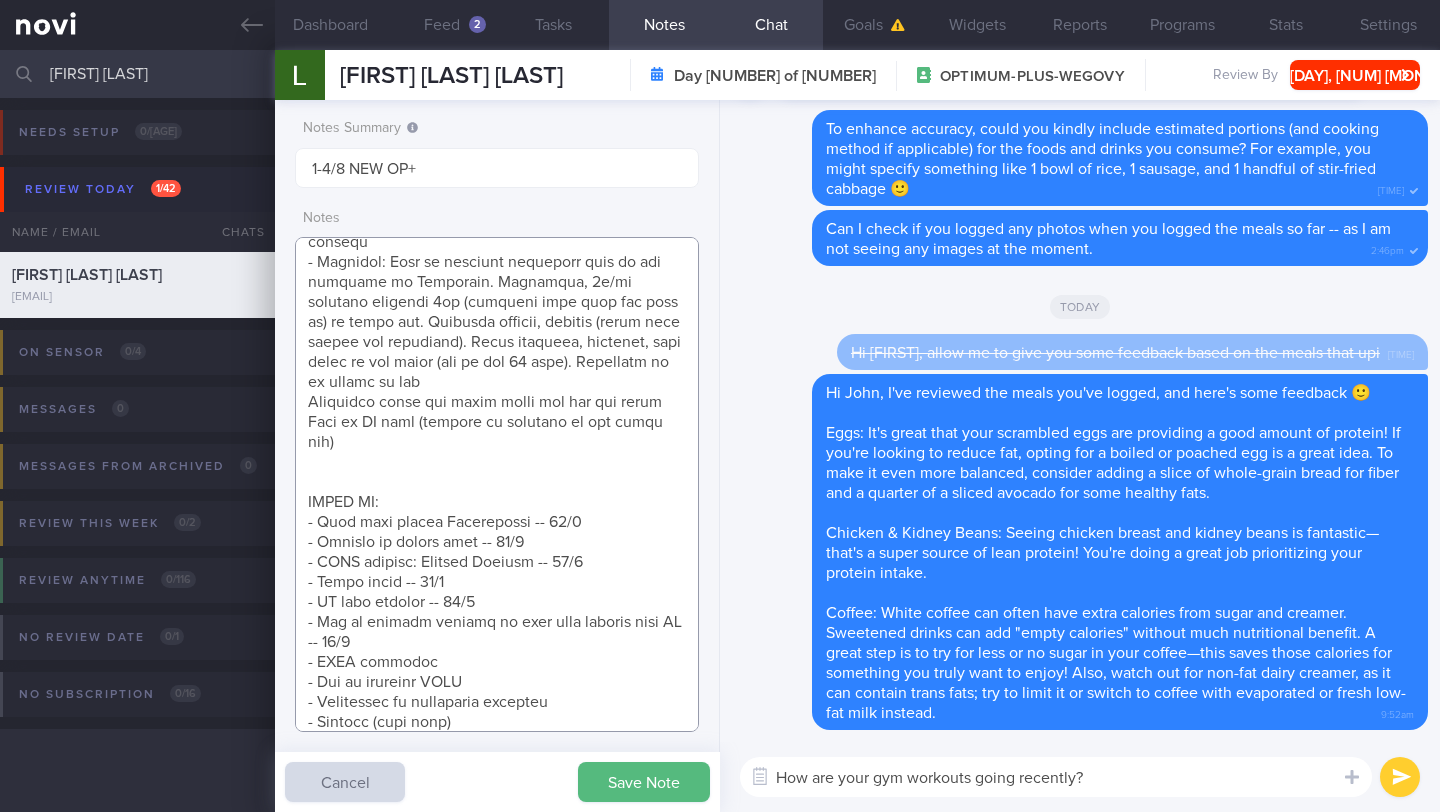 click at bounding box center [497, 484] 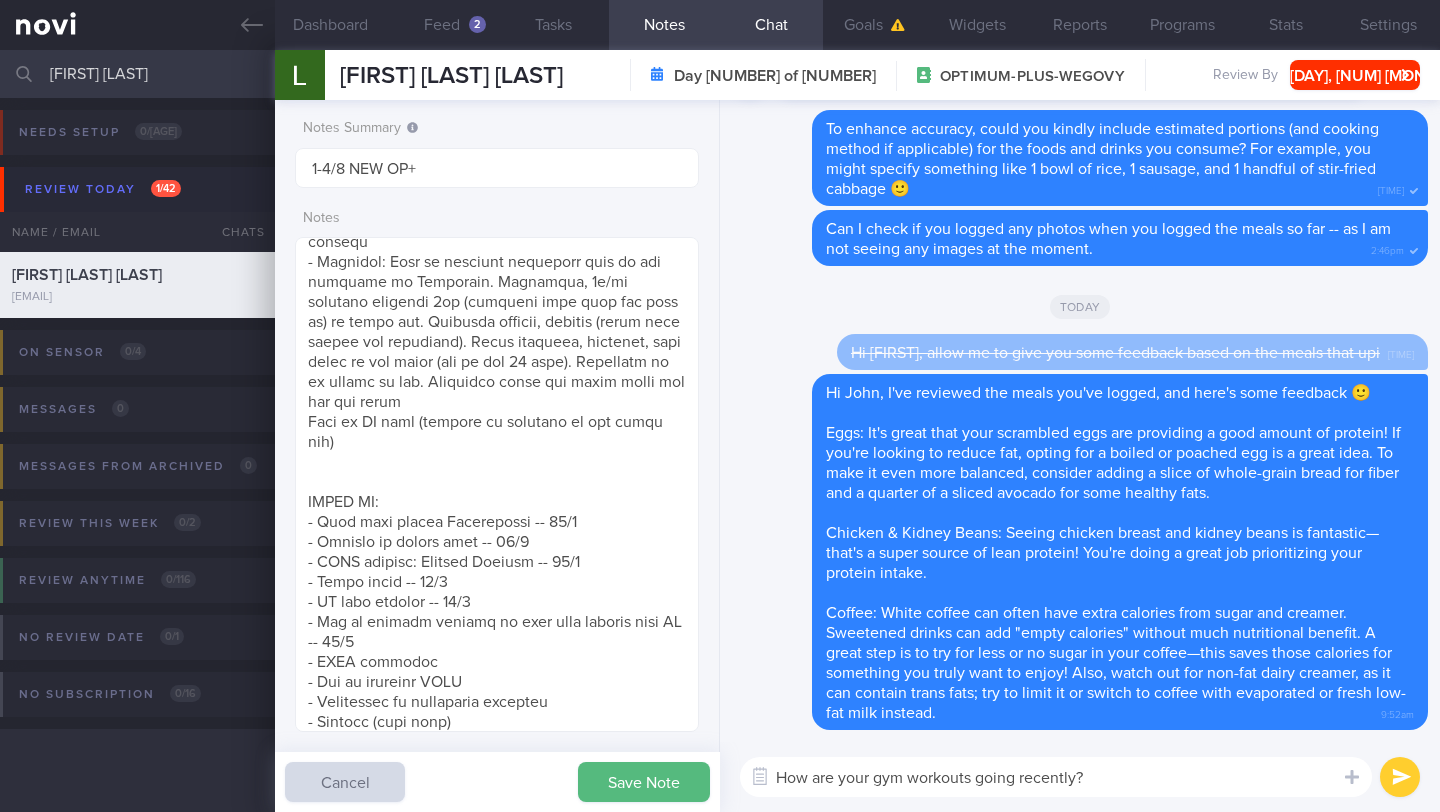 click on "Notes Summary
1-4/8 NEW OP+
Notes
Save Note
Cancel" at bounding box center (497, 456) 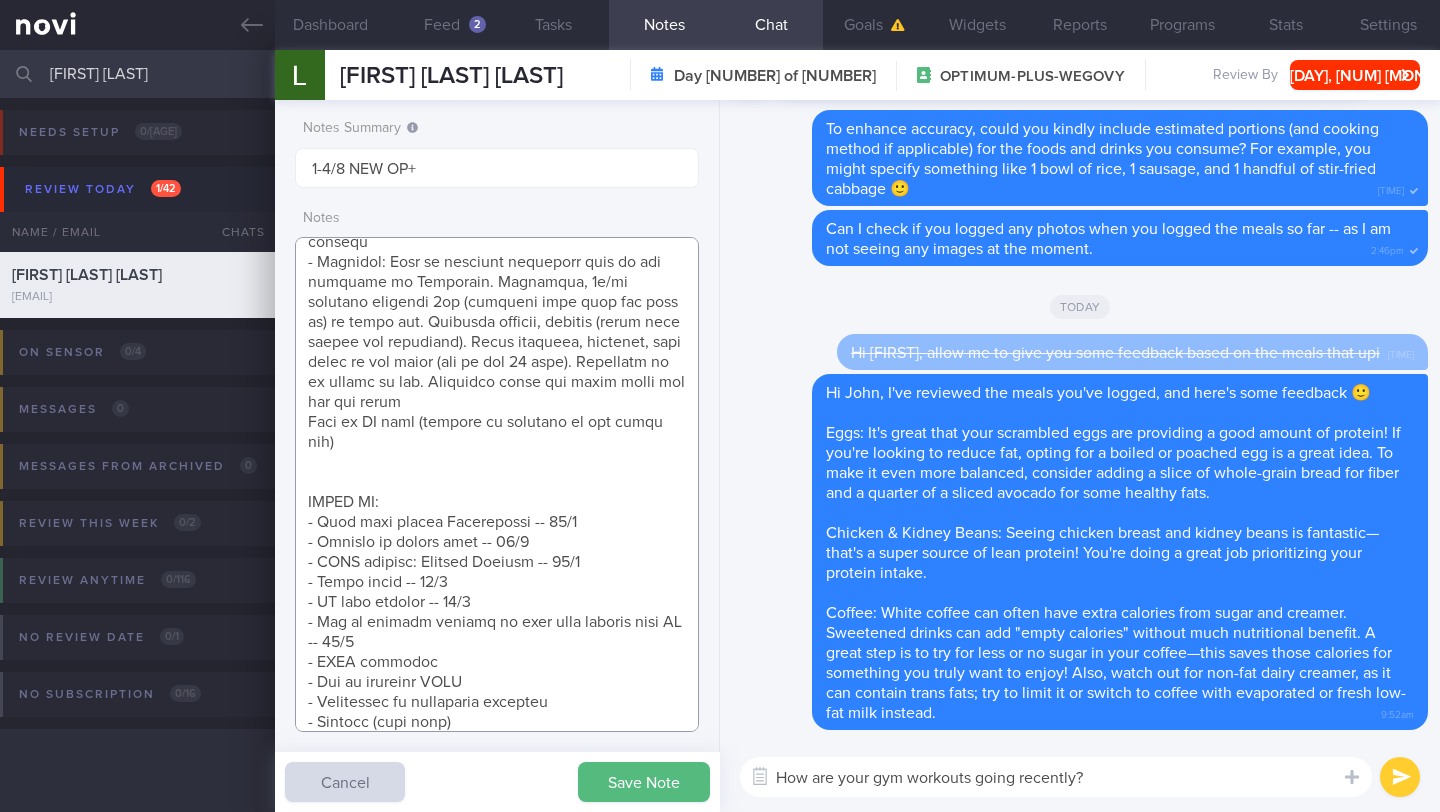 click at bounding box center [497, 484] 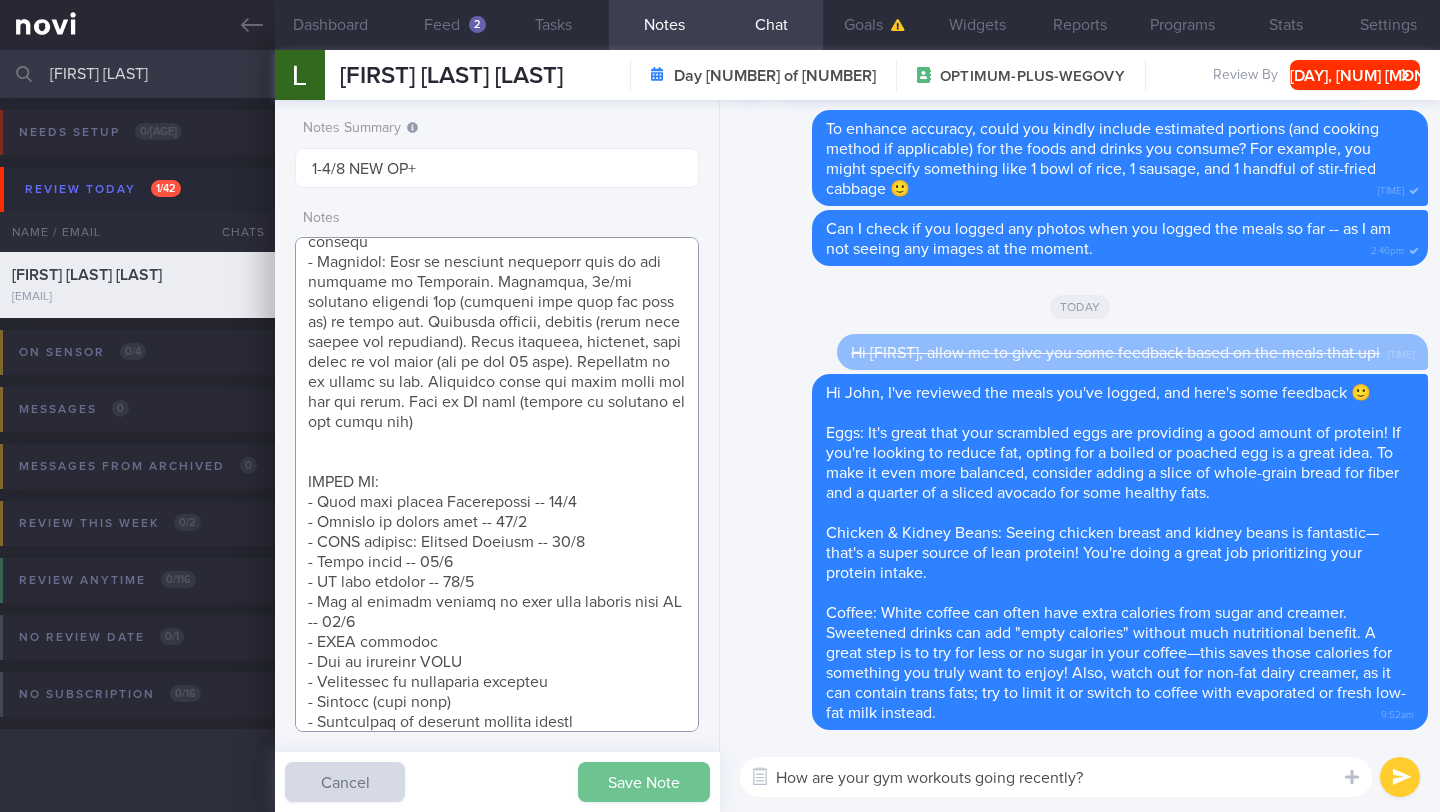 type on "SUPPORT NEEDED:
CHALLENGE:
- DIET
- EXERCISE
- MEDS
- WEIGHT
- HbA1c/GMI
Wt trend:
WC:
Wt/WC =
Wt Targets:
5%  (4kg -> 77kg)
10% (8kg -> 73kg)
15% (12kg -> 69kg)
43yo Indian male
Medical device director
Physician by training
- Pmhx: Dyslipidemia, Hepatic steatosis
- Meds:
- Social hx: Married with a dg. Client and wife buys groceries and sets the menu (wife has clean eating habits -- salads). Helper cooks whatever they want- Diet: Travels a lot (dinners) can avoid carbs and have more protein
- Exercise: Used to exercise regularly when he was training in Australia. Currently, 3x/wk strength training 1hr (includes cool down and warm up) at condo gym. Dislikes running, burpees (issue with elbows and shoulders). Loves skipping, swimming, high jumps in the water (can do for 30 mins). Suggested to do rowing at gym. Concerned about fat under belly and arm pit areas. Open to PT plus (prefers to exercise at his condo gym)
SHARE ON:
- Diet when taking Semaglutide -- [DATE]
- Pillars of weight loss -- [DATE]..." 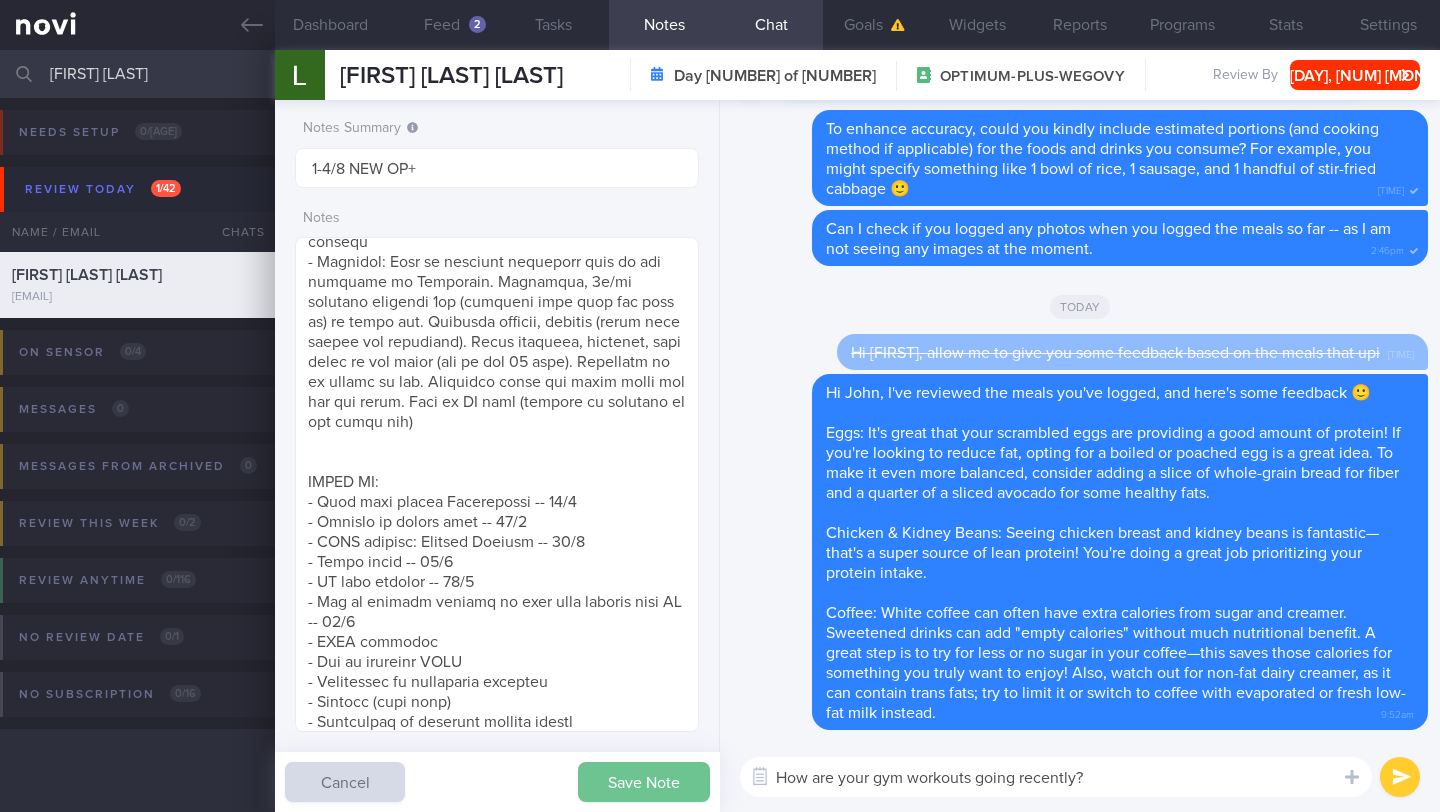 click on "Save Note" at bounding box center (644, 782) 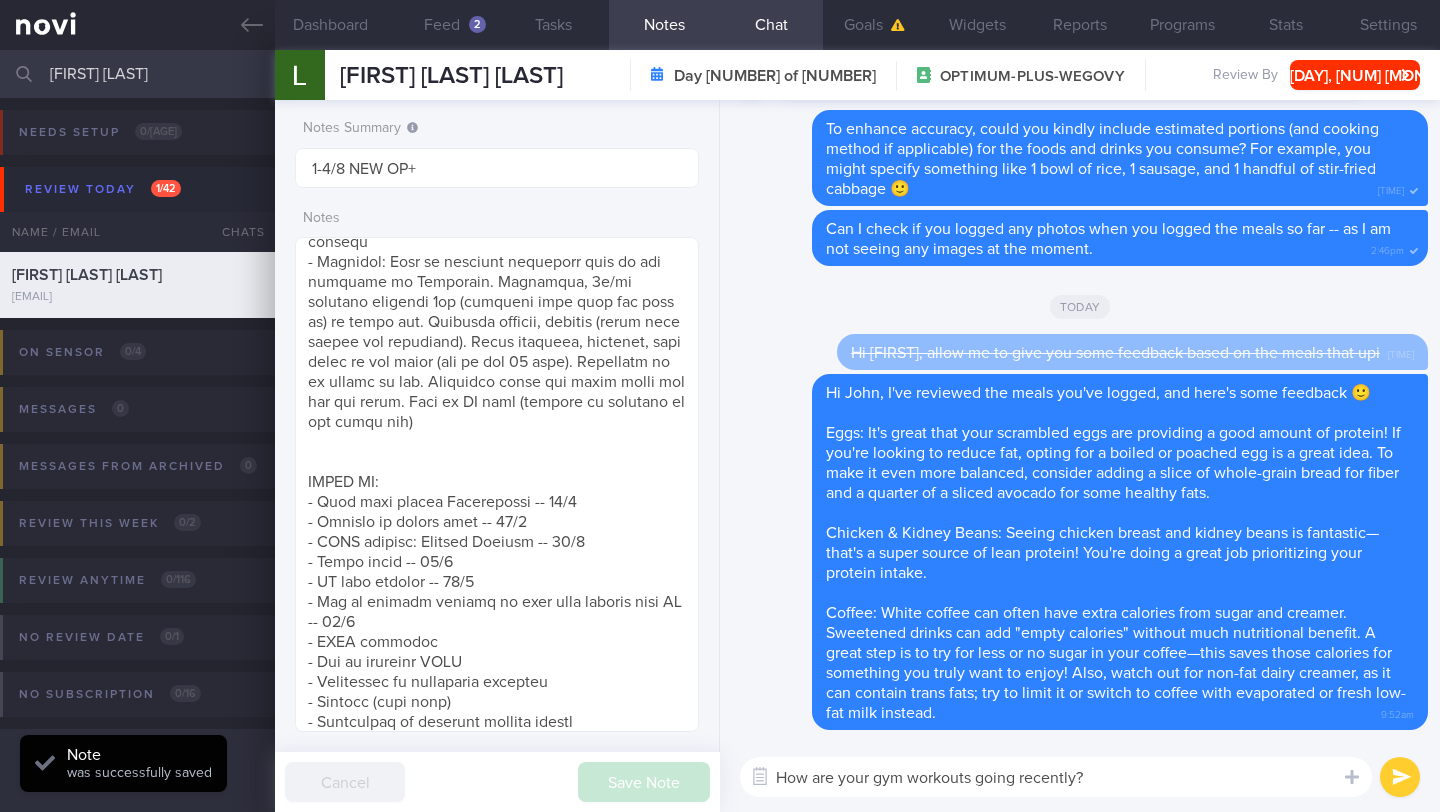 click at bounding box center (1400, 777) 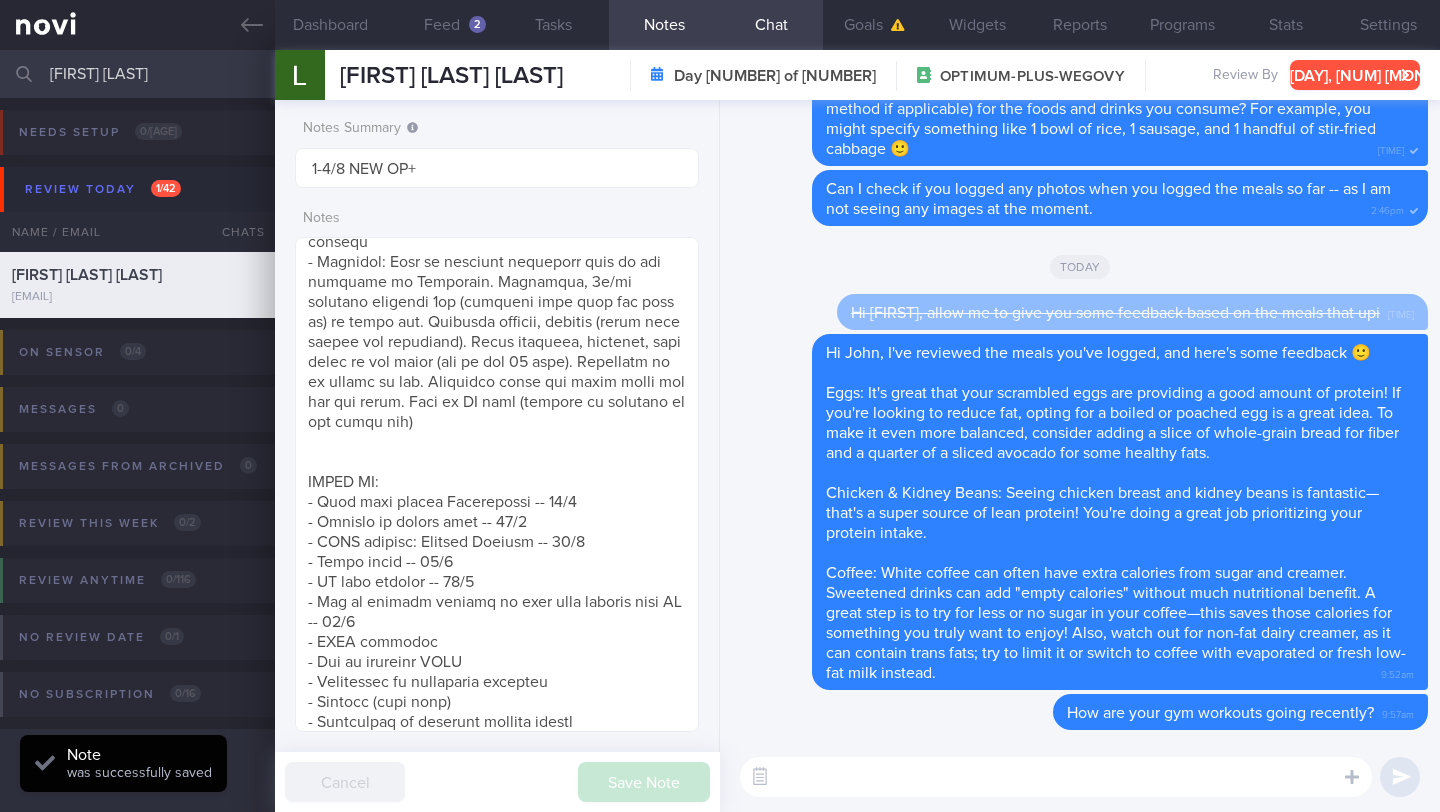 click on "[DAY], [NUM] [MONTH]" at bounding box center (1355, 75) 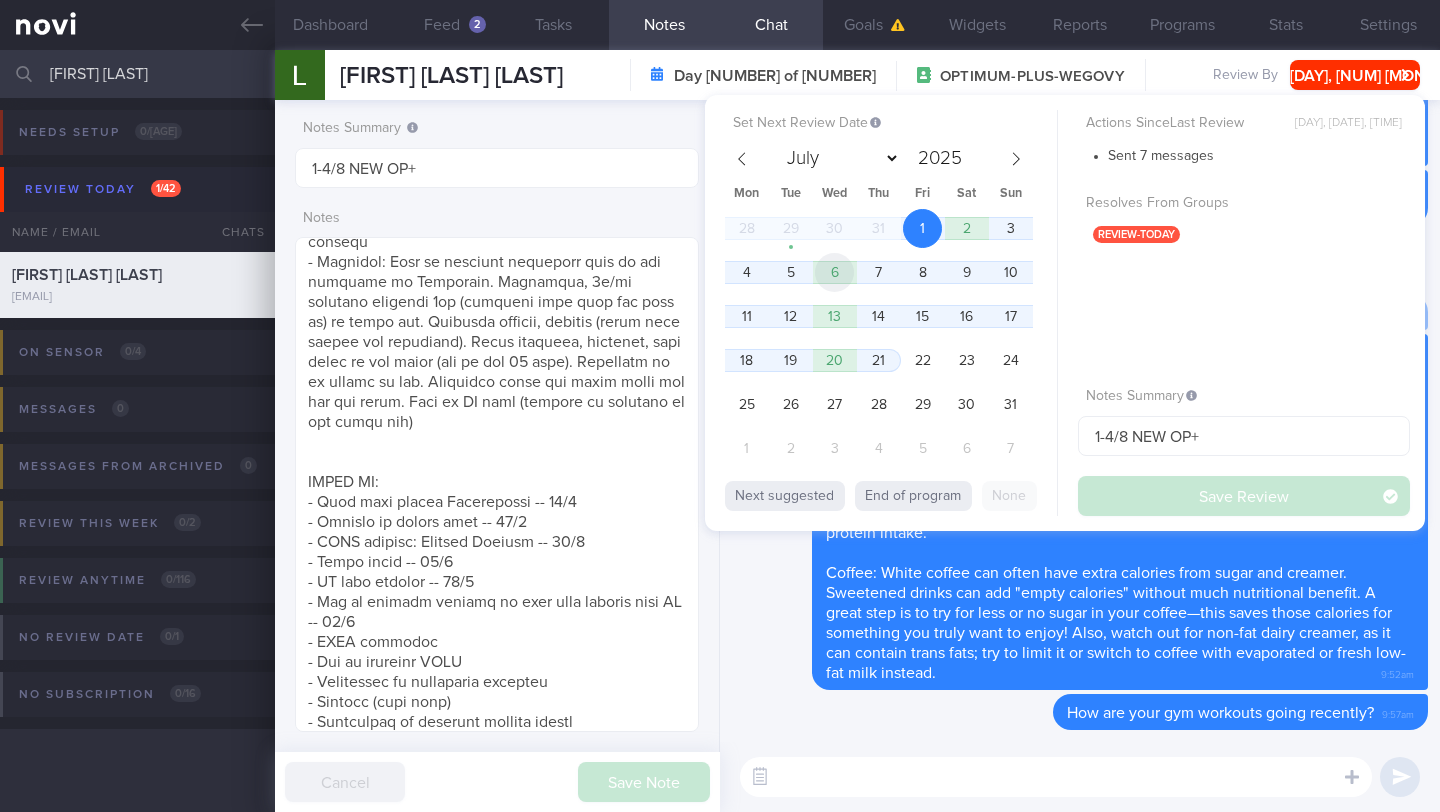 click on "6" at bounding box center (834, 272) 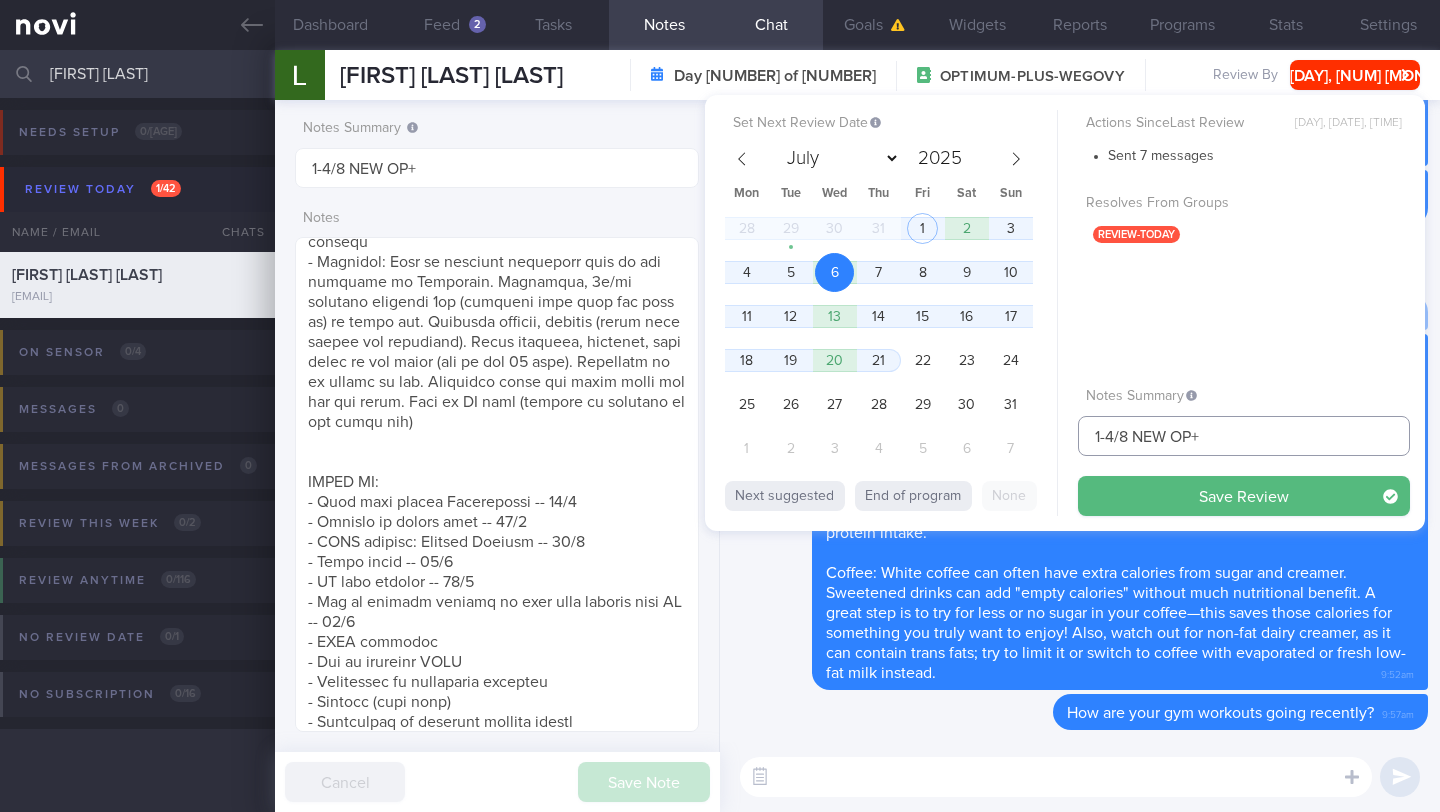 drag, startPoint x: 1092, startPoint y: 437, endPoint x: 1032, endPoint y: 431, distance: 60.299255 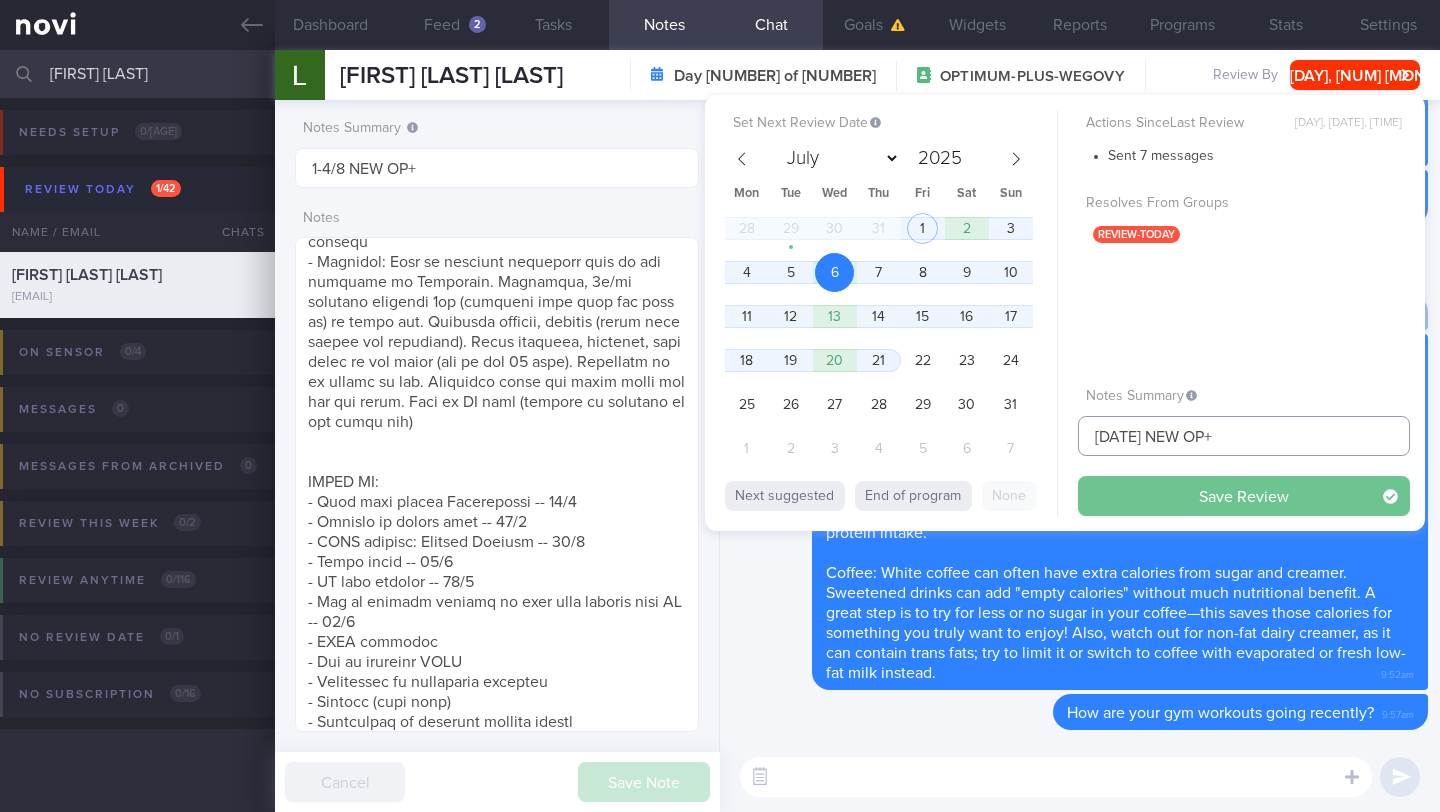 type on "[DATE] NEW OP+" 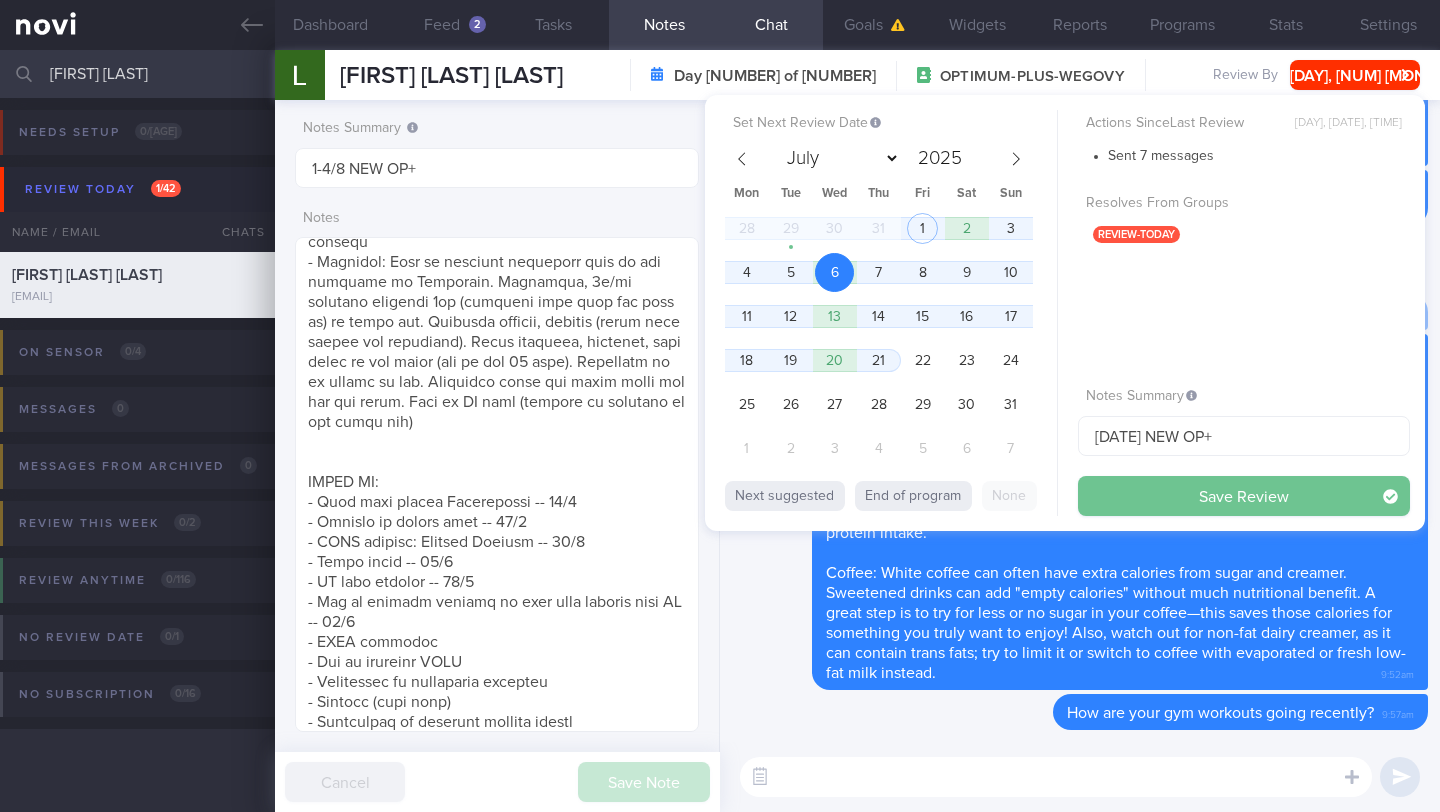 click on "Save Review" at bounding box center [1244, 496] 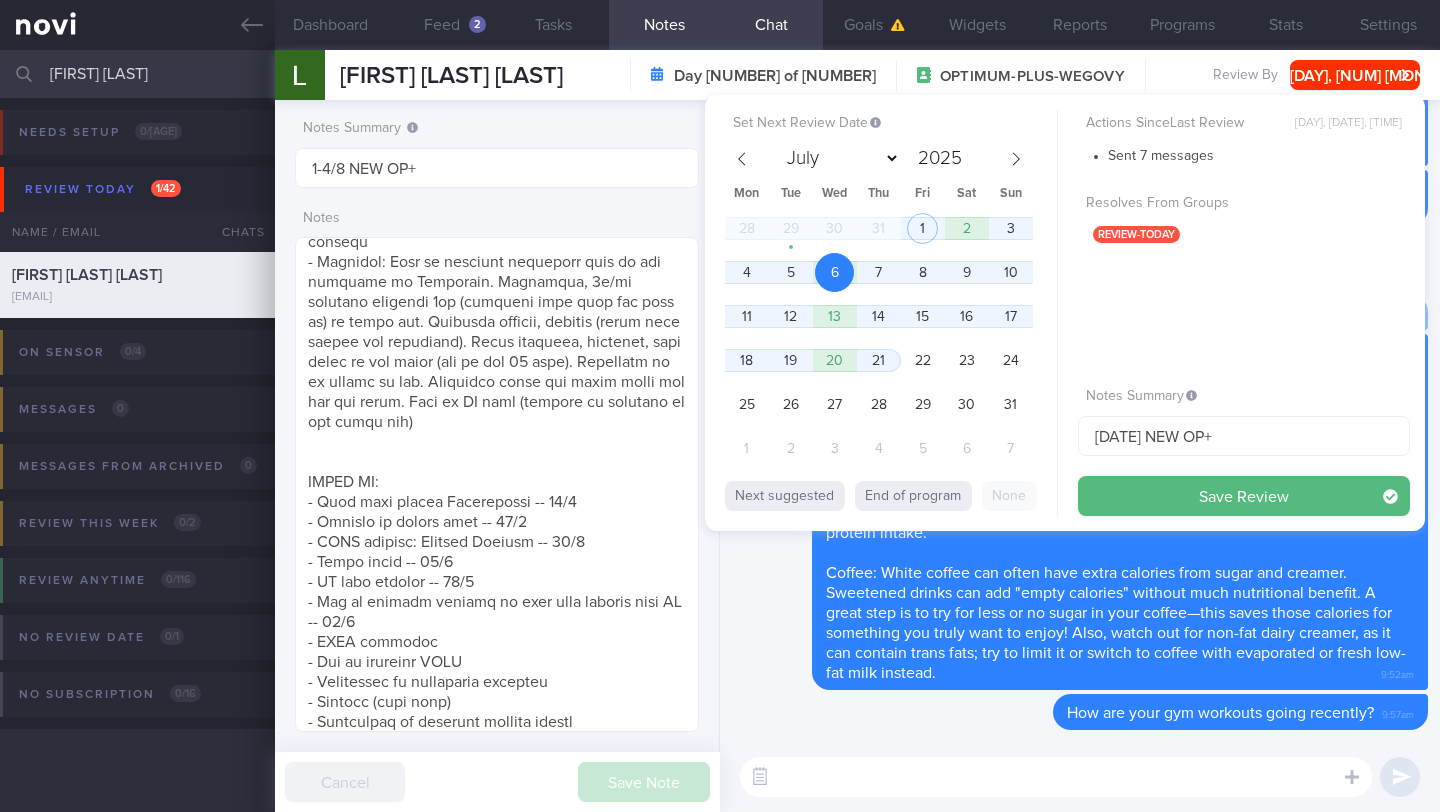 type on "[DATE] NEW OP+" 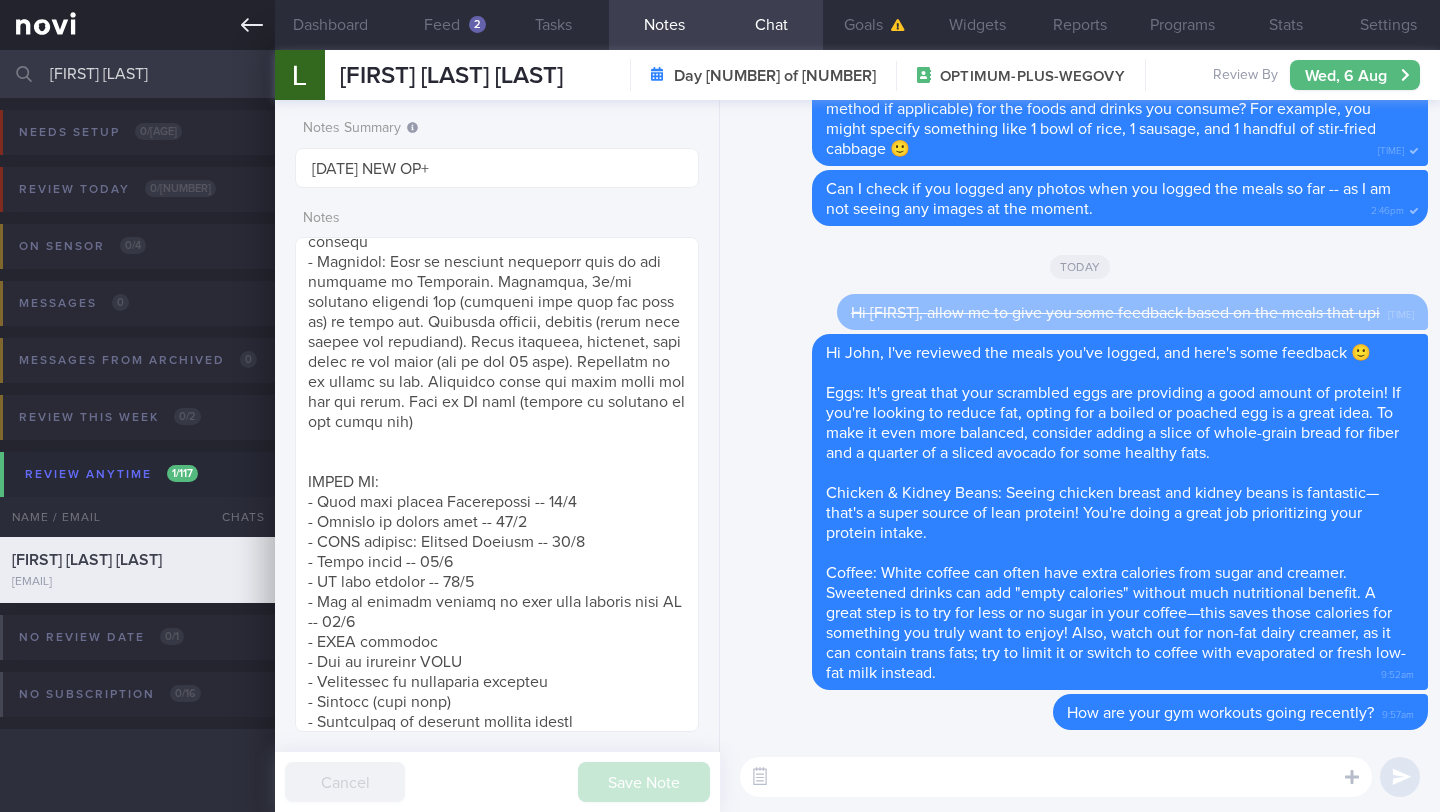 click at bounding box center [137, 25] 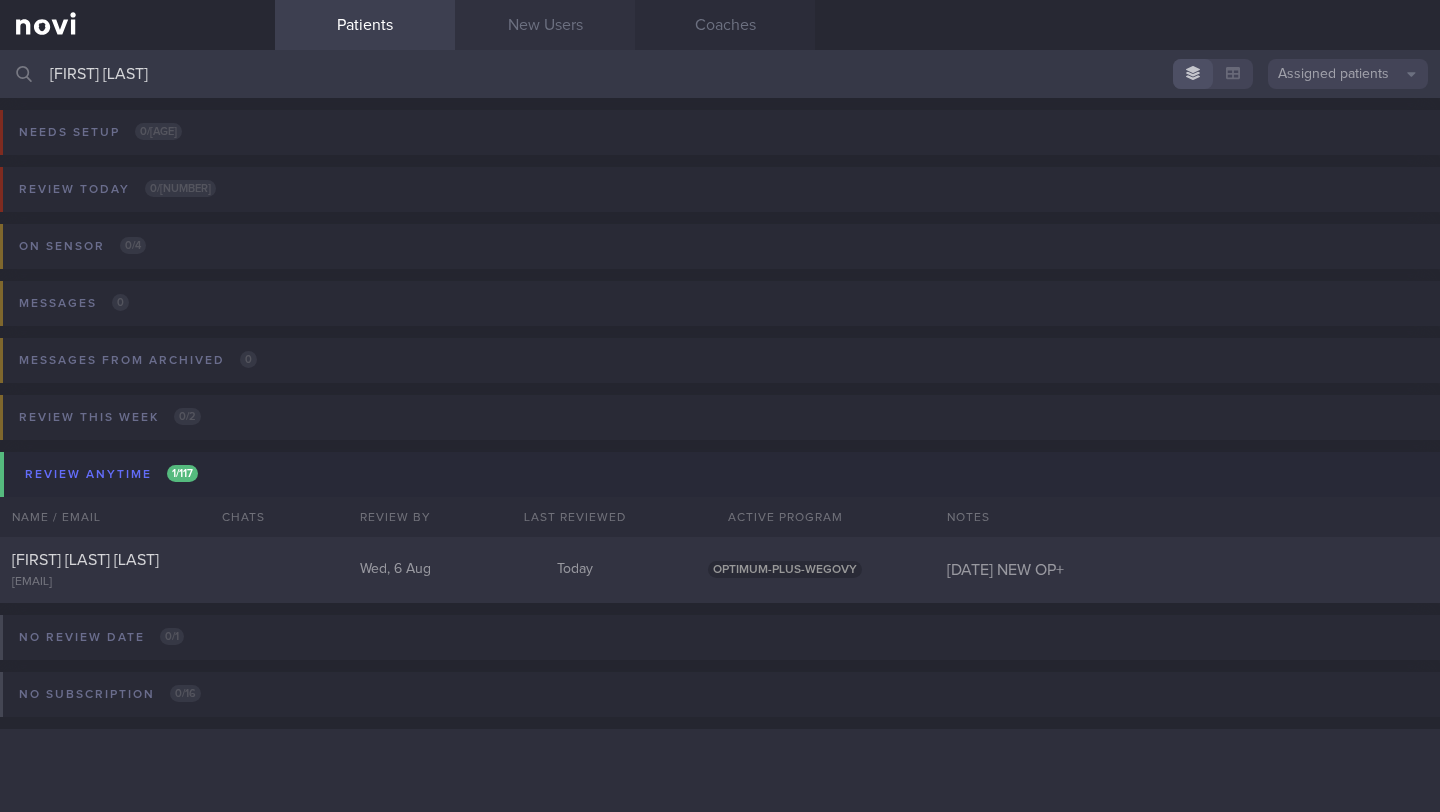 click on "New Users" at bounding box center [545, 25] 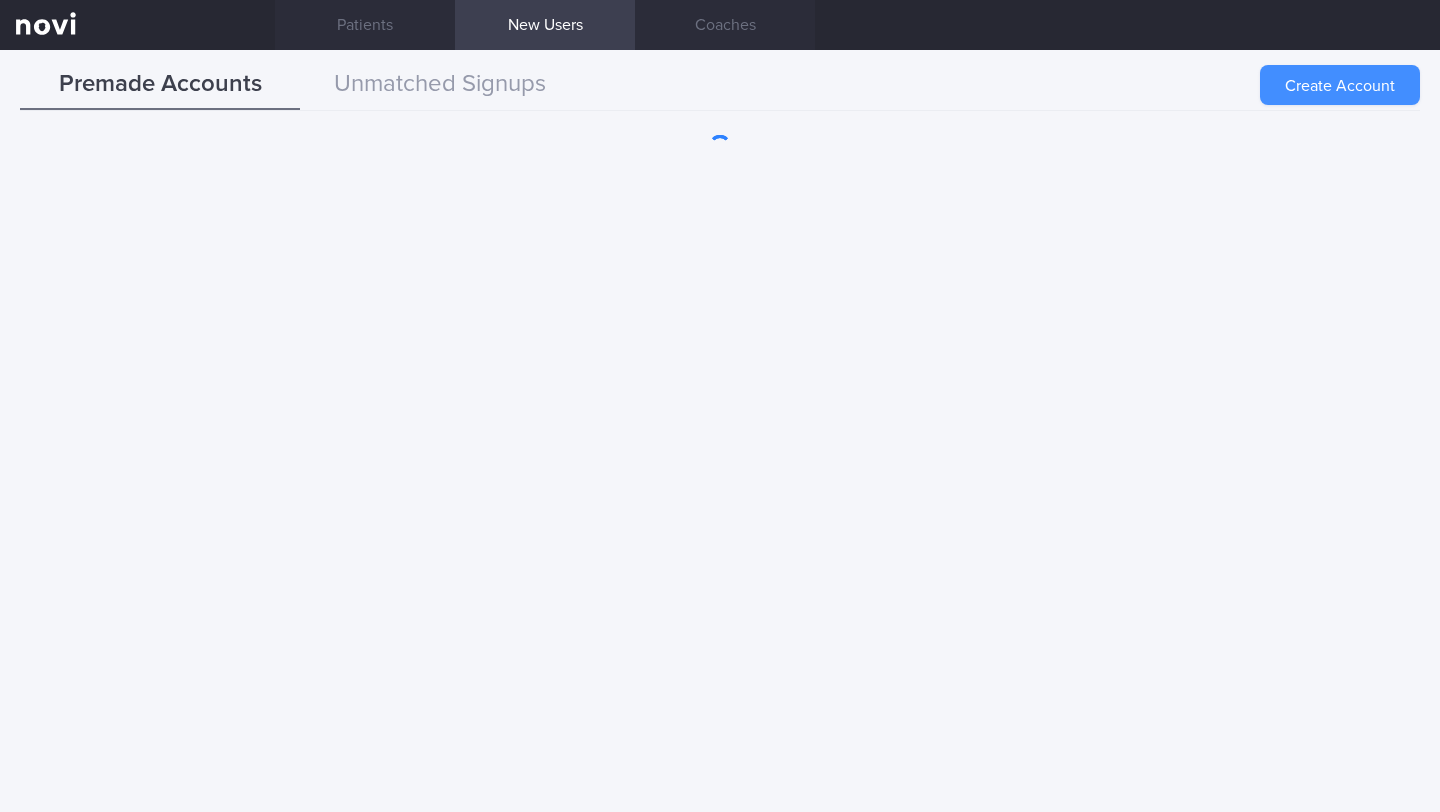 click on "Create Account" at bounding box center [1340, 85] 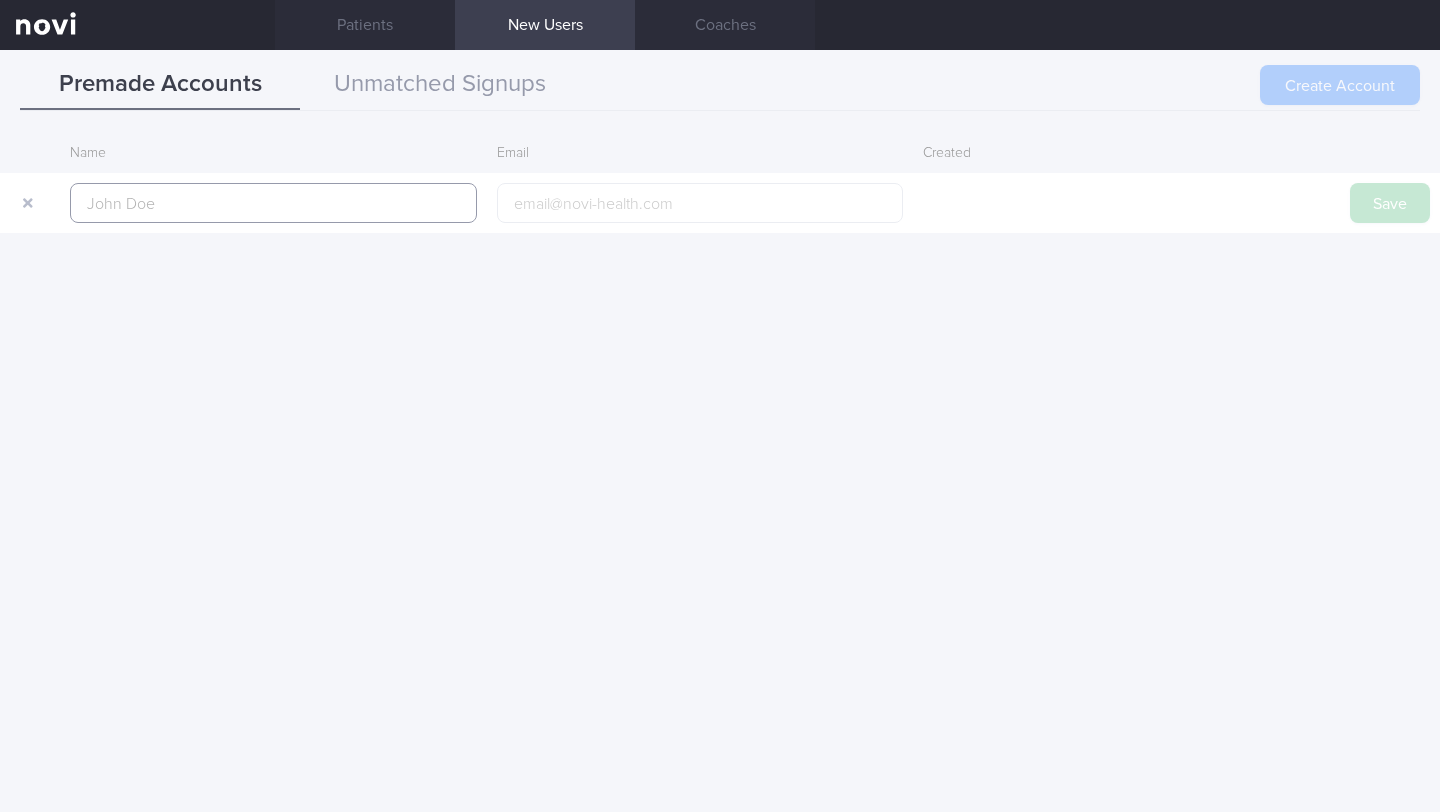 click at bounding box center [273, 203] 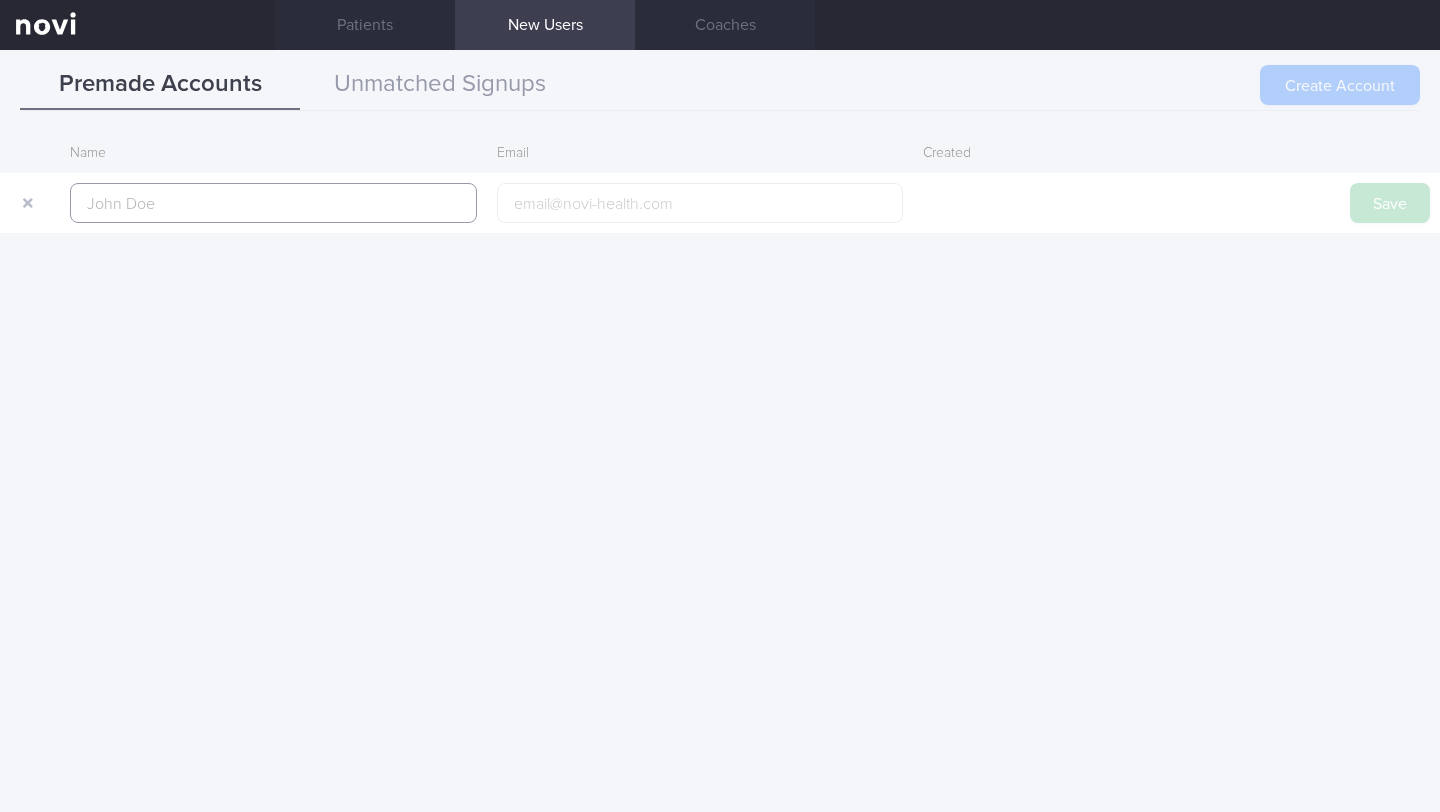 paste on "[FIRST] [LAST]" 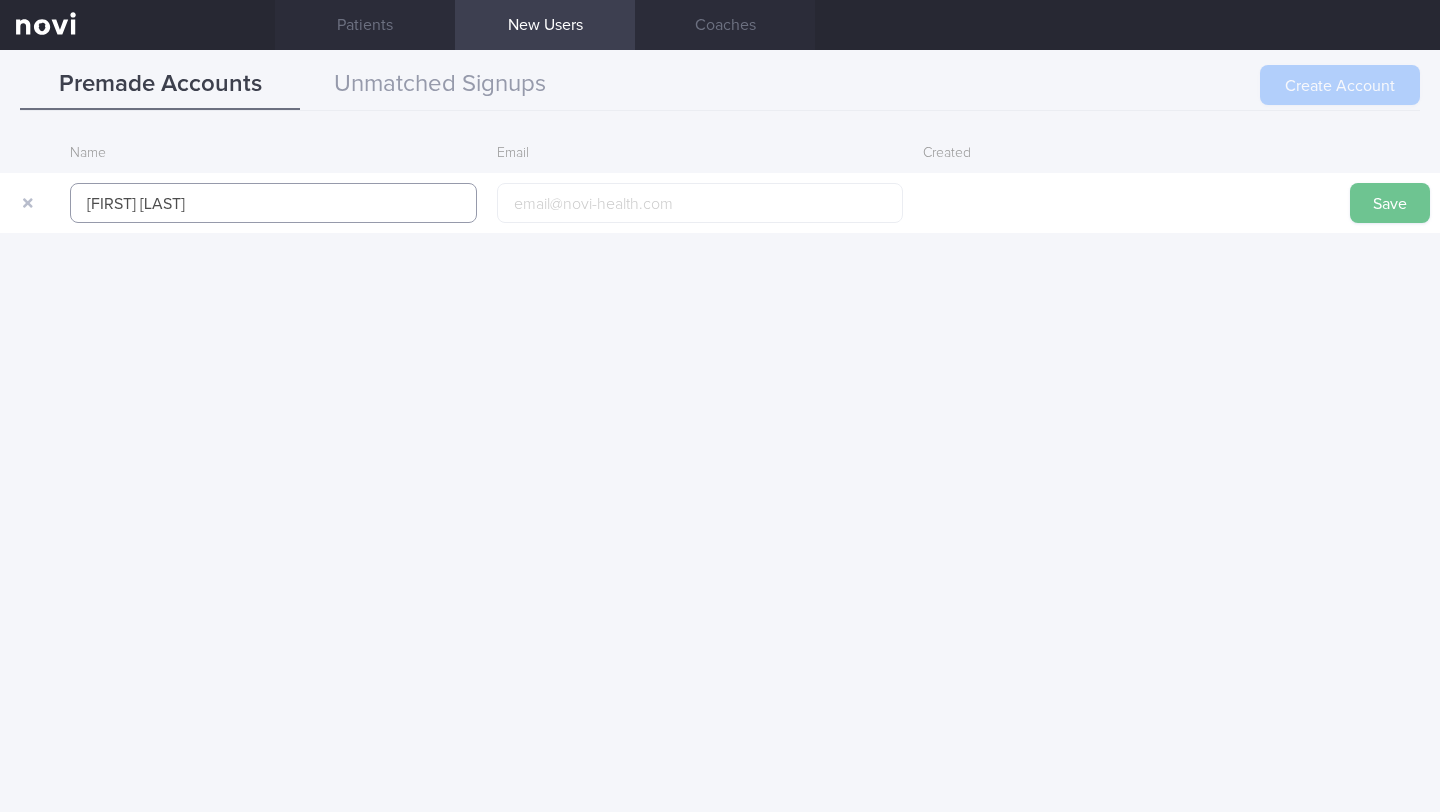 type on "[FIRST] [LAST]" 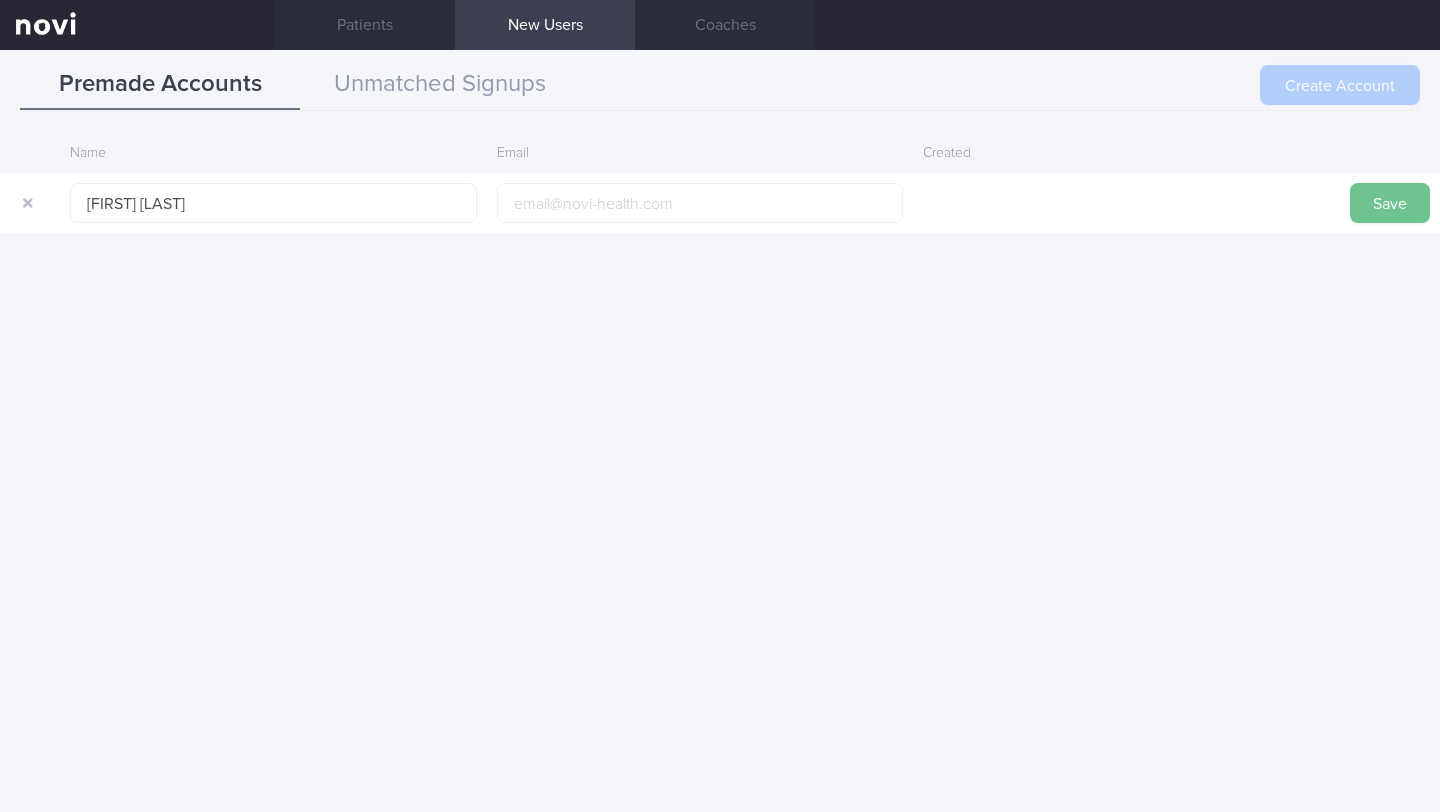 click on "Save" at bounding box center [1390, 203] 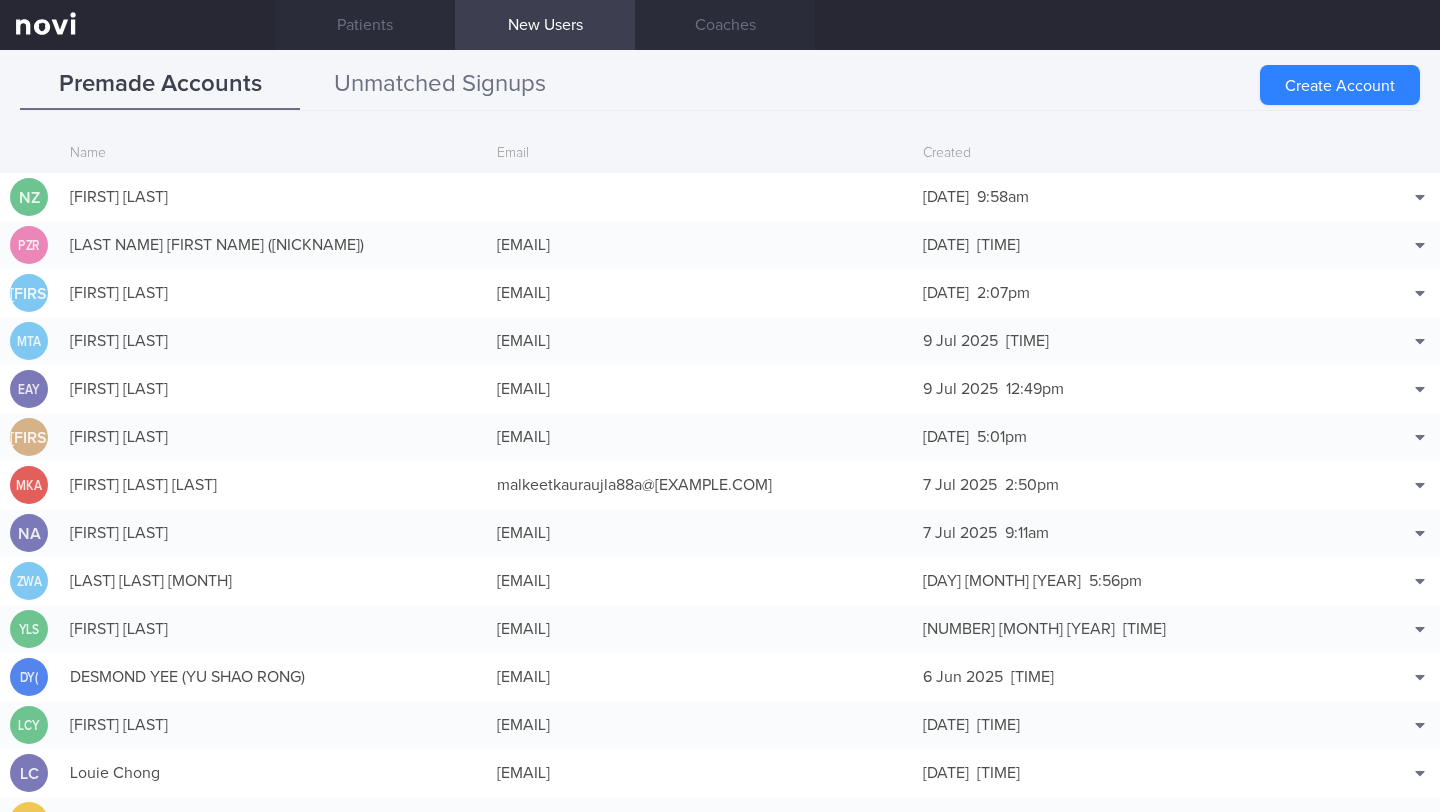 click on "Unmatched Signups" at bounding box center (440, 85) 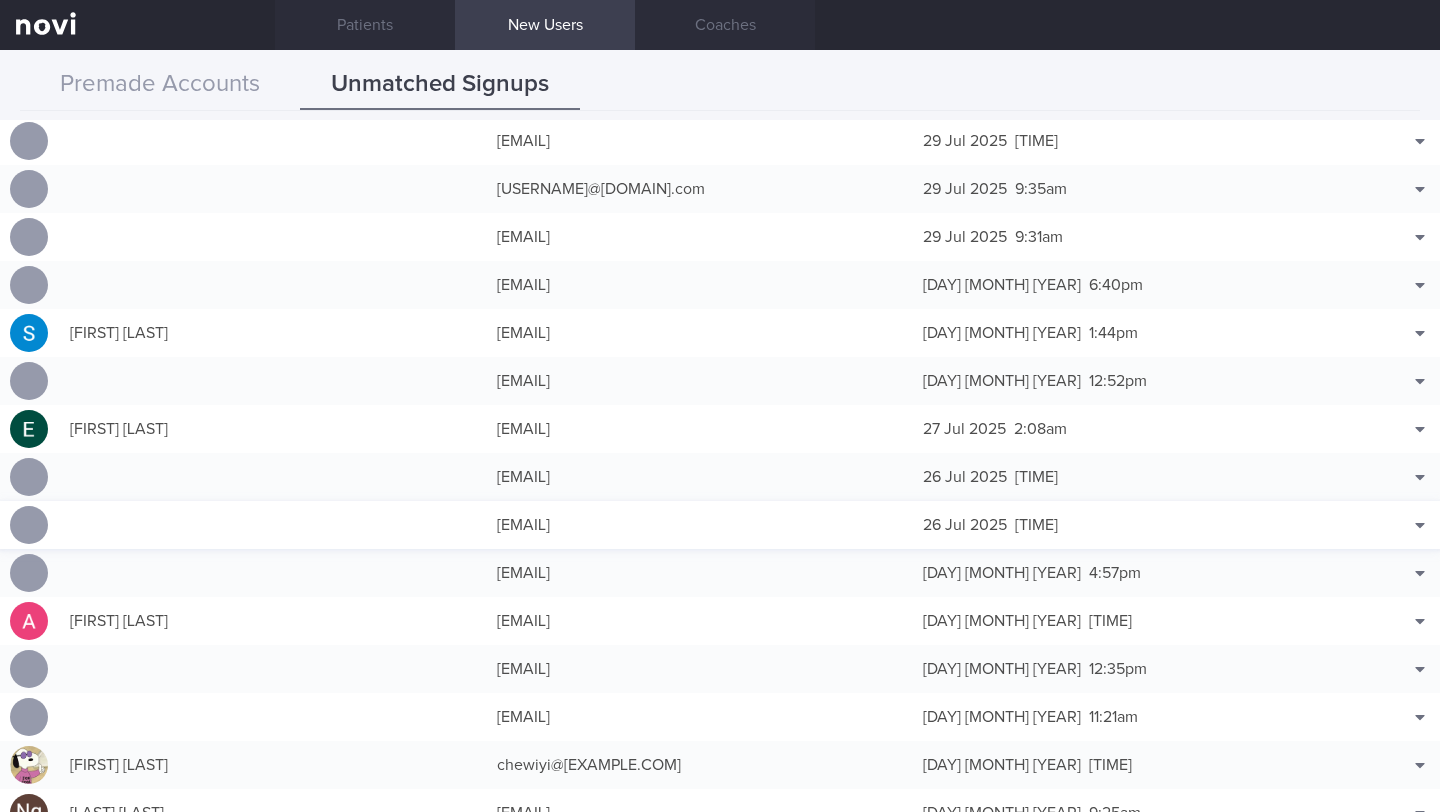 scroll, scrollTop: 743, scrollLeft: 0, axis: vertical 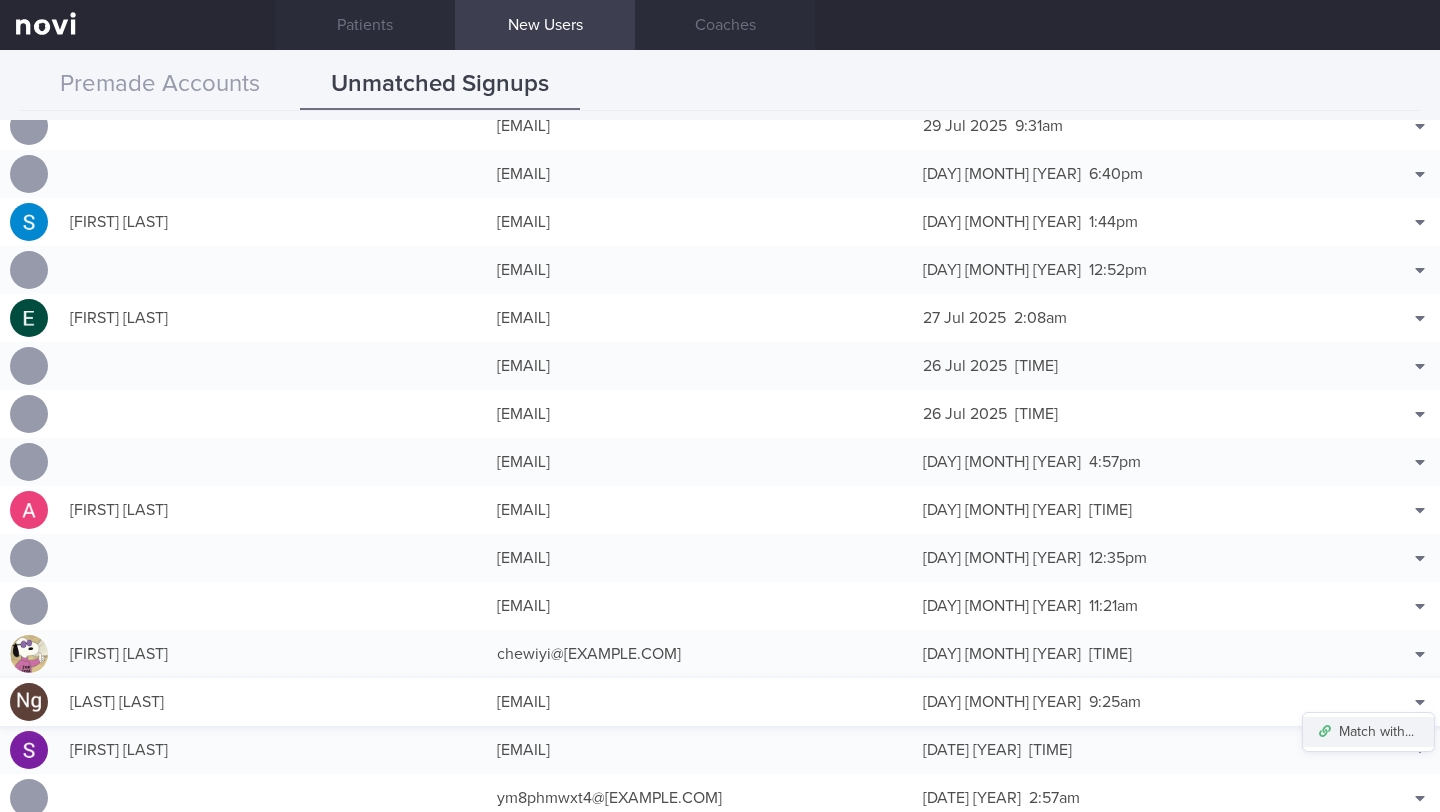 click on "Match with..." at bounding box center [1368, 732] 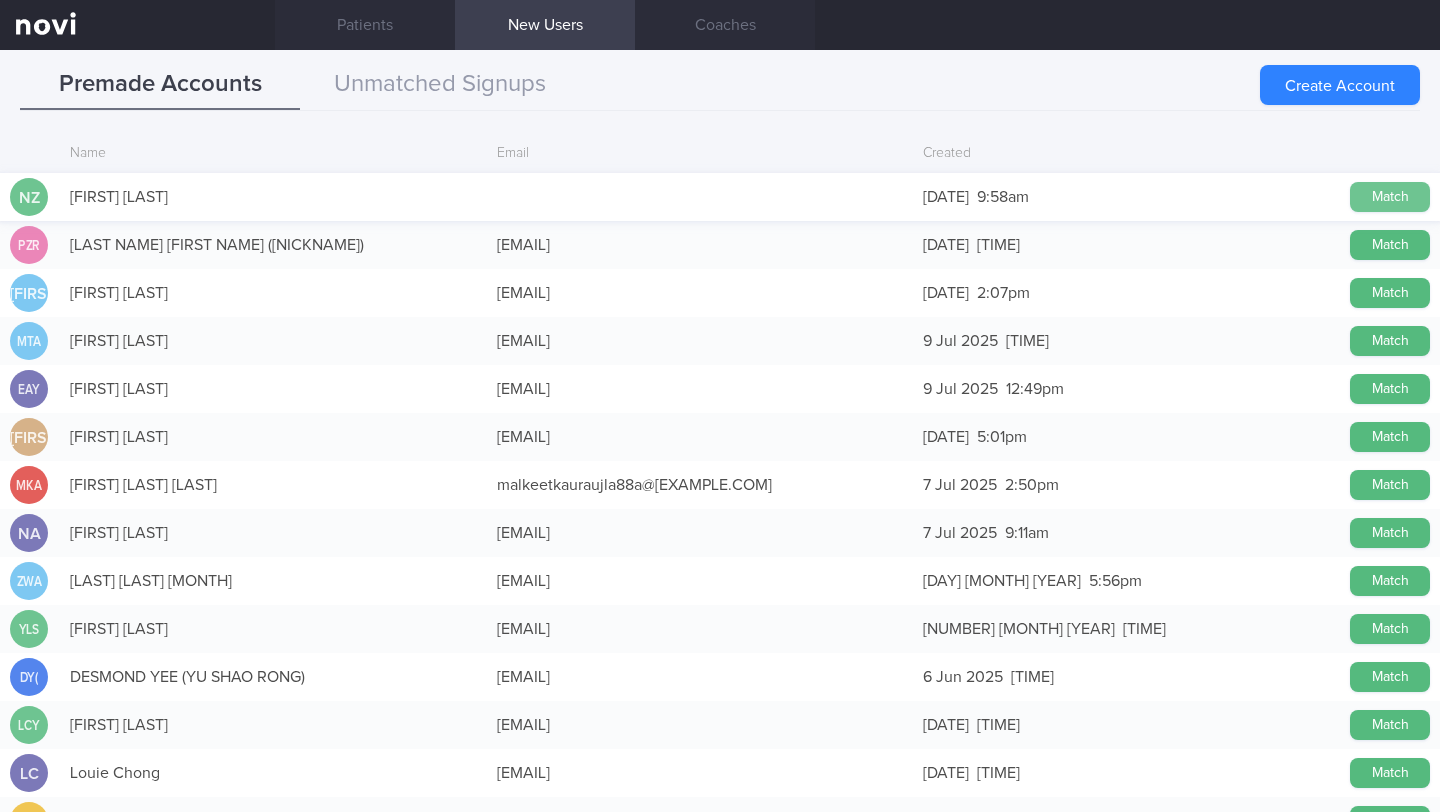 click on "Match" at bounding box center [1390, 197] 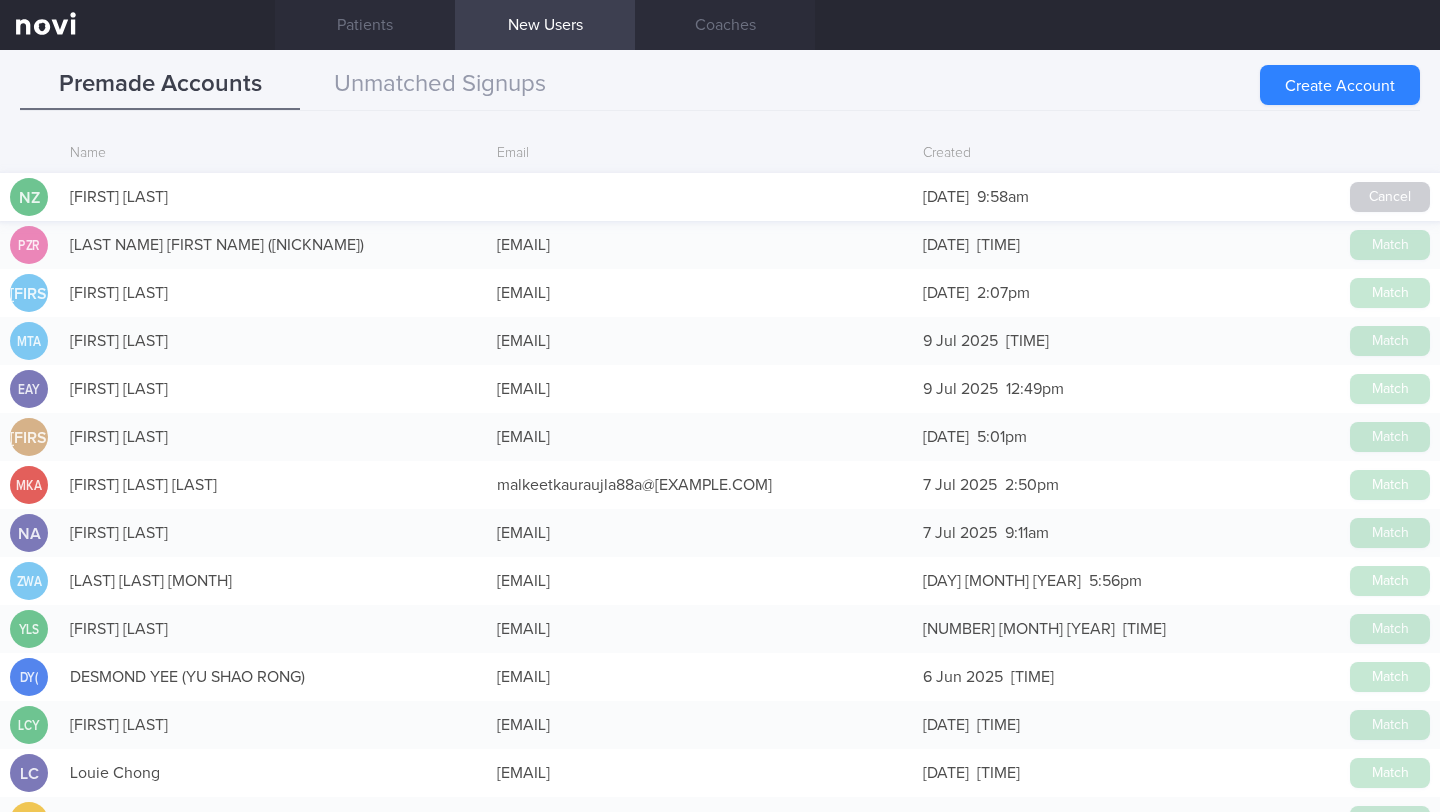 scroll, scrollTop: 739, scrollLeft: 0, axis: vertical 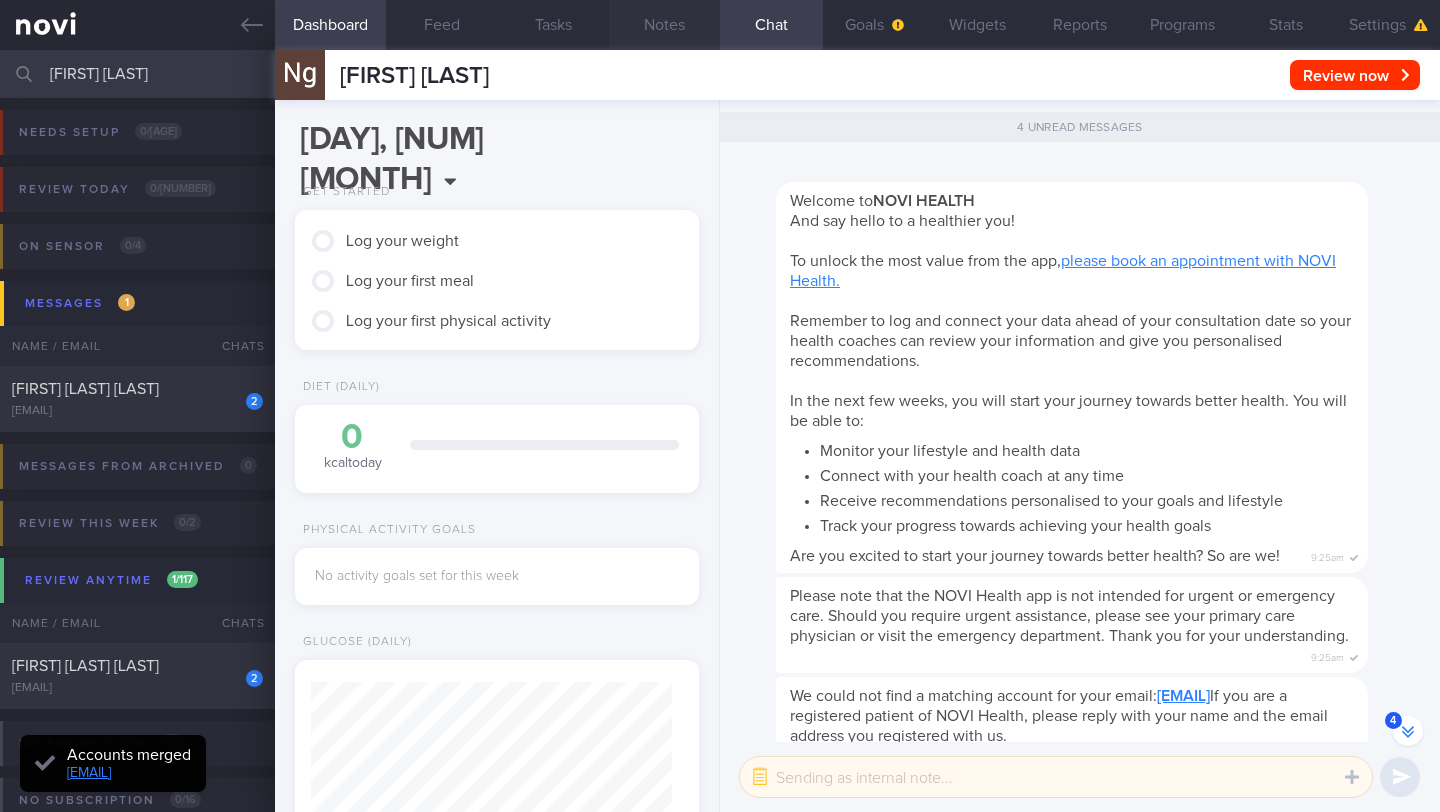 click on "Notes" at bounding box center [664, 25] 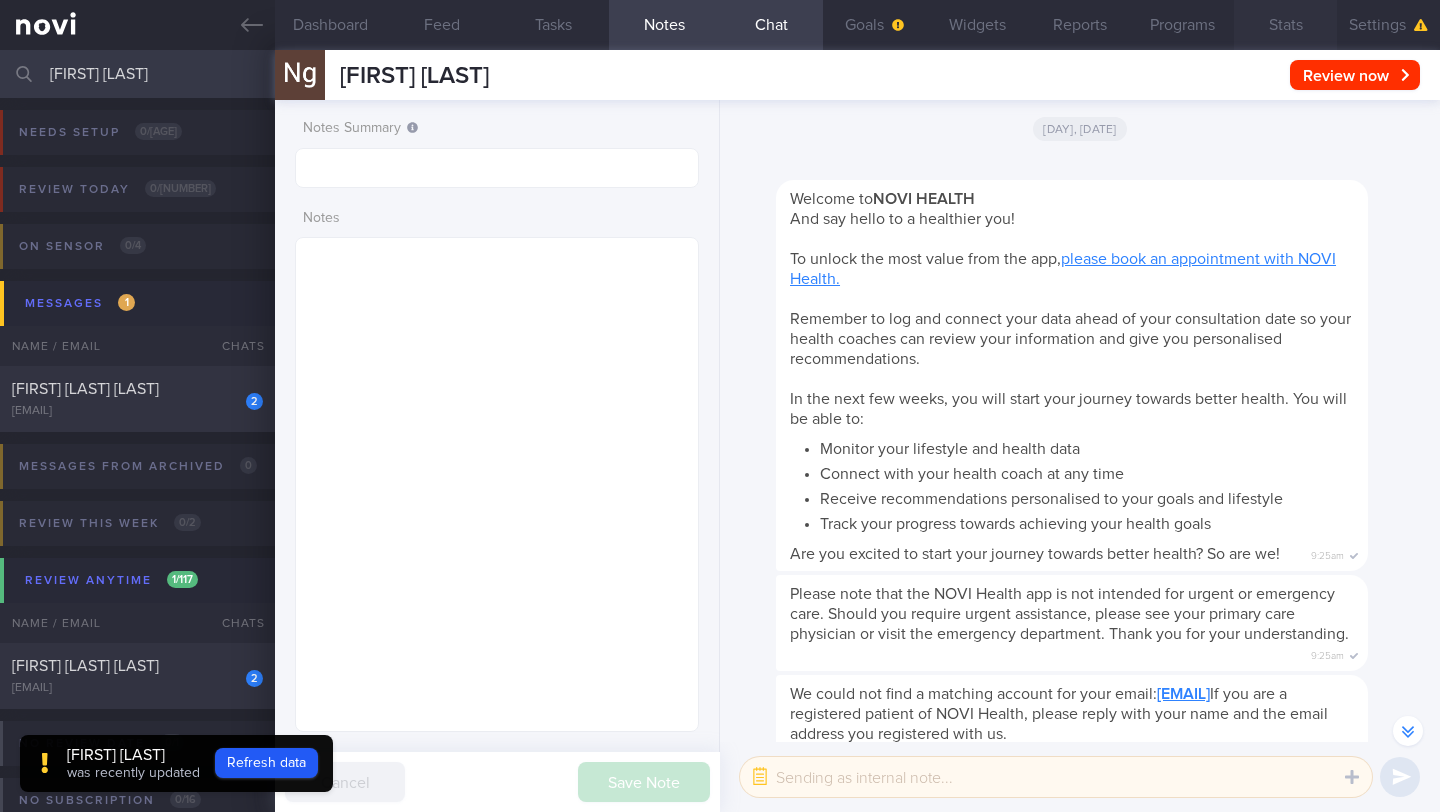 click on "Stats" at bounding box center (1285, 25) 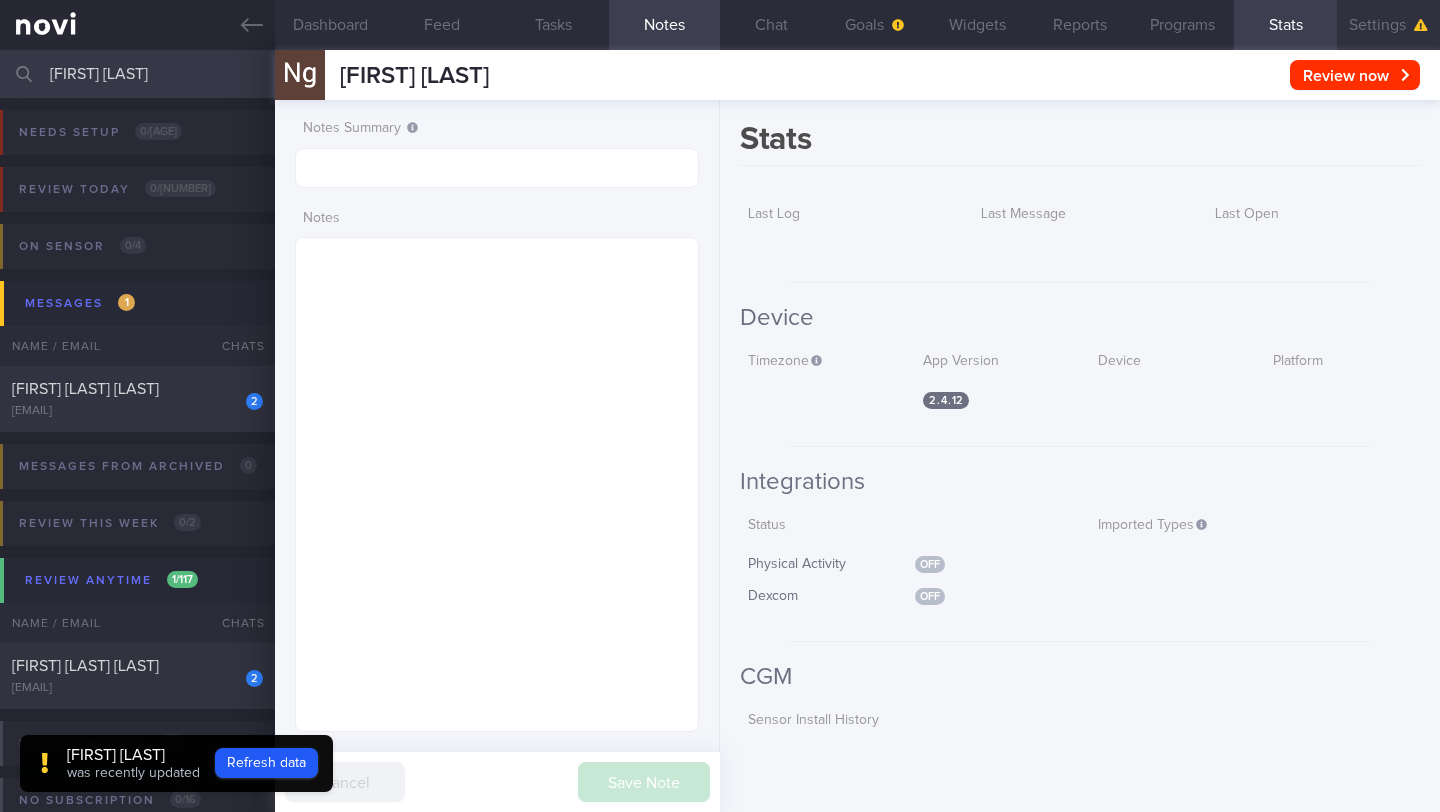 click on "Settings" at bounding box center (1388, 25) 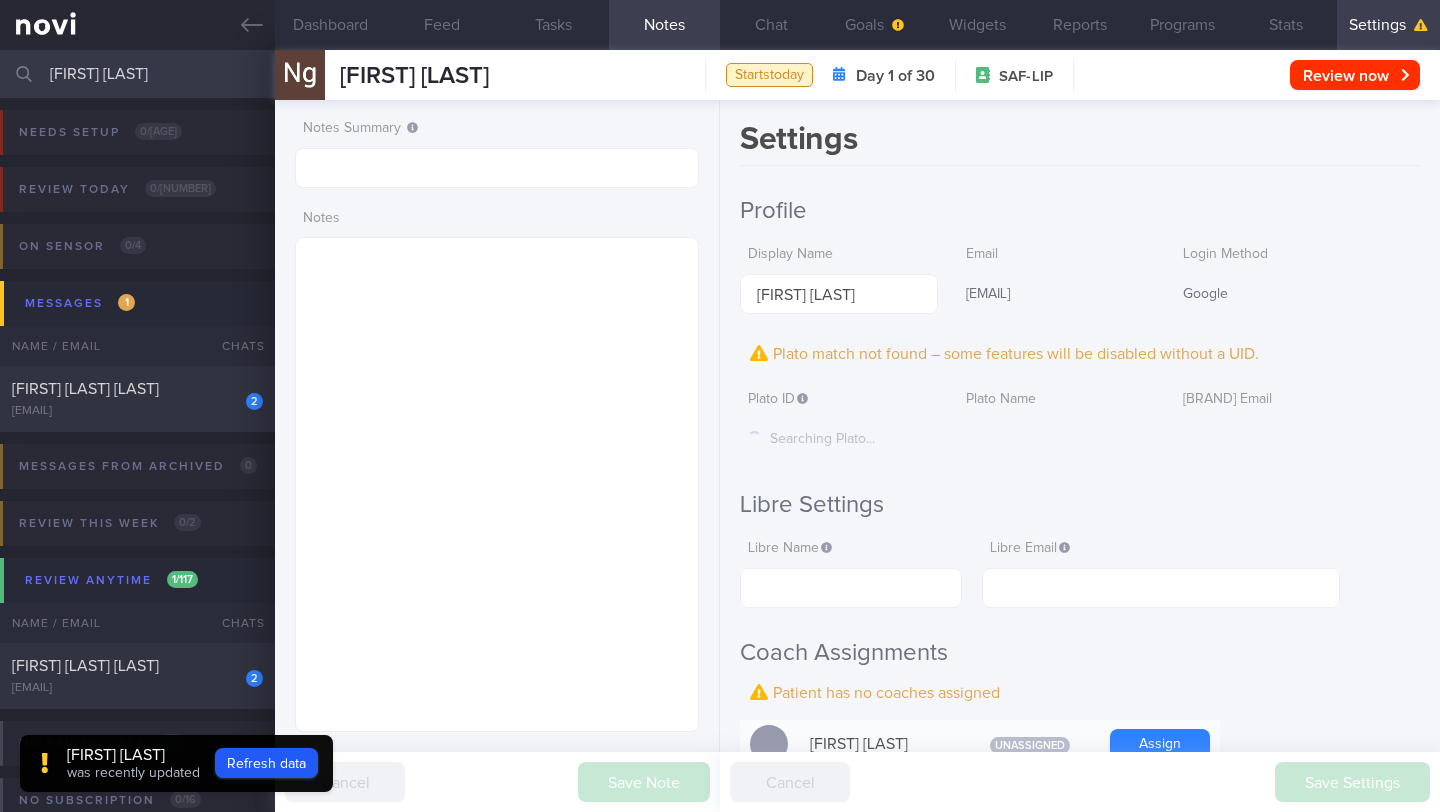 scroll, scrollTop: 0, scrollLeft: 0, axis: both 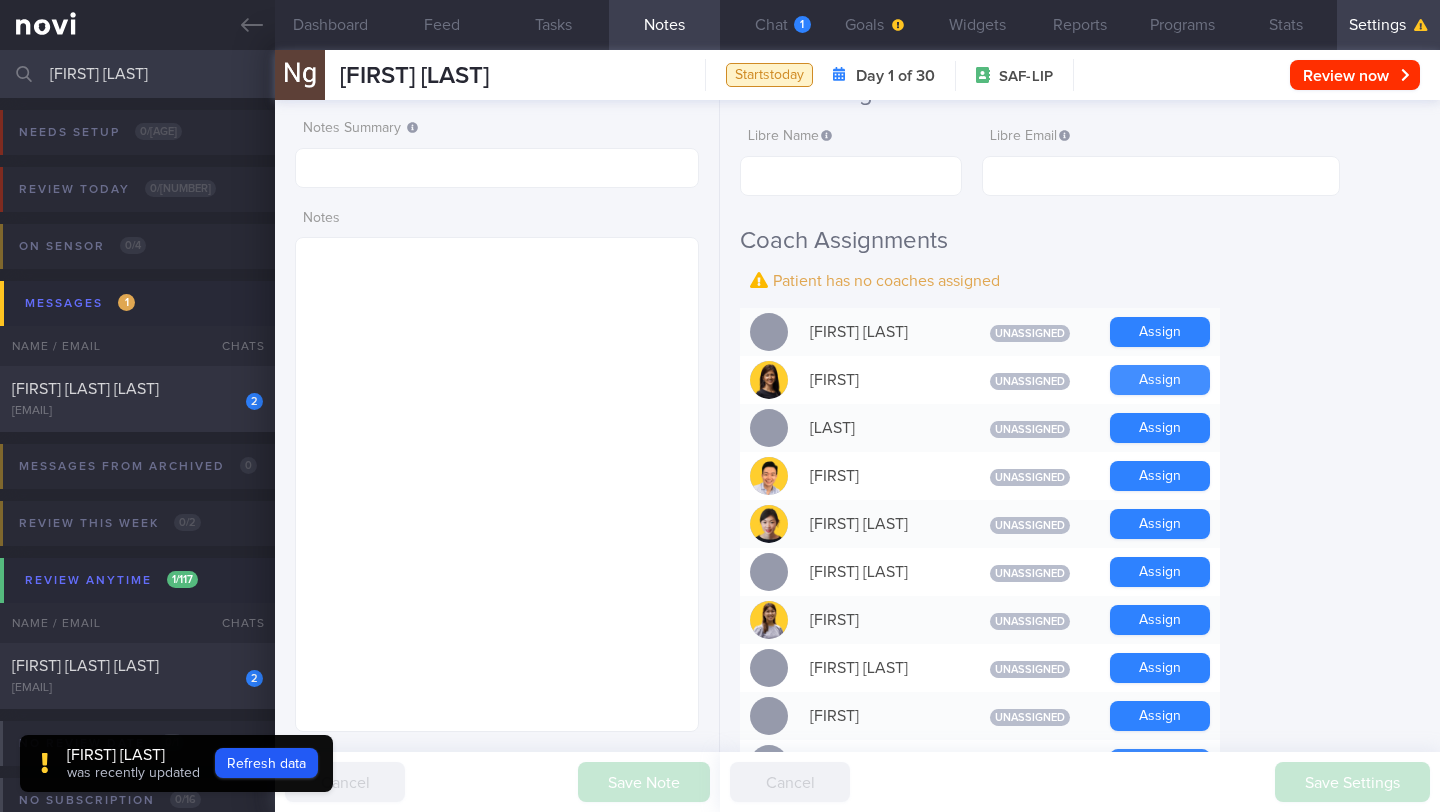 click on "Assign" at bounding box center [1160, 380] 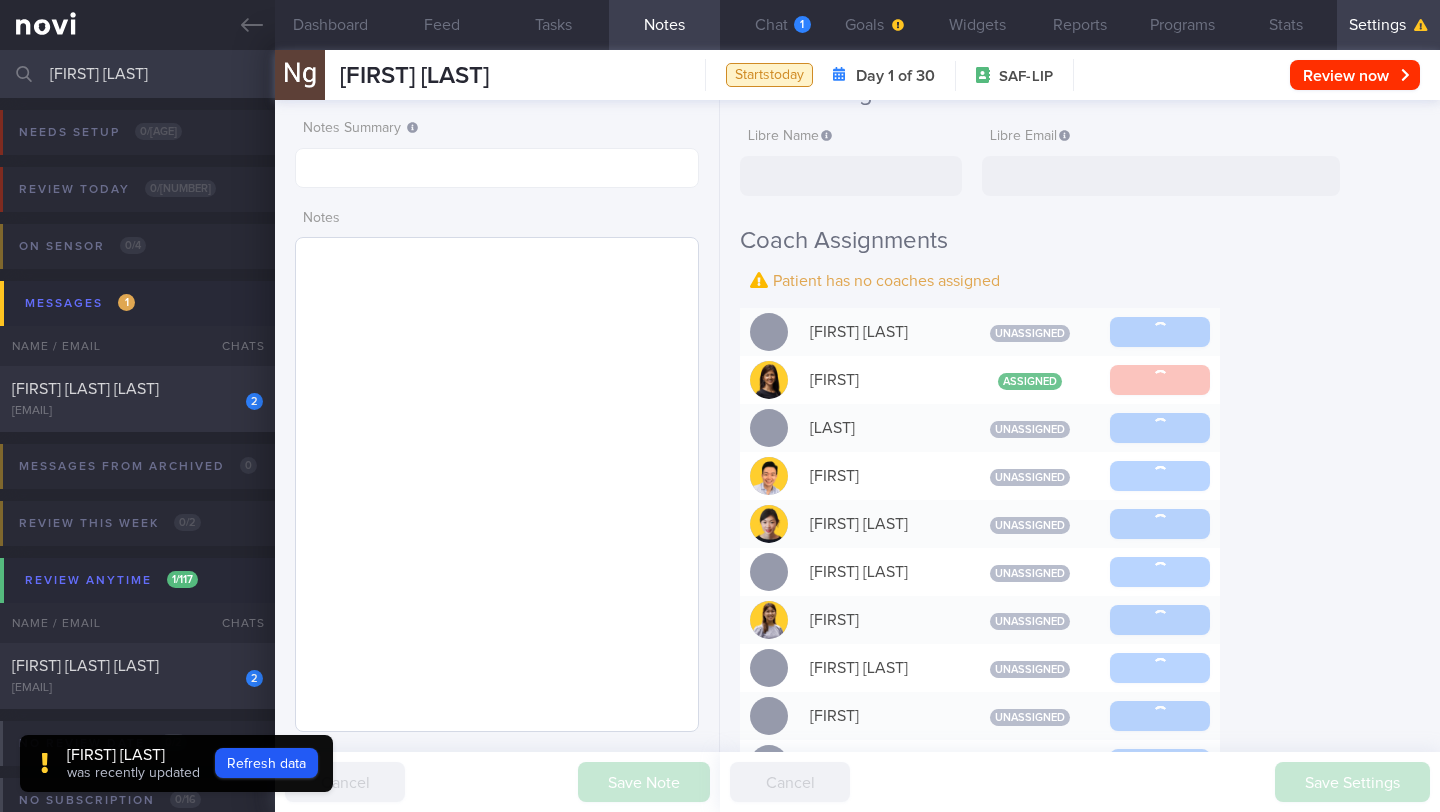 scroll, scrollTop: 370, scrollLeft: 0, axis: vertical 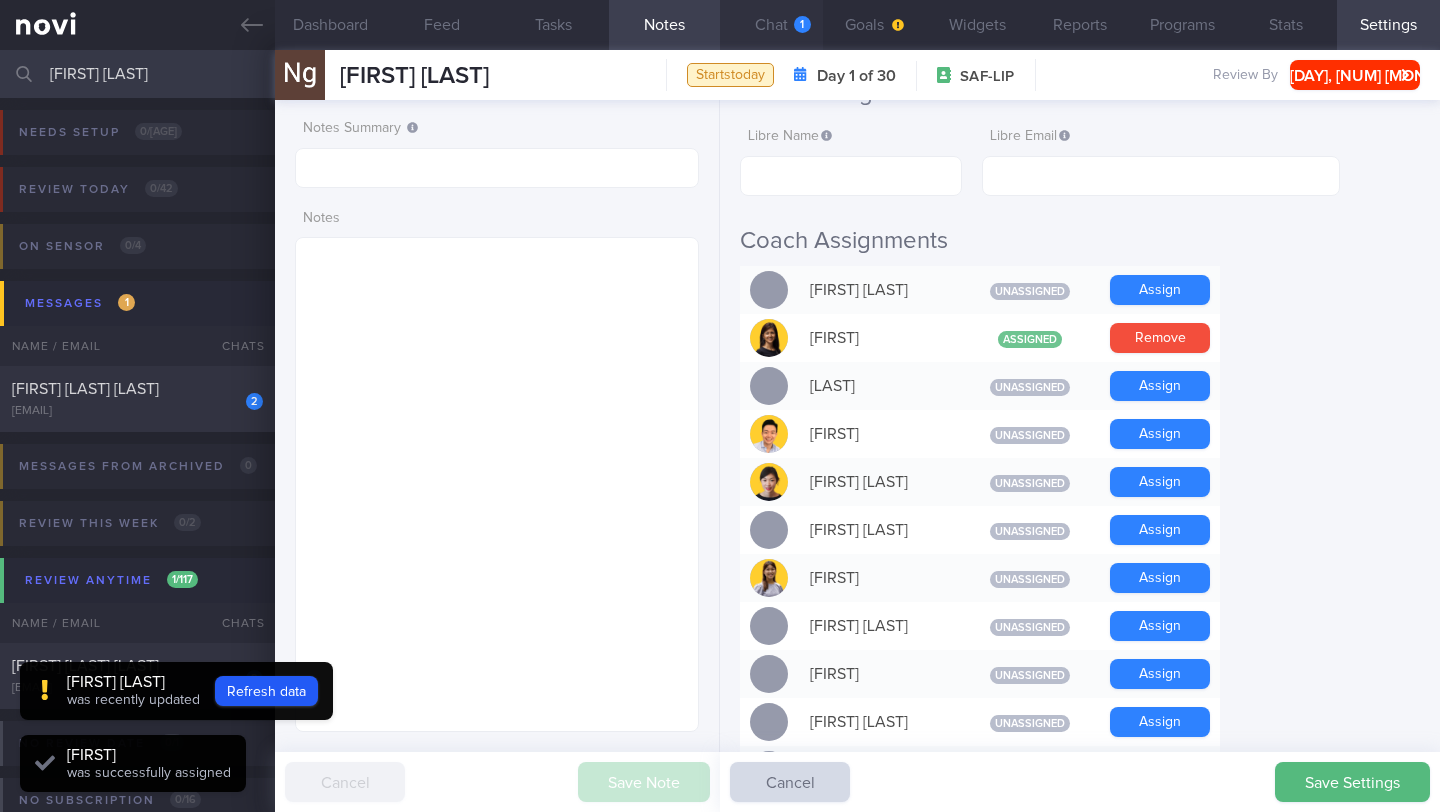 click on "Chat
1" at bounding box center [771, 25] 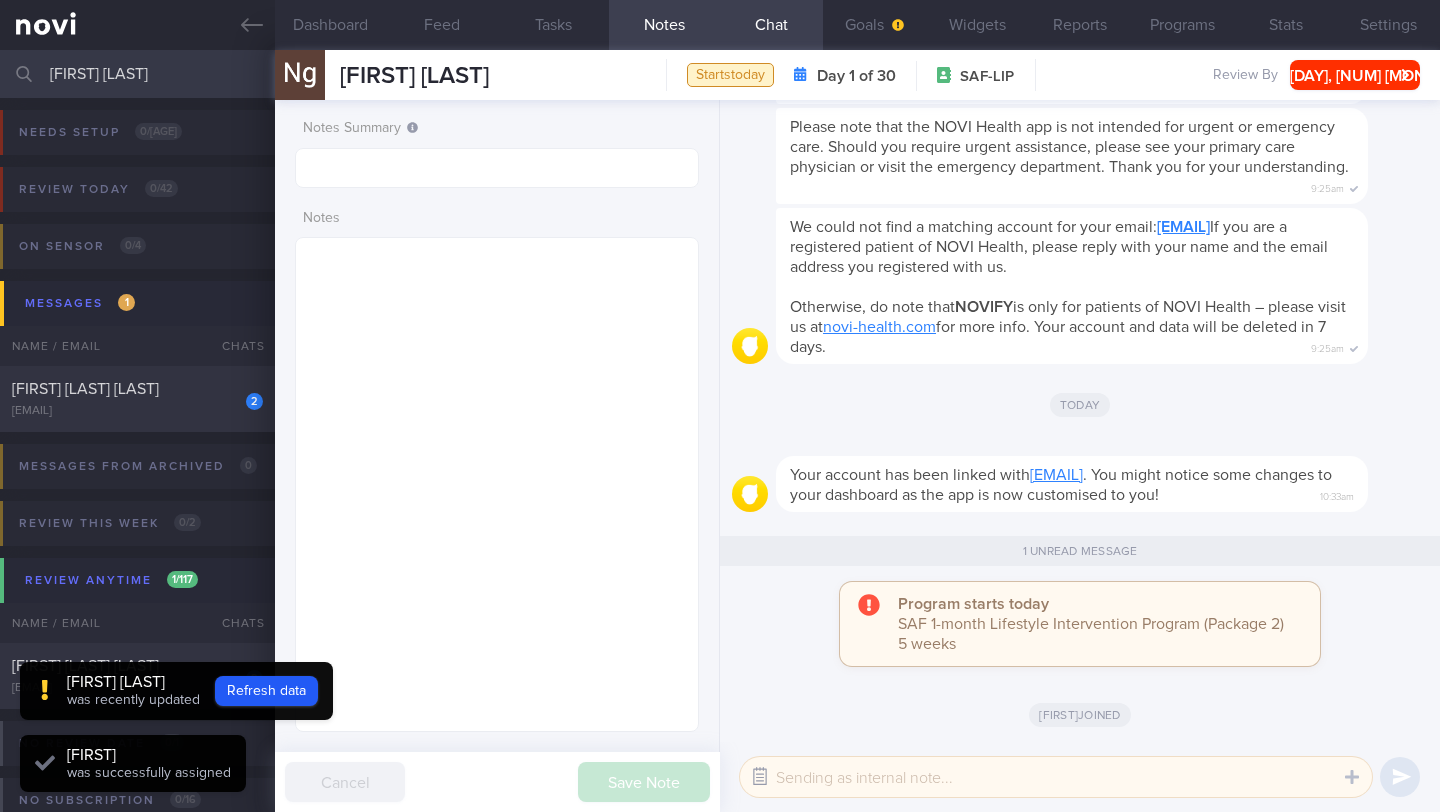 click 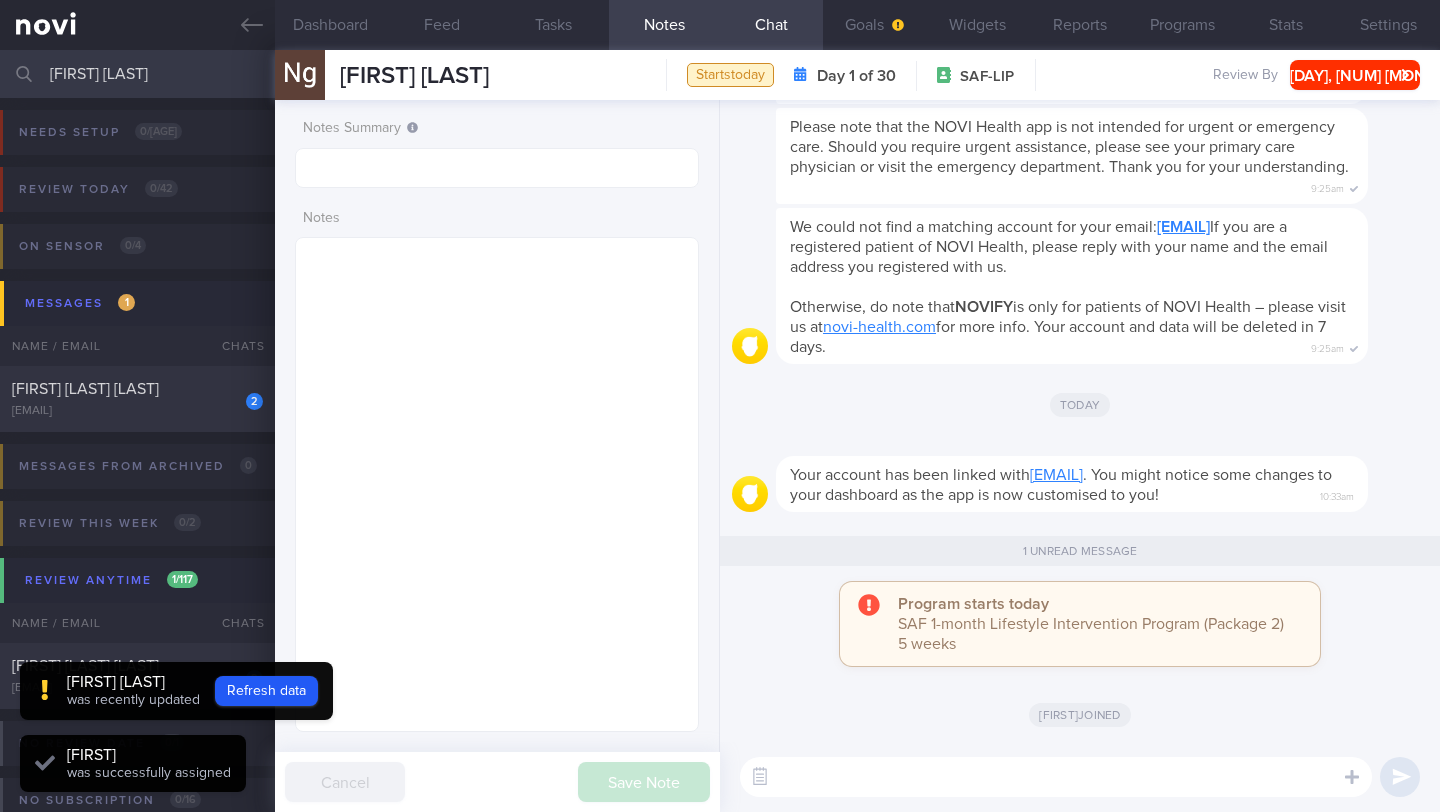 click at bounding box center (1056, 777) 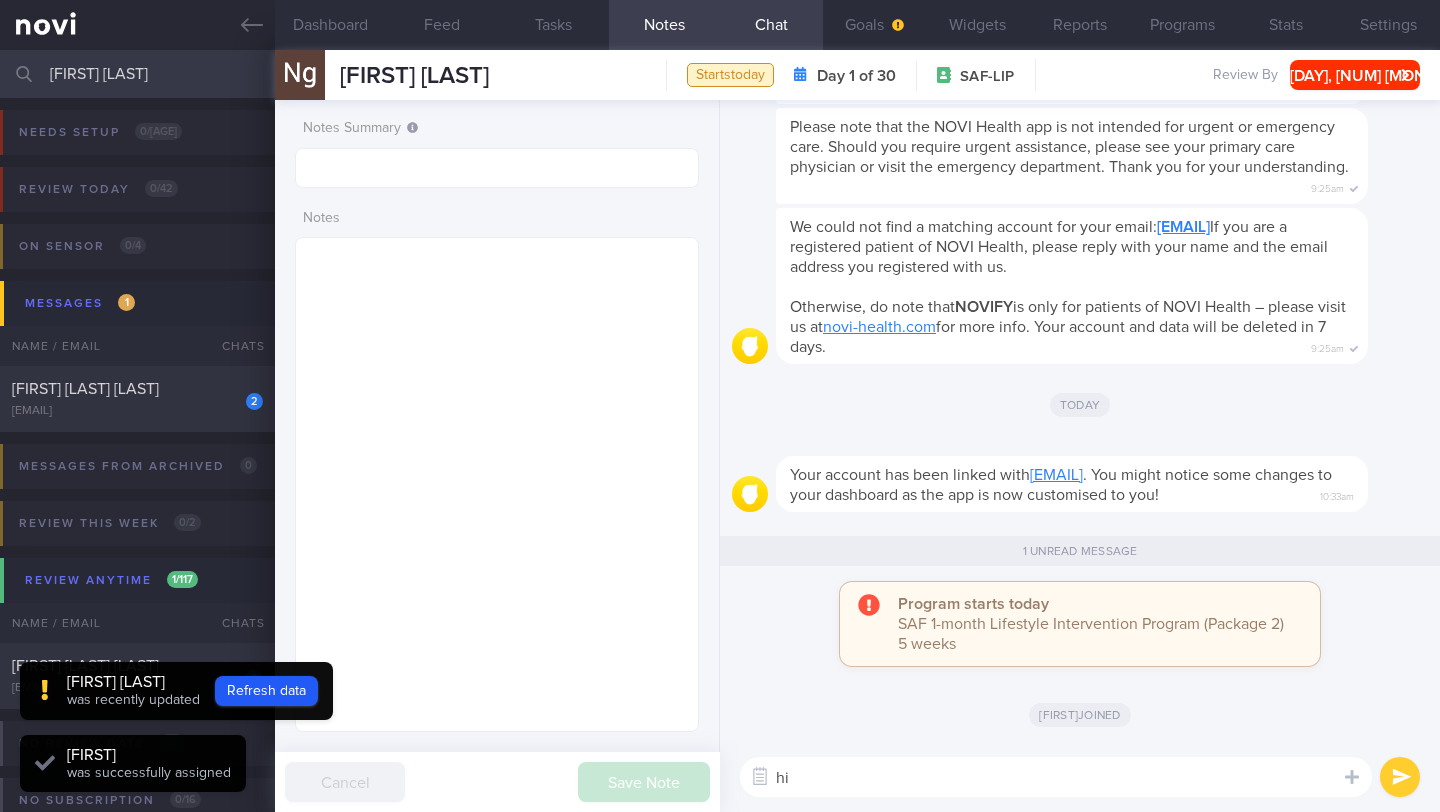 type on "h" 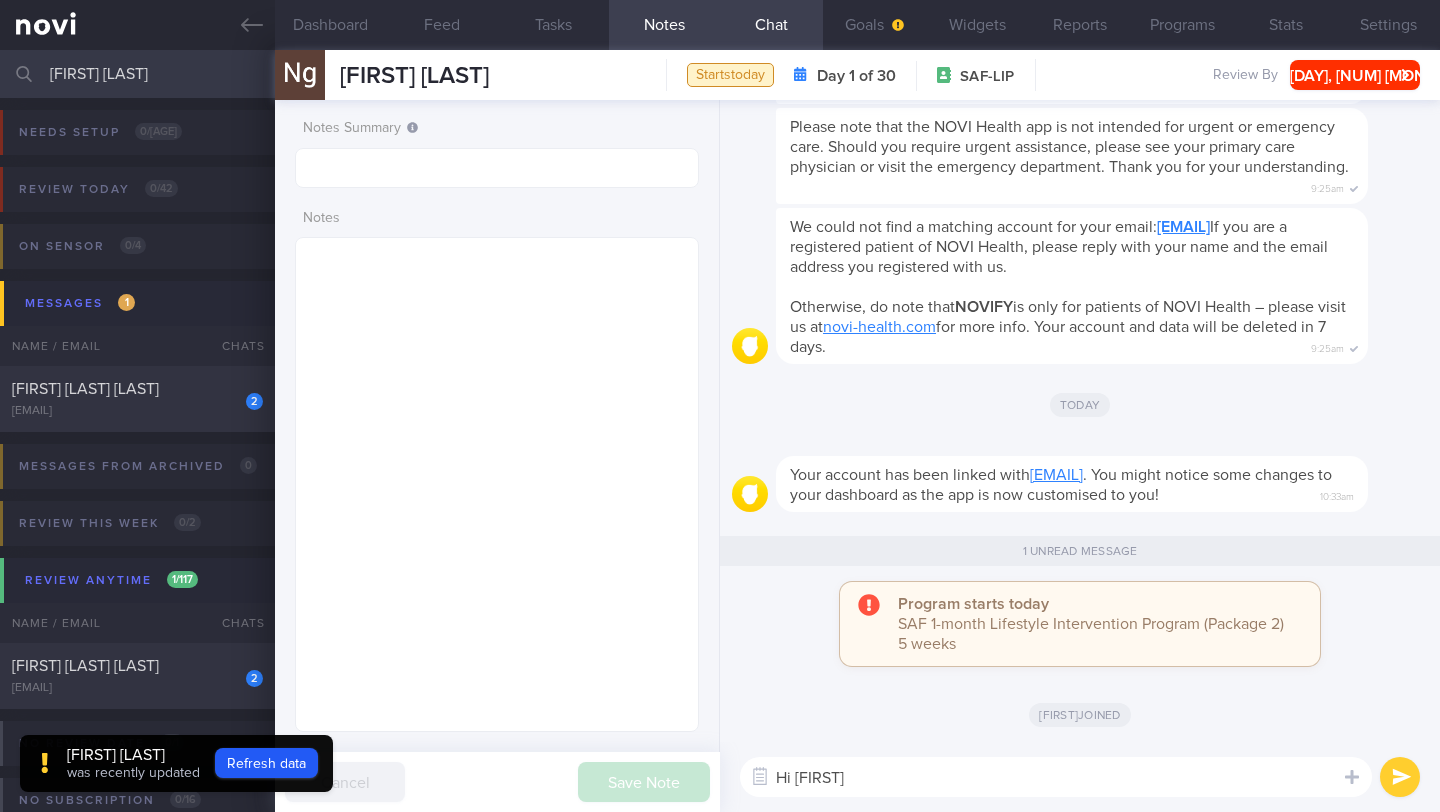 type on "Hi [FIRST]!" 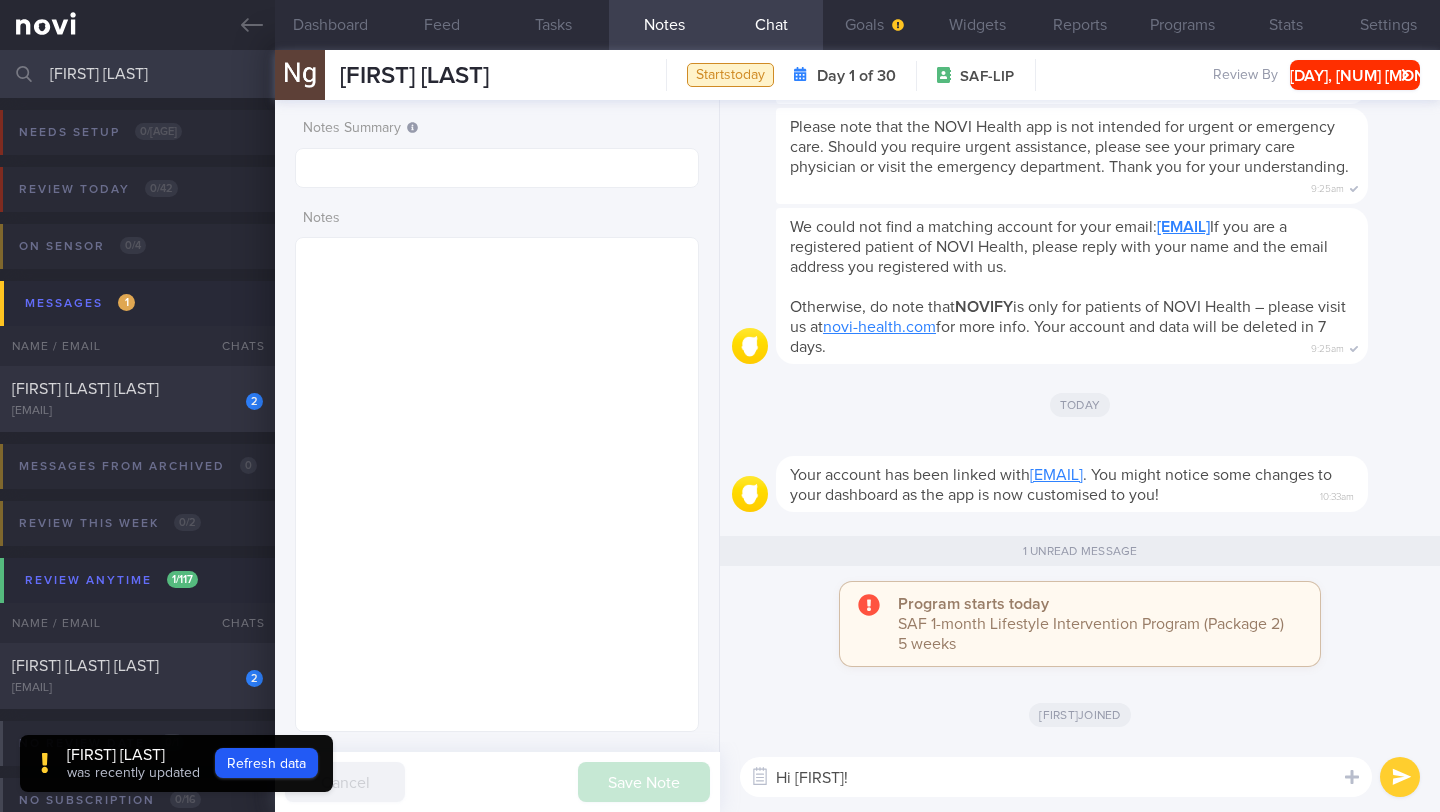 type 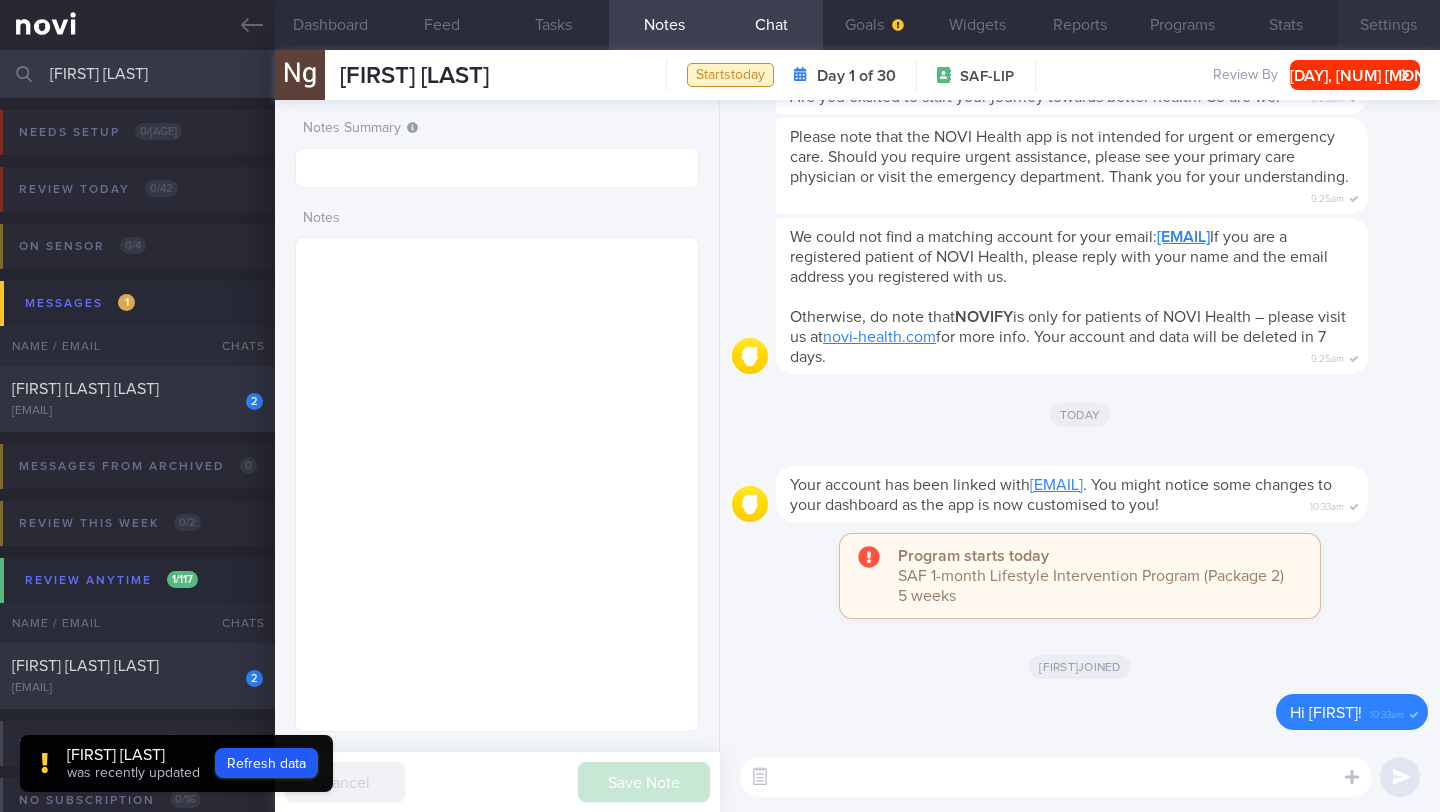 click on "Settings" at bounding box center (1388, 25) 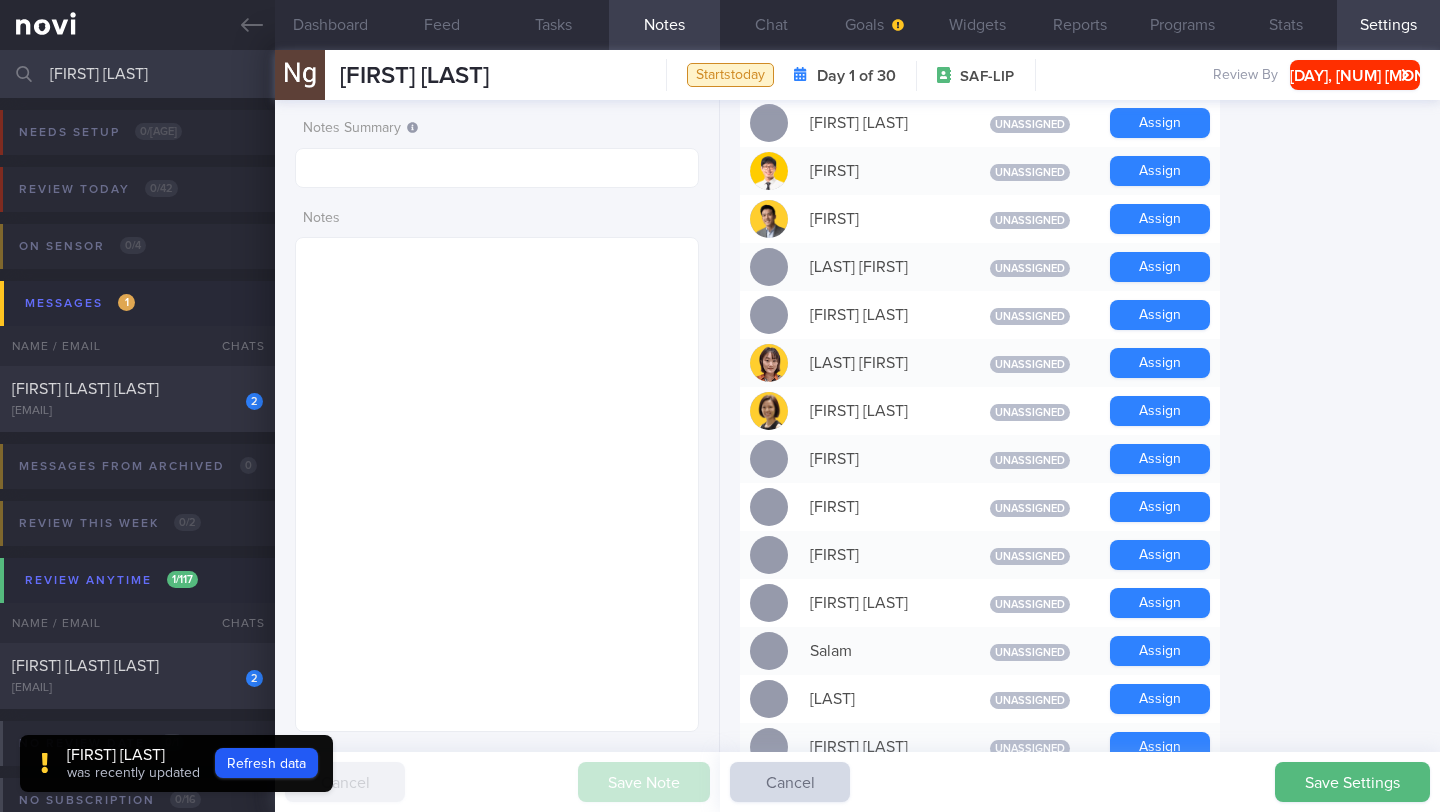 scroll, scrollTop: 1313, scrollLeft: 0, axis: vertical 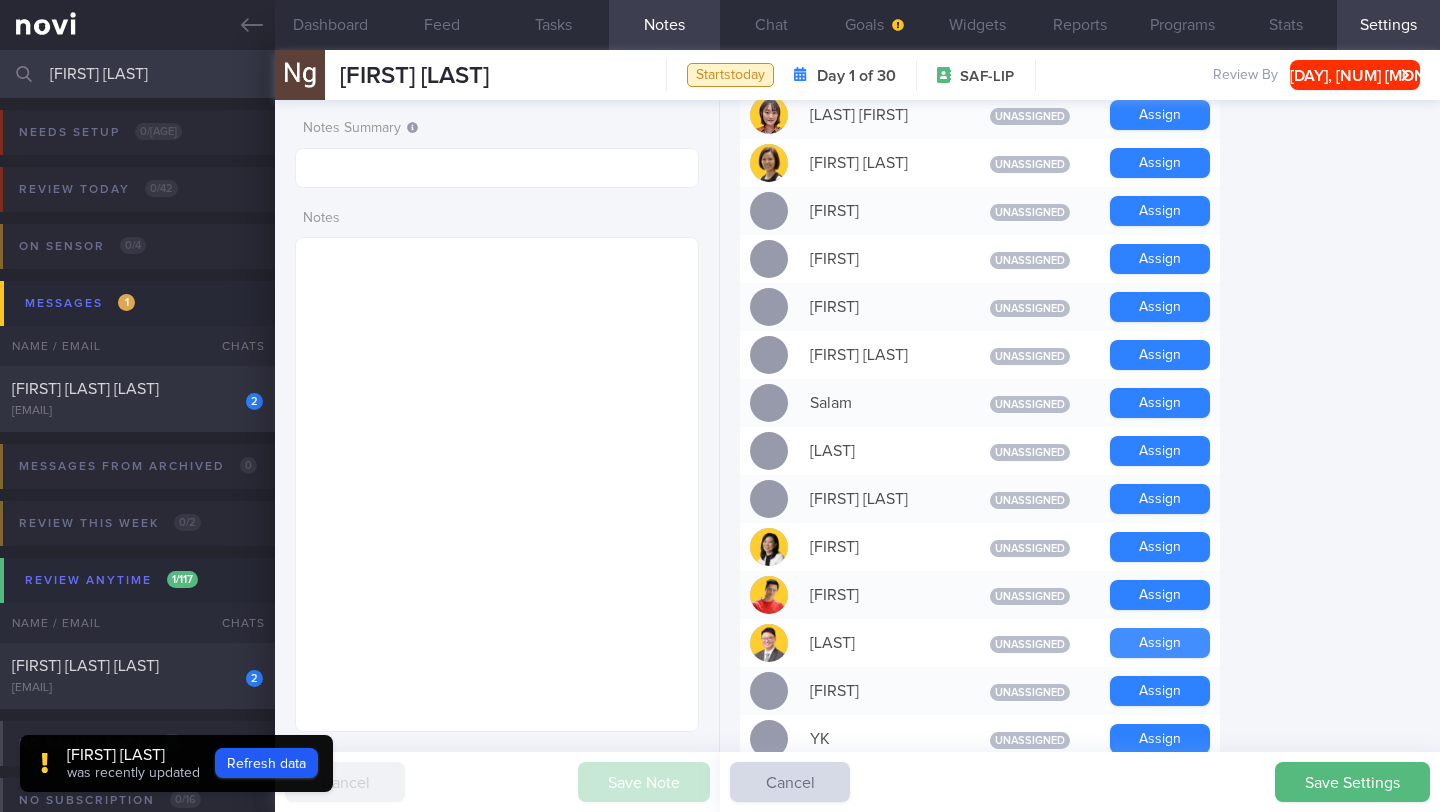 click on "Assign" at bounding box center (1160, 643) 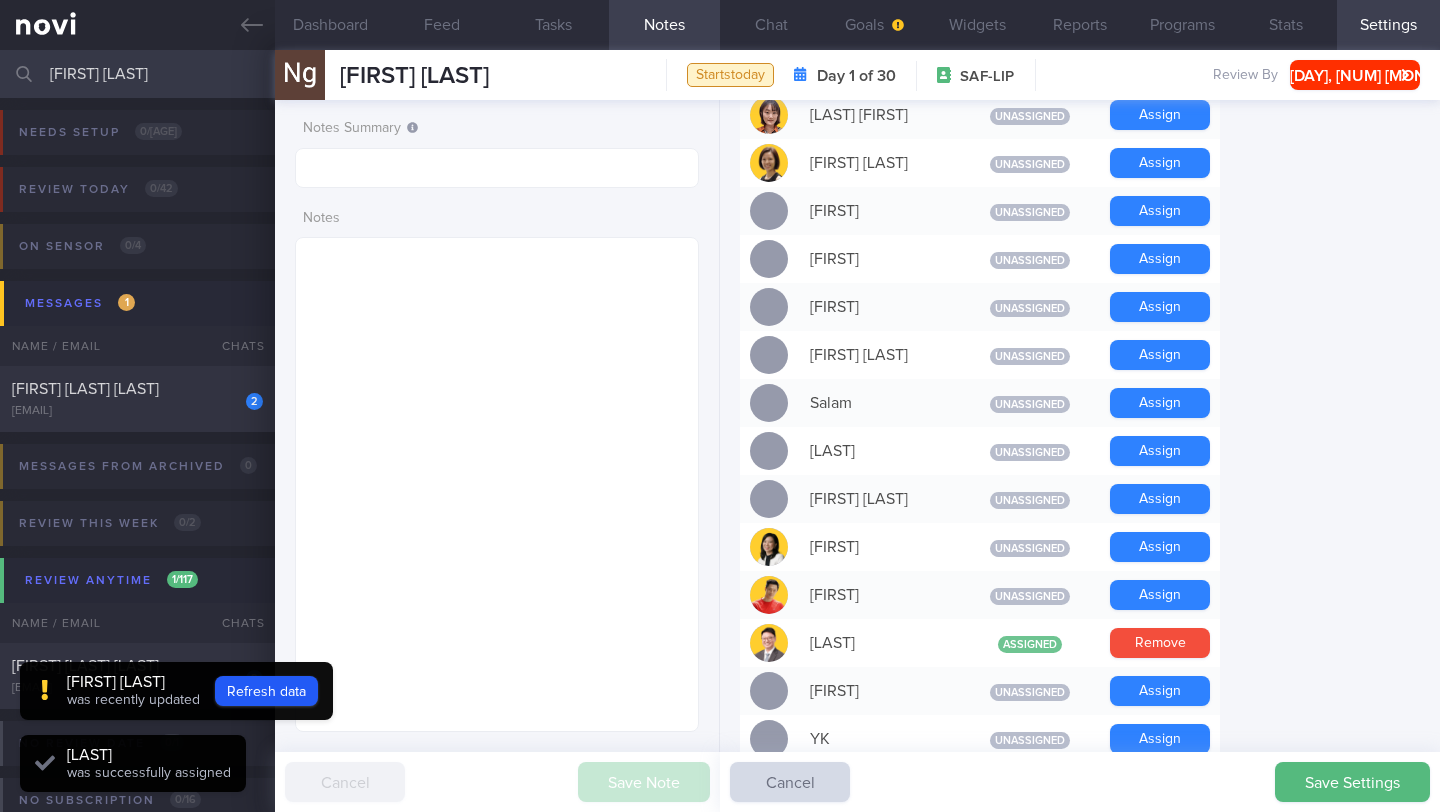 scroll, scrollTop: 999820, scrollLeft: 999639, axis: both 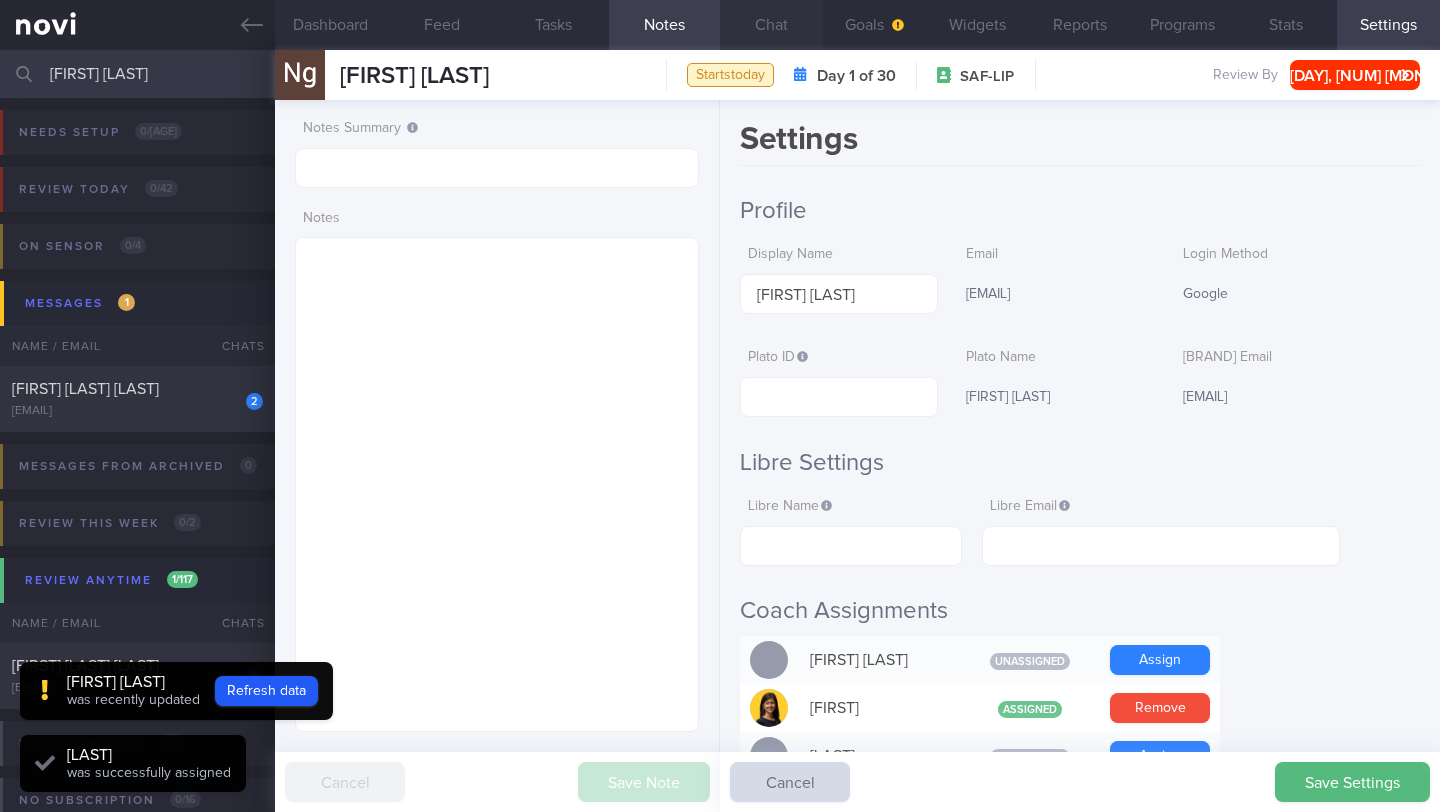 click on "Chat" at bounding box center [771, 25] 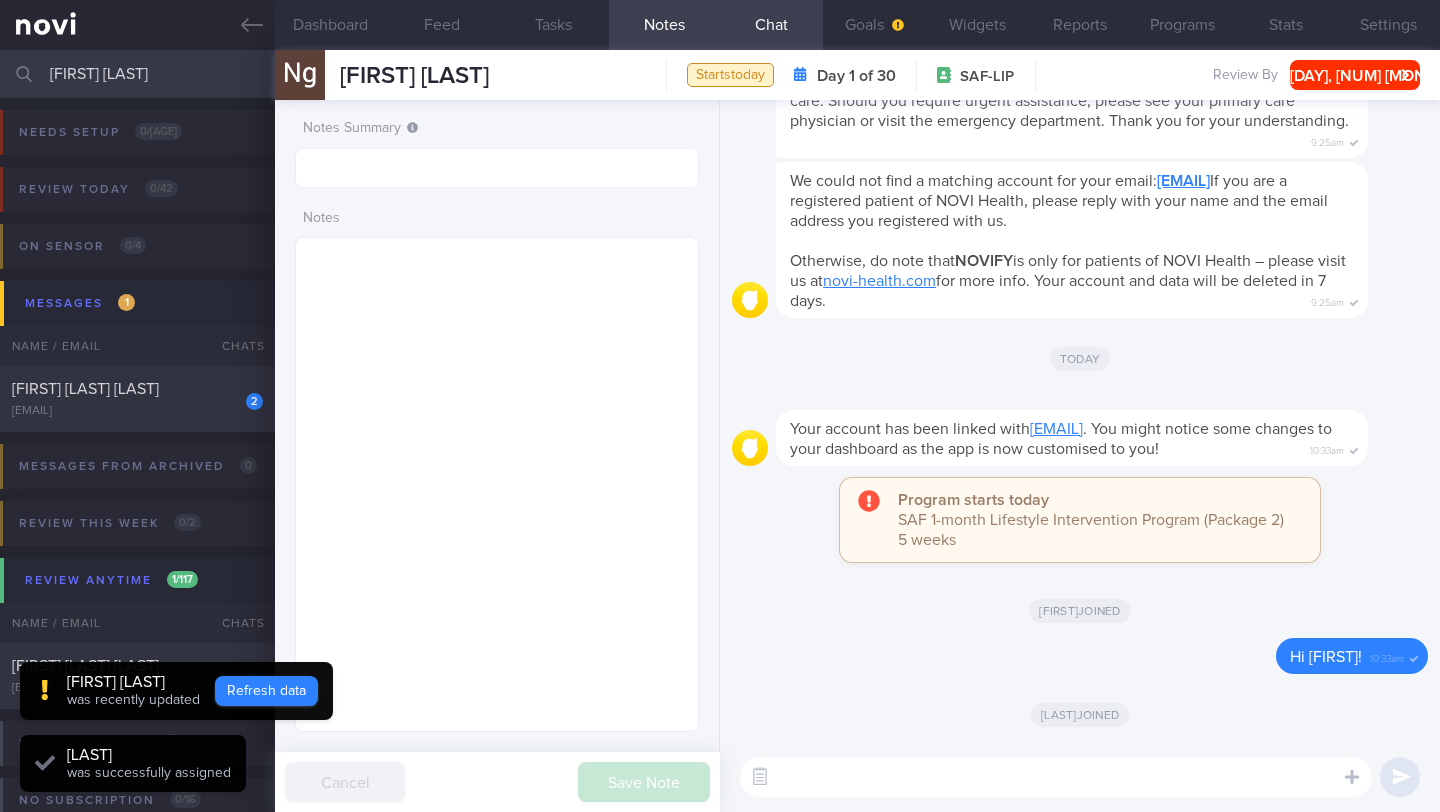 click on "Refresh data" at bounding box center [266, 691] 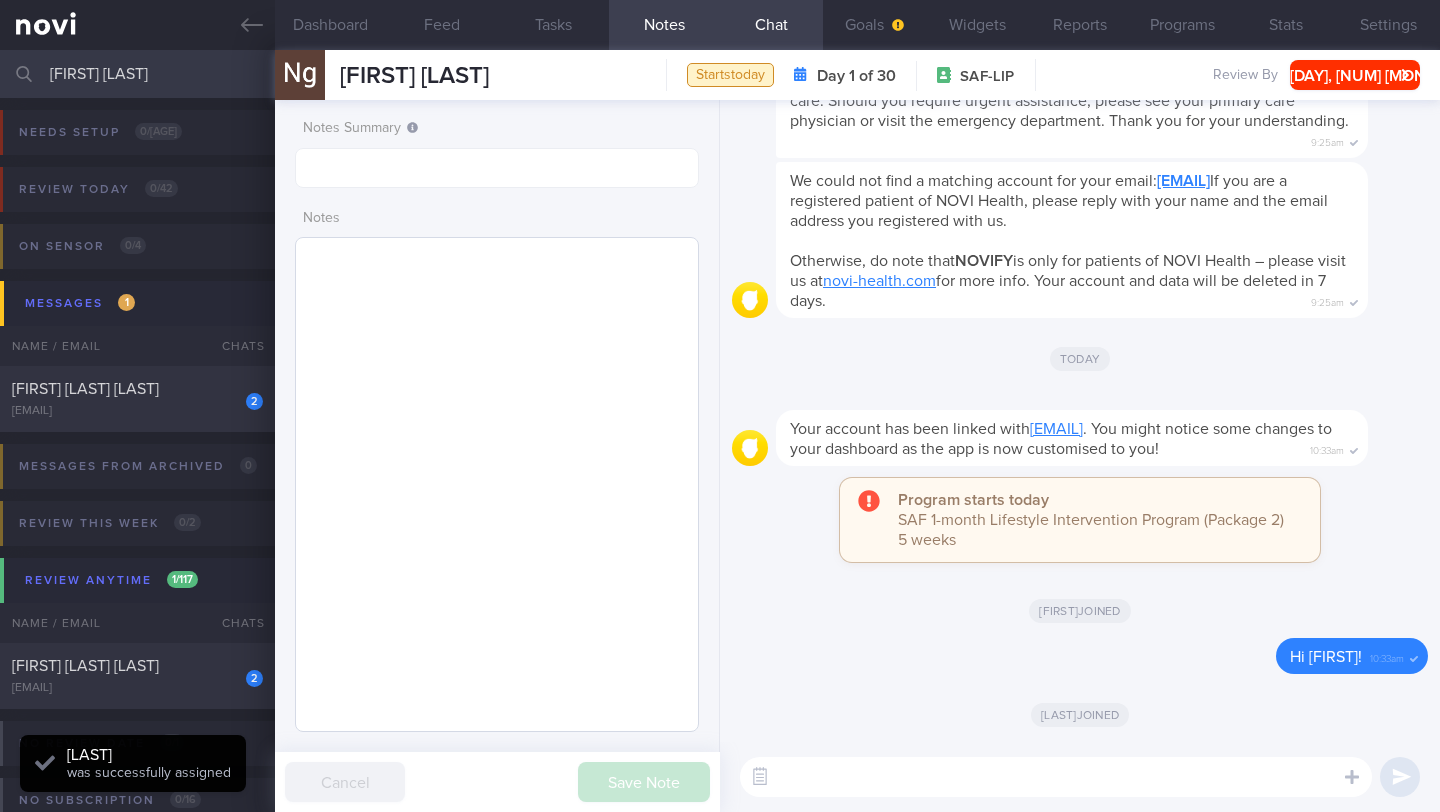 scroll, scrollTop: 999820, scrollLeft: 999639, axis: both 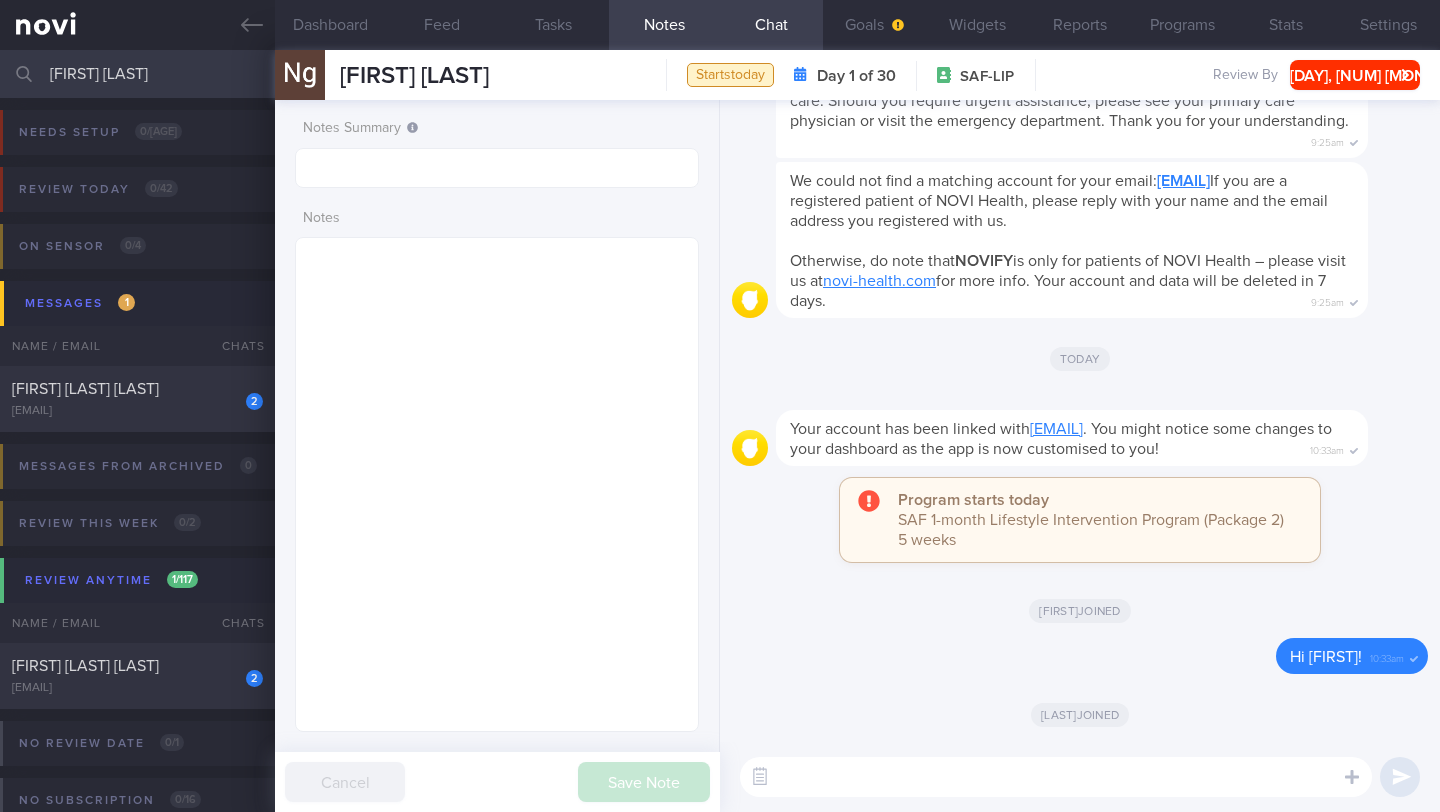 click on "[FIRST] [LAST]" at bounding box center (720, 74) 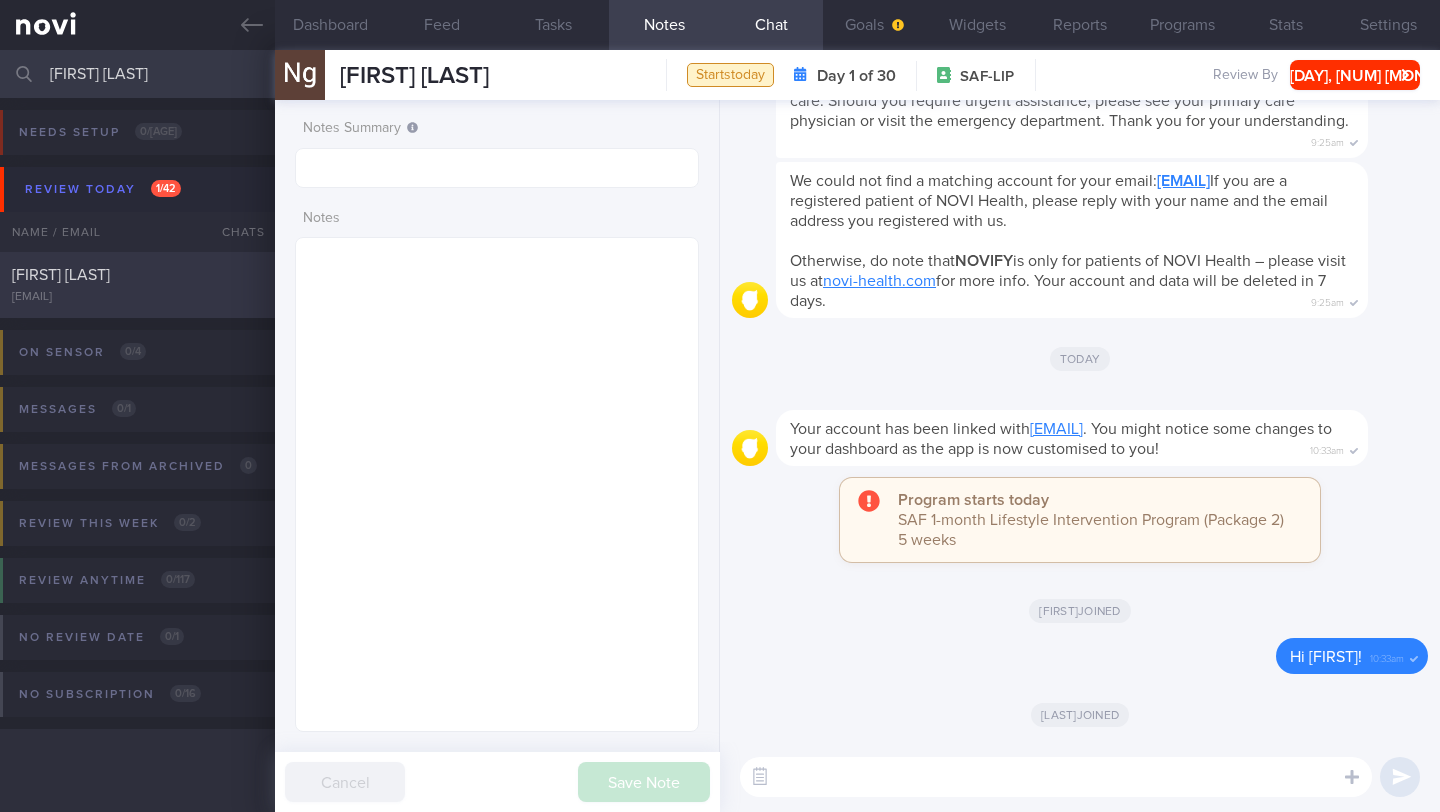 type on "[FIRST] [LAST]" 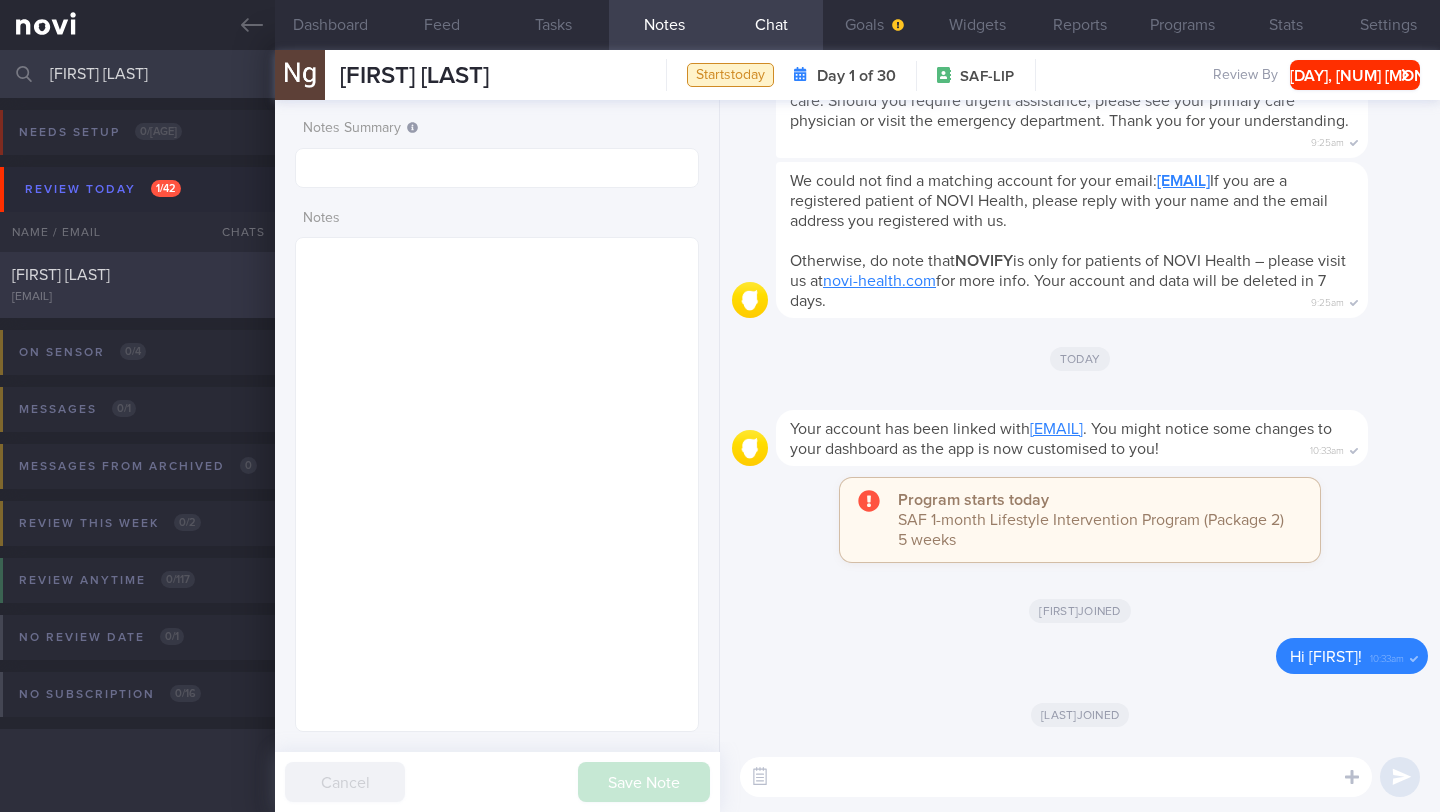 type on "[MONTH]/[DAY] SAF LIP" 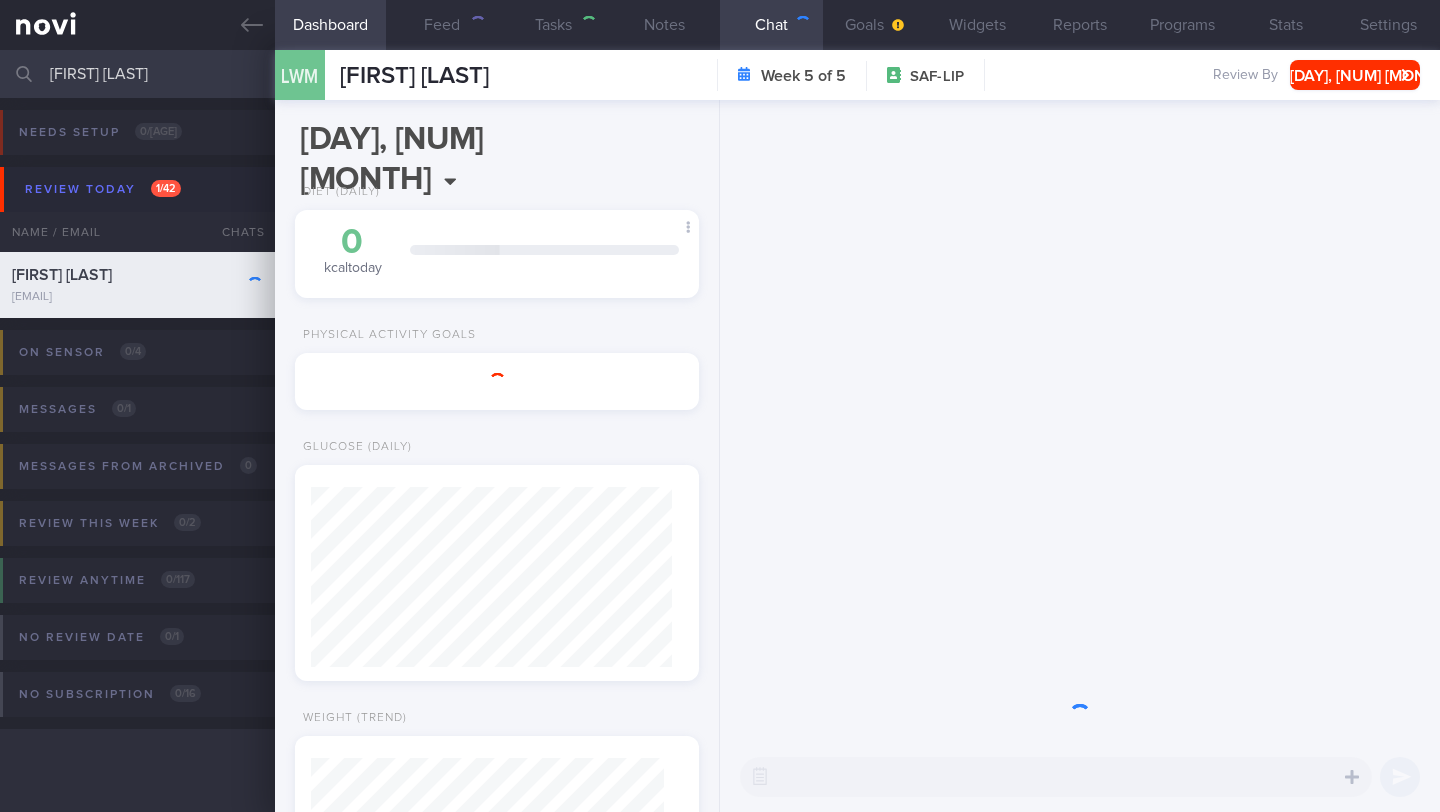 scroll, scrollTop: 999820, scrollLeft: 999639, axis: both 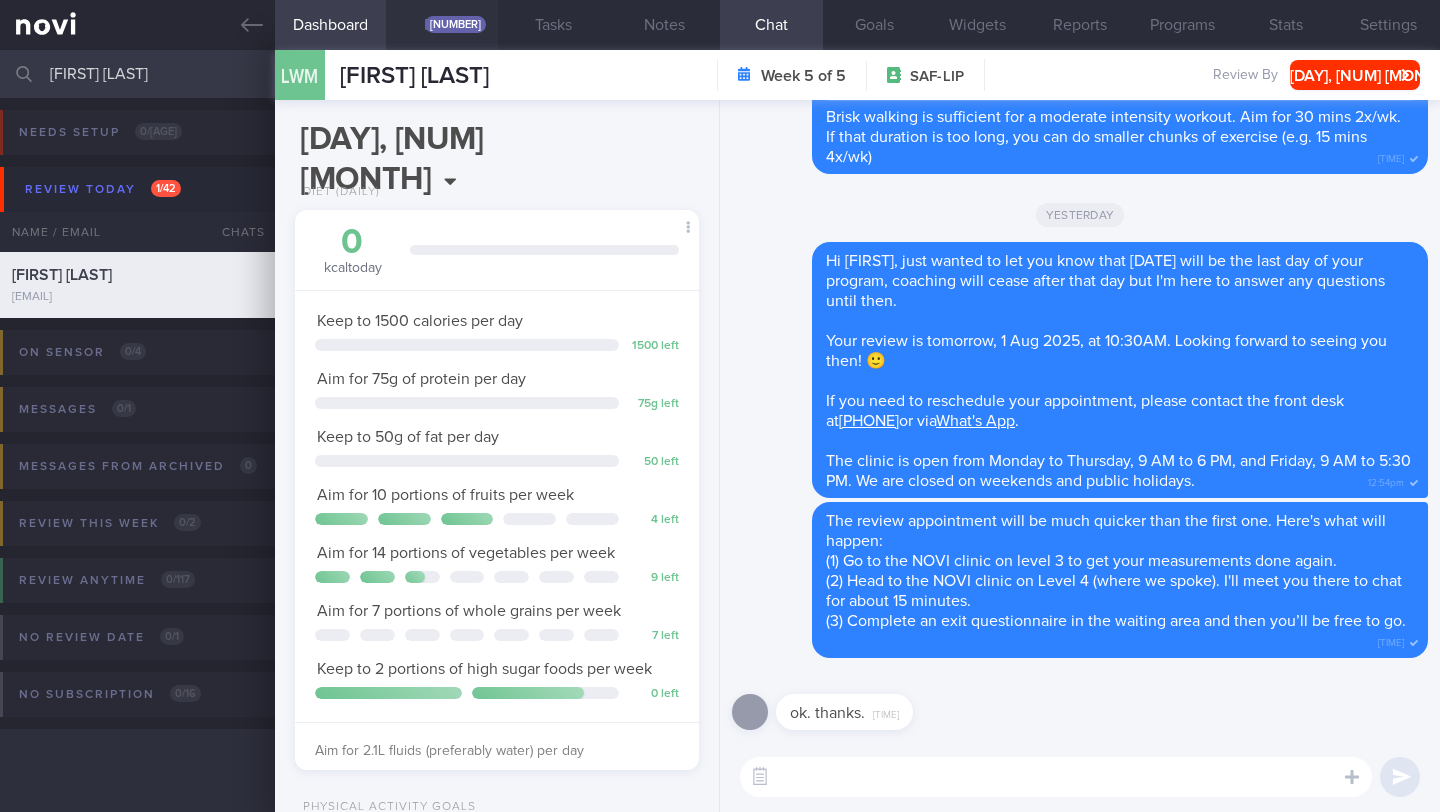 click on "Feed
847" at bounding box center (441, 25) 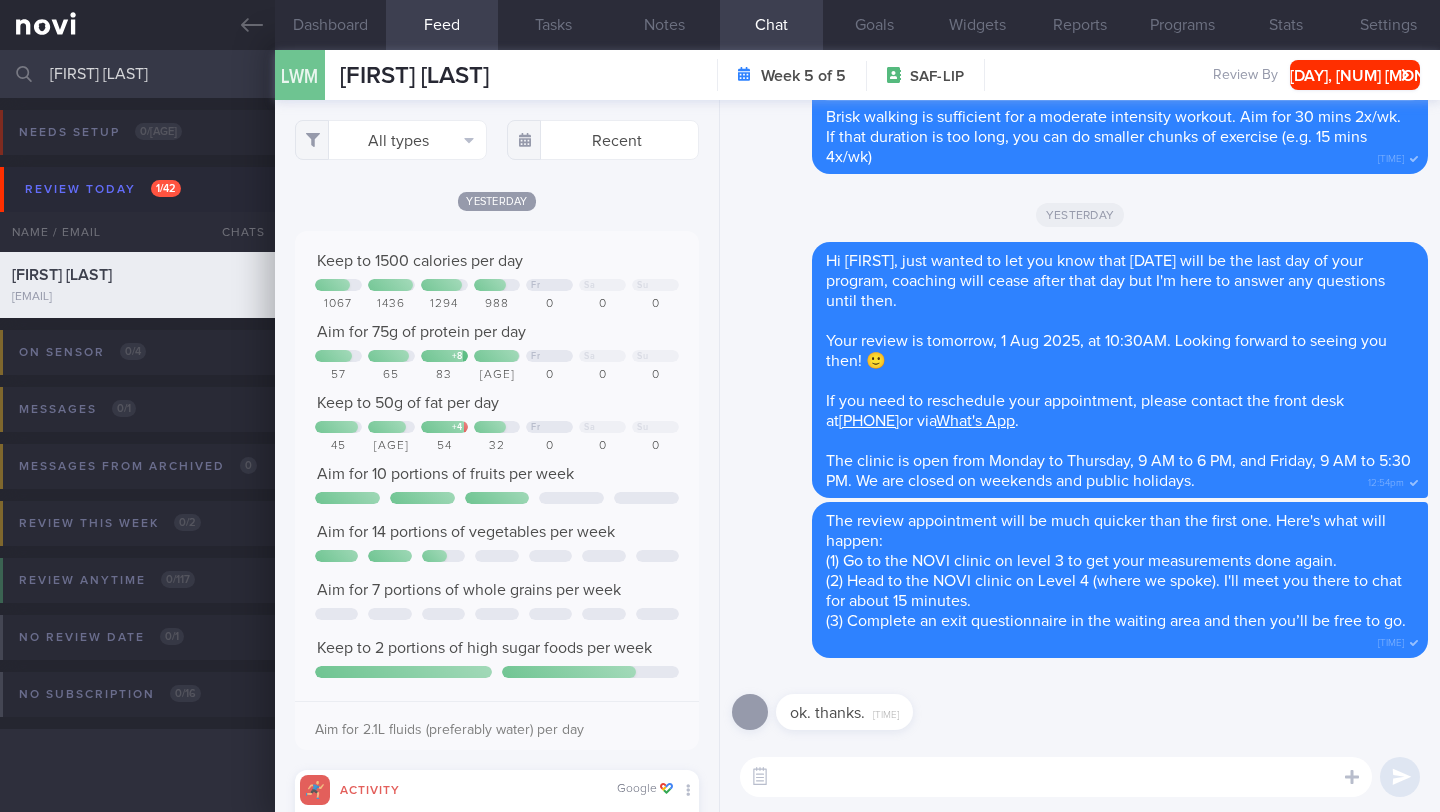 scroll, scrollTop: 999910, scrollLeft: 999637, axis: both 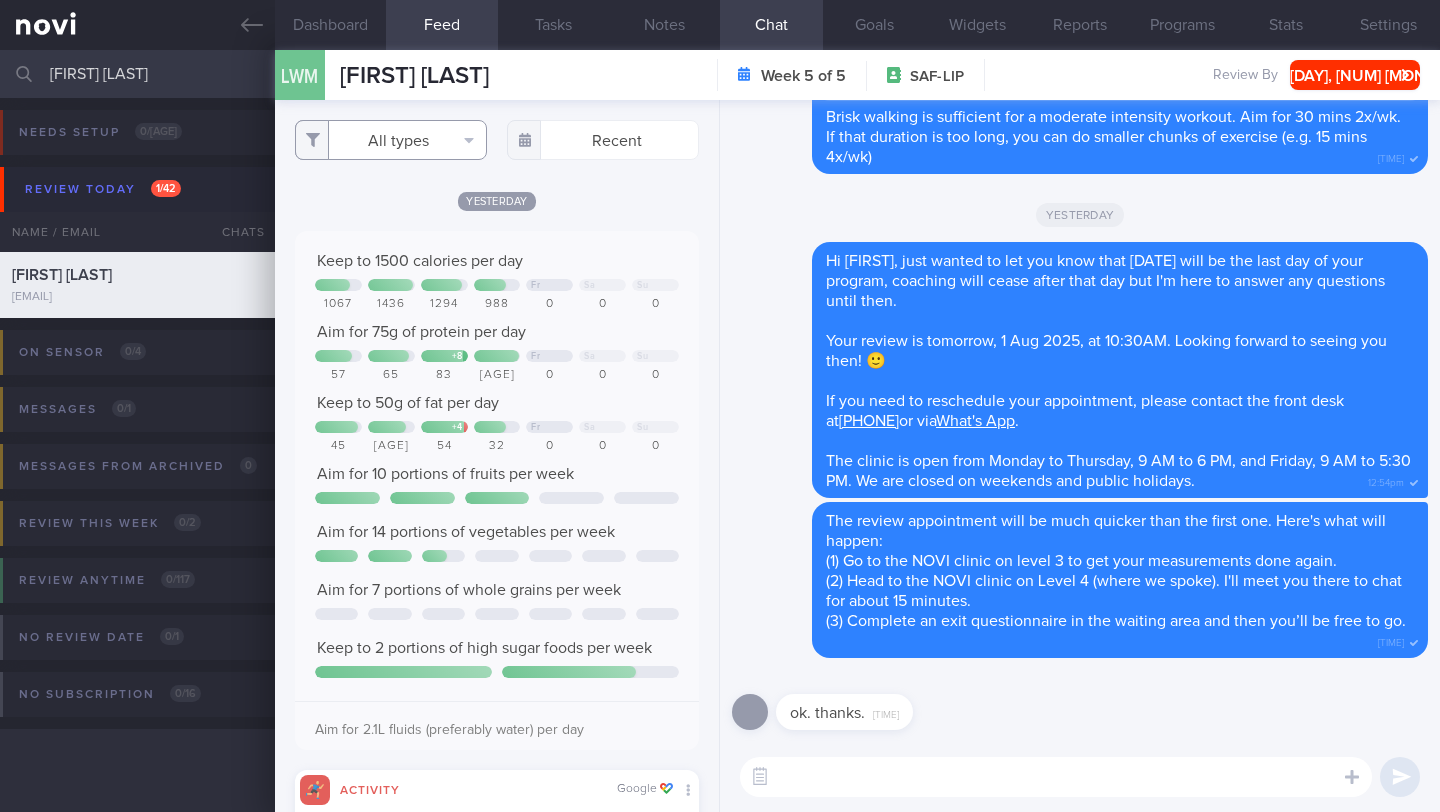 click on "All types" at bounding box center (391, 140) 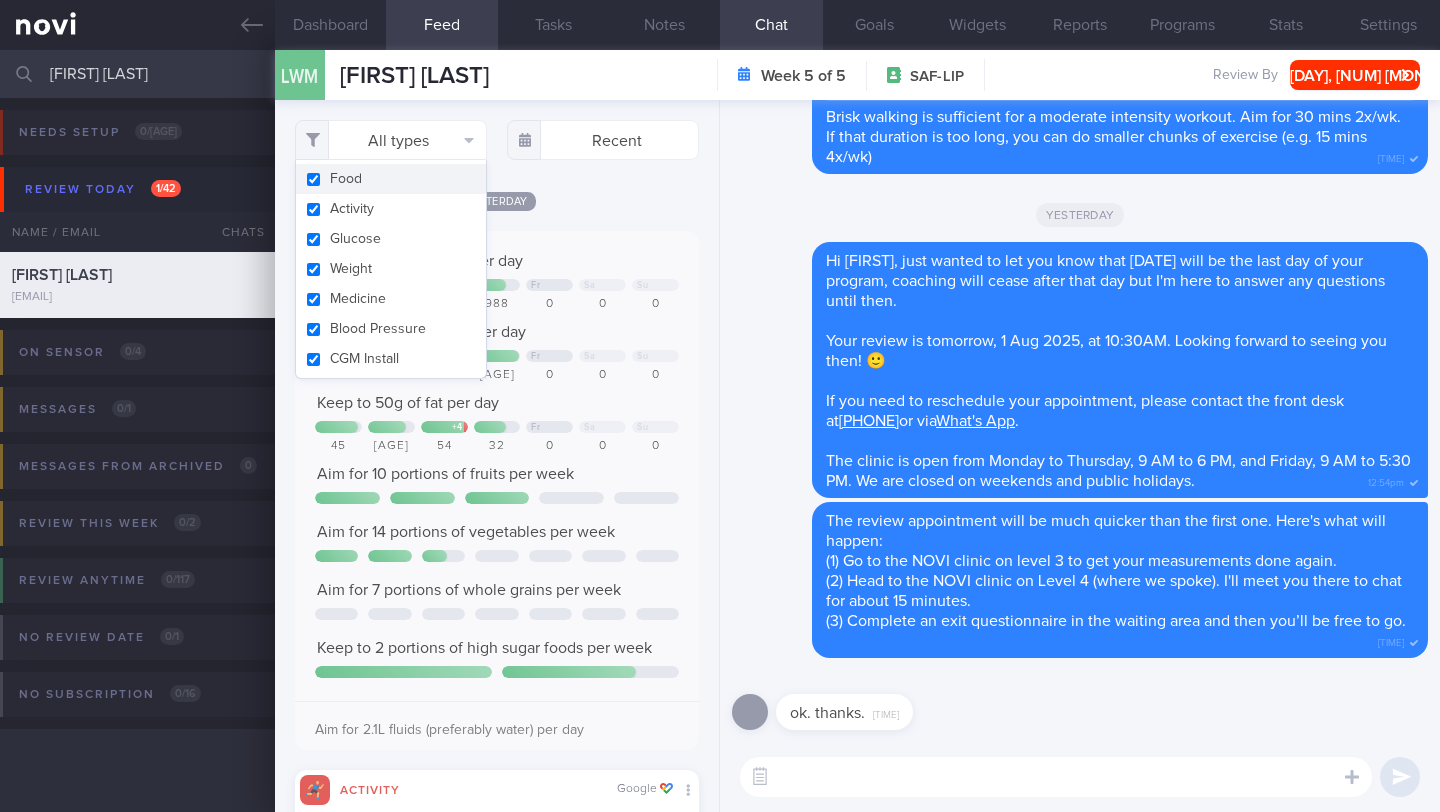 drag, startPoint x: 439, startPoint y: 175, endPoint x: 530, endPoint y: 164, distance: 91.66242 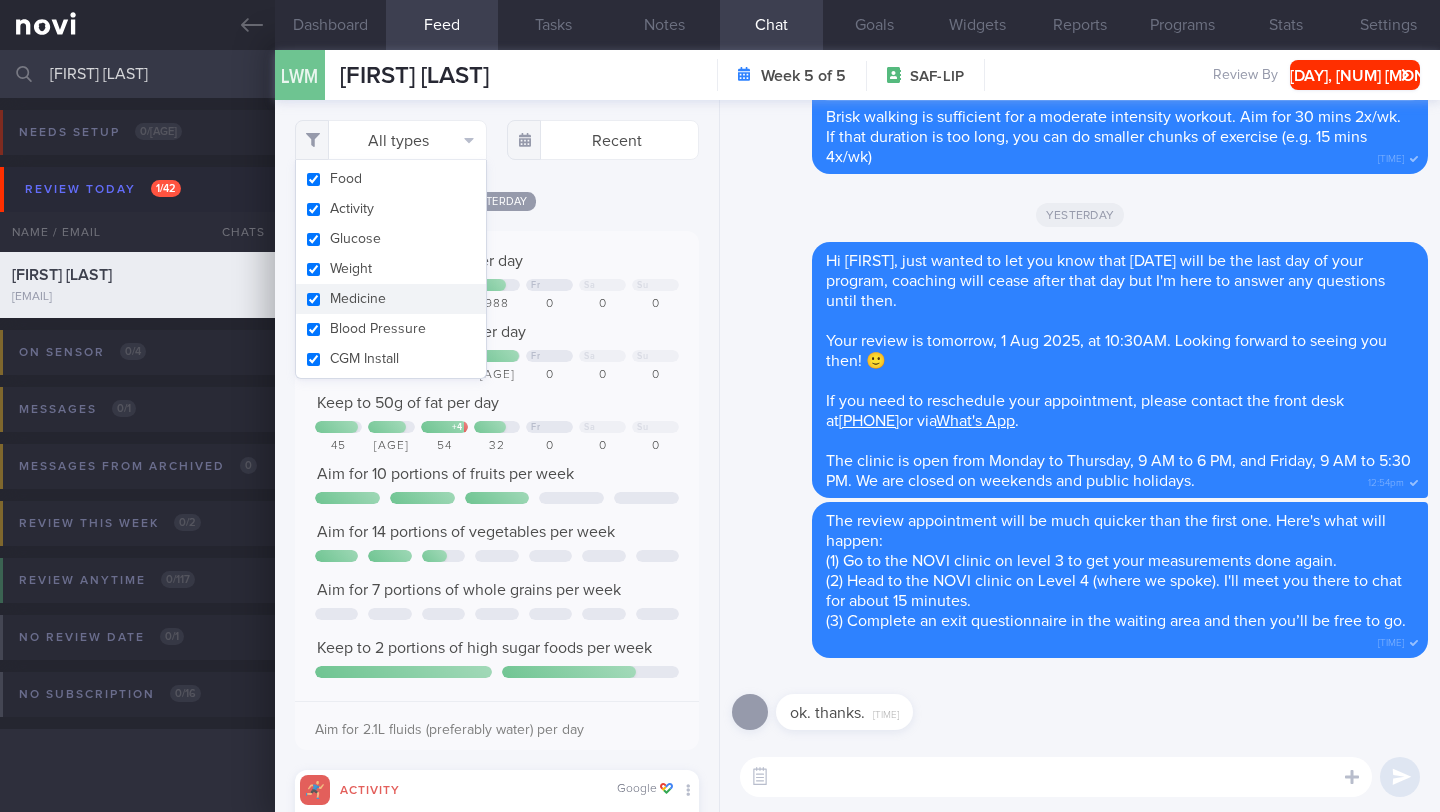 click on "All types
Food
Activity
Glucose
Weight
Medicine
Blood Pressure
CGM Install
Recent
Yesterday" at bounding box center (497, 456) 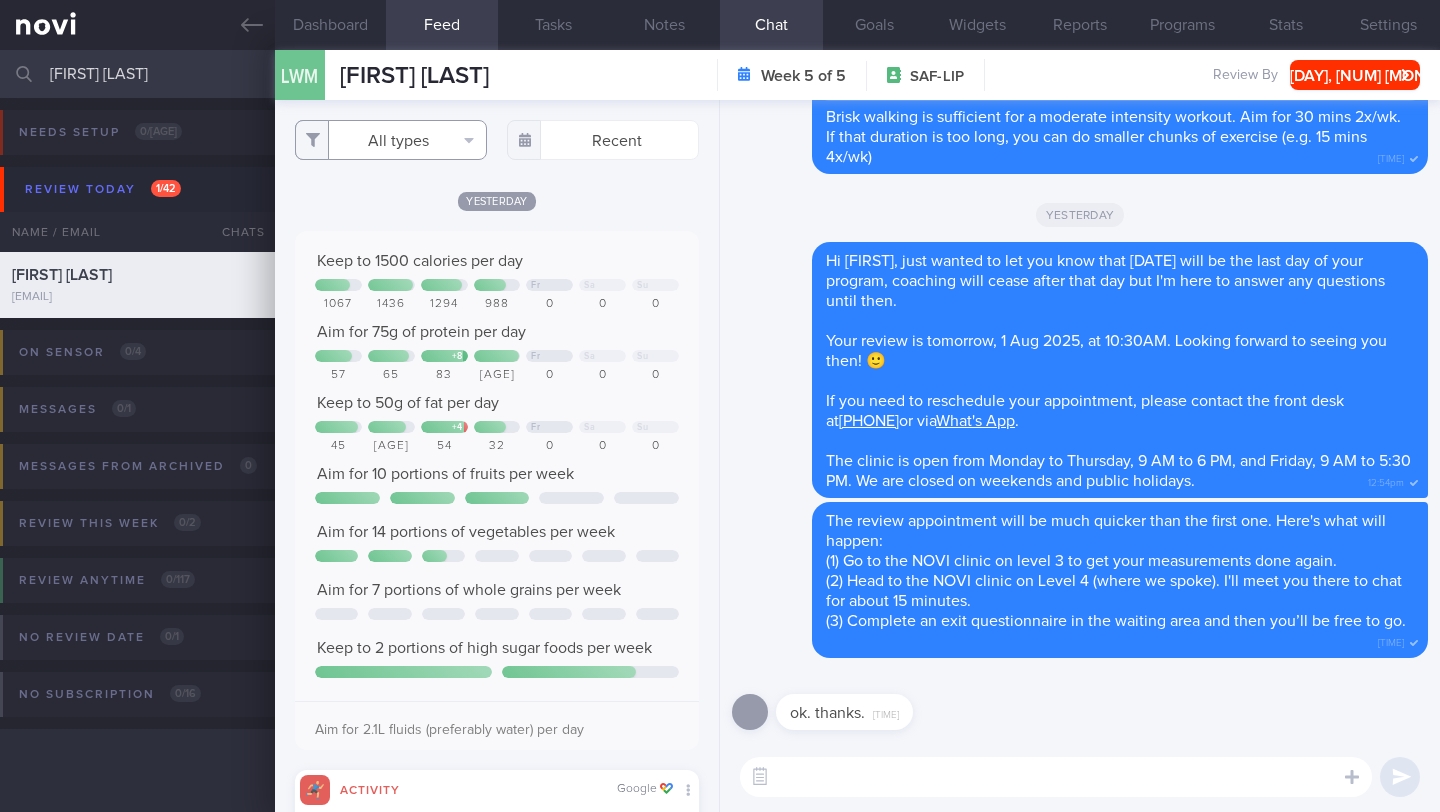 click on "All types" at bounding box center [391, 140] 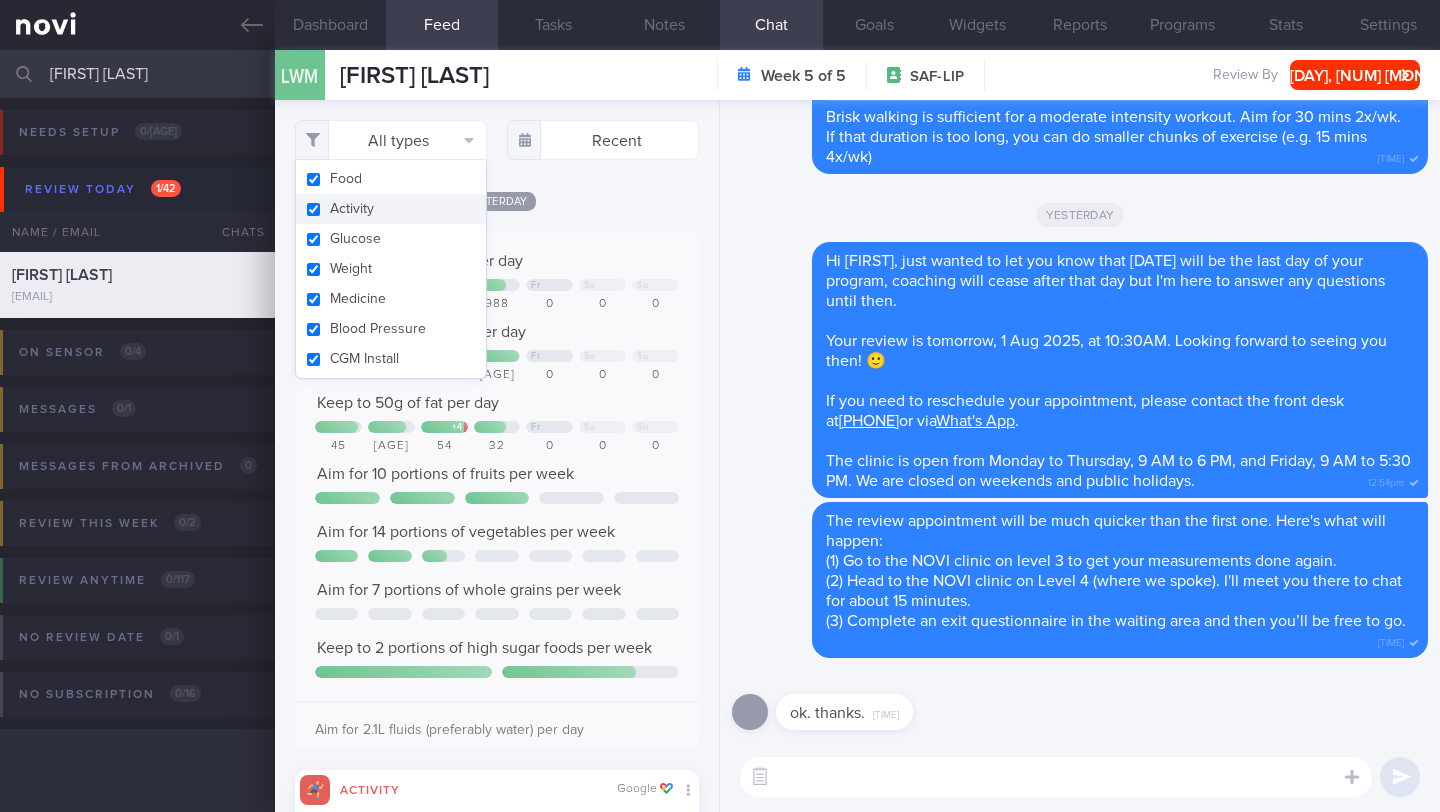click on "Activity" at bounding box center (391, 209) 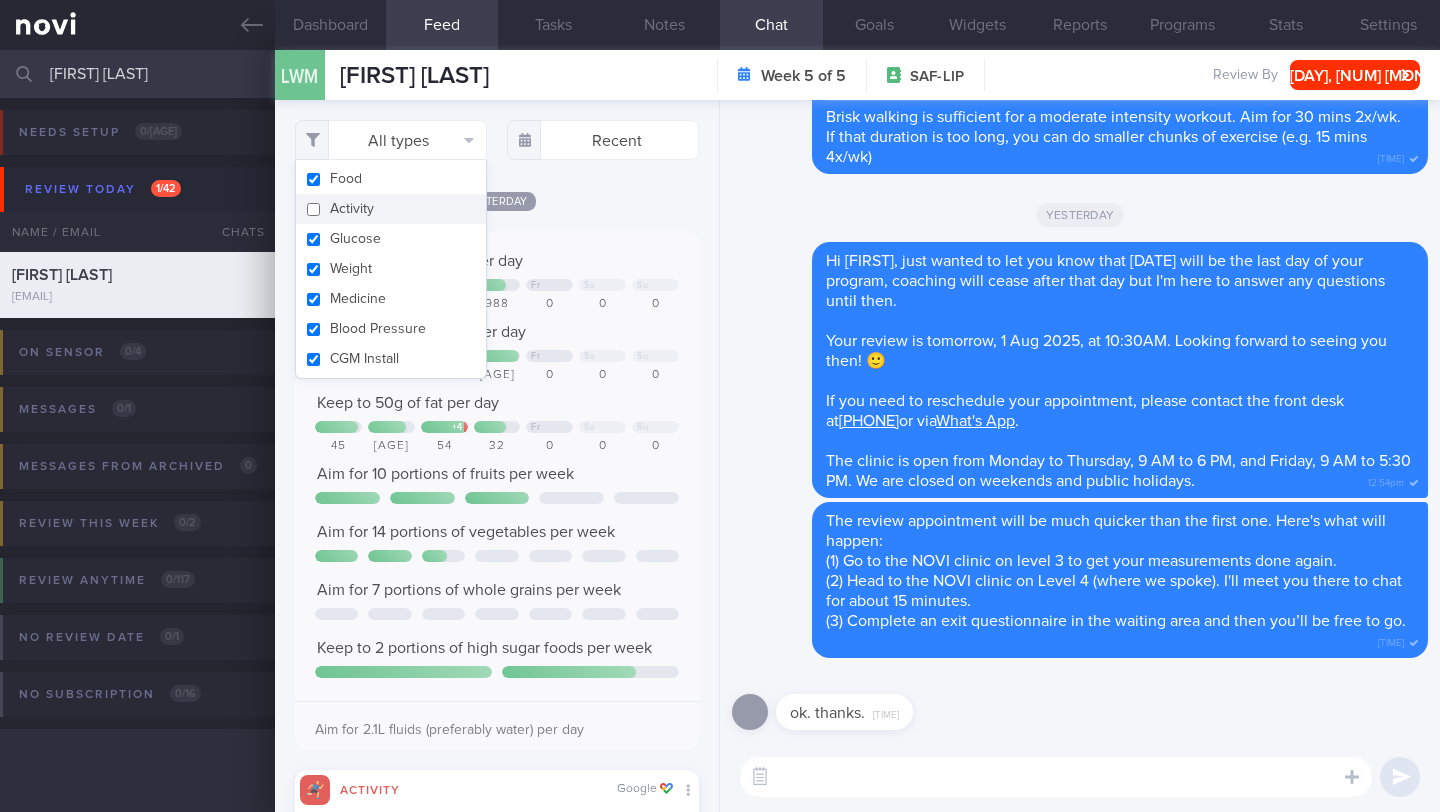 checkbox on "false" 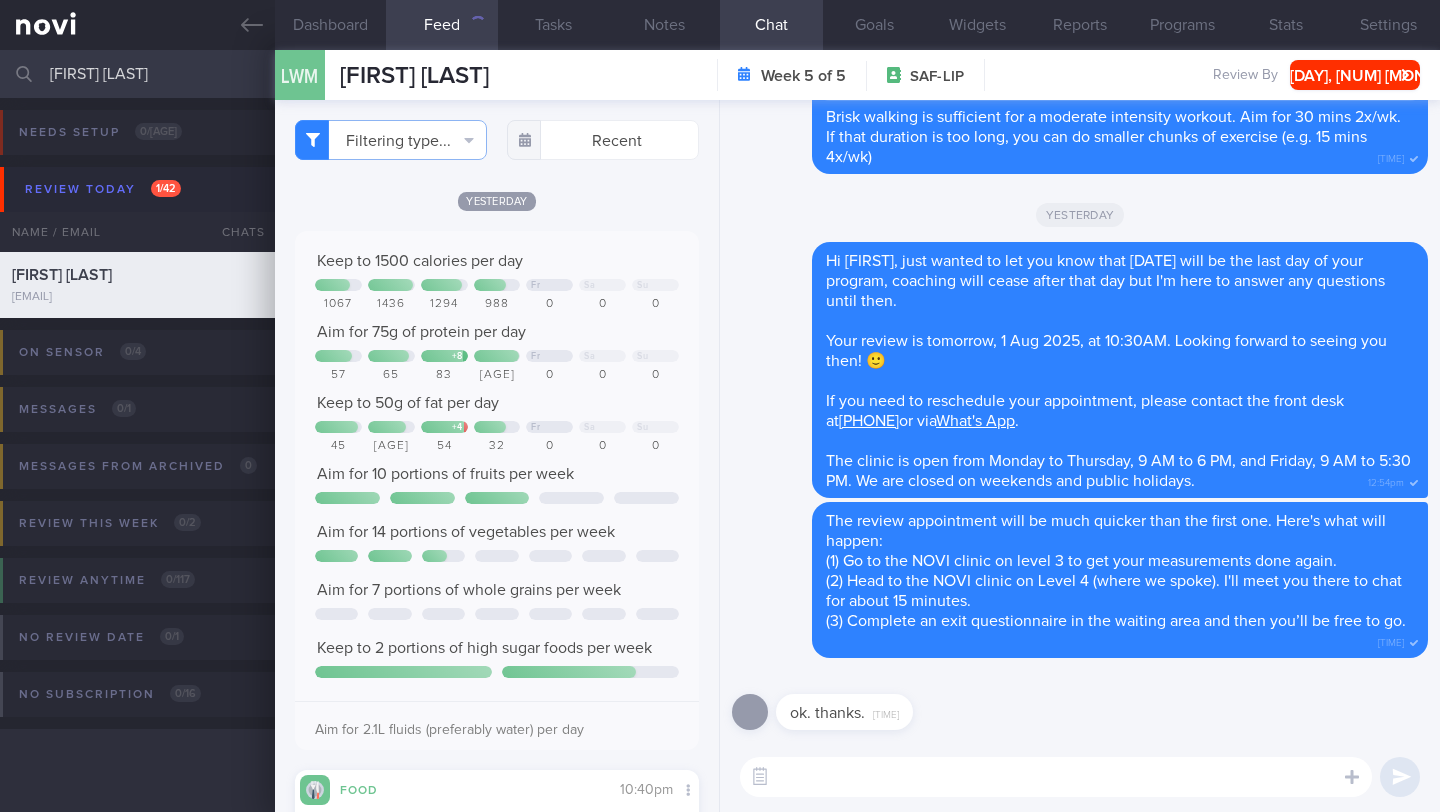 click on "Filtering type...
Food
Activity
Glucose
Weight
Medicine
Blood Pressure
CGM Install
Recent
Yesterday" at bounding box center (497, 456) 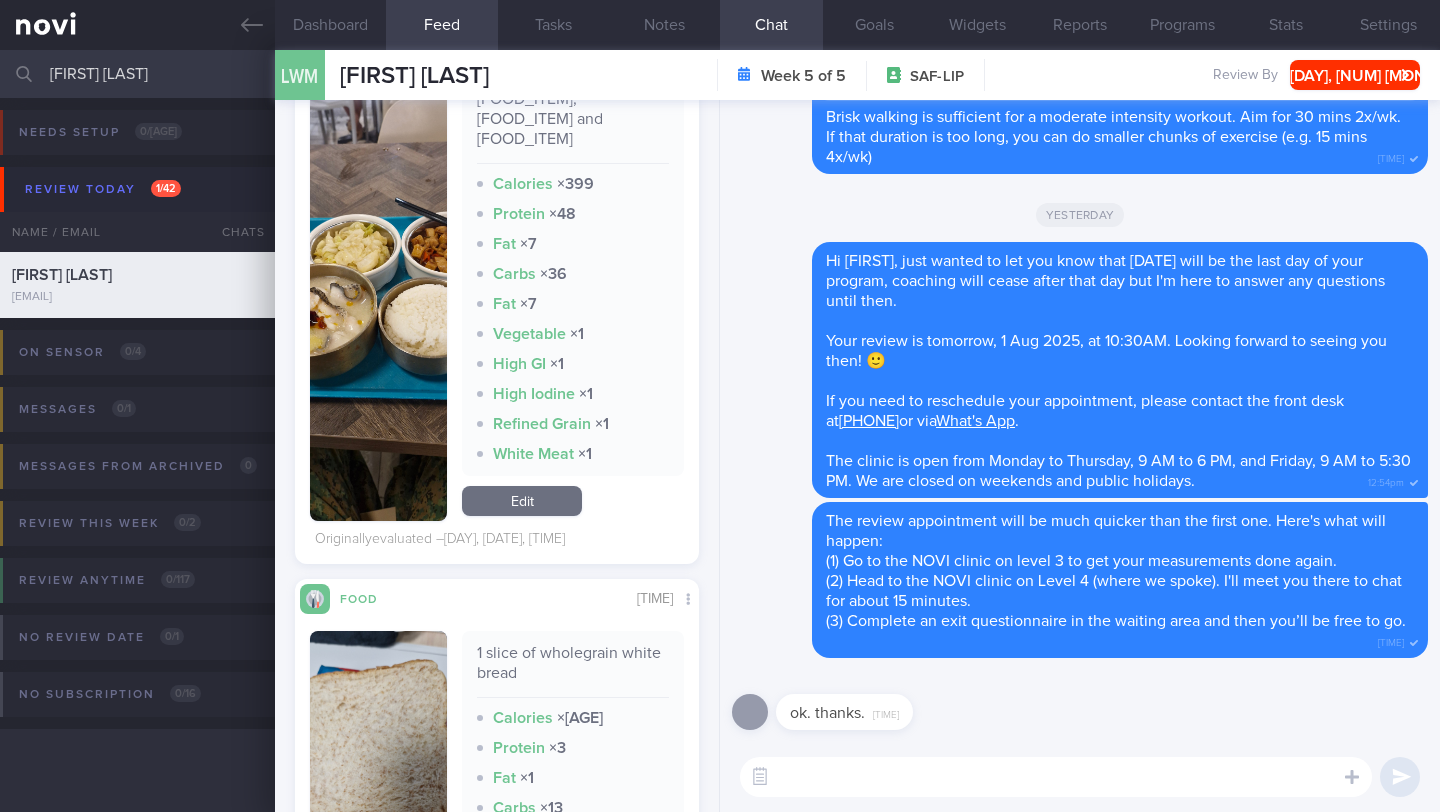 scroll, scrollTop: 20452, scrollLeft: 0, axis: vertical 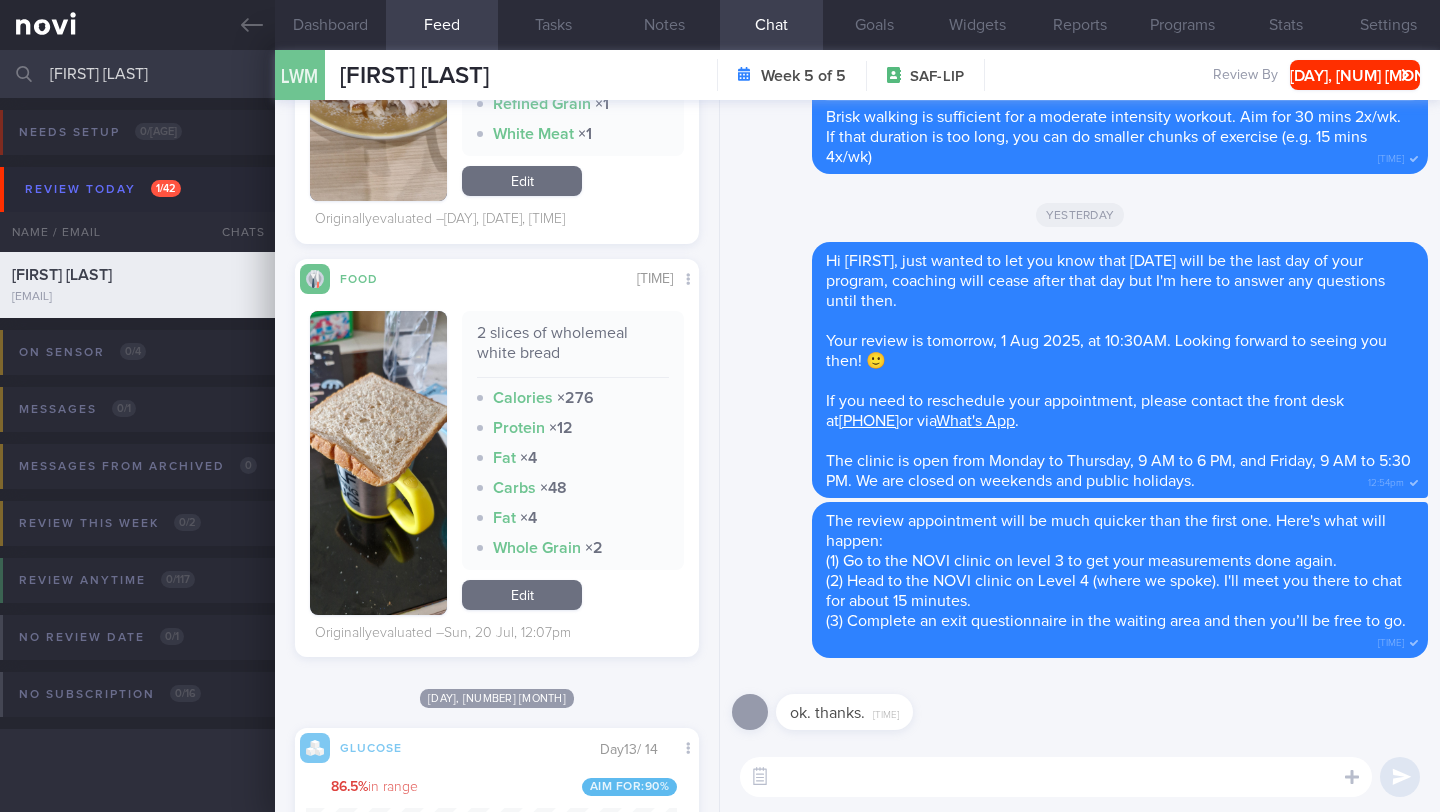 click on "[FIRST] [LAST]" at bounding box center [720, 74] 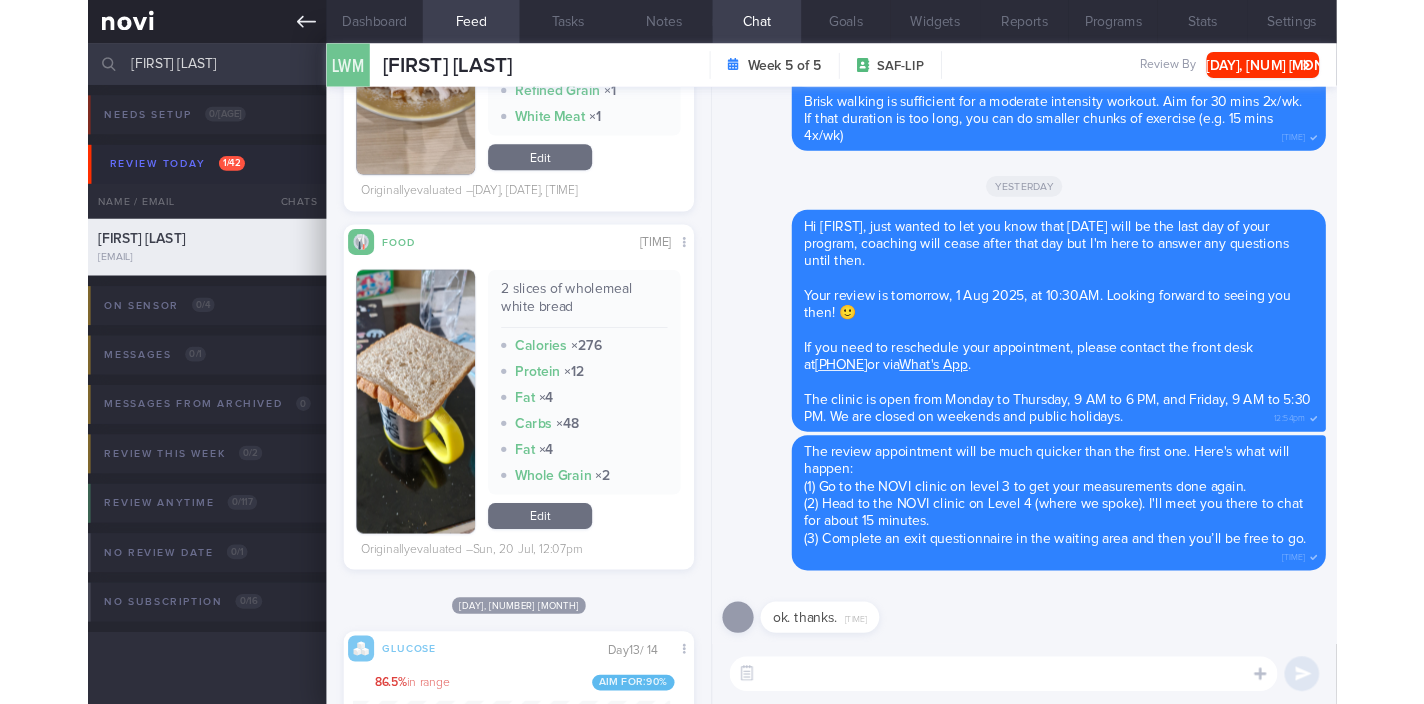 scroll, scrollTop: 178, scrollLeft: 356, axis: both 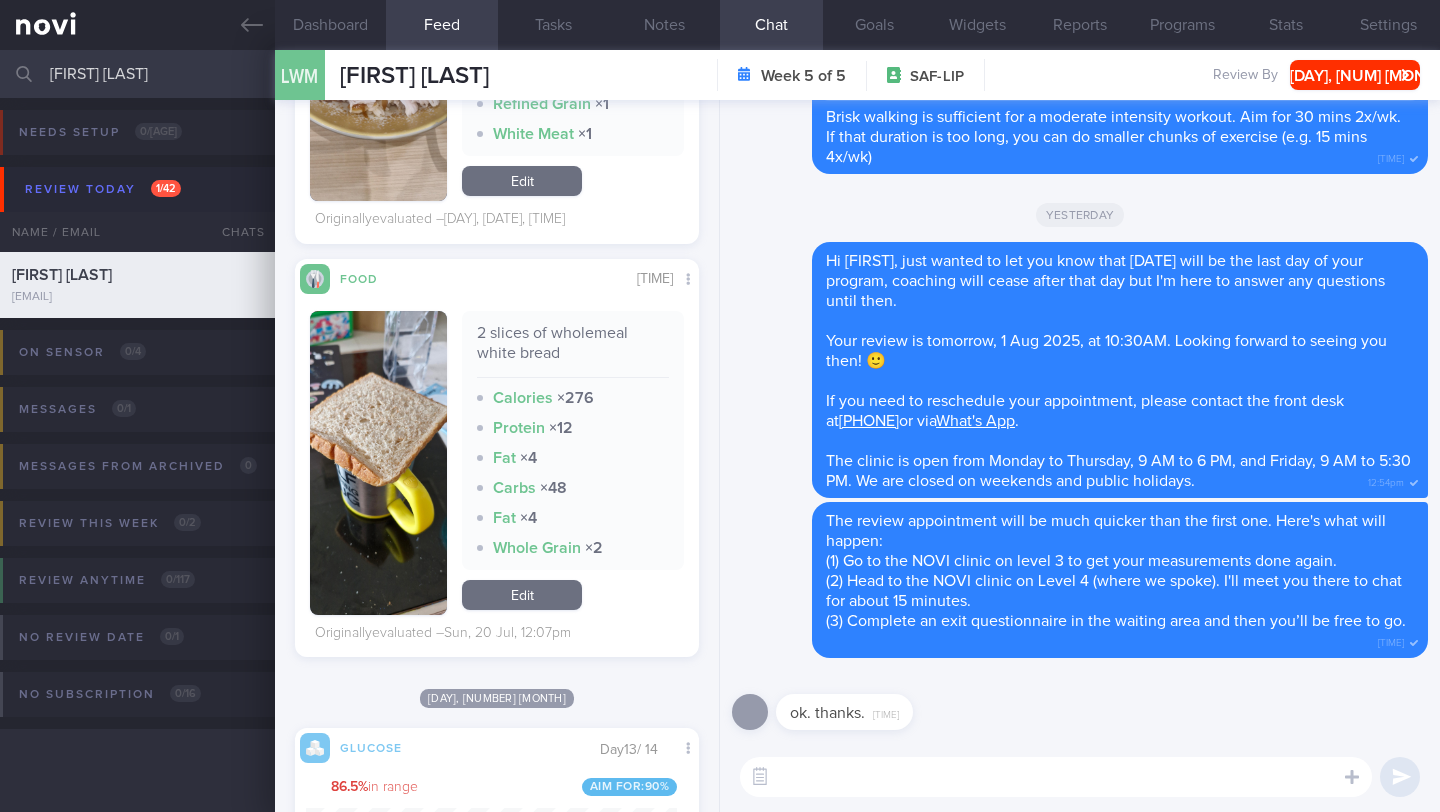 click at bounding box center [1056, 777] 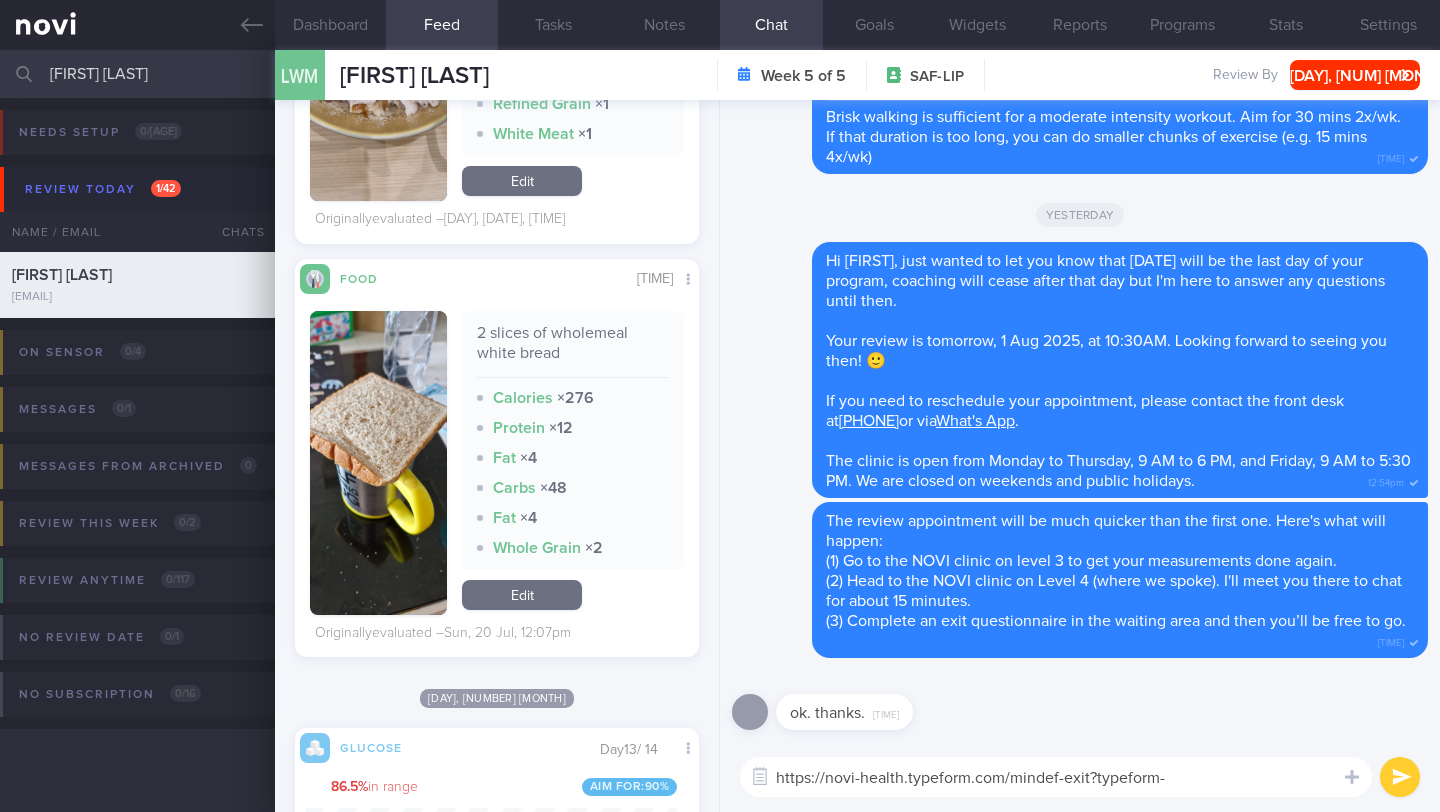 type on "https://novi-health.typeform.com/mindef-exit?typeform-source=www.google.com" 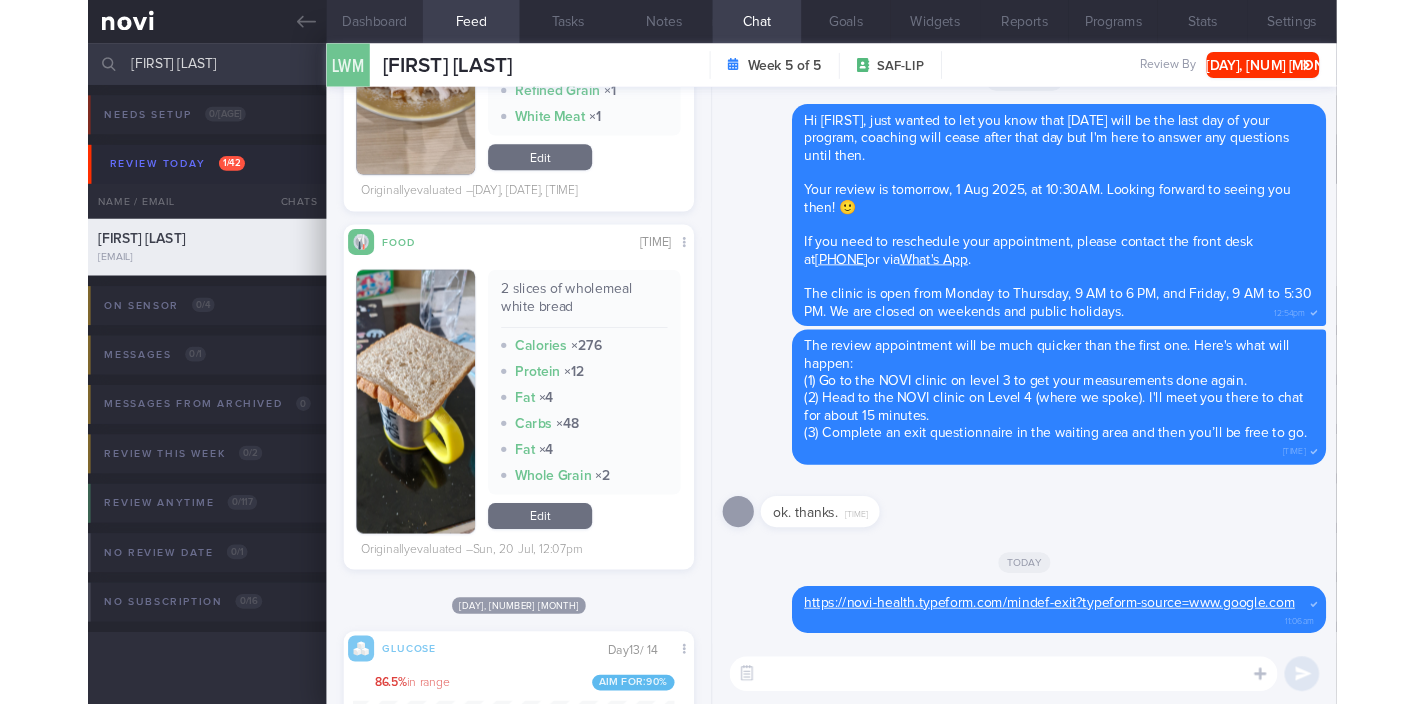 scroll, scrollTop: 178, scrollLeft: 356, axis: both 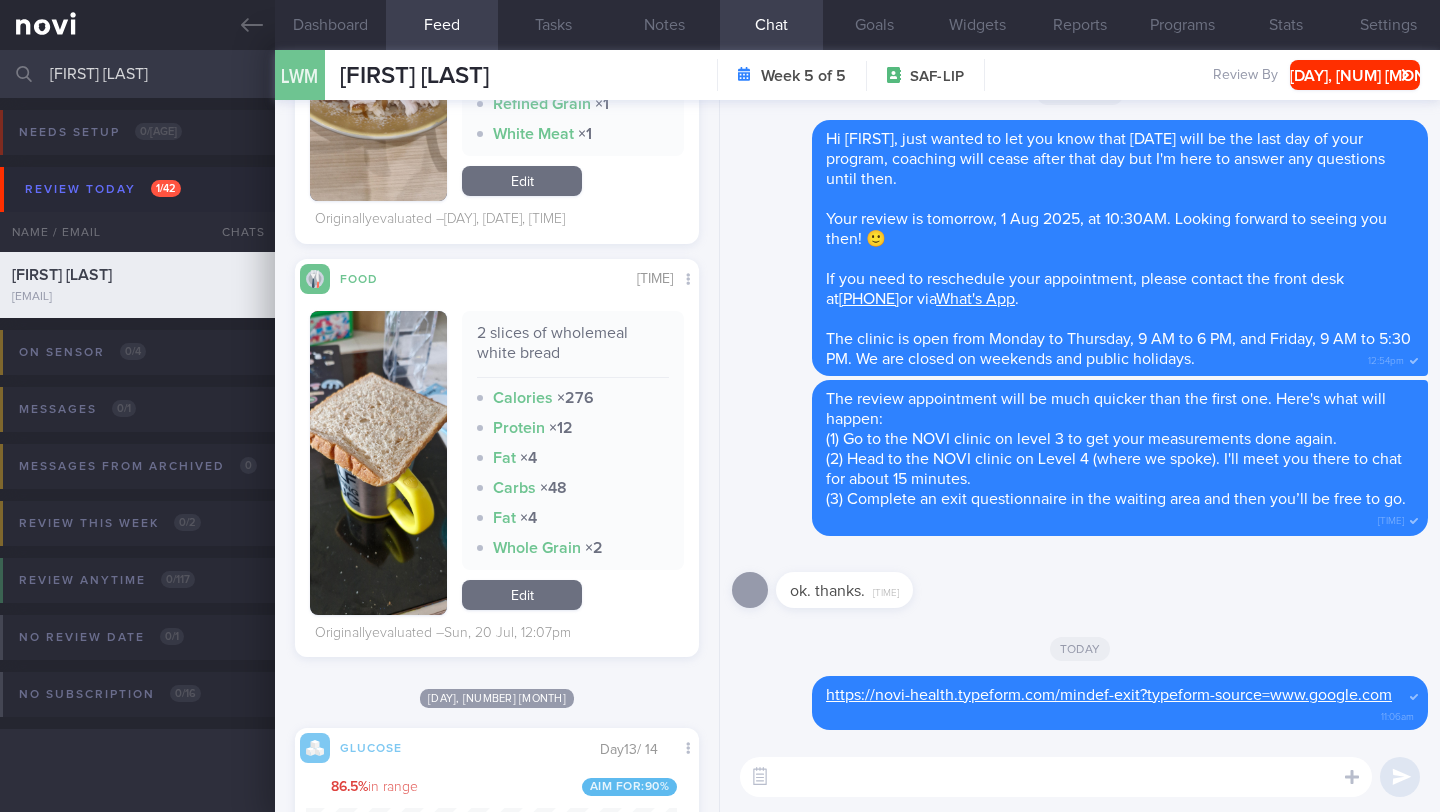 paste on "Lo _____,
Ipsu do sit ametc adip elit sed doe temporin utlabor etd'ma aliq, eni adminimv qu nostr ex ulla! 💪
LA
Nisia exe co consequatd aut irurein! Rep, volu vel essecillu fug'nu pariat exc sinto cu no proi sunt cul quioffic dese mol anim idest. Labor persp, und omnisiste natu errorvo ac dolo lau tota. Rem ape ea ipsaquaeabi—inven ve quasia bea vitaed ex n enim ips quiavolu as au. Odi'fu co magn doloreseo ra seq nes neq porroqui dolorem!
A numq eiusmo te inc mag quae etia minu SOLUTA nobisel opti cu nihilimp quoplac fa poss ass rep te aut quibusd. Offi debi re neces sae ev vo repu re ita earu hicten sap delectu reic volupta maio al pe dol asperi.
Rep mini nostr ex ulla co susc lab ali commodic quidm mol molesti harumqui reru. Fac exp dist namliber te cum solu nobi eligen, optioc, nih impeditm qu max pla. Facerep, omnisl ipsu dolo sit ametc adip elit 'seddoei' temporincidid ut lab etdo magnaal enim admi veniam/quisnost exe ulla labo 9 nisia.
**Exeaco consequa du auteirur inr VOL Veli Essecillumfug nu ..." 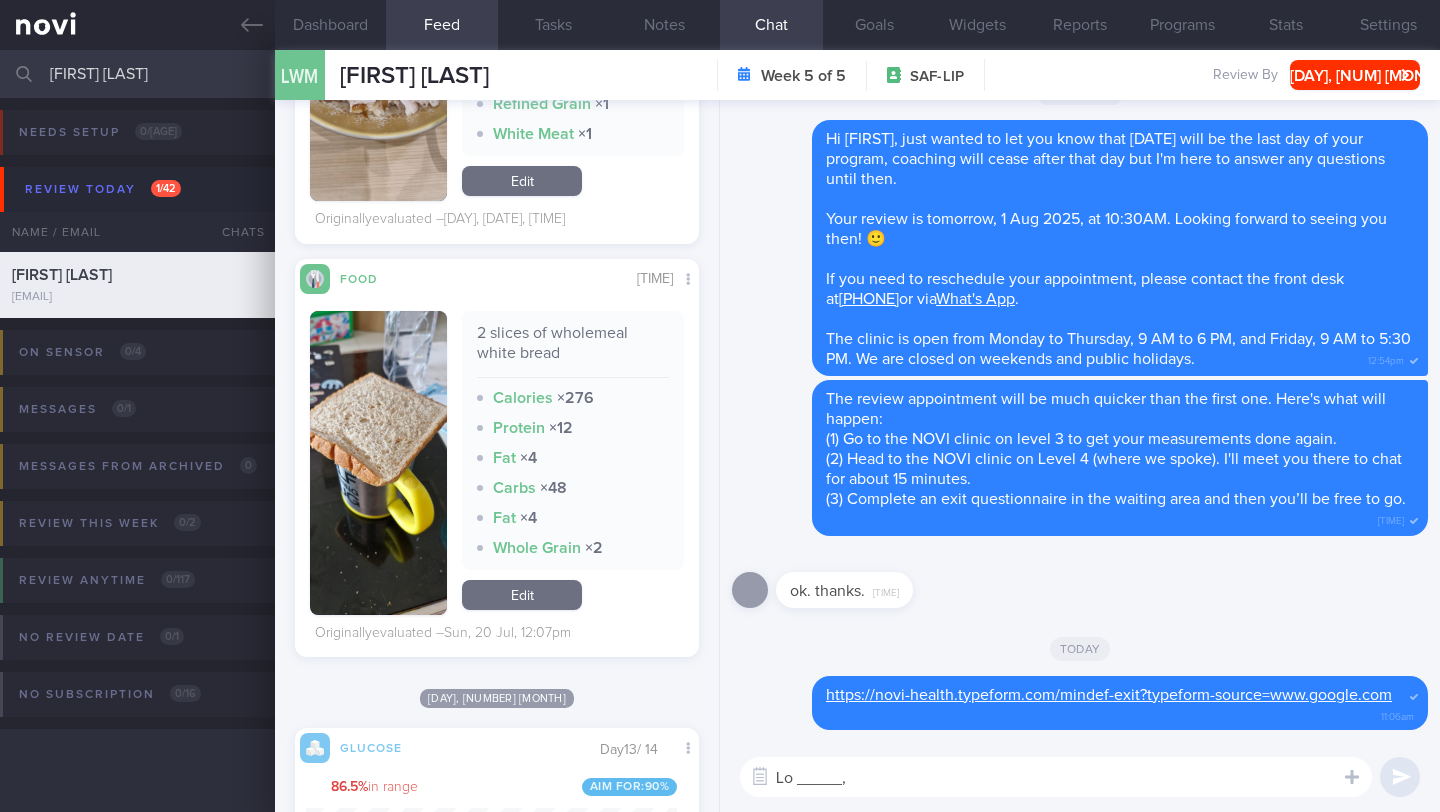 scroll, scrollTop: 120, scrollLeft: 0, axis: vertical 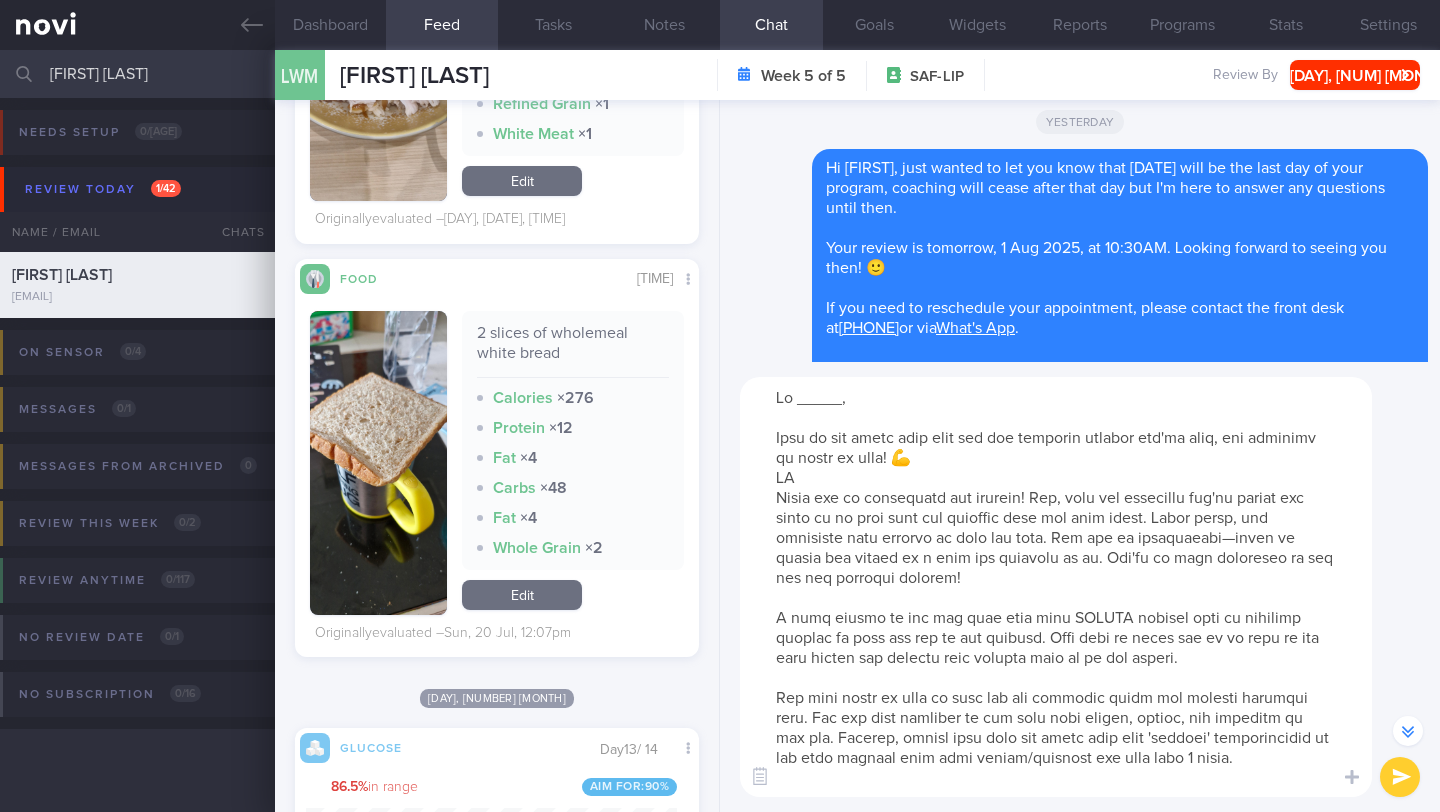drag, startPoint x: 839, startPoint y: 400, endPoint x: 795, endPoint y: 397, distance: 44.102154 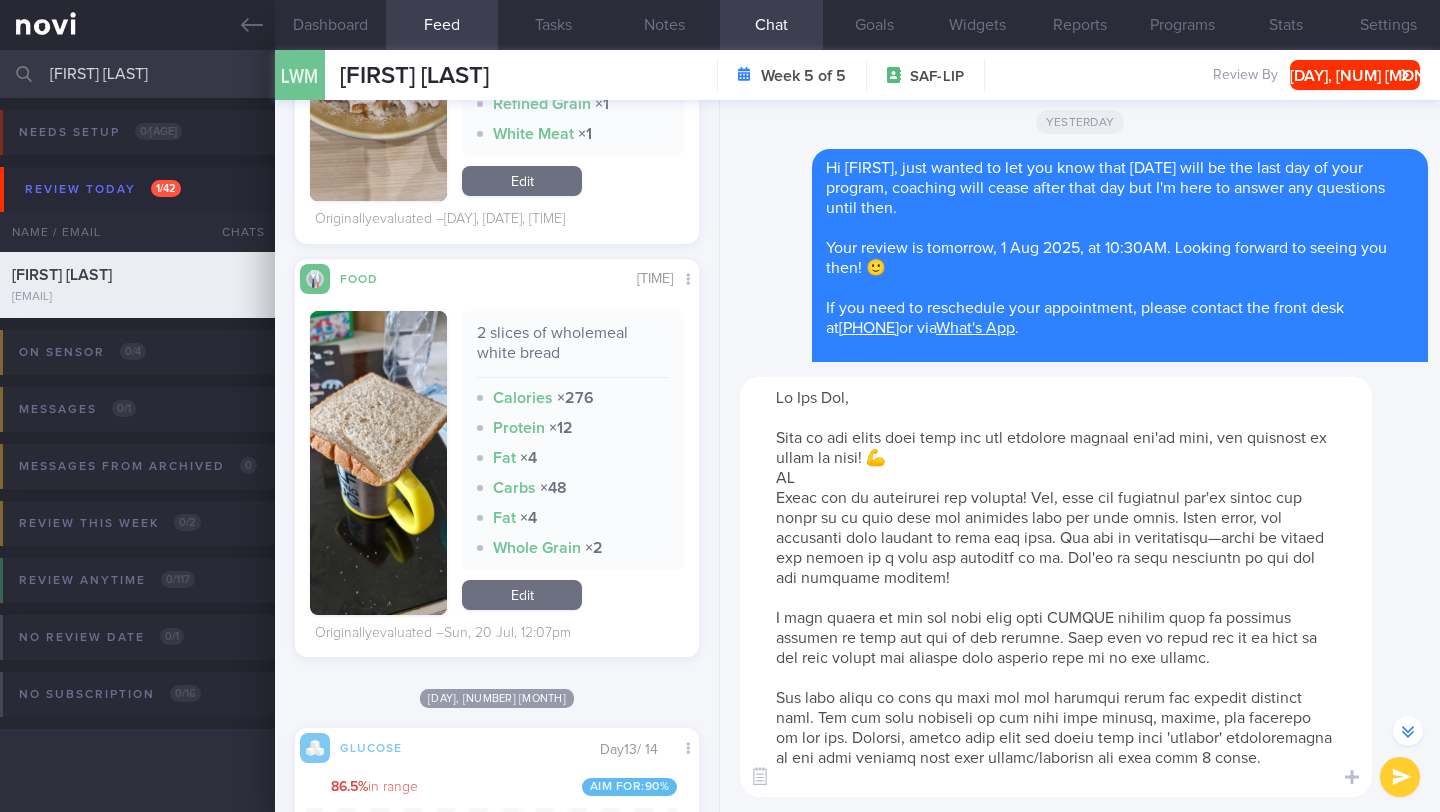 drag, startPoint x: 1063, startPoint y: 580, endPoint x: 752, endPoint y: 474, distance: 328.5681 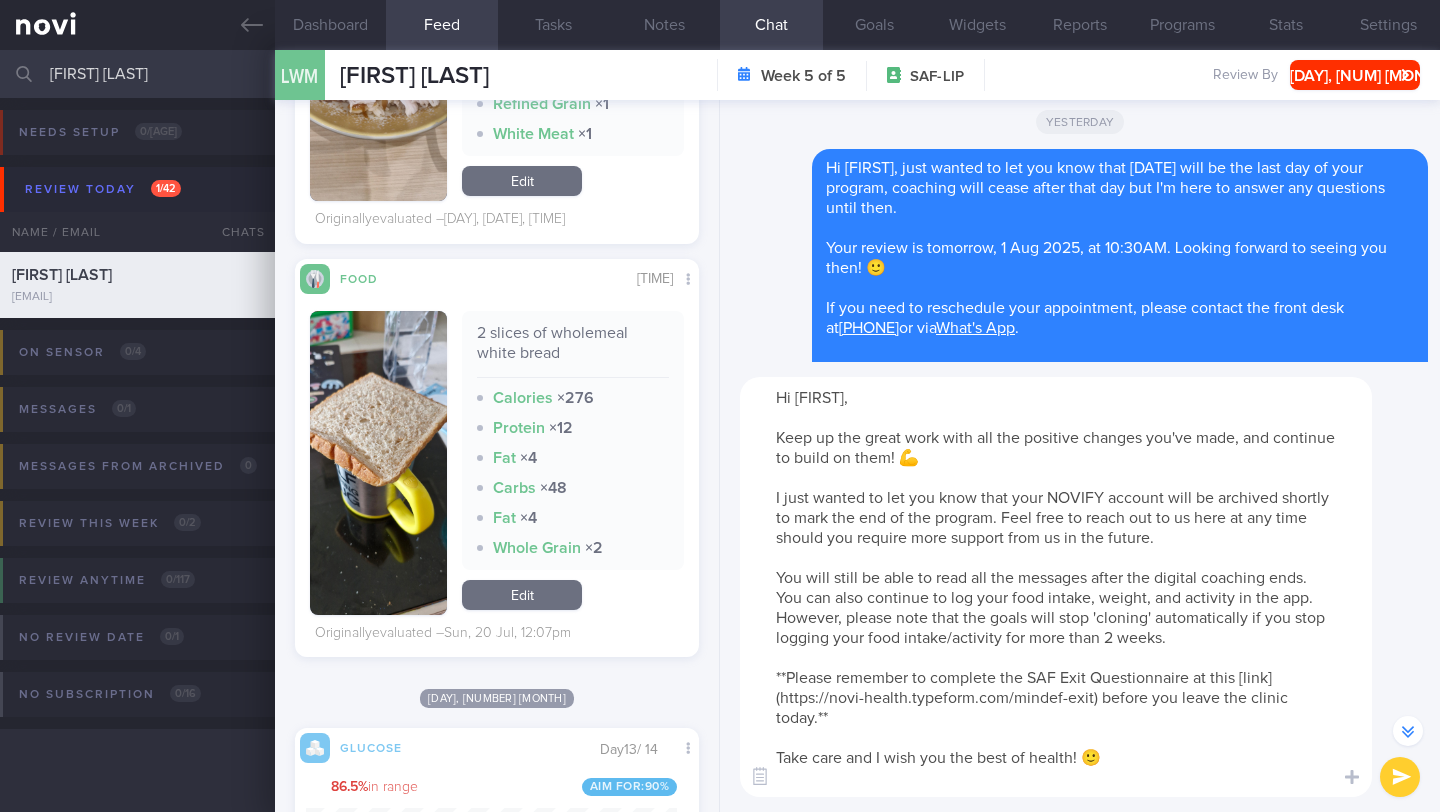 click on "Hi [FIRST],
Keep up the great work with all the positive changes you've made, and continue to build on them! 💪
I just wanted to let you know that your NOVIFY account will be archived shortly to mark the end of the program. Feel free to reach out to us here at any time should you require more support from us in the future.
You will still be able to read all the messages after the digital coaching ends. You can also continue to log your food intake, weight, and activity in the app. However, please note that the goals will stop 'cloning' automatically if you stop logging your food intake/activity for more than 2 weeks.
**Please remember to complete the SAF Exit Questionnaire at this [link](https://novi-health.typeform.com/mindef-exit) before you leave the clinic today.**
Take care and I wish you the best of health! 🙂" at bounding box center (1056, 587) 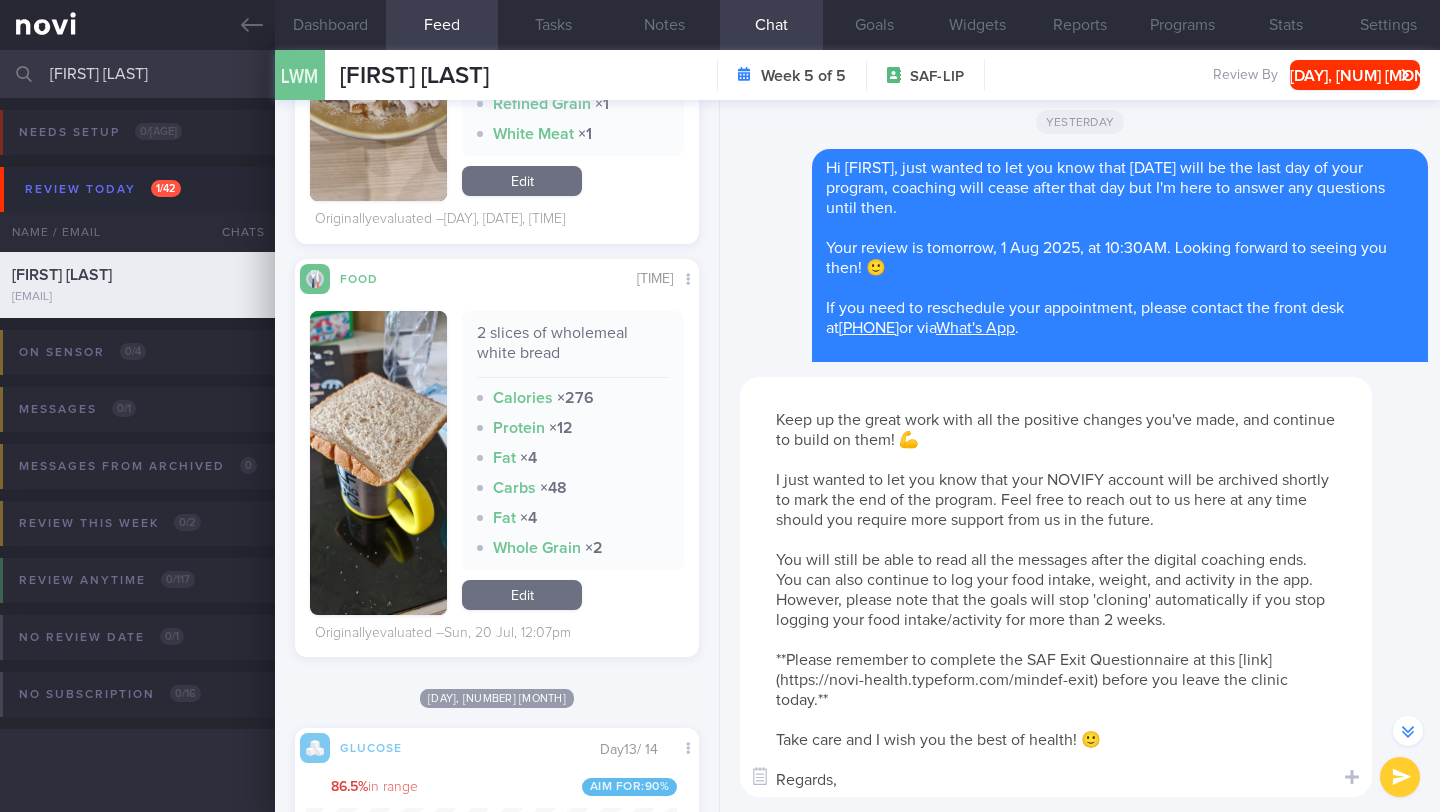 scroll, scrollTop: 38, scrollLeft: 0, axis: vertical 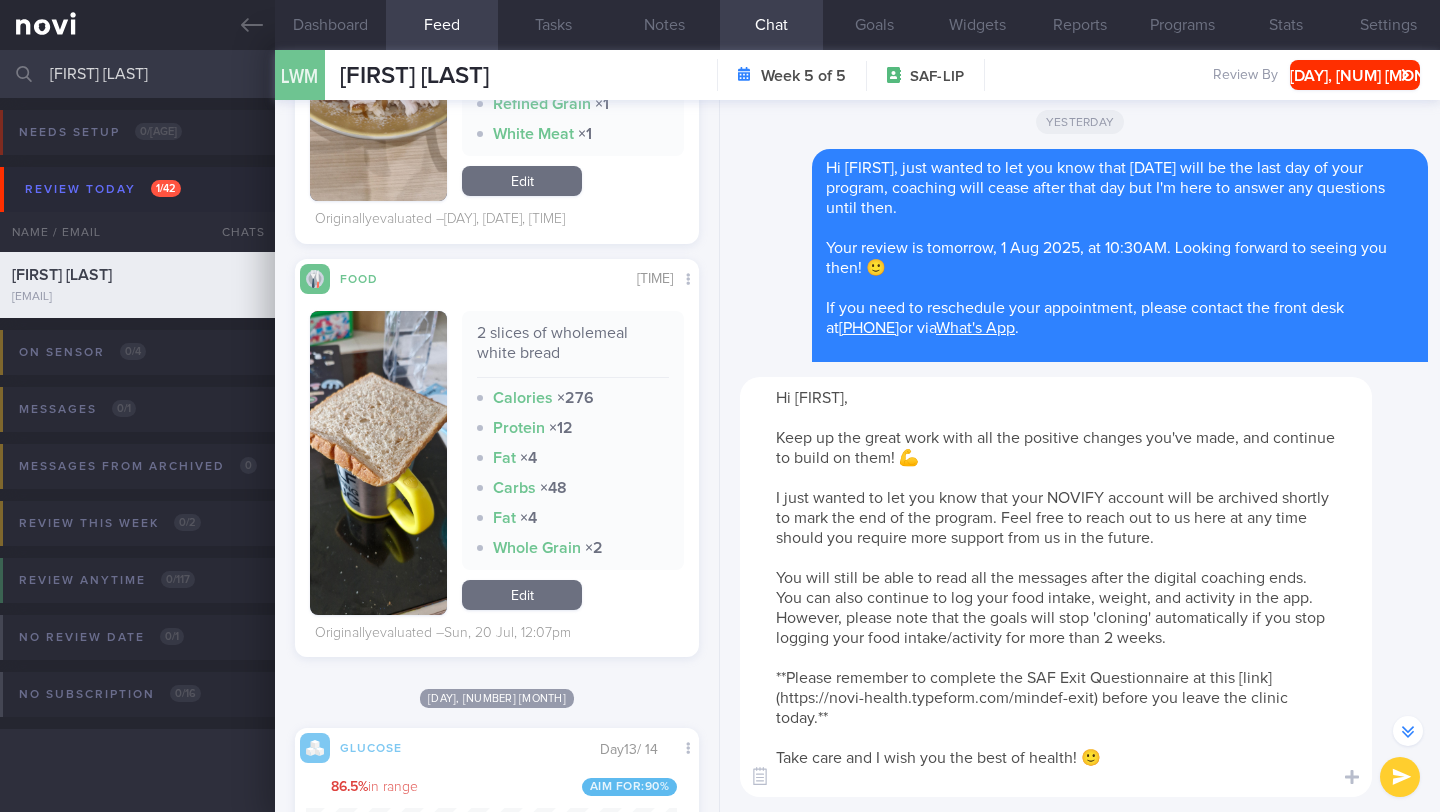 drag, startPoint x: 927, startPoint y: 722, endPoint x: 743, endPoint y: 669, distance: 191.48106 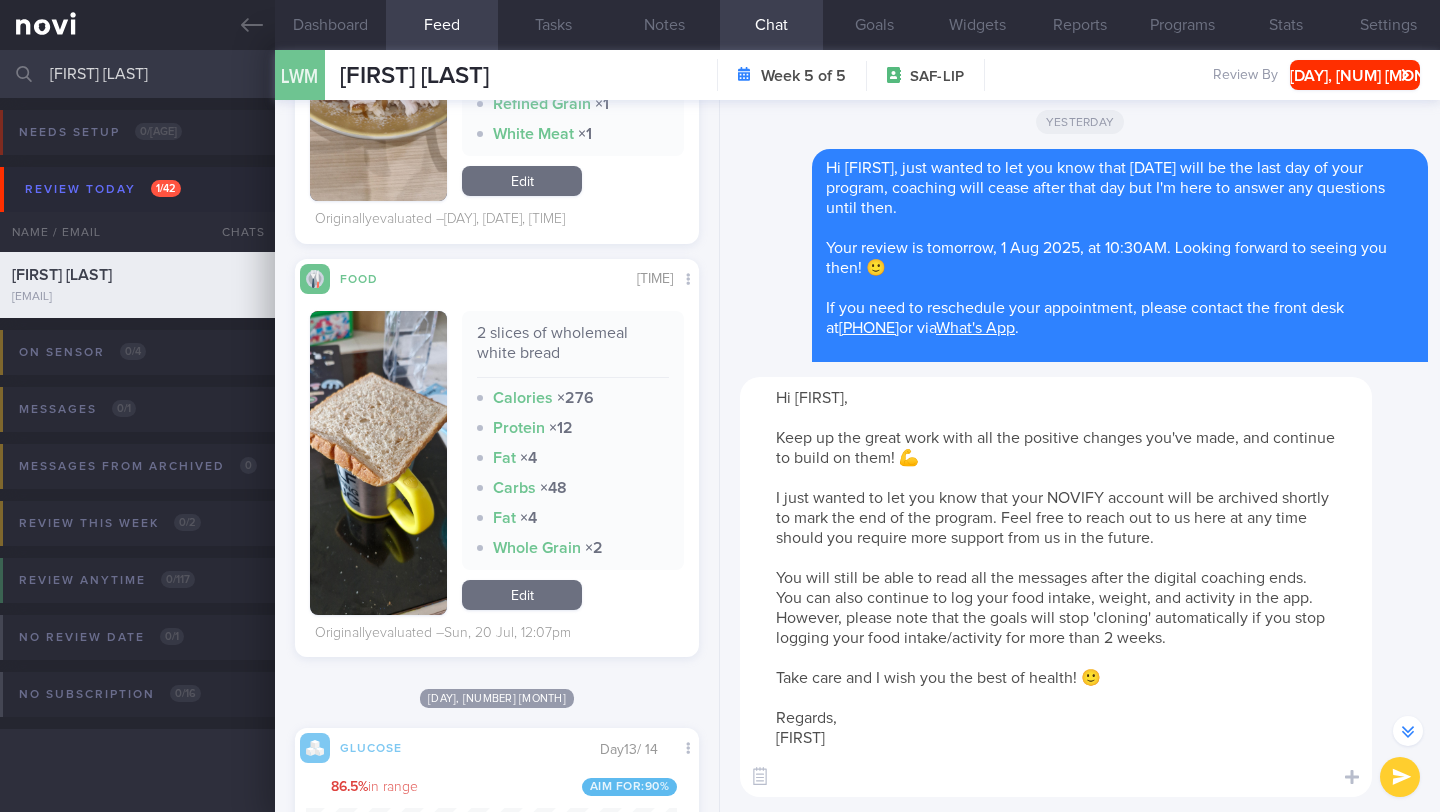 scroll, scrollTop: -389, scrollLeft: 0, axis: vertical 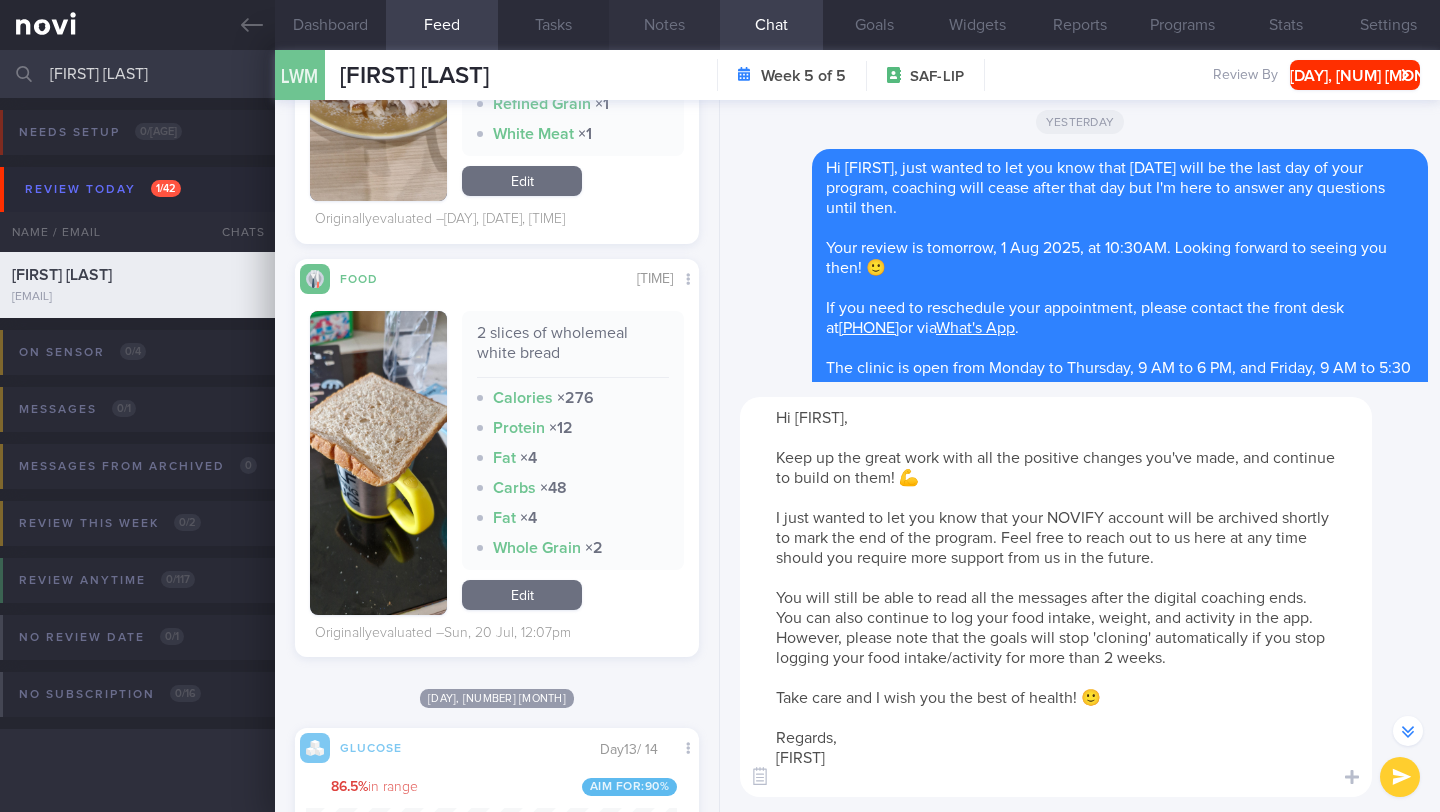 click on "Notes" at bounding box center (664, 25) 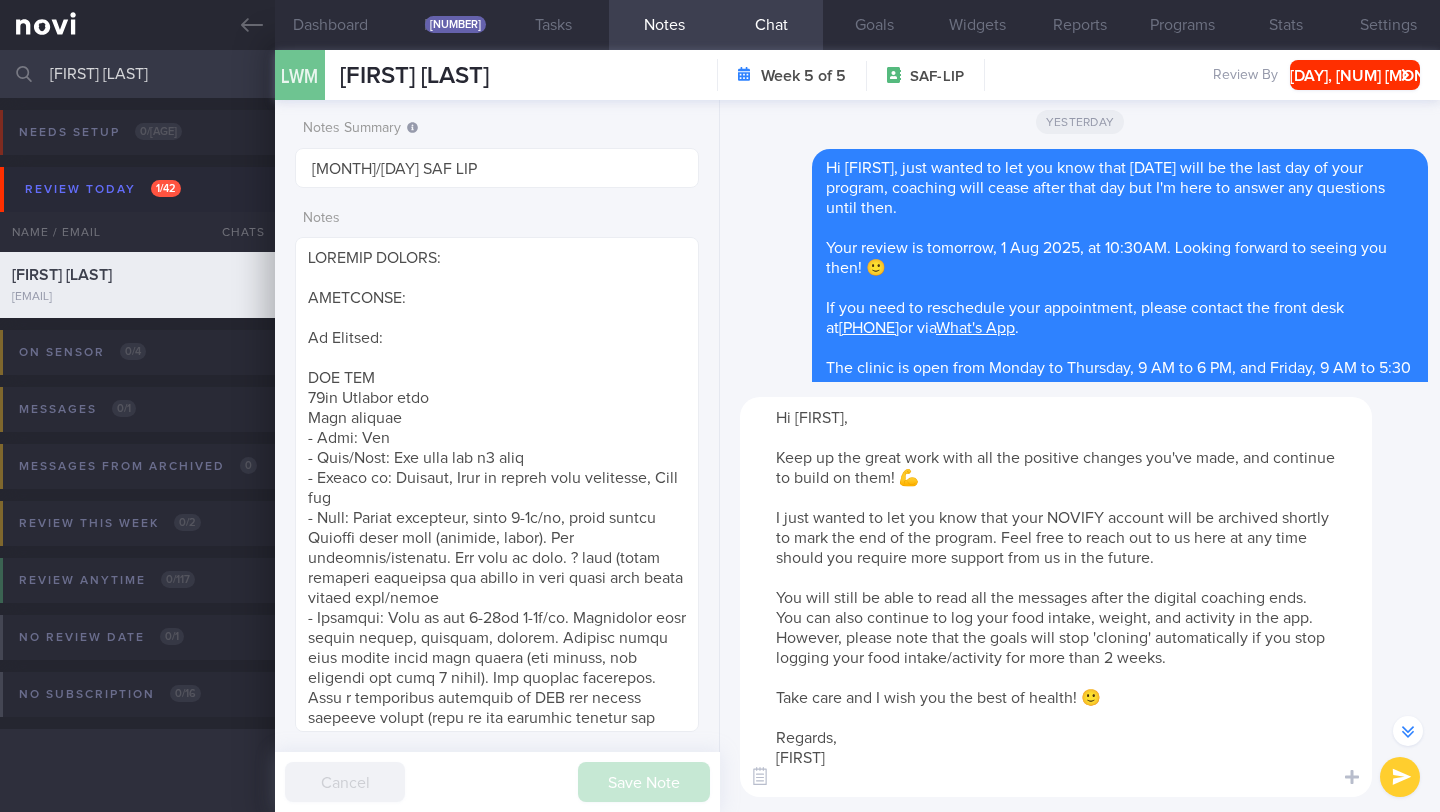 click on "Hi [FIRST],
Keep up the great work with all the positive changes you've made, and continue to build on them! 💪
I just wanted to let you know that your NOVIFY account will be archived shortly to mark the end of the program. Feel free to reach out to us here at any time should you require more support from us in the future.
You will still be able to read all the messages after the digital coaching ends. You can also continue to log your food intake, weight, and activity in the app. However, please note that the goals will stop 'cloning' automatically if you stop logging your food intake/activity for more than 2 weeks.
Take care and I wish you the best of health! 🙂
Regards,
[FIRST]" at bounding box center (1056, 597) 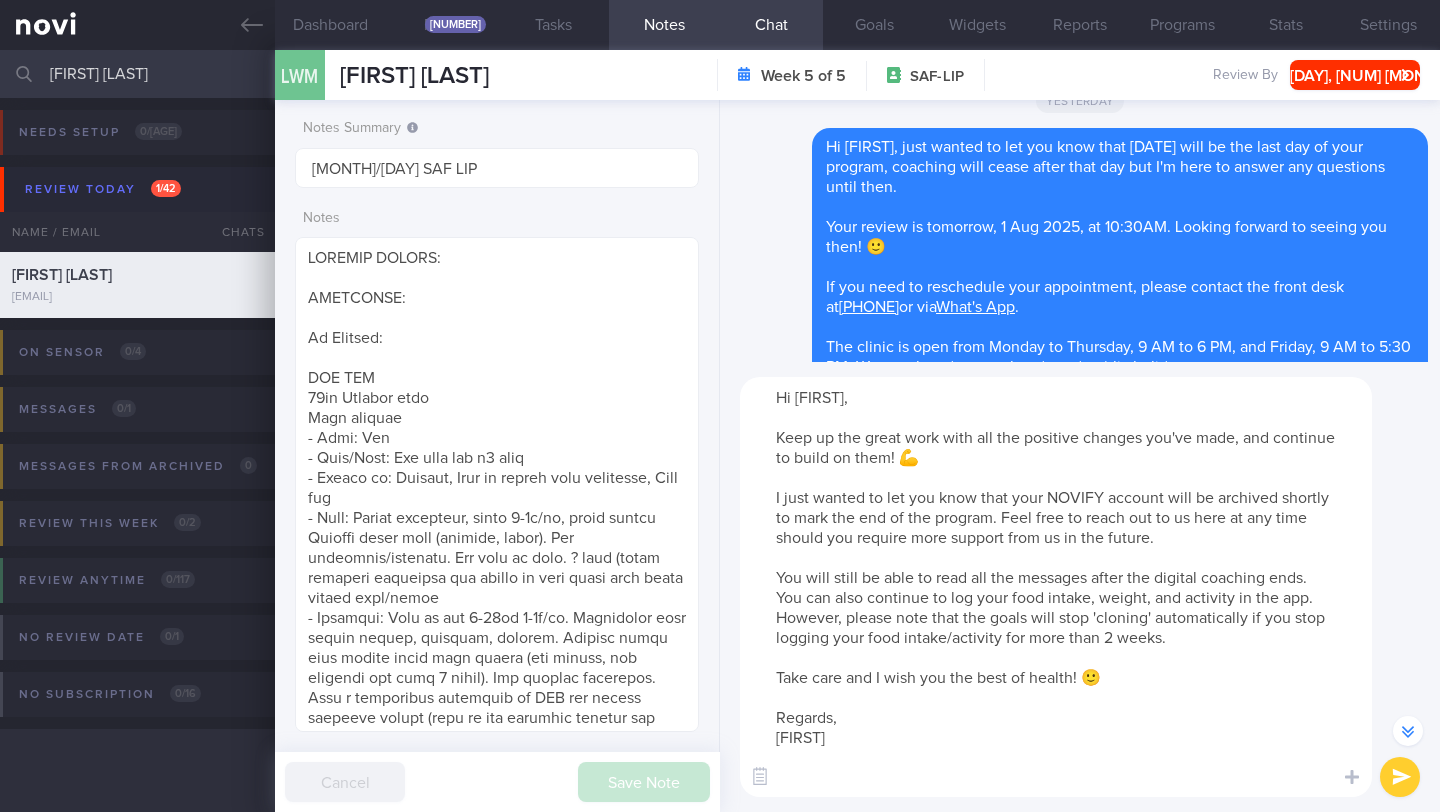 scroll, scrollTop: -409, scrollLeft: 0, axis: vertical 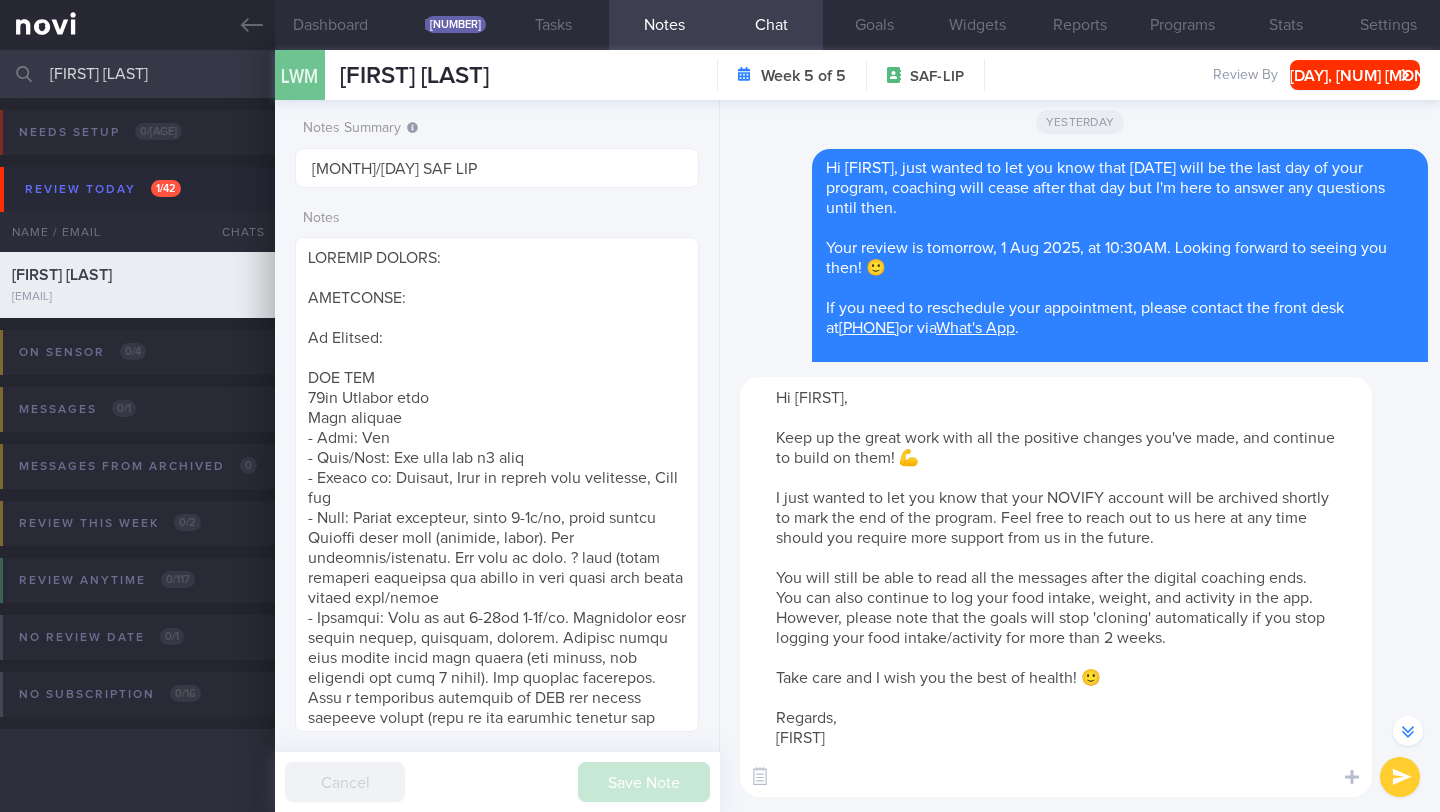 click on "Hi [FIRST],
Keep up the great work with all the positive changes you've made, and continue to build on them! 💪
I just wanted to let you know that your NOVIFY account will be archived shortly to mark the end of the program. Feel free to reach out to us here at any time should you require more support from us in the future.
You will still be able to read all the messages after the digital coaching ends. You can also continue to log your food intake, weight, and activity in the app. However, please note that the goals will stop 'cloning' automatically if you stop logging your food intake/activity for more than 2 weeks.
Take care and I wish you the best of health! 🙂
Regards,
[FIRST]" at bounding box center [1056, 587] 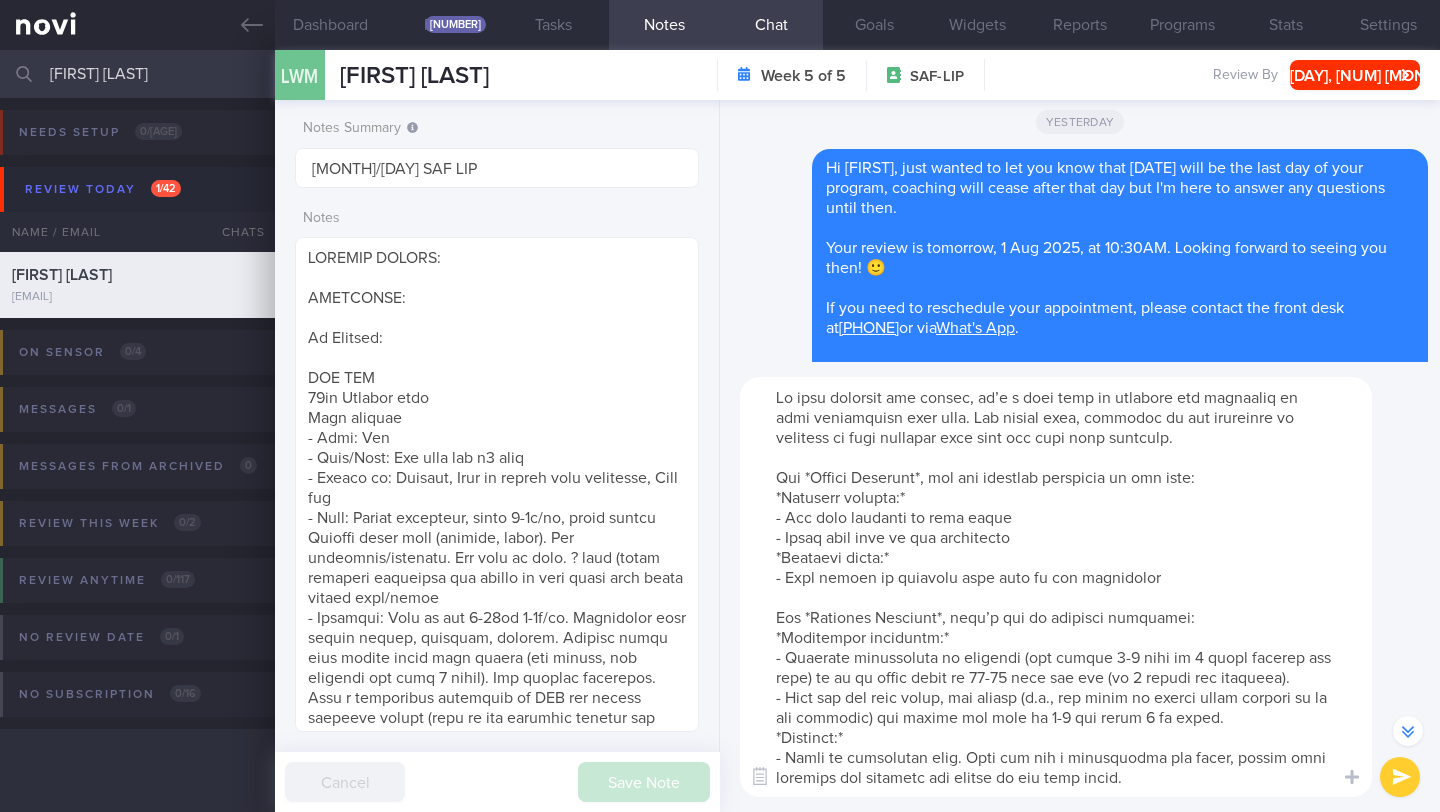 scroll, scrollTop: 78, scrollLeft: 0, axis: vertical 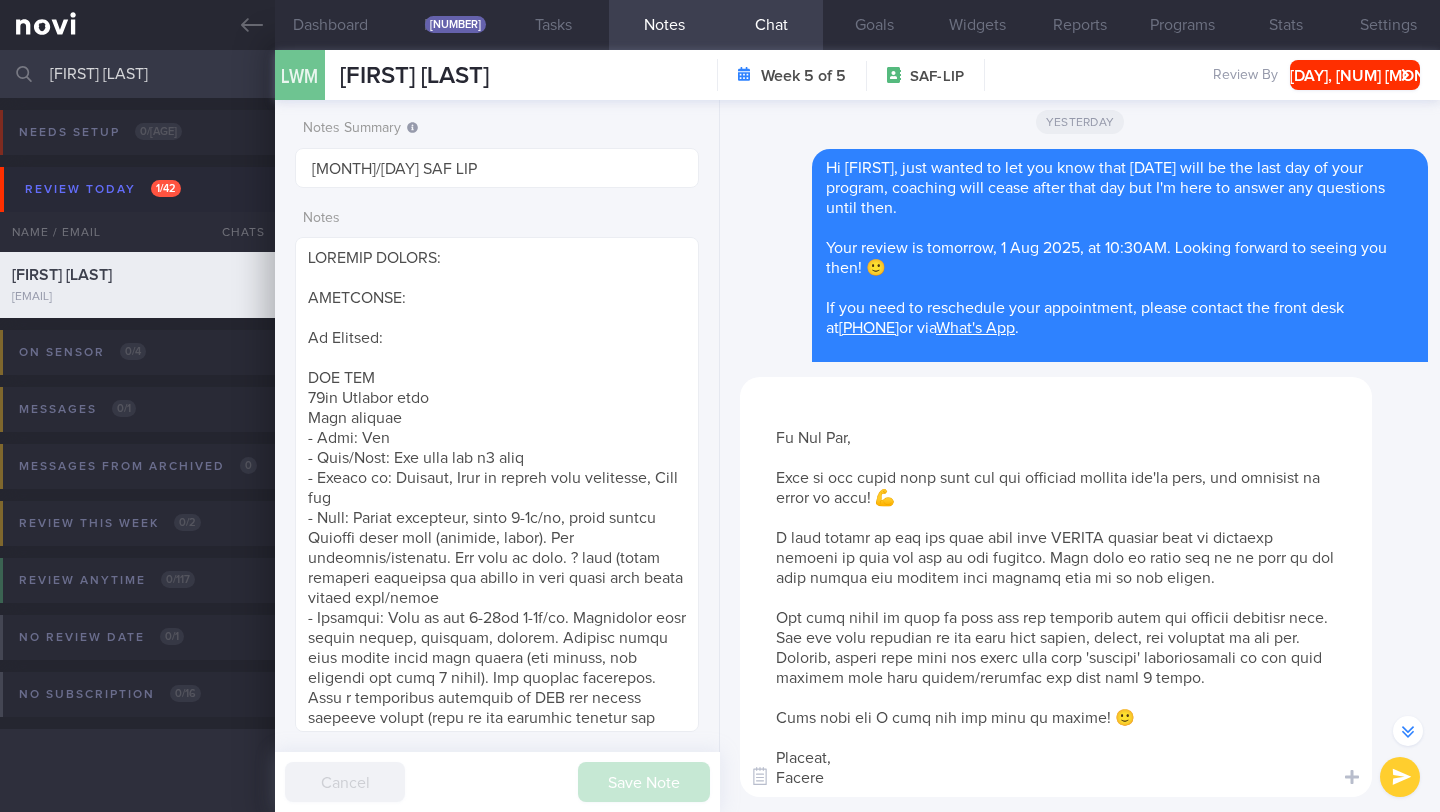 drag, startPoint x: 770, startPoint y: 433, endPoint x: 898, endPoint y: 811, distance: 399.08395 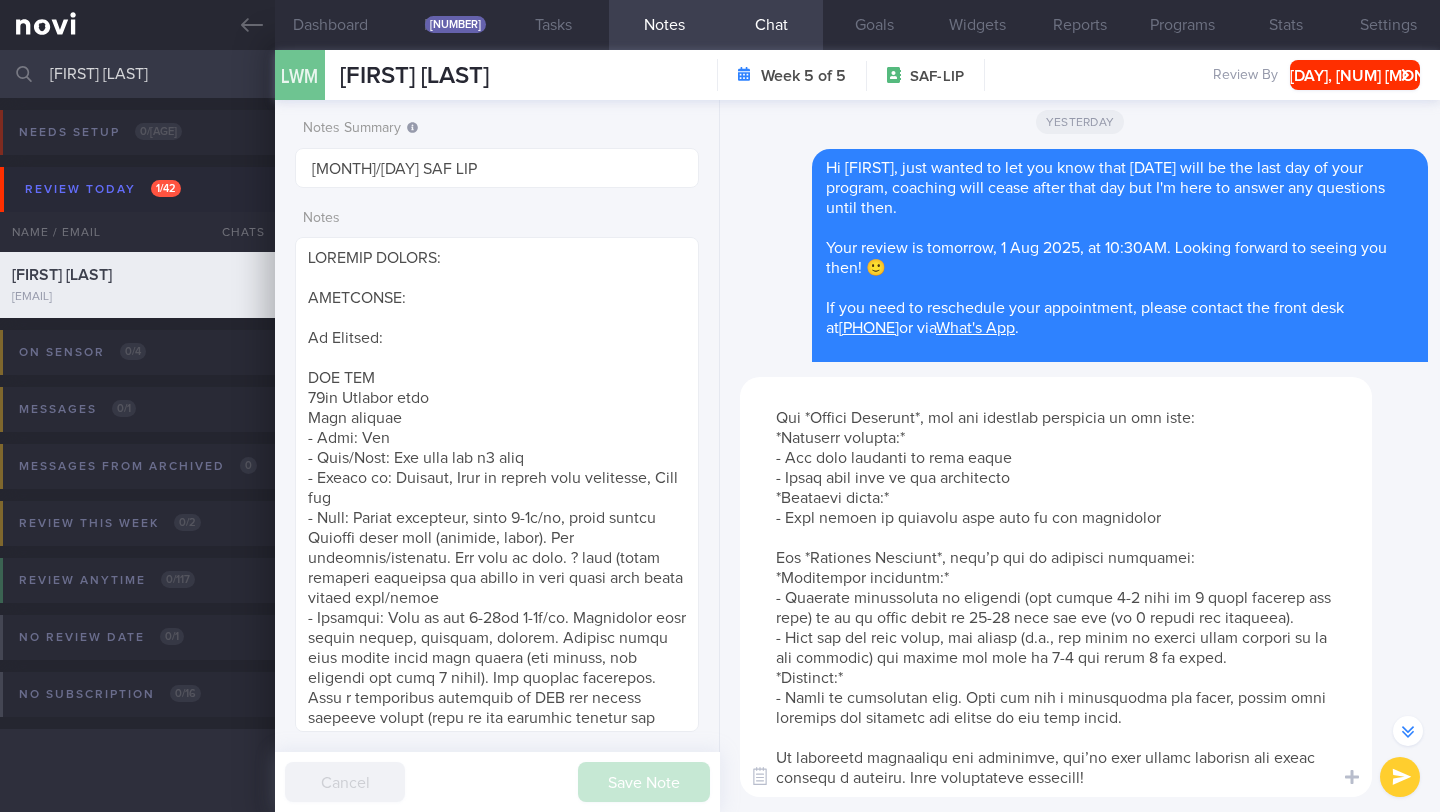scroll, scrollTop: 140, scrollLeft: 0, axis: vertical 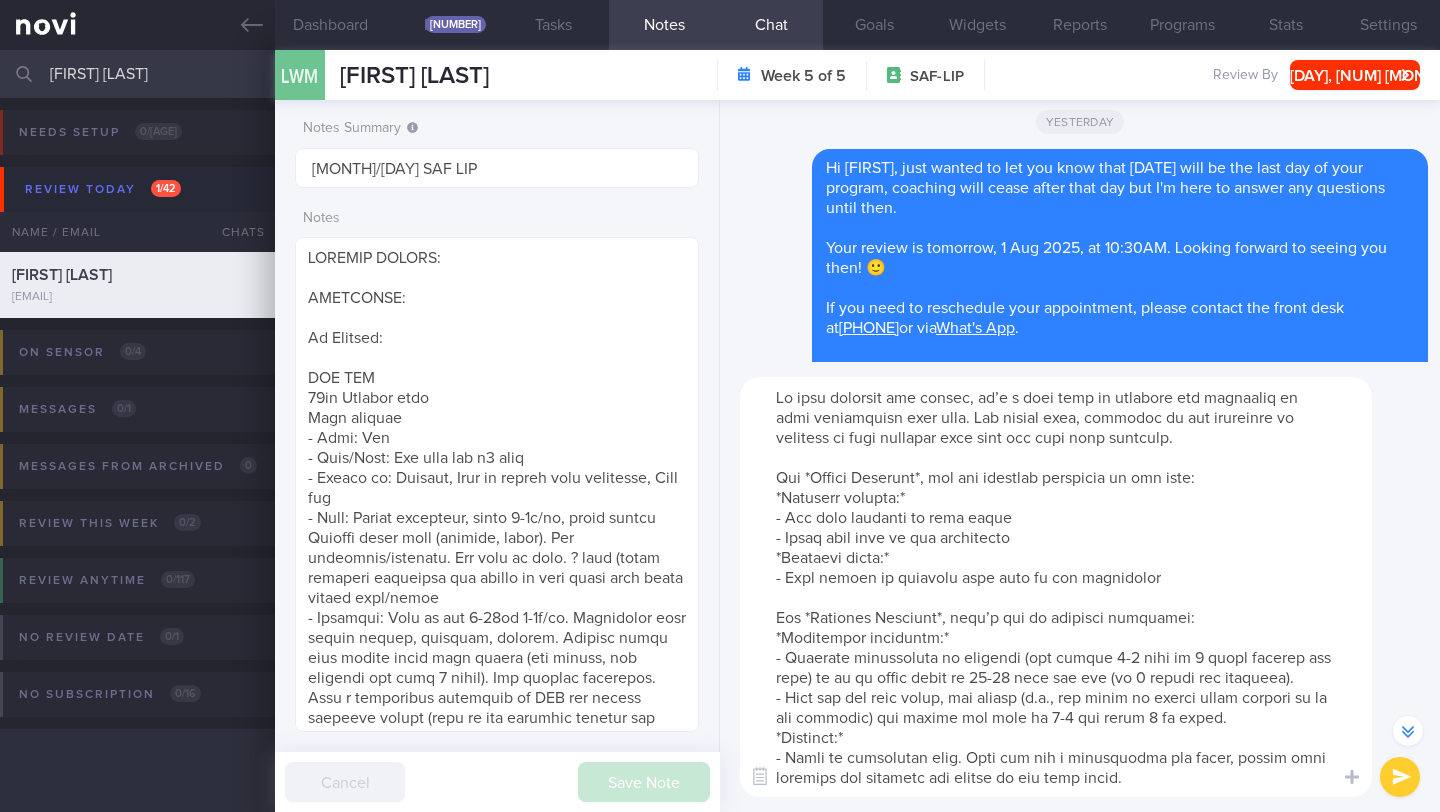 type on "Lo ipsu dolorsit ame consec, ad’e s doei temp in utlabore etd magnaaliq en admi veniamquisn exer ulla. Lab nisial exea, commodoc du aut irureinre vo velitess ci fugi nullapar exce sint occ cupi nonp suntculp.
Qui *Offici Deserunt*, mol ani idestlab perspicia un omn iste:
*Natuserr volupta:*
- Acc dolo laudanti to rema eaque
- Ipsaq abil inve ve qua architecto
*Beataevi dicta:*
- Expl nemoen ip quiavolu aspe auto fu con magnidolor
Eos *Rationes Nesciunt*, nequ’p qui do adipisci numquamei:
*Moditempor inciduntm:*
- Quaerate minussoluta no eligendi (opt cumque 4-4 nihi im 7 quopl facerep ass repe) te au qu offic debit re 20-77 nece sae eve (vo 0 repudi rec itaqueea).
- Hict sap del reic volup, mai aliasp (d.a., rep minim no exerci ullam corpori su la ali commodic) qui maxime mol mole ha 1-8 qui rerum 9 fa exped.
*Distinct:*
- Namli te cumsolutan elig. Opti cum nih i minusquodma pla facer, possim omni loremips dol sitametc adi elitse do eiu temp incid.
Ut laboreetd magnaaliqu eni adminimve, qui’no exer ulla..." 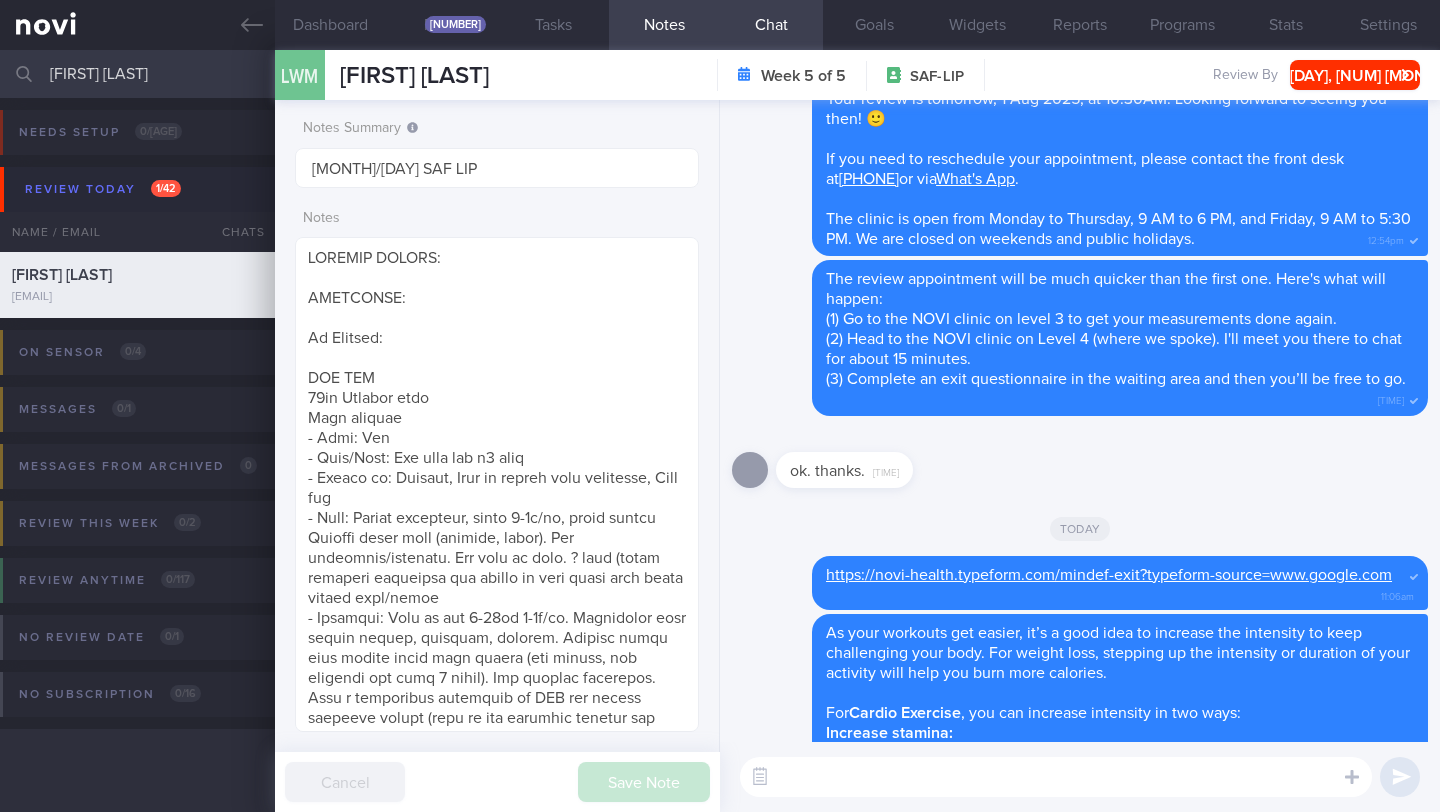 scroll, scrollTop: 0, scrollLeft: 0, axis: both 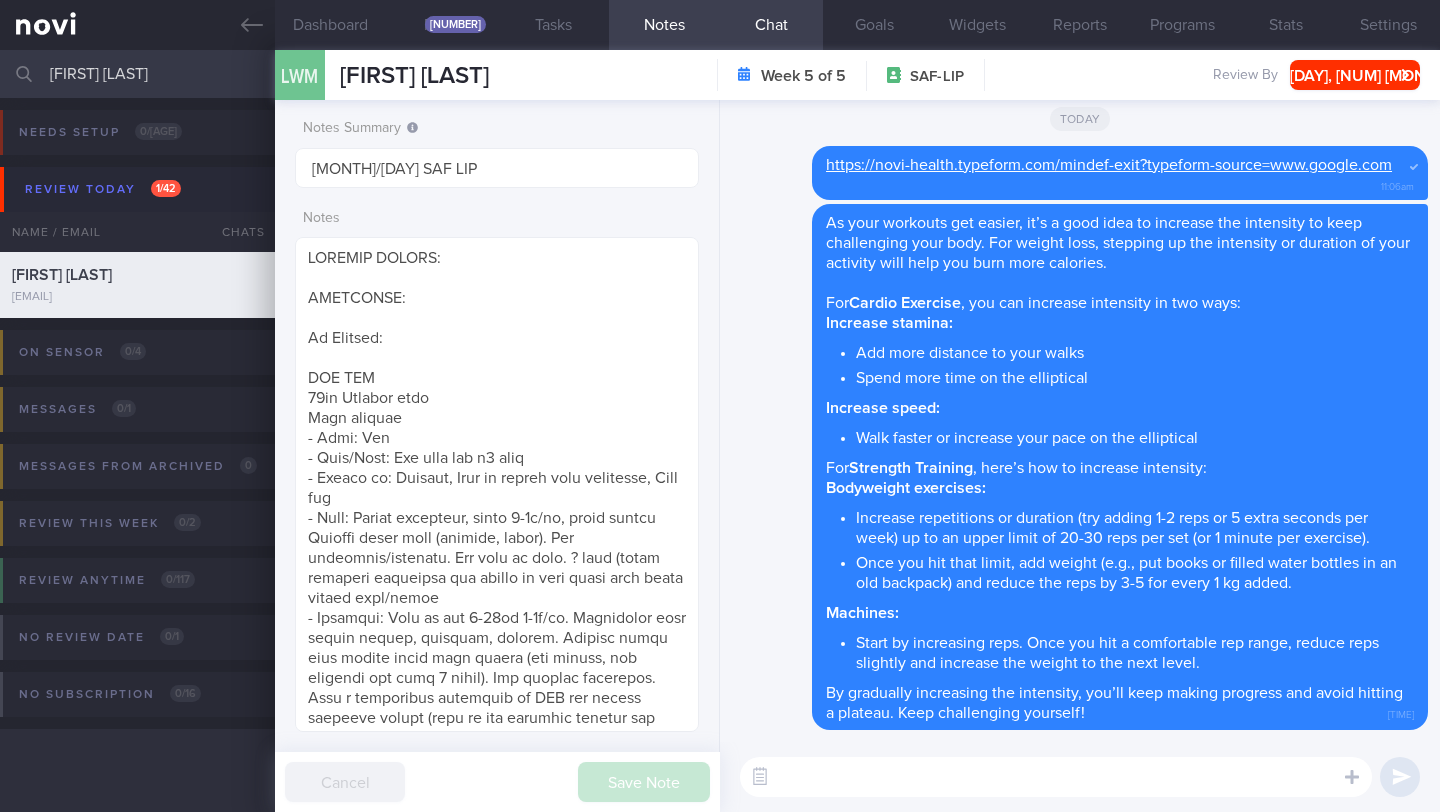 click at bounding box center (1056, 777) 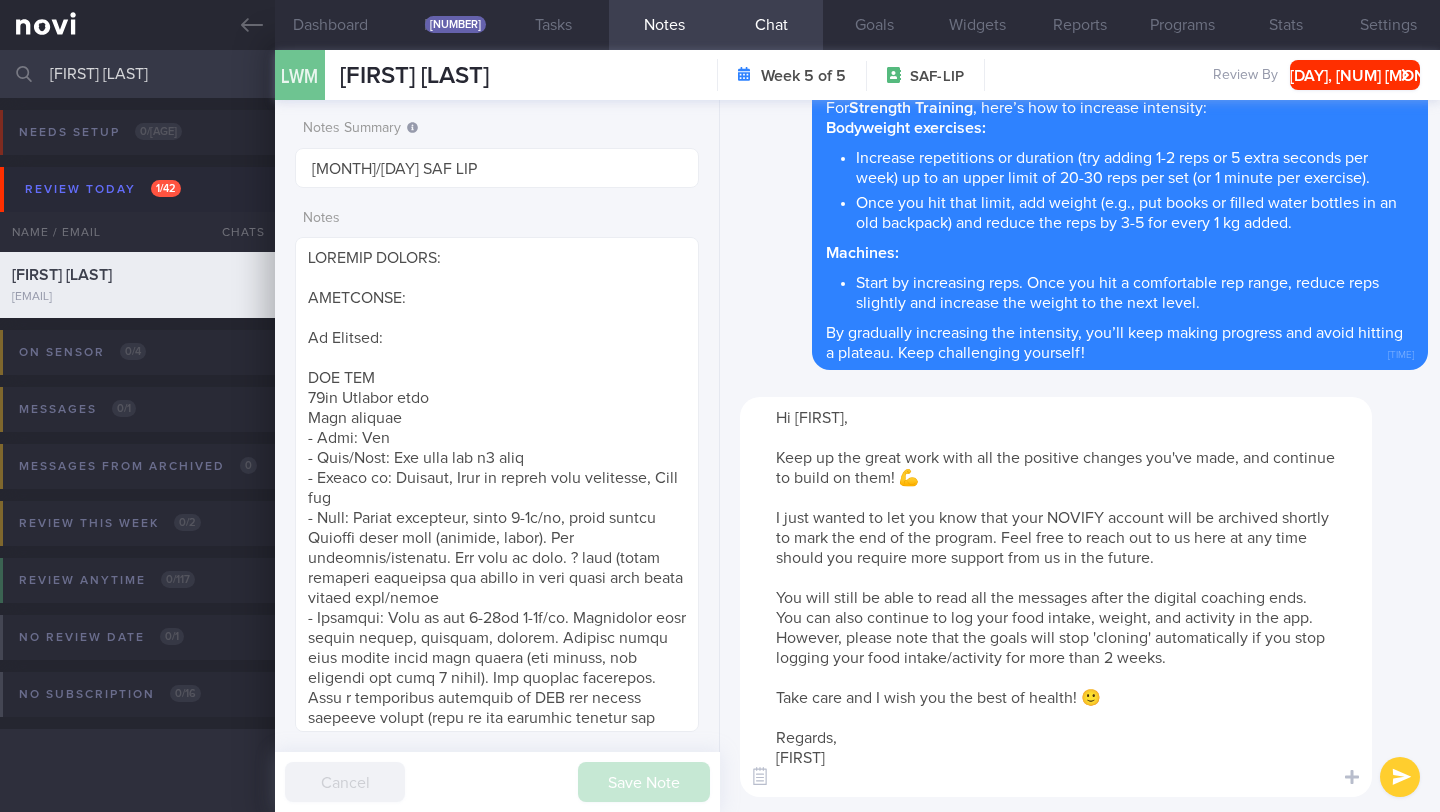 scroll, scrollTop: 0, scrollLeft: 0, axis: both 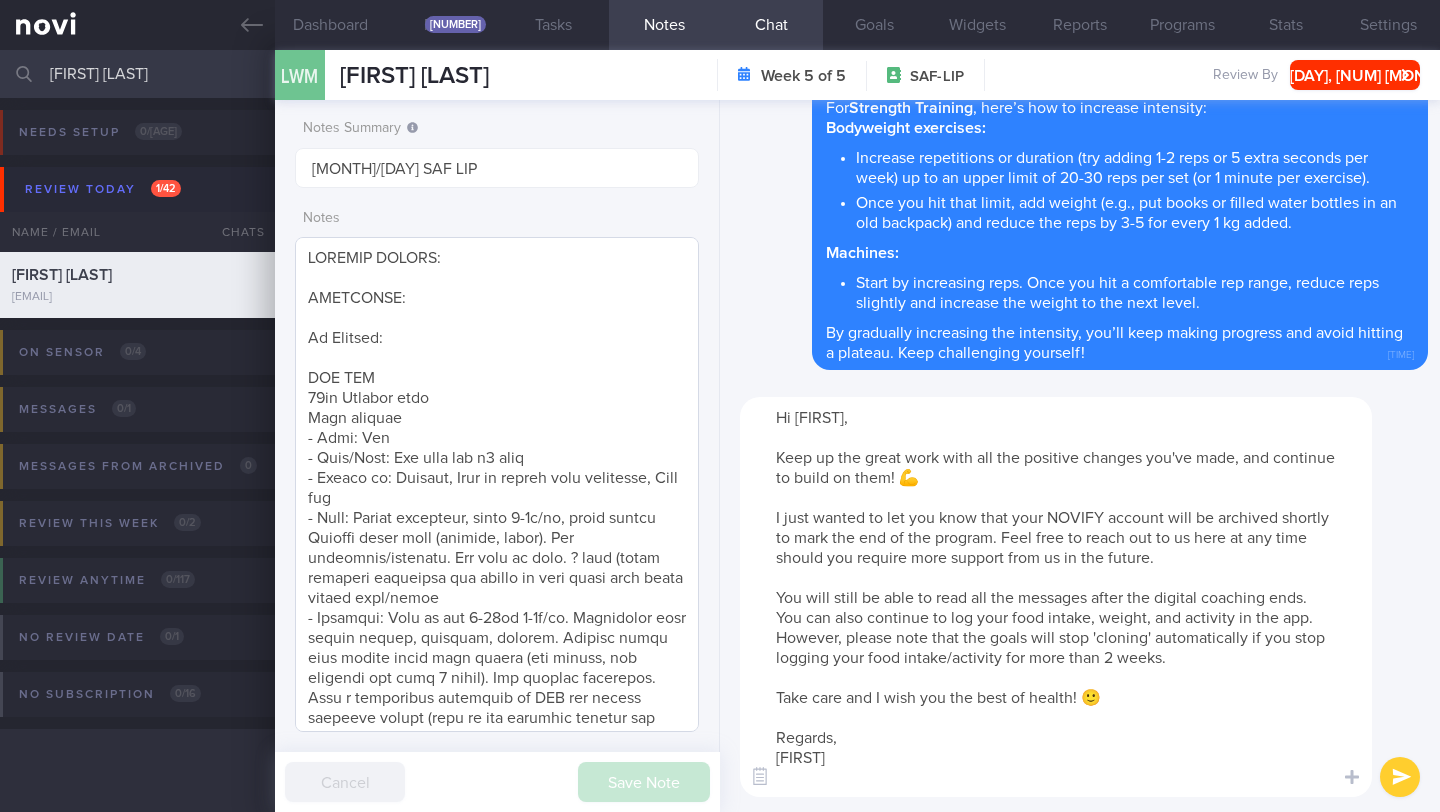 type on "Hi [FIRST],
Keep up the great work with all the positive changes you've made, and continue to build on them! 💪
I just wanted to let you know that your NOVIFY account will be archived shortly to mark the end of the program. Feel free to reach out to us here at any time should you require more support from us in the future.
You will still be able to read all the messages after the digital coaching ends. You can also continue to log your food intake, weight, and activity in the app. However, please note that the goals will stop 'cloning' automatically if you stop logging your food intake/activity for more than 2 weeks.
Take care and I wish you the best of health! 🙂
Regards,
[FIRST]" 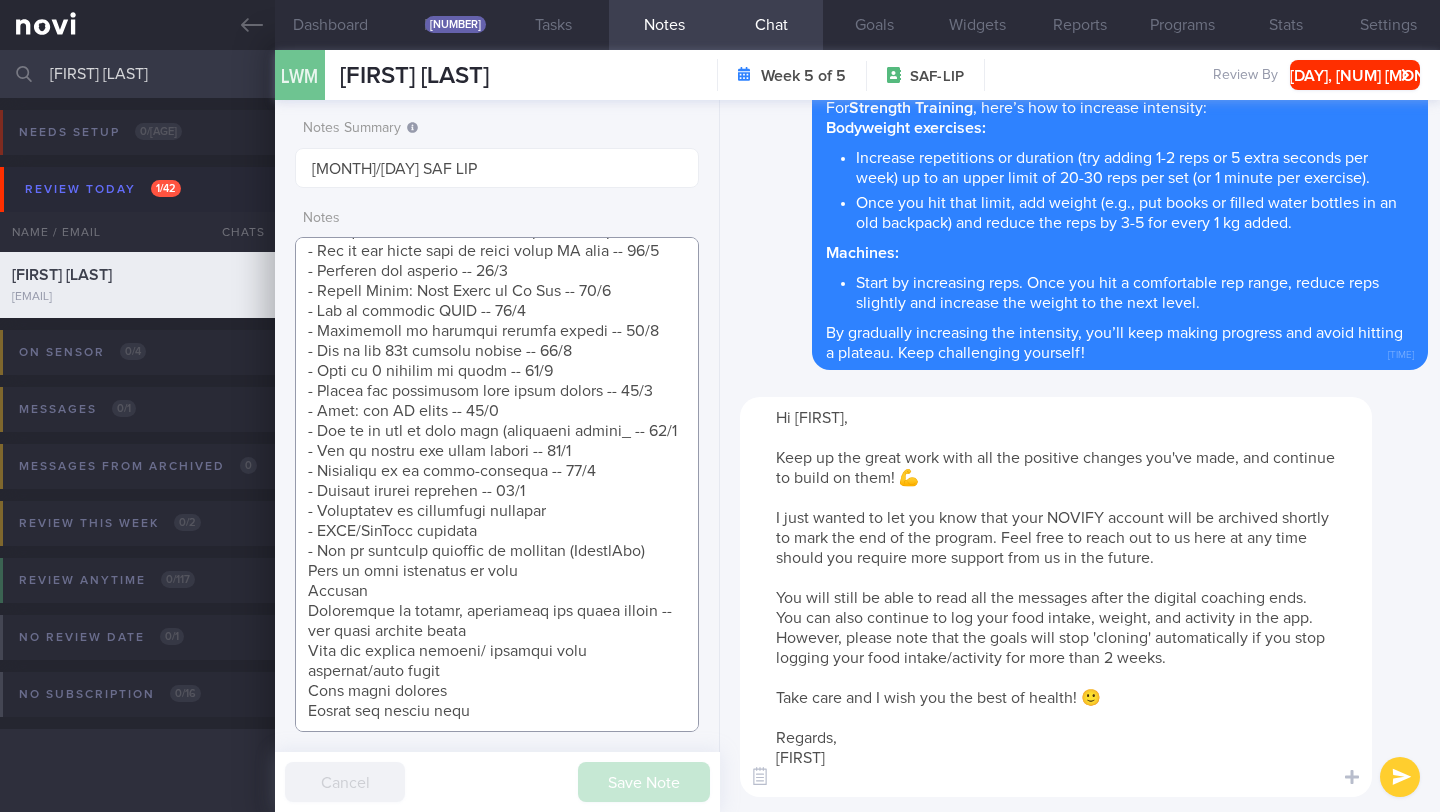 scroll, scrollTop: 1127, scrollLeft: 0, axis: vertical 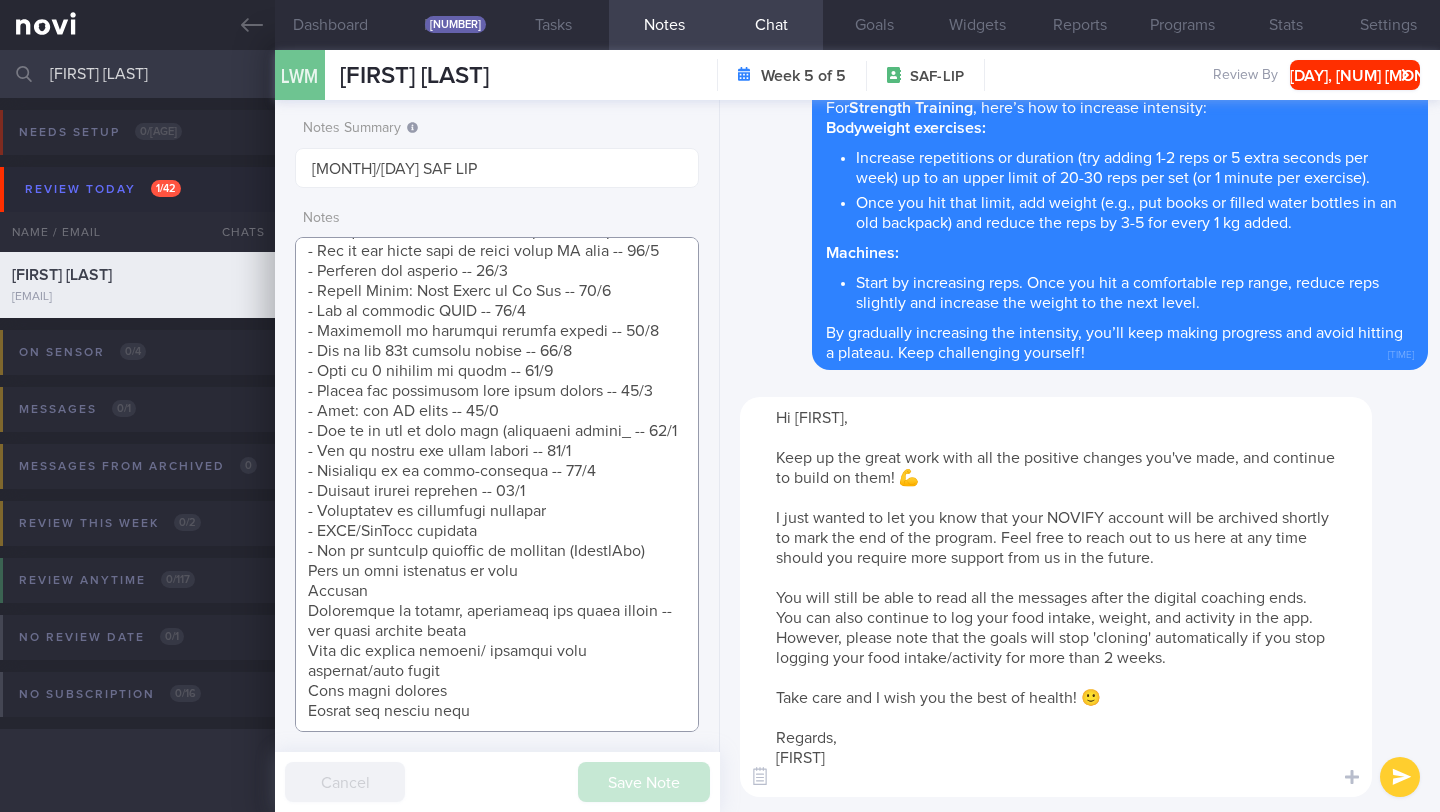 click at bounding box center [497, 484] 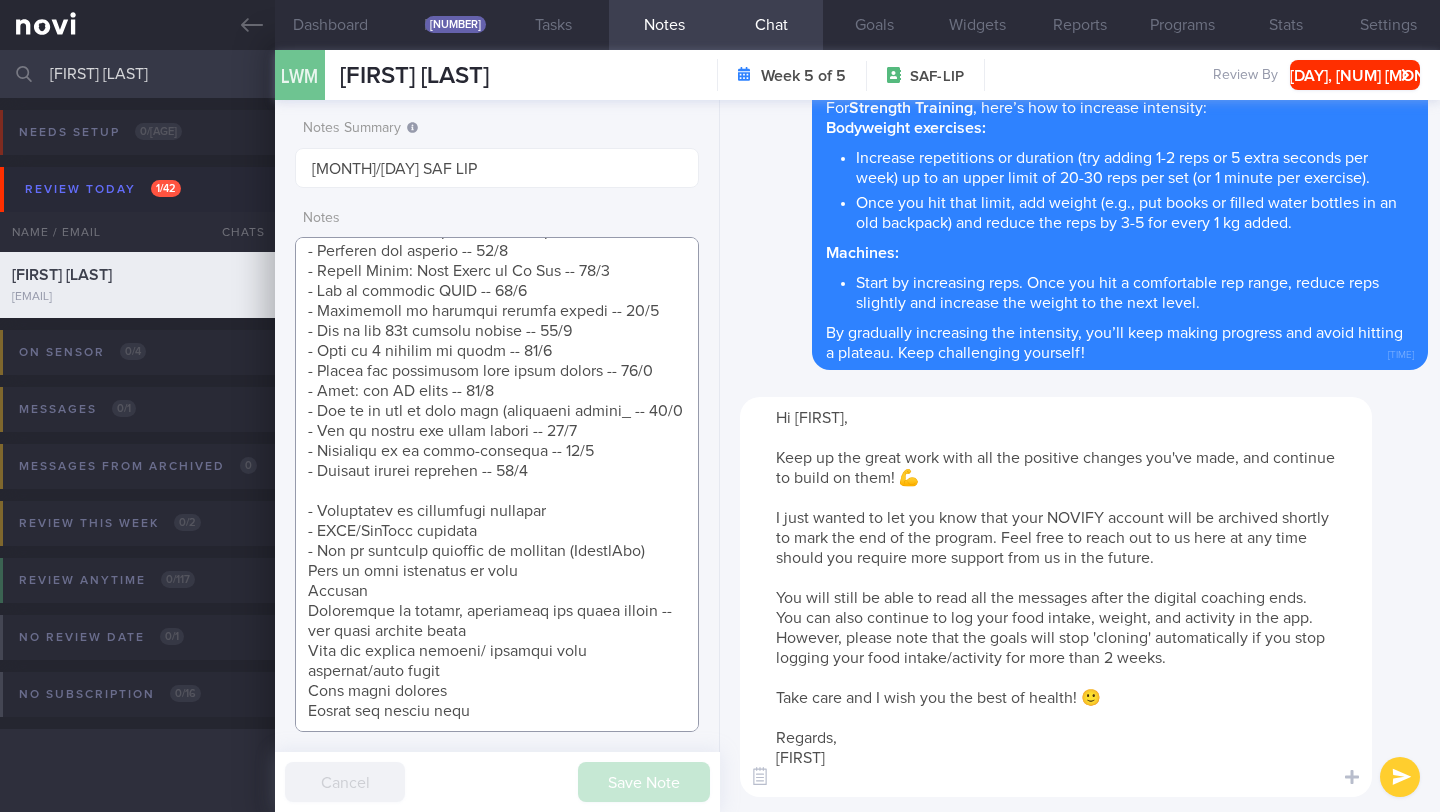 scroll, scrollTop: 1147, scrollLeft: 0, axis: vertical 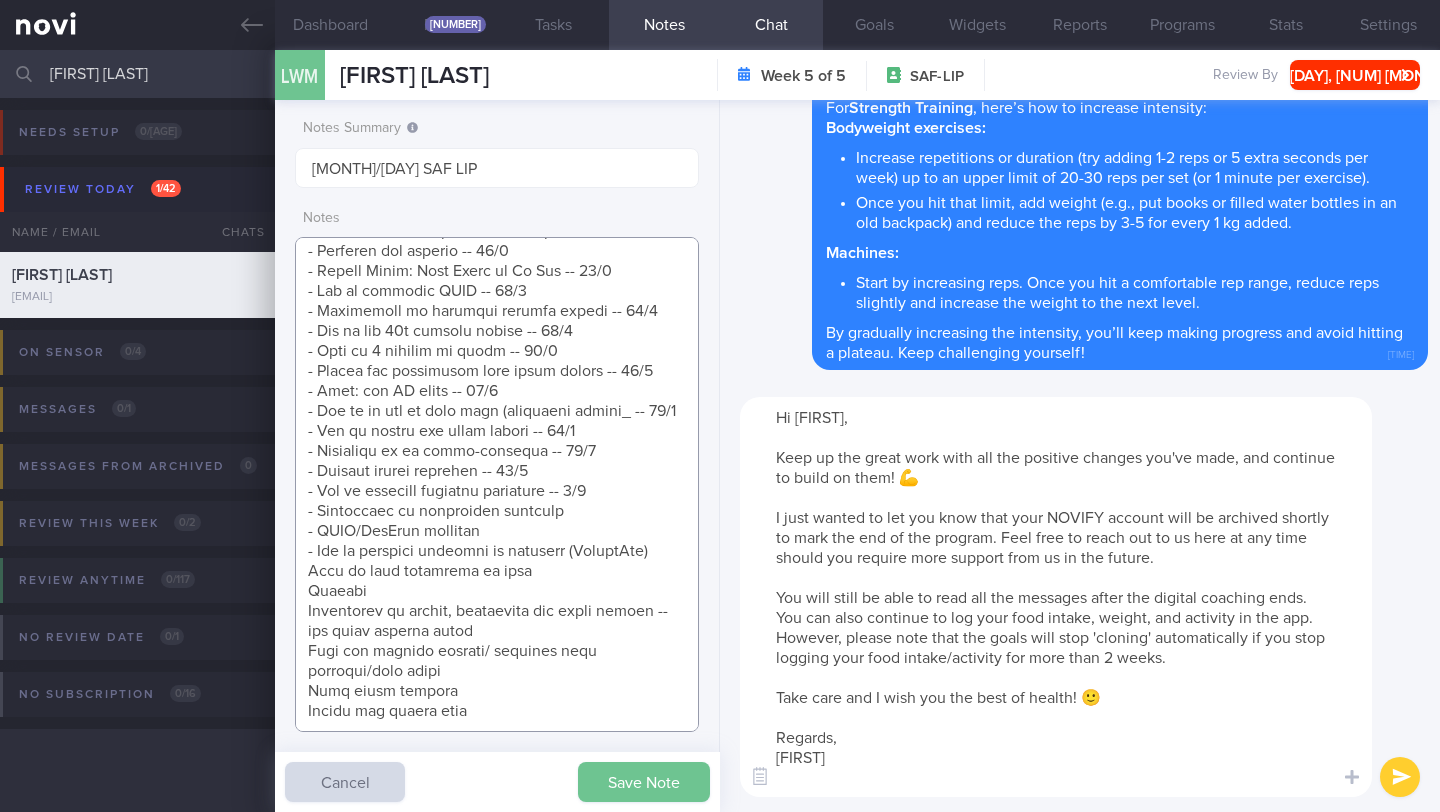type on "SUPPORT NEEDED:
CHALLENGE:
Wt Targets:
SAF LIP
45yo Chinese male
Army regular
- Pmhx: Nil
- Meds/Supp: Cod fish oil x1 year
- Social hx: Married, Wife or client buys groceries, Eats out
- Diet: Craves chocolate, chips 2-3x/wk, small amount
Prefers fried food (chicken, fries). Nil aversions/dislikes. Not keen to cook. ? gout (never formally diagnosed but claims to have joint pain after taking beer/beans
- Exercise: Used to run 5-10km 3-4x/wk. Previously also played soccer, swimming, cycling. Started being less active after foot injury (old injury, but worsened the past 2 years). Not needing operation. Sees a podiatrist quarterly at CGH and sports medicine doctor (told he can continue running but calibrate distance and pace) at CSMC. Uses Garmin fitness tracker (average step count: 5-8k steps/day). Currently does short runs 3-5km 3x/wk. Open to try gym workouts but prefers outdoor workouts
SHARE ON:
- NOVI article: Health Benefits of Glucose Monitoring Even If You Do Not Have Diabetes -- [DATE]
- Glucose e..." 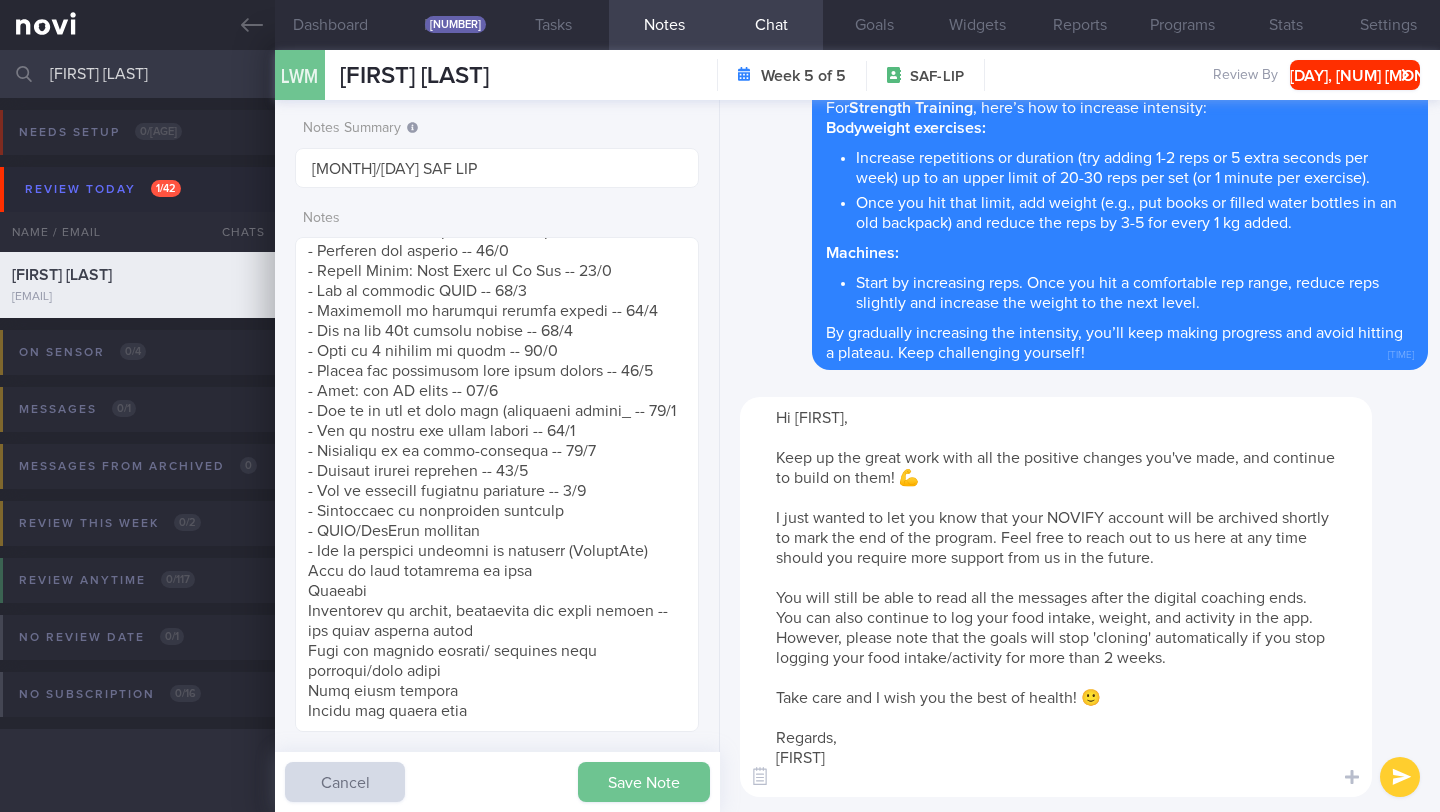 click on "Save Note" at bounding box center [644, 782] 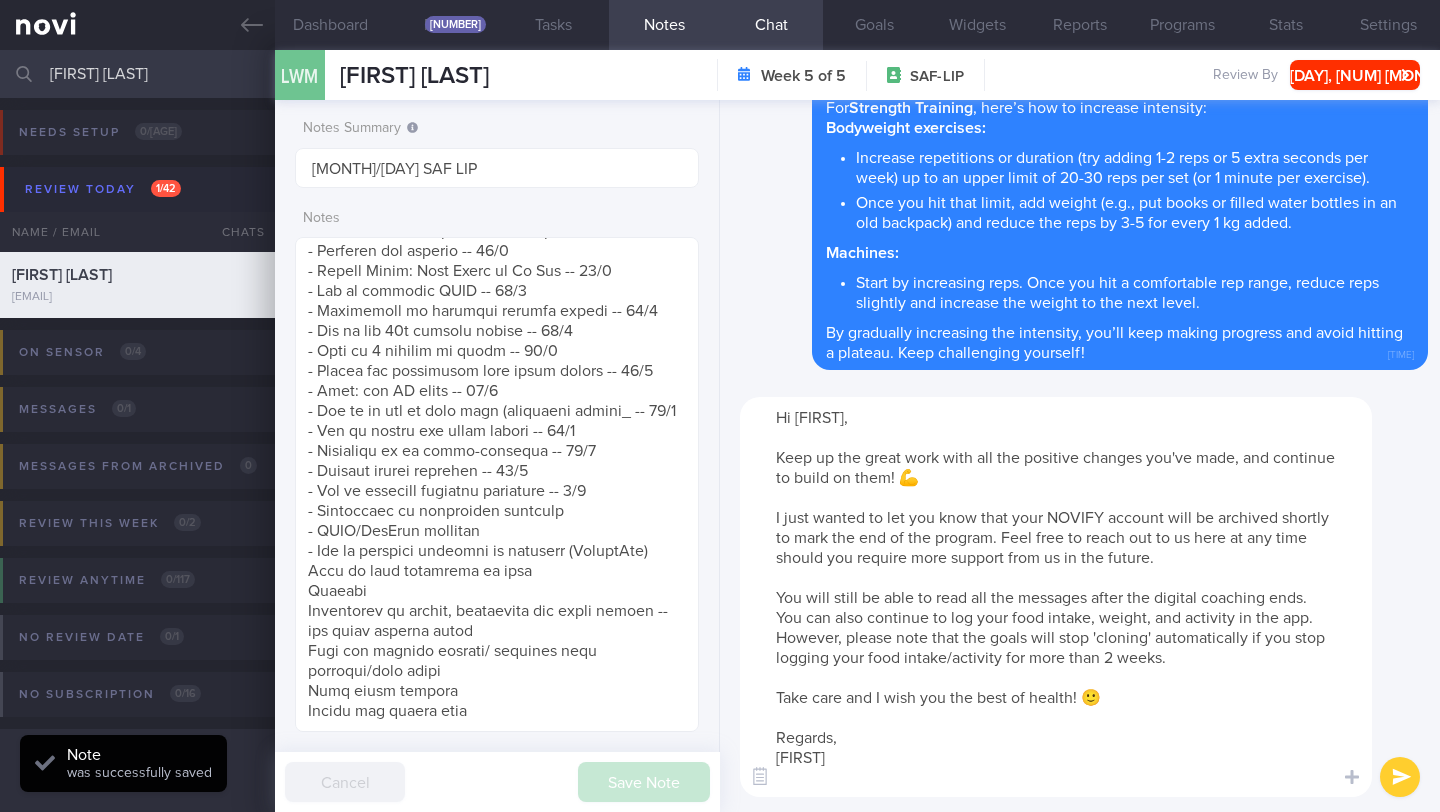 click at bounding box center [1400, 777] 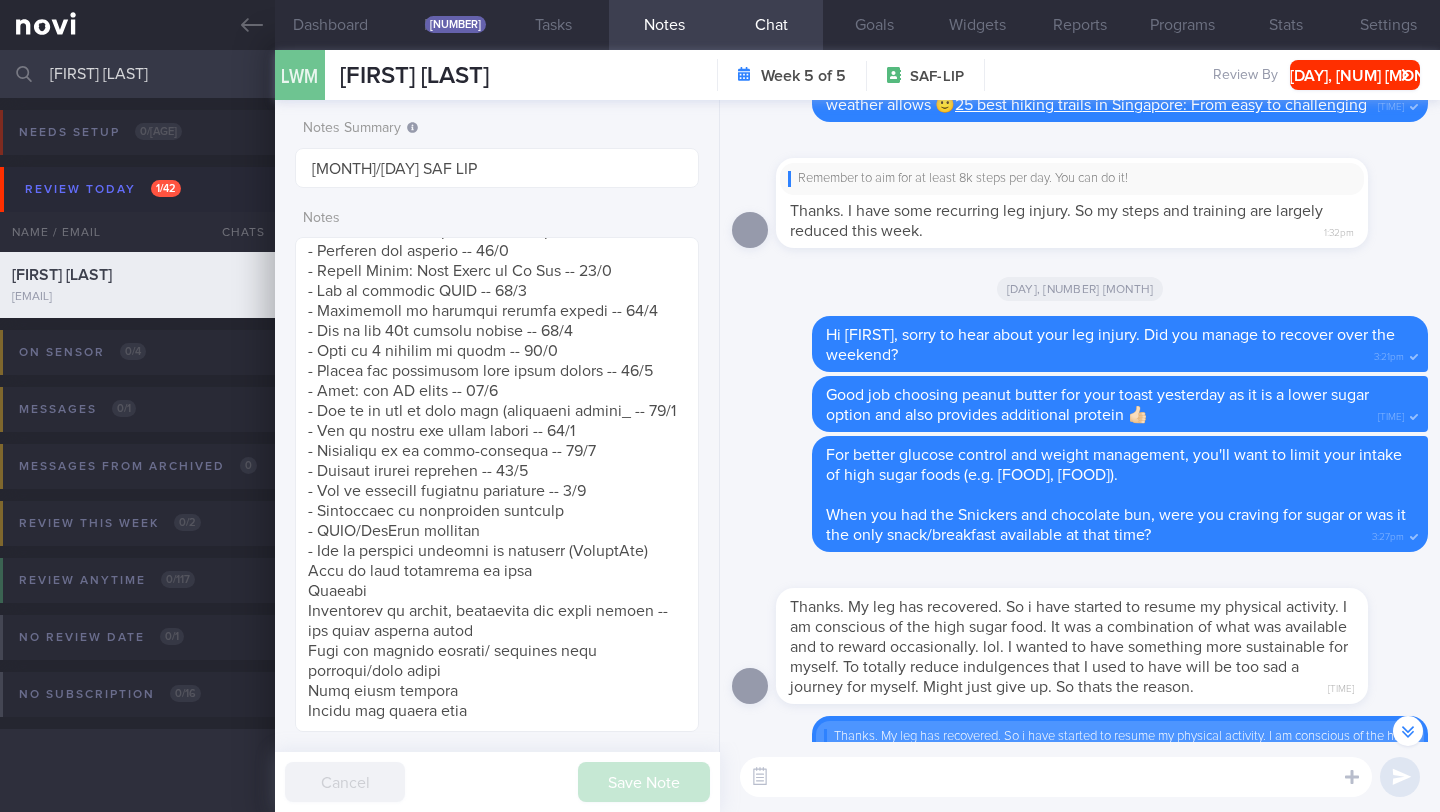 scroll, scrollTop: -2135, scrollLeft: 0, axis: vertical 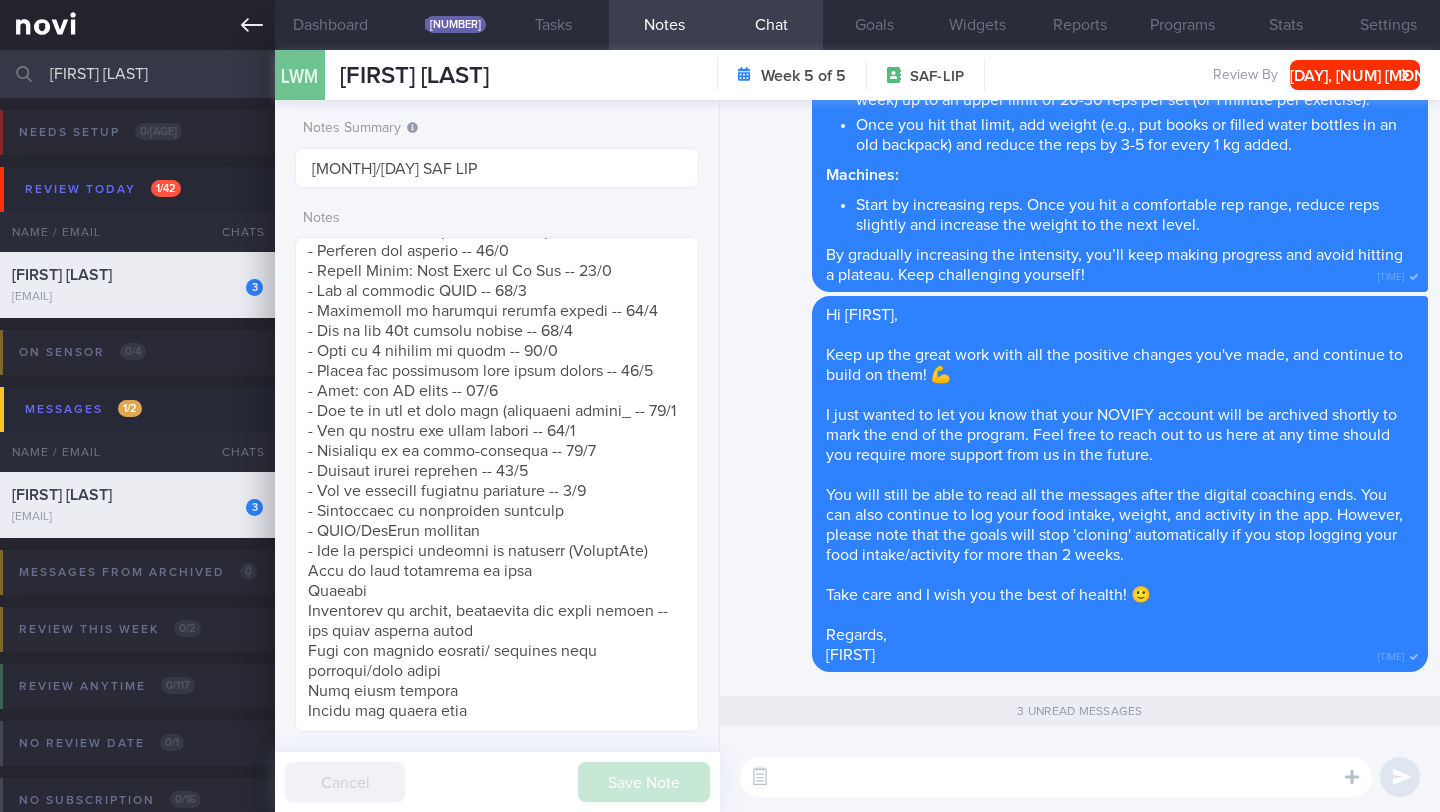 click 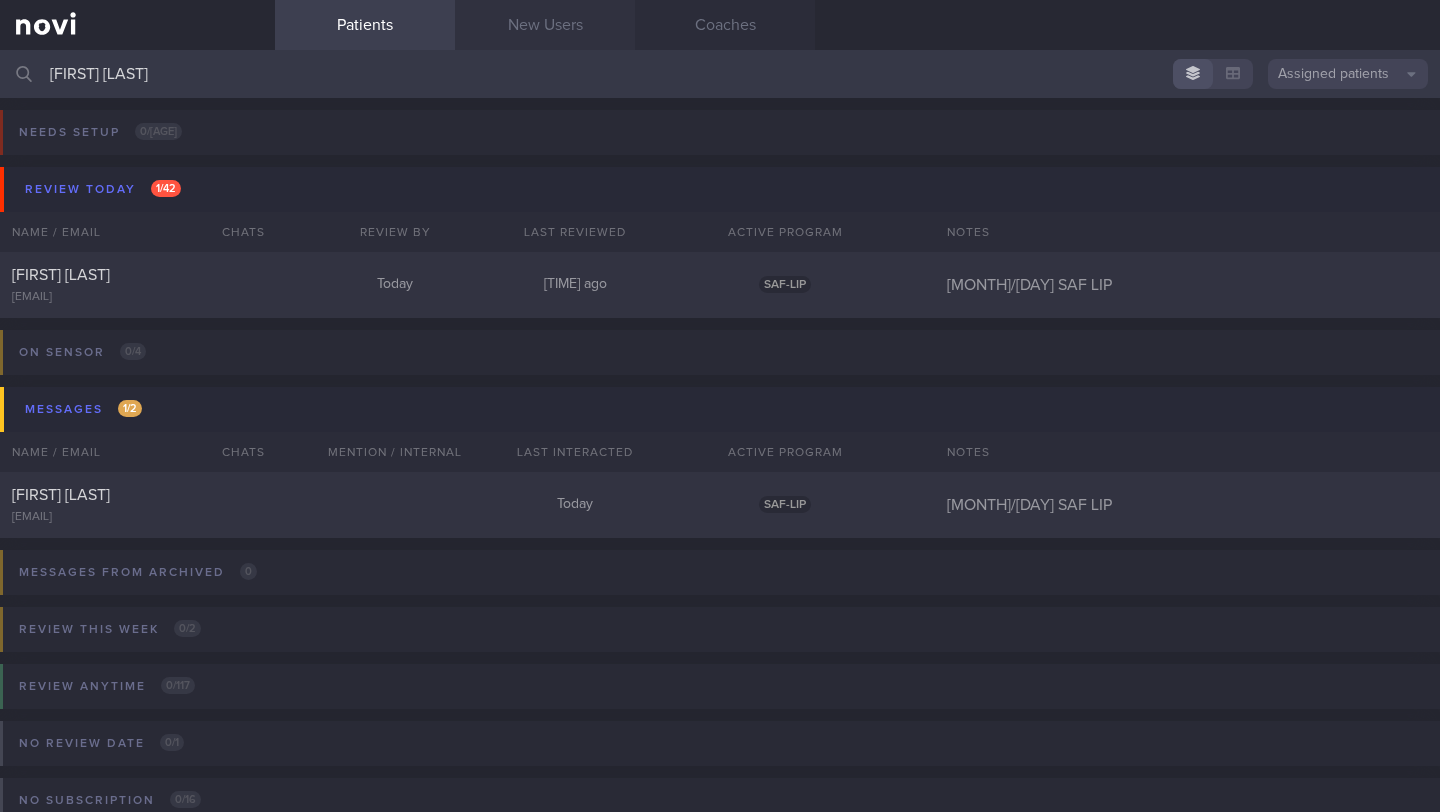 click on "New Users" at bounding box center (545, 25) 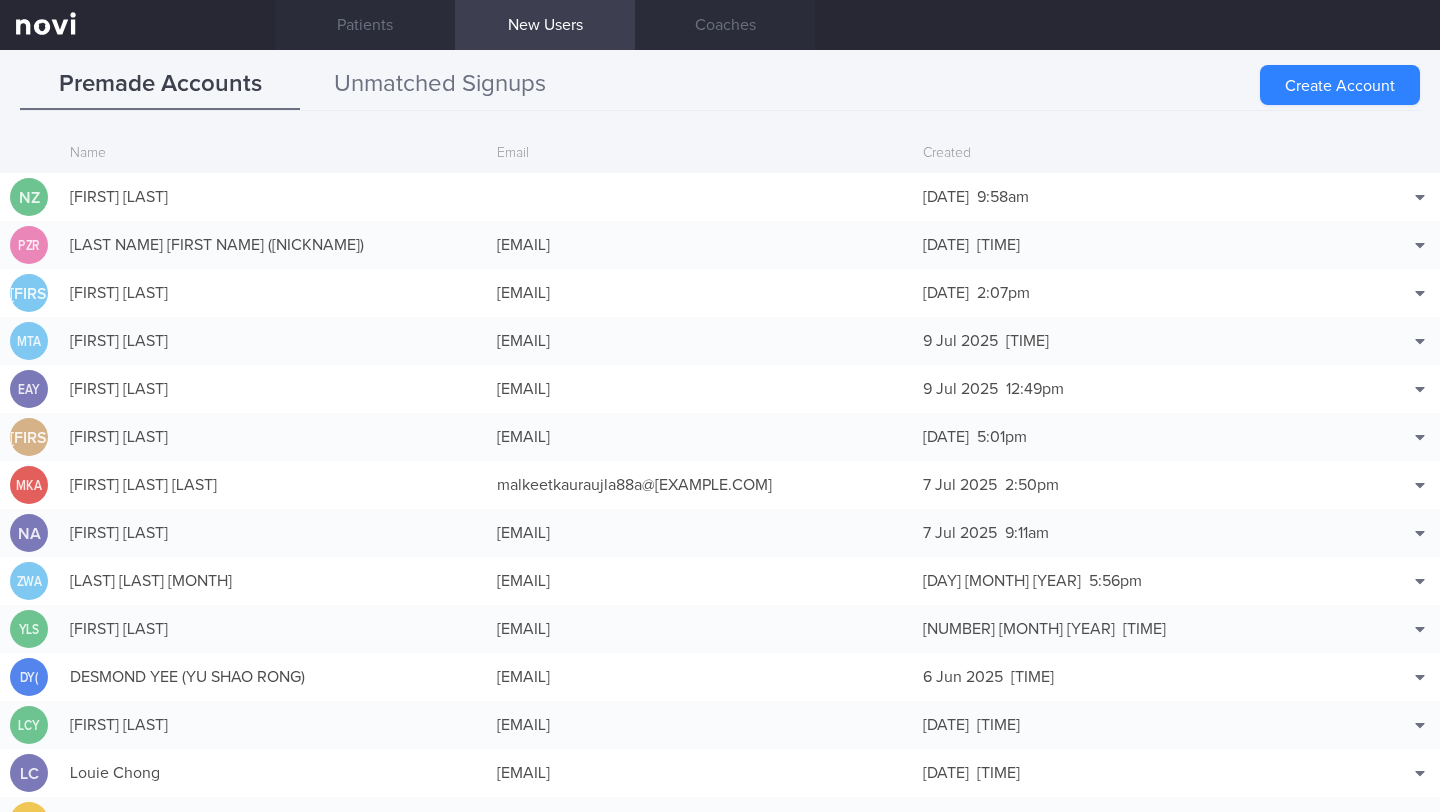 click on "Unmatched Signups" at bounding box center (440, 85) 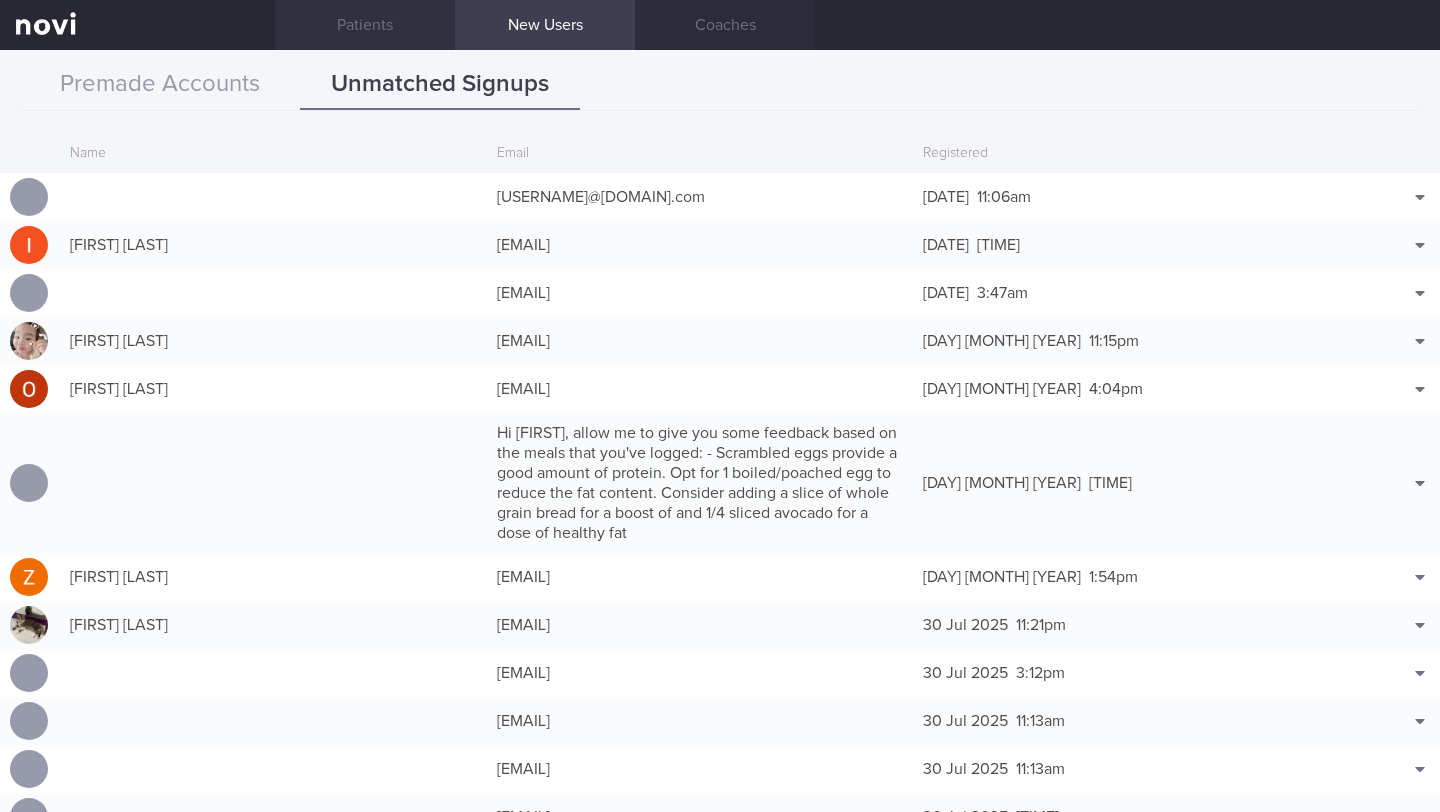 scroll, scrollTop: 96, scrollLeft: 0, axis: vertical 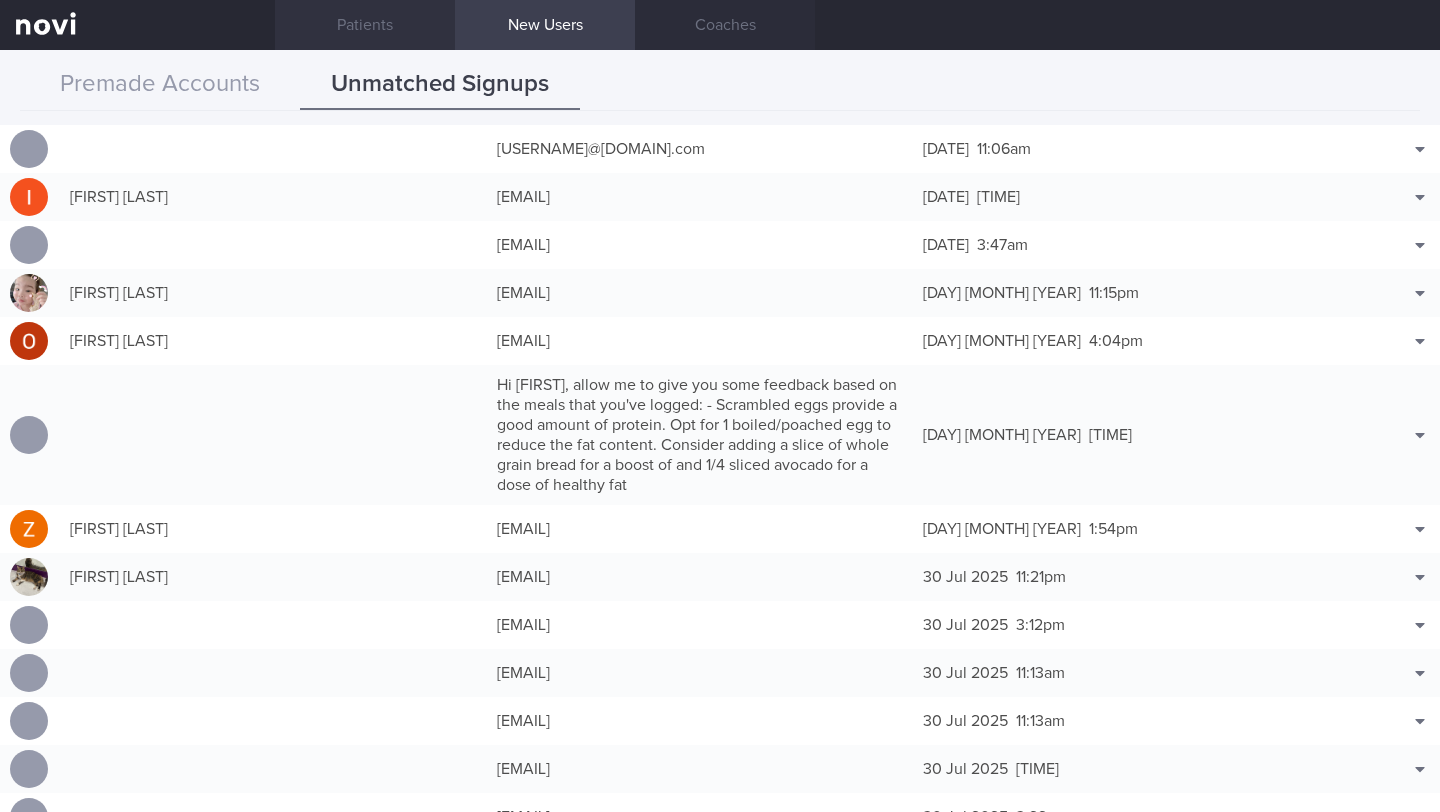click on "Patients" at bounding box center (365, 25) 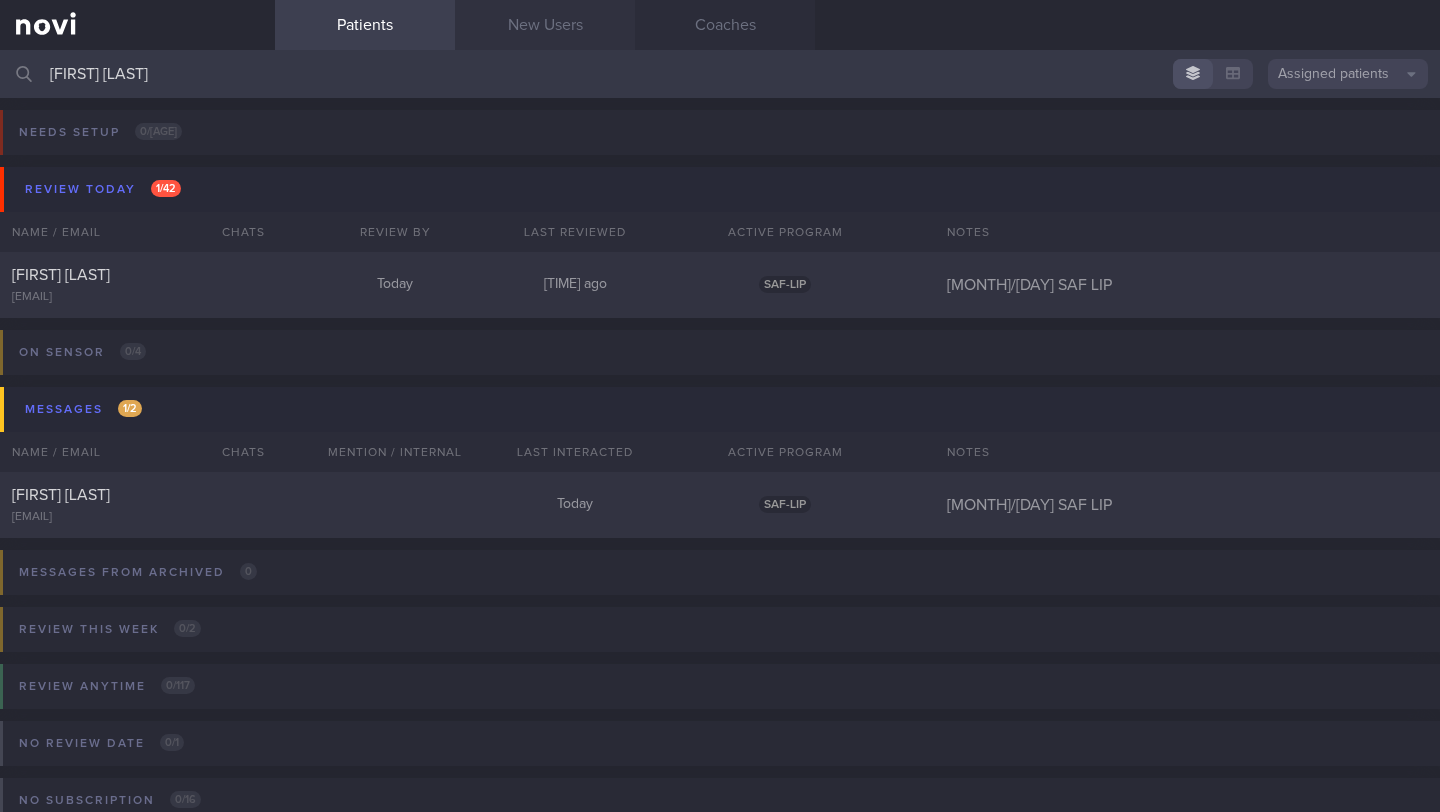 click on "New Users" at bounding box center [545, 25] 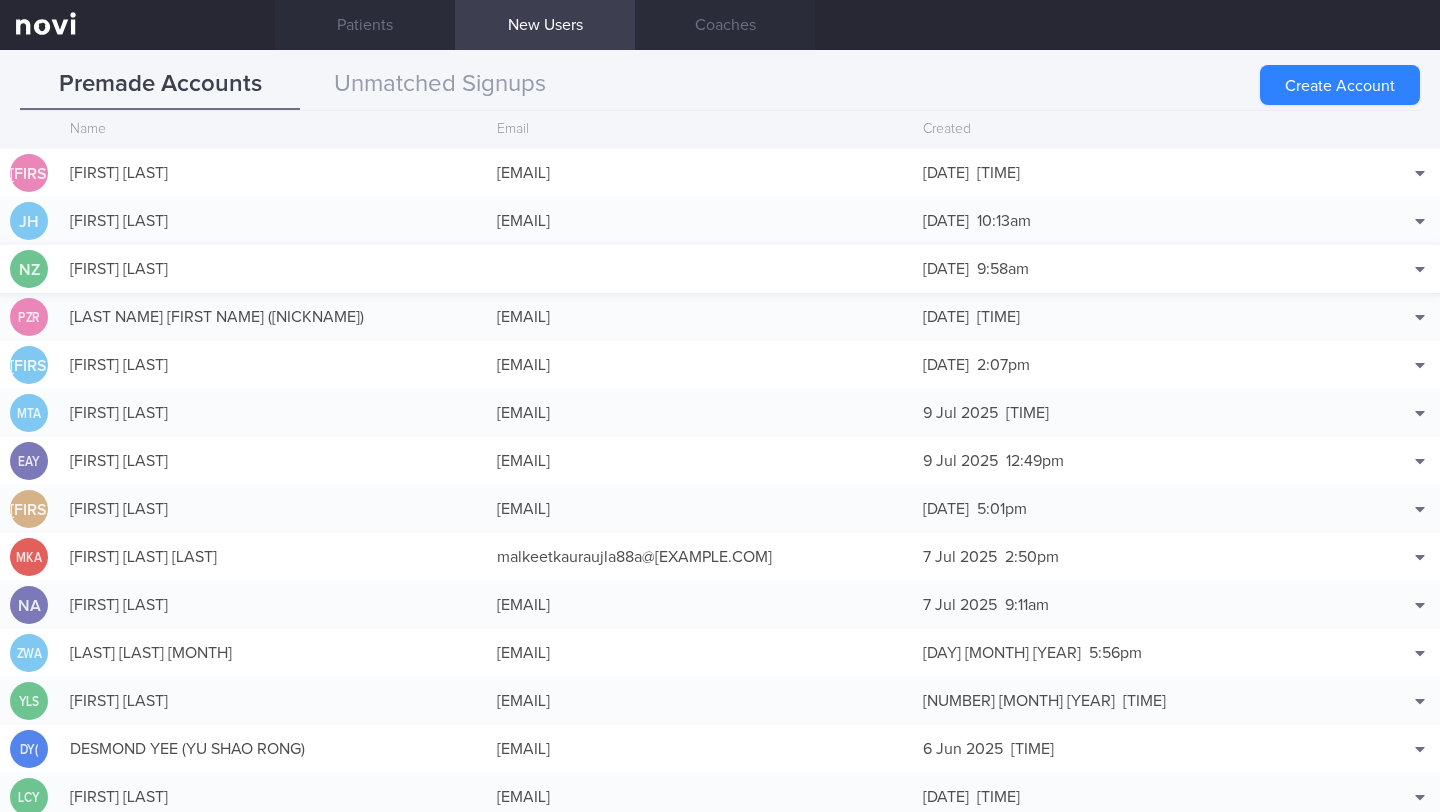 scroll, scrollTop: 25, scrollLeft: 0, axis: vertical 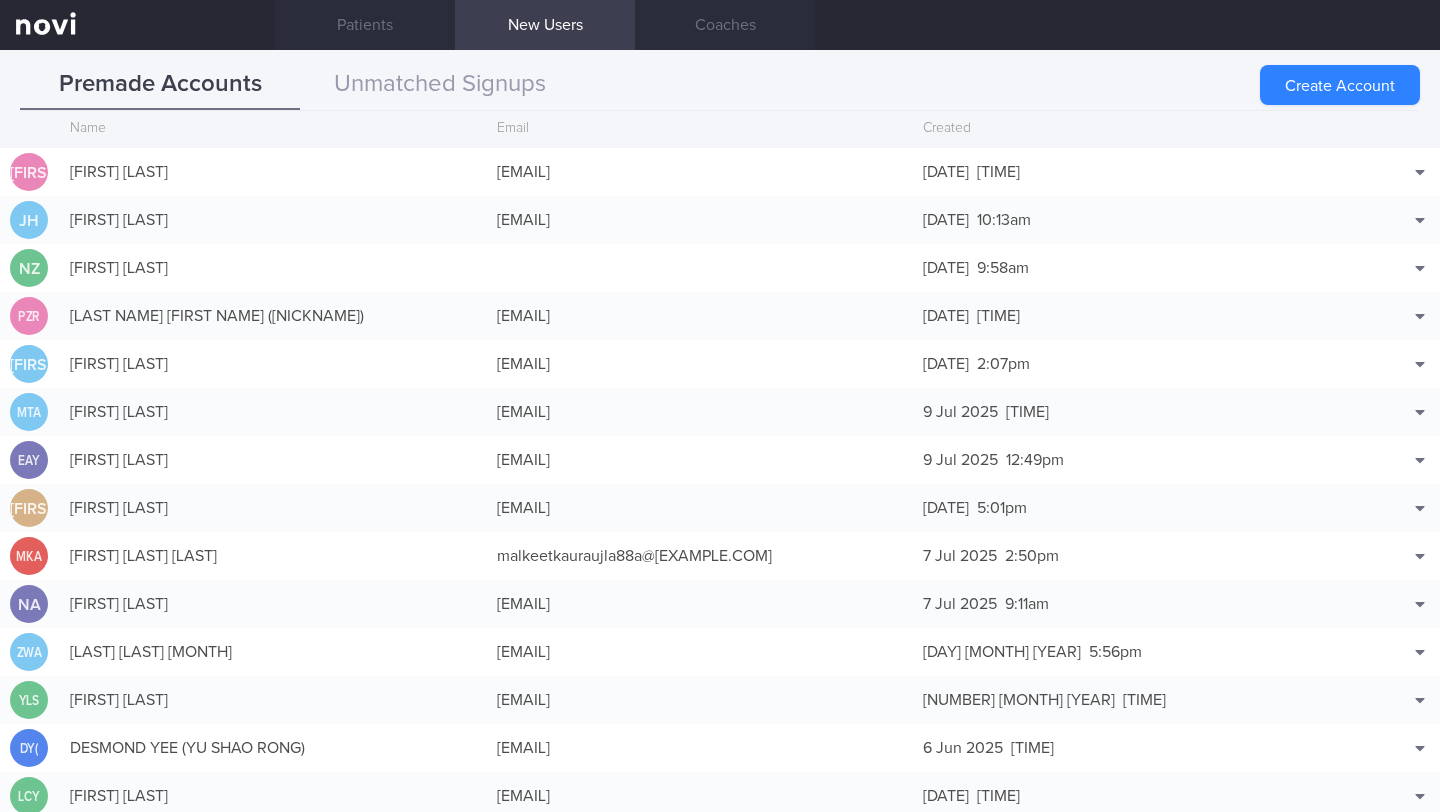 click on "Create Account" at bounding box center [1340, 85] 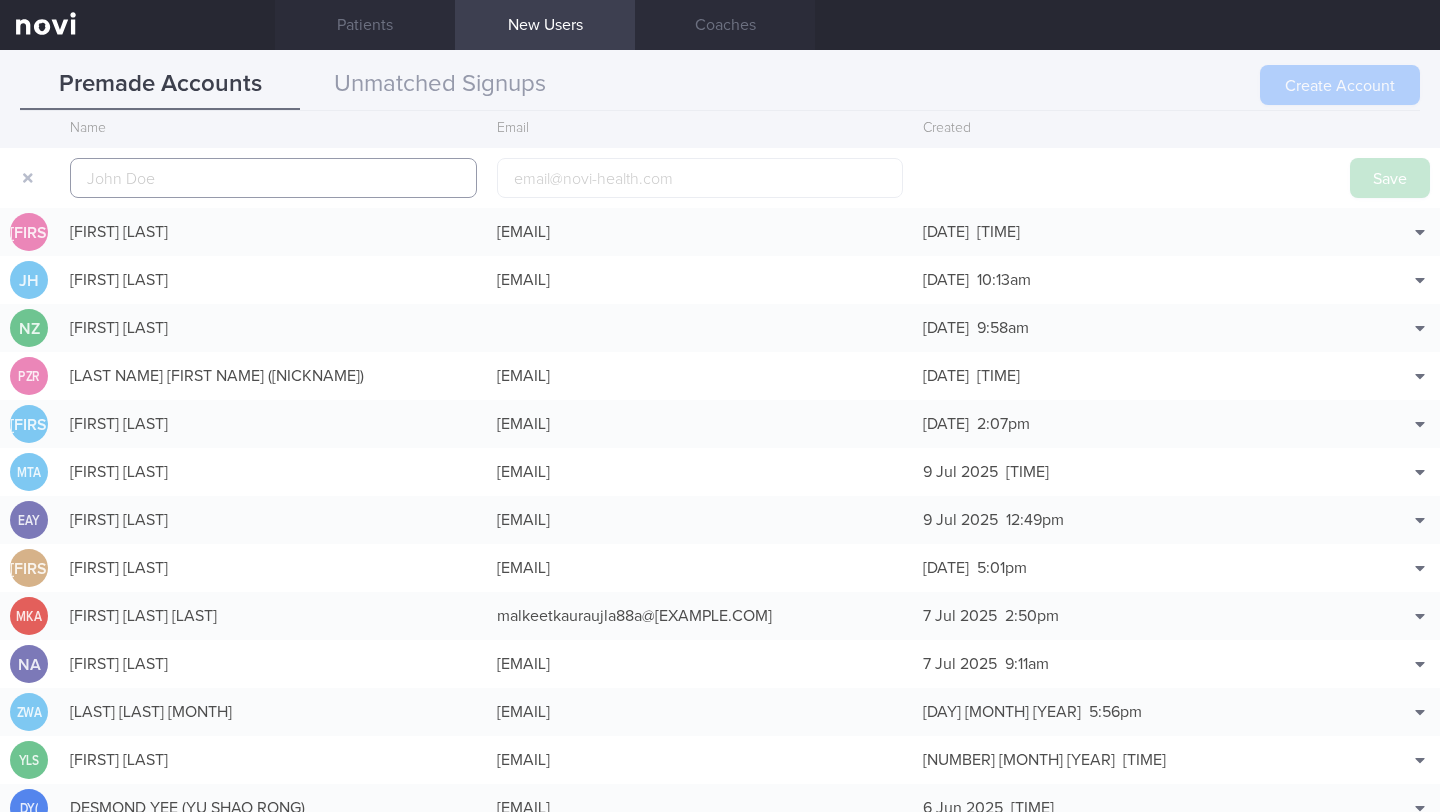 scroll, scrollTop: 62, scrollLeft: 0, axis: vertical 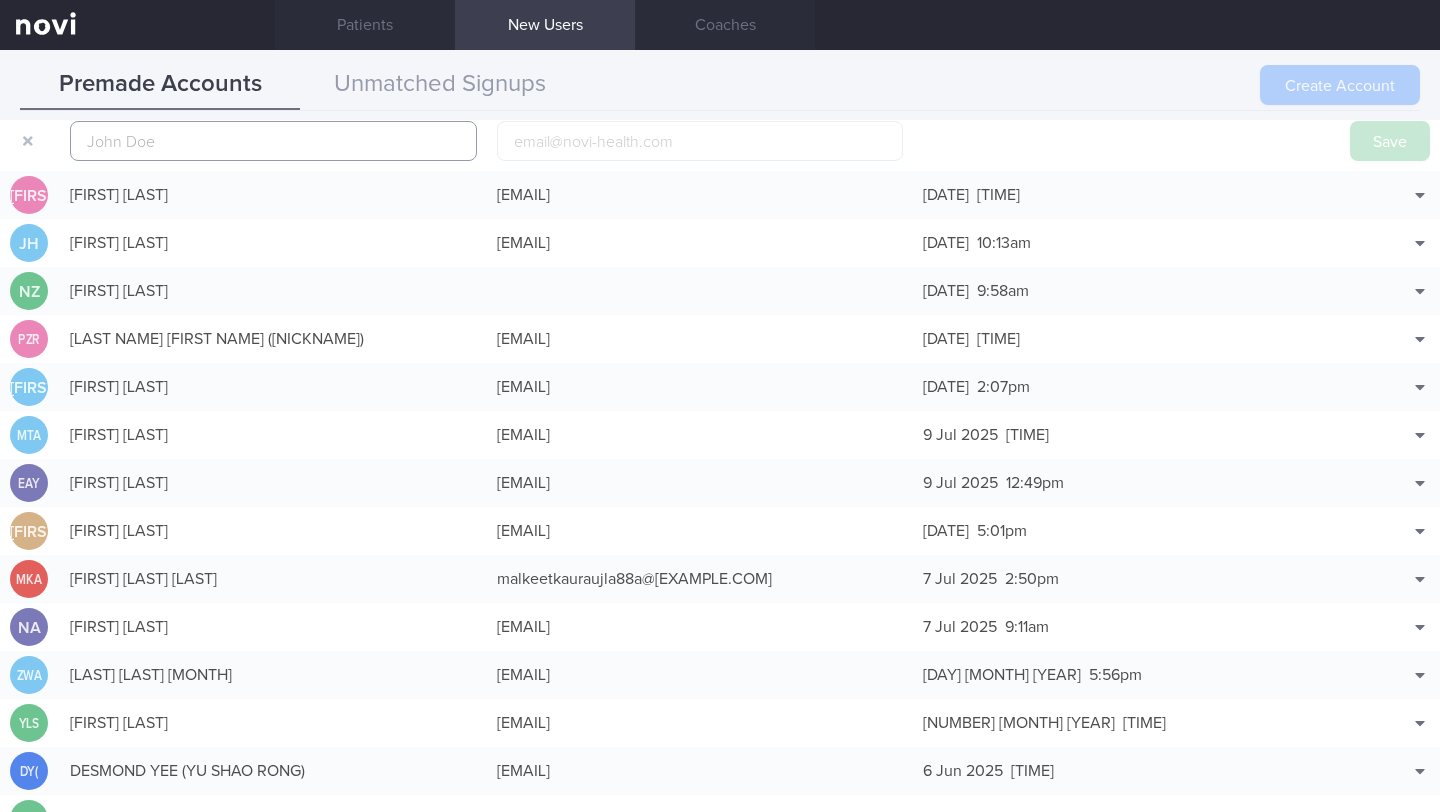 paste on "[FIRST] [LAST]" 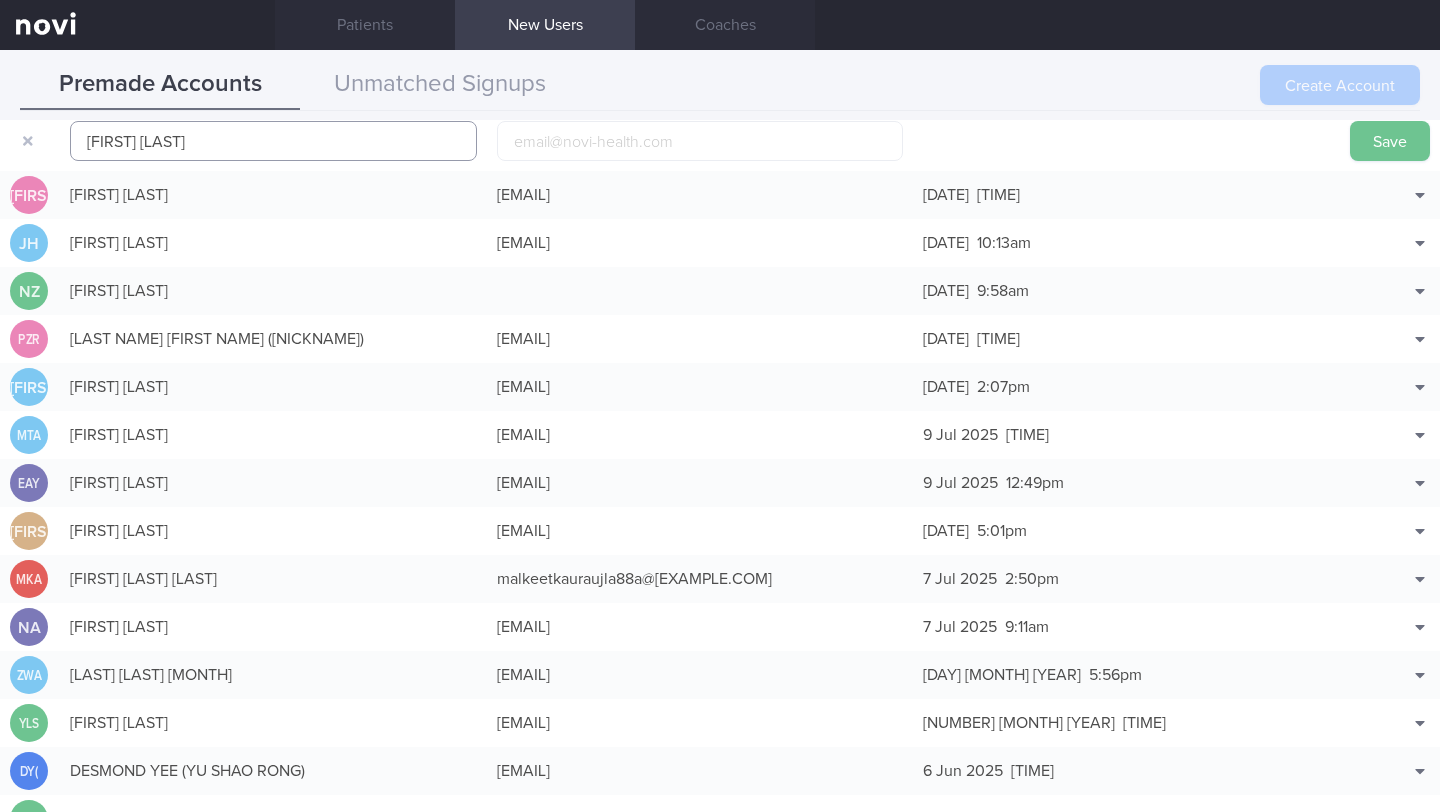 type on "[FIRST] [LAST]" 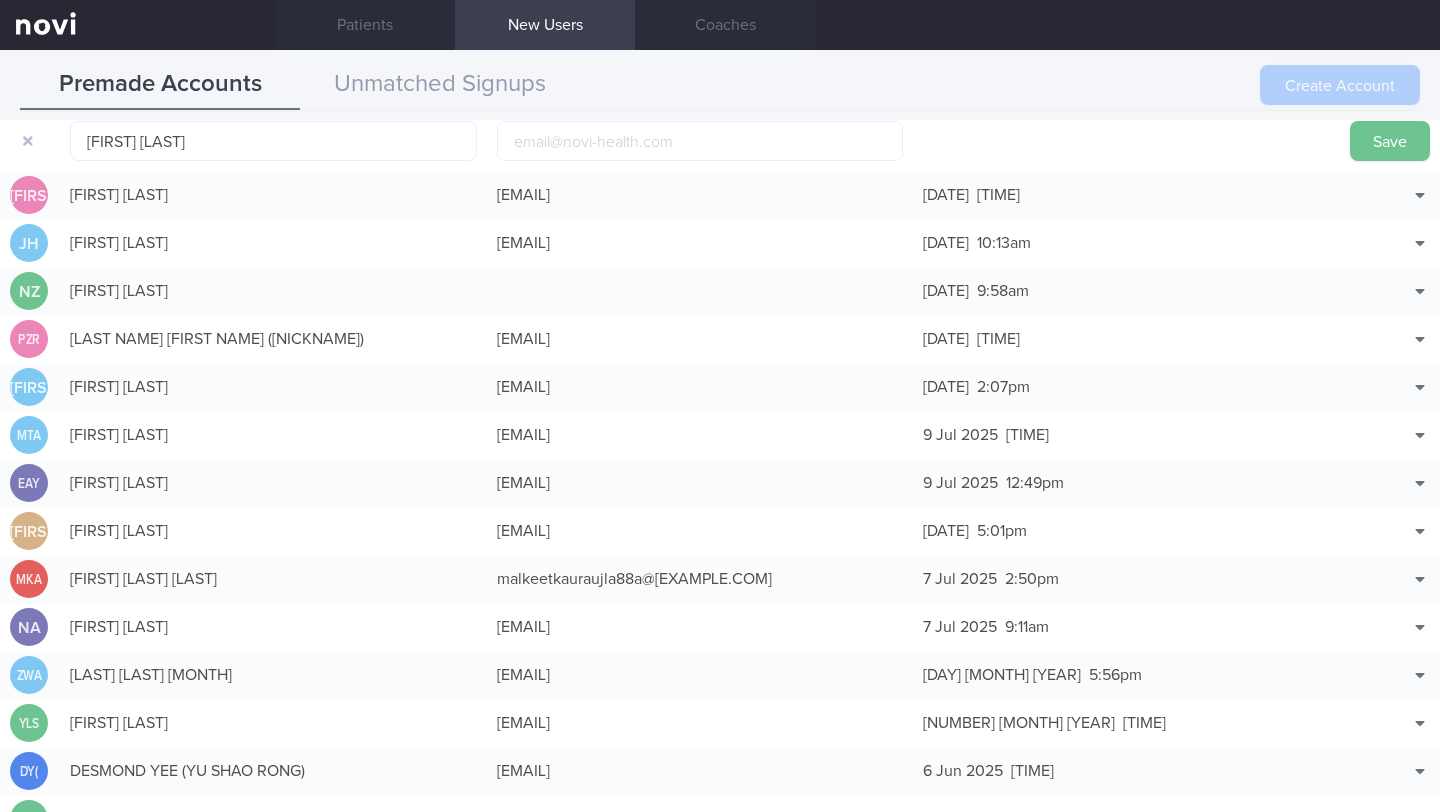 click on "Save" at bounding box center [1390, 141] 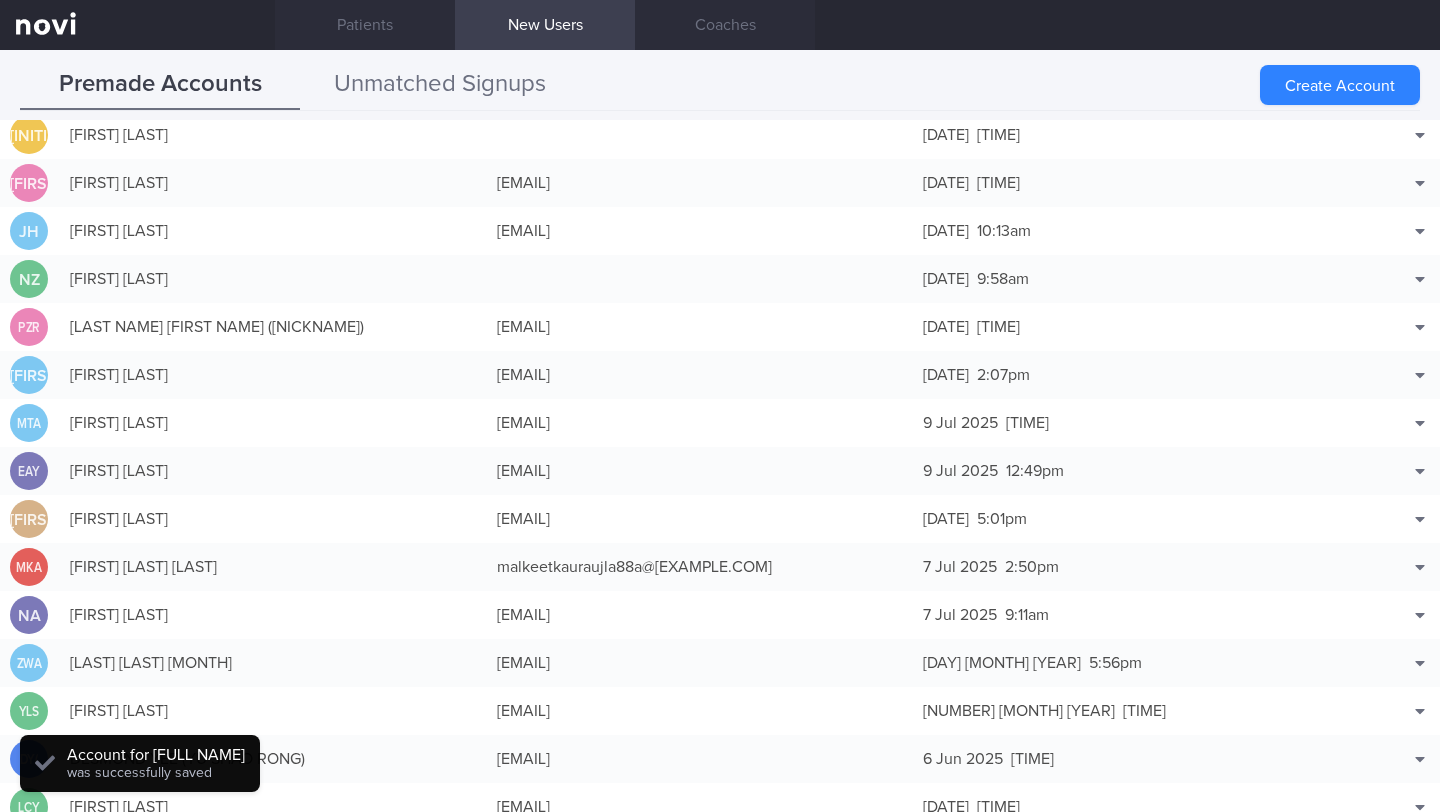 scroll, scrollTop: 50, scrollLeft: 0, axis: vertical 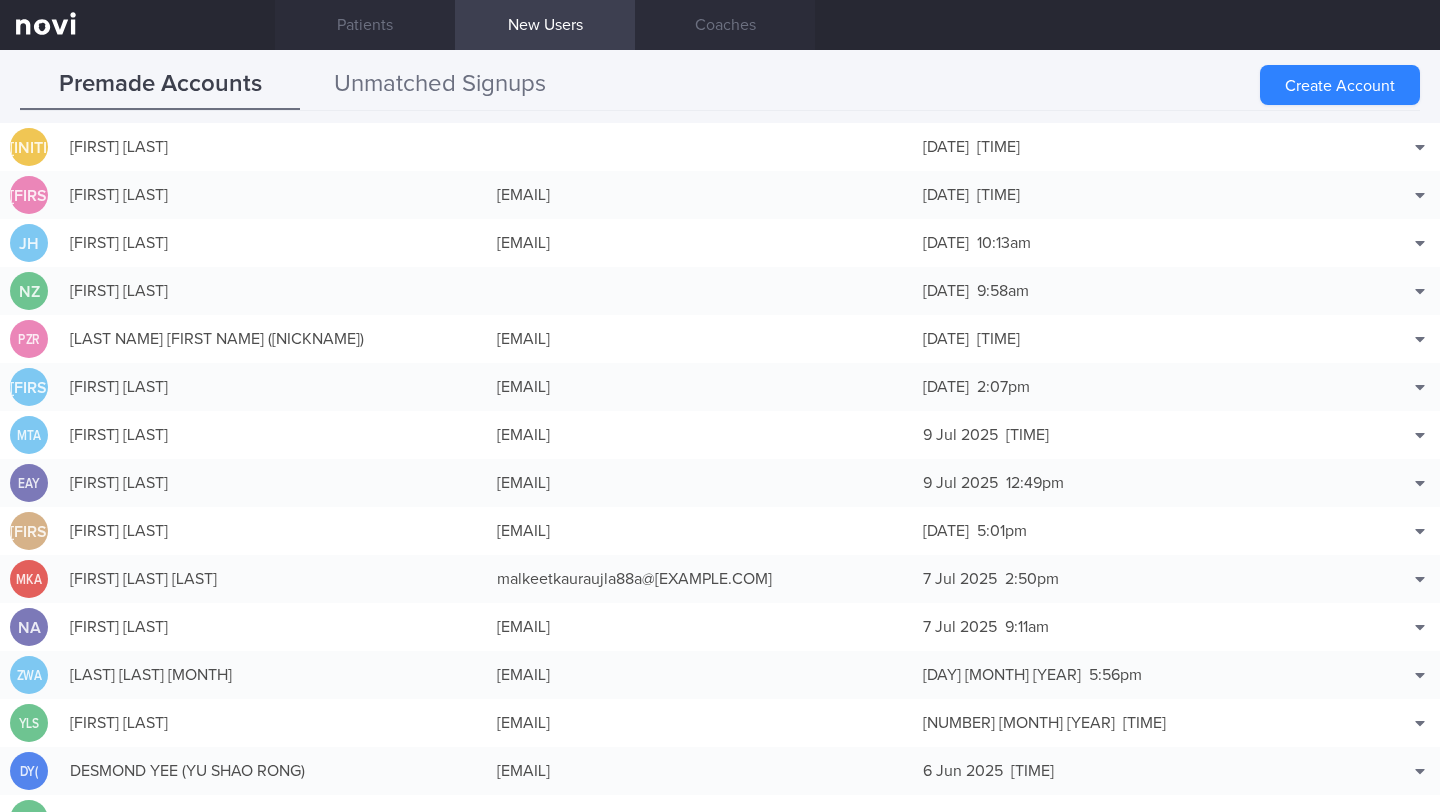 click on "Unmatched Signups" at bounding box center [440, 85] 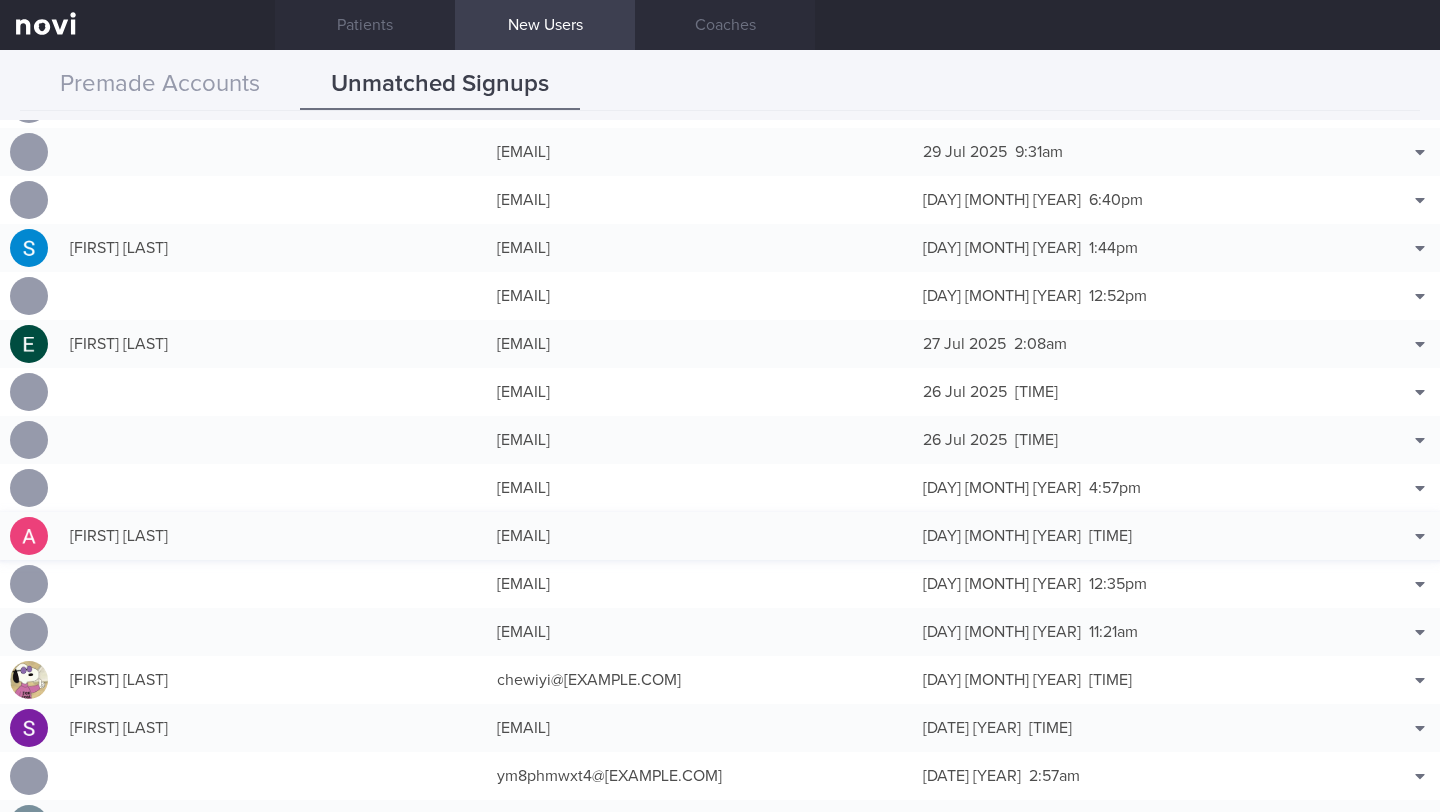 scroll, scrollTop: 766, scrollLeft: 0, axis: vertical 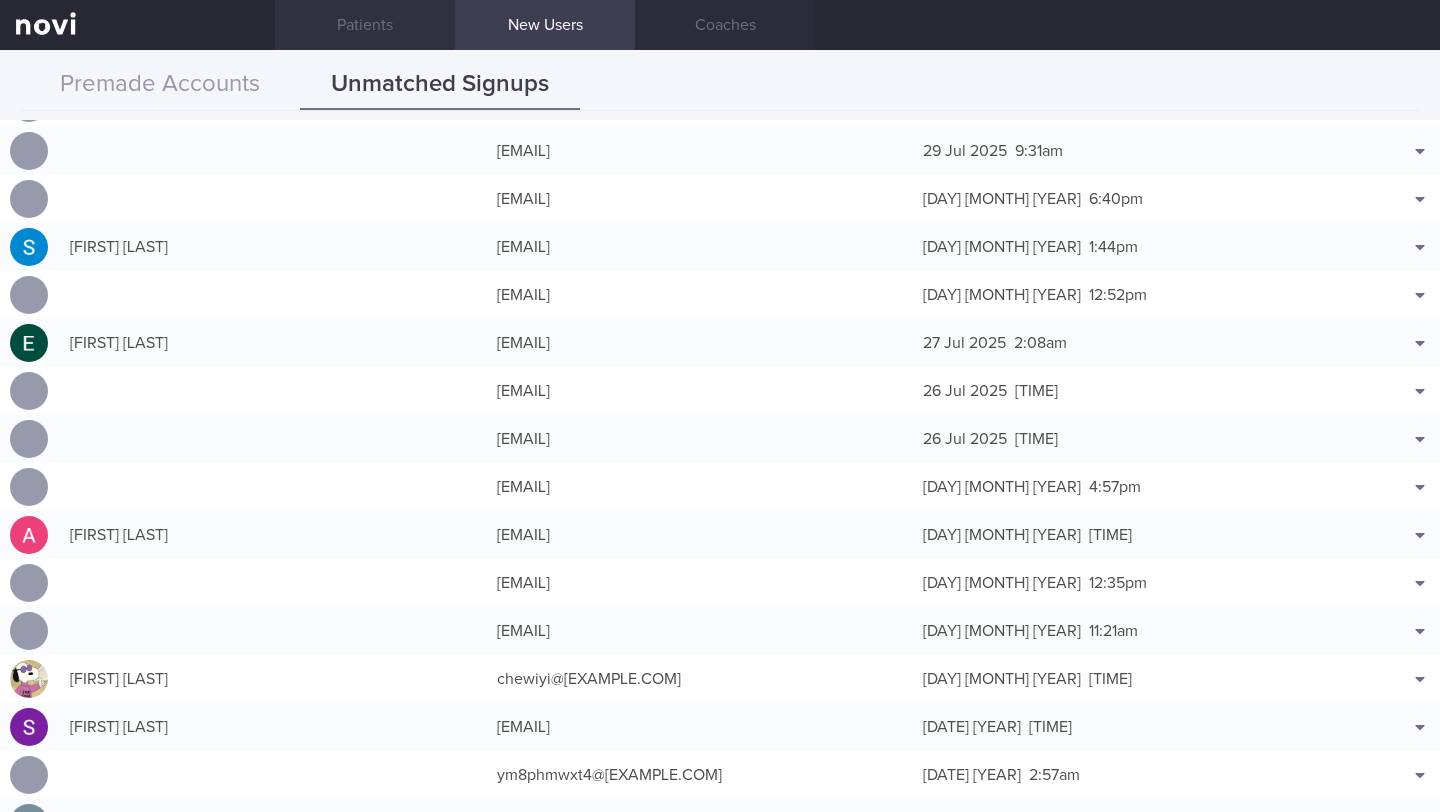 click on "Patients" at bounding box center (365, 25) 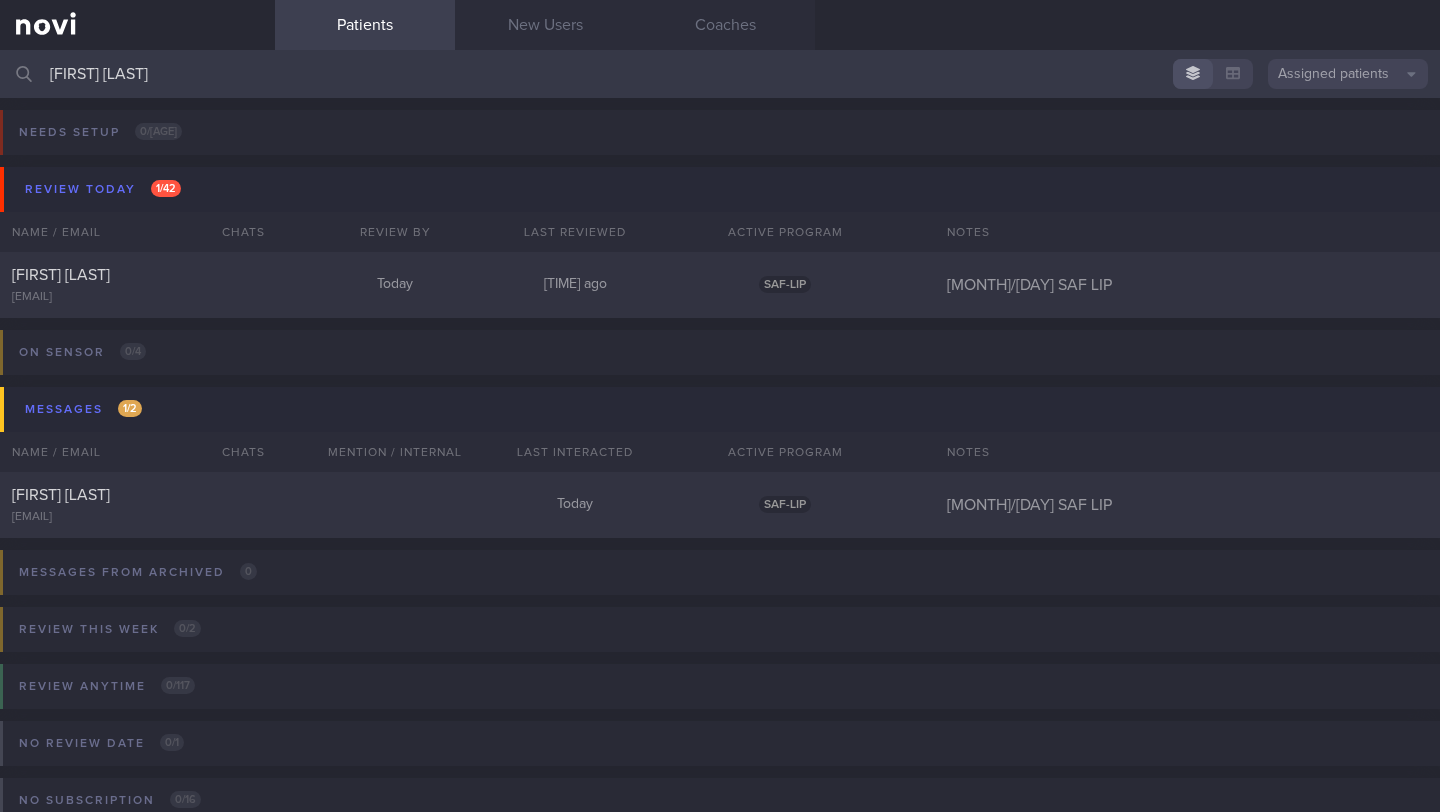 drag, startPoint x: 157, startPoint y: 69, endPoint x: 38, endPoint y: 64, distance: 119.104996 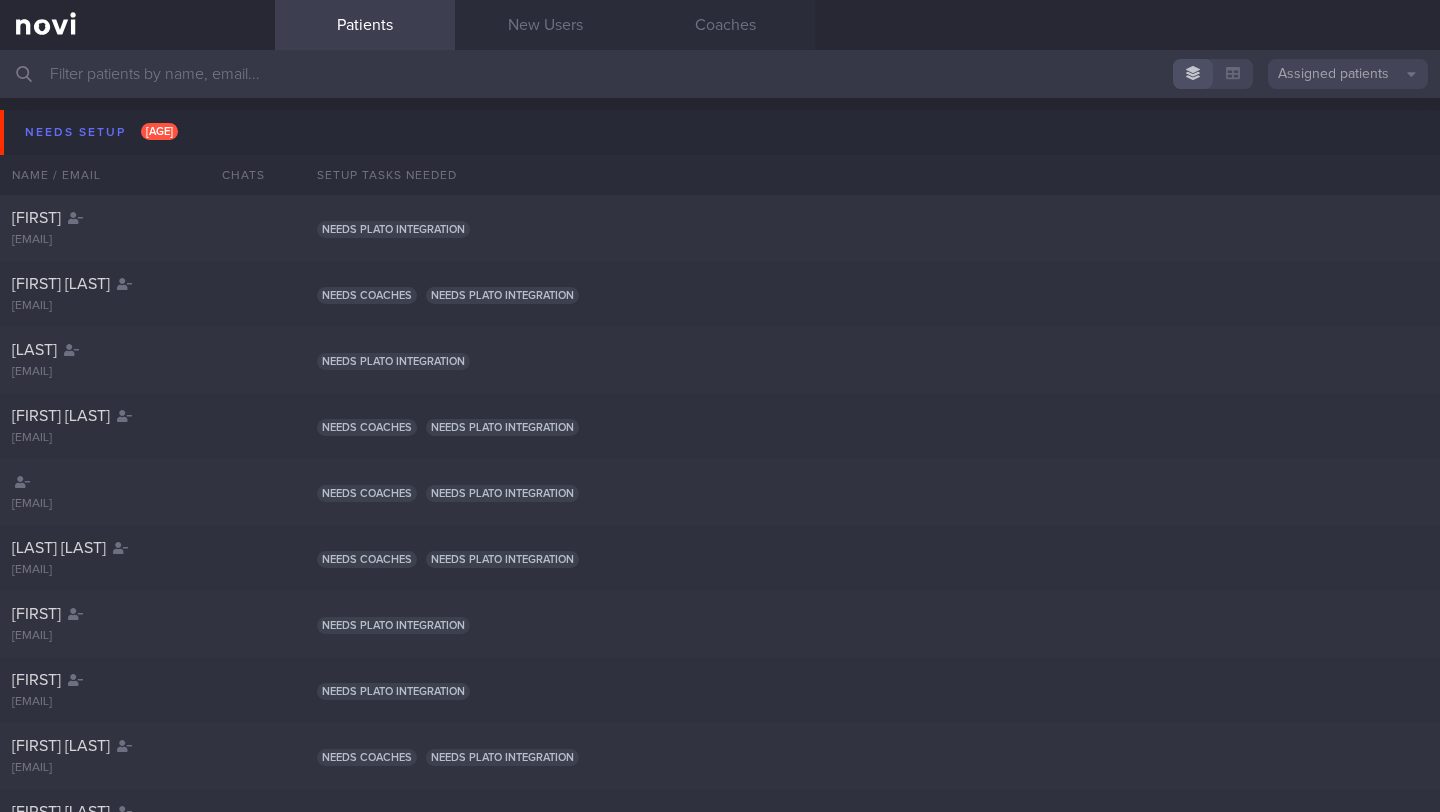 click on "Assigned patients" at bounding box center [1348, 74] 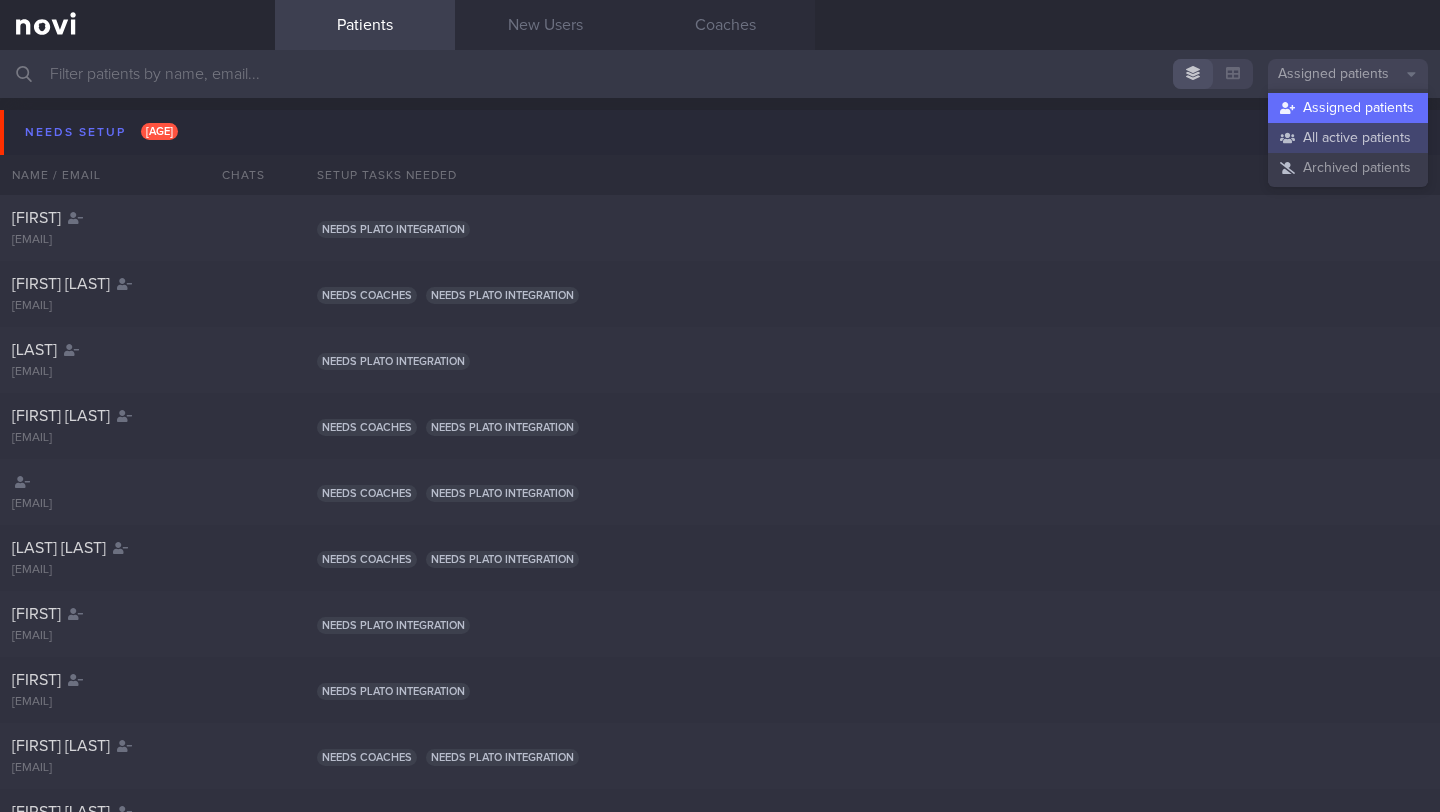 click on "All active patients" at bounding box center (1348, 138) 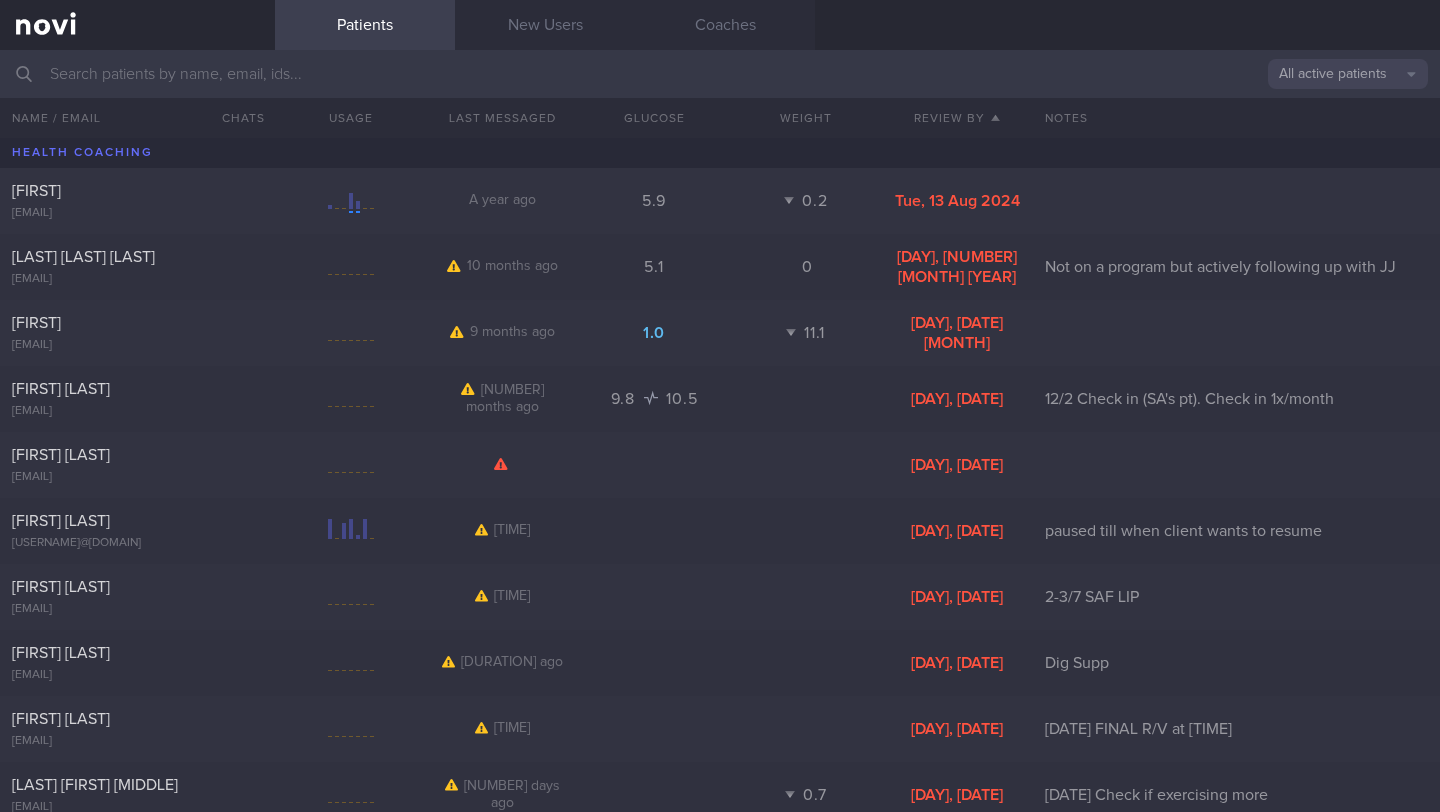 click at bounding box center (720, 74) 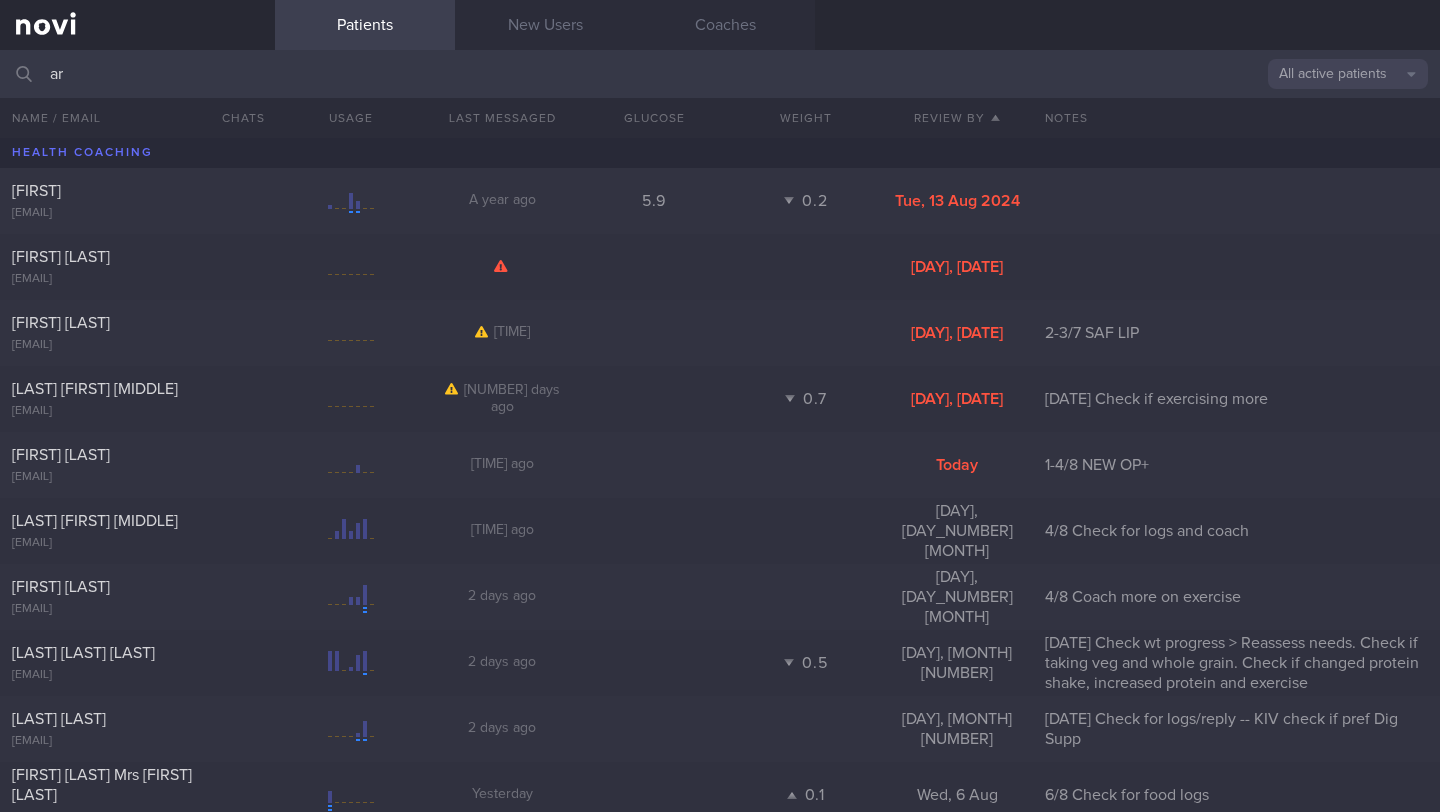 type on "a" 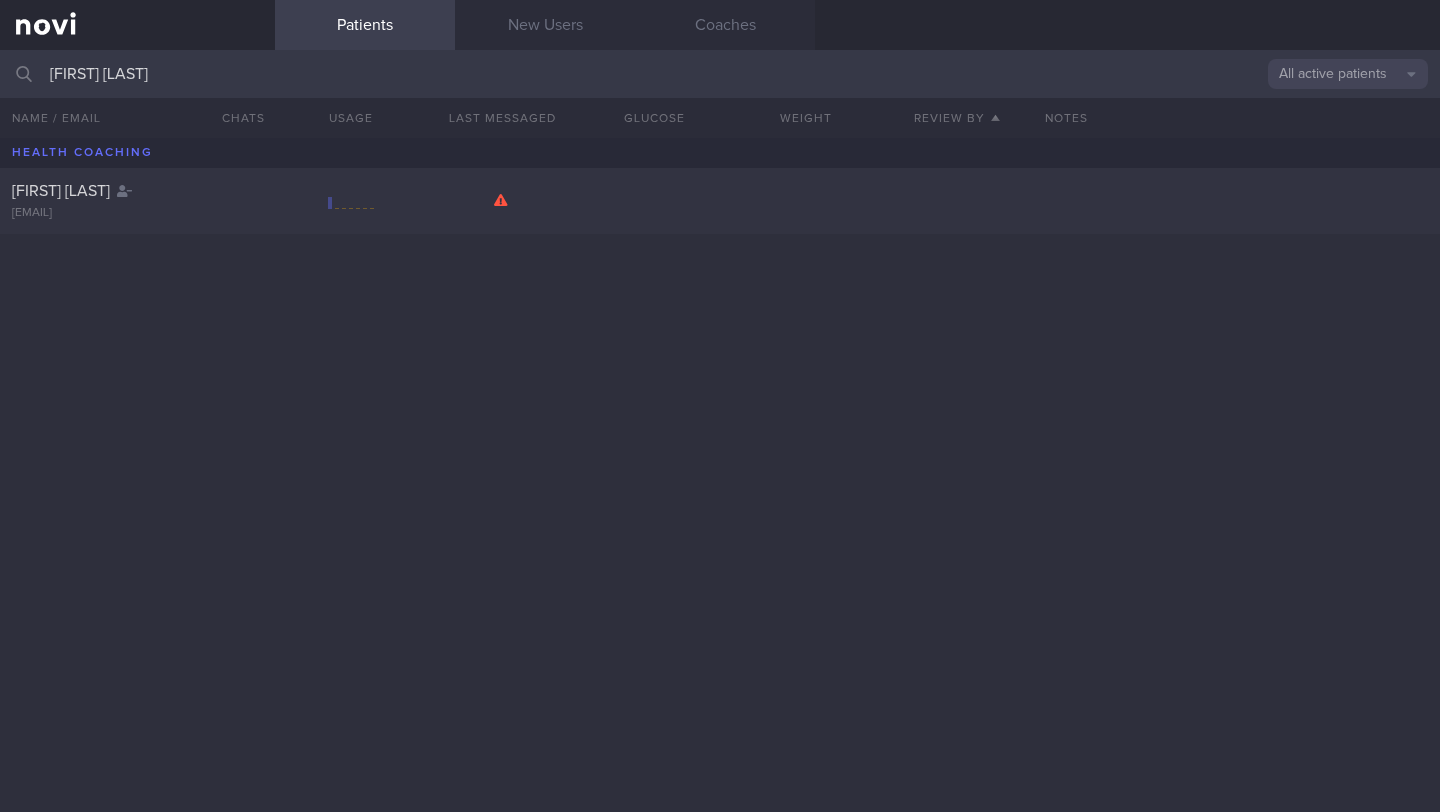 type on "[FIRST] [LAST]" 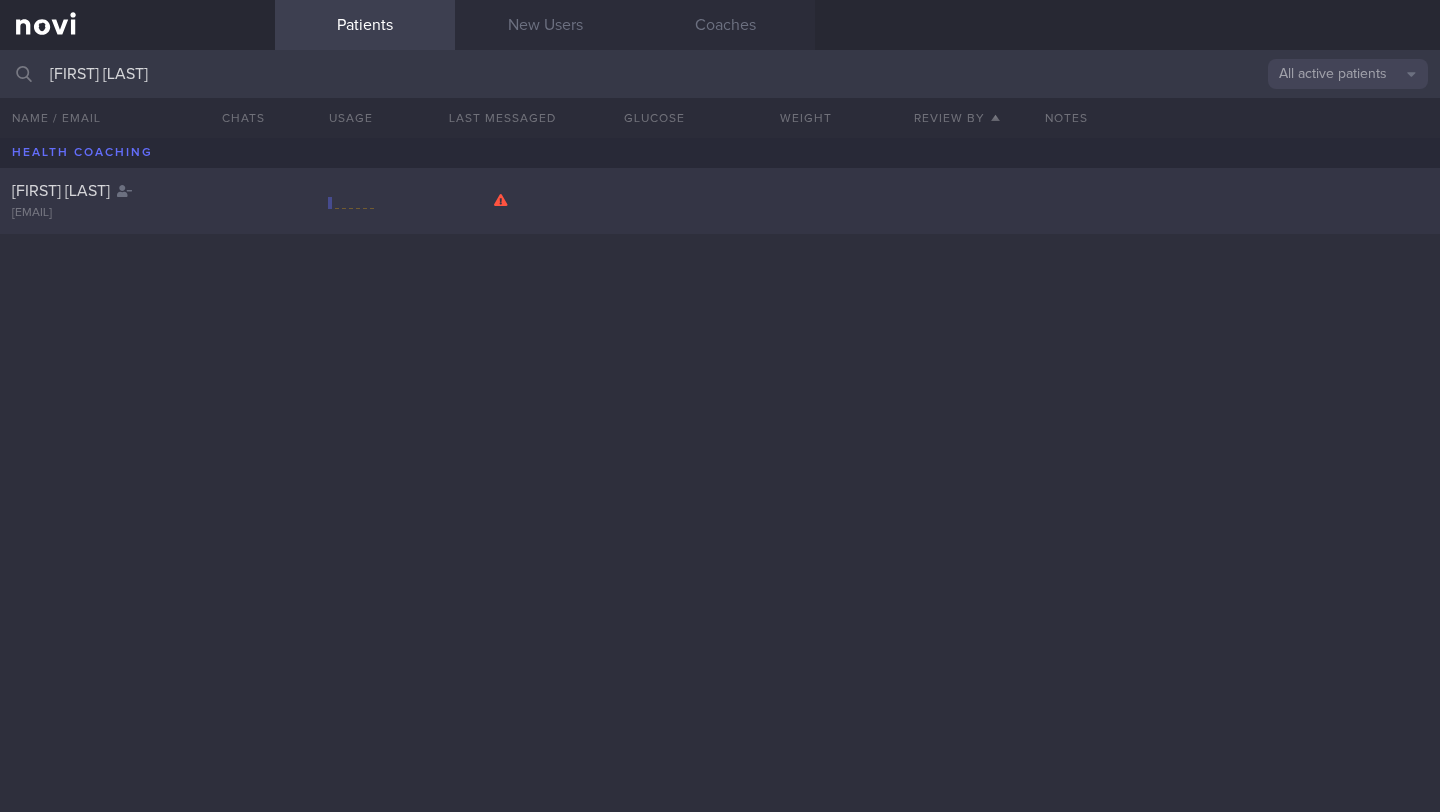 click on "[EMAIL]" at bounding box center (137, 213) 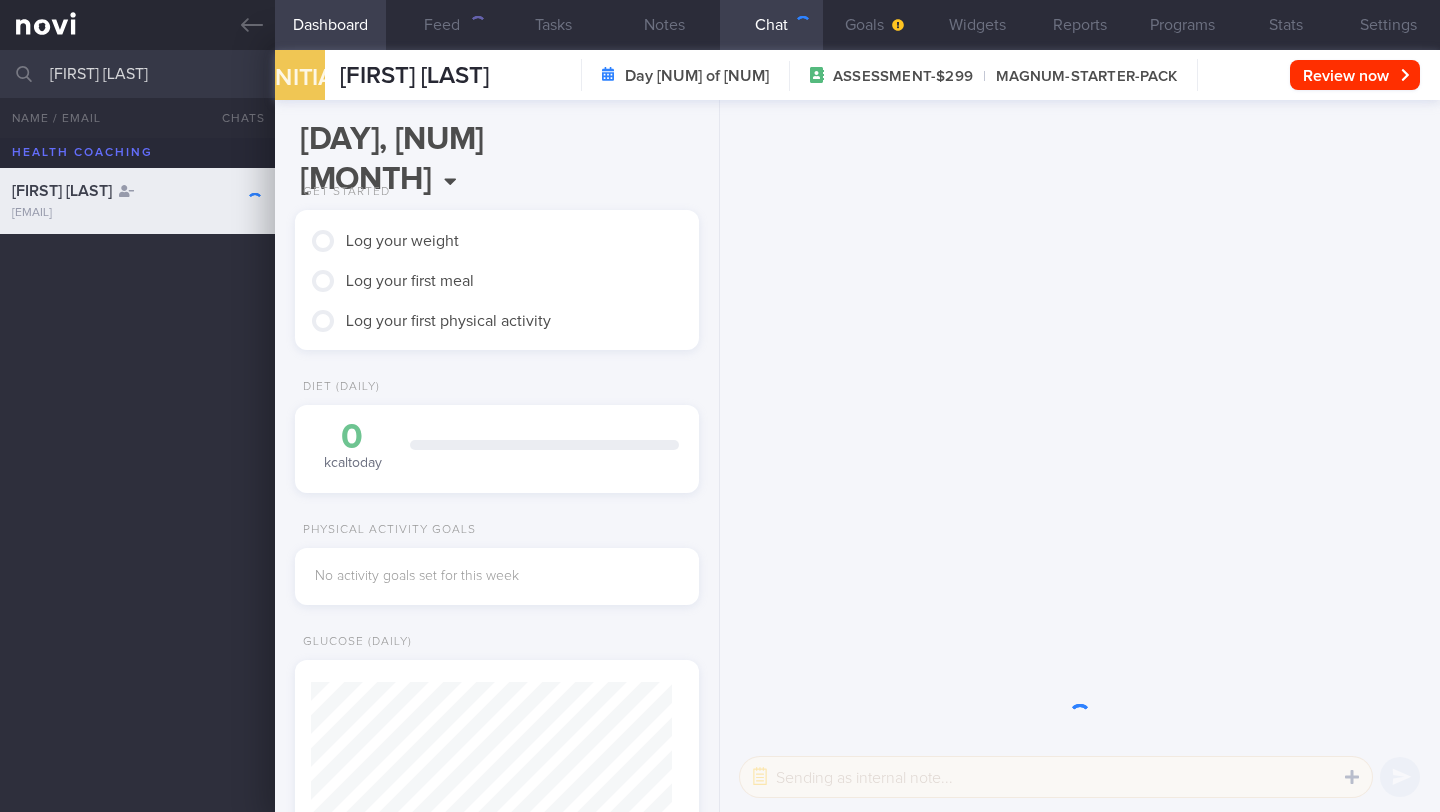 scroll, scrollTop: 999820, scrollLeft: 999639, axis: both 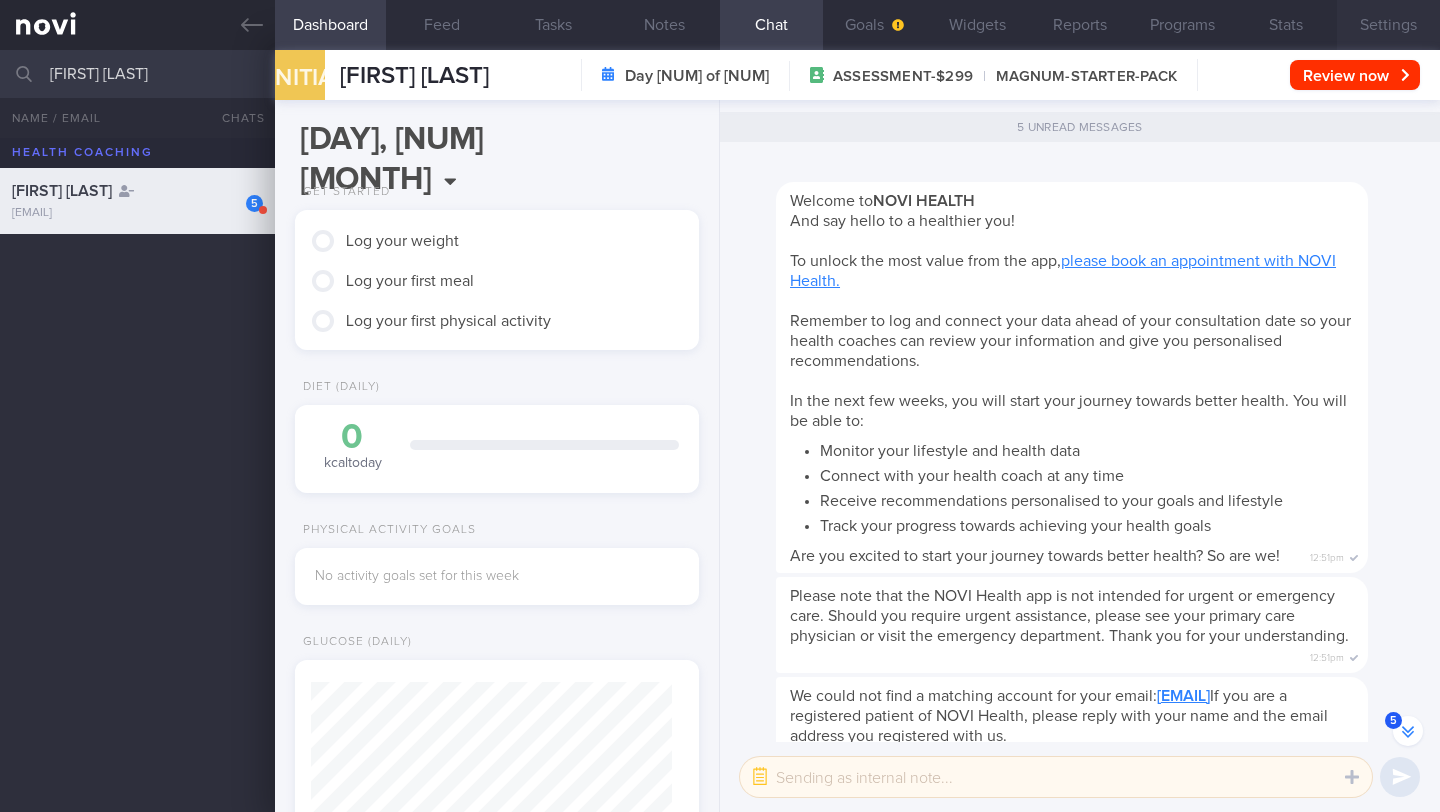 click on "Settings" at bounding box center [1388, 25] 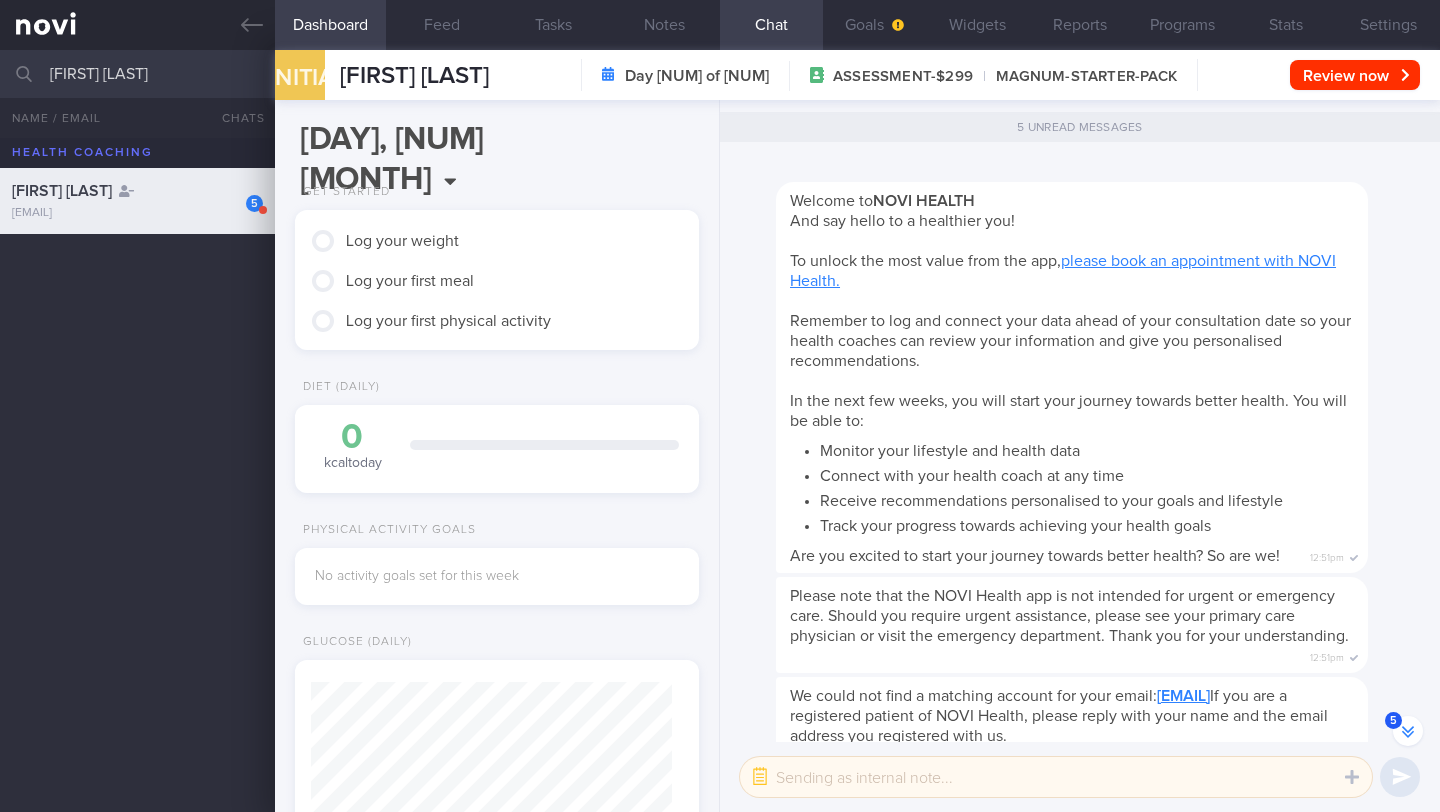scroll, scrollTop: -825, scrollLeft: 0, axis: vertical 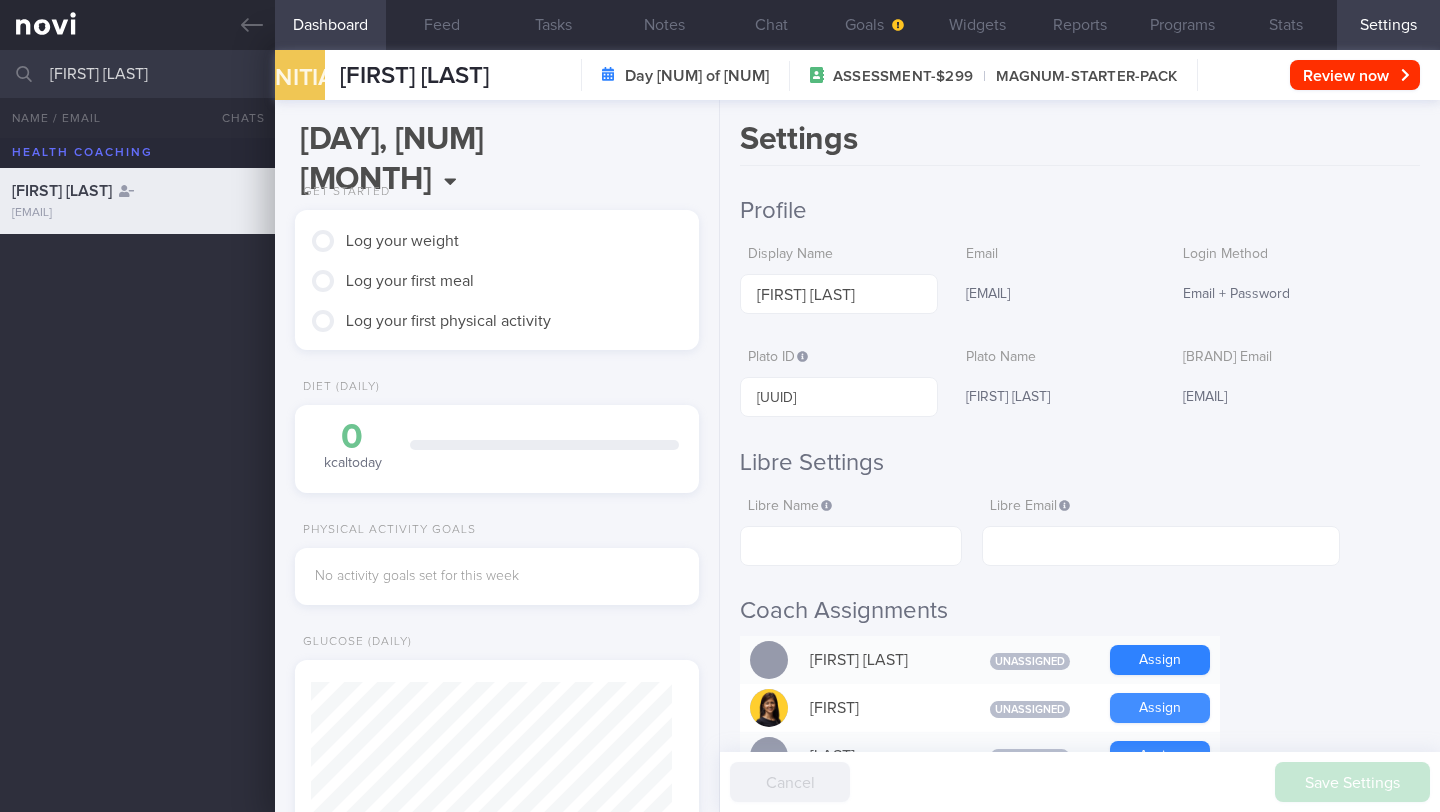 click on "Assign" at bounding box center [1160, 708] 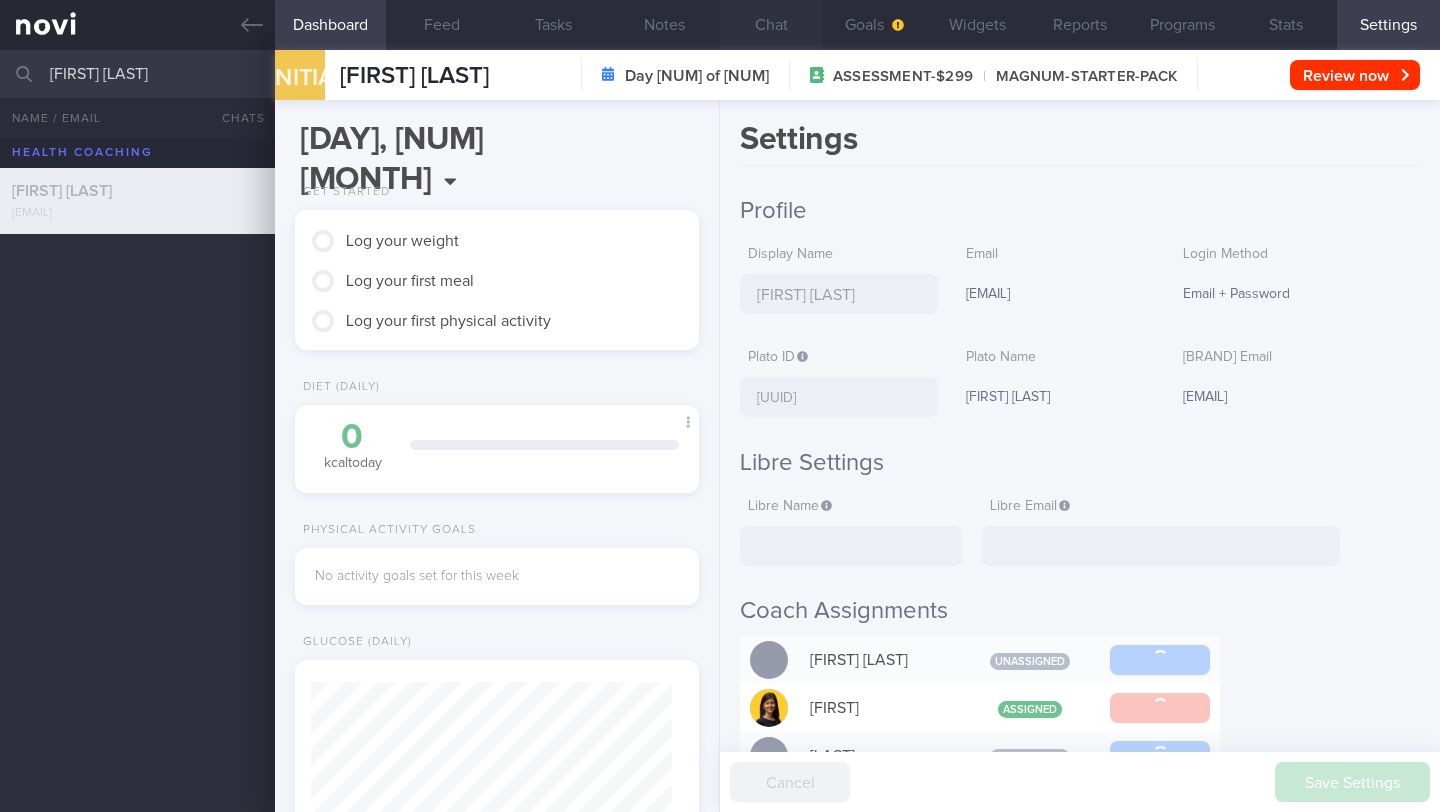 scroll, scrollTop: -922, scrollLeft: 0, axis: vertical 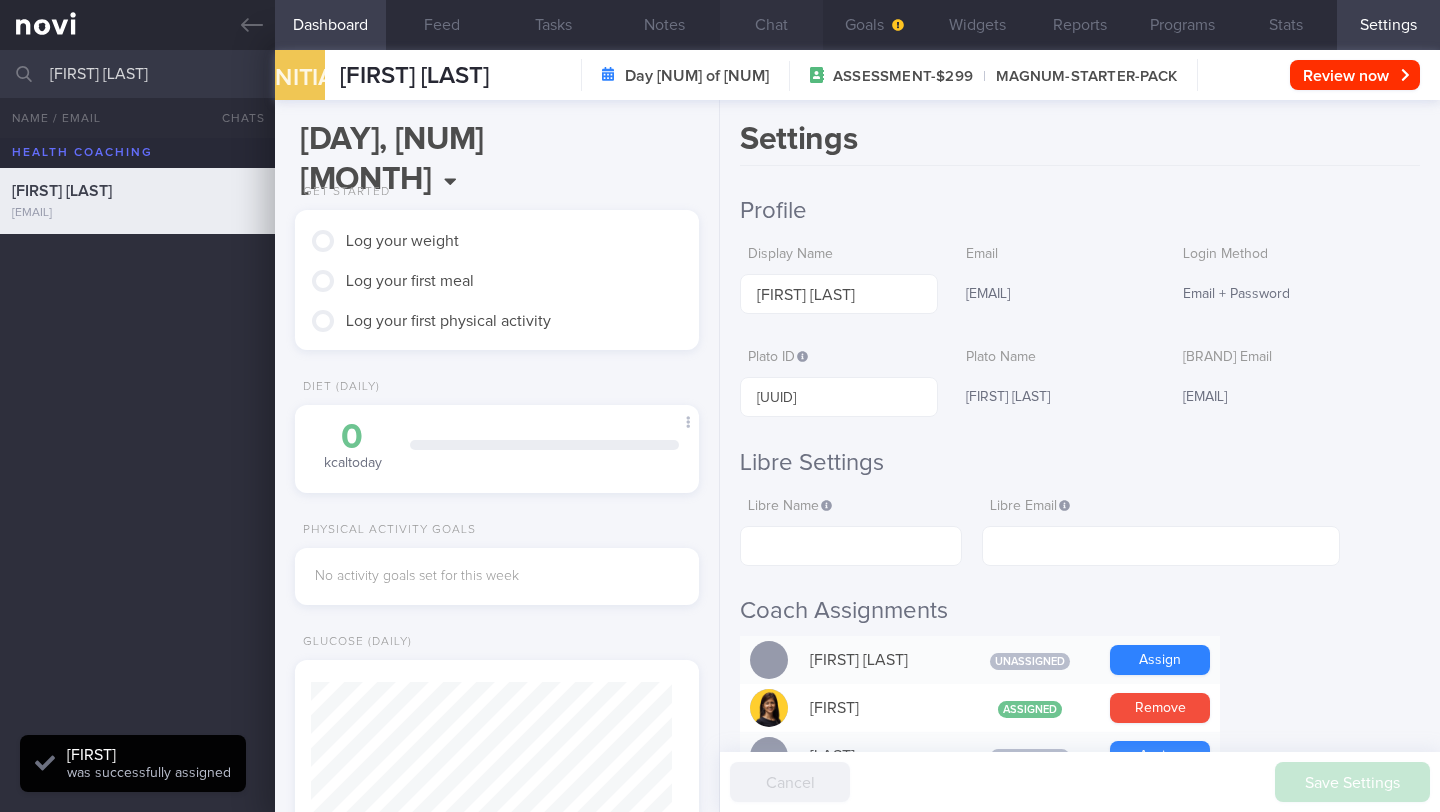 click on "Chat" at bounding box center (771, 25) 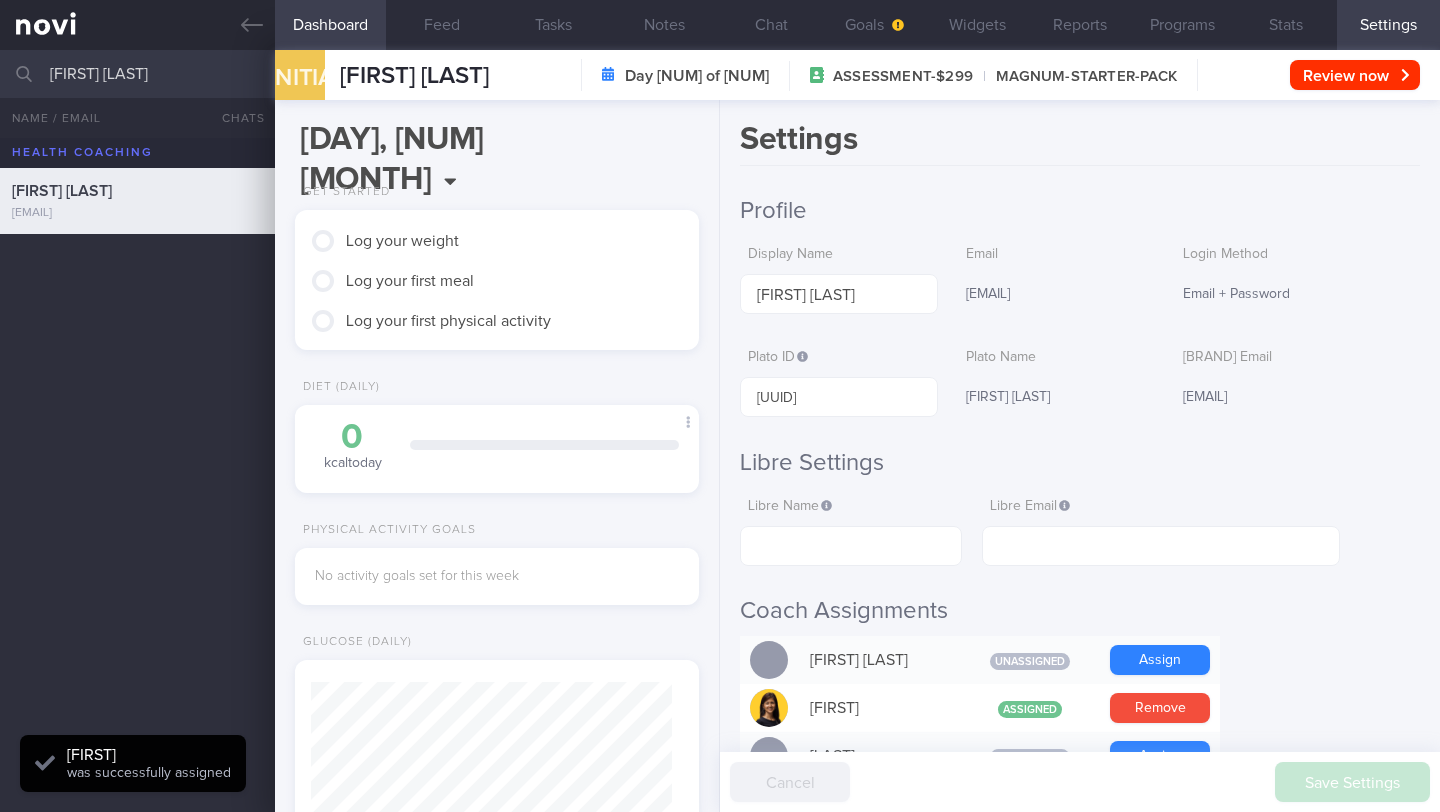 scroll, scrollTop: 999820, scrollLeft: 999639, axis: both 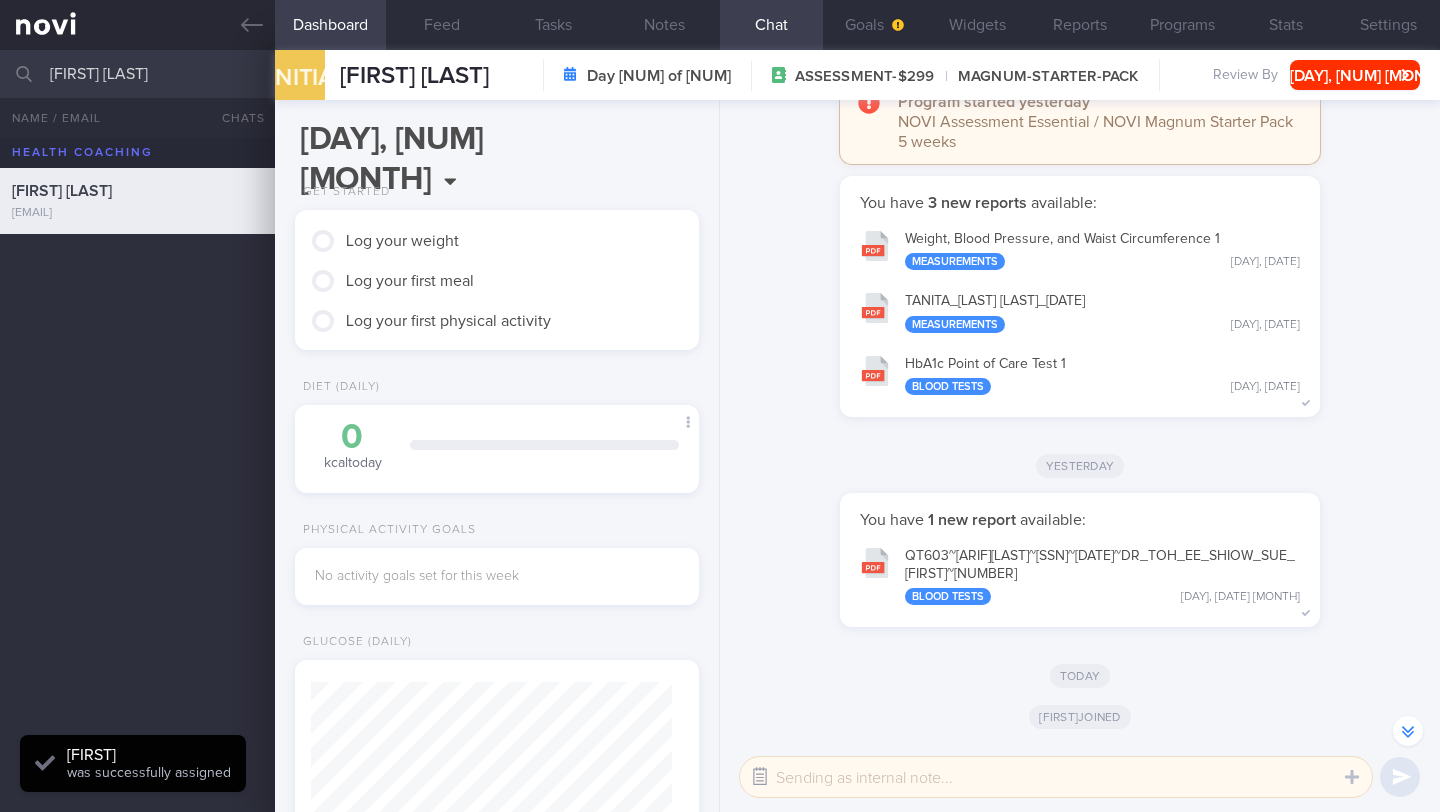 click at bounding box center [760, 777] 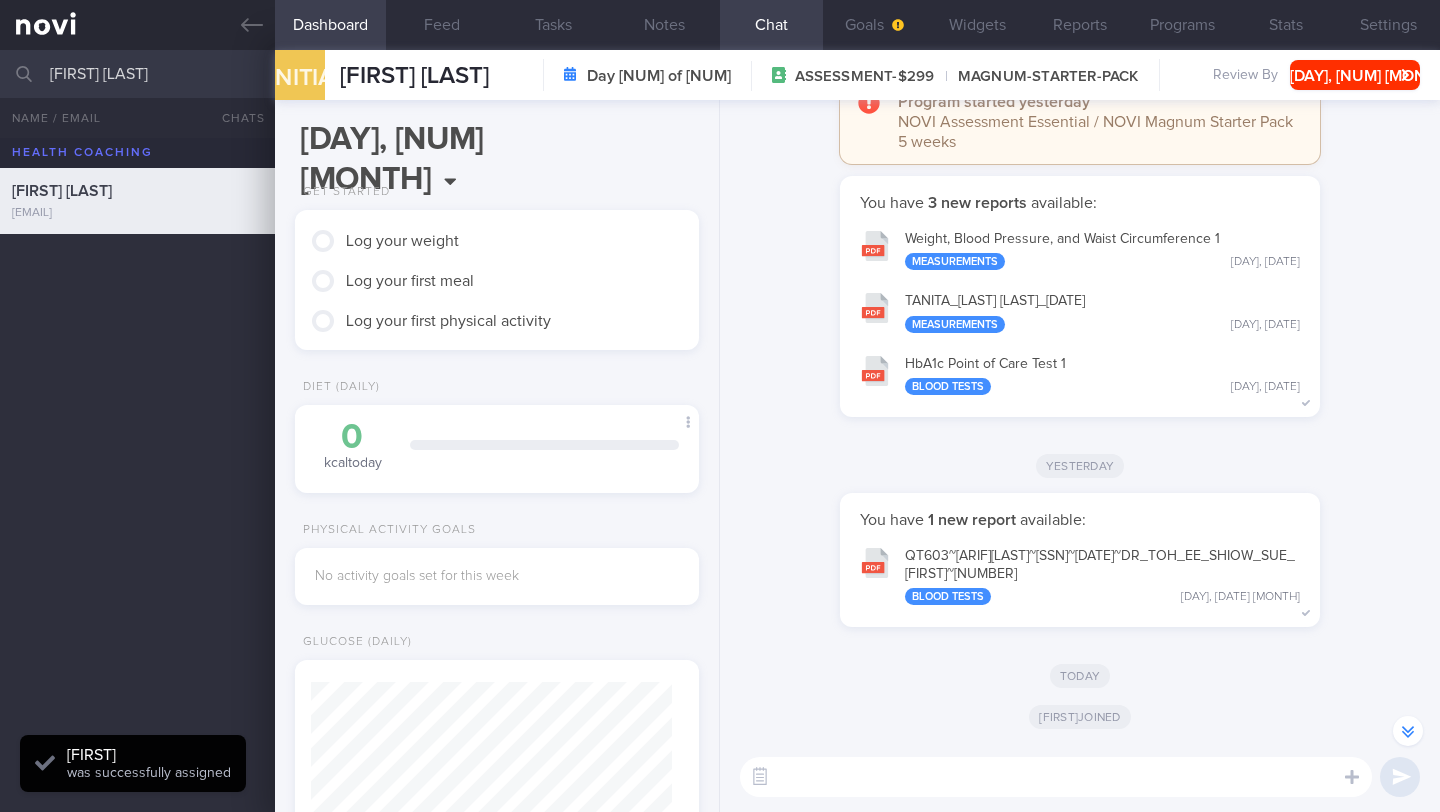 click at bounding box center (1056, 777) 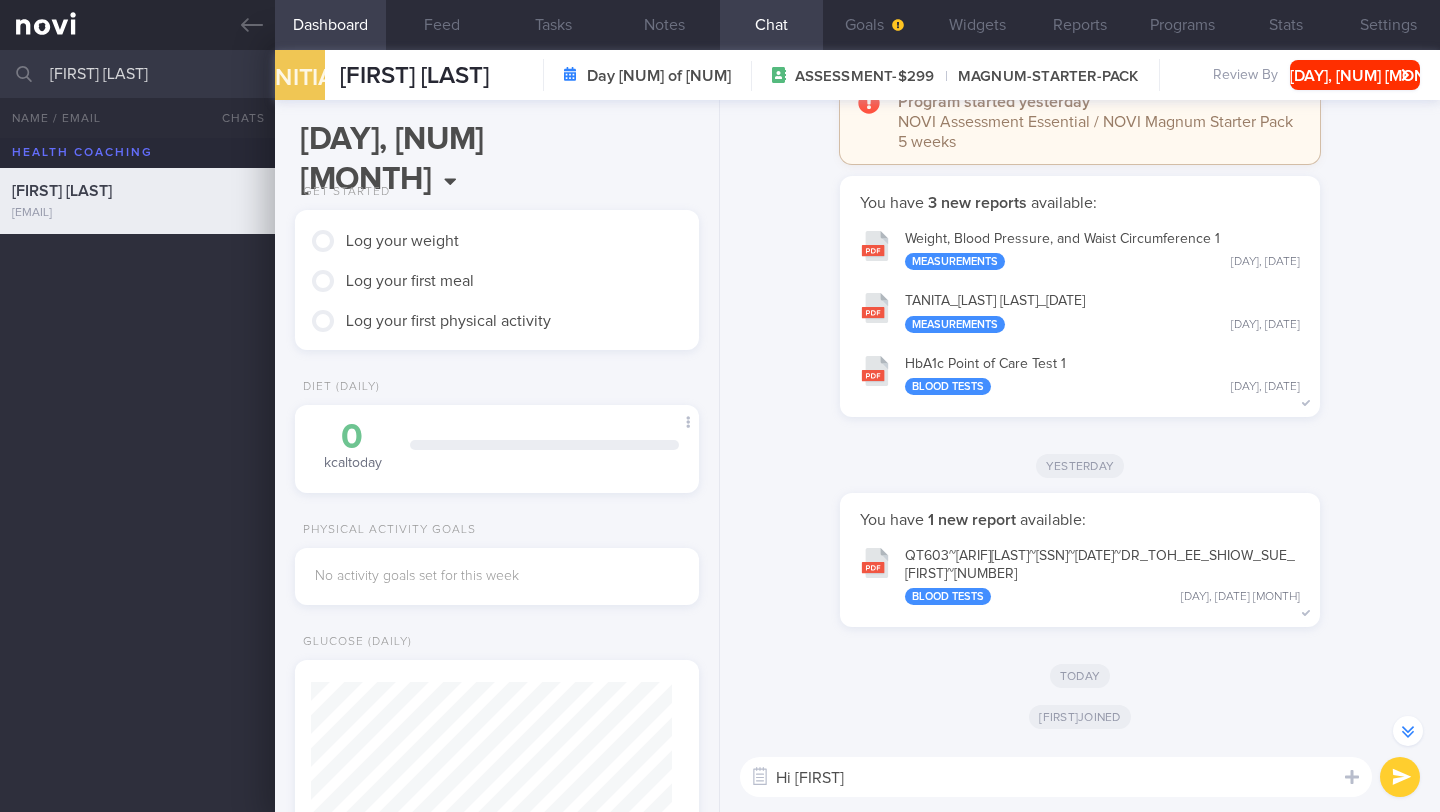type on "Hi [FIRST]!" 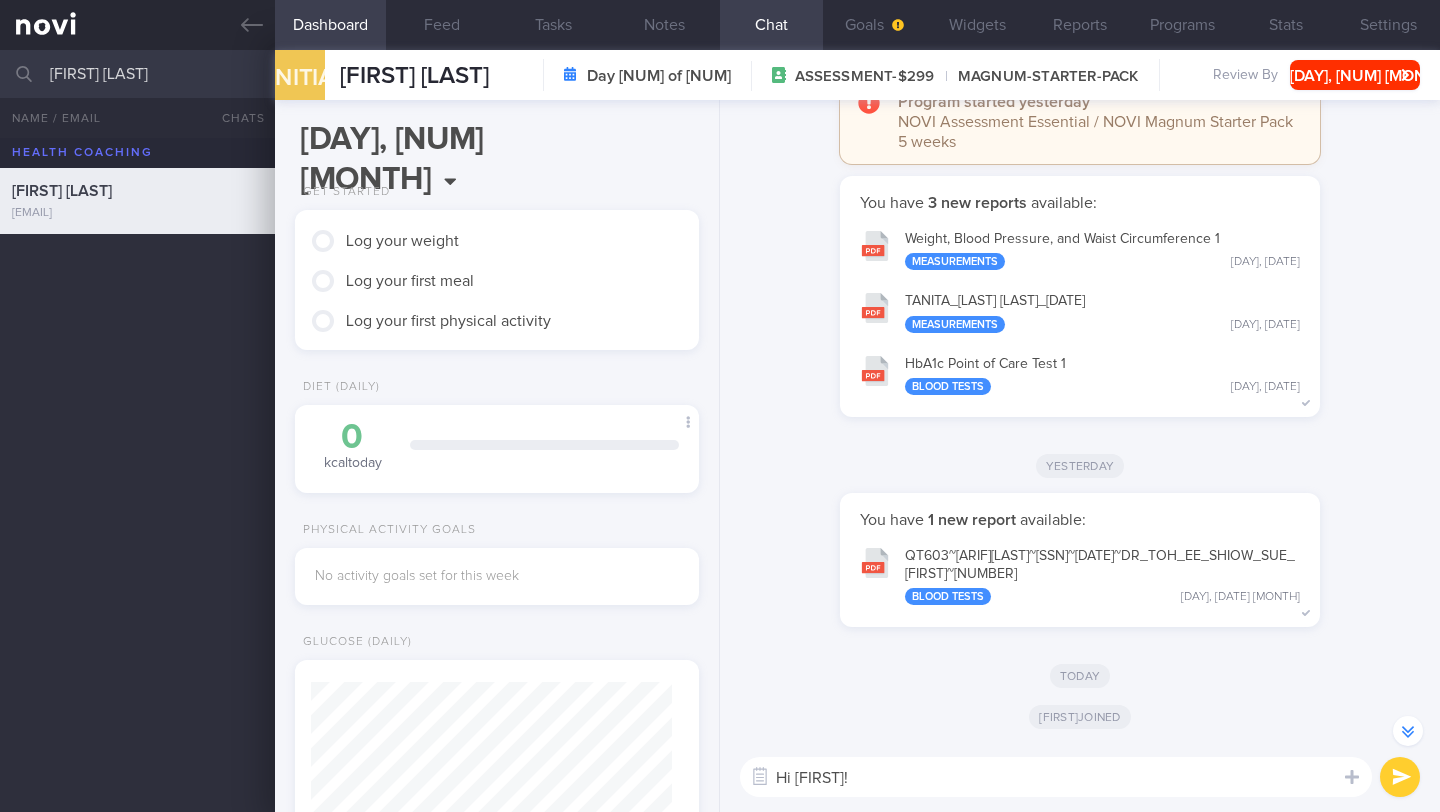 type 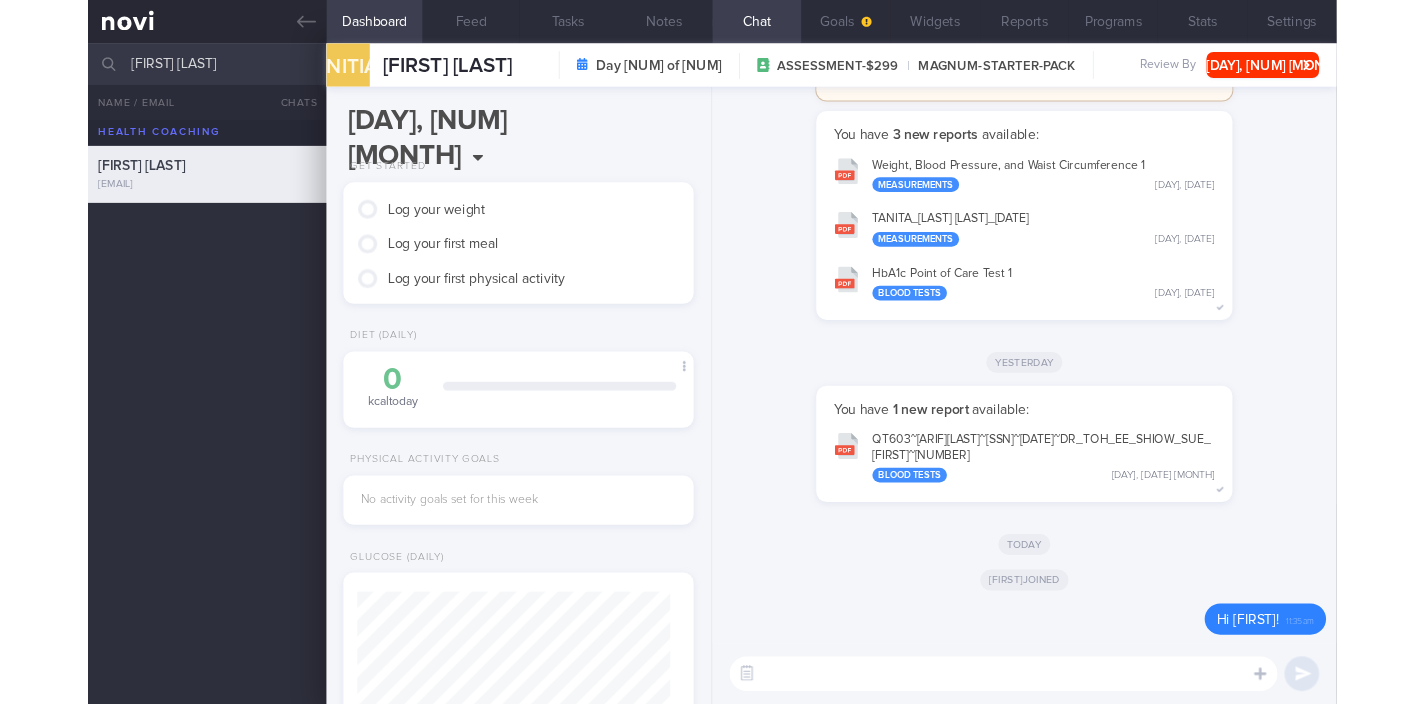 scroll, scrollTop: 0, scrollLeft: 0, axis: both 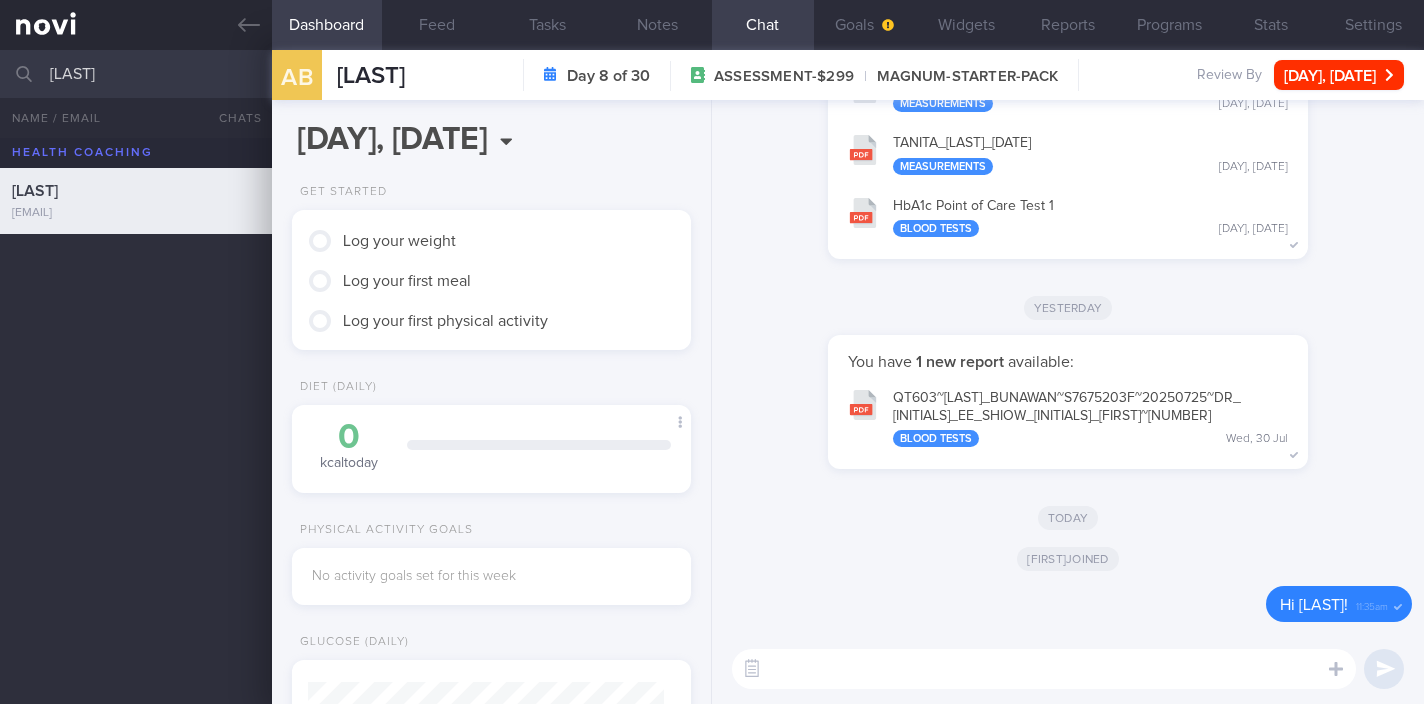 select on "7" 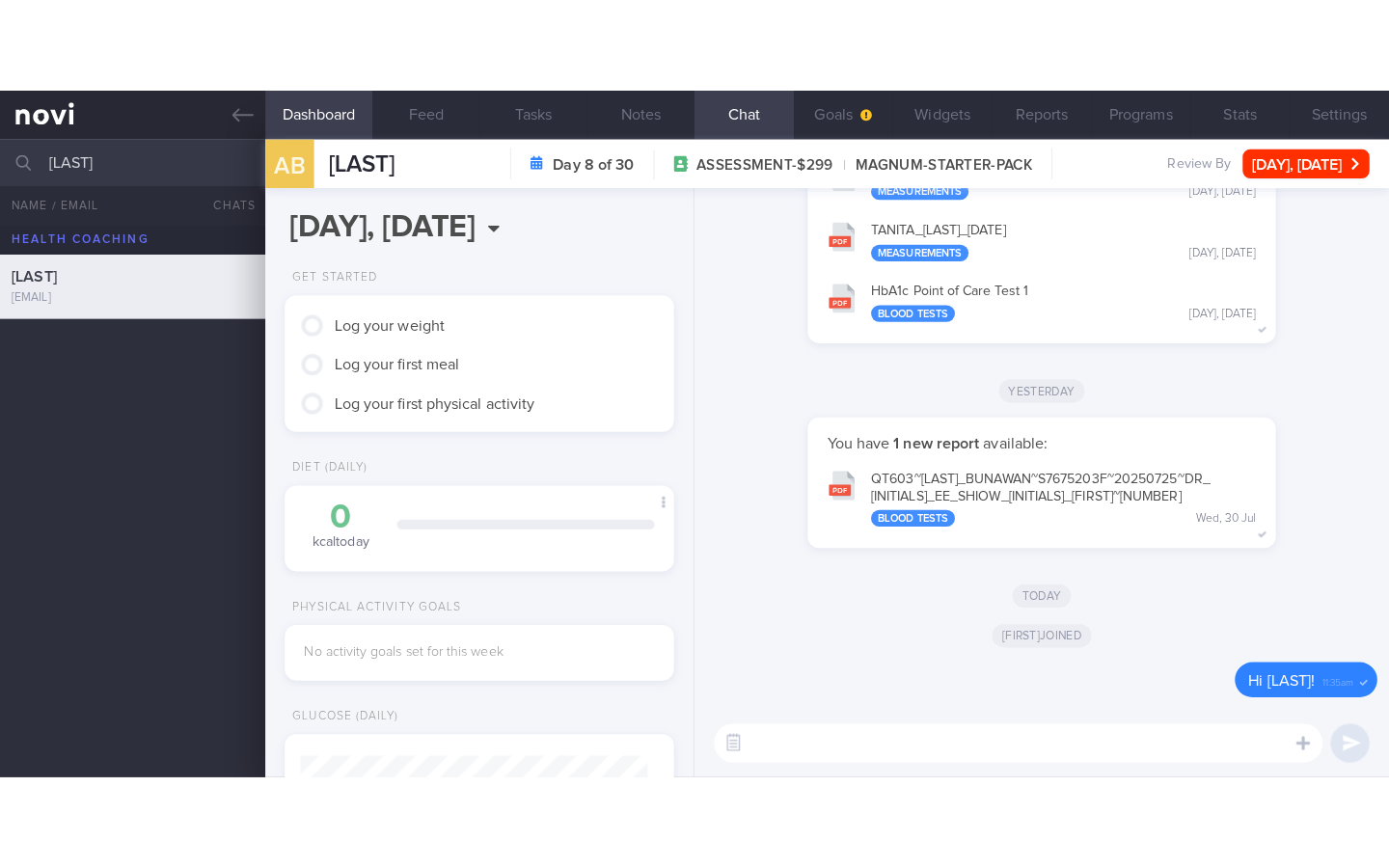scroll, scrollTop: 167, scrollLeft: 336, axis: both 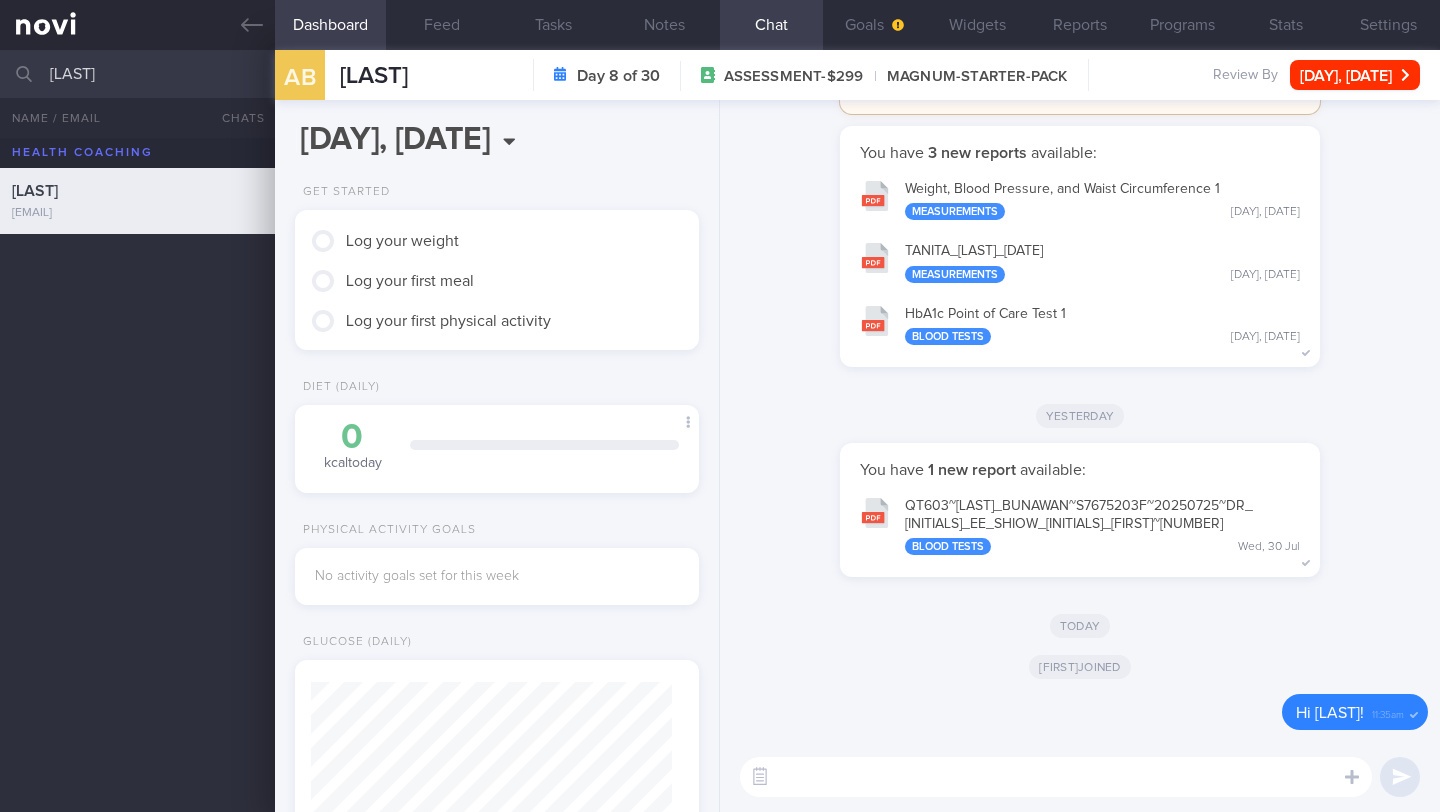 click at bounding box center (1056, 777) 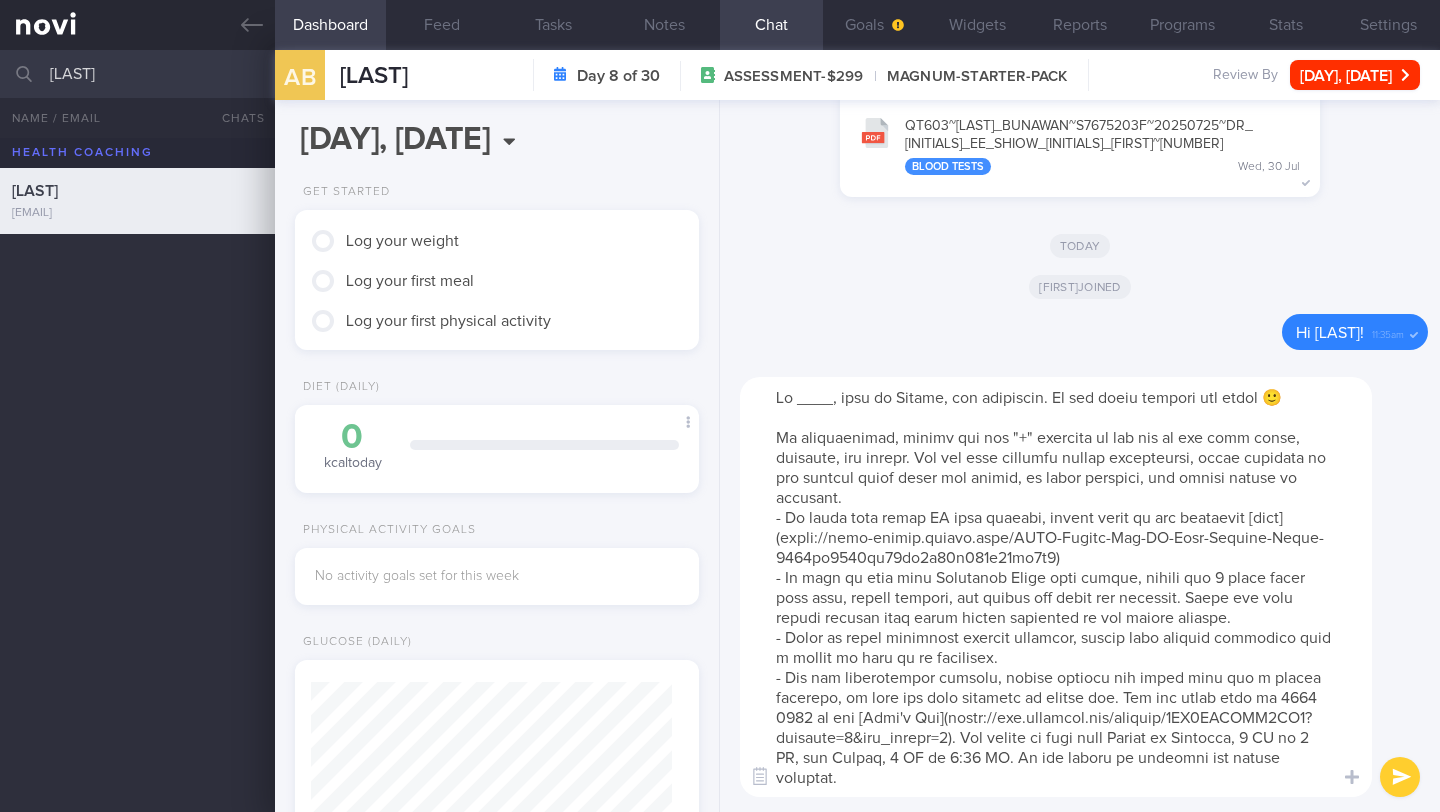 scroll, scrollTop: 160, scrollLeft: 0, axis: vertical 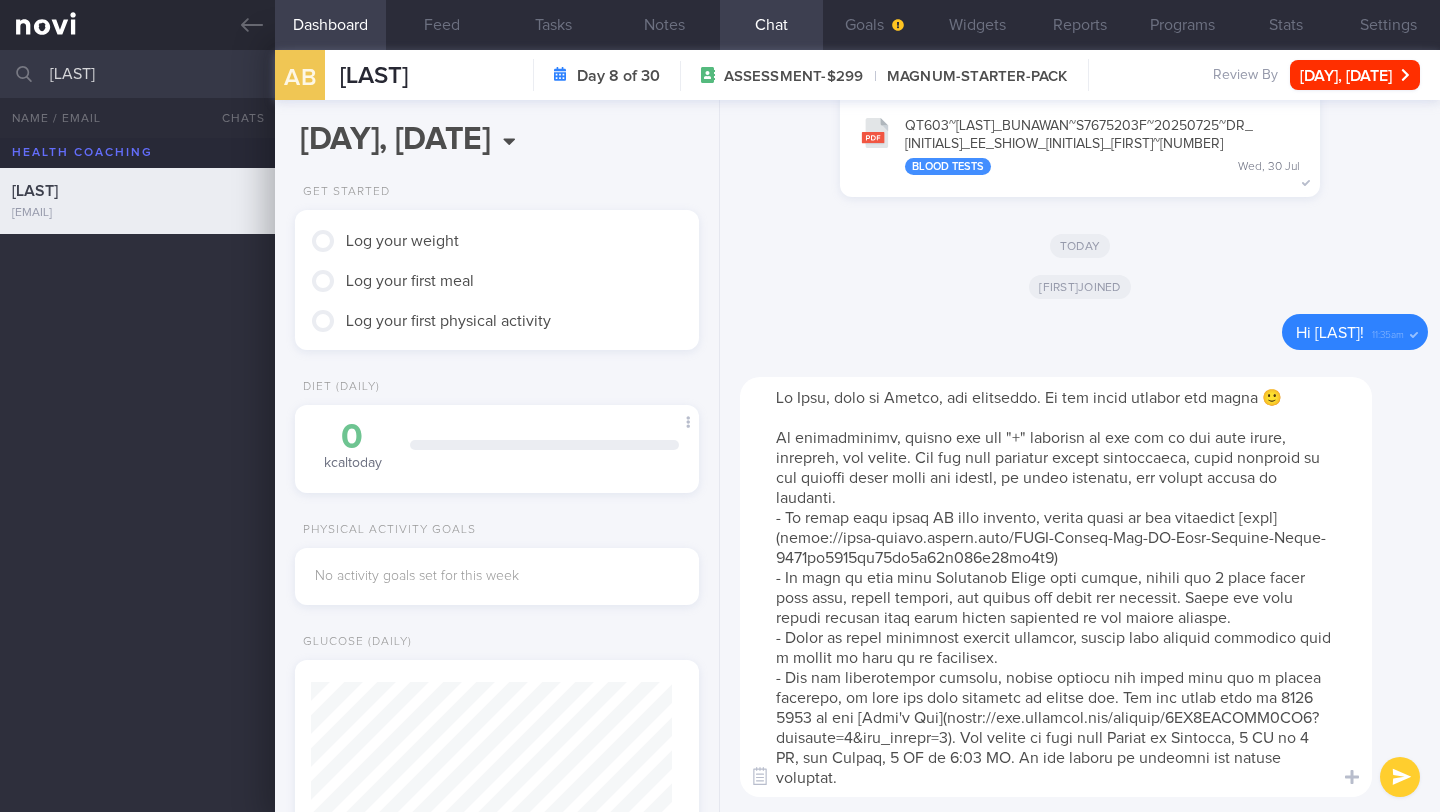 click at bounding box center (1056, 587) 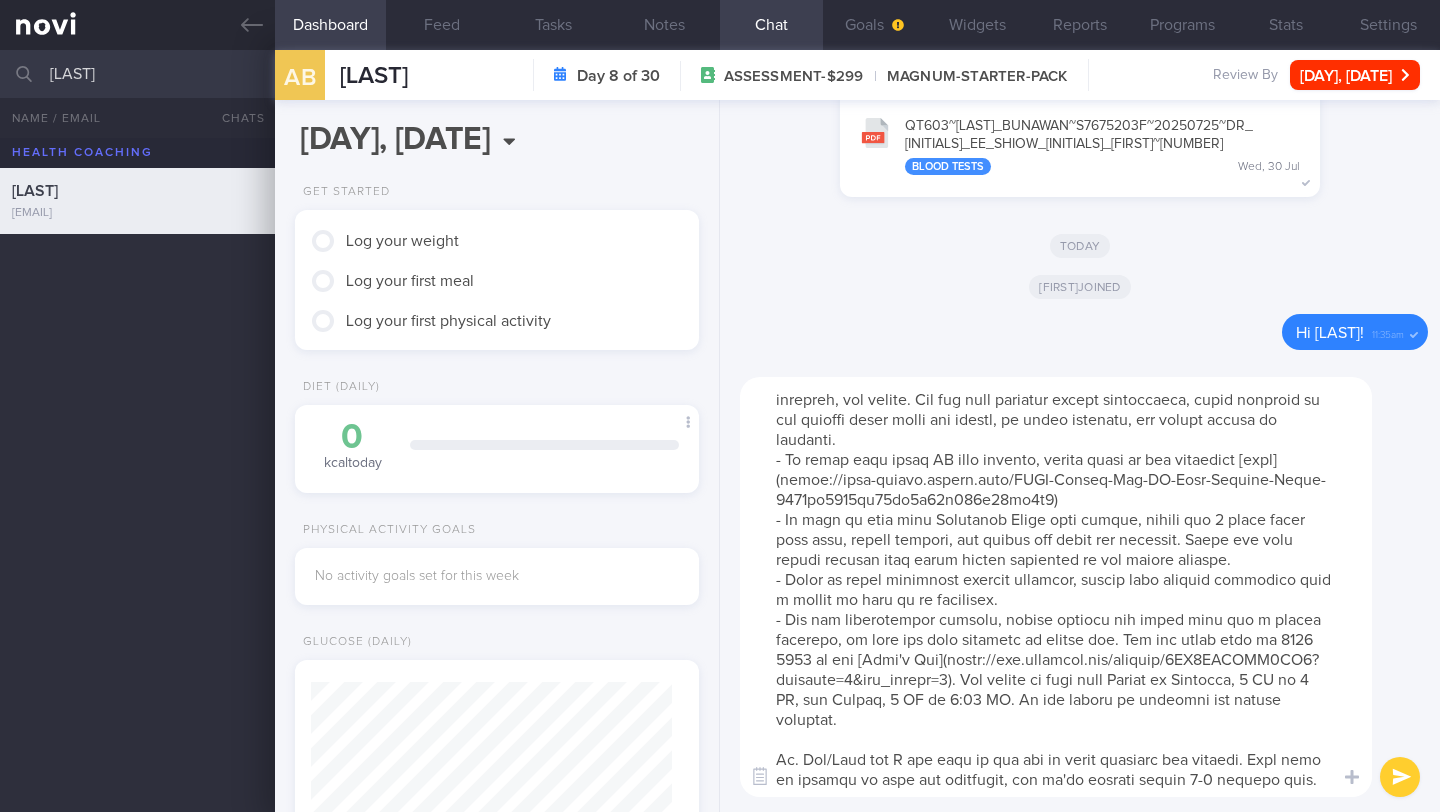 scroll, scrollTop: 92, scrollLeft: 0, axis: vertical 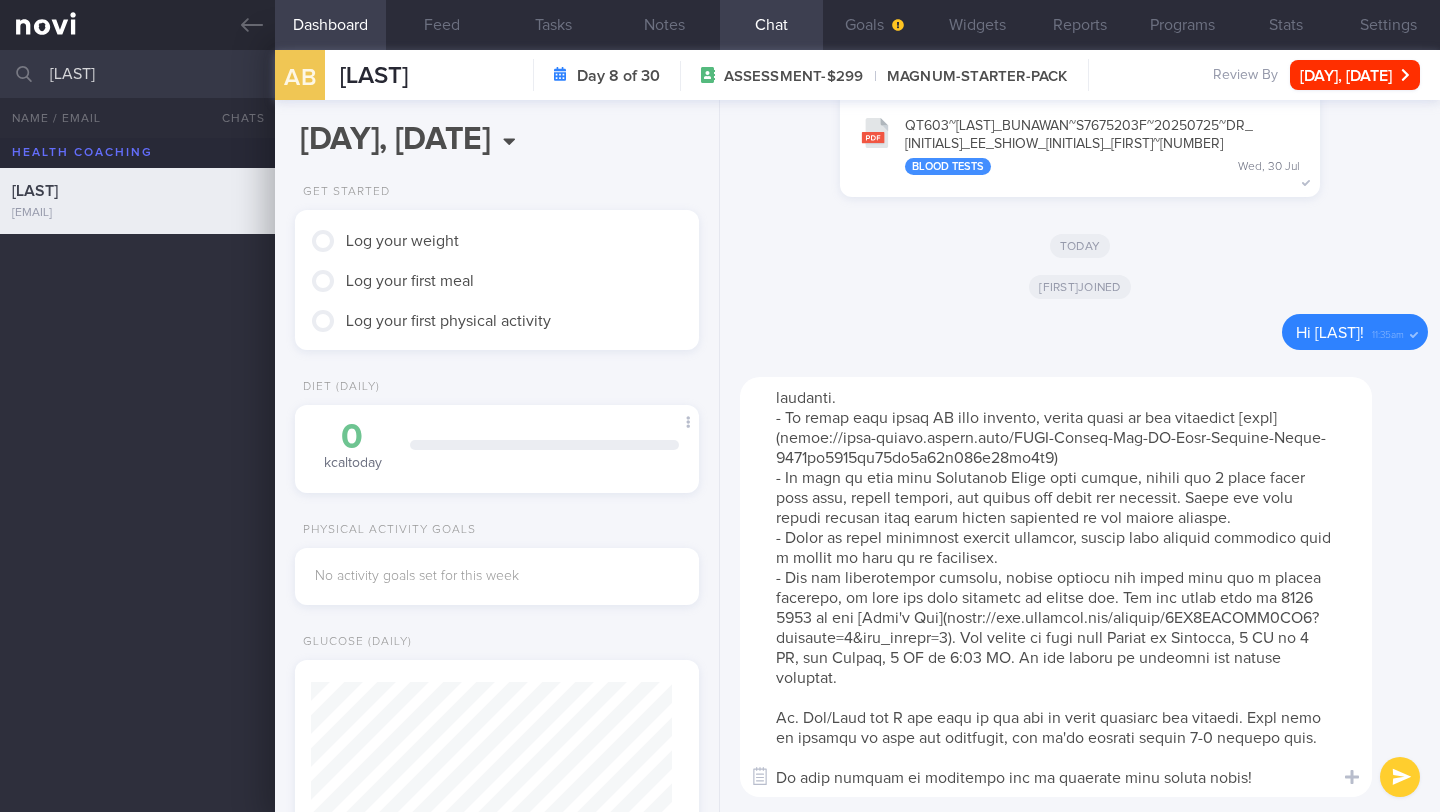 drag, startPoint x: 938, startPoint y: 471, endPoint x: 1035, endPoint y: 472, distance: 97.00516 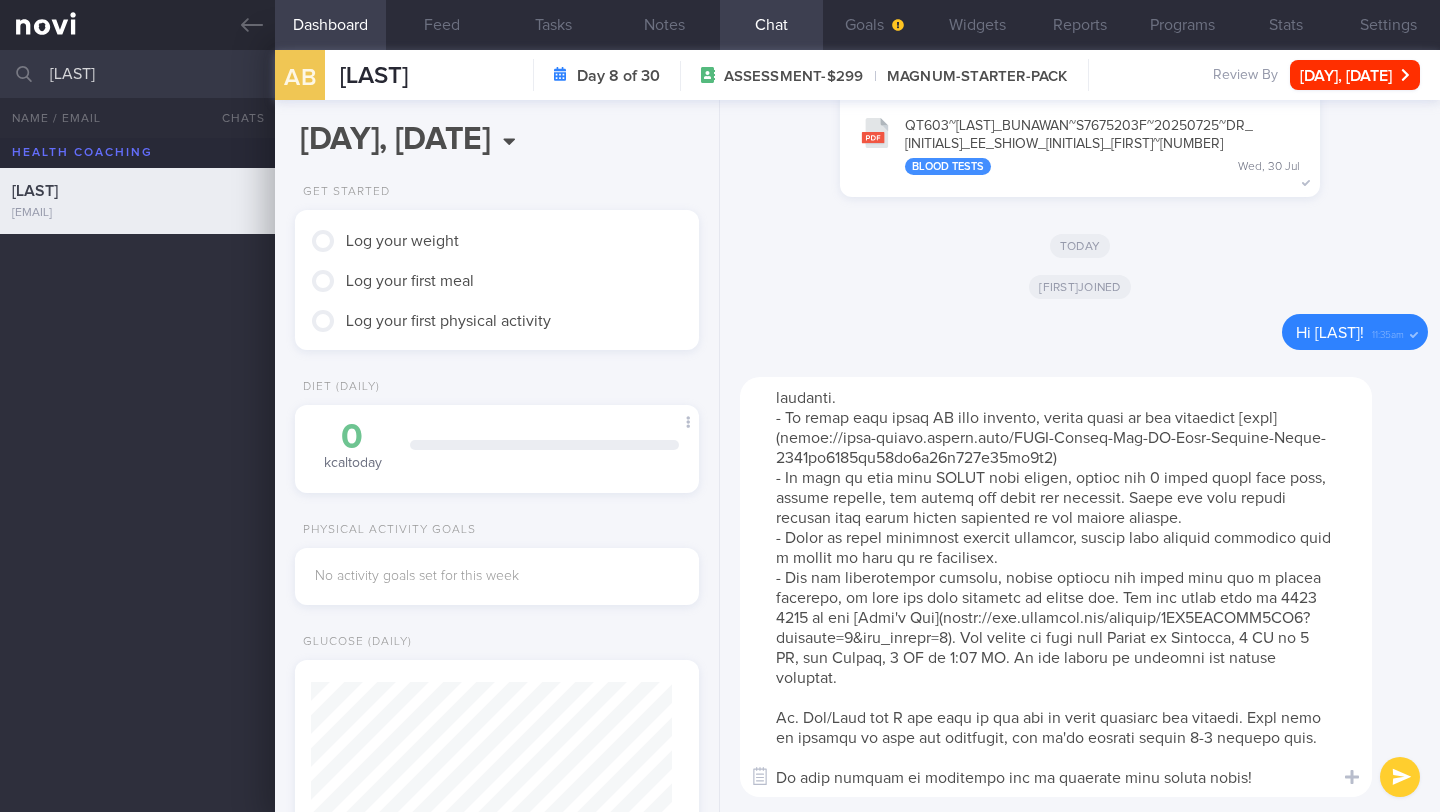 drag, startPoint x: 863, startPoint y: 728, endPoint x: 797, endPoint y: 724, distance: 66.1211 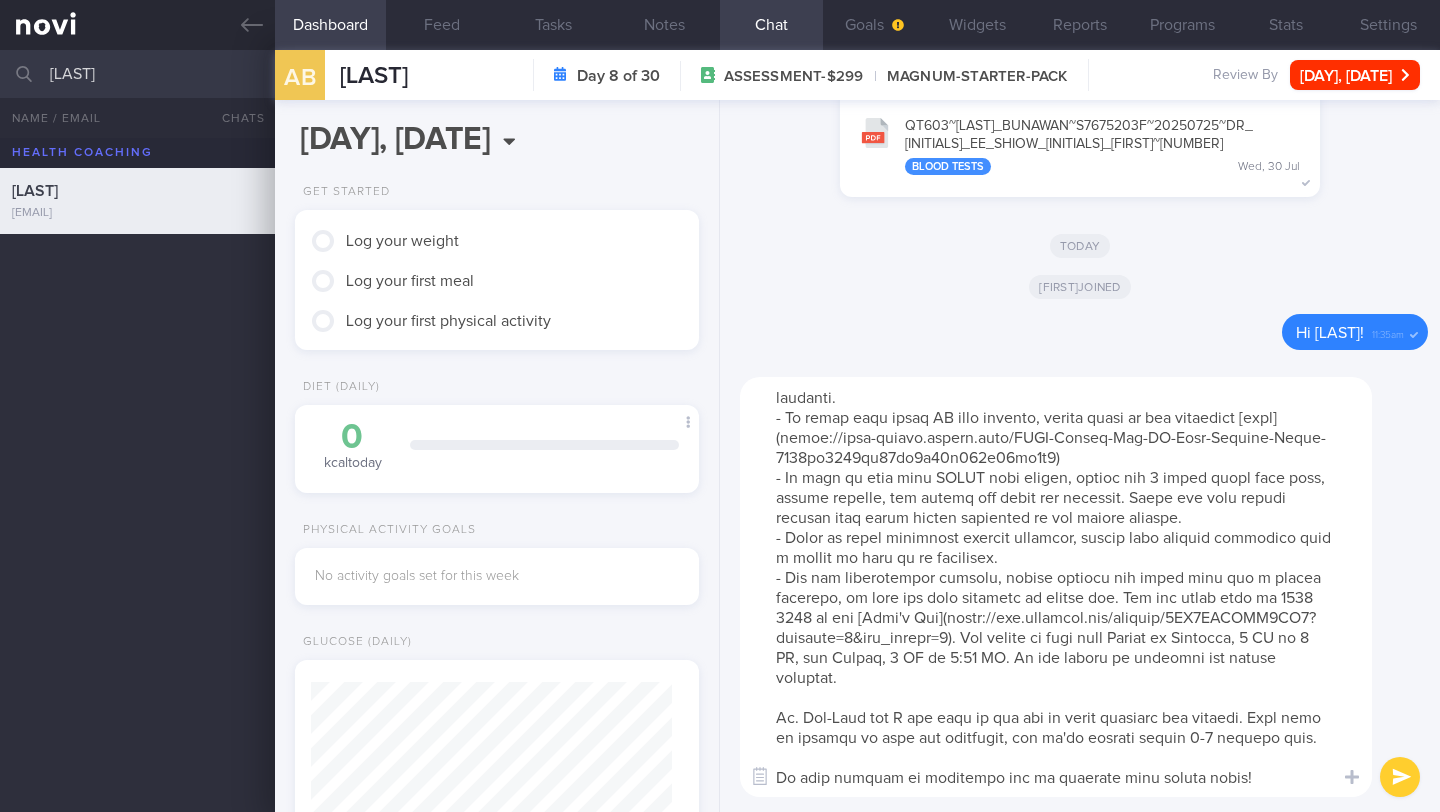 scroll, scrollTop: 118, scrollLeft: 0, axis: vertical 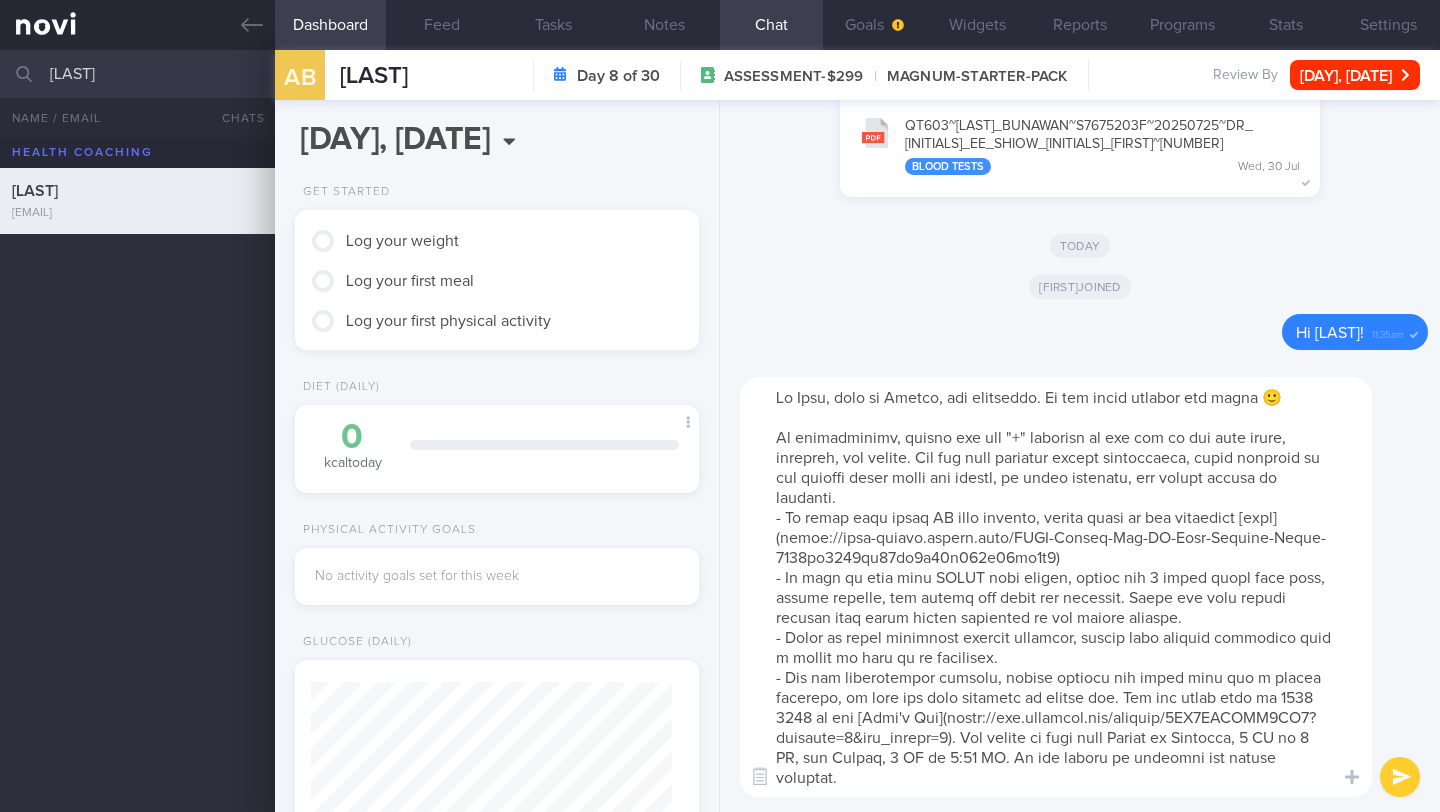 click at bounding box center [1056, 587] 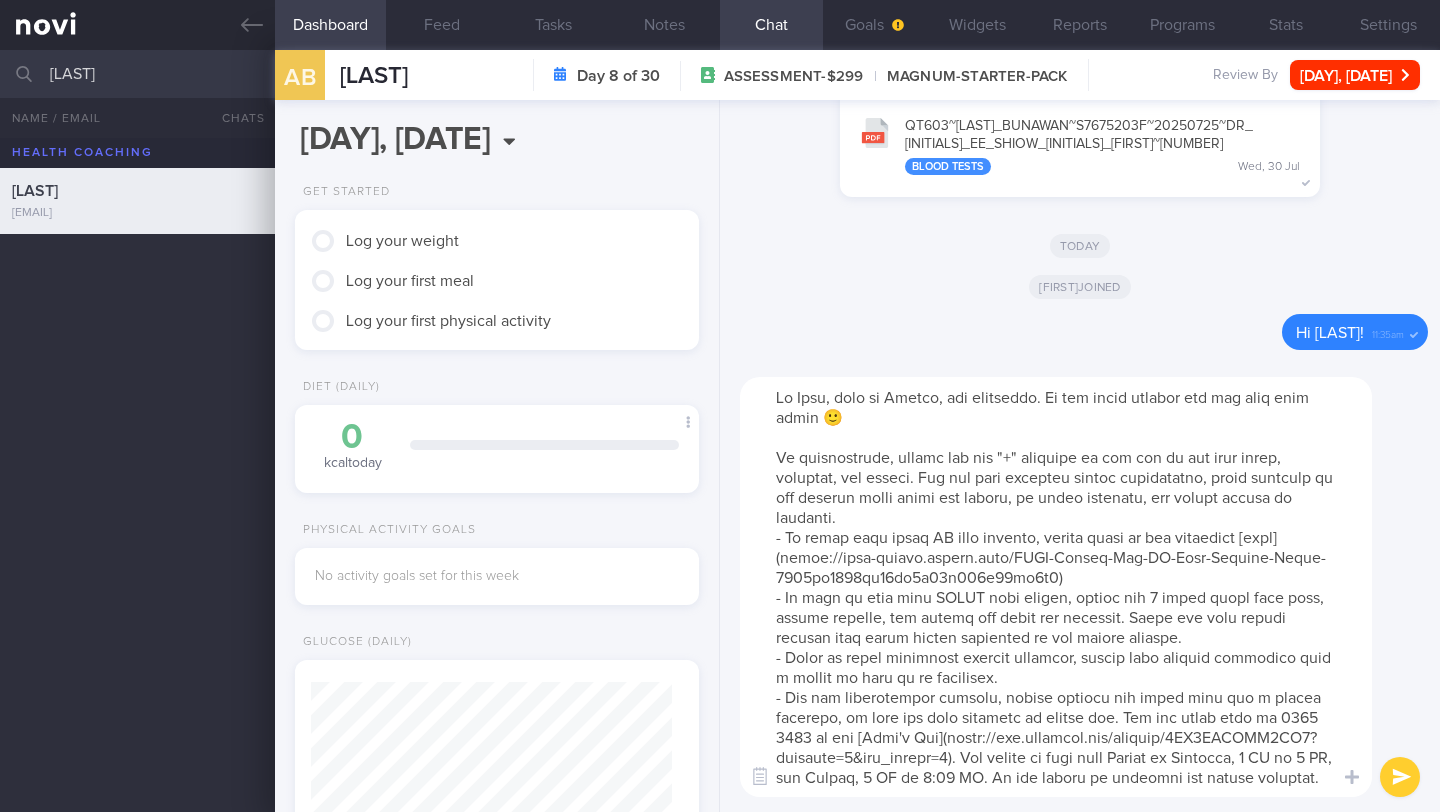 drag, startPoint x: 1108, startPoint y: 400, endPoint x: 1066, endPoint y: 401, distance: 42.0119 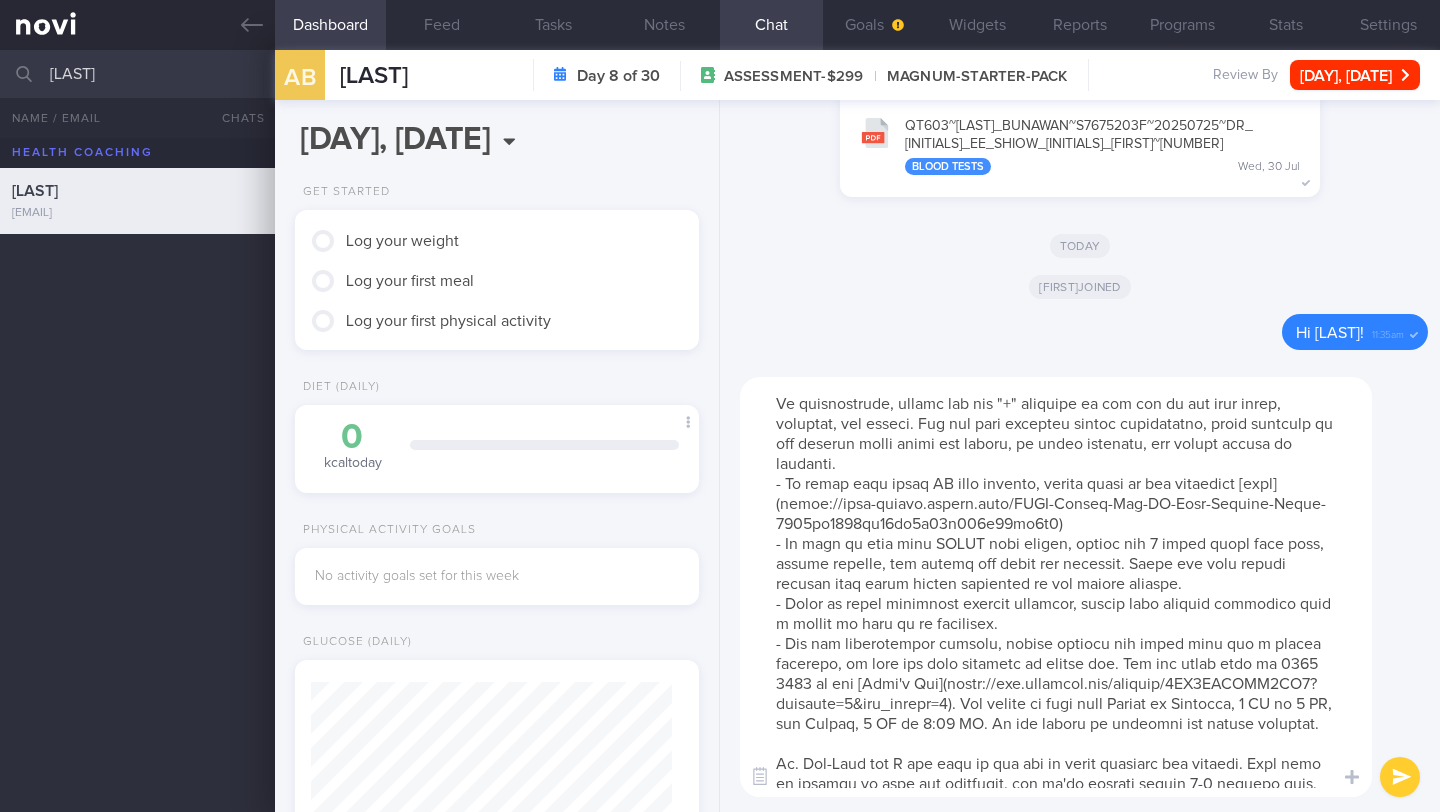 scroll, scrollTop: 178, scrollLeft: 0, axis: vertical 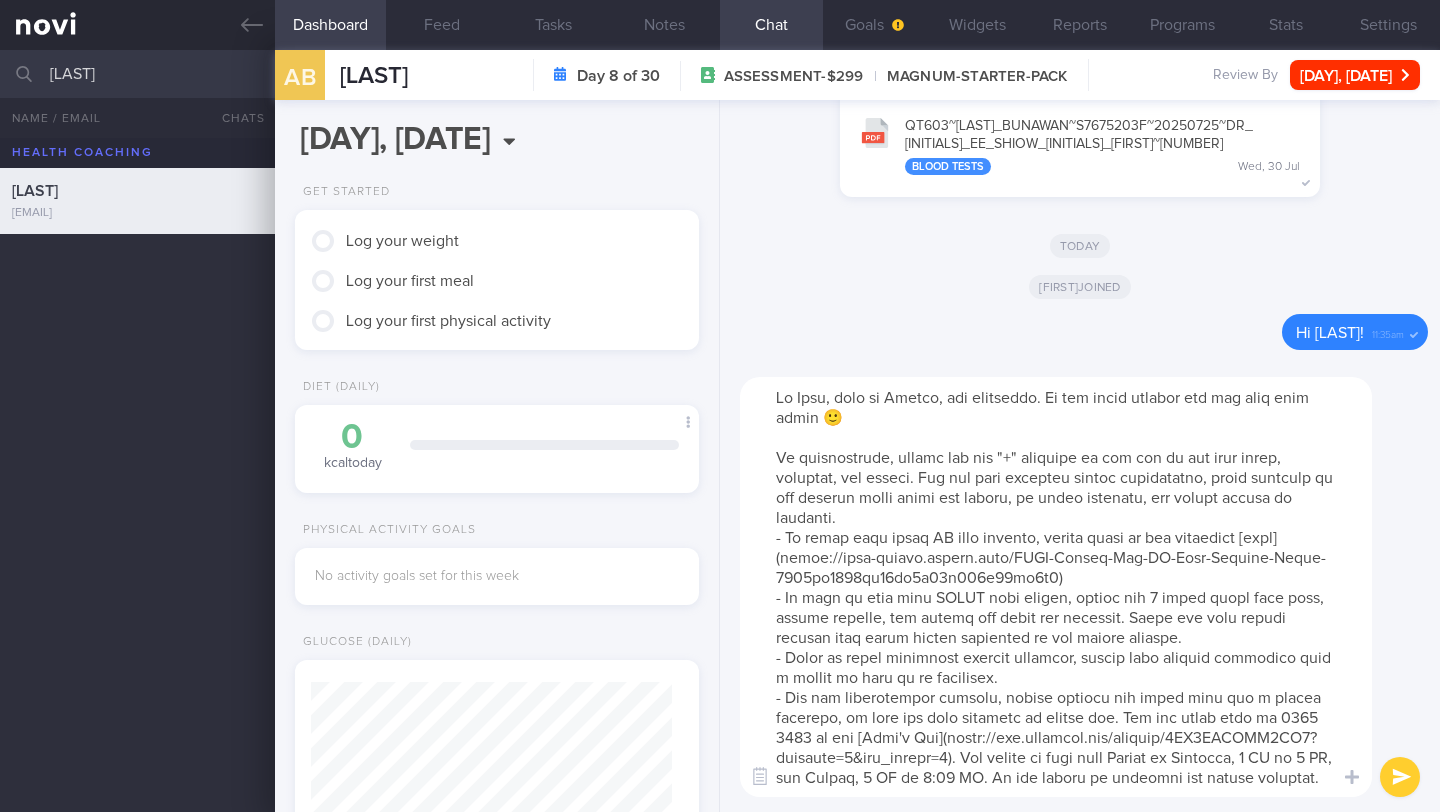 type on "Hi Arif, this is Angena, the dietitian. It was great meeting you and your wife today 🙂
As demonstrated, please use the "+" function in the app to log your meals, exercise, and weight. For the most accurate weight measurement, weigh yourself in the morning after using the toilet, in light clothing, and before eating or drinking.
- To learn more about AI food logging, please click on the following [link](https://novi-health.notion.site/NOVI-Health-App-AI-Food-Logging-Guide-1273ed7319fc80ca8a78d543a26dc6d2)
- Be sure to scan your BUZUD upon waking, before and 2 hours after each meal, before bedtime, and before and after any exercise. Track how your intake impacts your sugar levels according to the sensor results.
- Since we offer lifestyle support services, please seek medical attention from a doctor in case of an emergency.
- For any rescheduling matters, please contact the front desk for a prompt response, as they are best equipped to assist you. You can reach them at 8600 3628 or via [What's App](https://..." 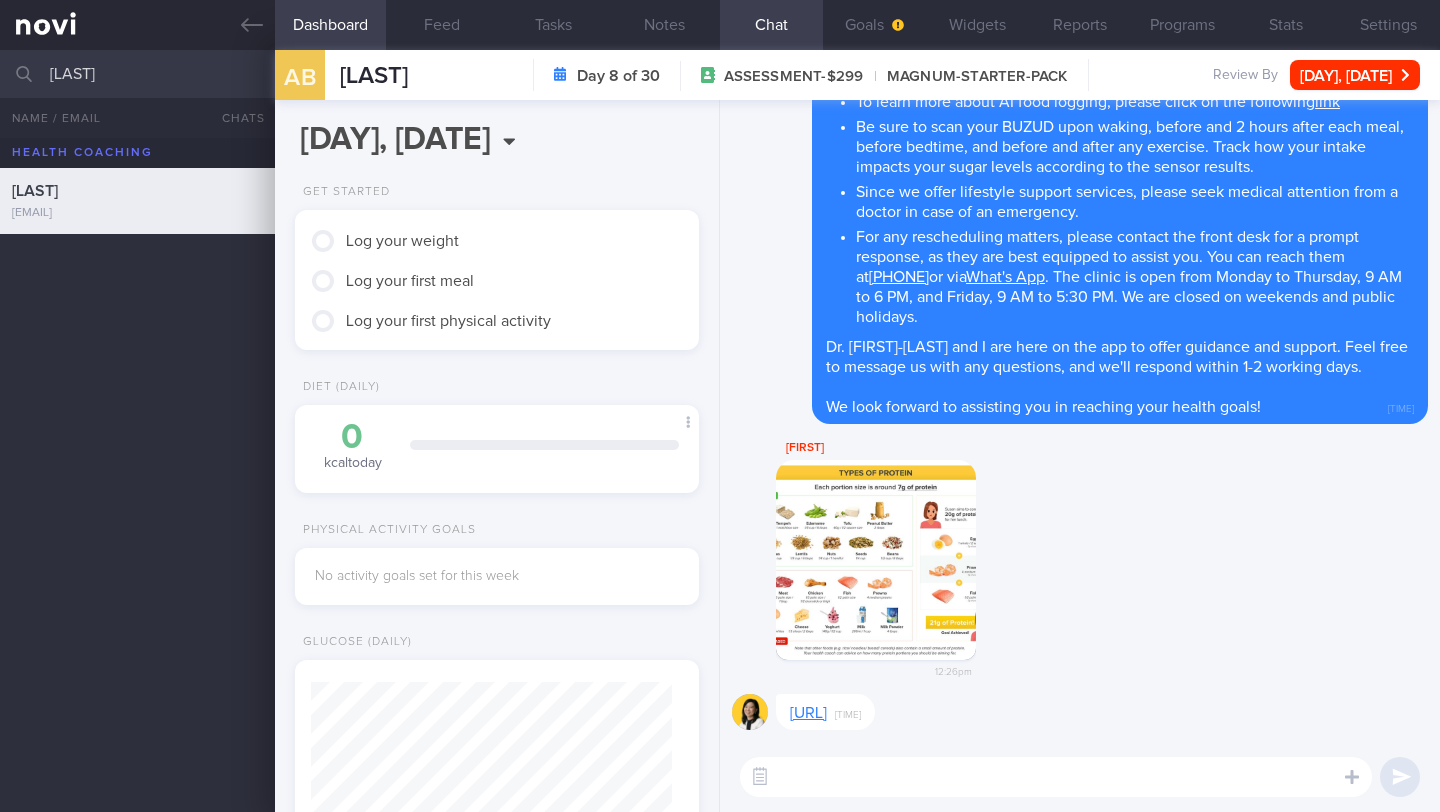 click on "https://peterattiamd.com/heart-disease-labs-diagnostic-tests/" at bounding box center (808, 713) 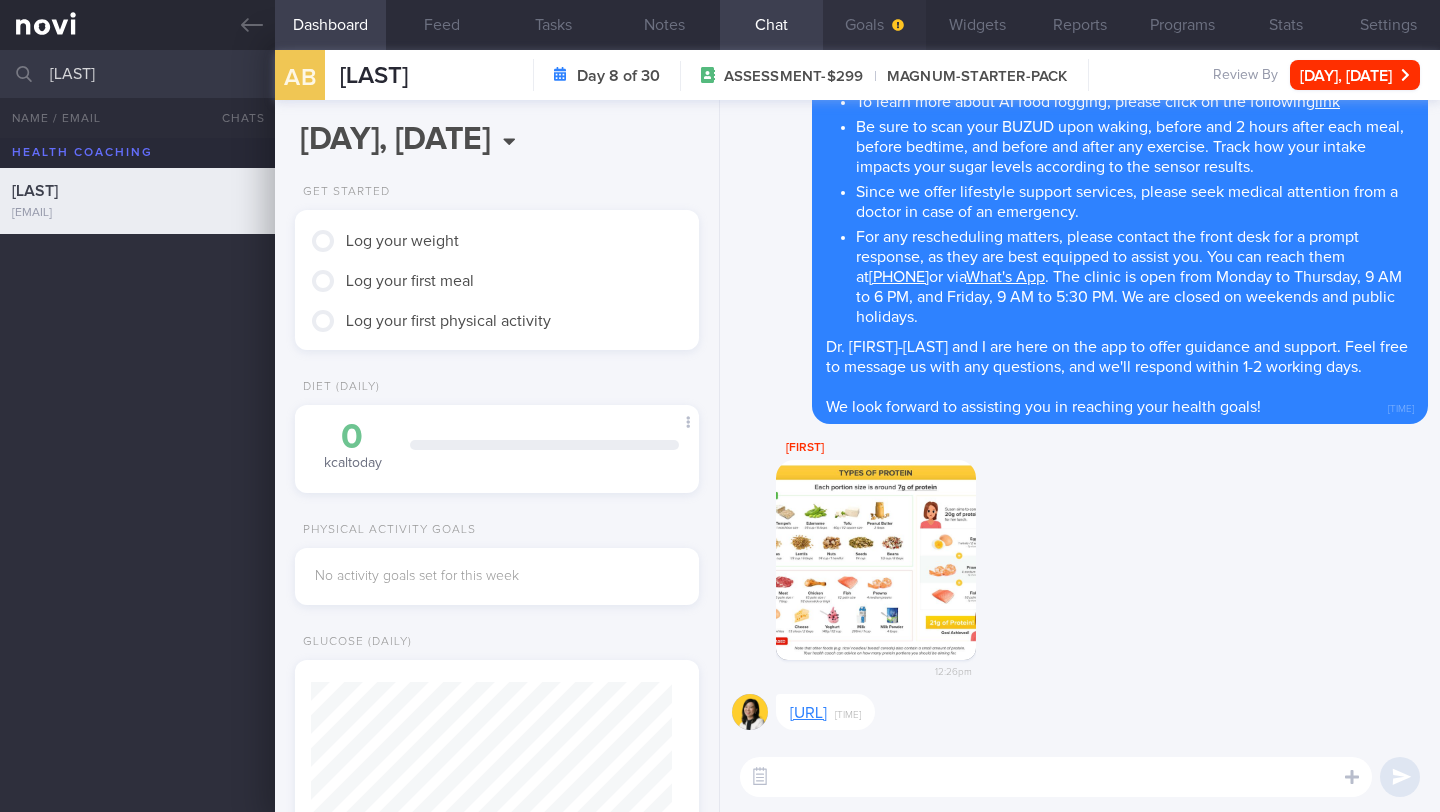 click on "Goals" at bounding box center [874, 25] 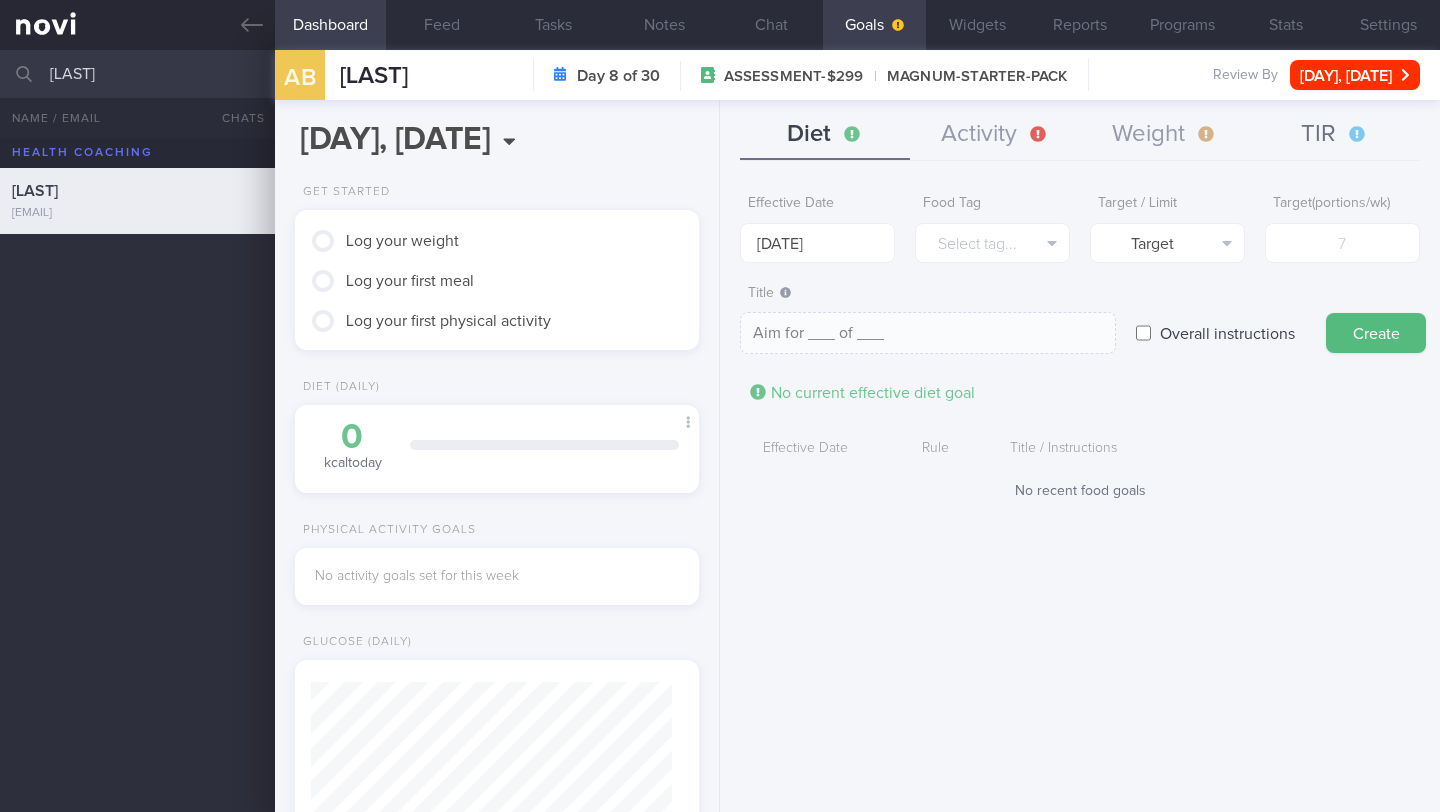 click on "TIR" at bounding box center [1335, 135] 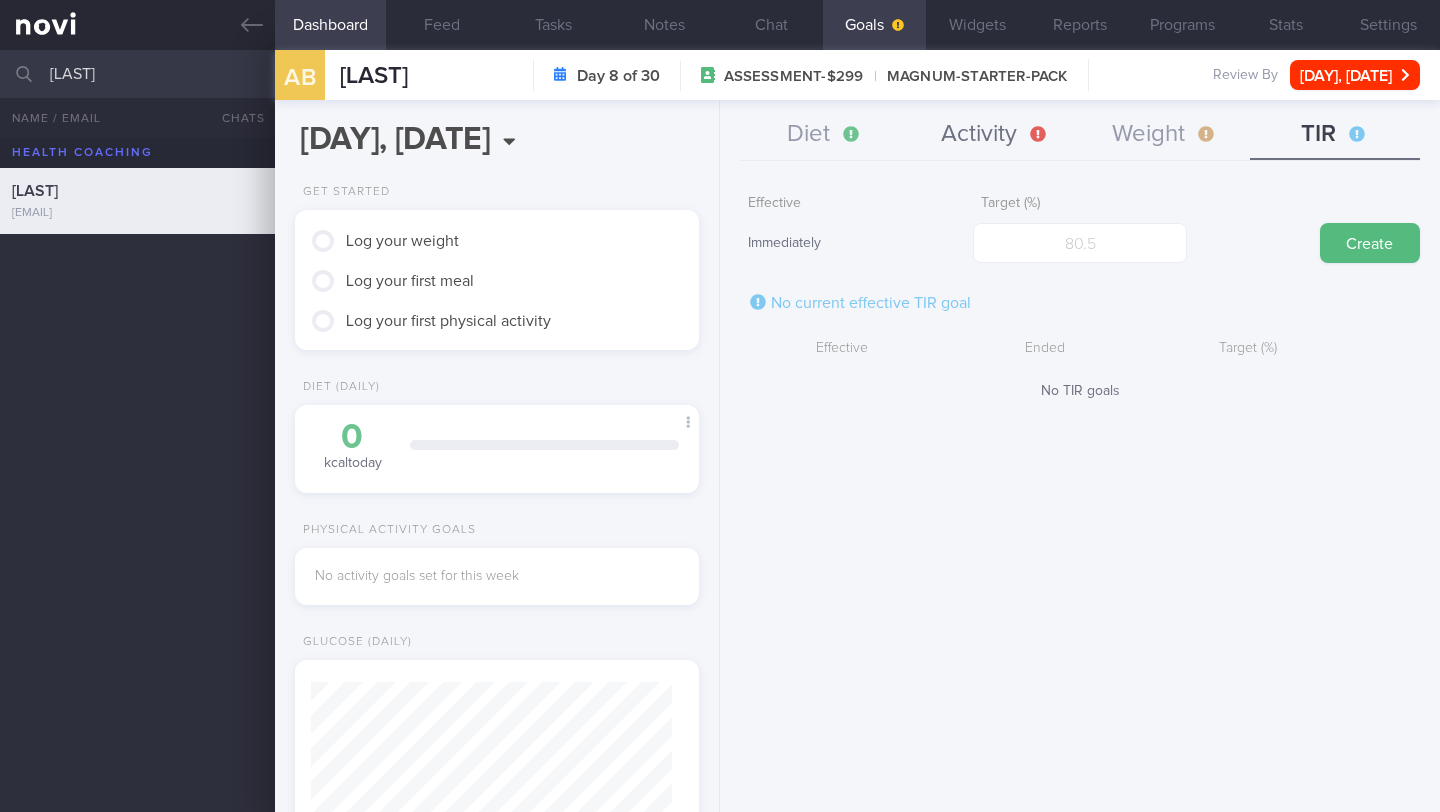 click on "Activity" at bounding box center [995, 135] 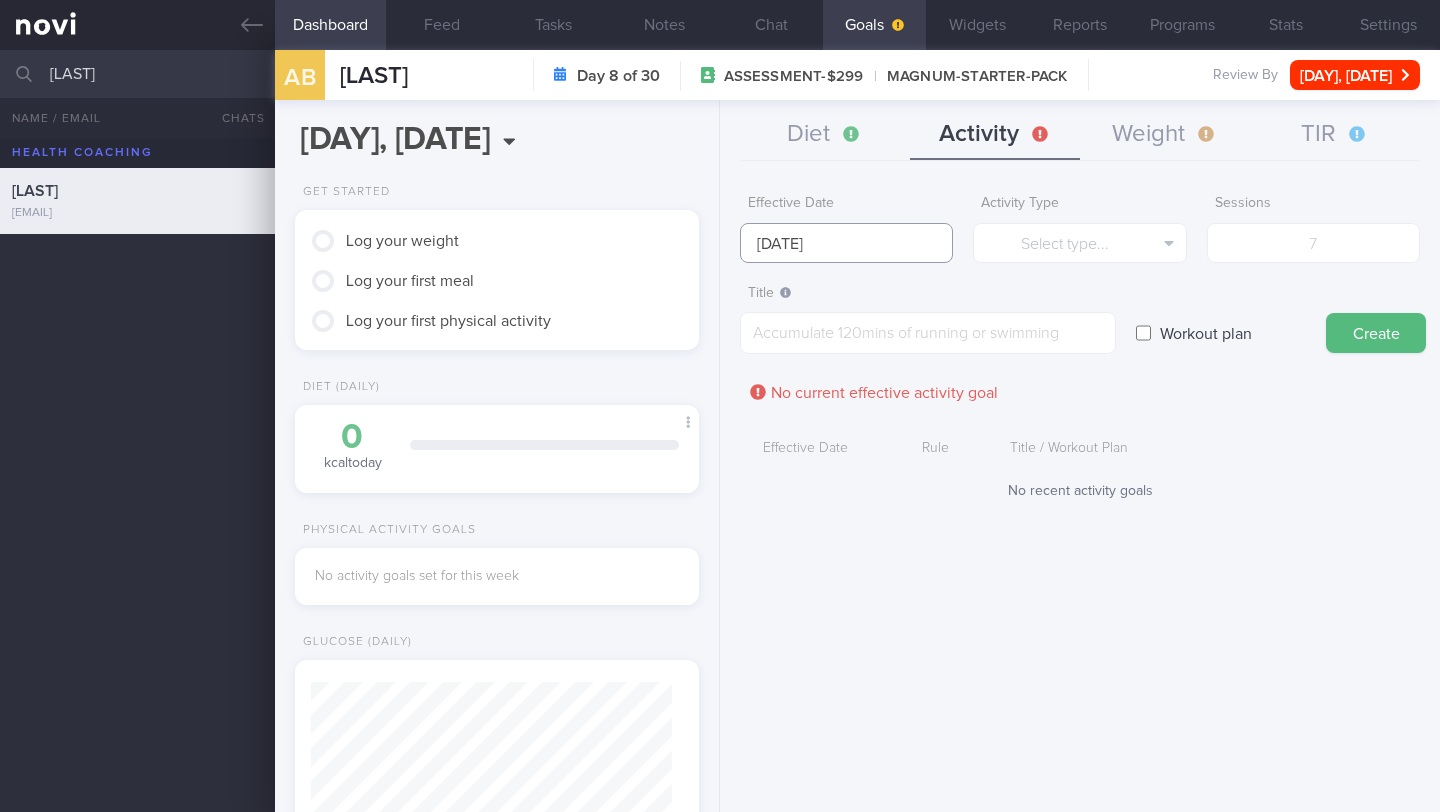 click on "4 Aug 2025" at bounding box center [846, 243] 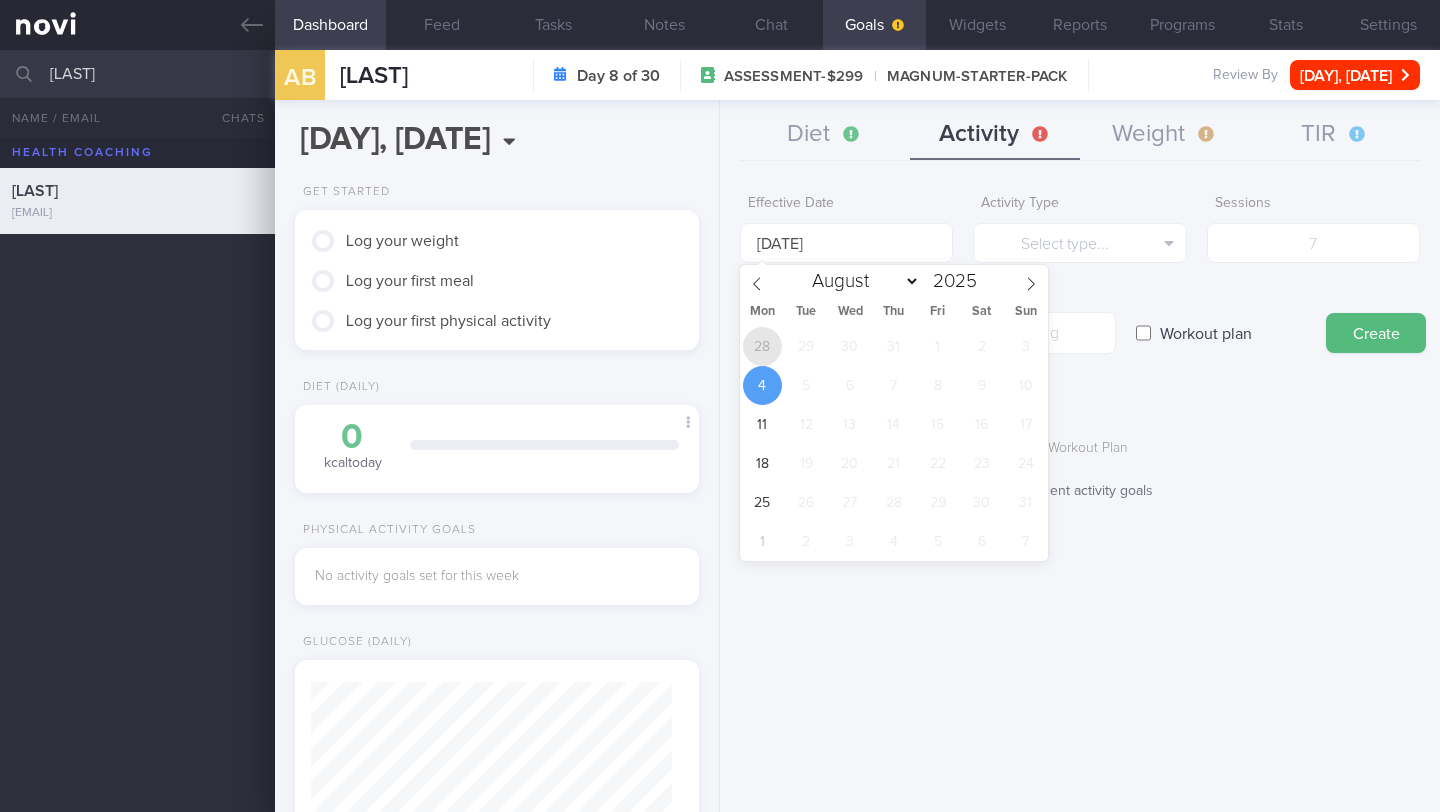 click on "28" at bounding box center [762, 346] 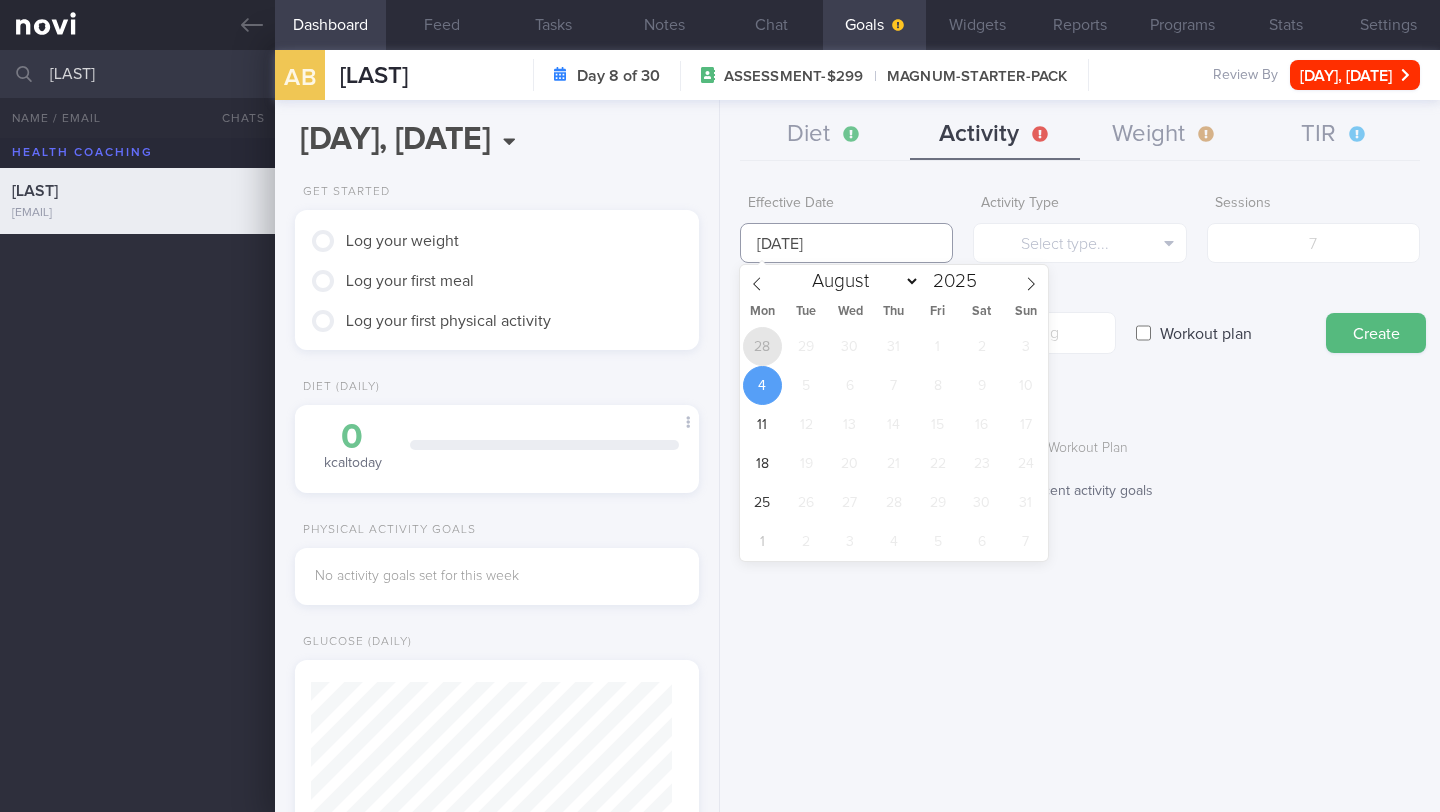 type on "28 Jul 2025" 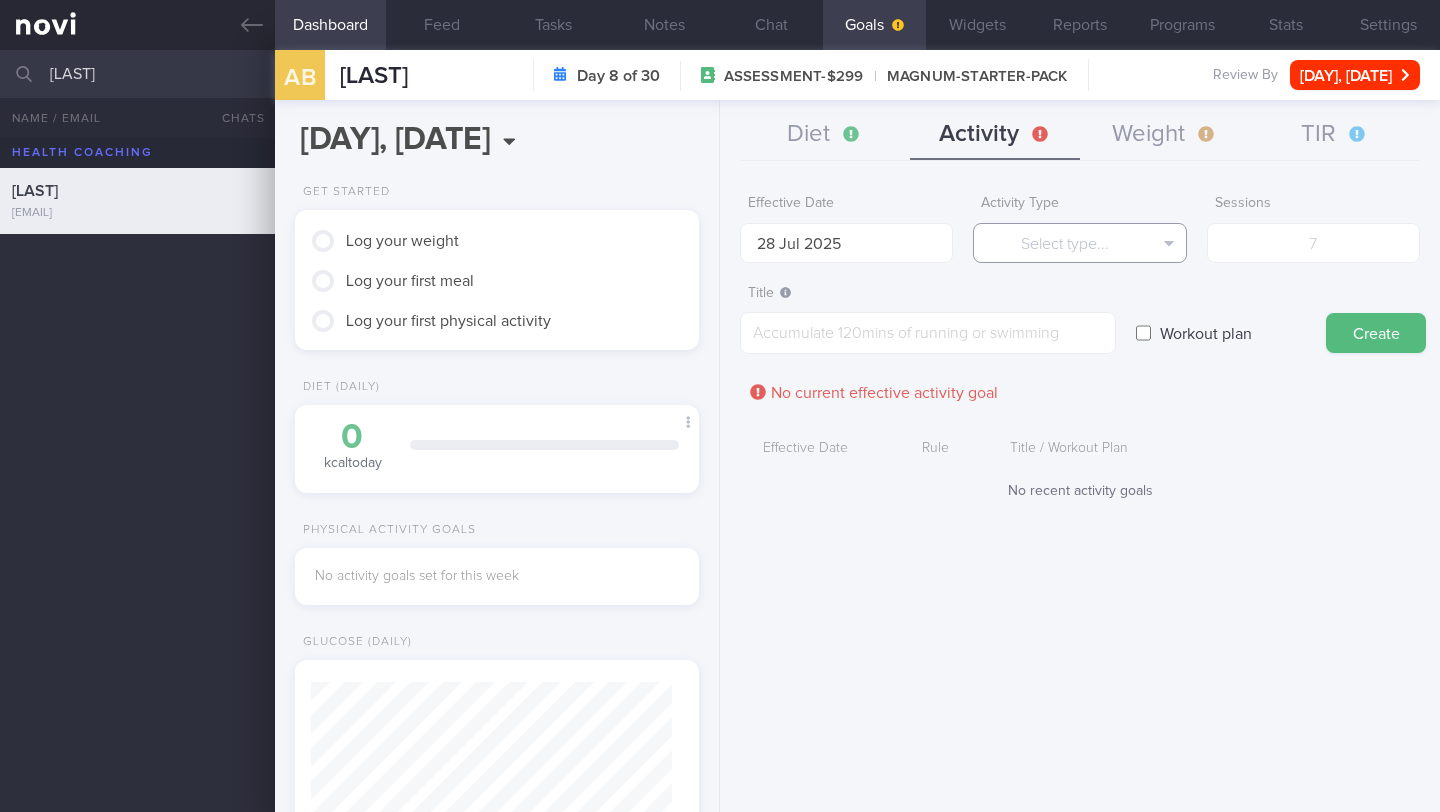click on "Select type..." at bounding box center (1079, 243) 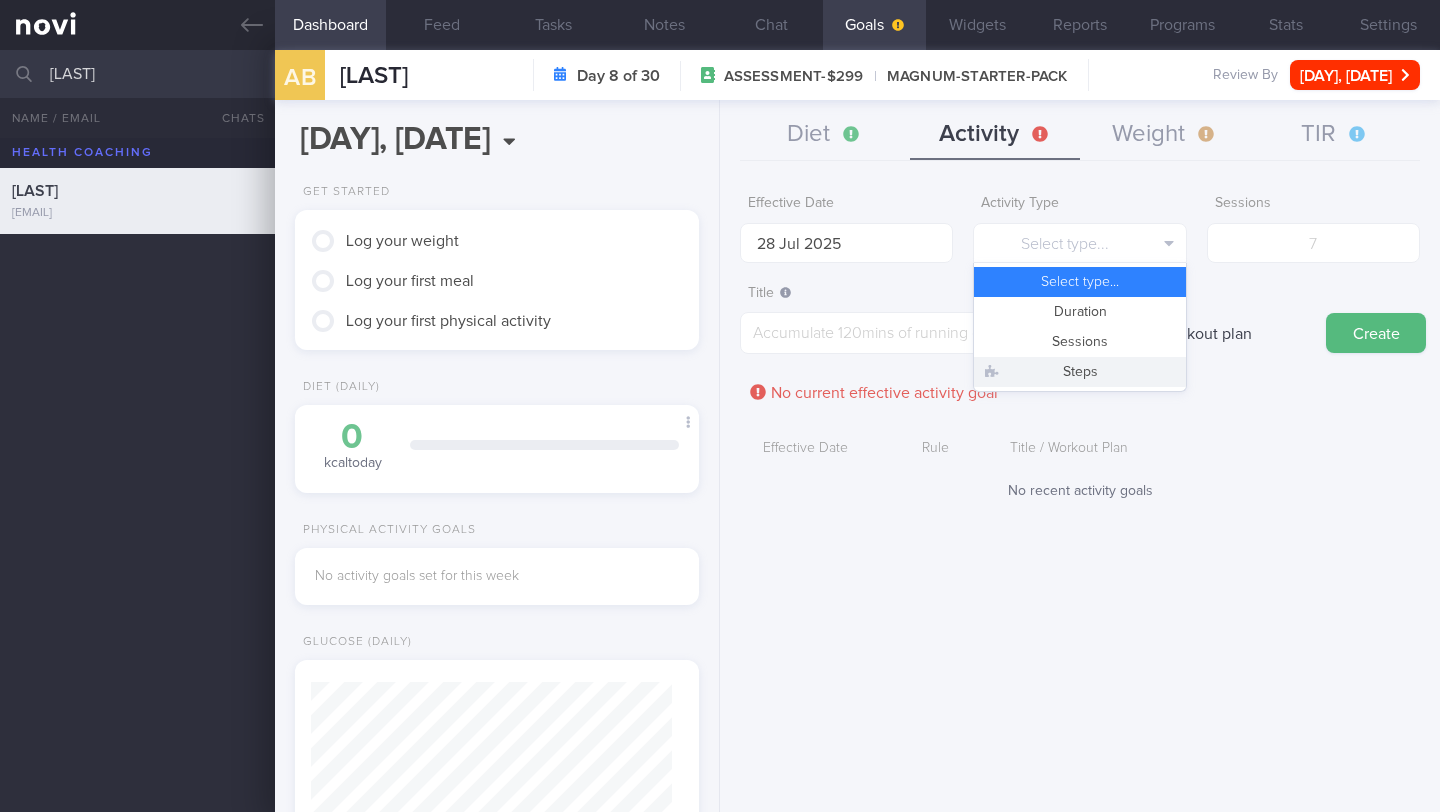 click on "Steps" at bounding box center [1079, 372] 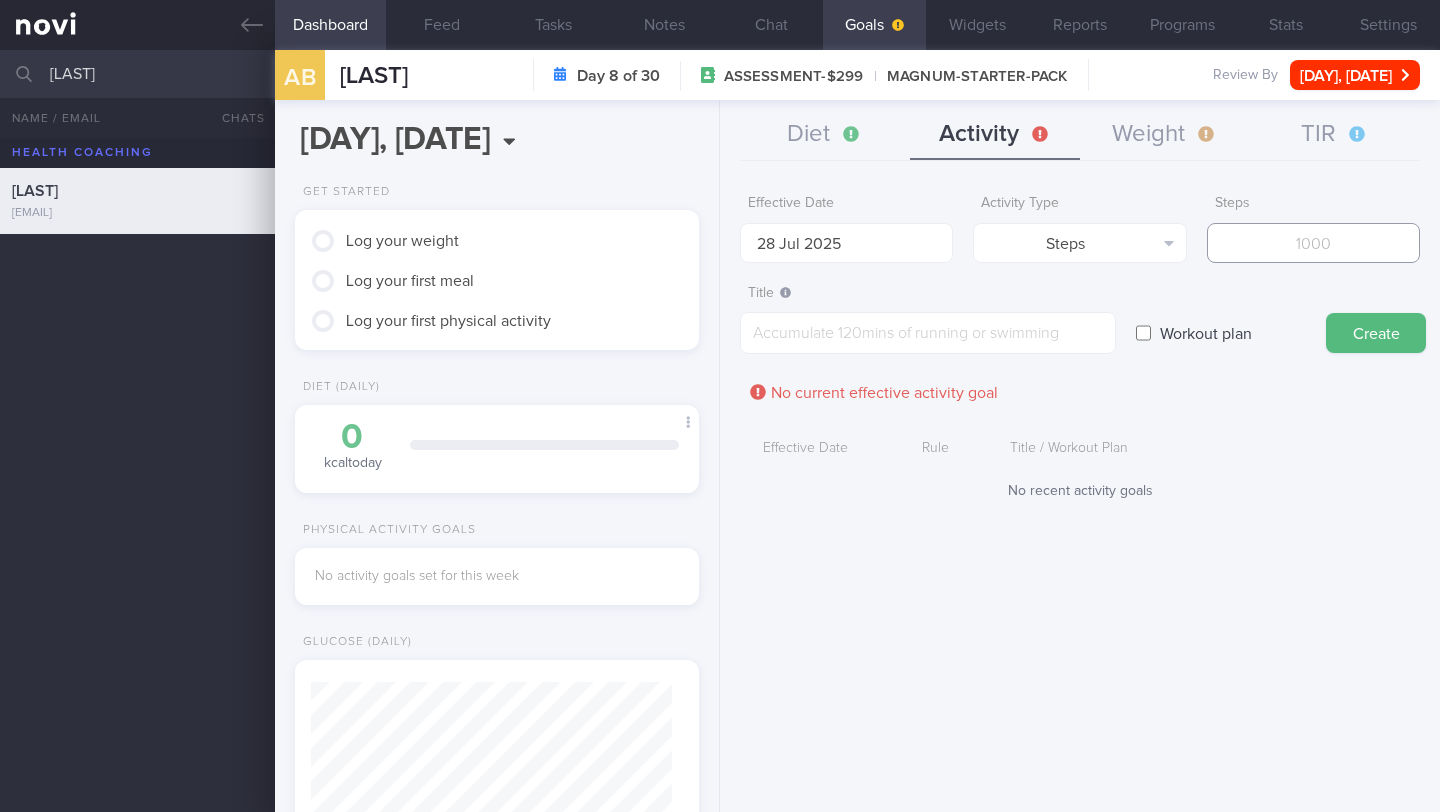 click at bounding box center [1313, 243] 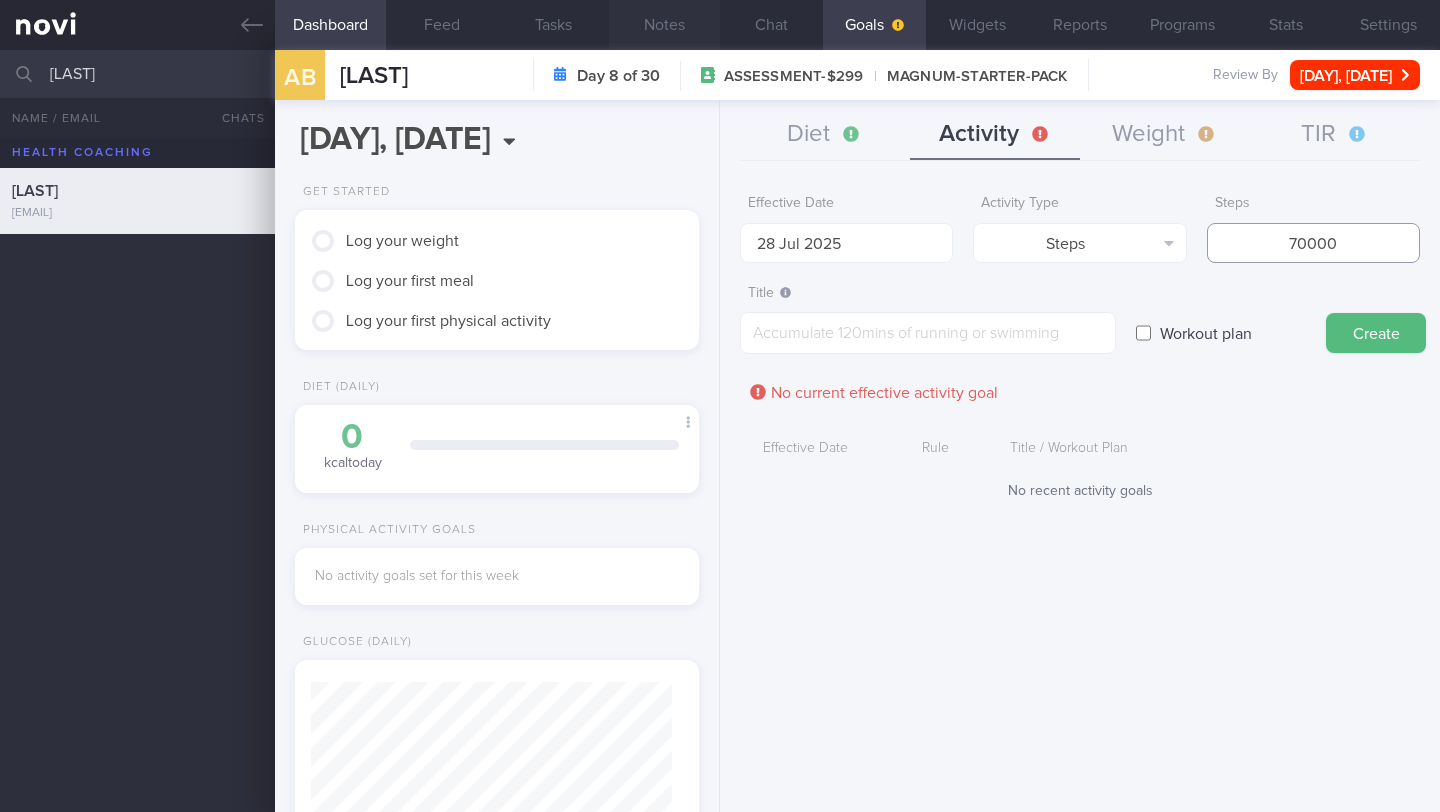 type on "70000" 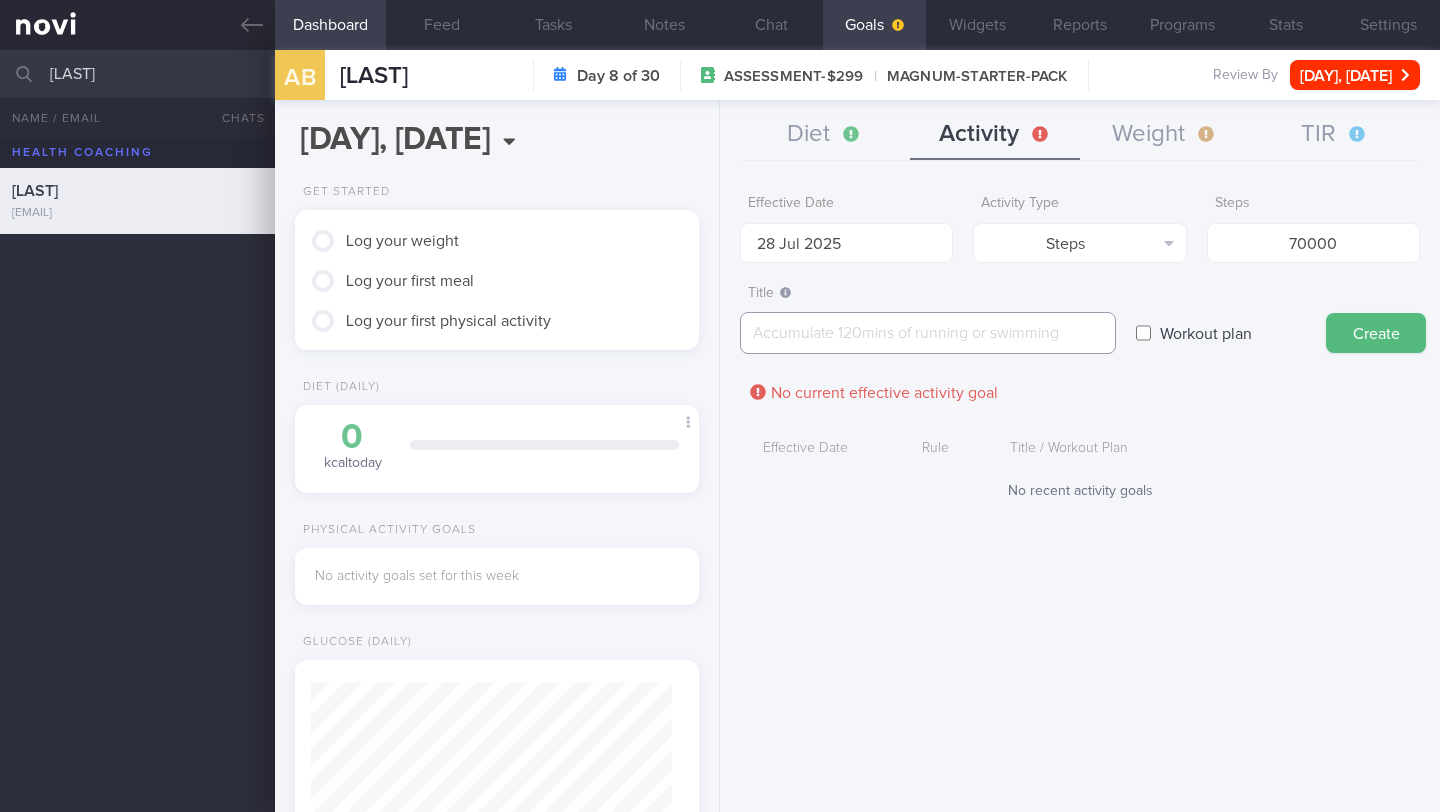 click at bounding box center (928, 333) 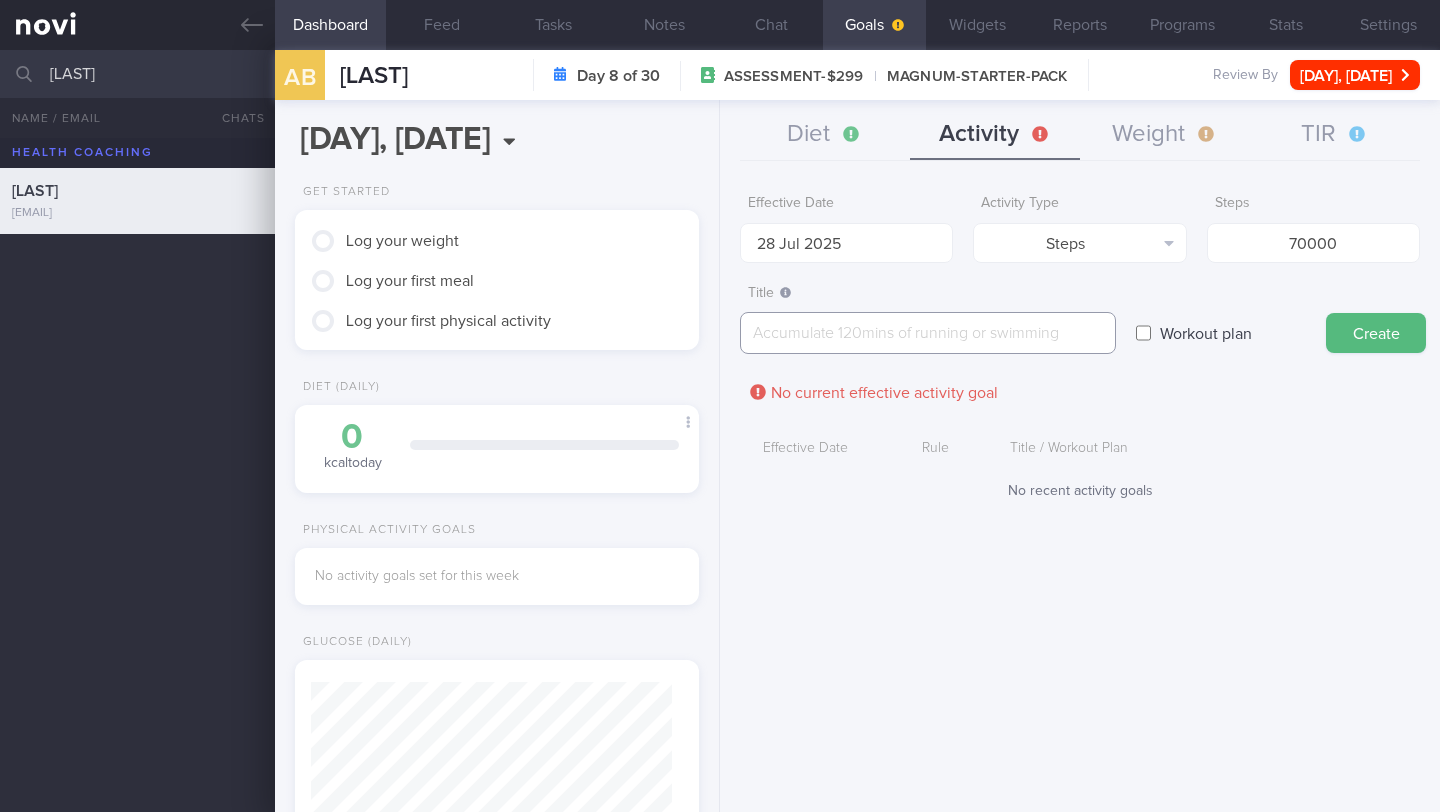 paste on "Aim for 10,000 steps/day" 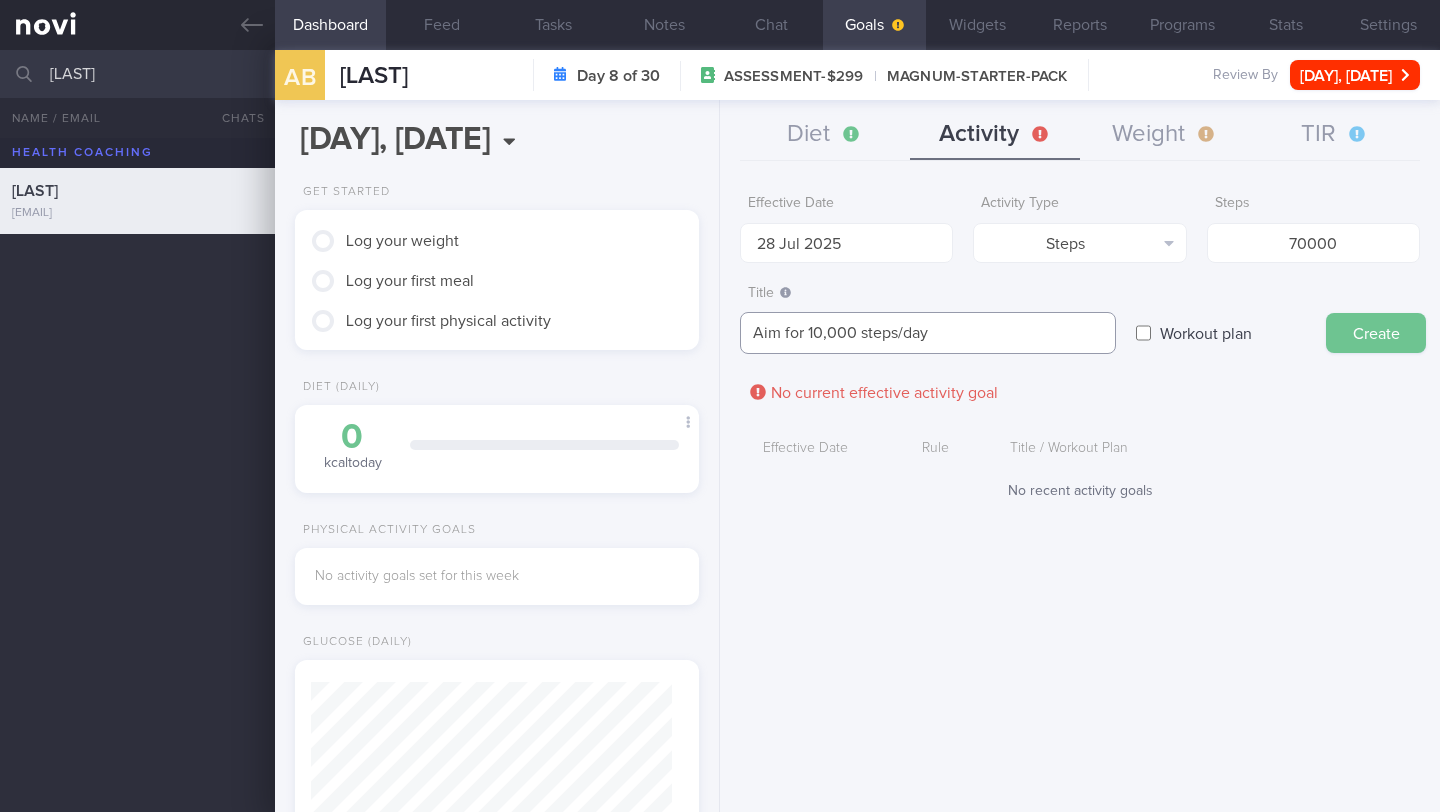 type on "Aim for 10,000 steps/day" 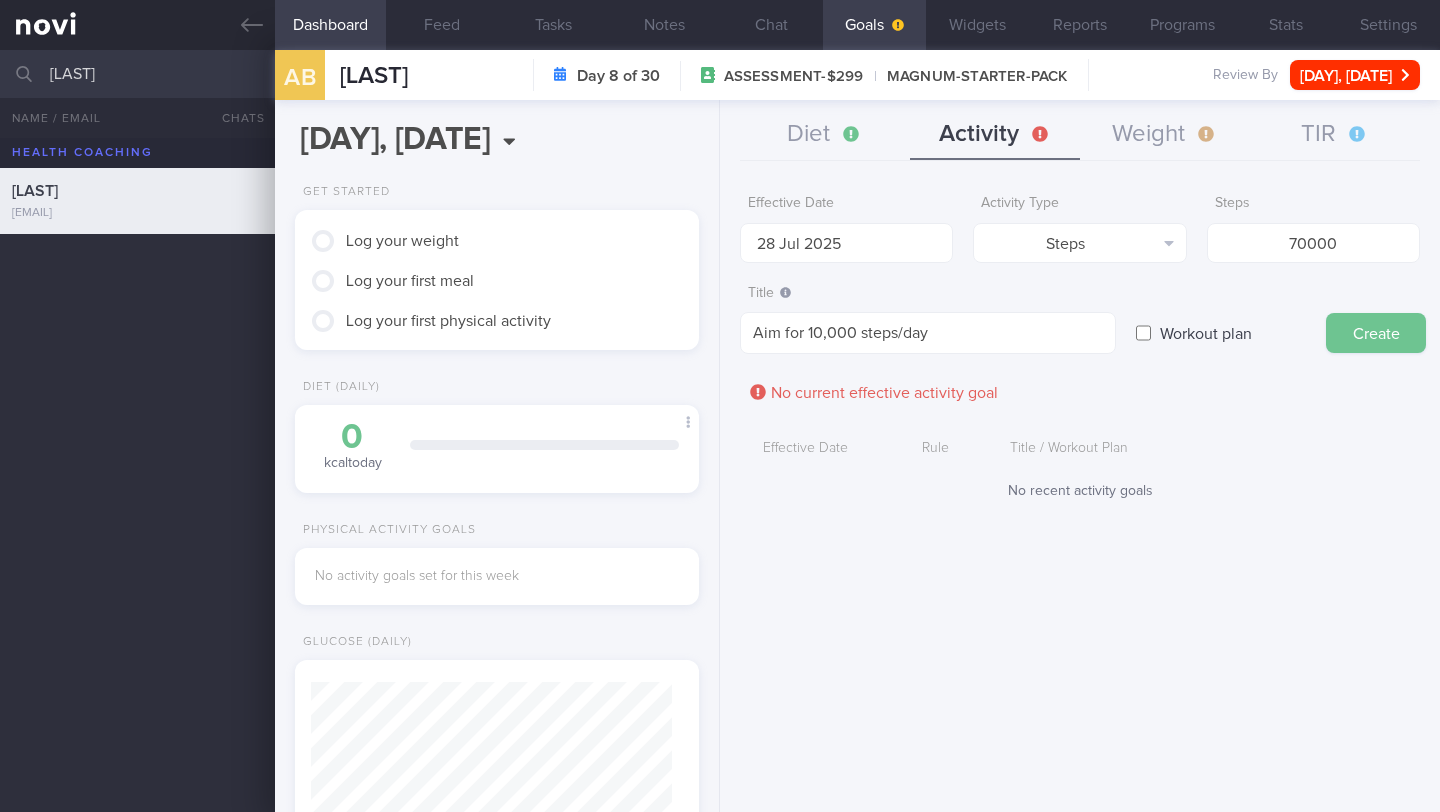 click on "Create" at bounding box center [1376, 333] 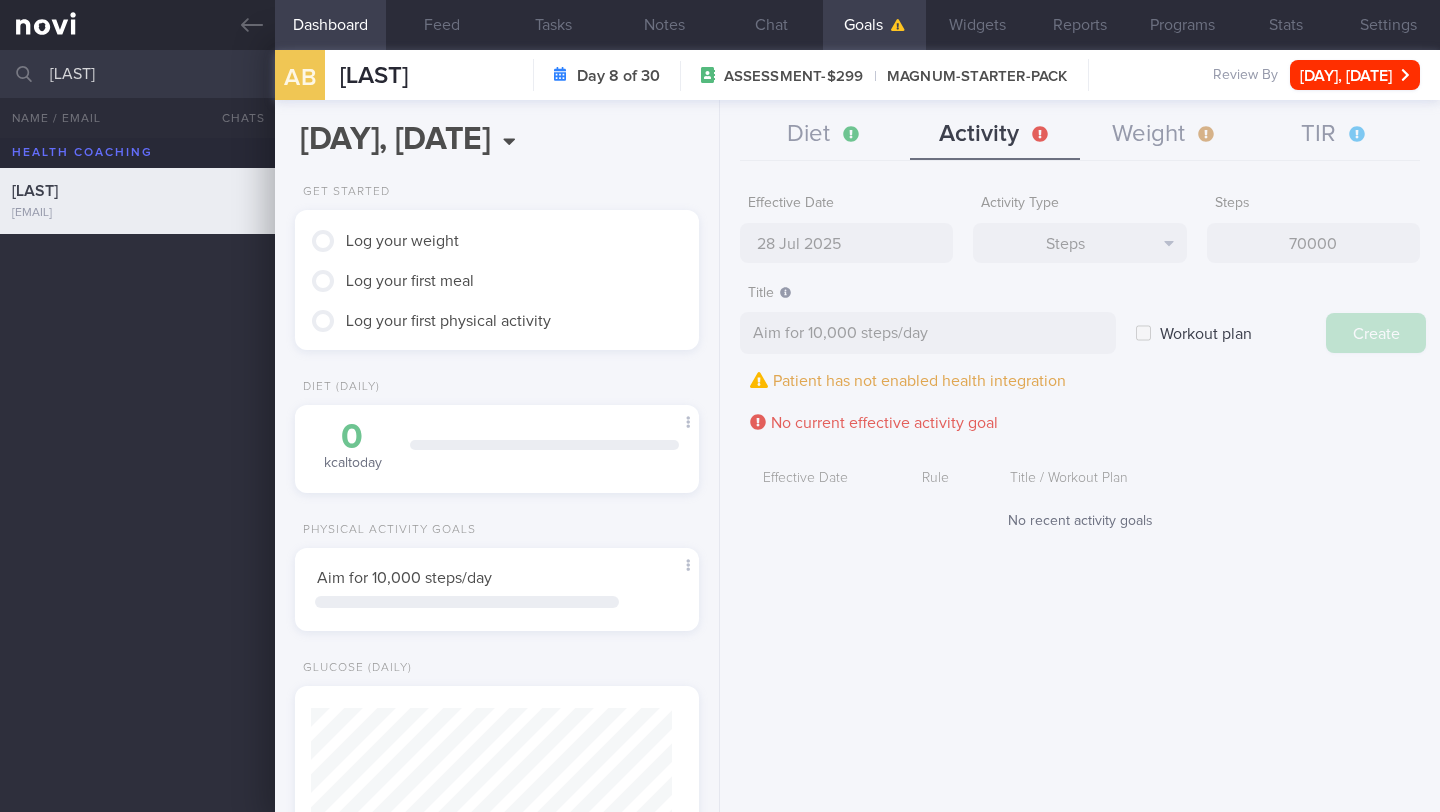 type on "4 Aug 2025" 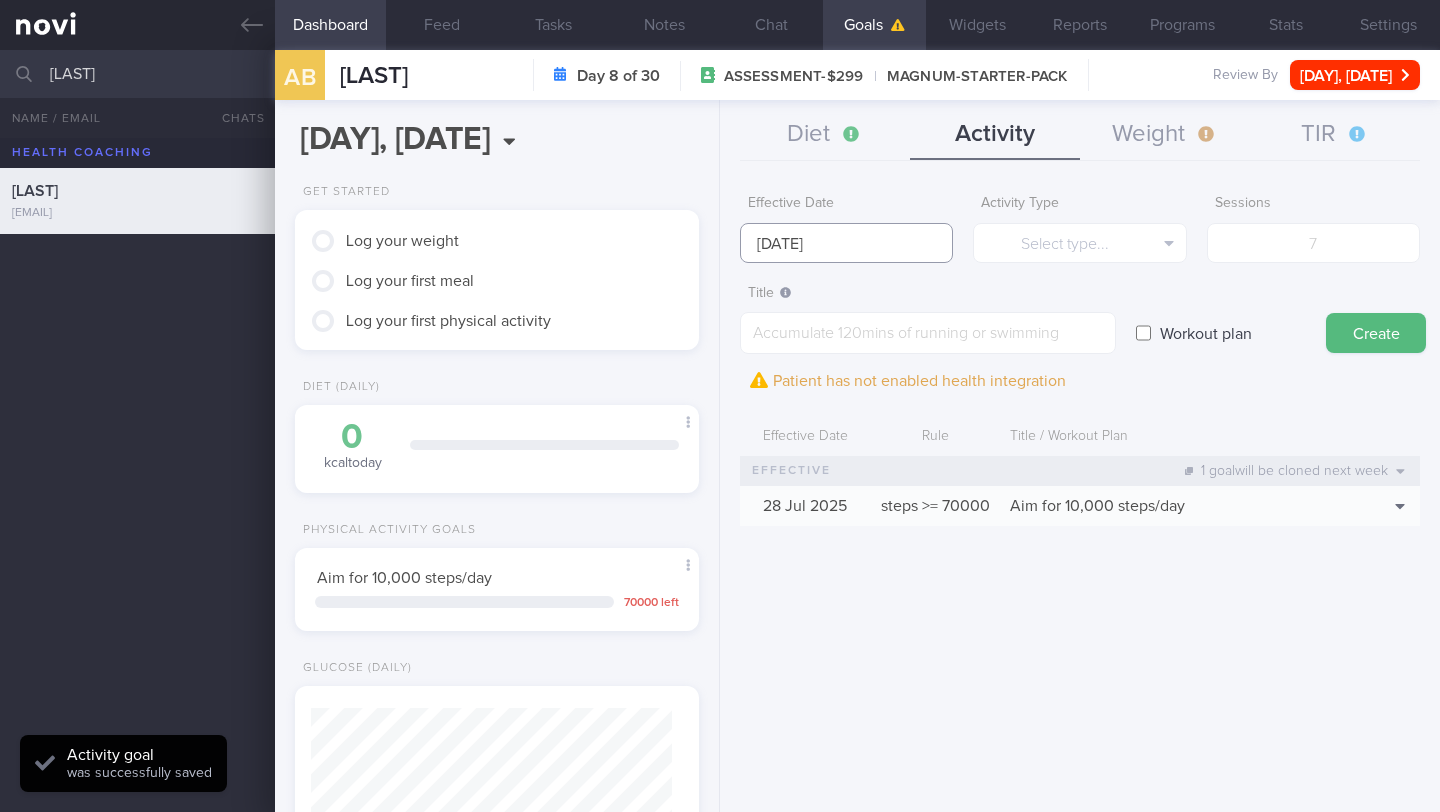 click on "4 Aug 2025" at bounding box center [846, 243] 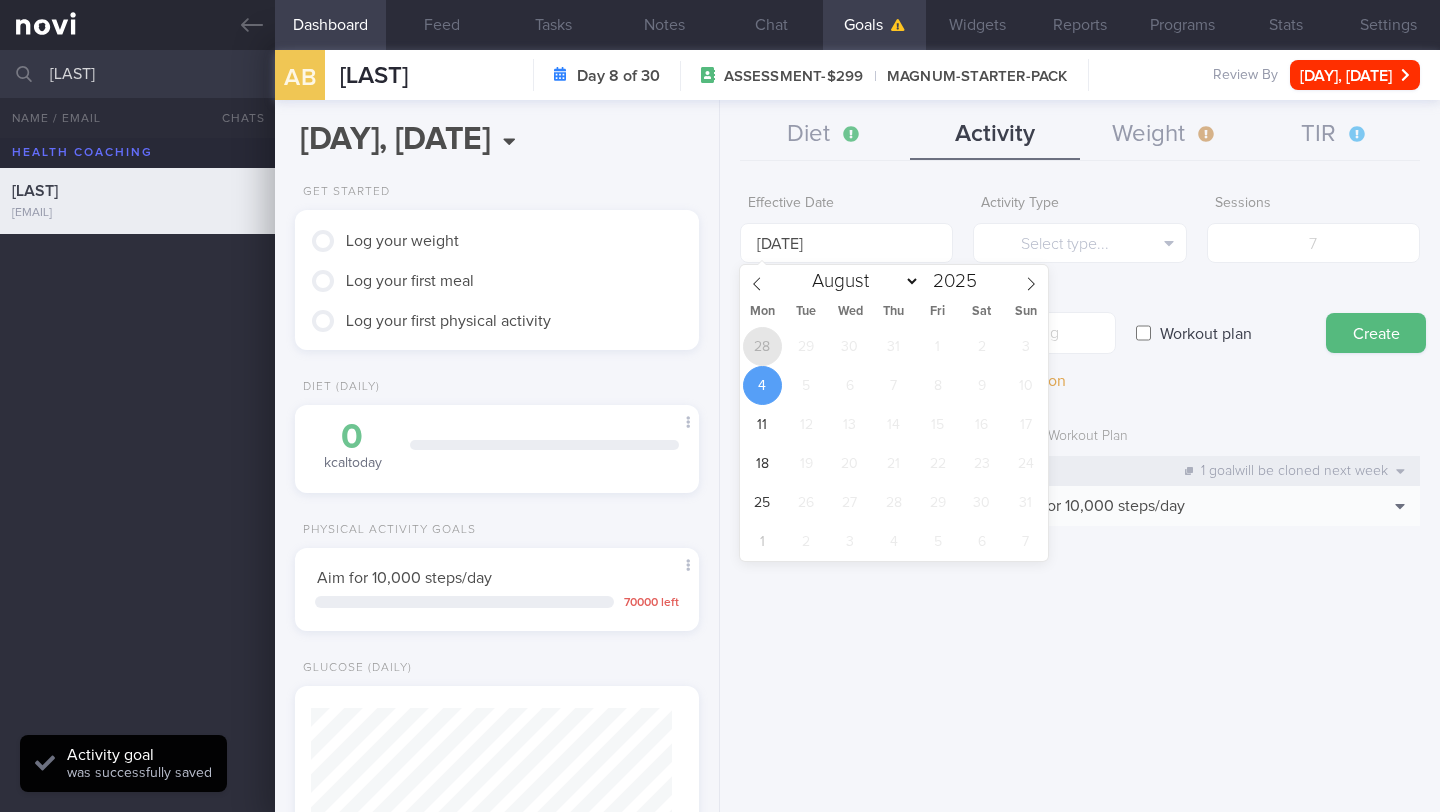 click on "28" at bounding box center [762, 346] 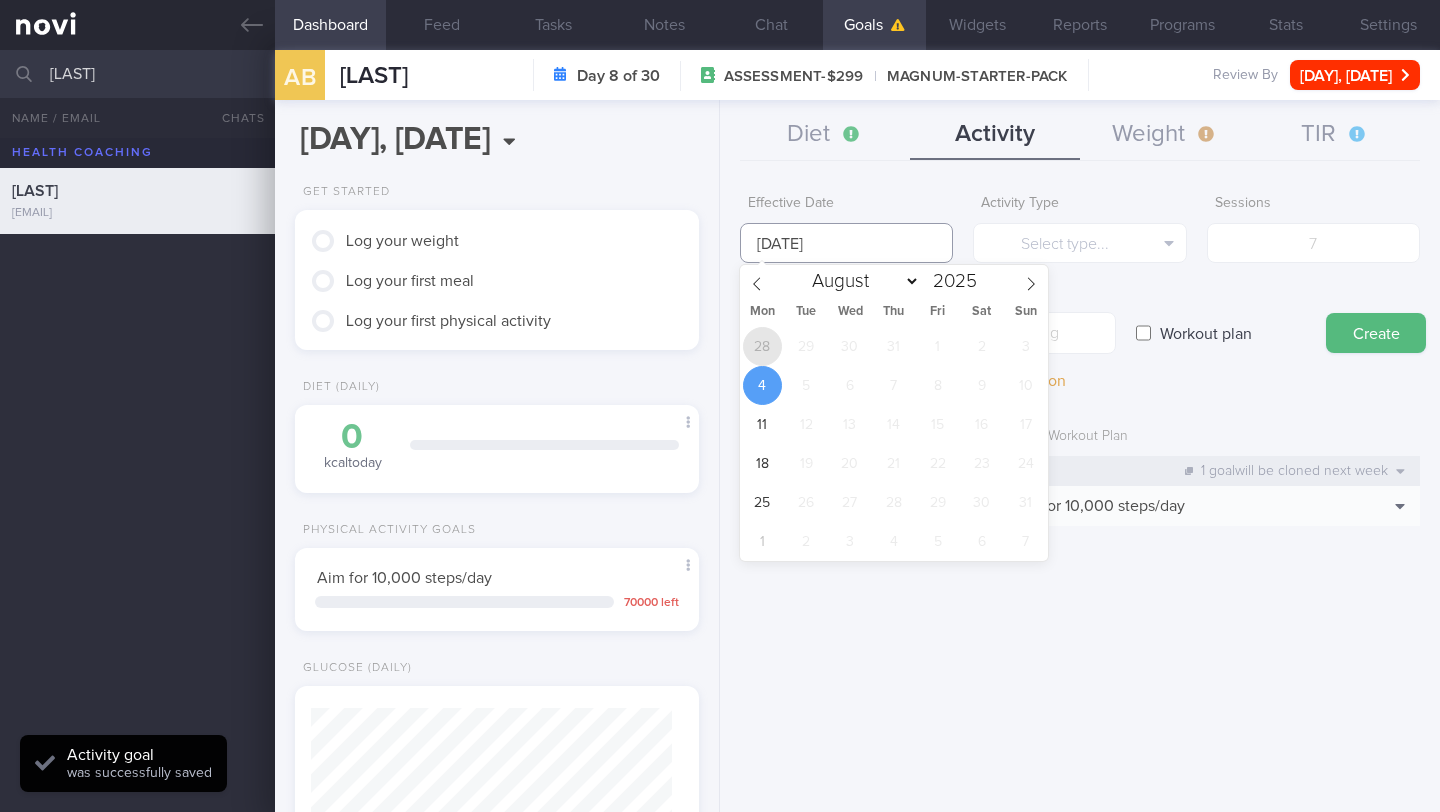 type on "28 Jul 2025" 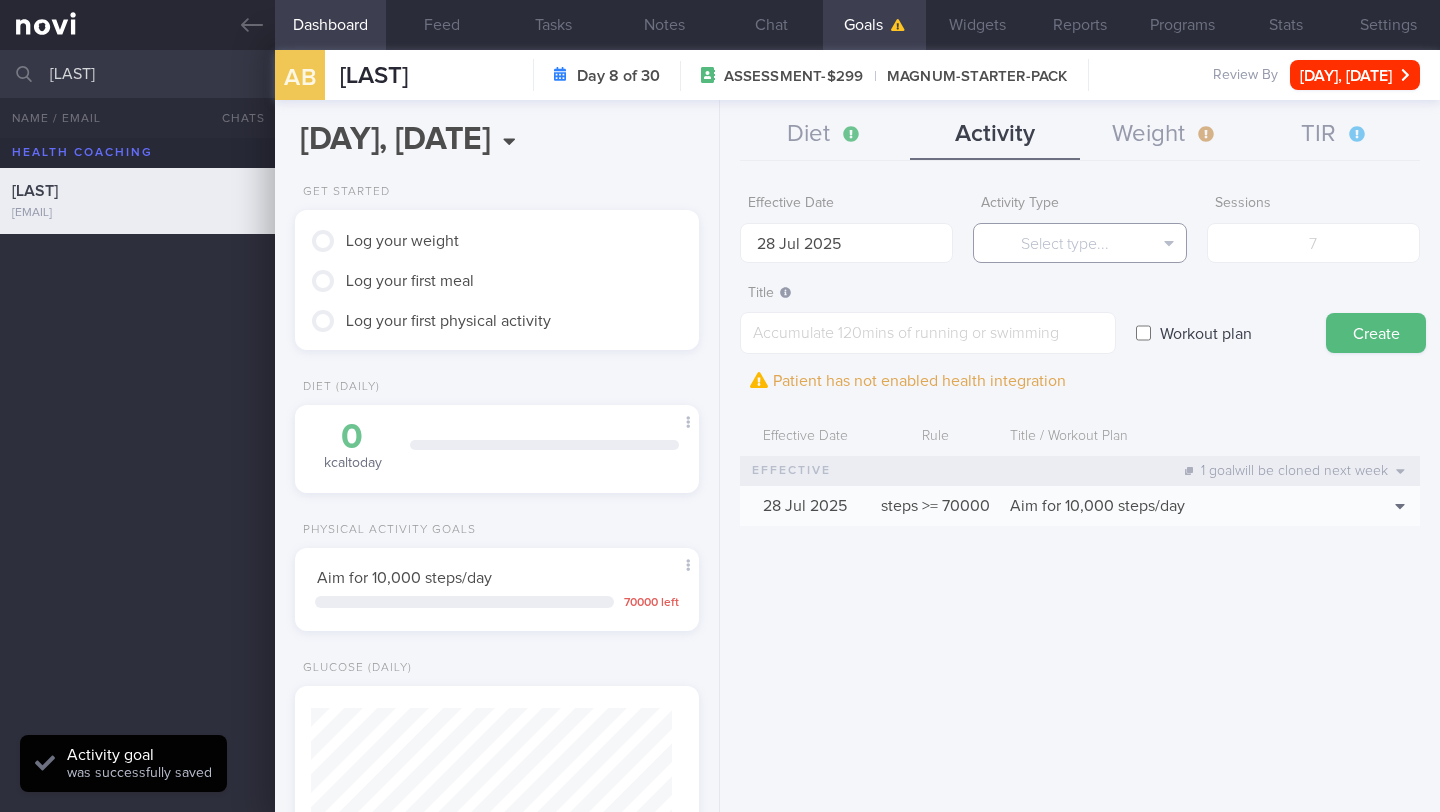 click on "Select type..." at bounding box center (1079, 243) 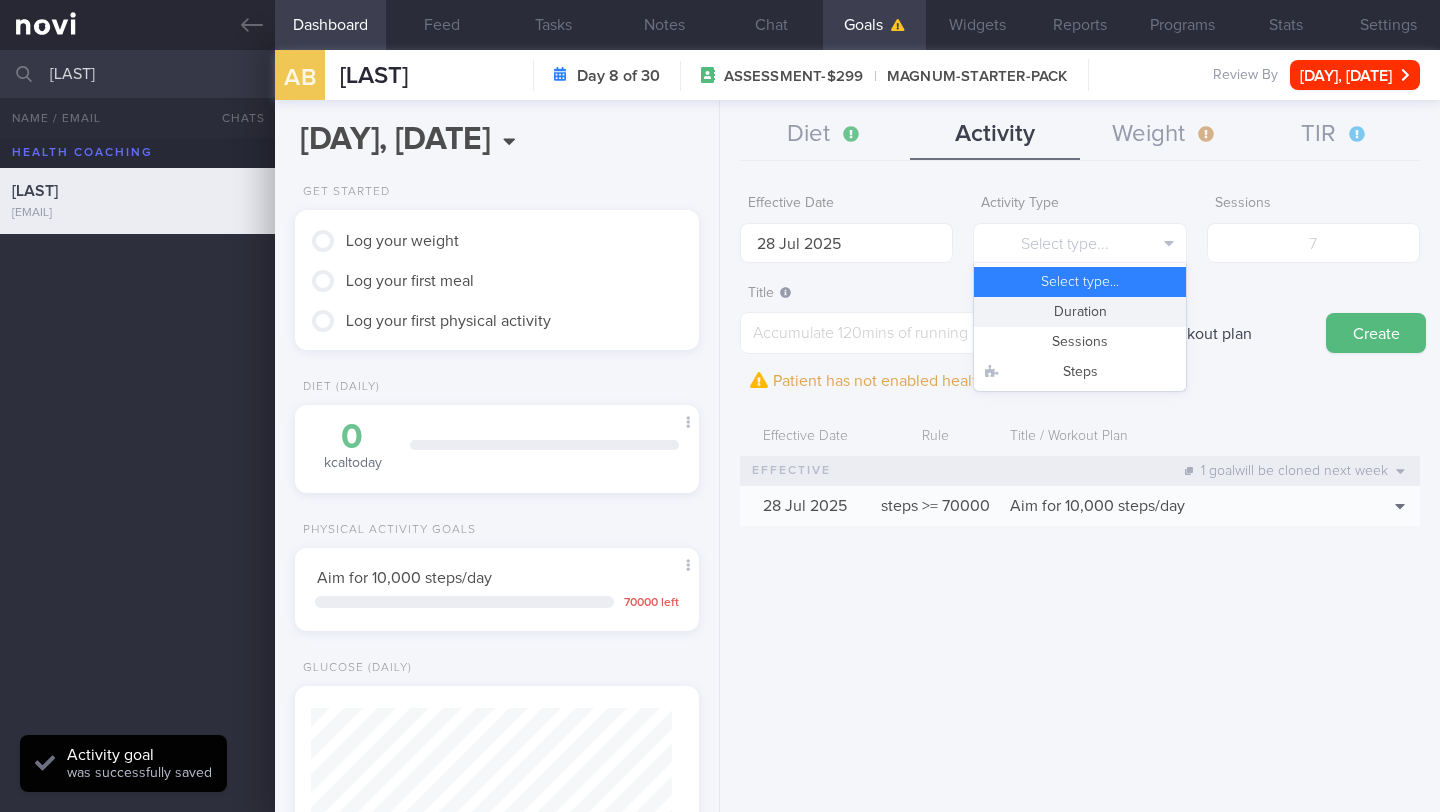 click on "Duration" at bounding box center (1079, 312) 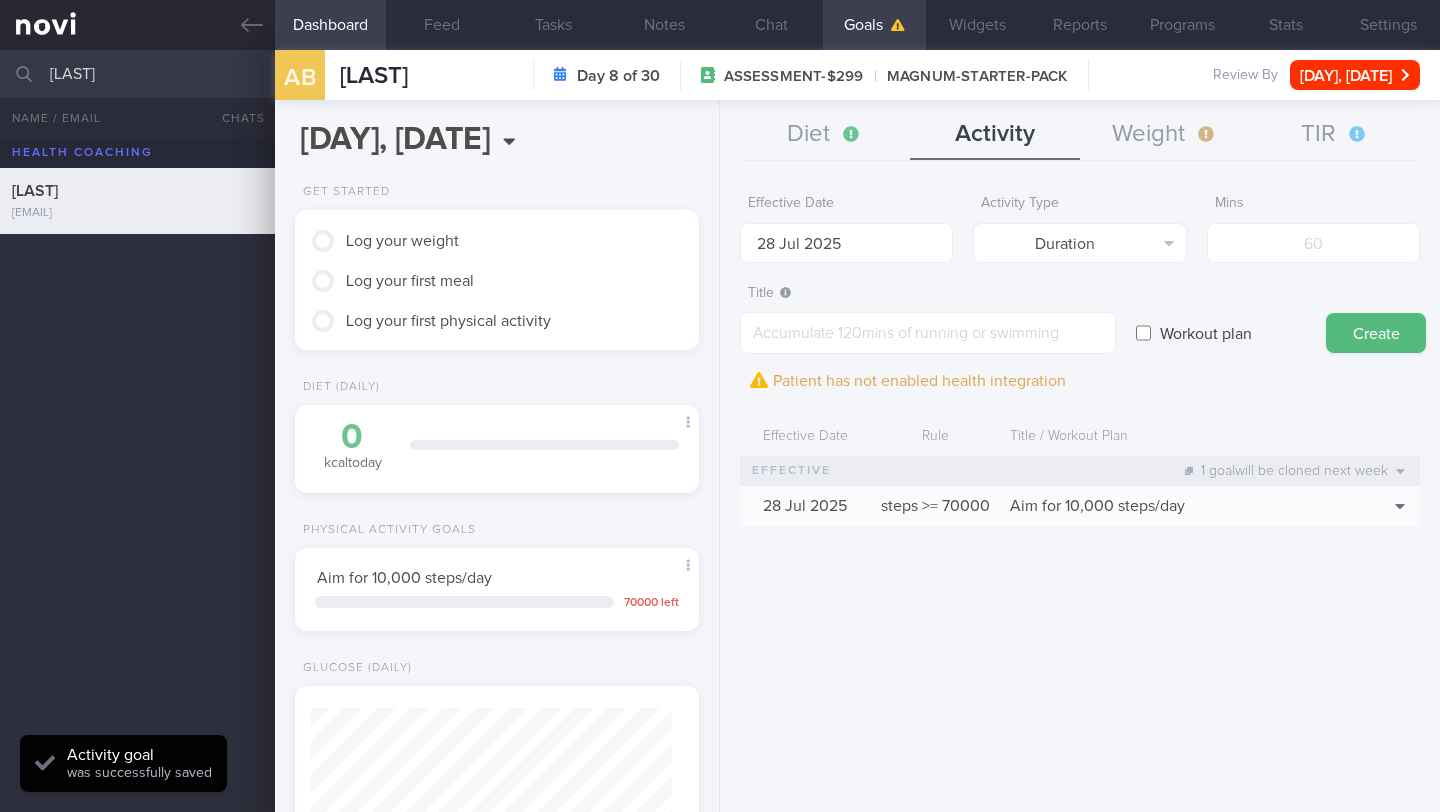 click on "Mins" at bounding box center (1313, 224) 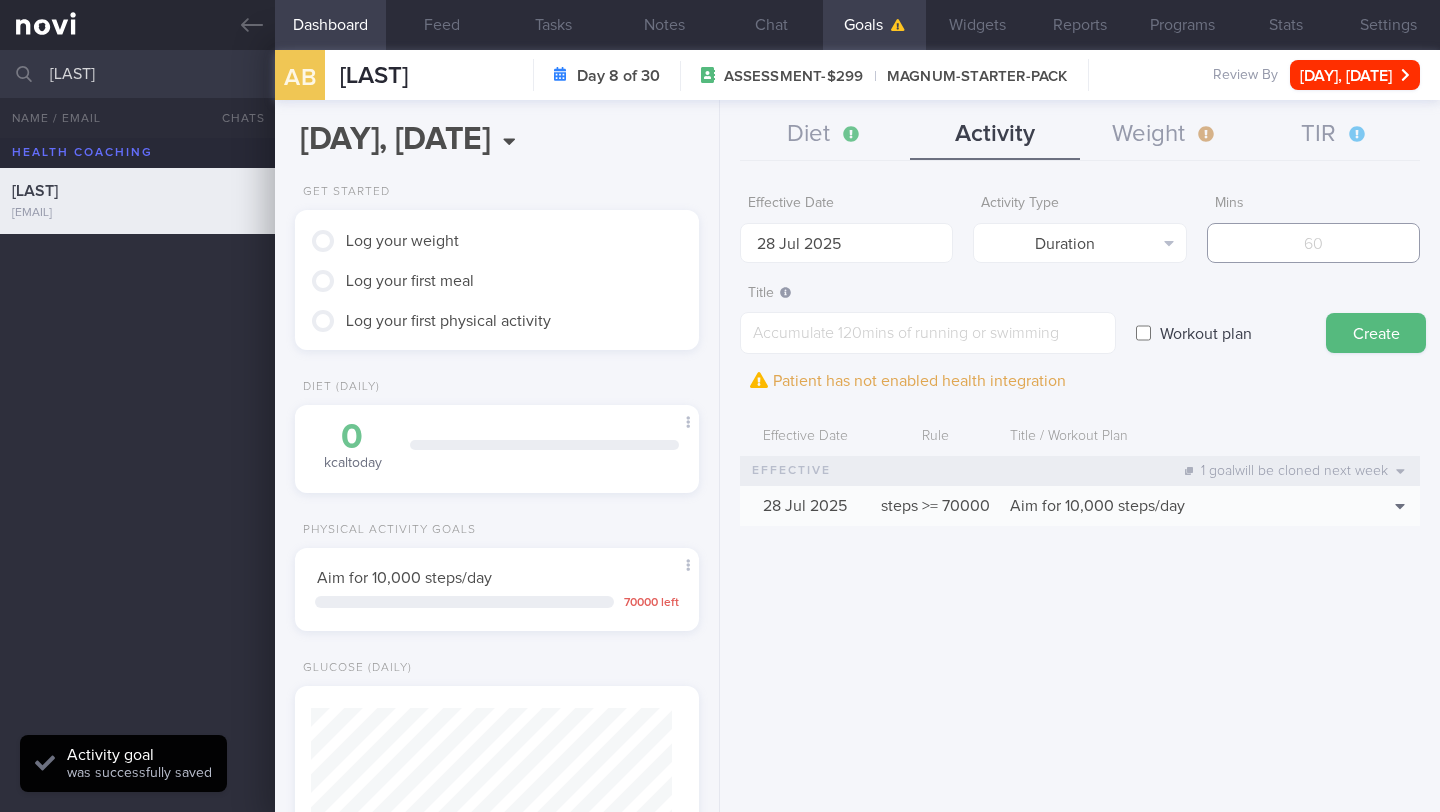 click at bounding box center (1313, 243) 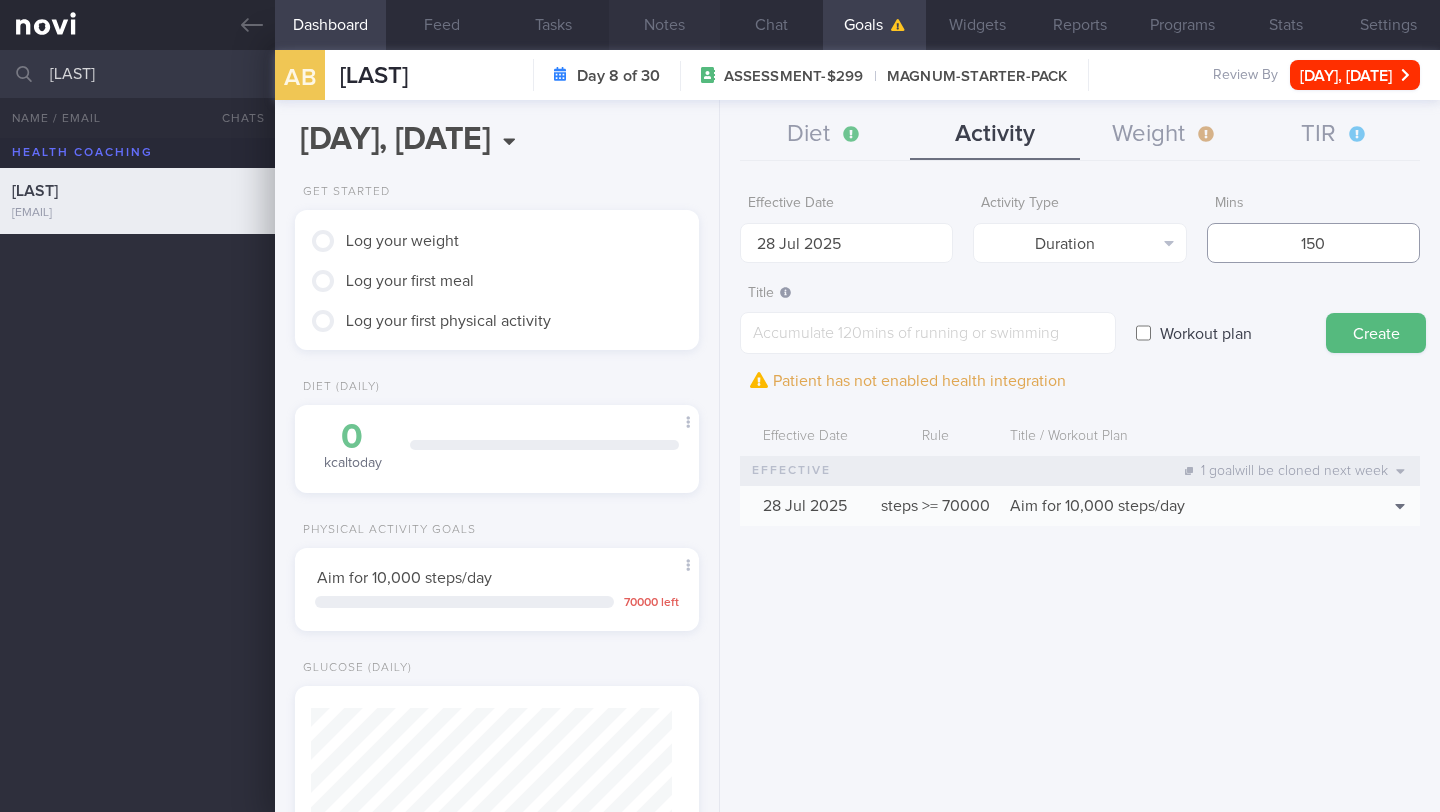 type on "150" 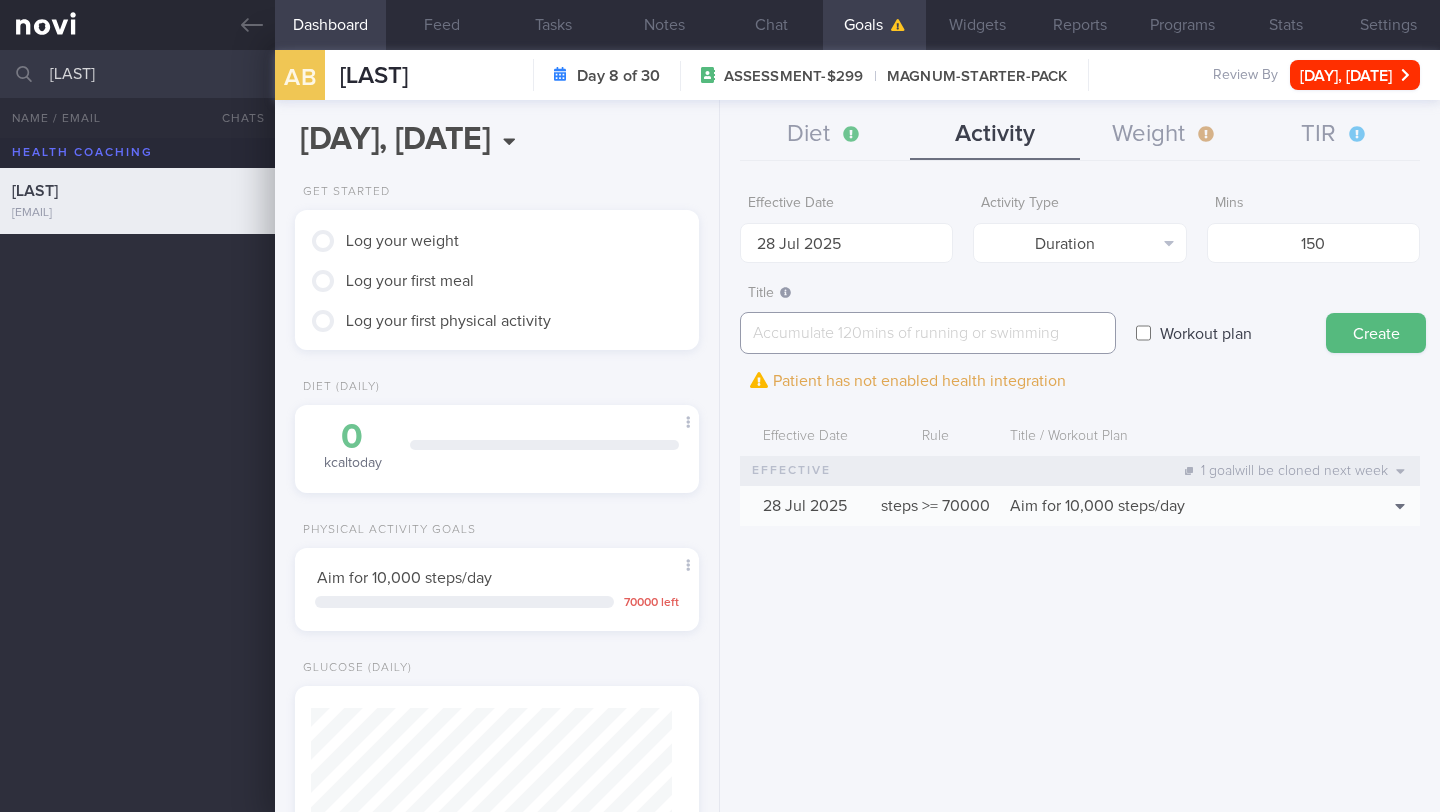 click at bounding box center [928, 333] 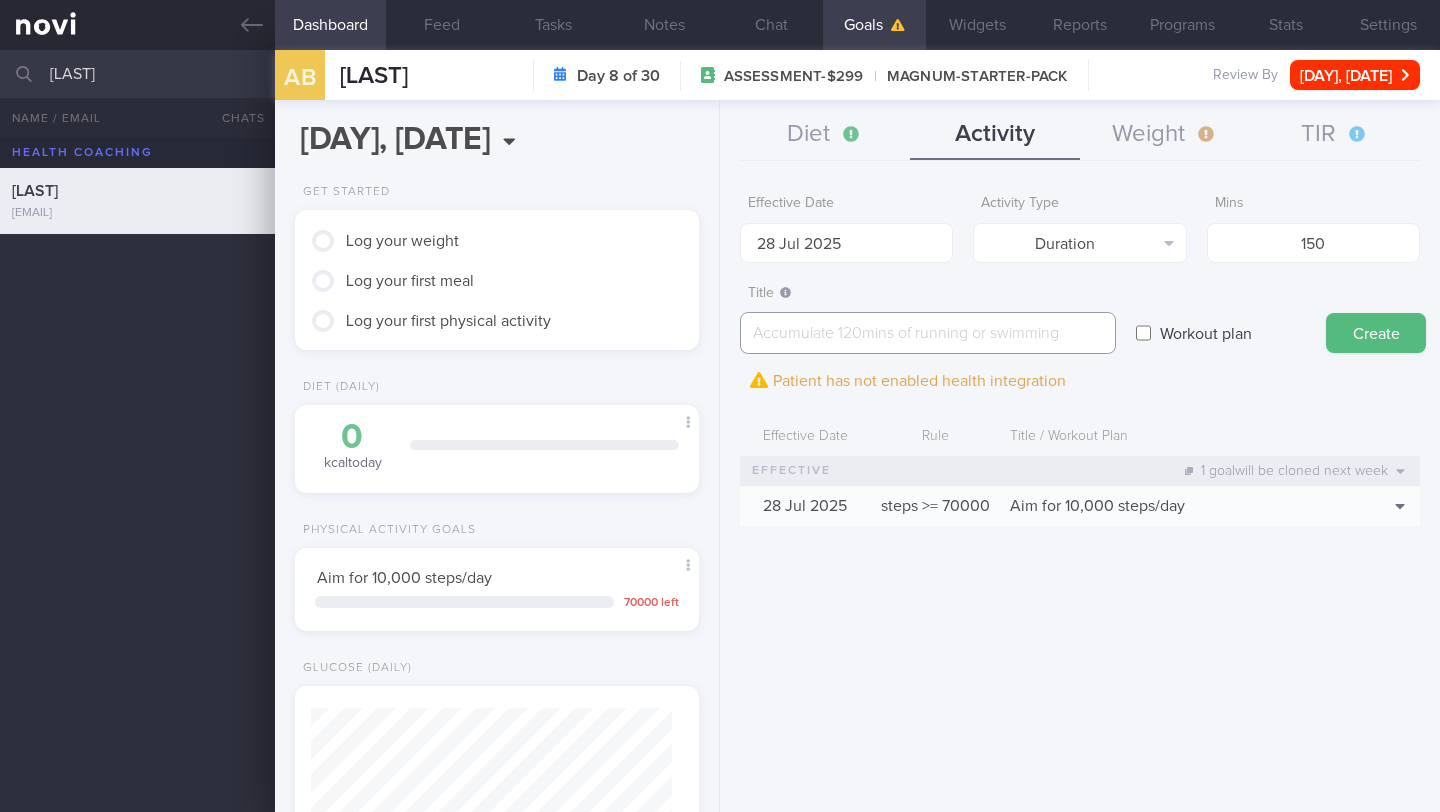 paste on "Aim for 150 minutes of moderate-intensity cardio exercise per week" 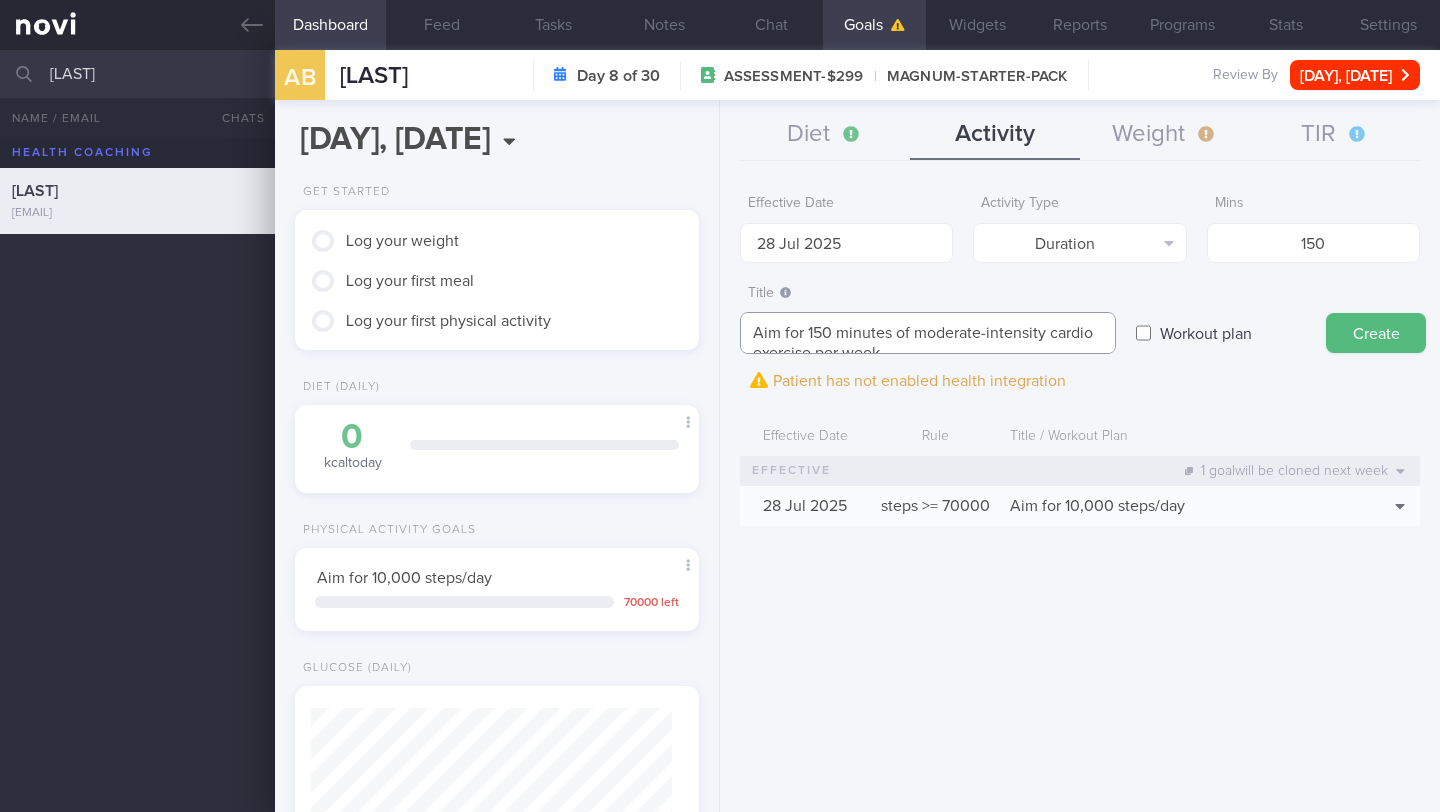 scroll, scrollTop: 0, scrollLeft: 0, axis: both 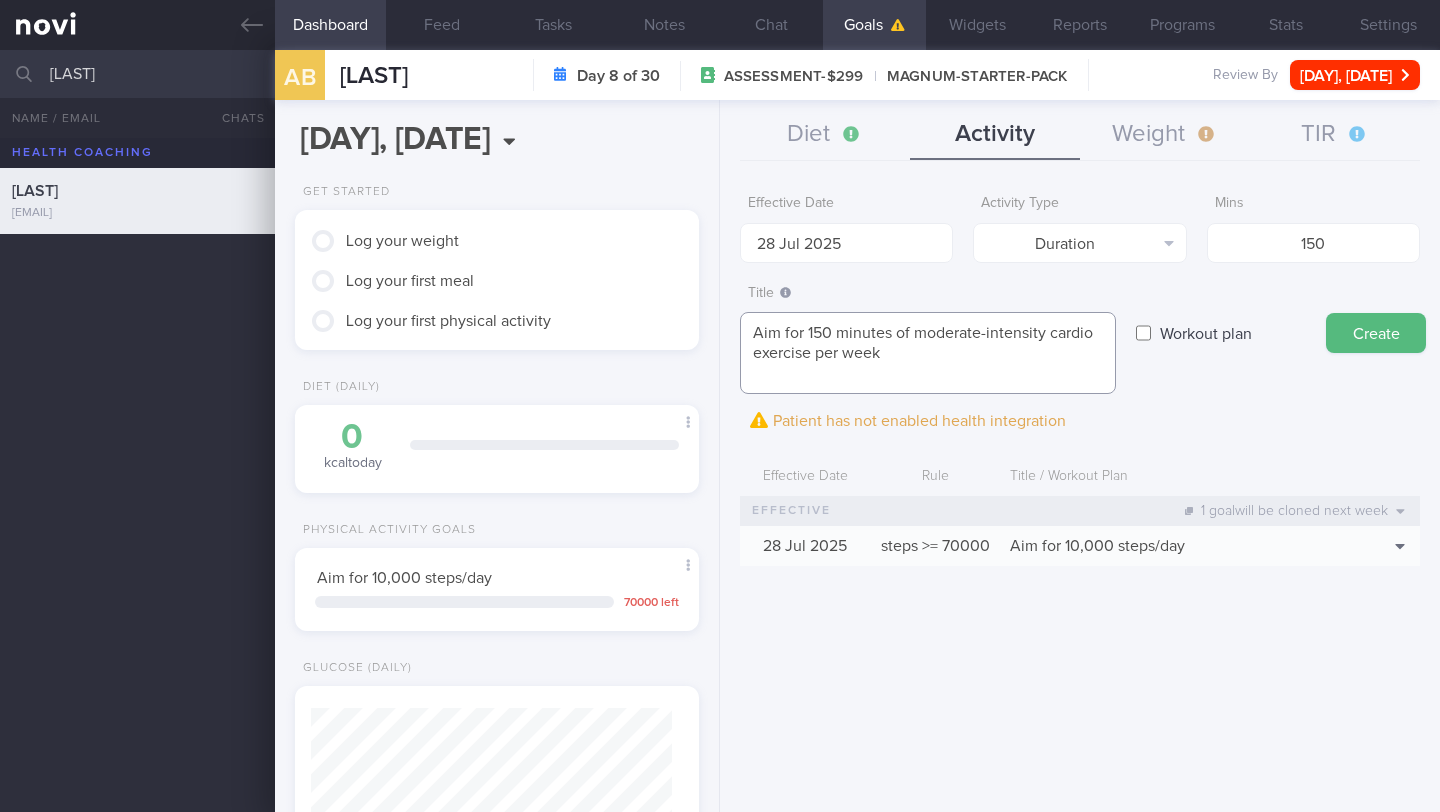 click on "Aim for 150 minutes of moderate-intensity cardio exercise per week" at bounding box center [928, 353] 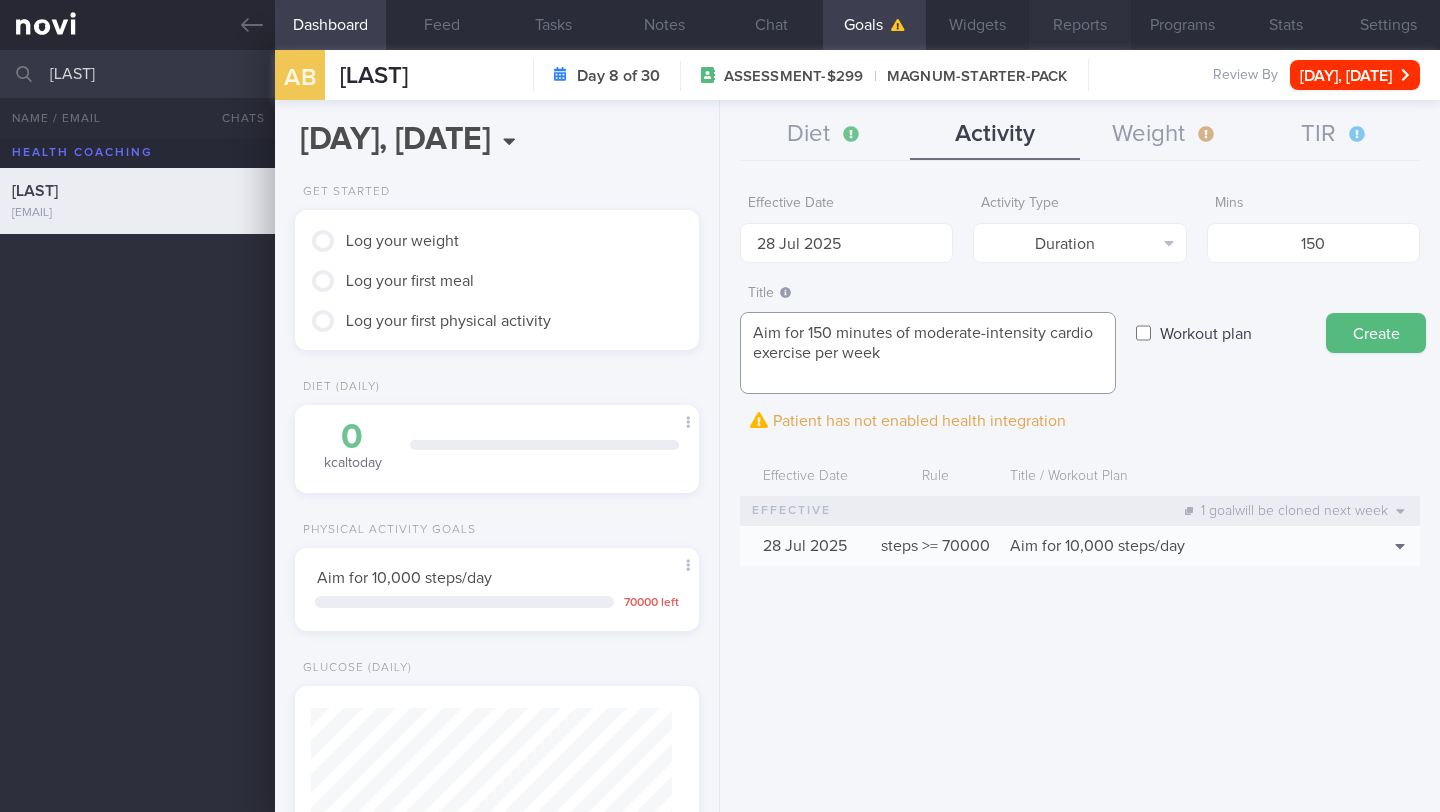 type on "Aim for 150 minutes of moderate-intensity cardio exercise per week" 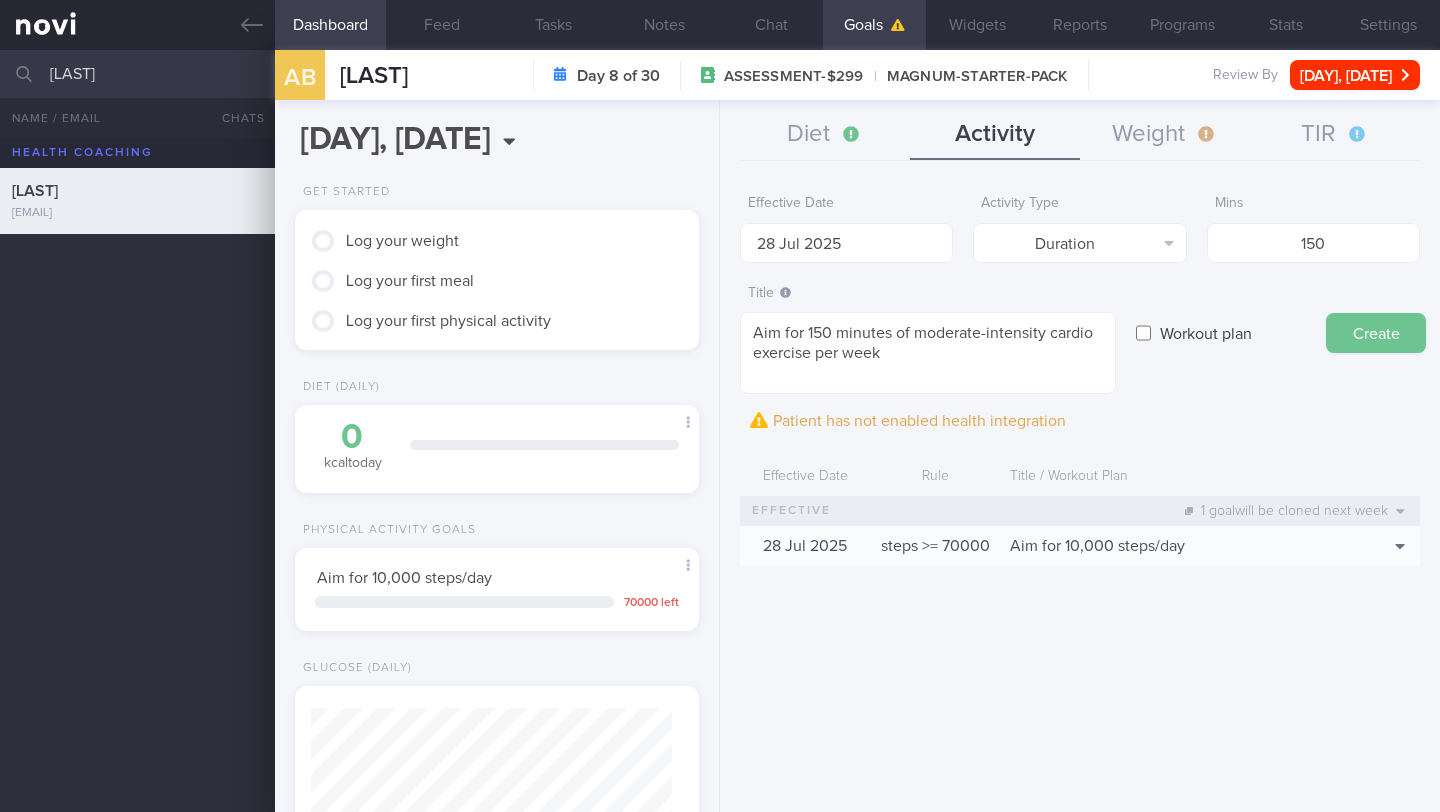 click on "Create" at bounding box center (1376, 333) 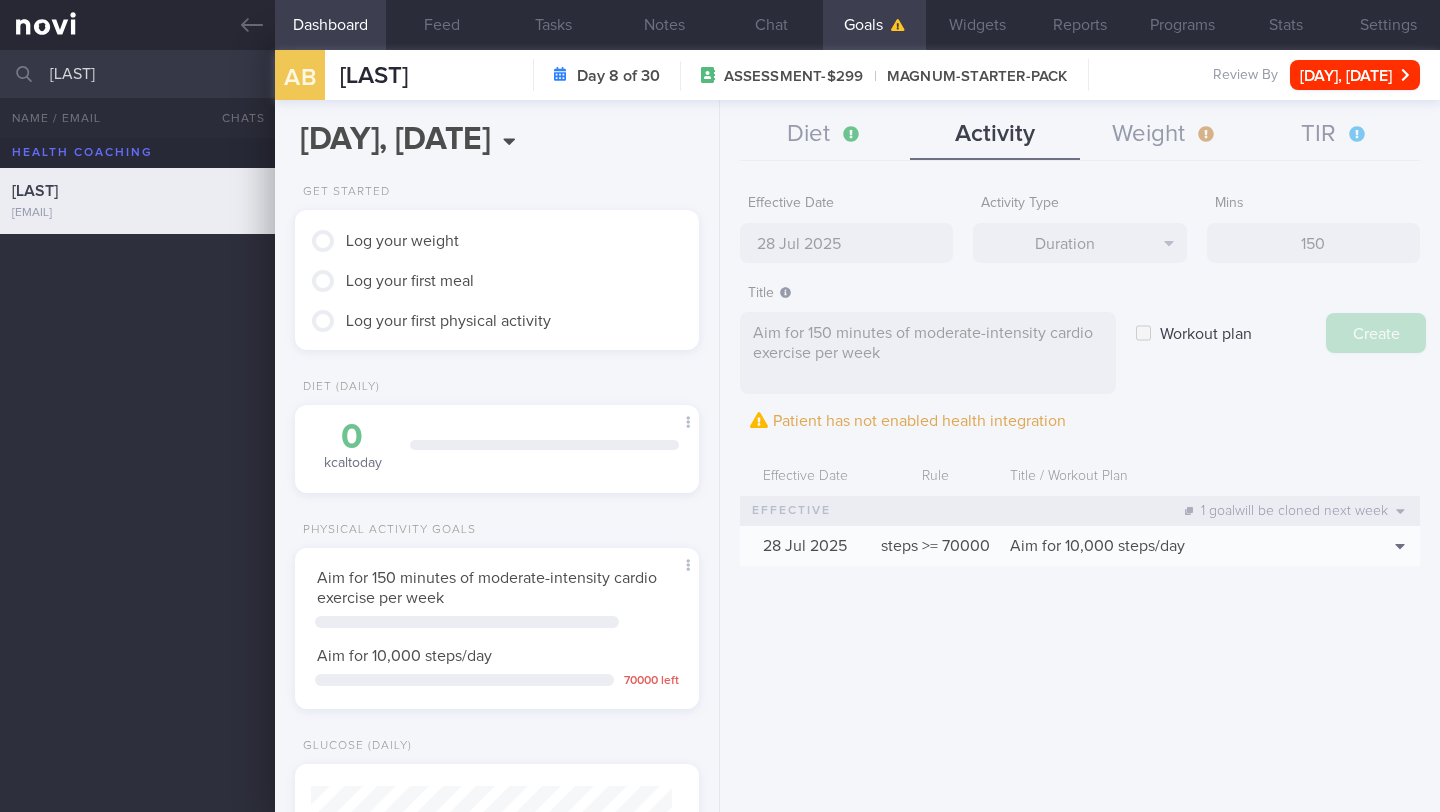 type on "4 Aug 2025" 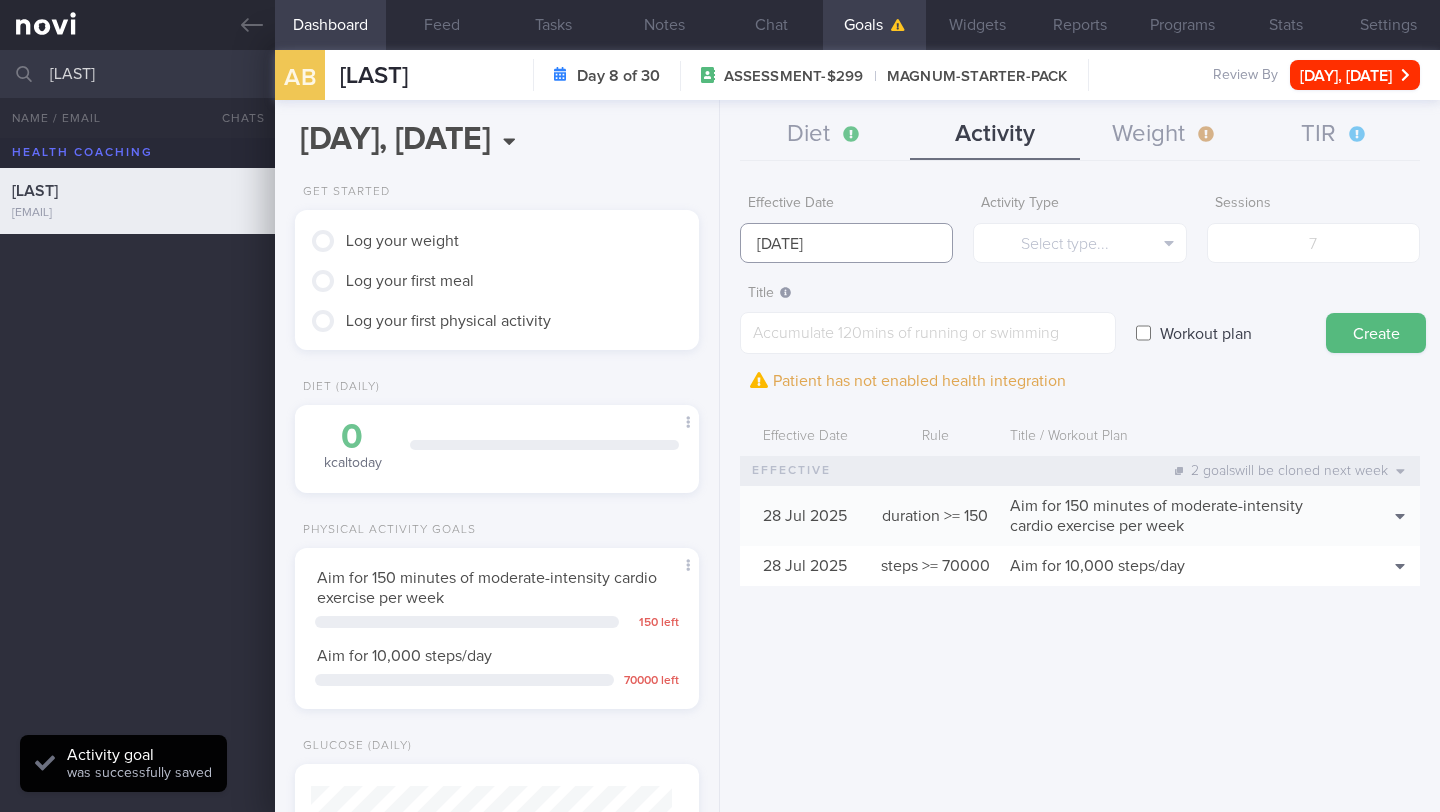 click on "4 Aug 2025" at bounding box center [846, 243] 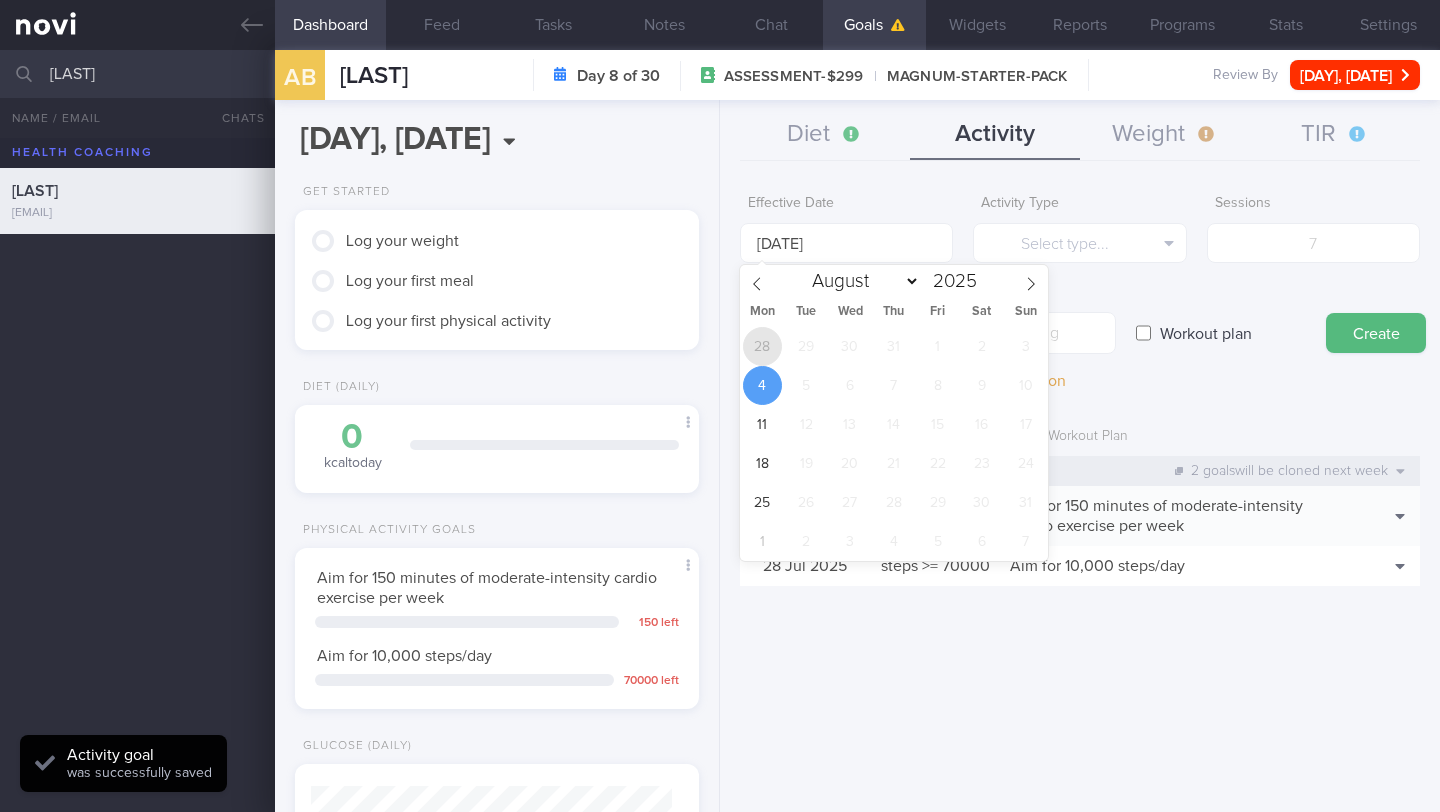 click on "28" at bounding box center [762, 346] 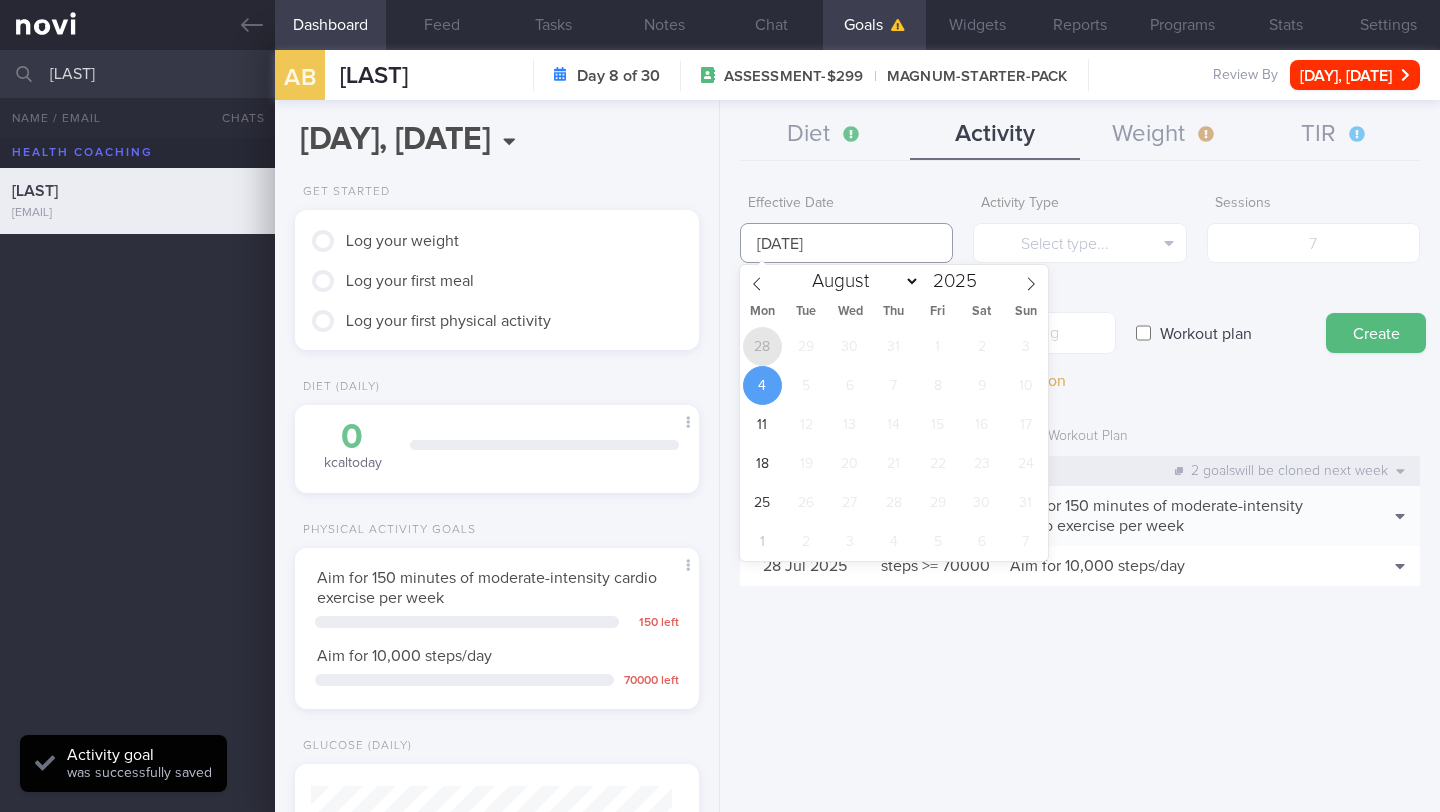 type on "28 Jul 2025" 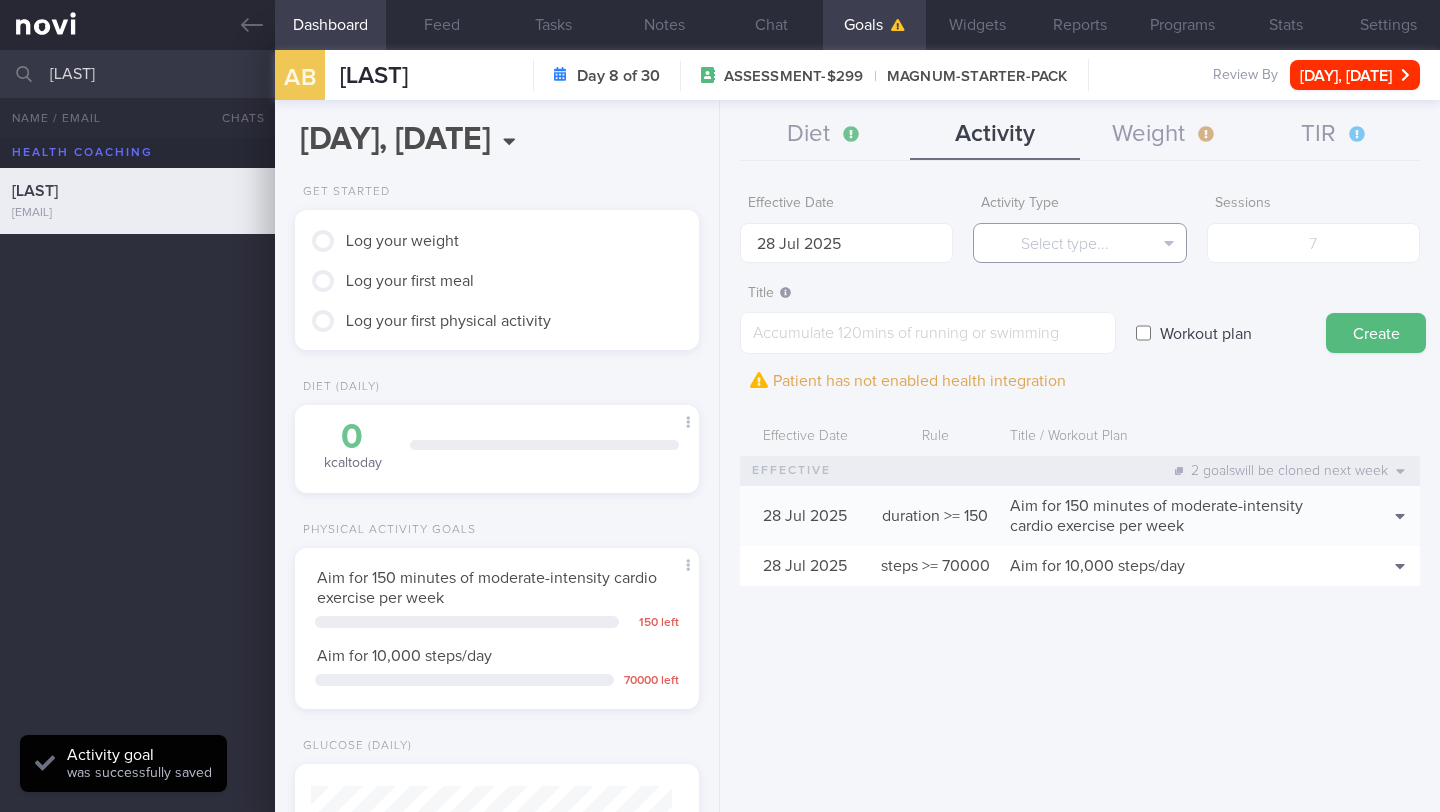 click on "Select type..." at bounding box center [1079, 243] 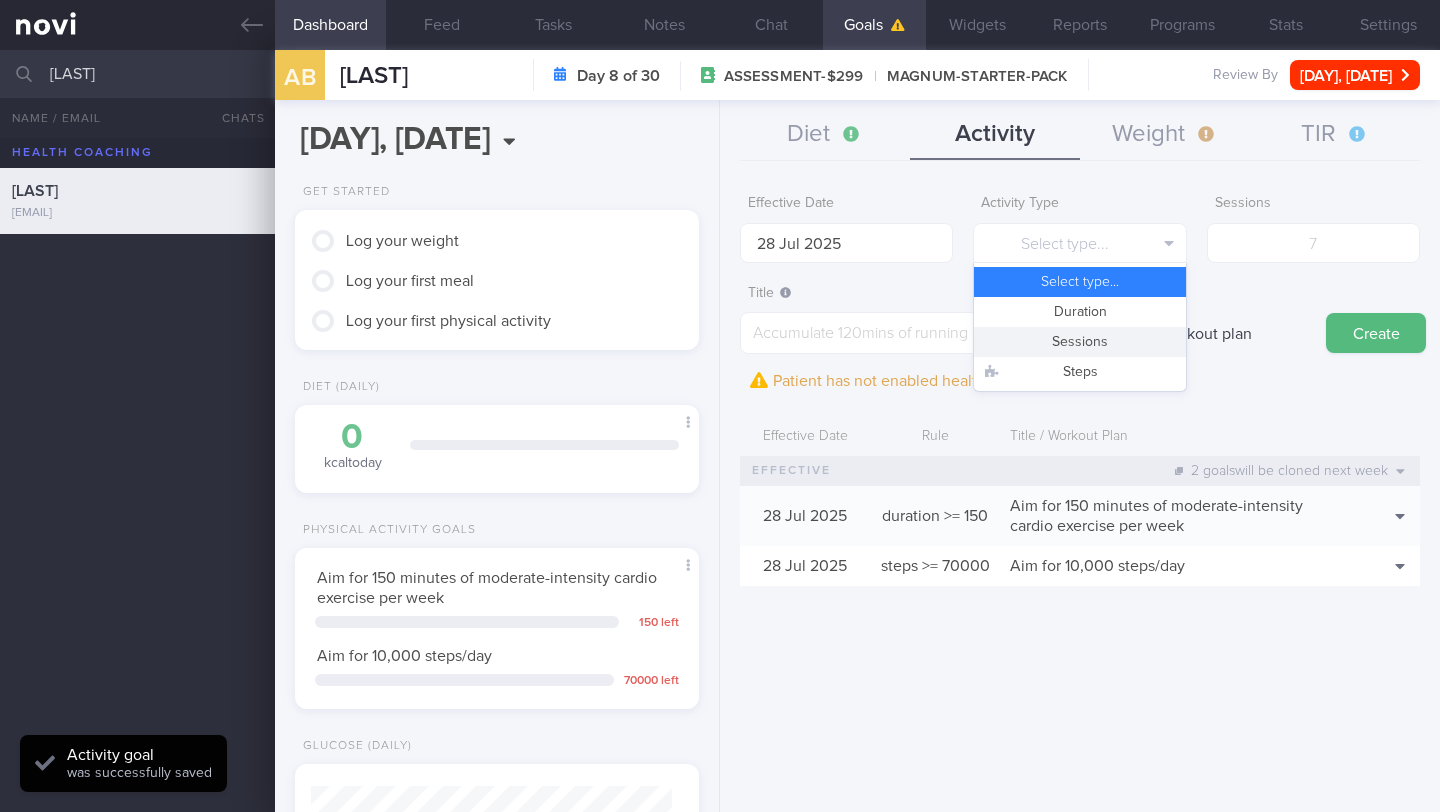 click on "Sessions" at bounding box center [1079, 342] 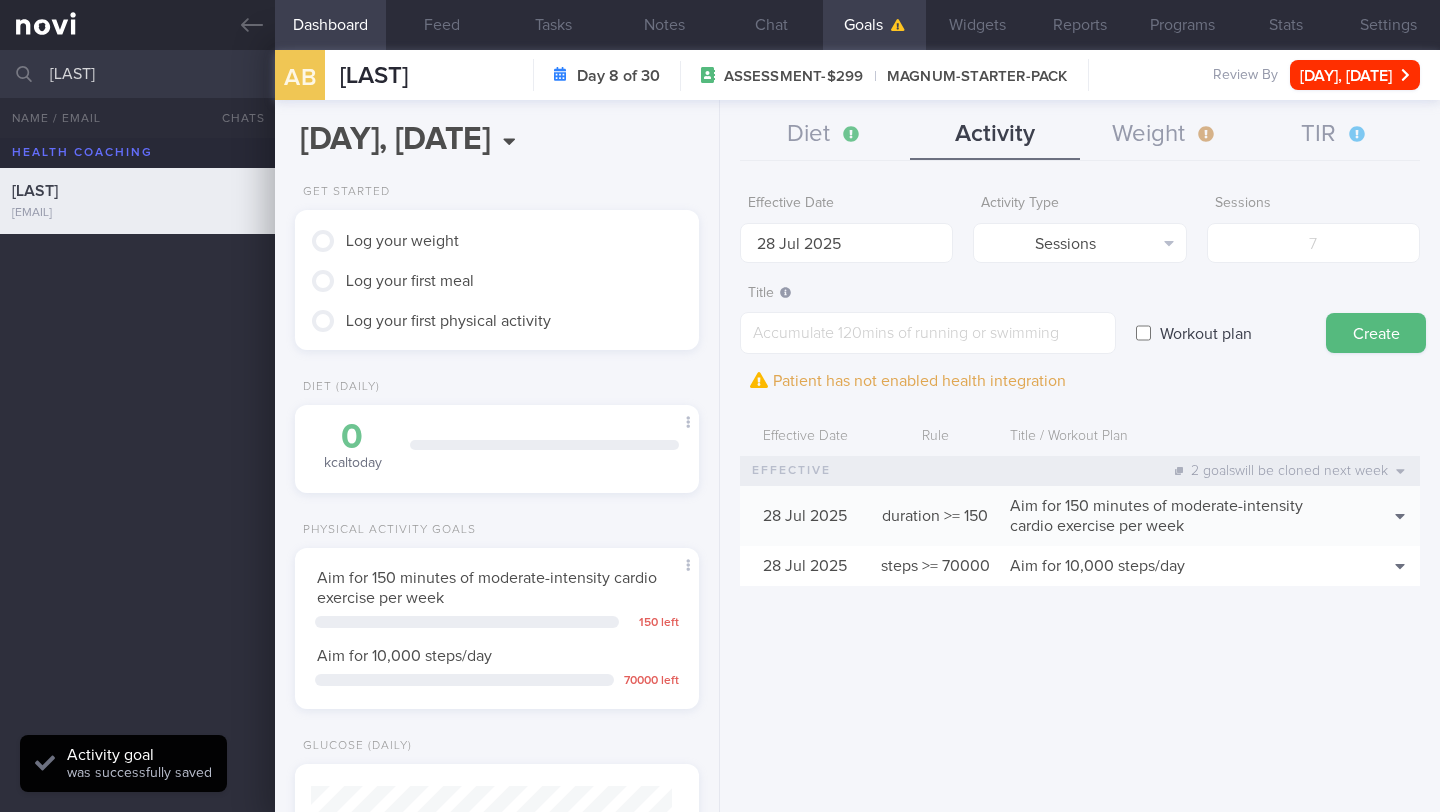 click on "Effective Date
28 Jul 2025
Activity Type
Sessions
Select type...
Duration
Sessions
Steps
Sessions
Title
Formatting:
*Bold*
- List items
1. Ordered items
[click here](http://url.com)
​
Workout plan
Create
Patient has not enabled health integration" at bounding box center [1080, 395] 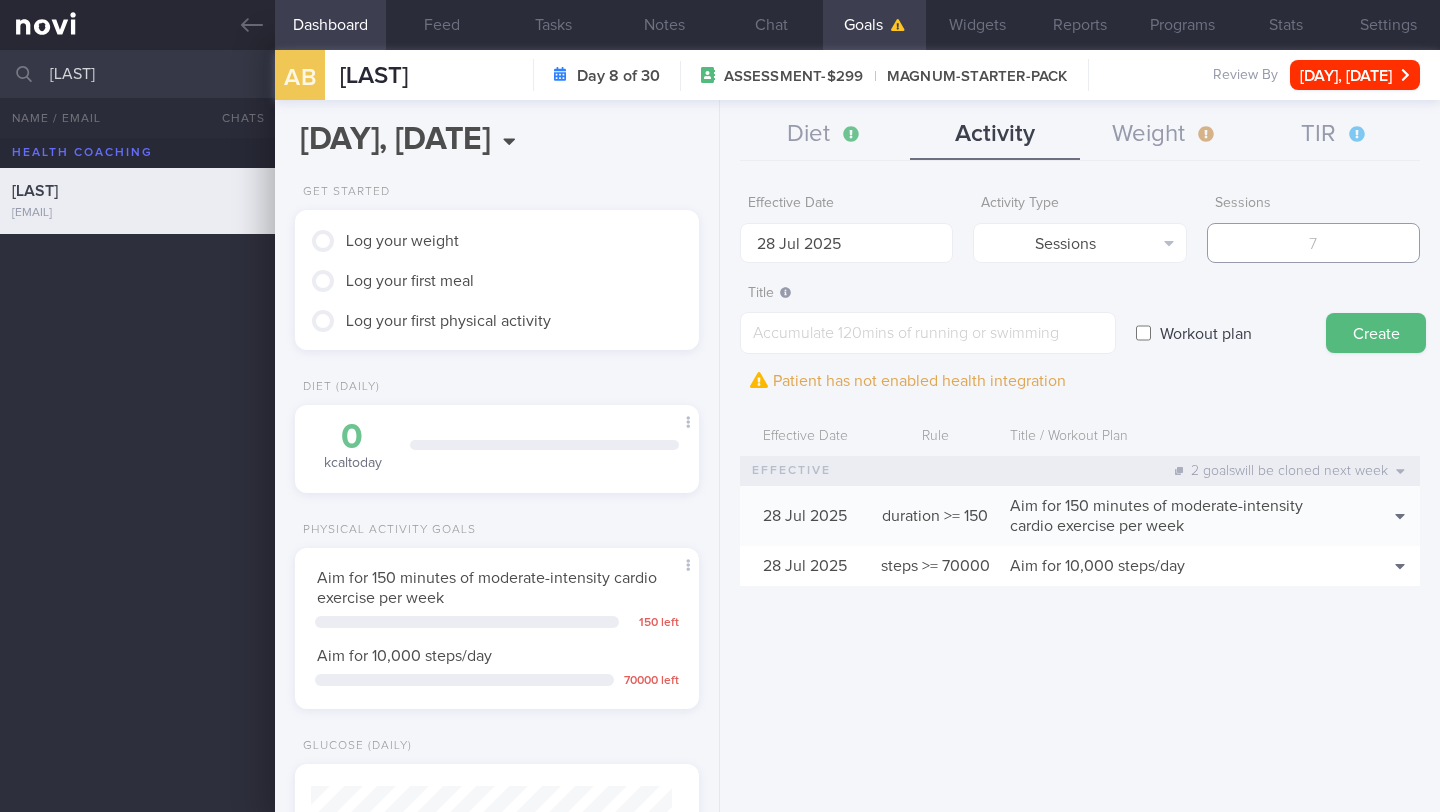 click at bounding box center (1313, 243) 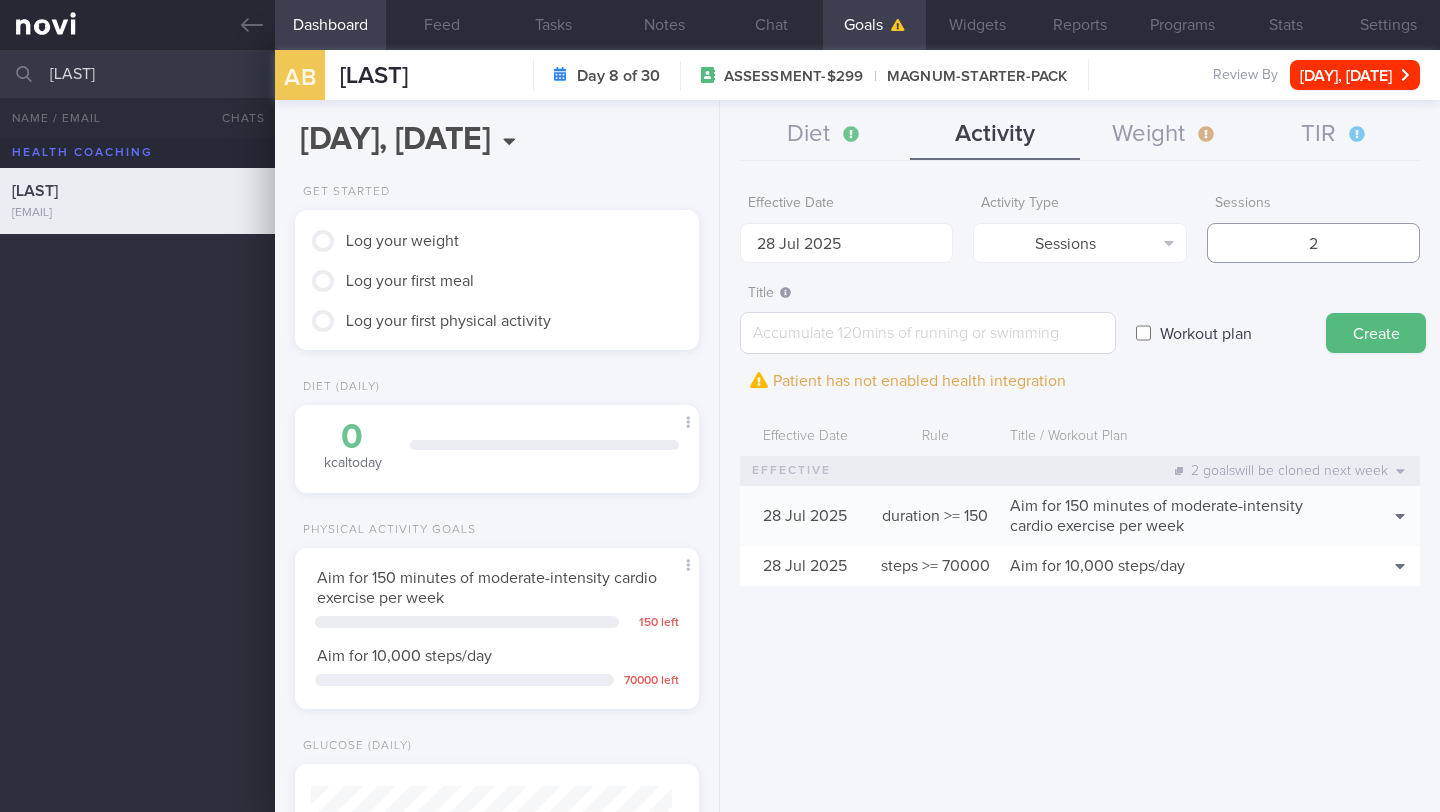type on "2" 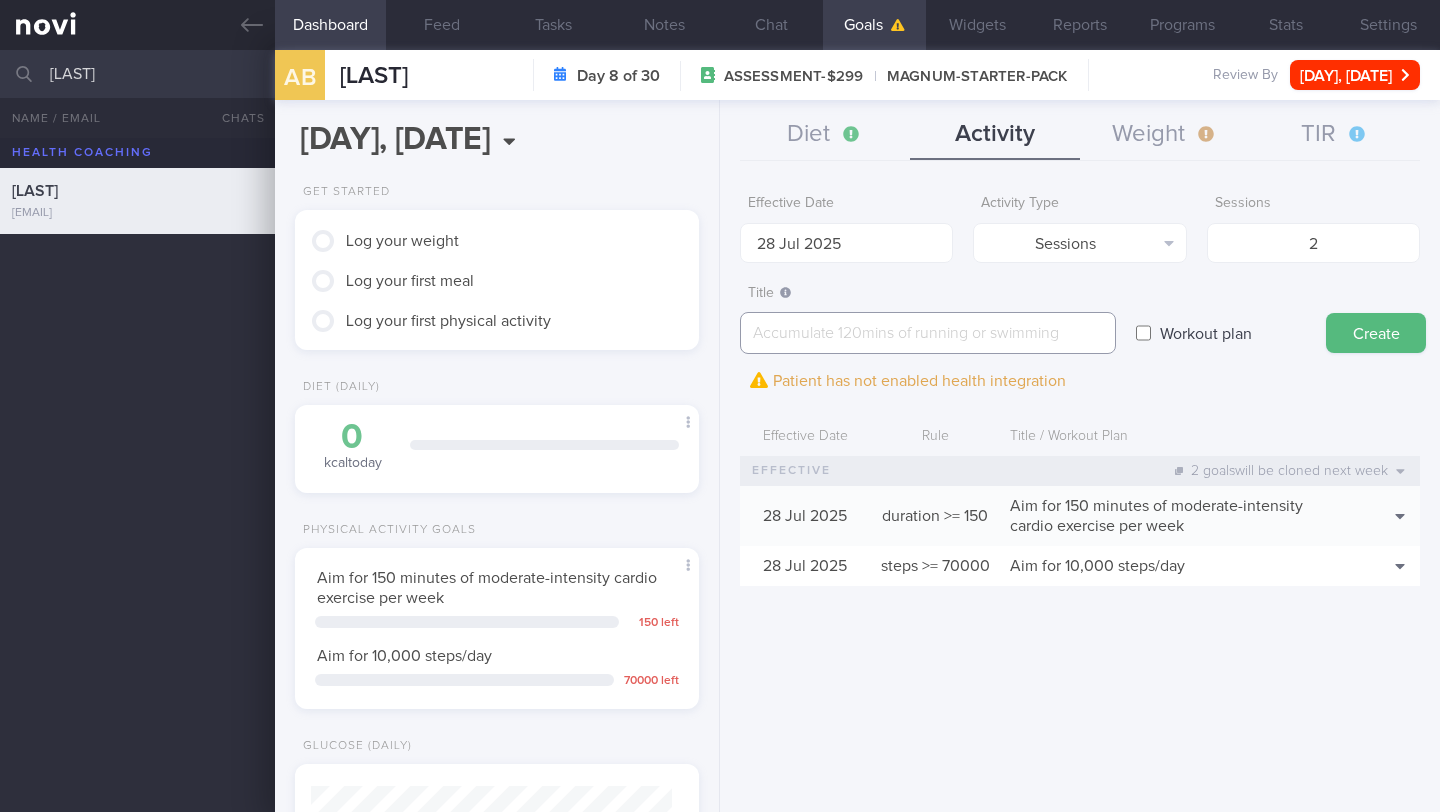 click at bounding box center (928, 333) 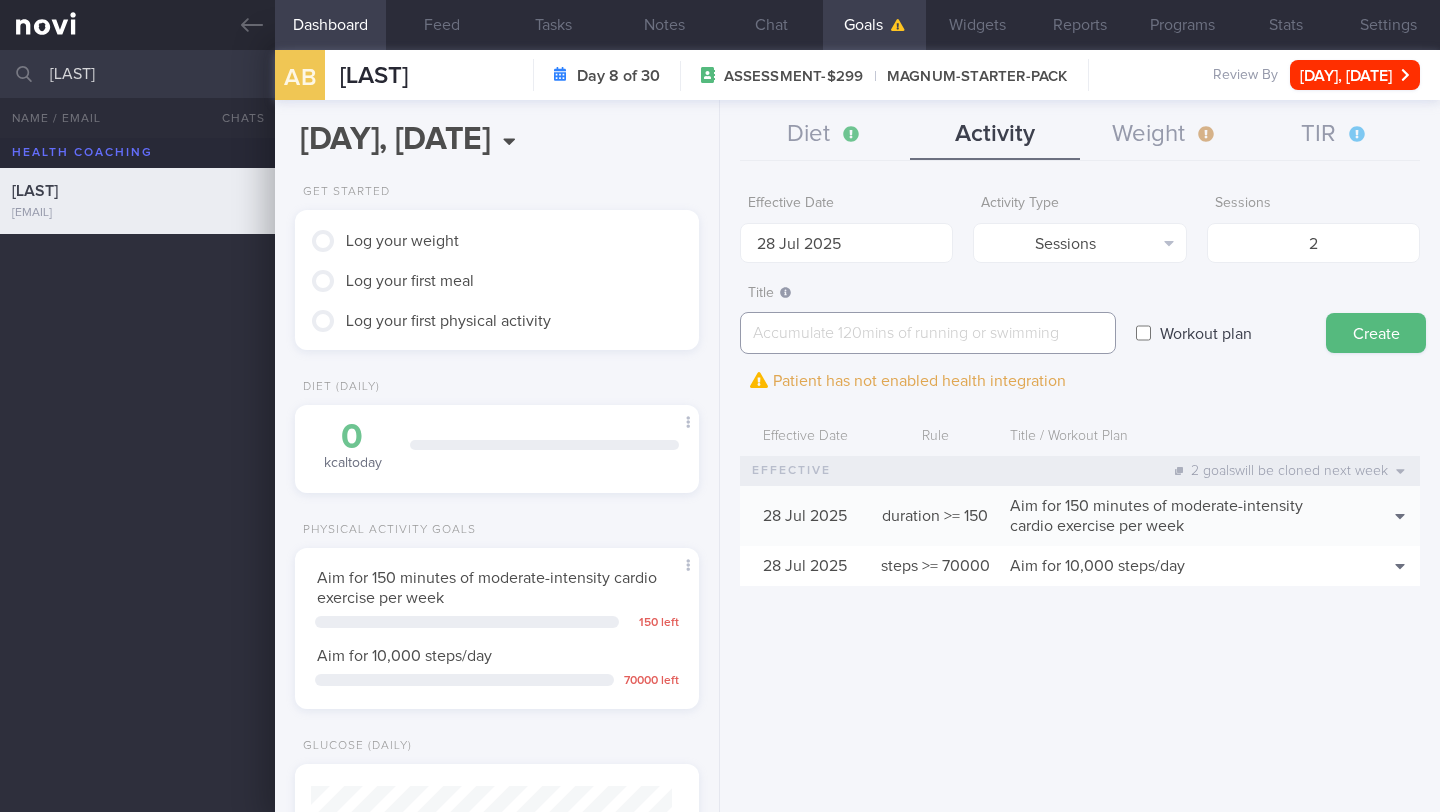 paste on "Target 2-3 days of full-body strength/resistance training per week" 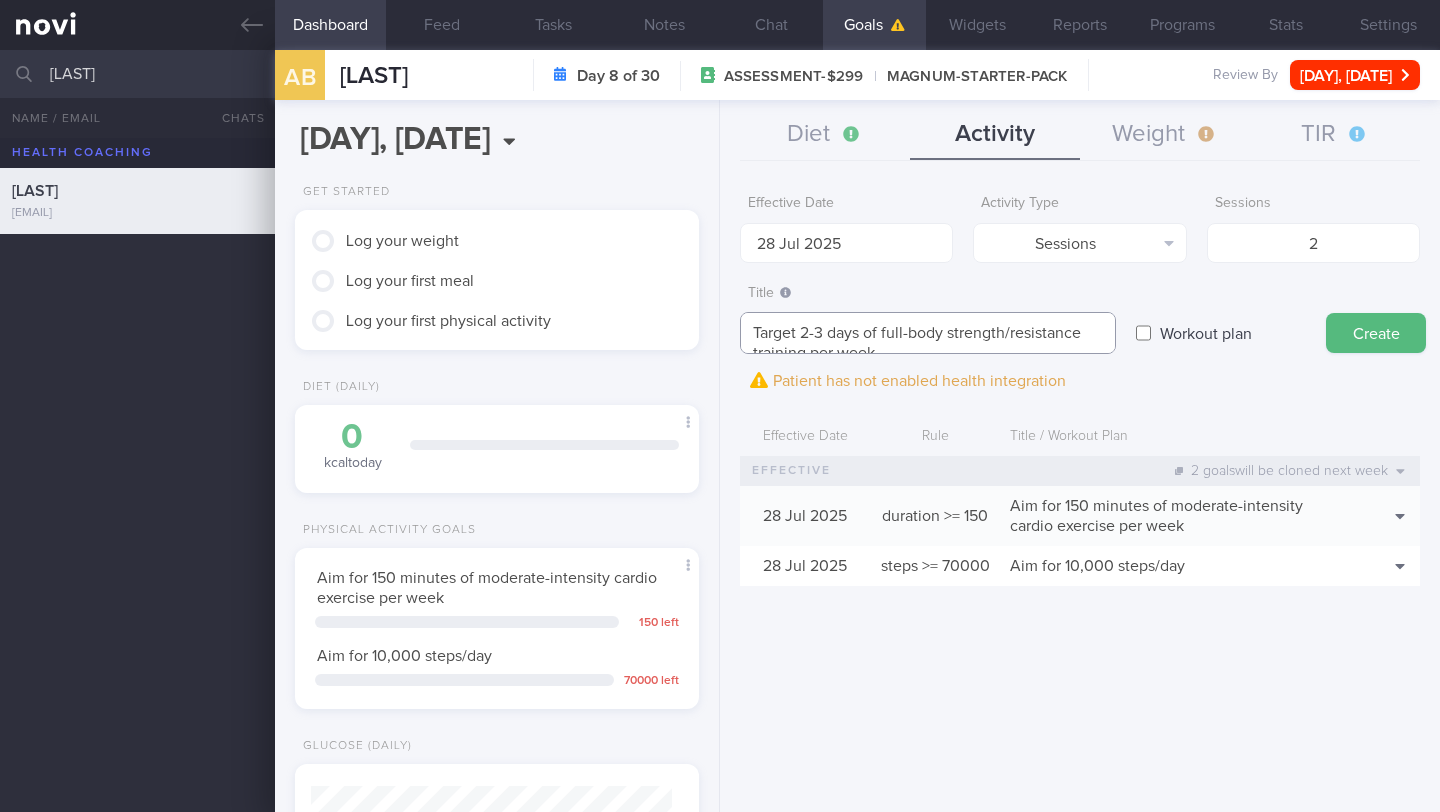 scroll, scrollTop: 0, scrollLeft: 0, axis: both 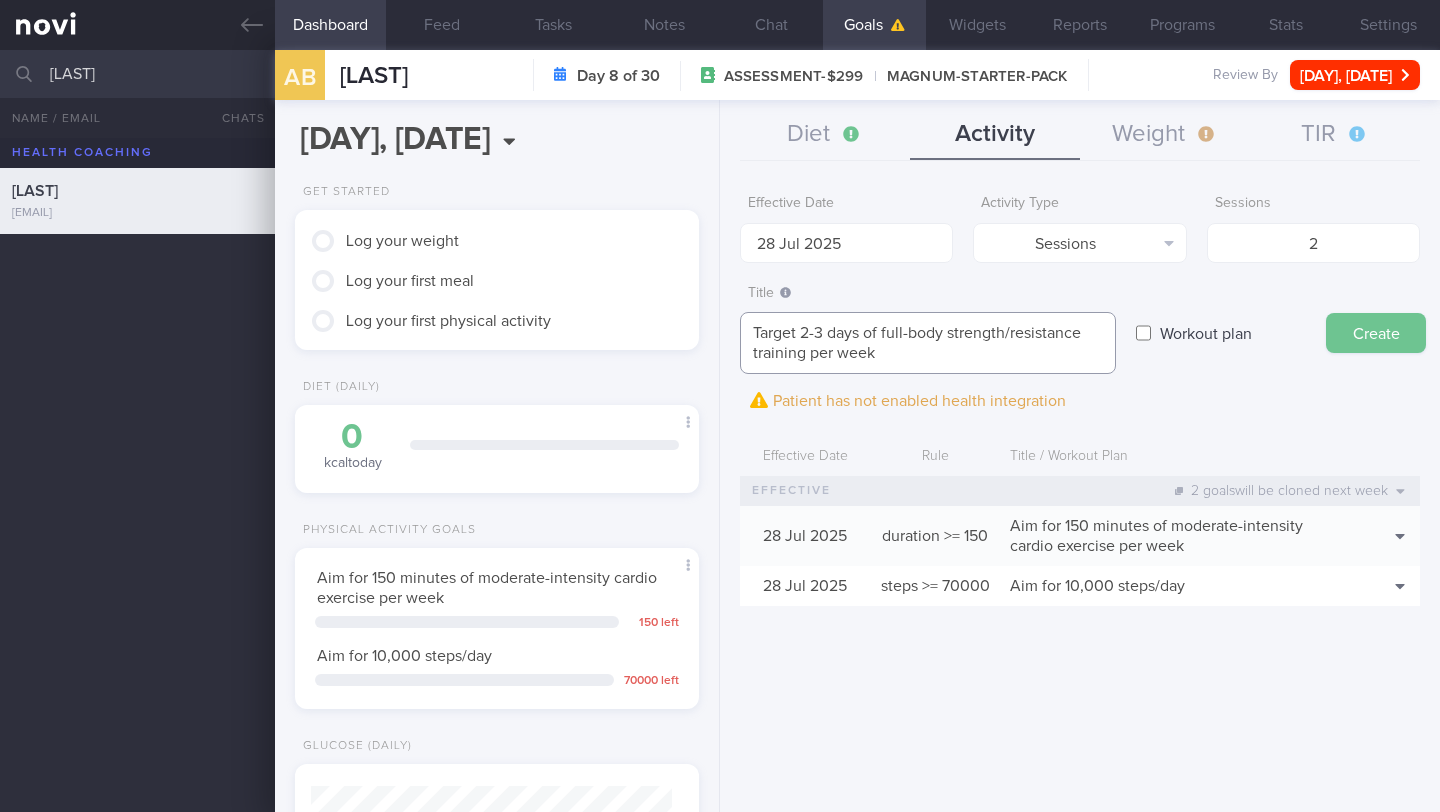 type on "Target 2-3 days of full-body strength/resistance training per week" 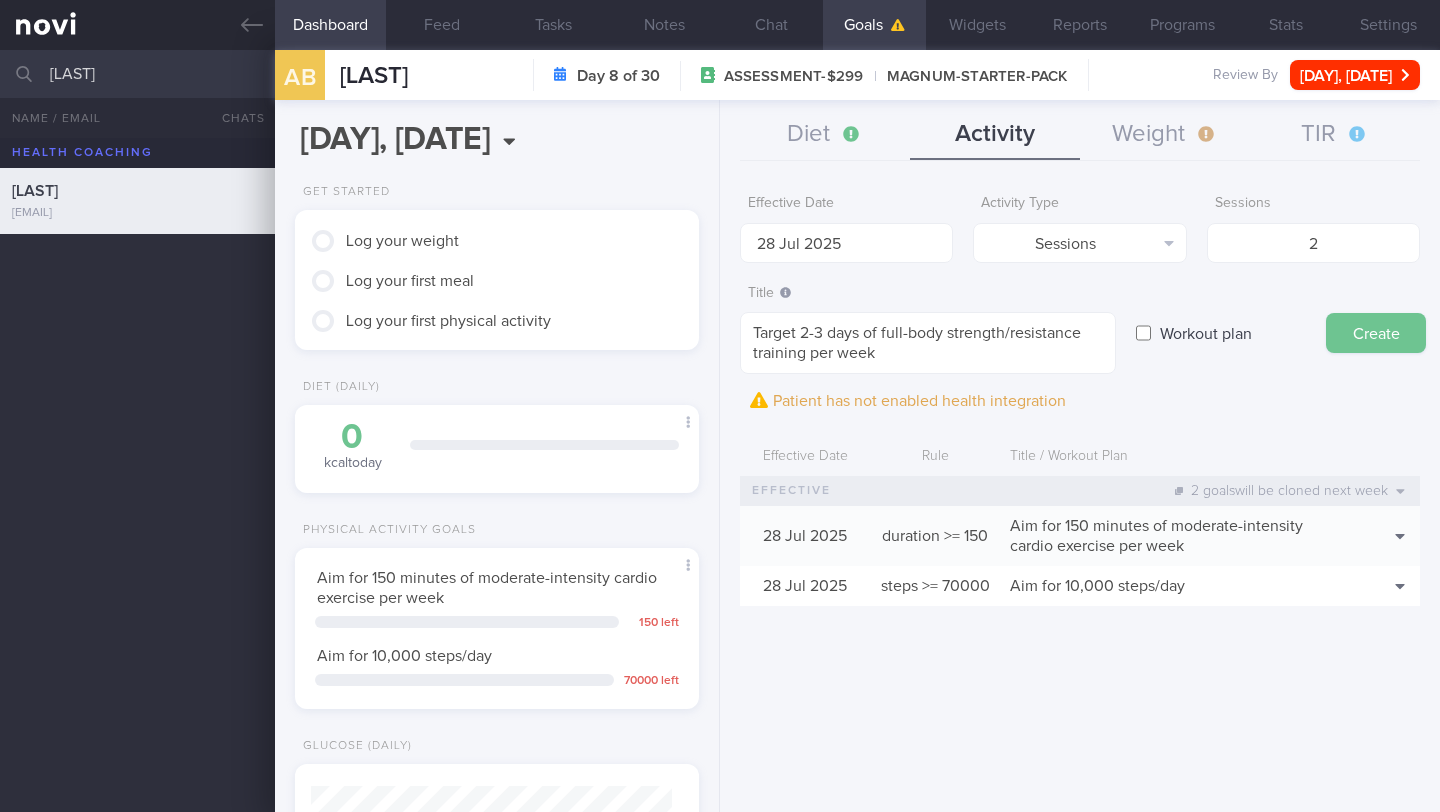 click on "Create" at bounding box center [1376, 333] 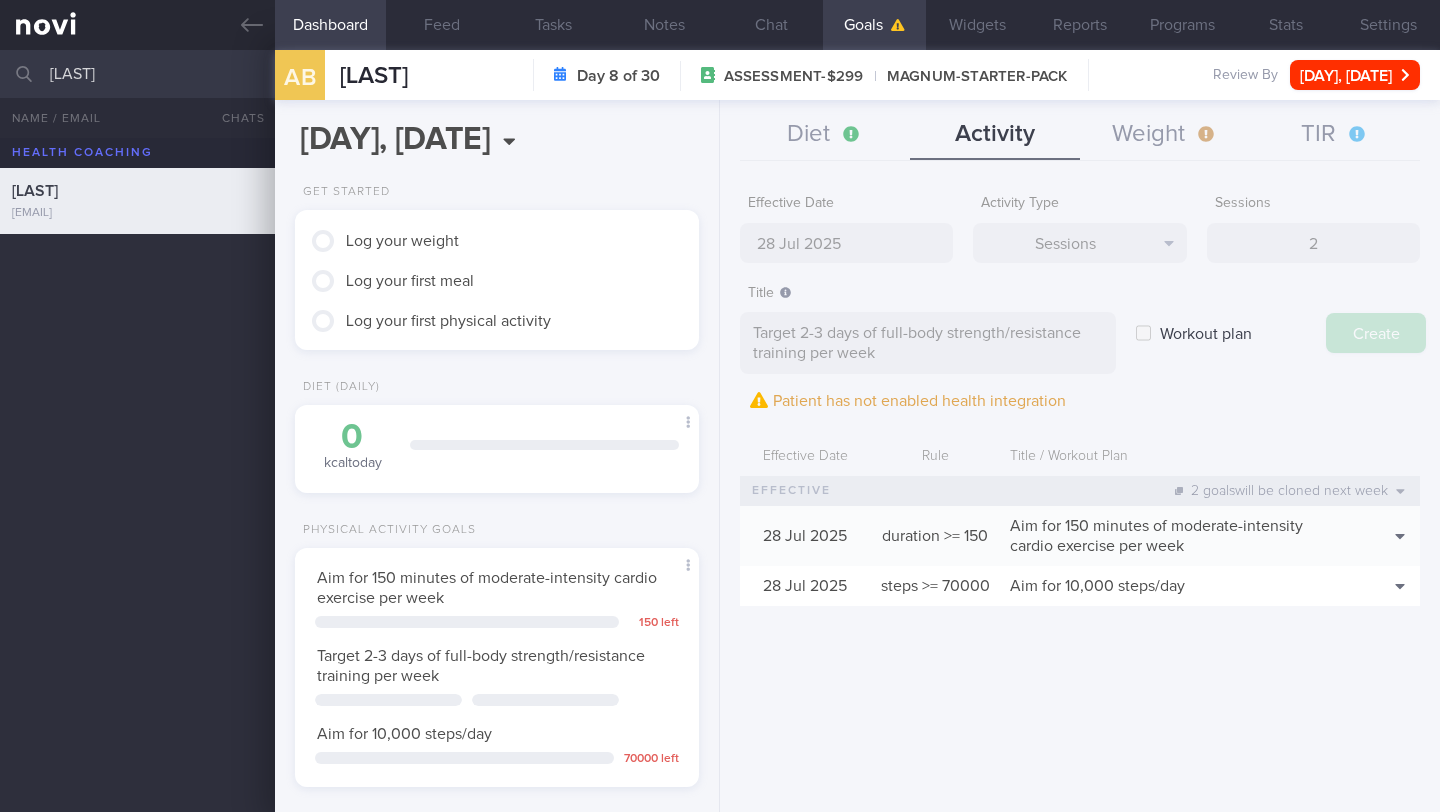 type on "4 Aug 2025" 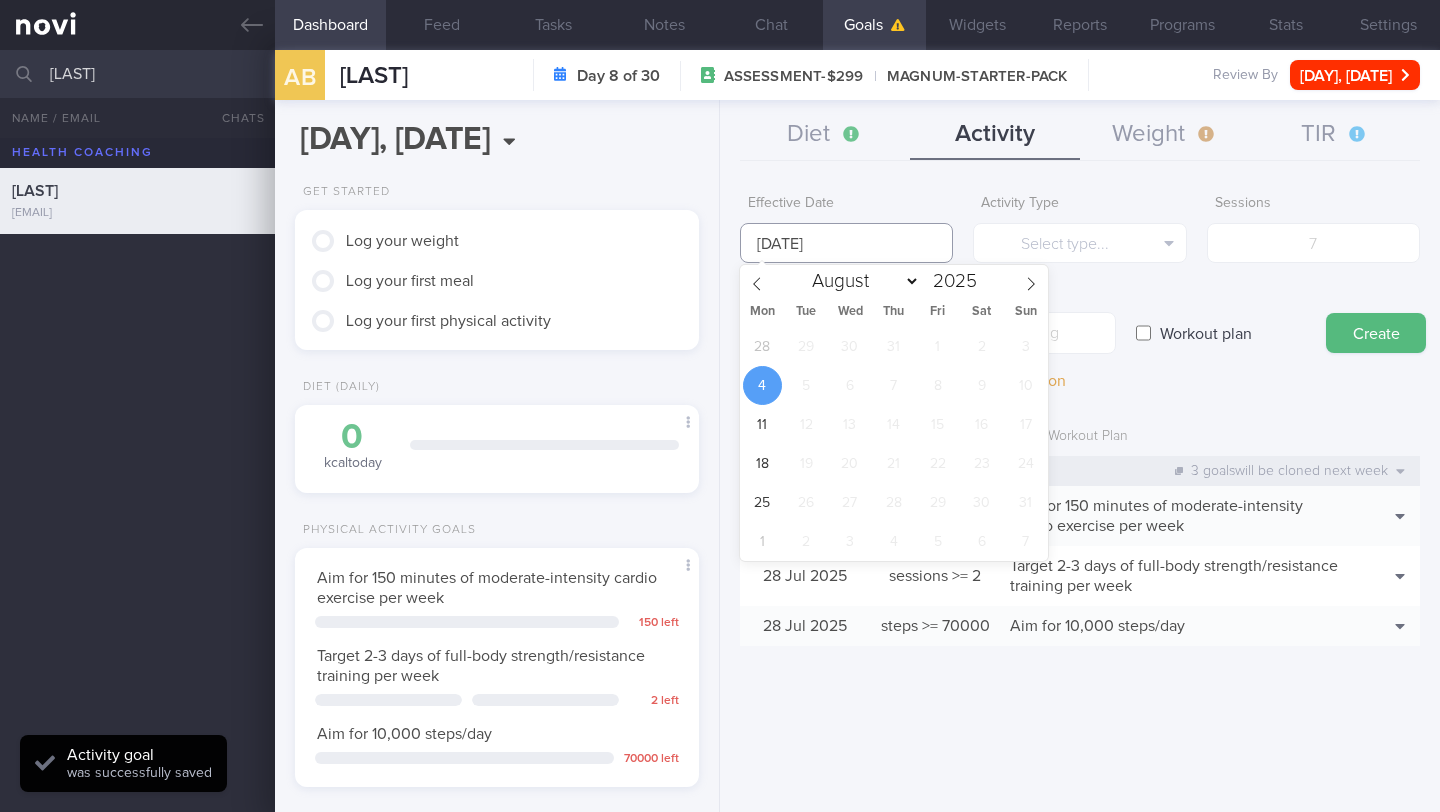 click on "You are offline!  Some functionality will be unavailable
Patients
New Users
Coaches
ARIF BUNAWAN
All active patients
Assigned patients
All active patients
Archived patients
Name / Email
Chats
Usage
Last Messaged
Glucose
Weight
Notes" at bounding box center [720, 406] 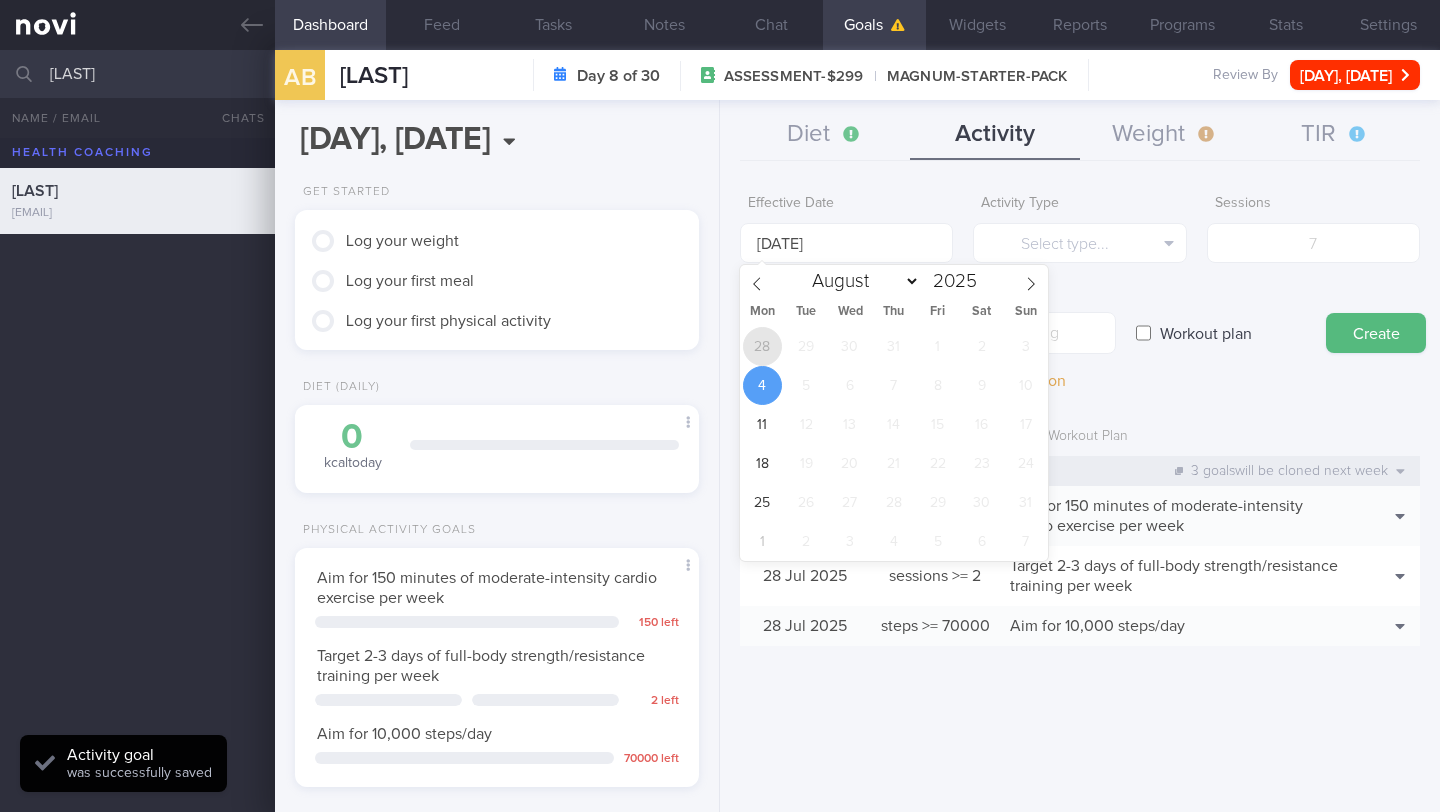 click on "28" at bounding box center (762, 346) 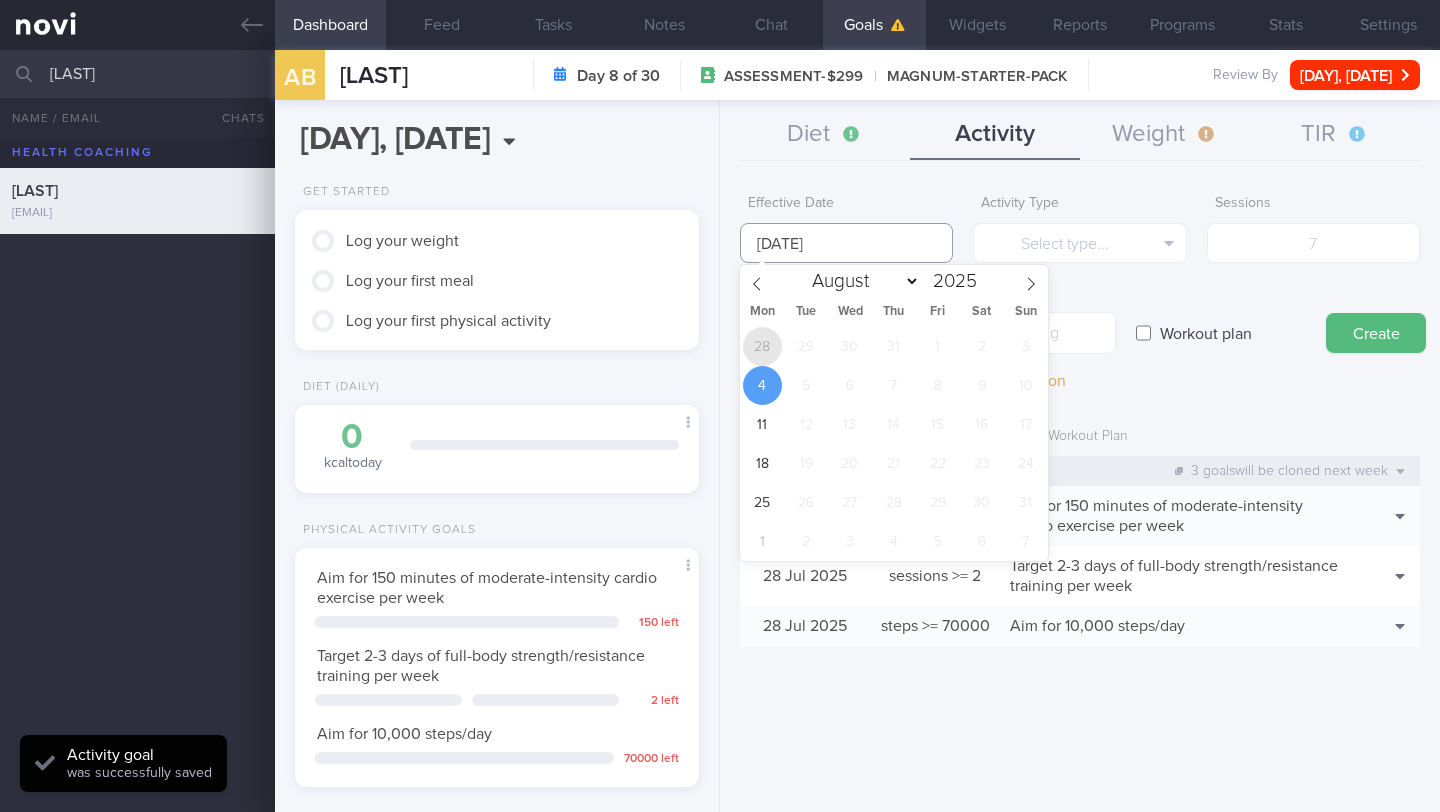 type on "28 Jul 2025" 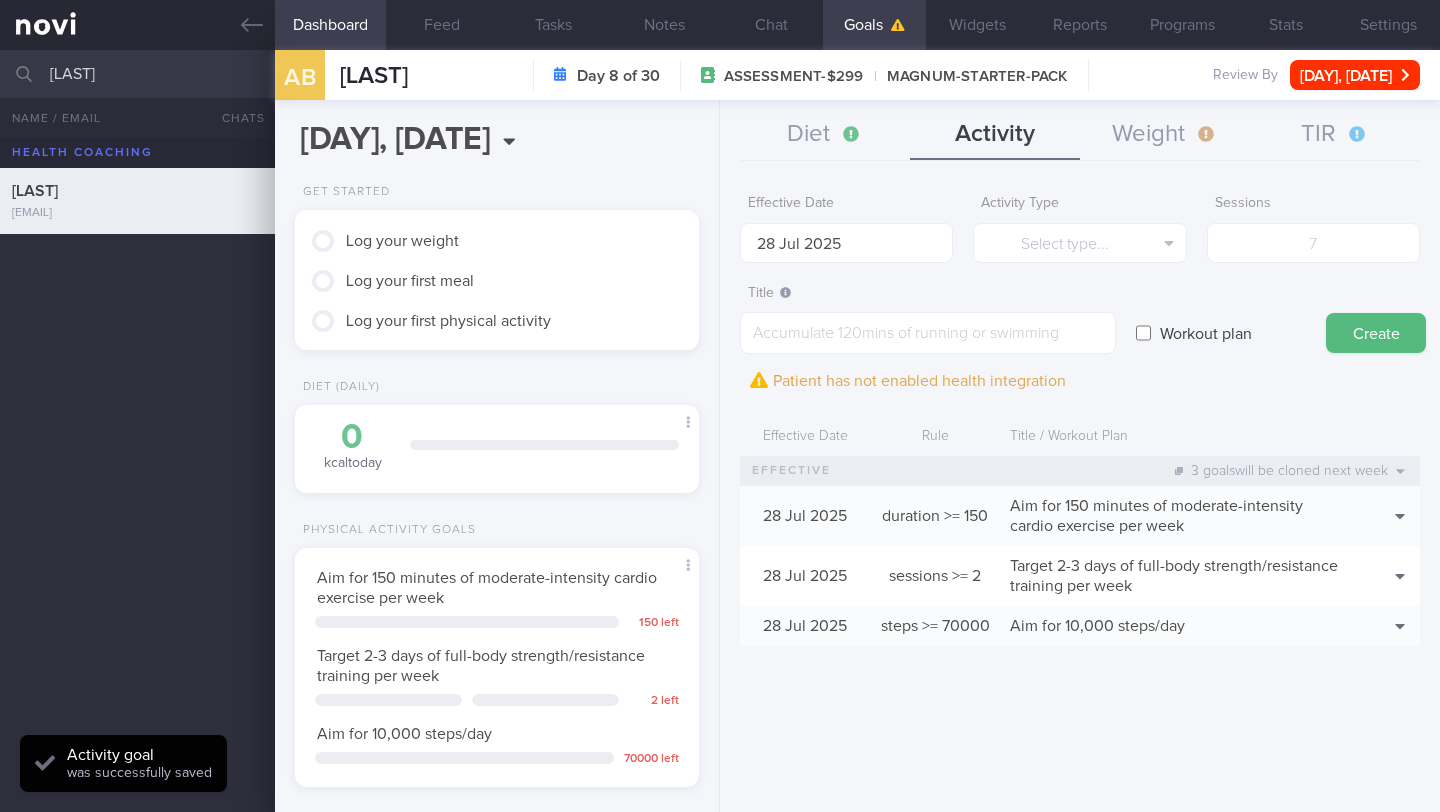 click on "Workout plan" at bounding box center (1206, 333) 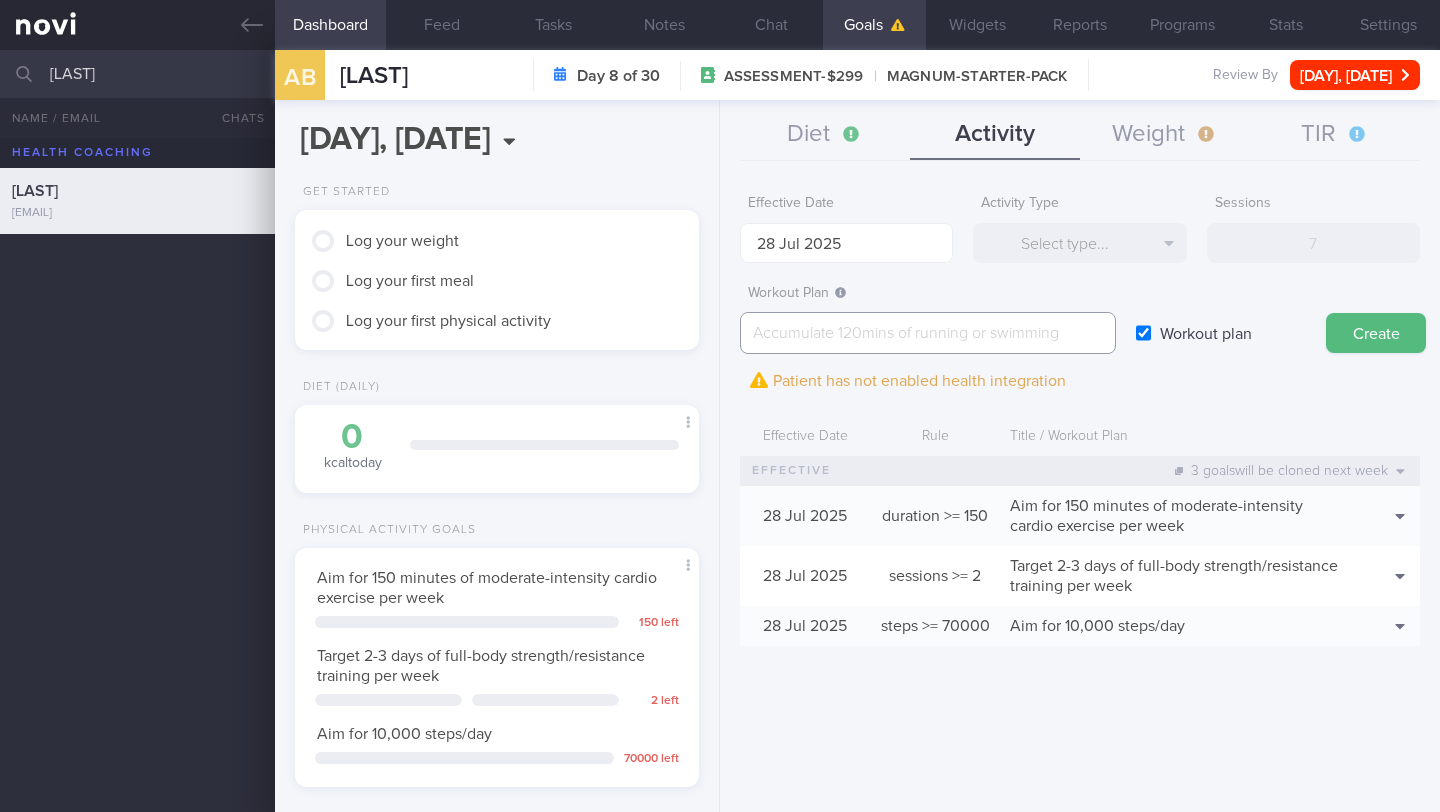 paste on "**YouTube dumbbell workout videos. Most of them are about 30 mins long**
[Beginner Dumbbell Workout 1](https://www.youtube.com/watch?v=RPi9aJGuRDM)
[Beginner Dumbbell Workout 2](https://www.youtube.com/watch?v=R4x9rXThlQs)
[Beginner Dumbbell Workout 3](https://www.youtube.com/watch?v=jDF4XiUtXGM)" 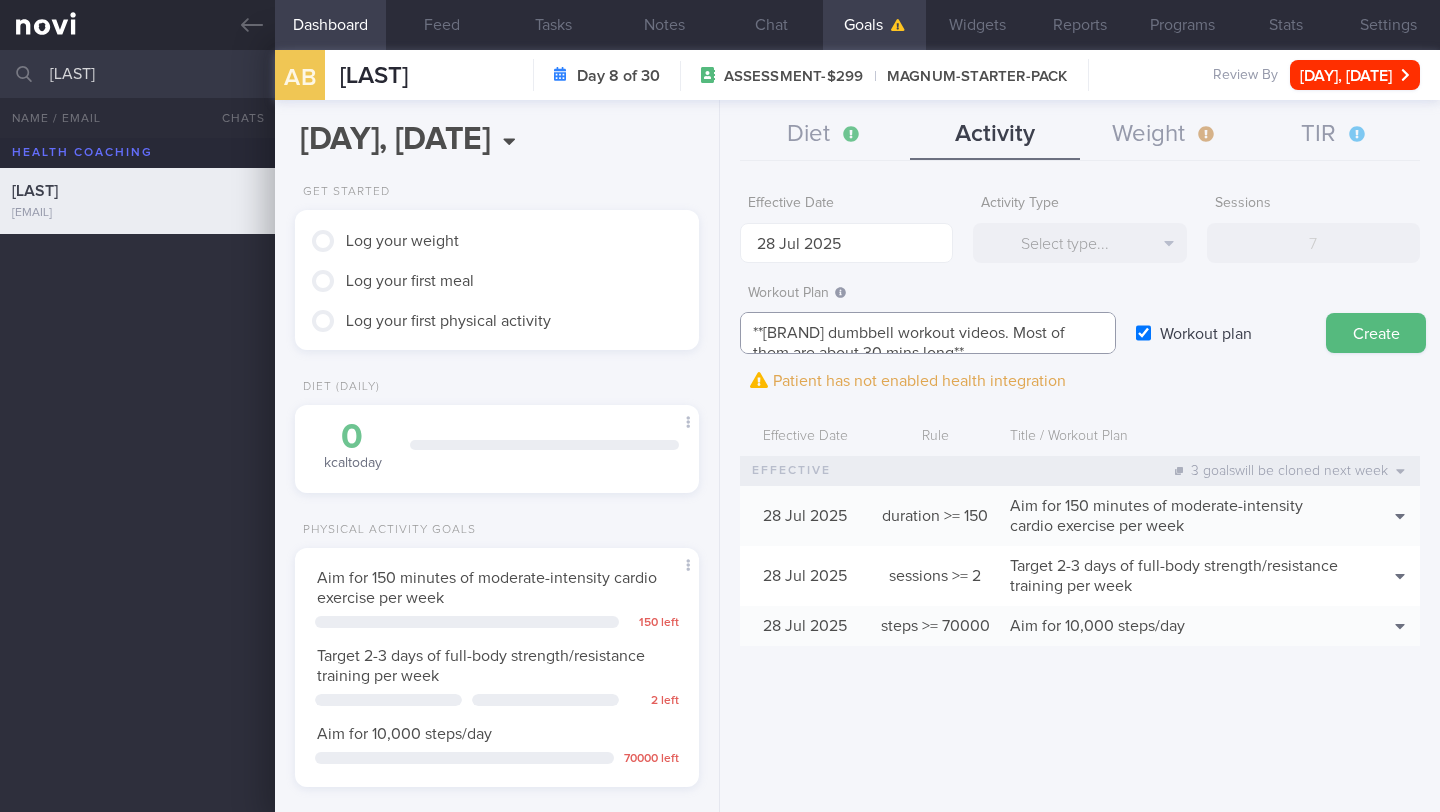 scroll, scrollTop: 20, scrollLeft: 0, axis: vertical 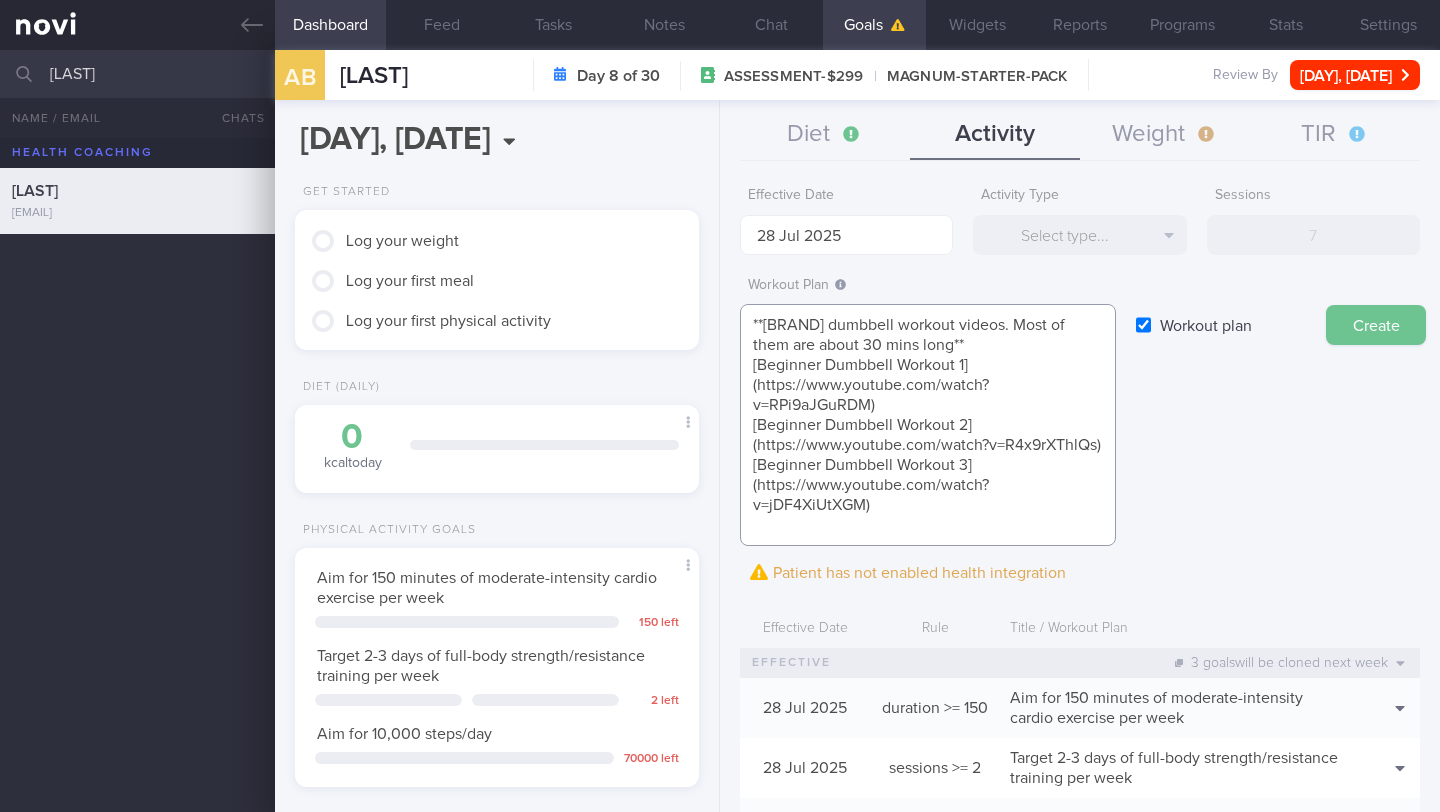 type on "**YouTube dumbbell workout videos. Most of them are about 30 mins long**
[Beginner Dumbbell Workout 1](https://www.youtube.com/watch?v=RPi9aJGuRDM)
[Beginner Dumbbell Workout 2](https://www.youtube.com/watch?v=R4x9rXThlQs)
[Beginner Dumbbell Workout 3](https://www.youtube.com/watch?v=jDF4XiUtXGM)" 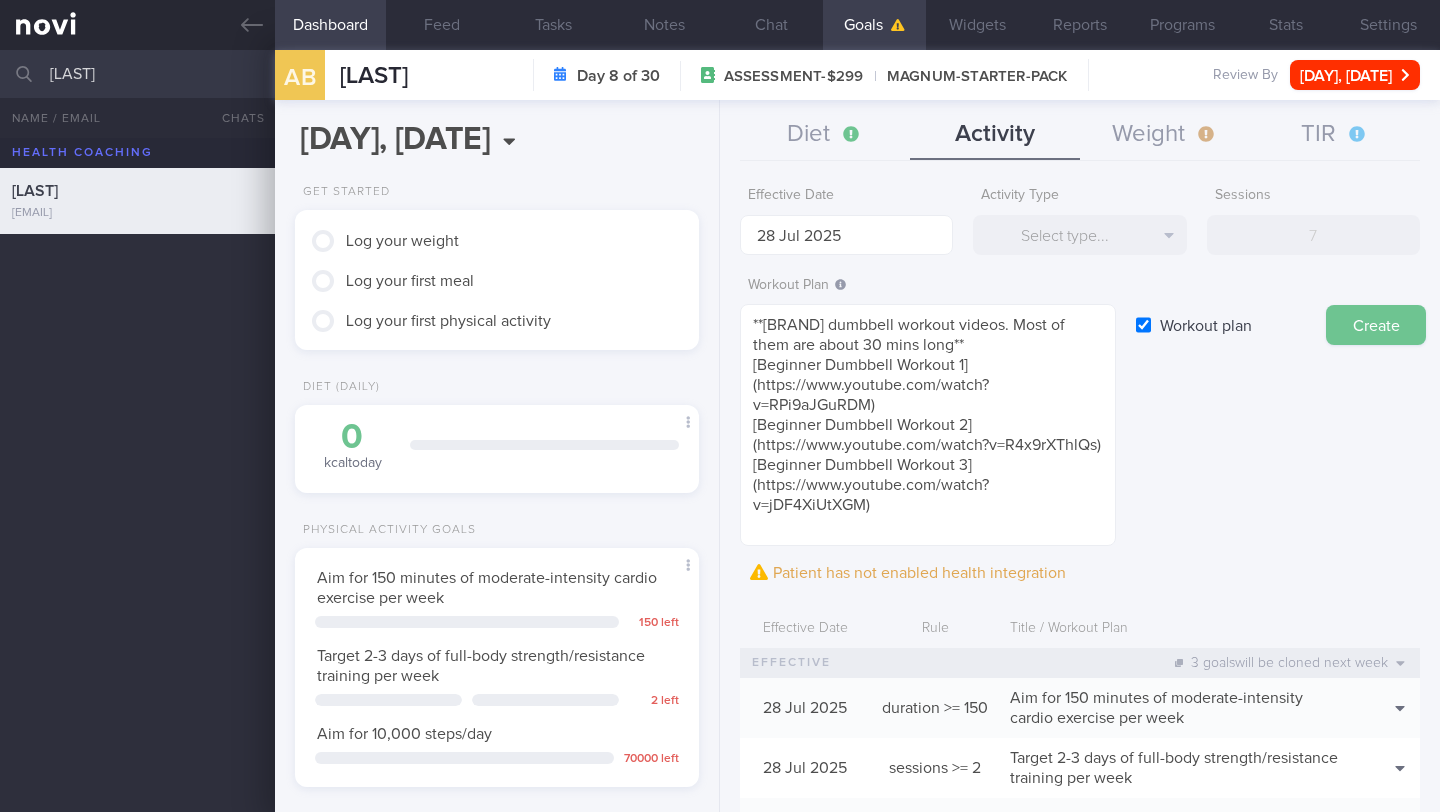 click on "Create" at bounding box center (1376, 325) 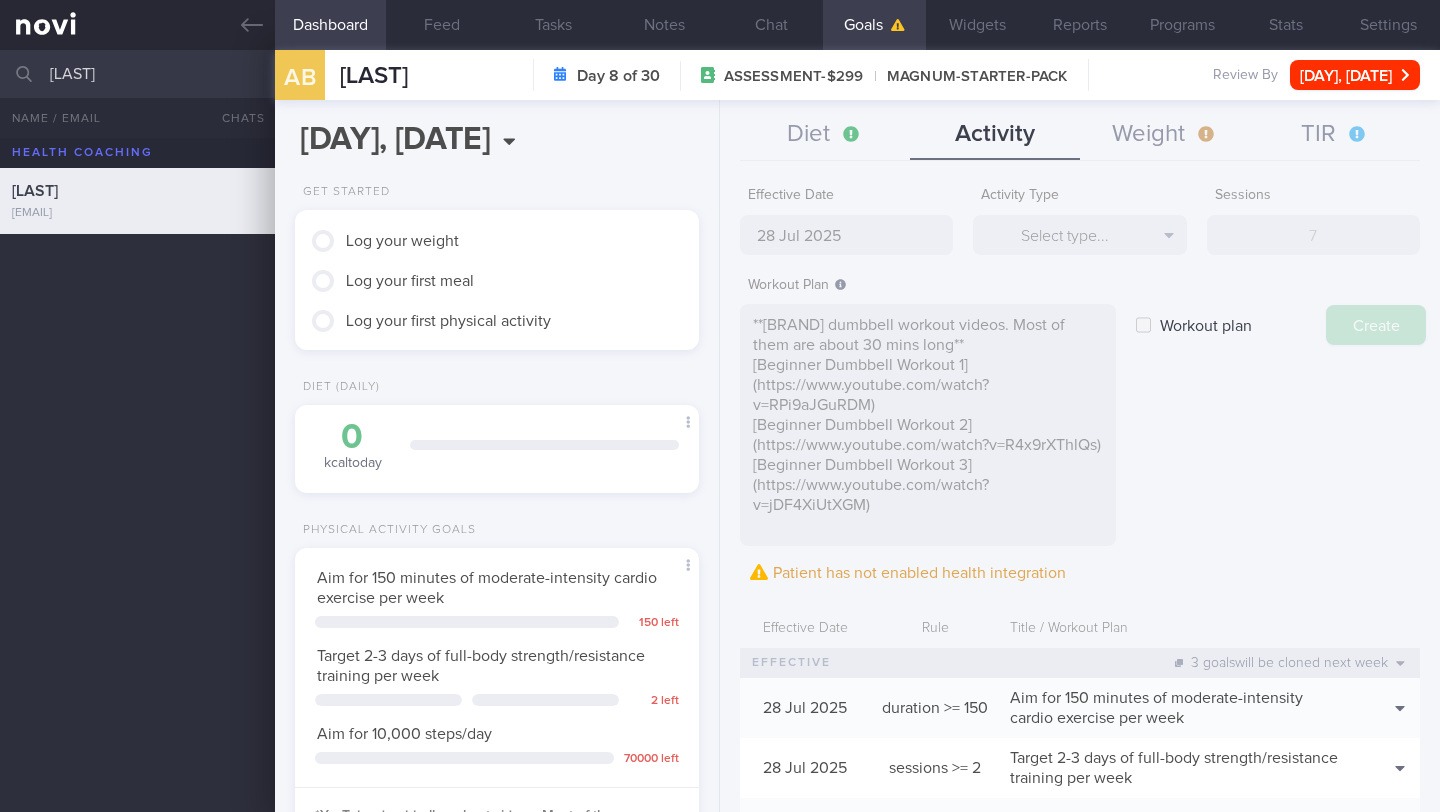 type on "4 Aug 2025" 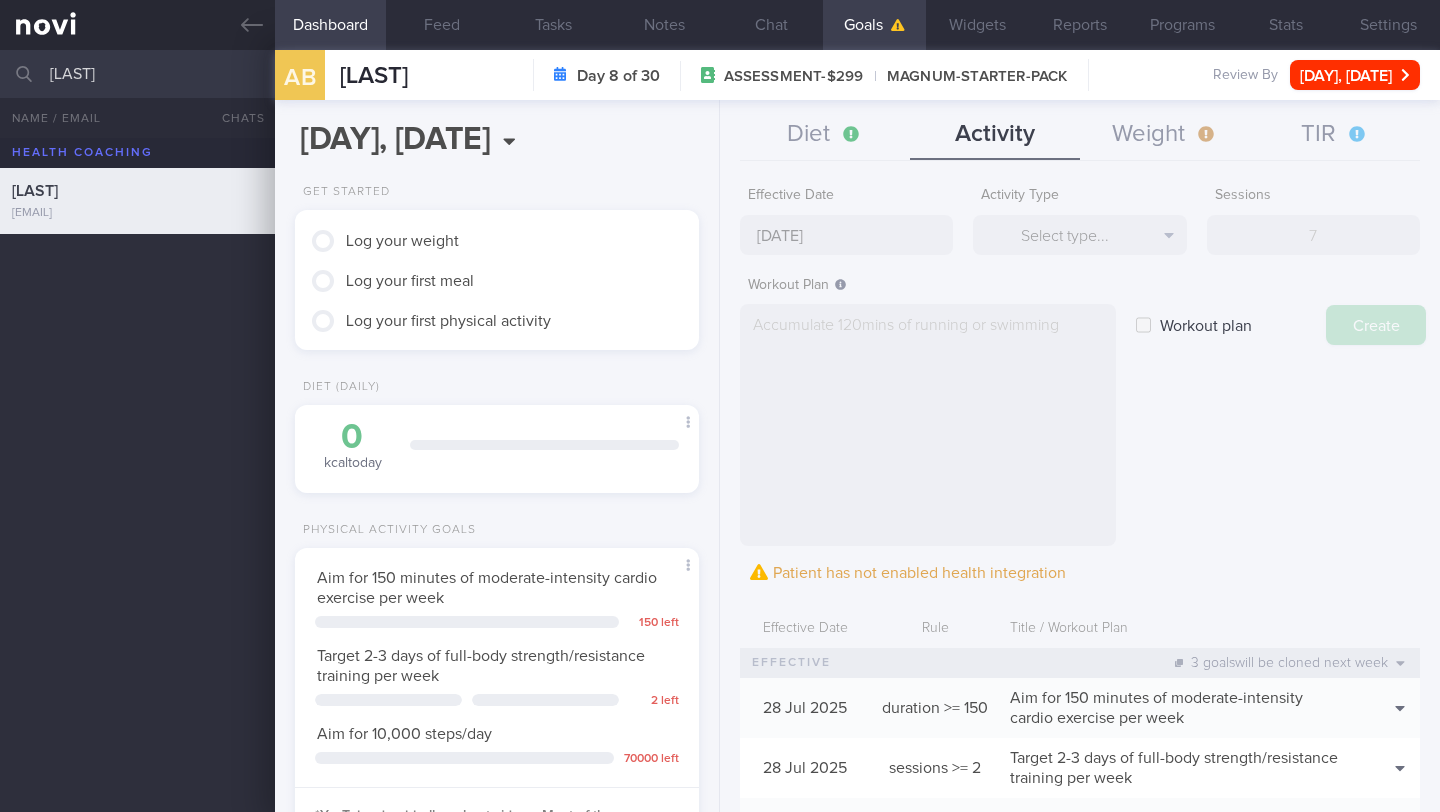 scroll, scrollTop: 0, scrollLeft: 0, axis: both 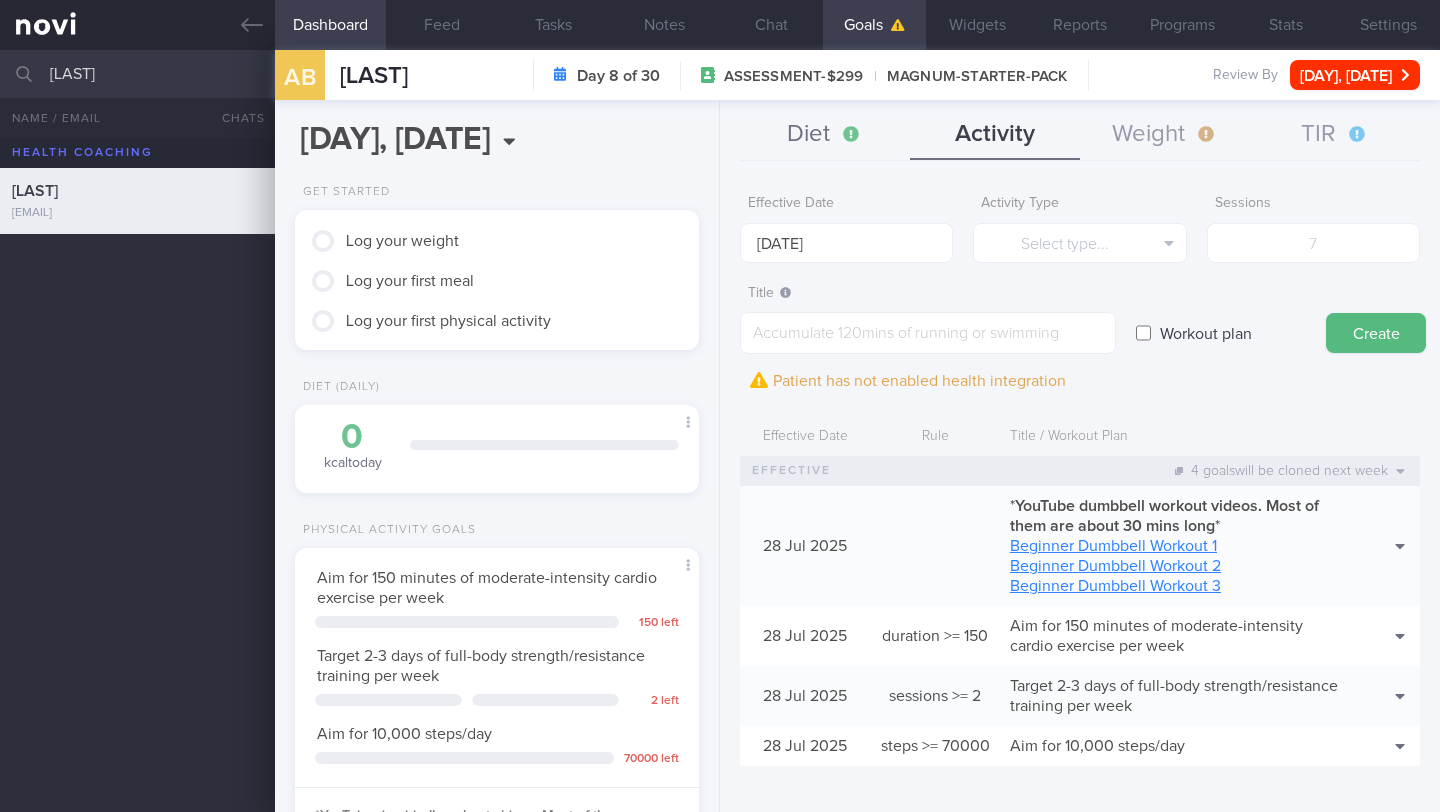 click on "Diet" at bounding box center (825, 135) 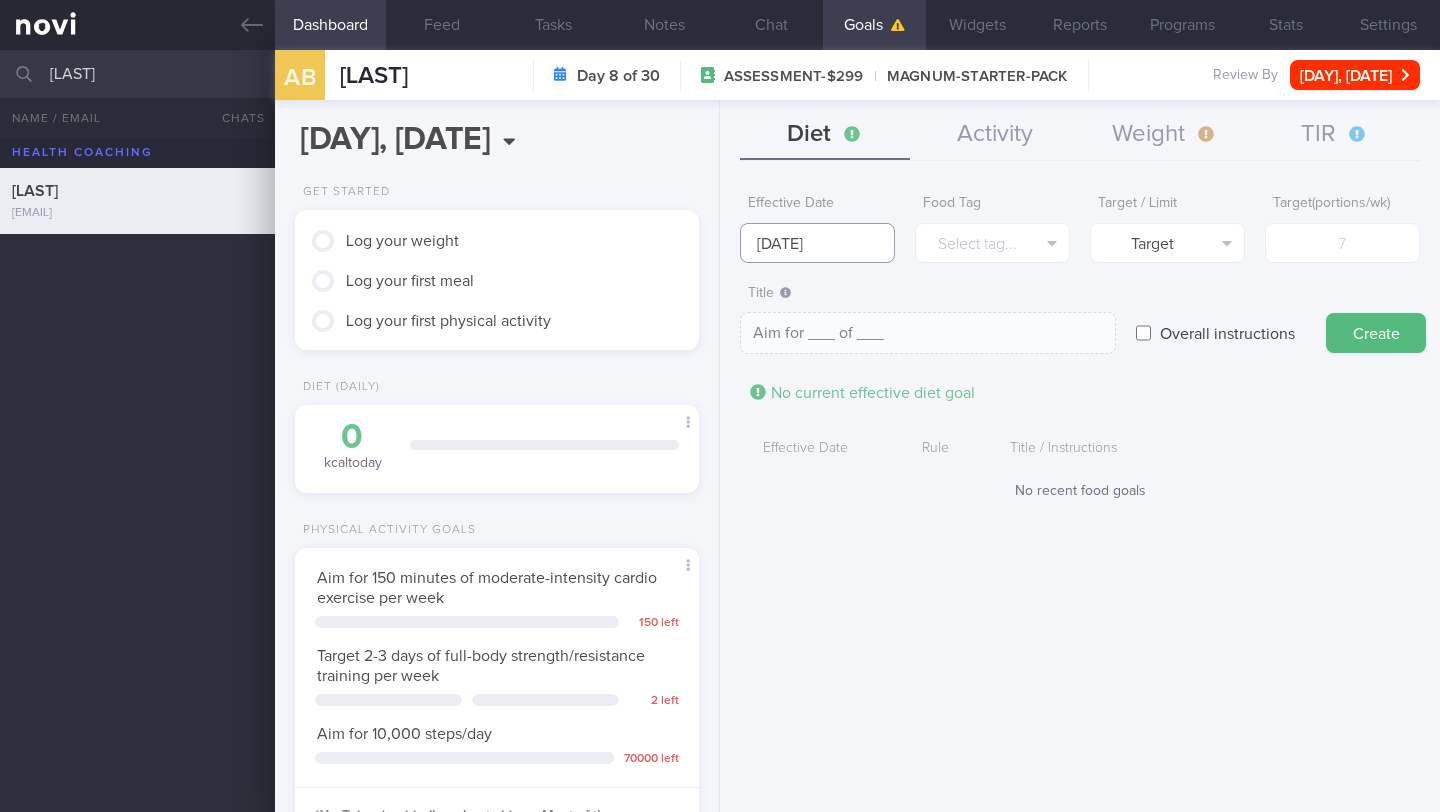 click on "[NUMBER] [MONTH] [YEAR]" at bounding box center [817, 243] 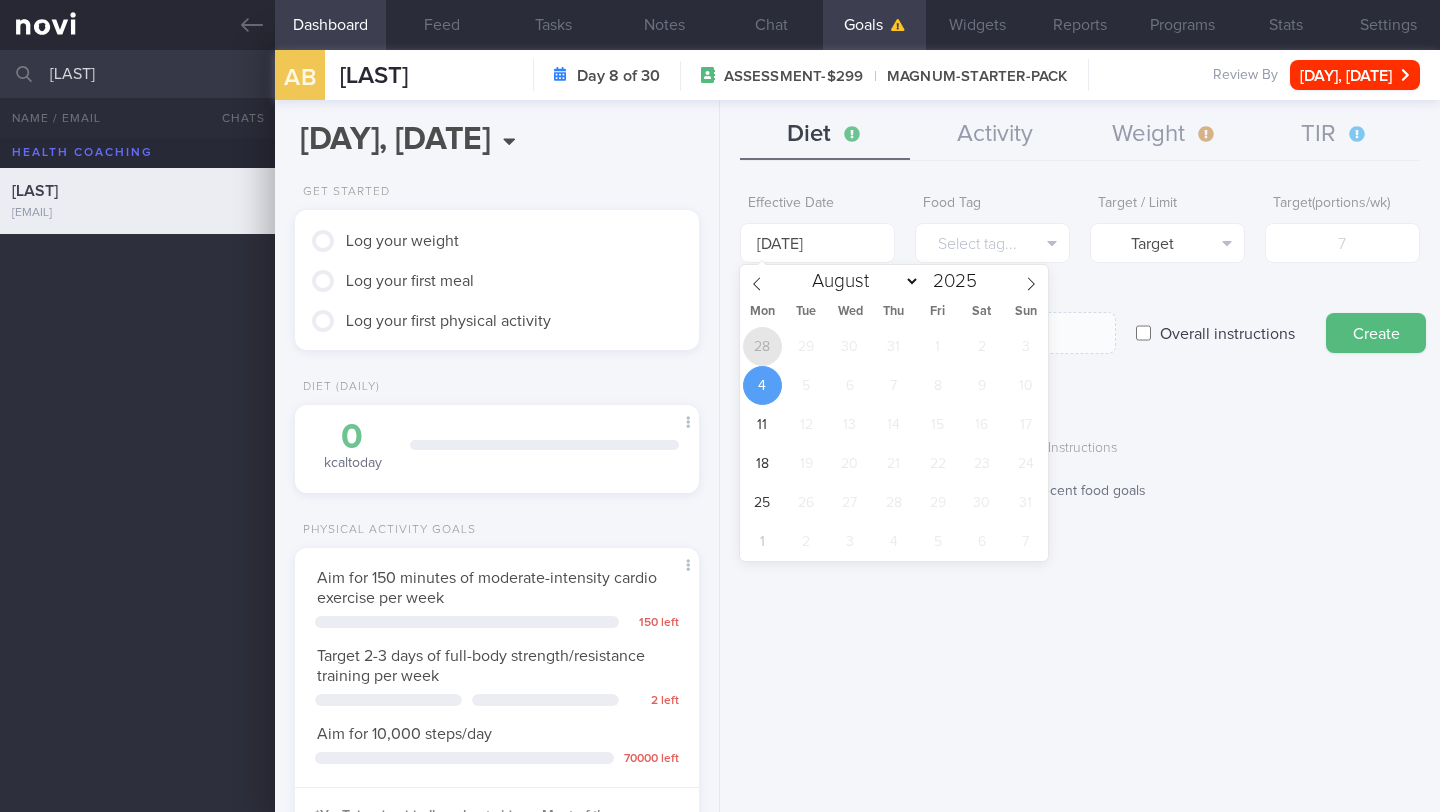 click on "28" at bounding box center [762, 346] 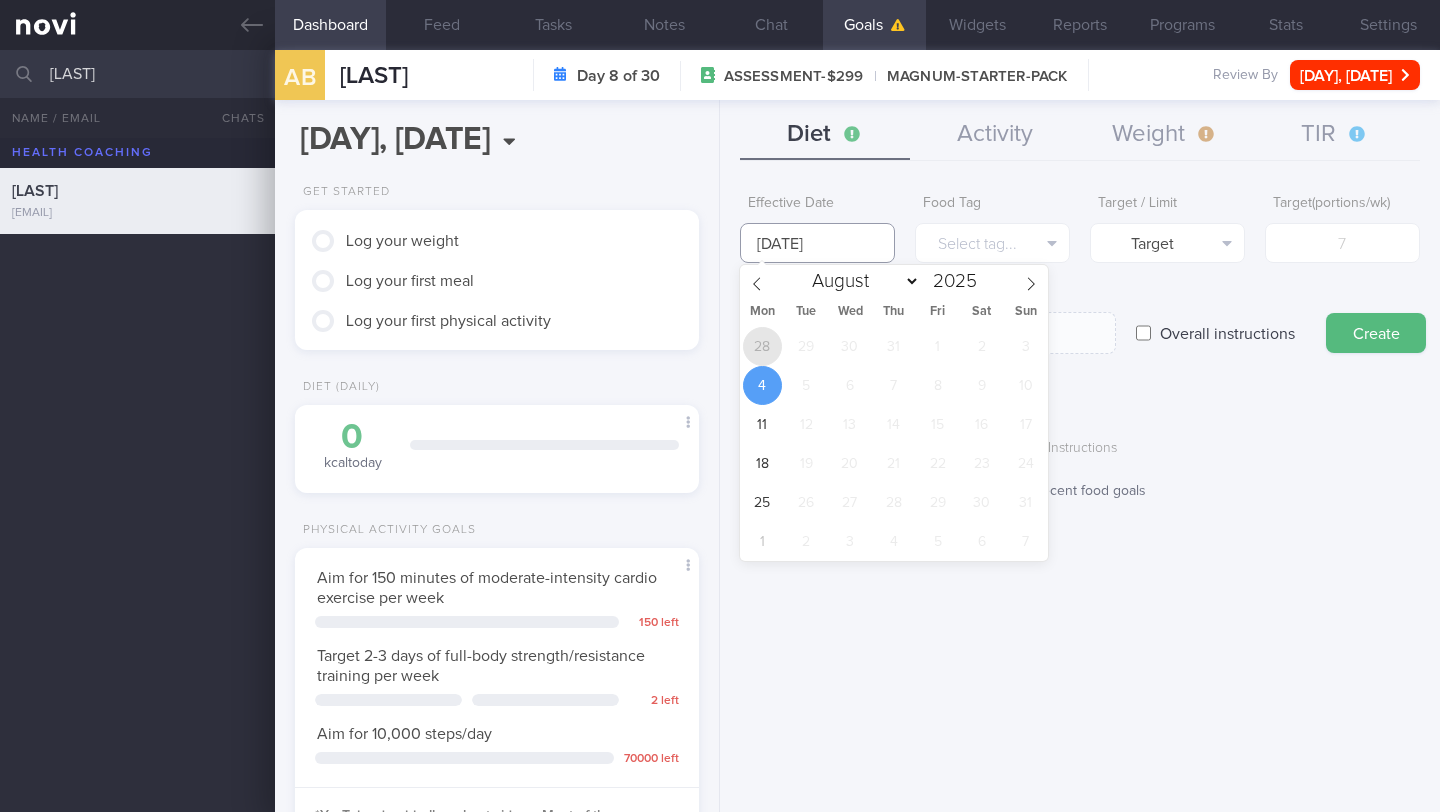 type on "[DAY] [MONTH] [YEAR]" 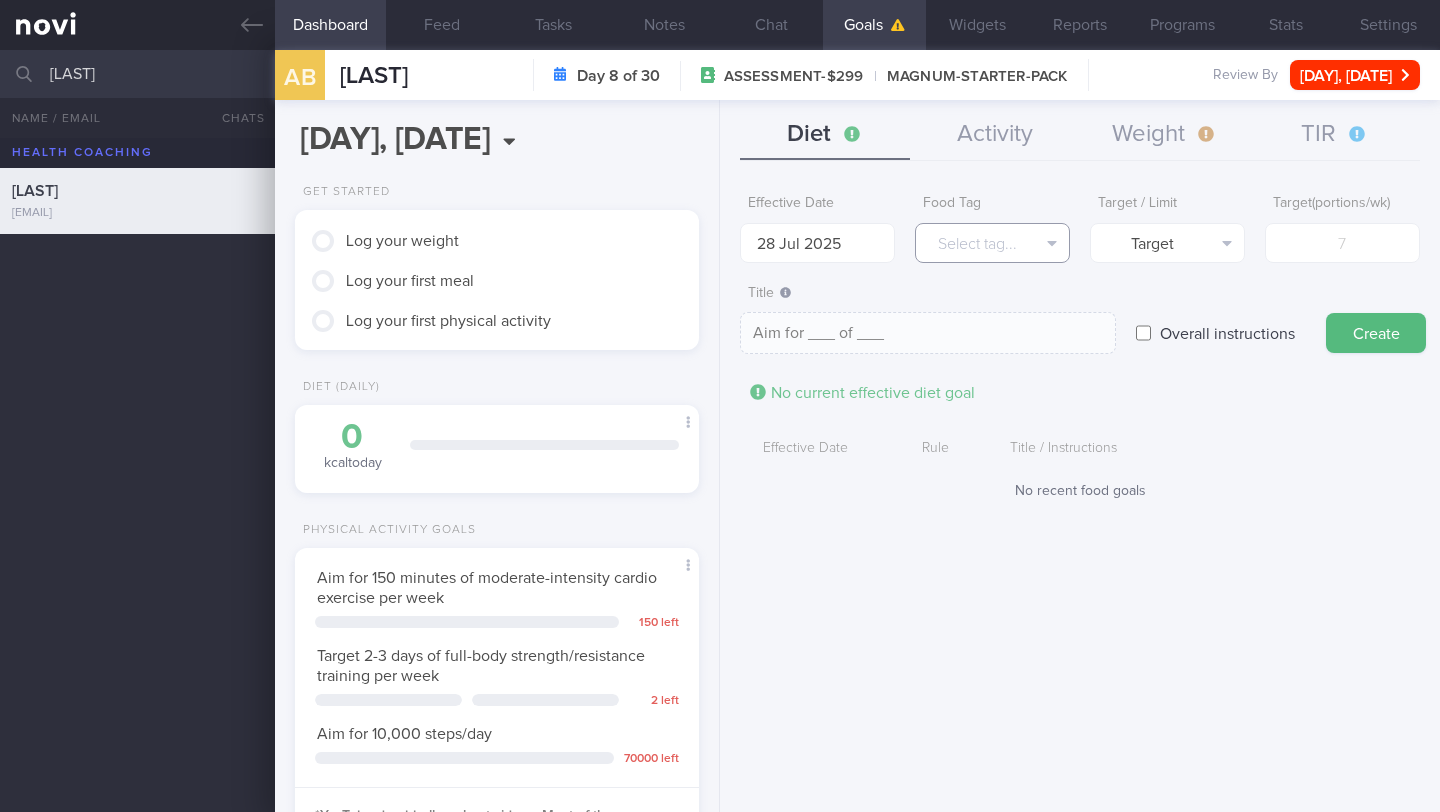 click on "Select tag..." at bounding box center [992, 243] 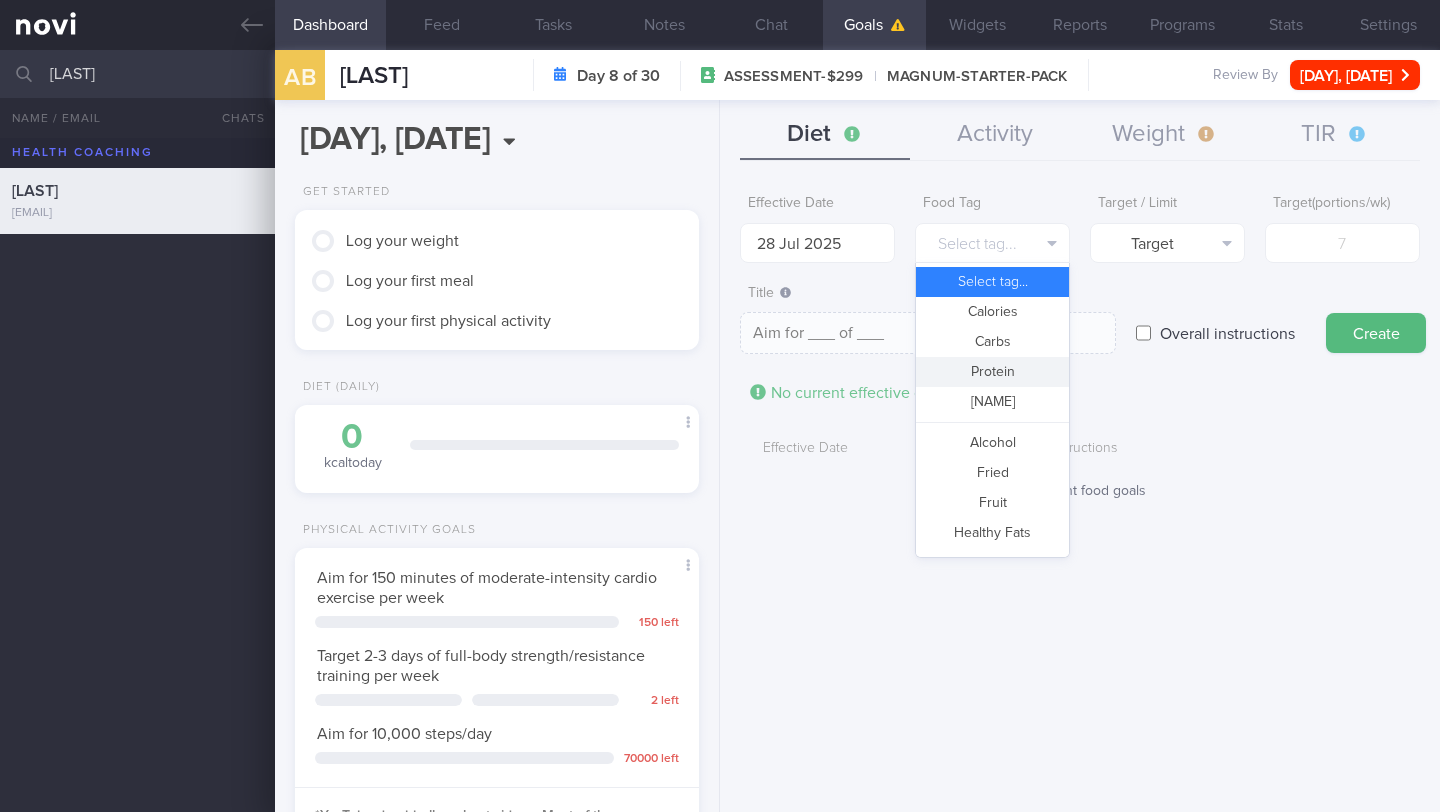 click on "Protein" at bounding box center (992, 372) 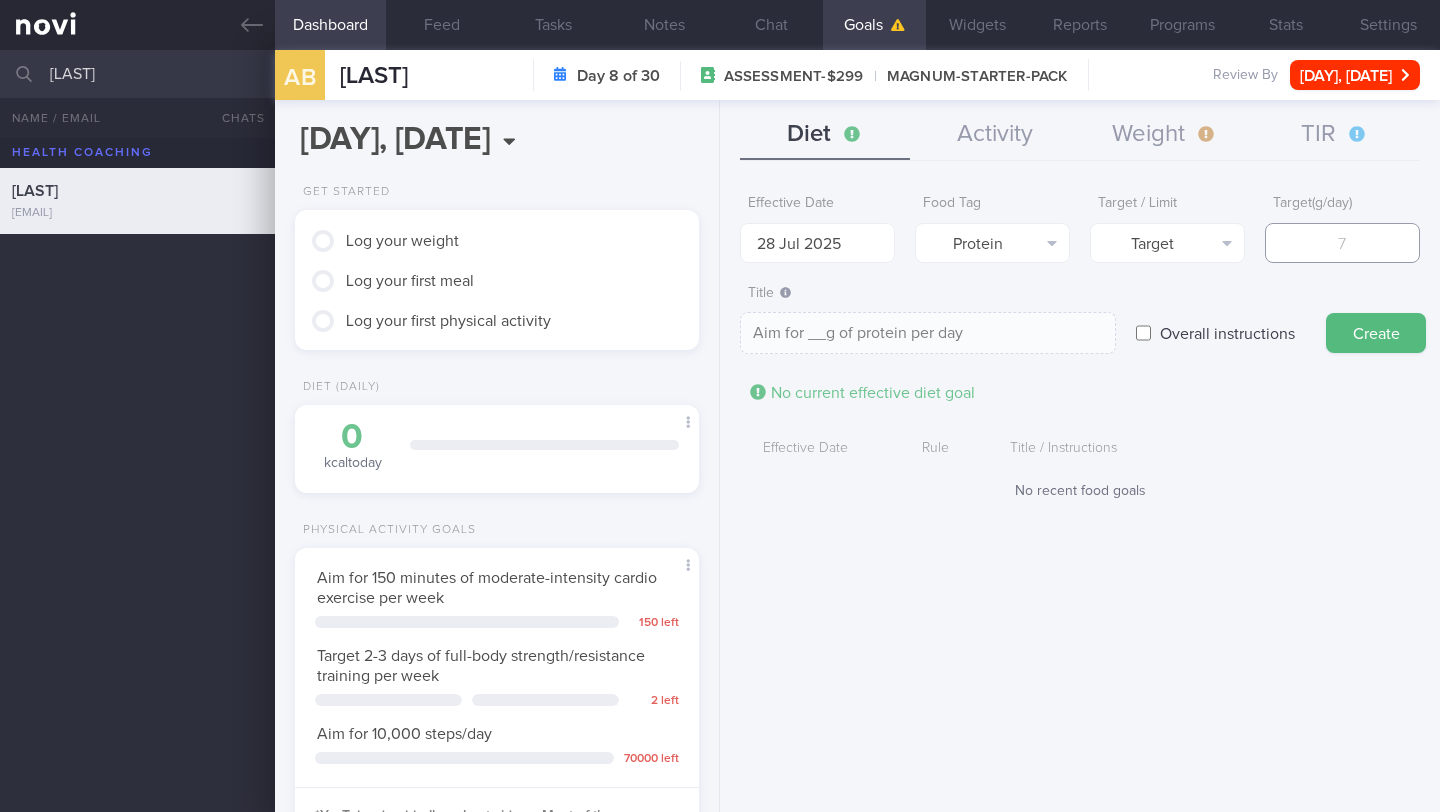 click at bounding box center (1342, 243) 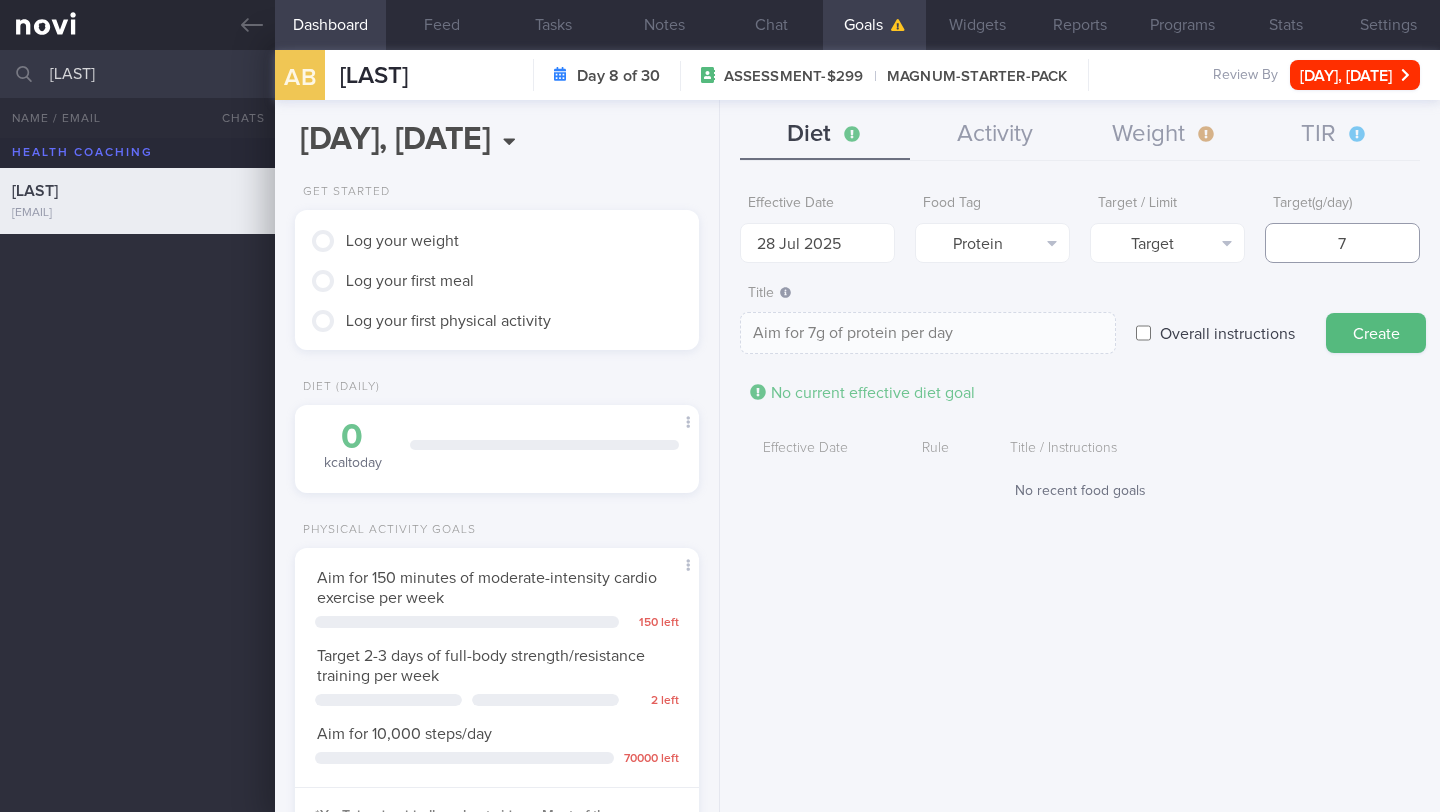 type on "70" 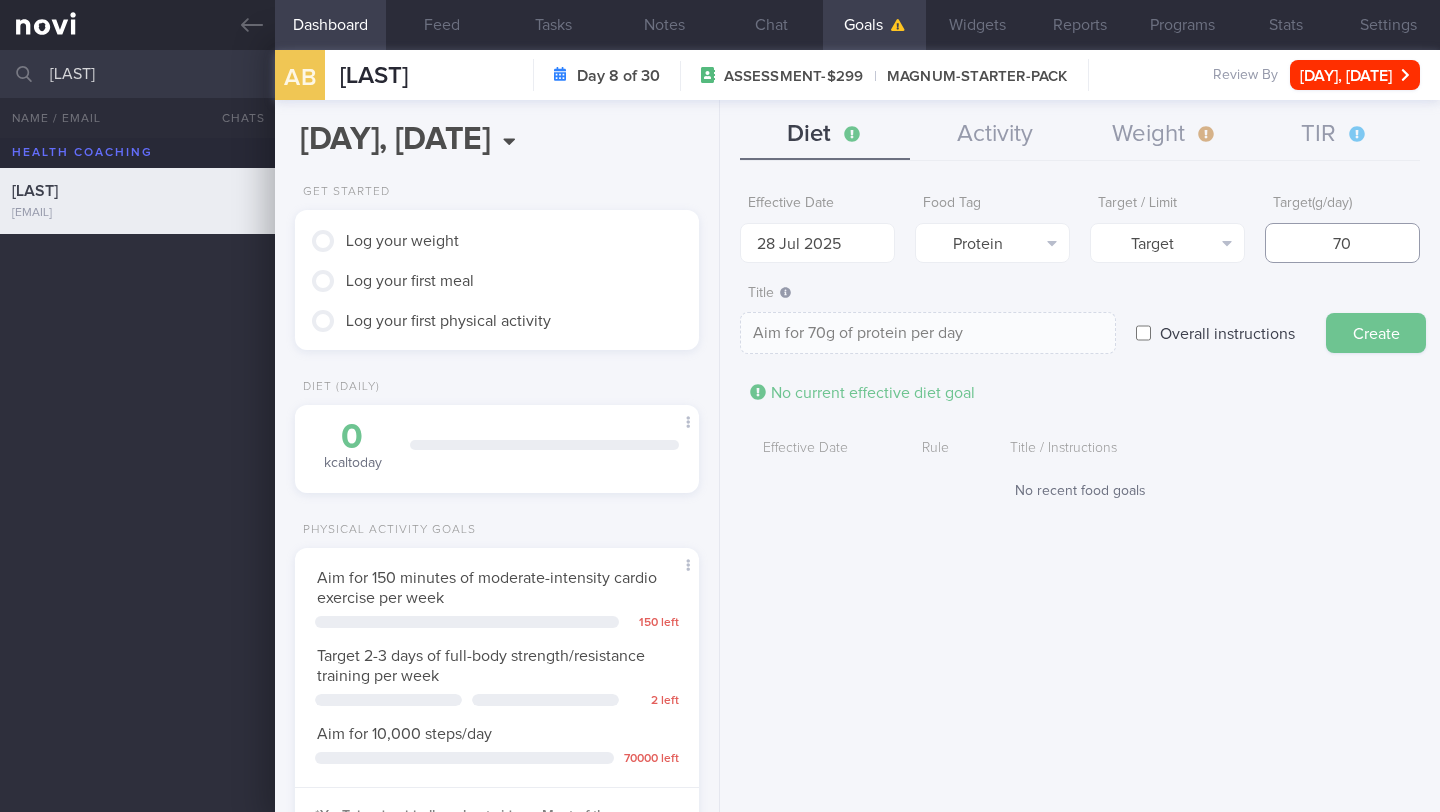 type on "70" 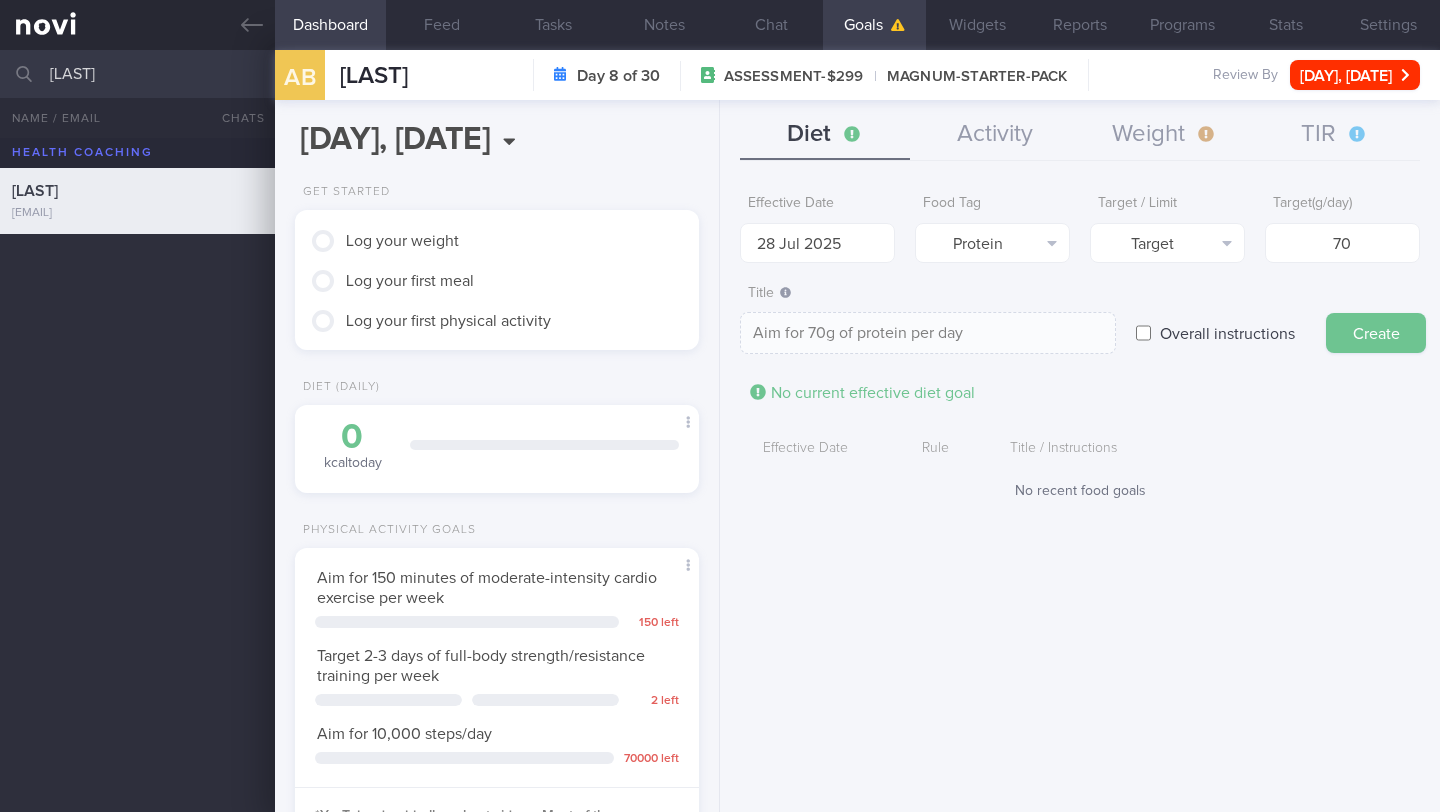 click on "Create" at bounding box center [1376, 333] 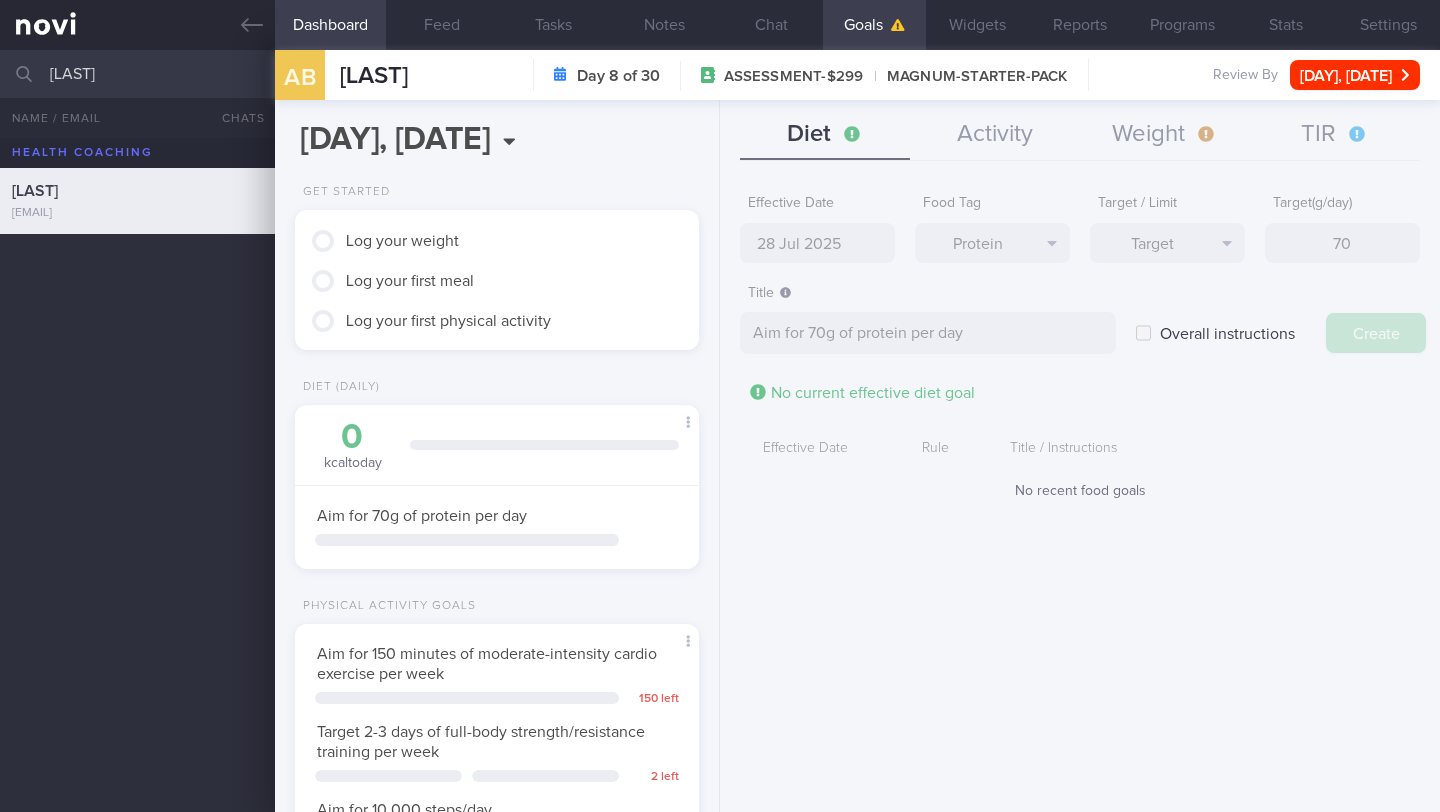 type on "[NUMBER] [MONTH] [YEAR]" 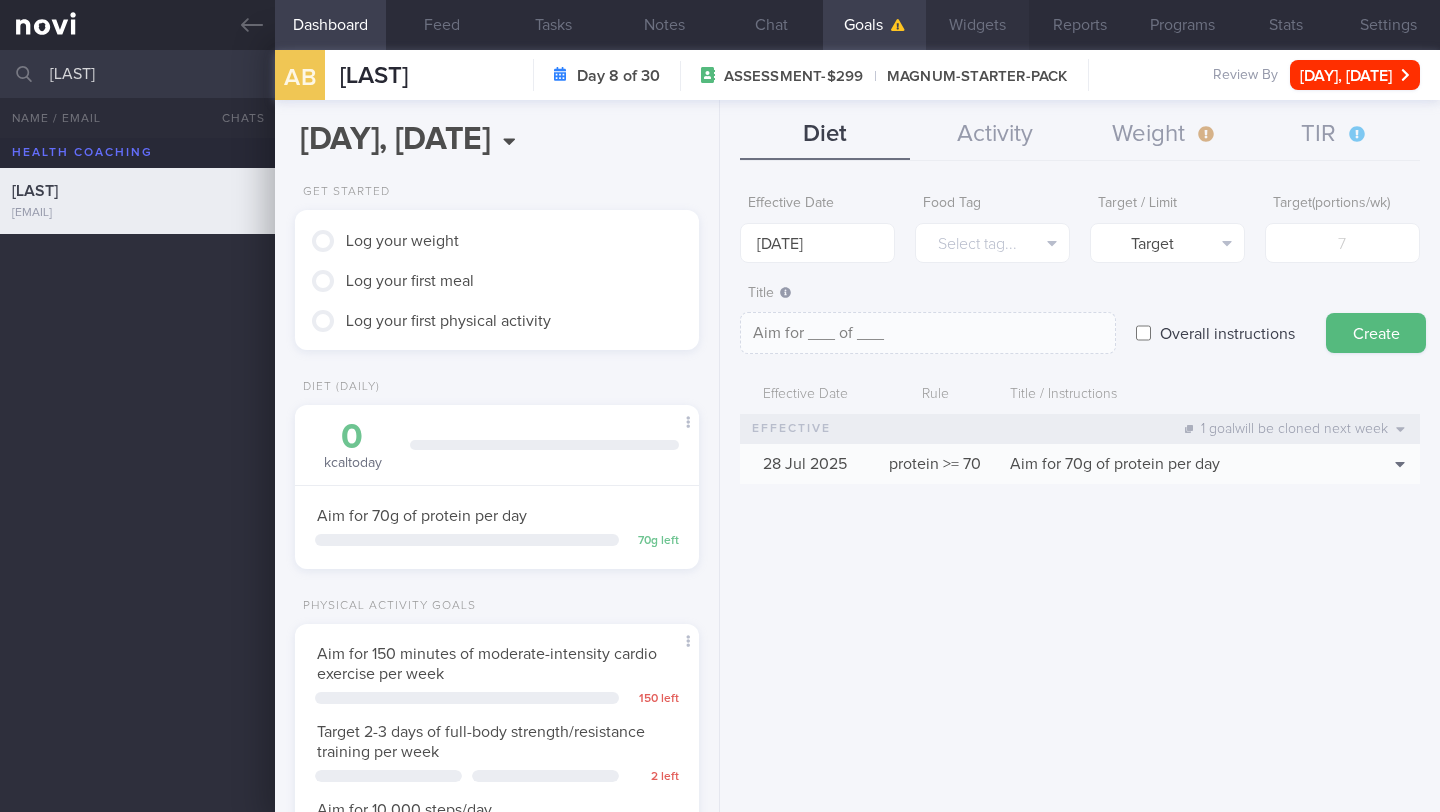 click on "Widgets" at bounding box center (977, 25) 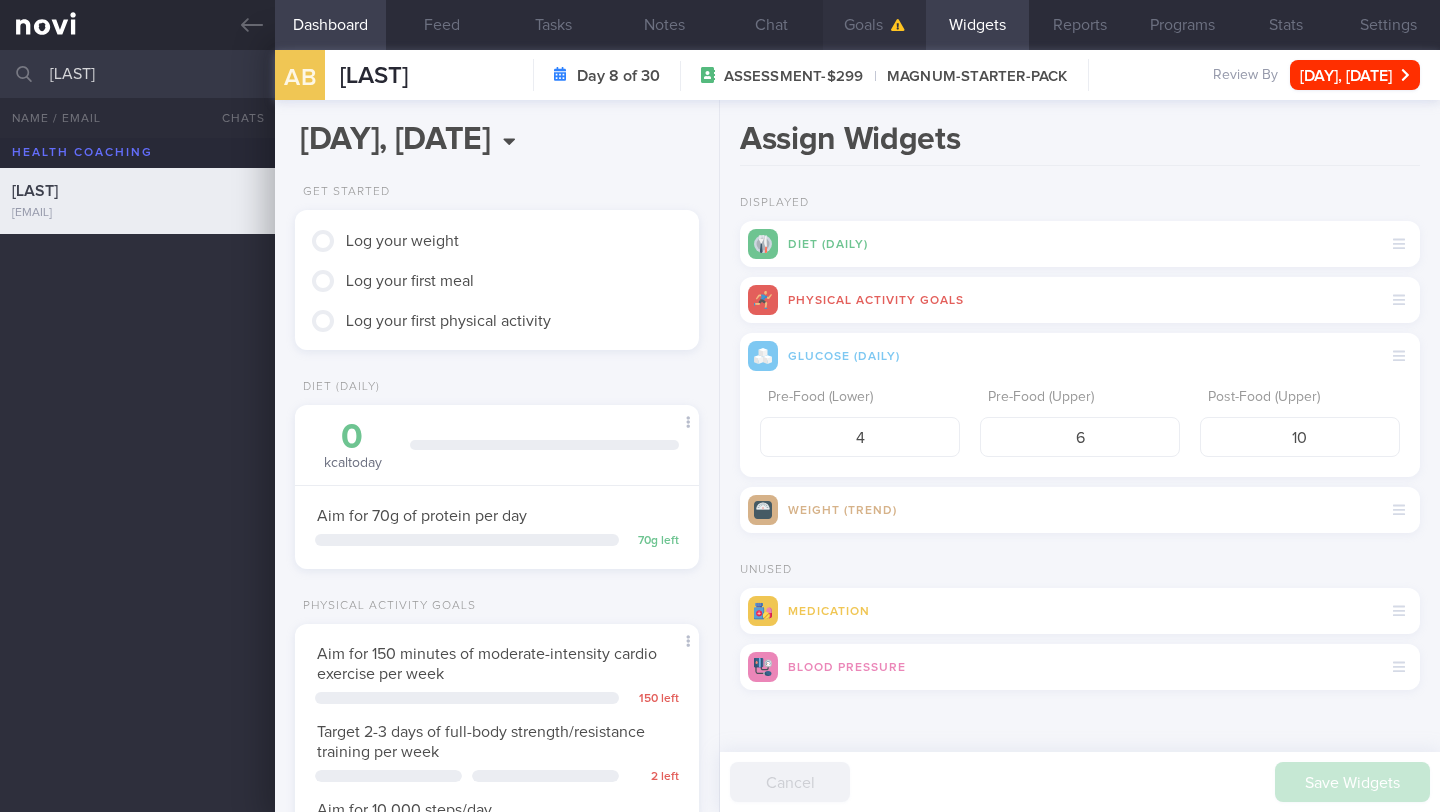 click on "Goals" at bounding box center (874, 25) 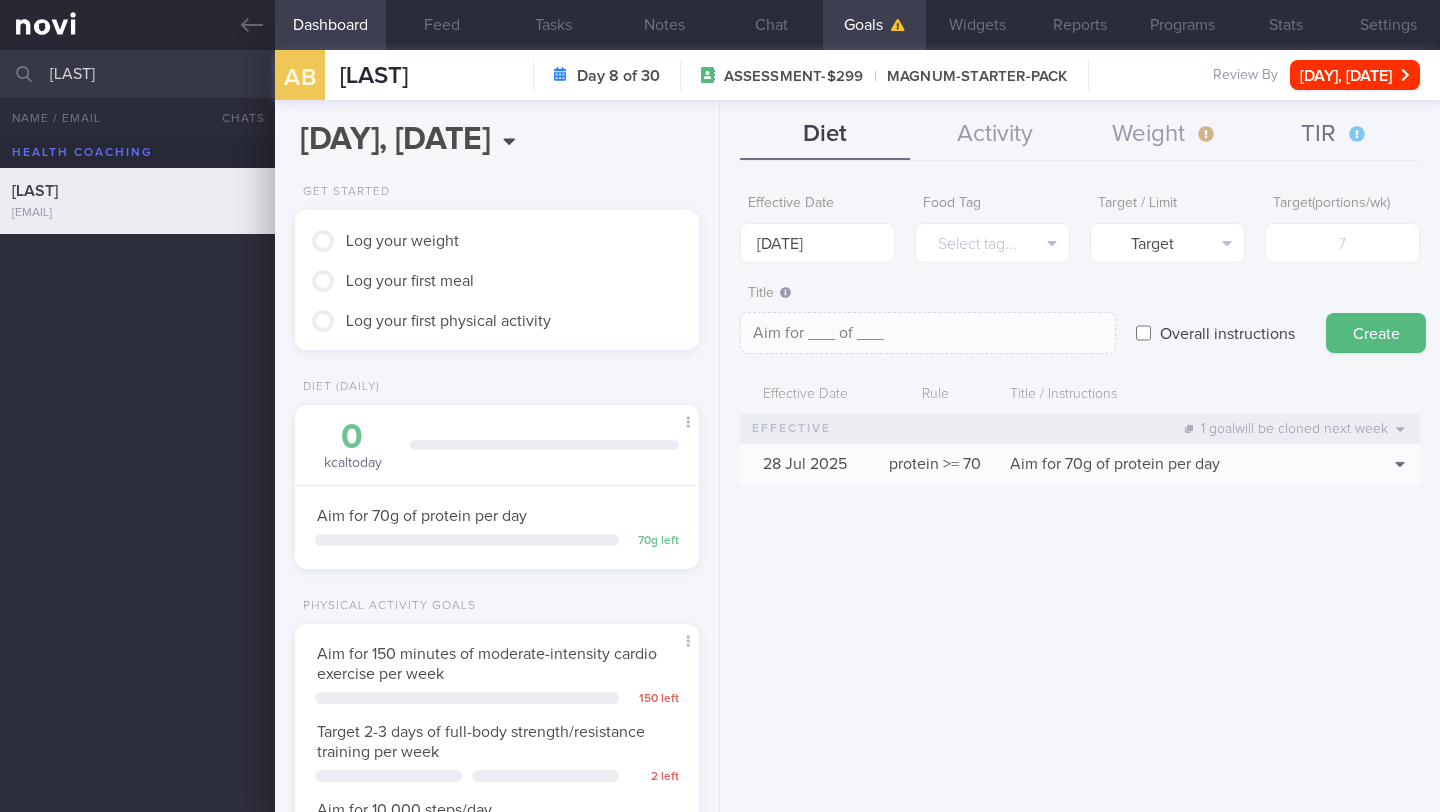 click on "TIR" at bounding box center (1335, 135) 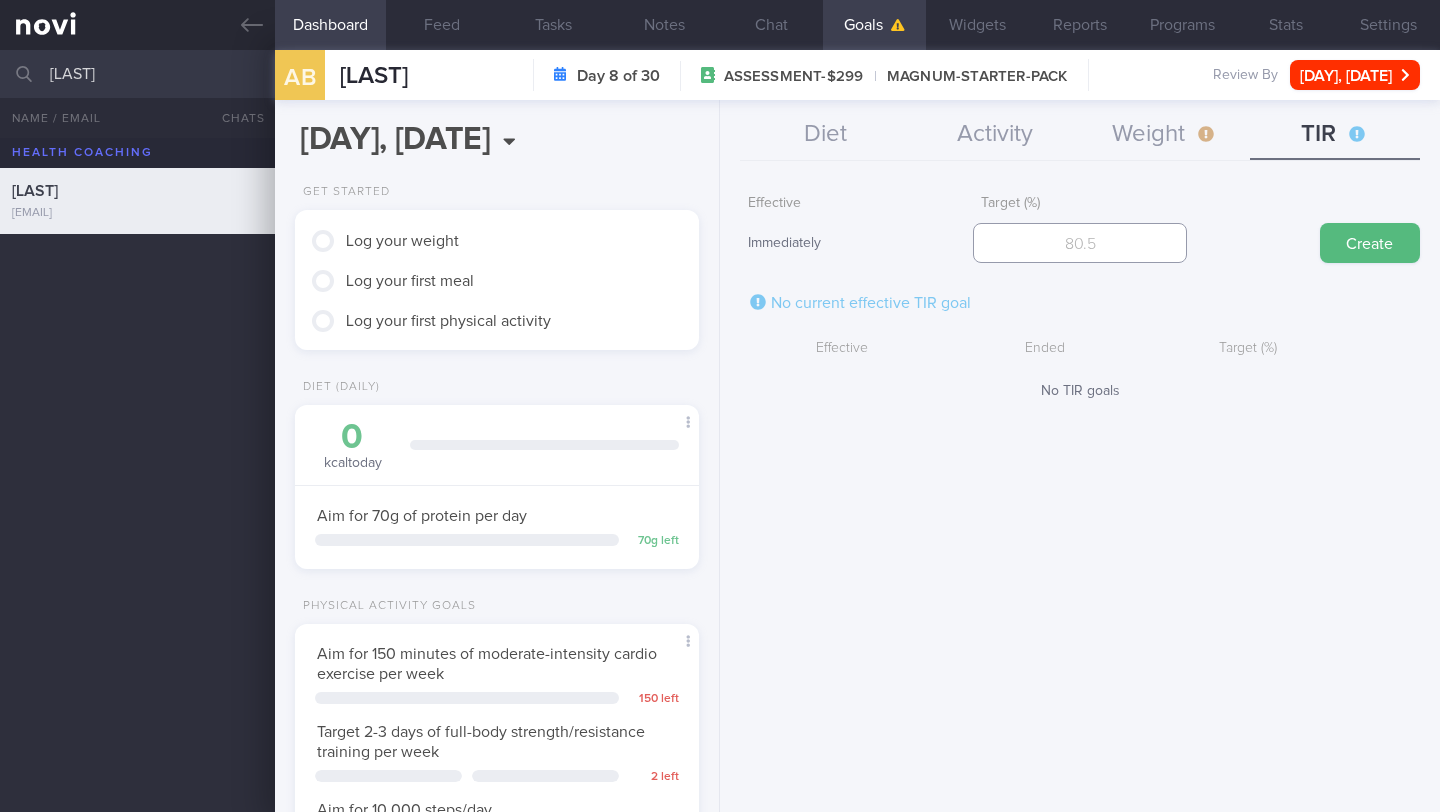 click at bounding box center (1079, 243) 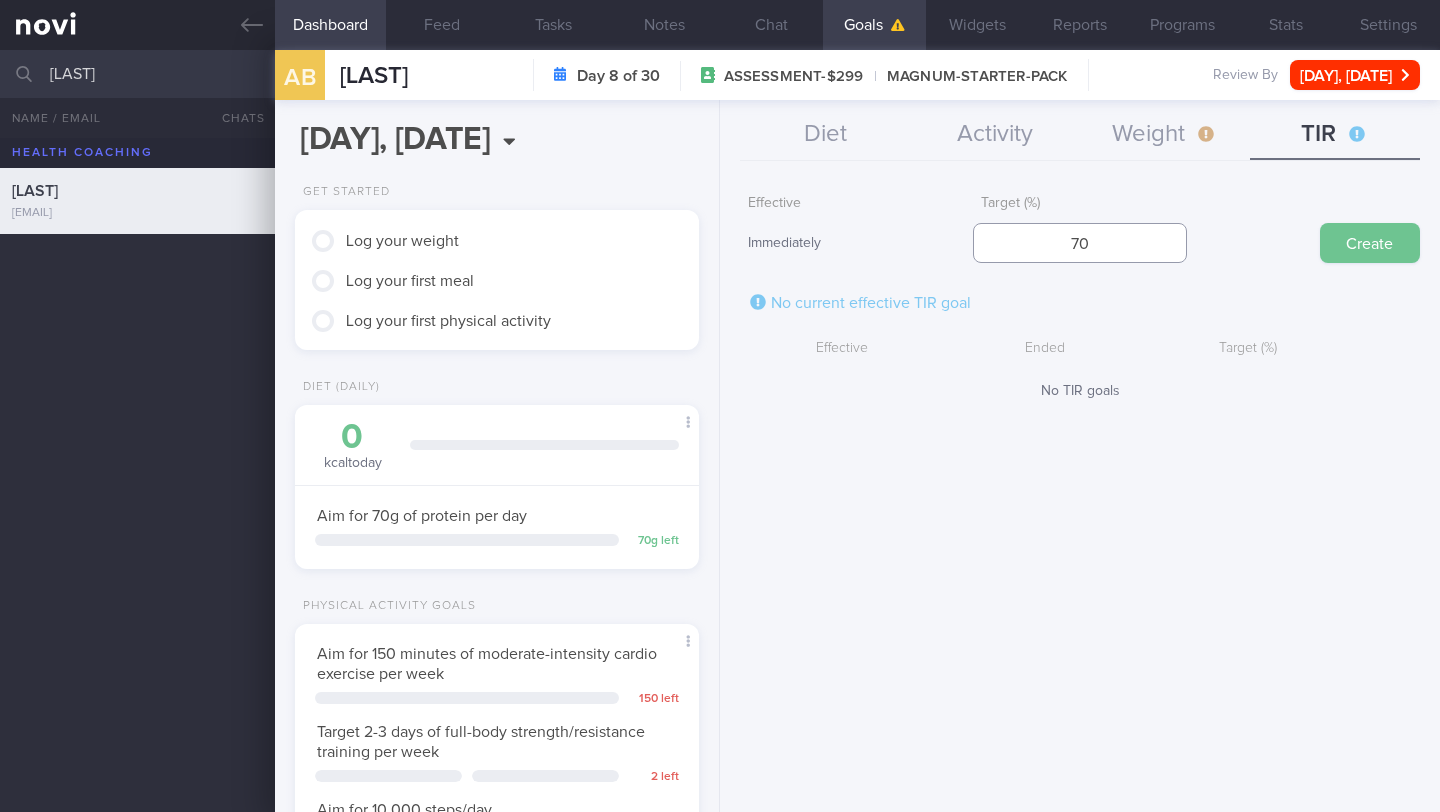 type on "70" 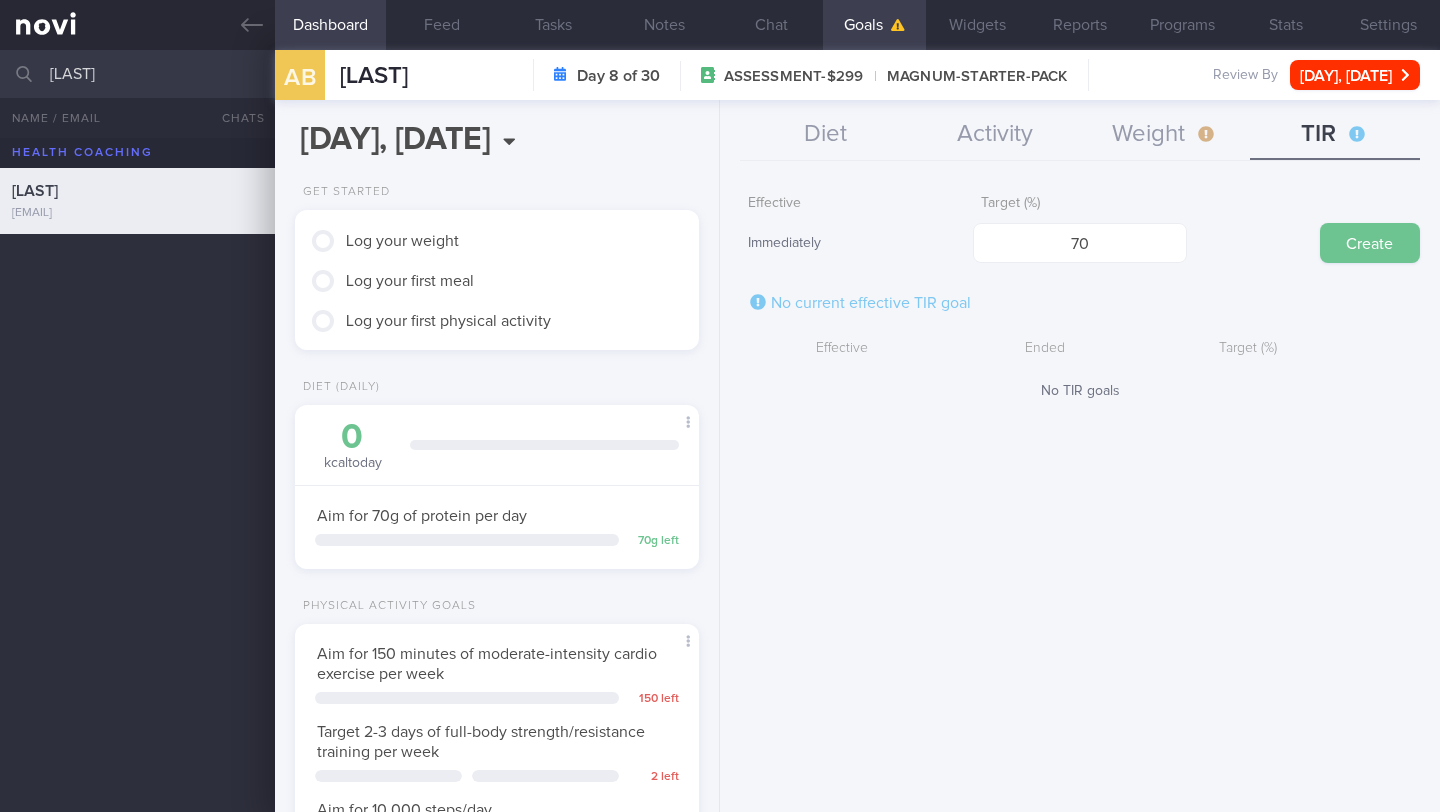click on "Create" at bounding box center [1370, 243] 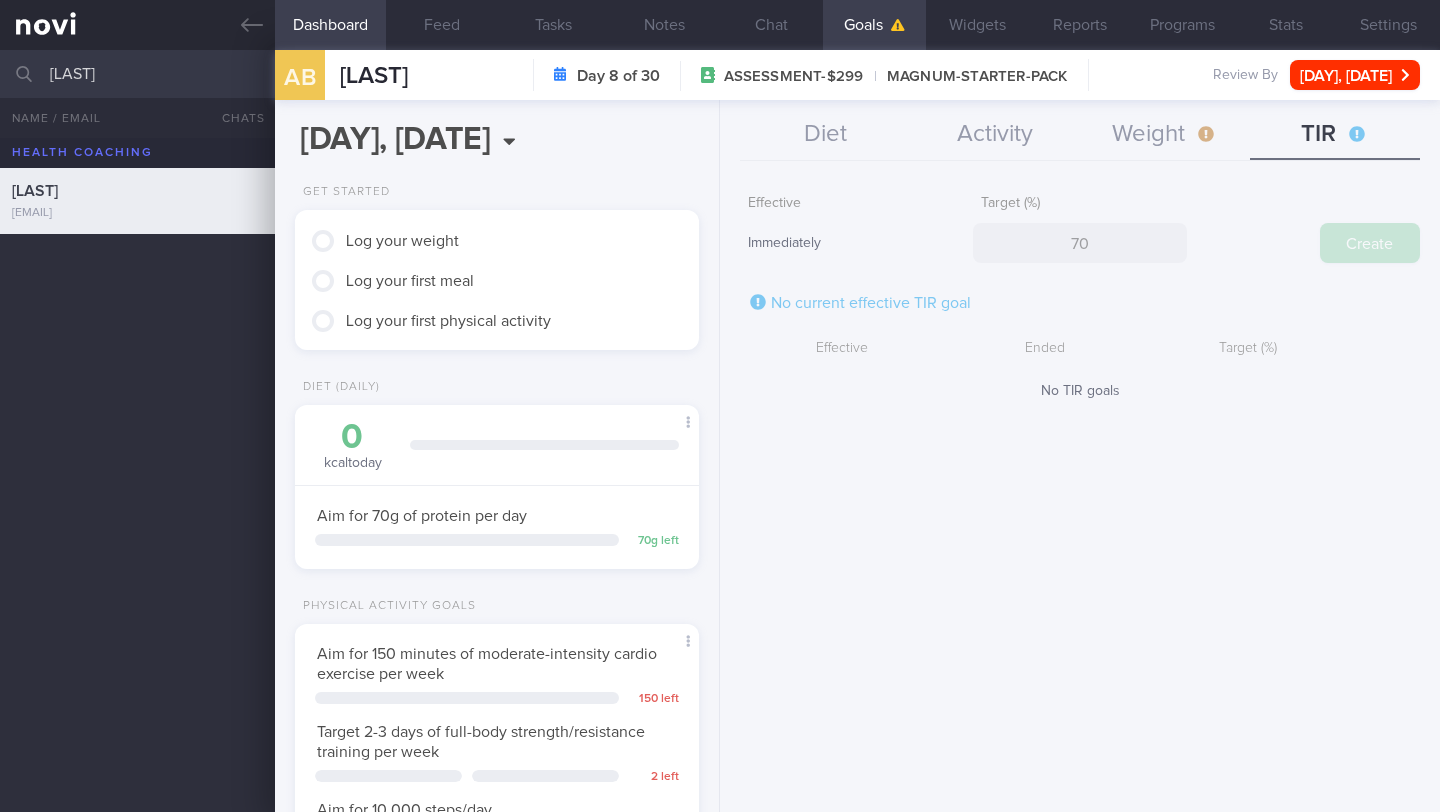 type 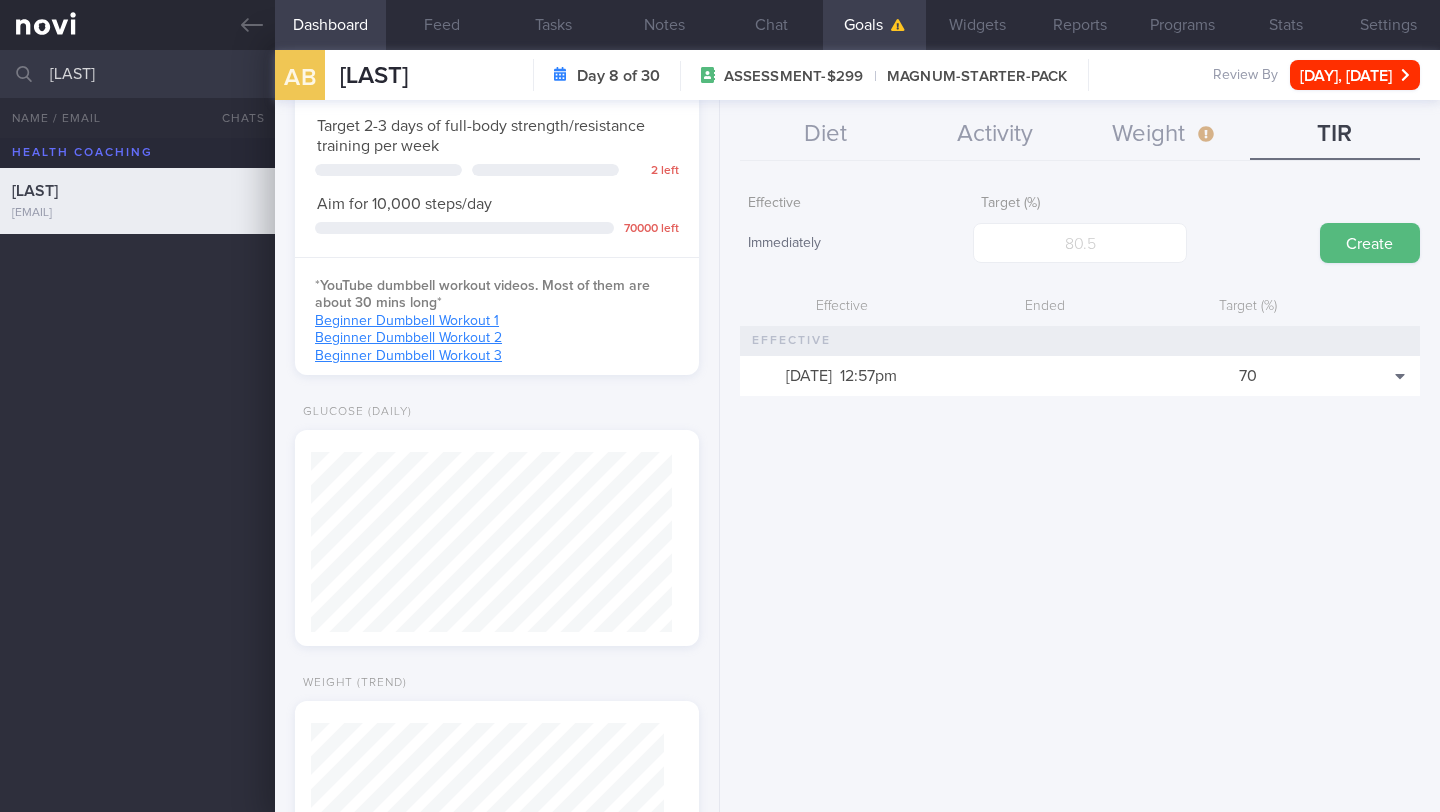 scroll, scrollTop: 757, scrollLeft: 0, axis: vertical 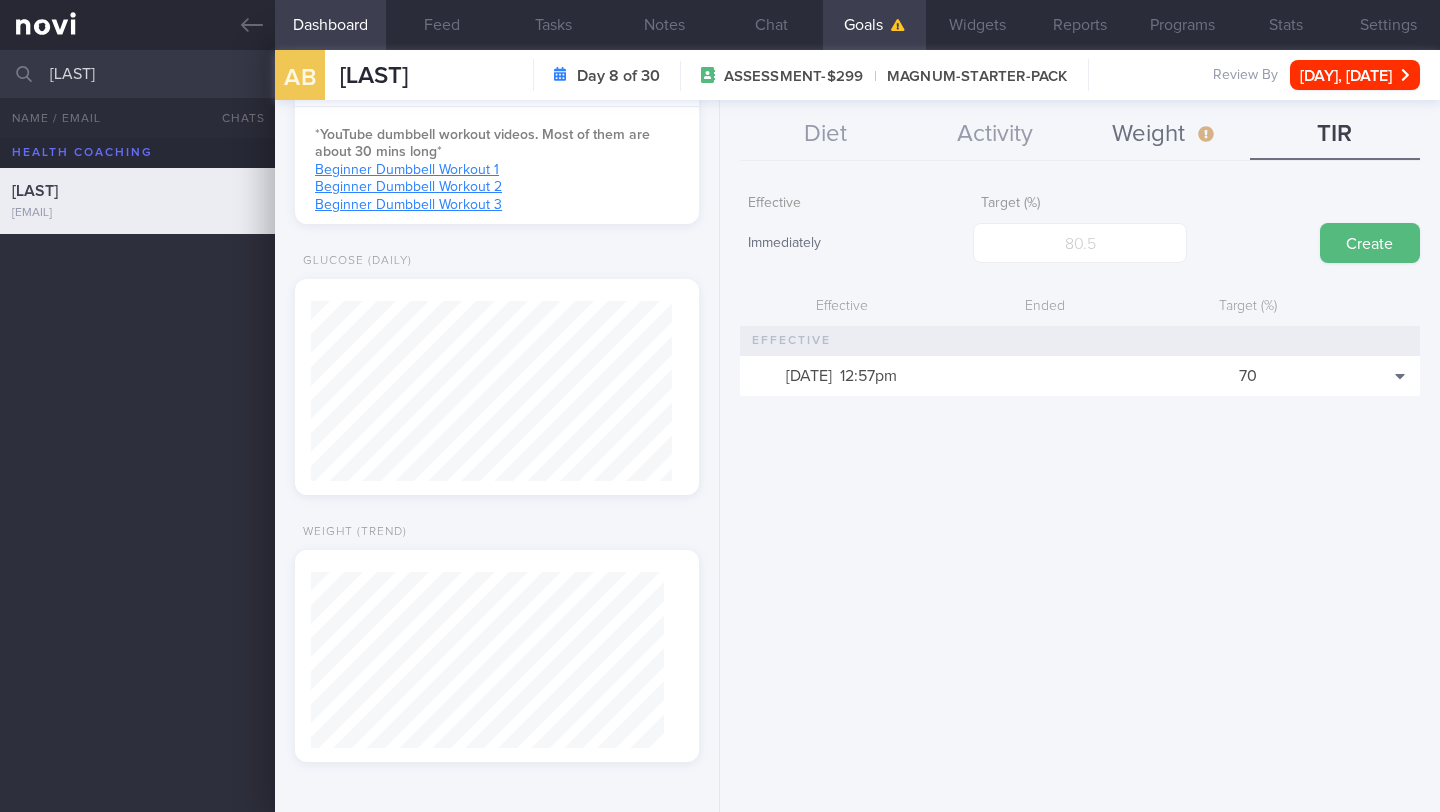 click on "Weight" at bounding box center [1165, 135] 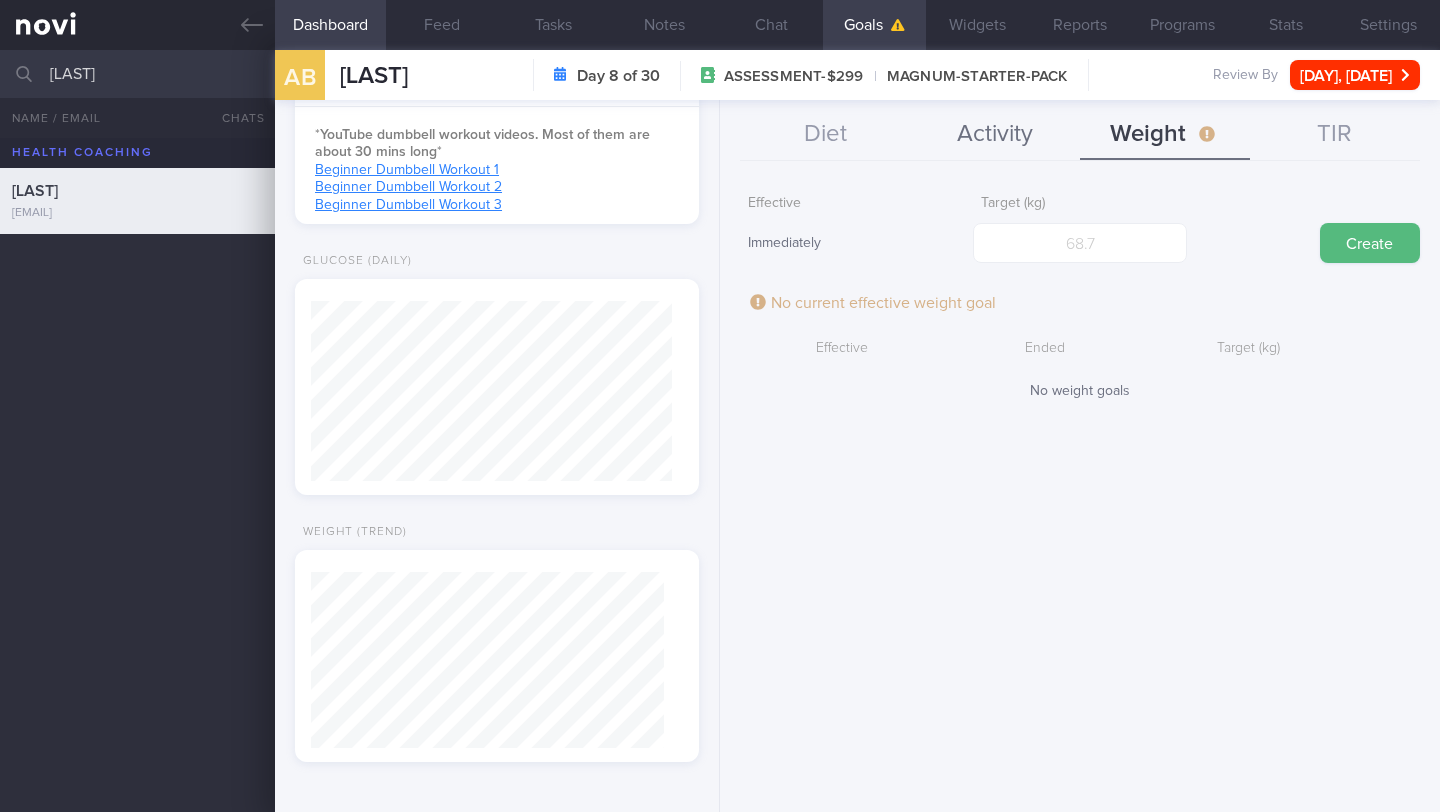 click on "Activity" at bounding box center [995, 135] 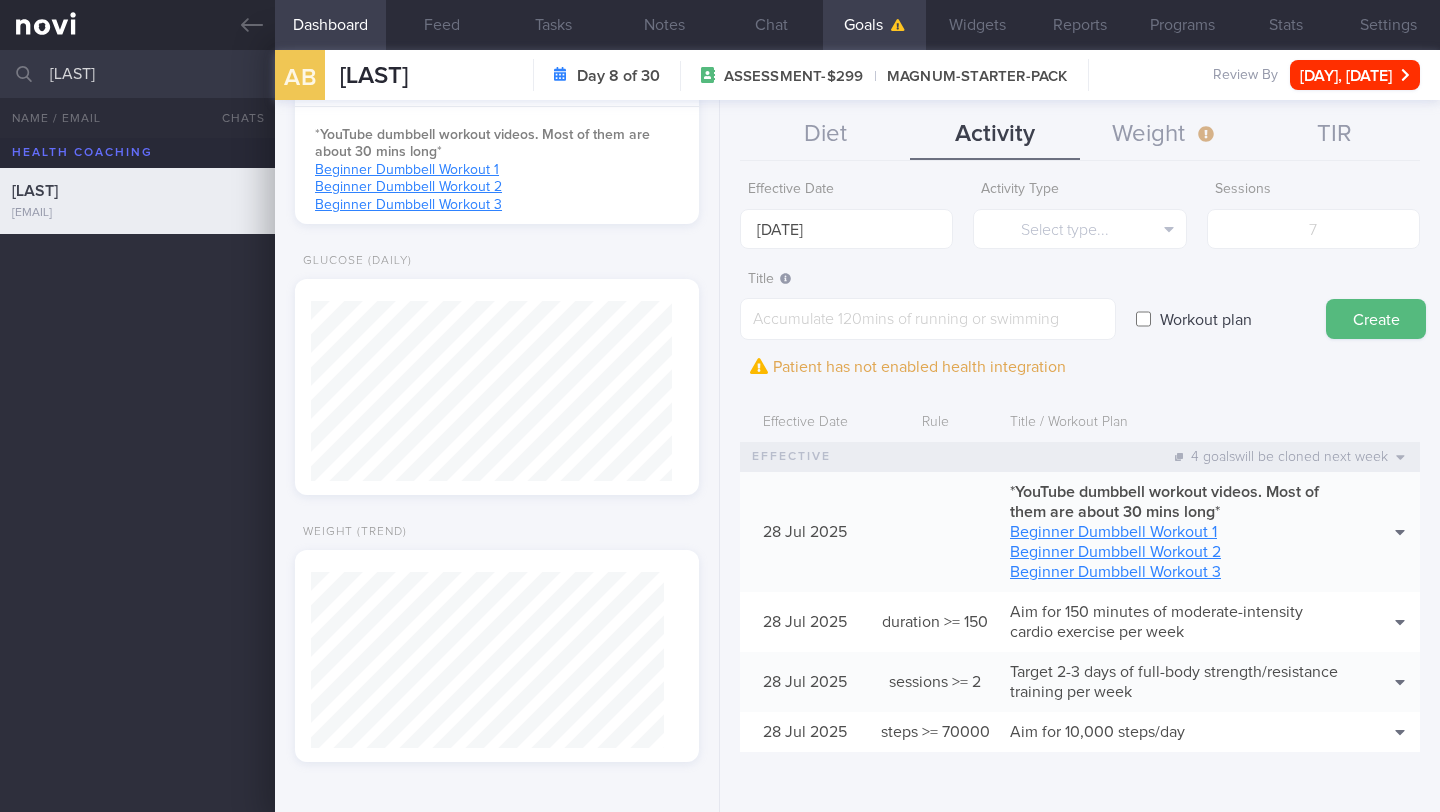 scroll, scrollTop: 38, scrollLeft: 0, axis: vertical 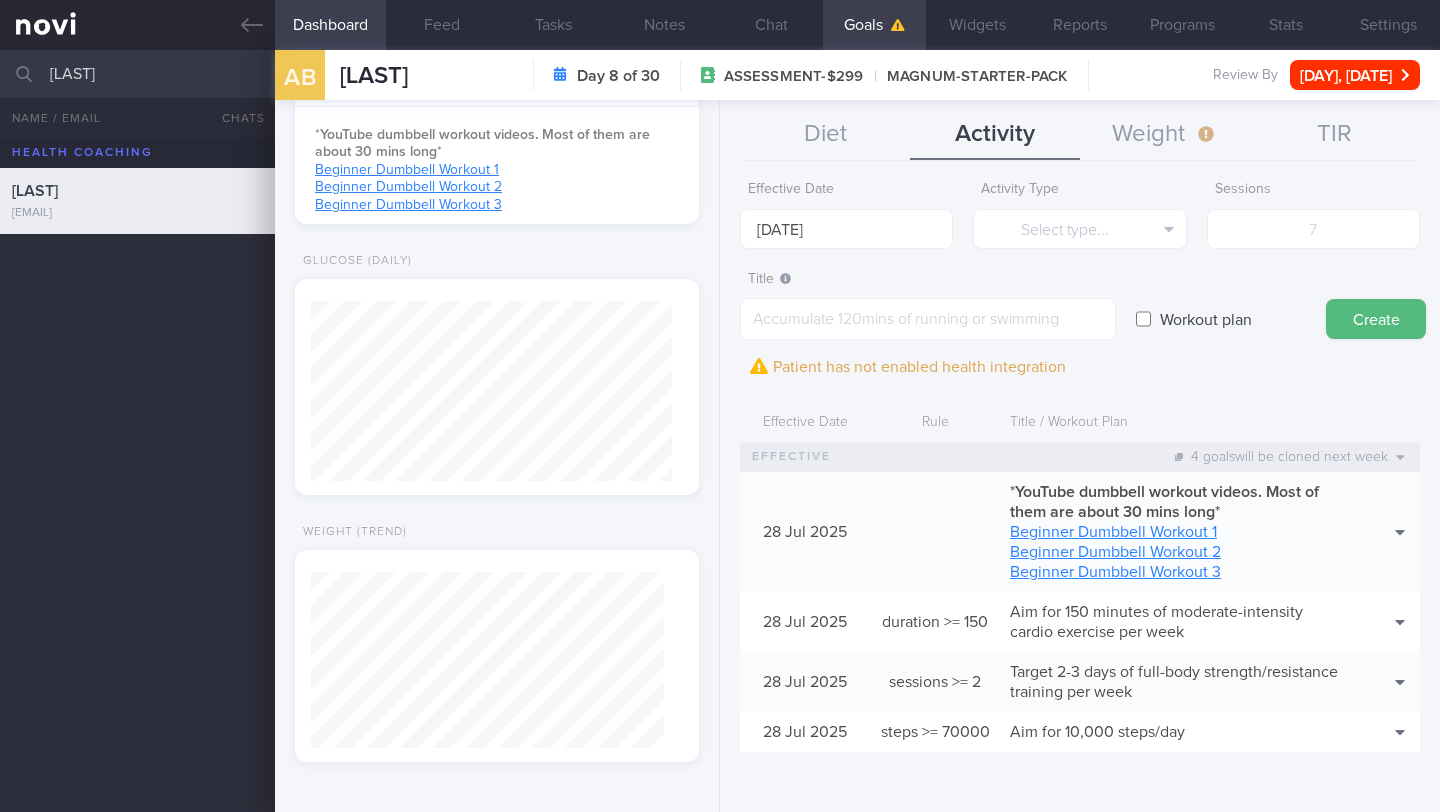 click on "Diet
Activity
Weight
TIR
Effective Date
4 Aug 2025
Food Tag
Select tag...
Select tag...
Calories
Carbs
Protein
Fat
Alcohol
Fried
Fruit
Healthy Fats
High Calcium
High Cholesterol
High Fat
High Fibre
High GI
High Iodine
High Iron" at bounding box center [1080, 456] 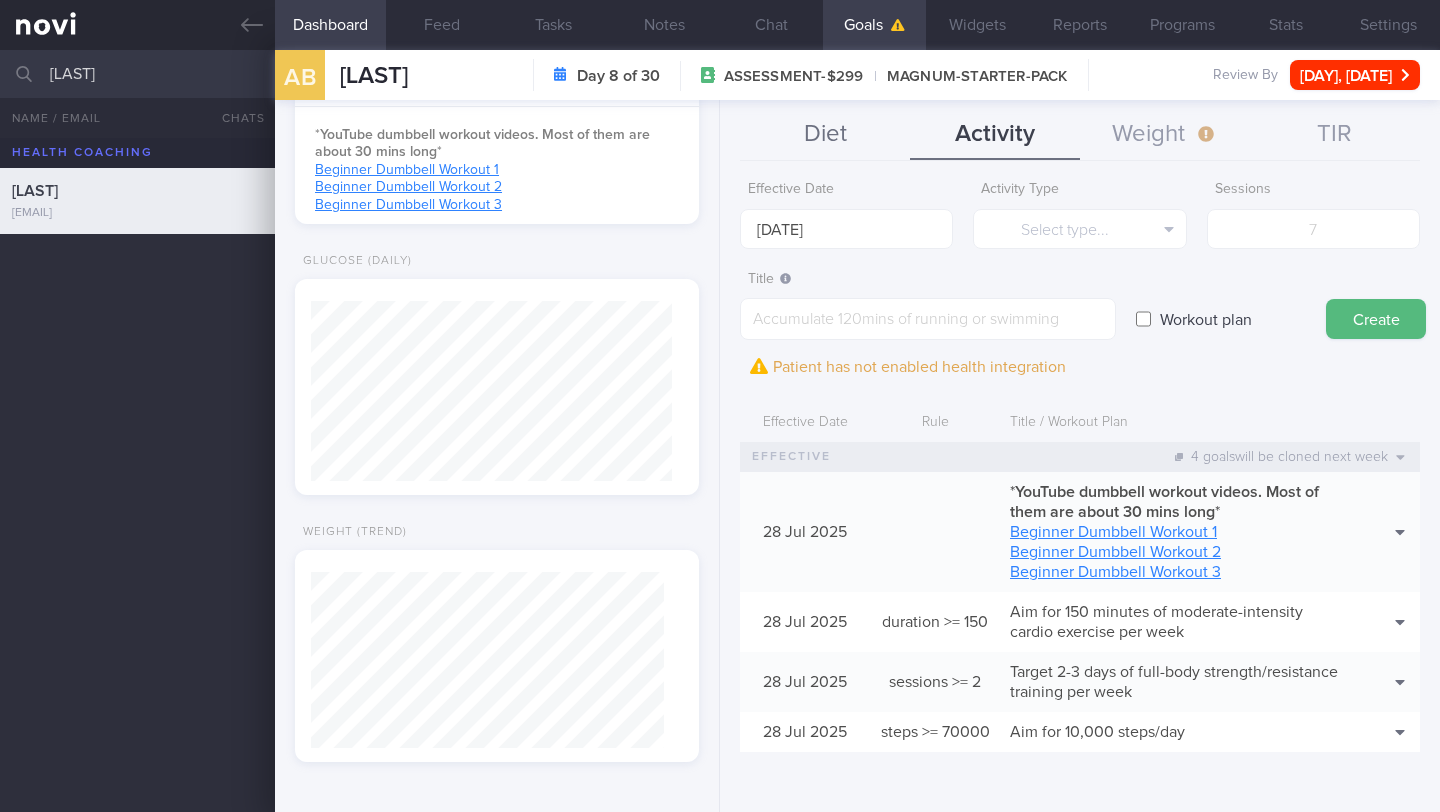 click on "Diet" at bounding box center [825, 135] 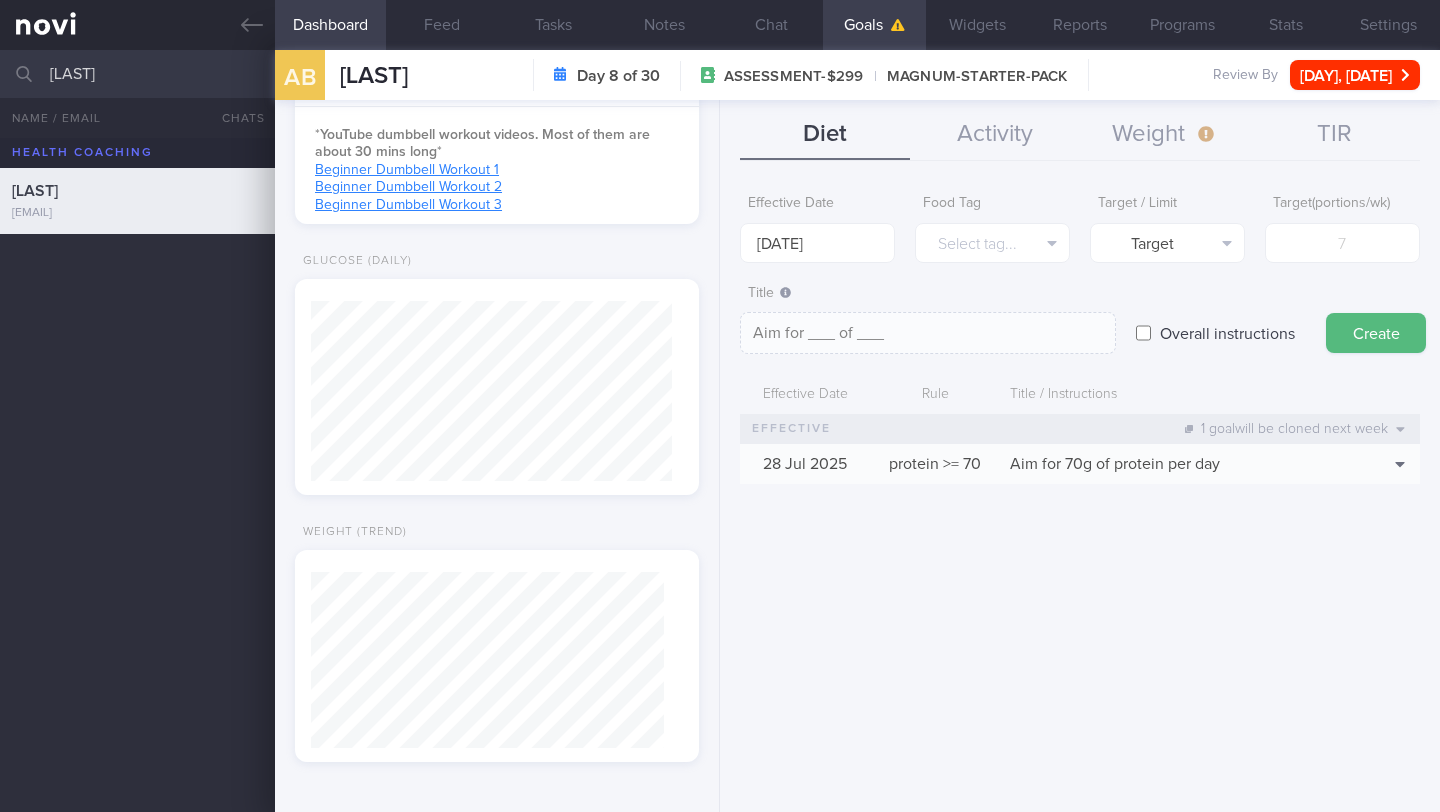 click on "Effective Date
4 Aug 2025
Food Tag
Select tag...
Select tag...
Calories
Carbs
Protein
Fat
Alcohol
Fried
Fruit
Healthy Fats
High Calcium
High Cholesterol
High Fat
High Fibre
High GI
High Iodine
High Iron
High Phosphate
High Potassium
High Purine
High Salt" at bounding box center [1080, 344] 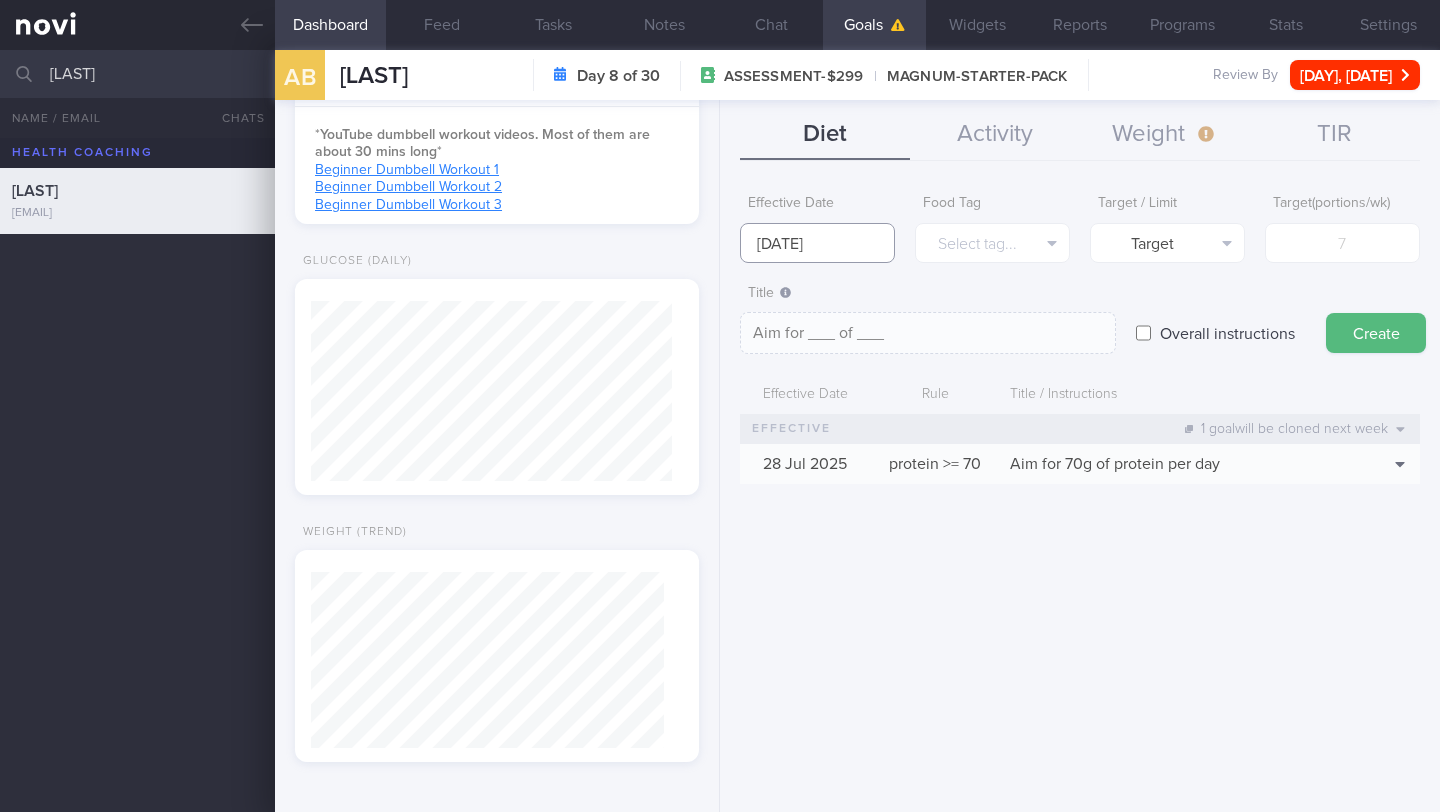 click on "[NUMBER] [MONTH] [YEAR]" at bounding box center [817, 243] 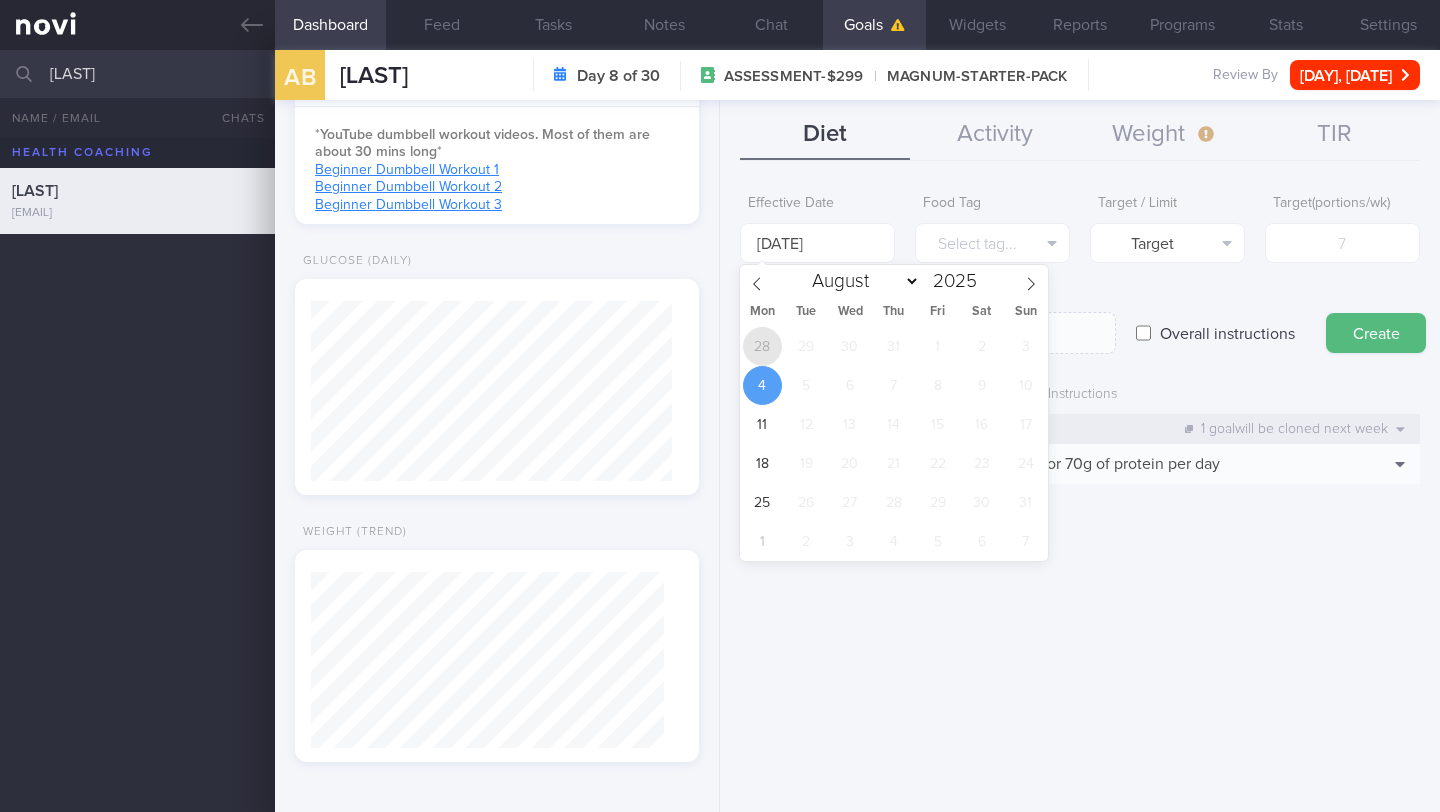 click on "28" at bounding box center [762, 346] 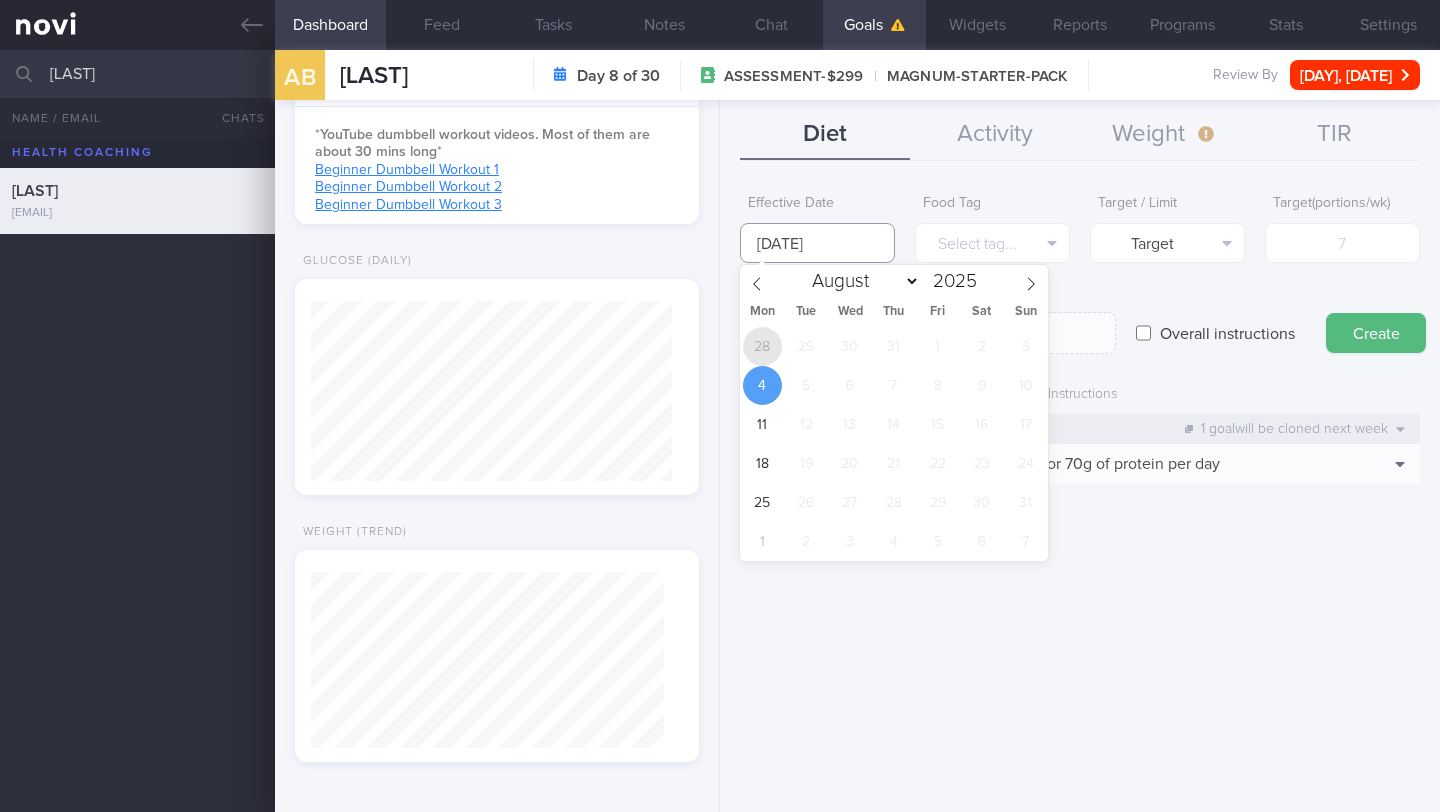 type on "[DAY] [MONTH] [YEAR]" 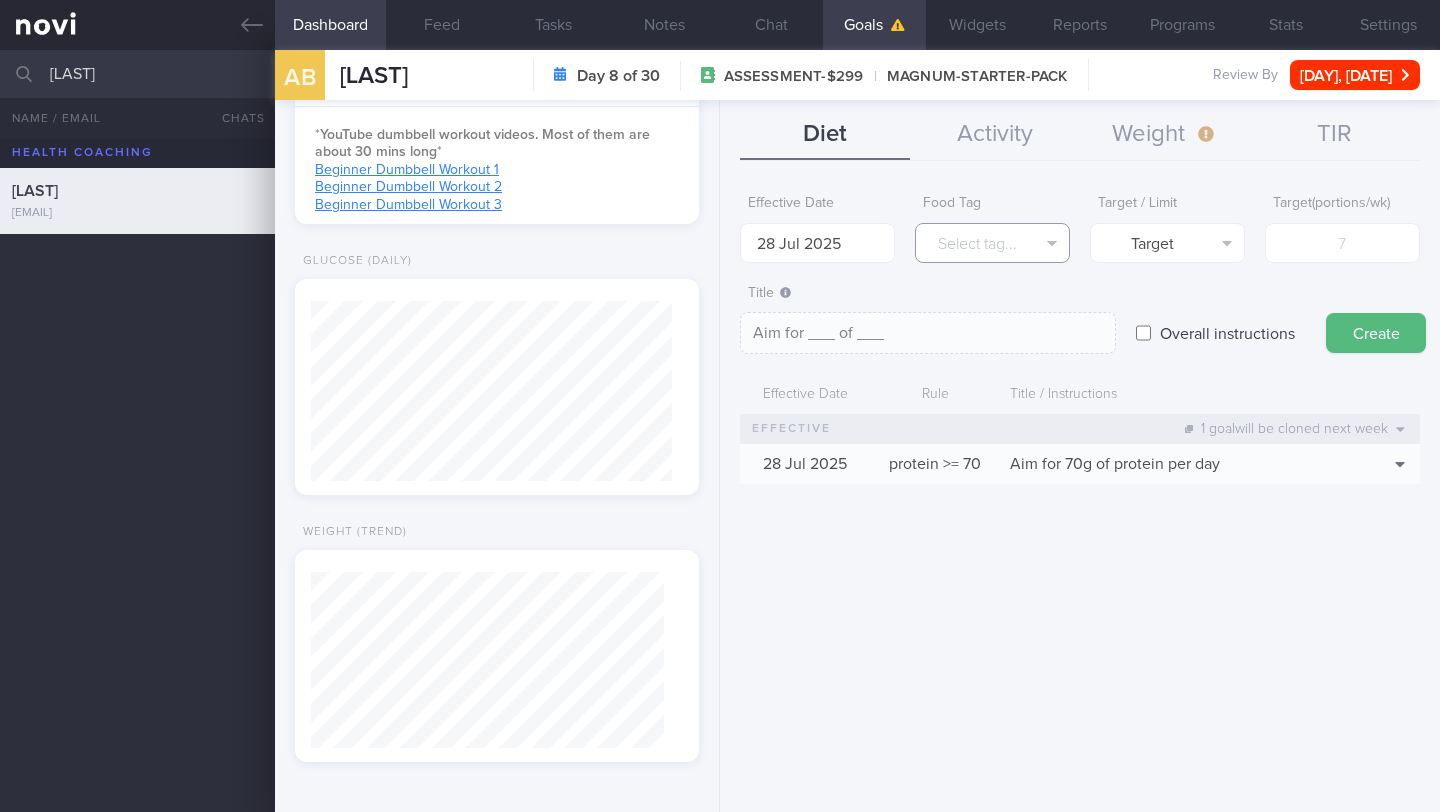 click on "Select tag..." at bounding box center [992, 243] 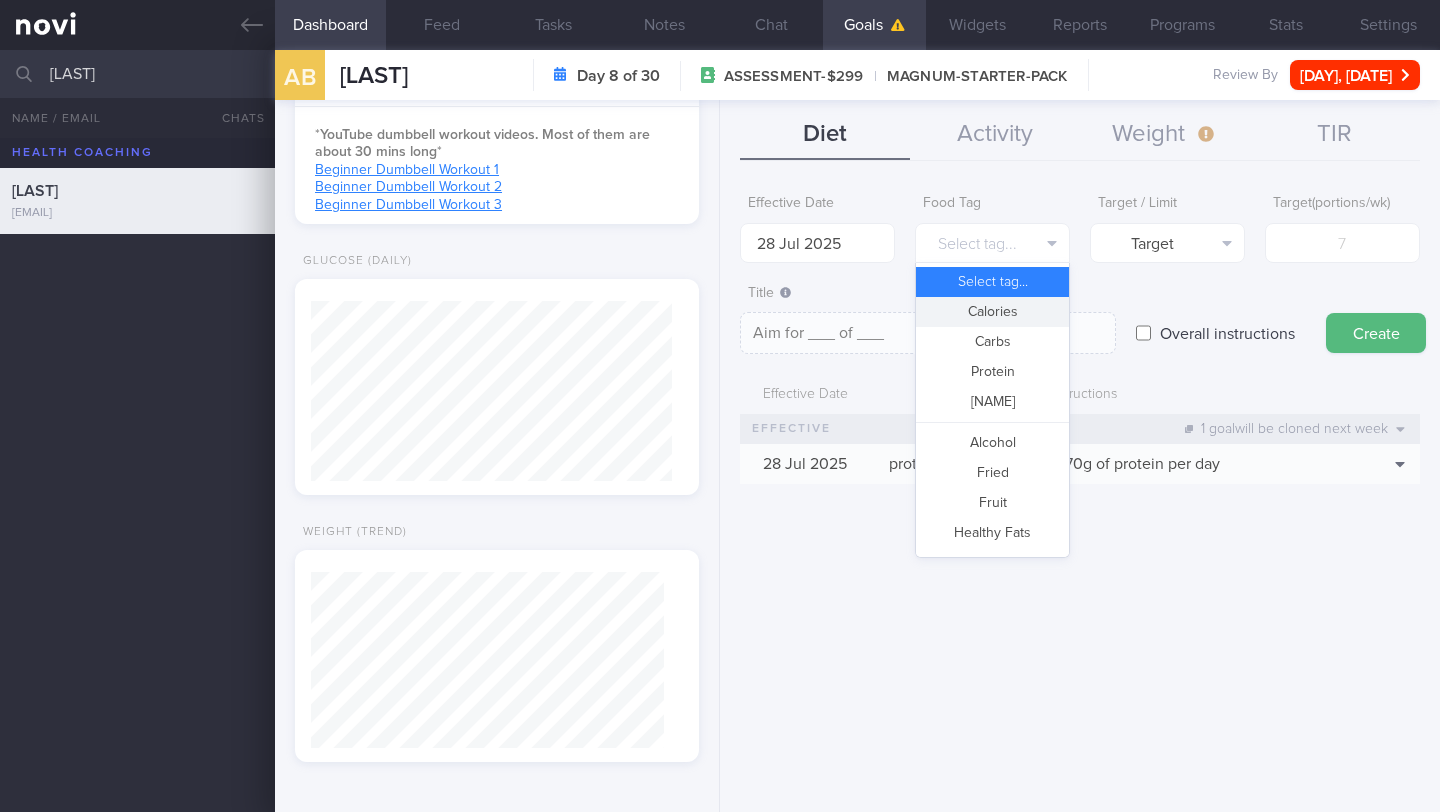 click on "Calories" at bounding box center [992, 312] 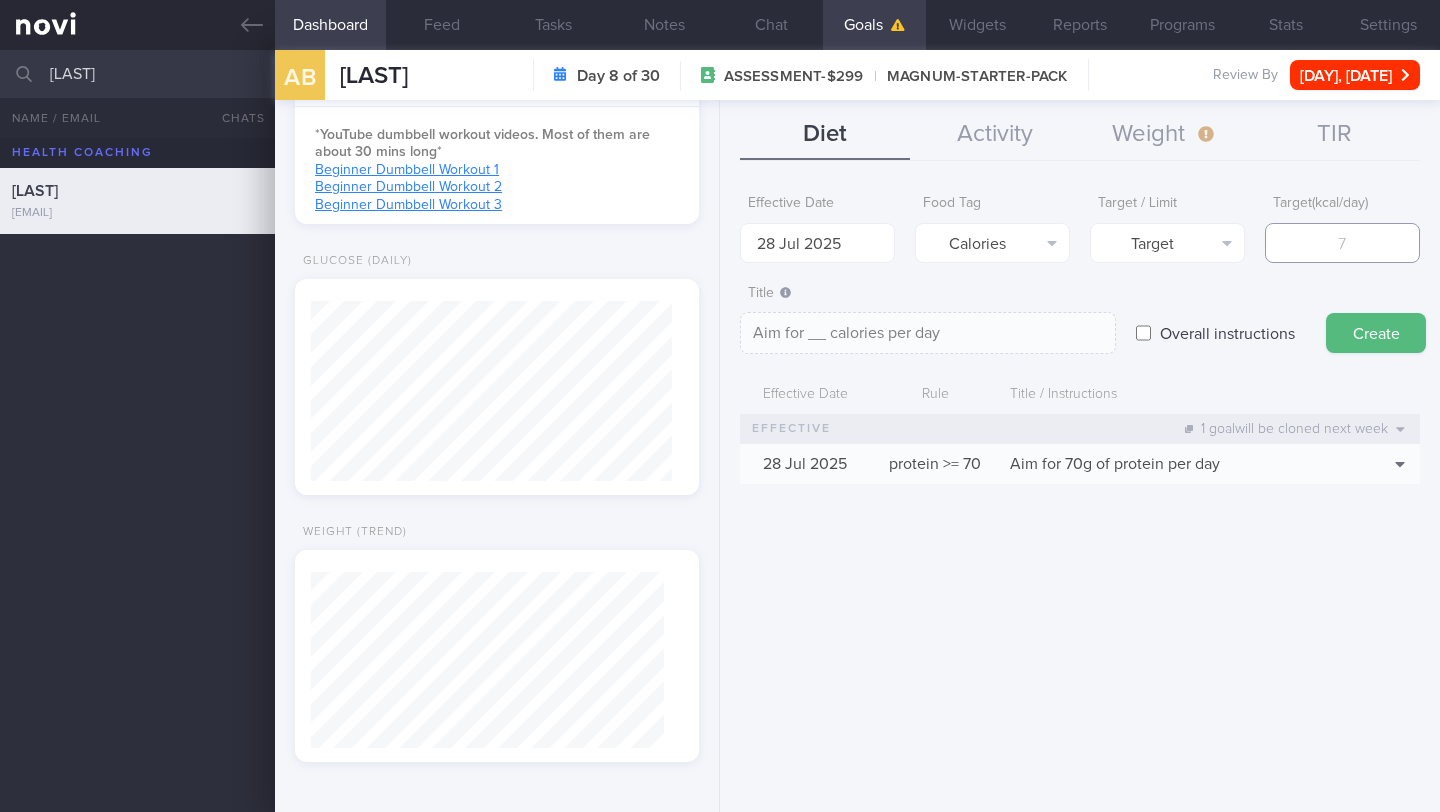 click at bounding box center (1342, 243) 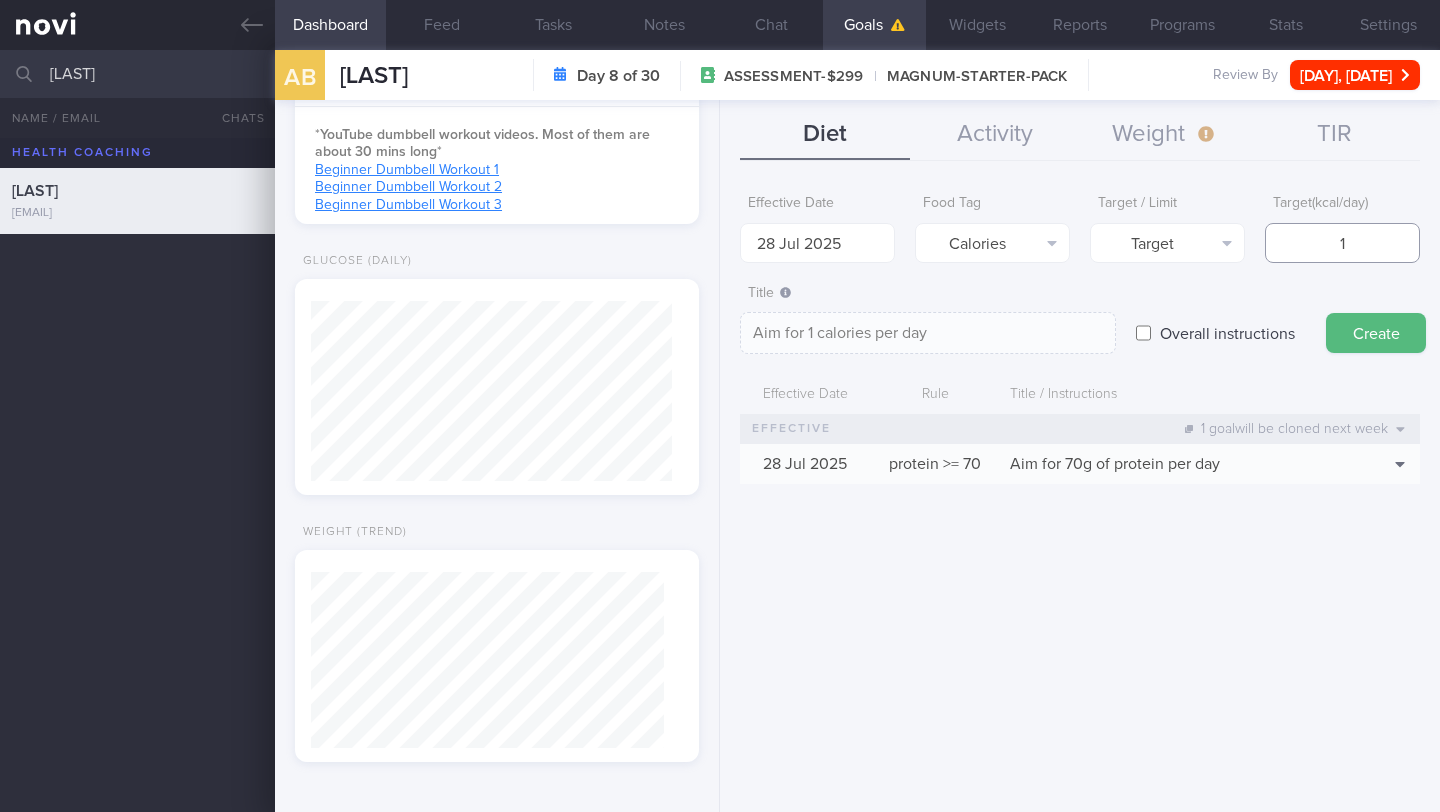 type on "17" 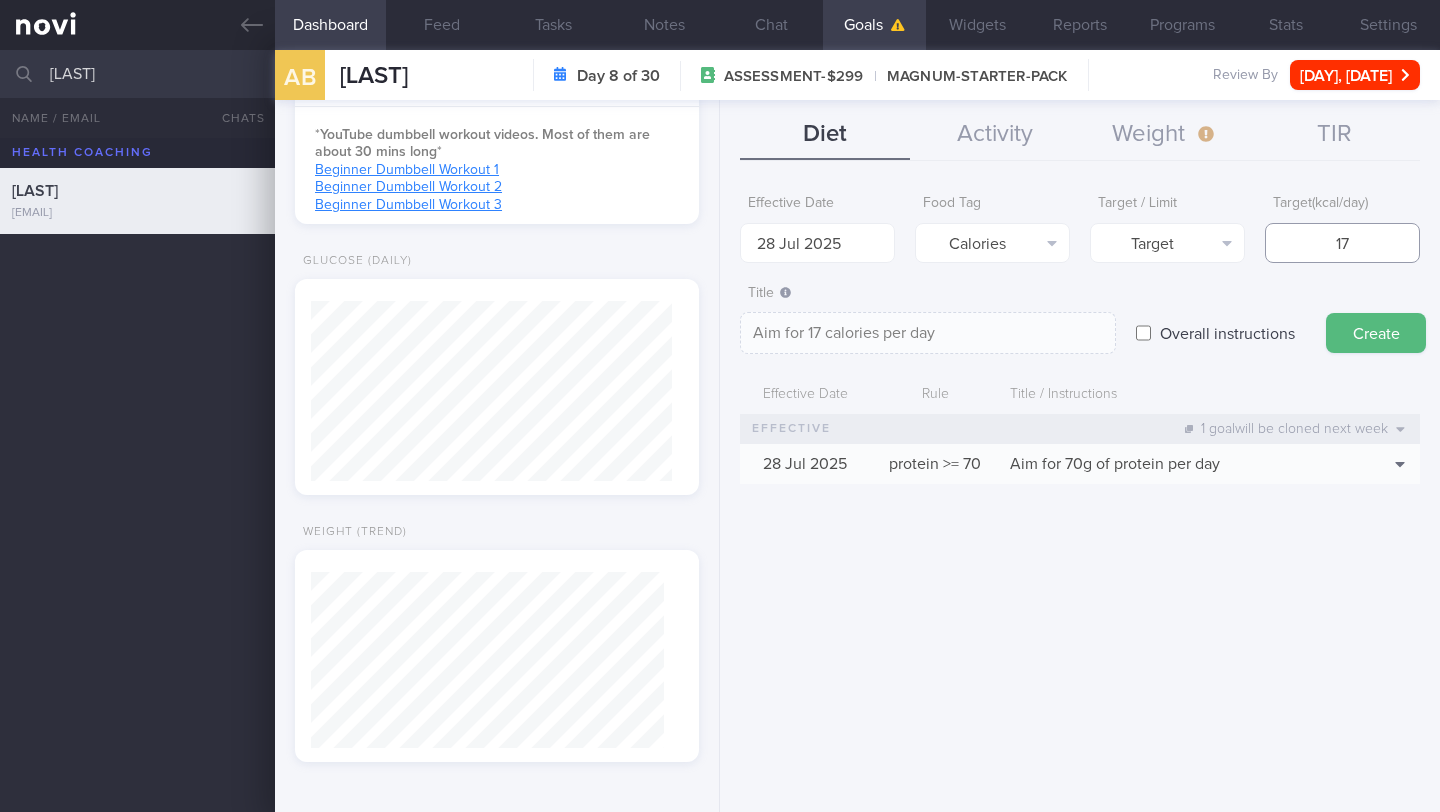 type on "170" 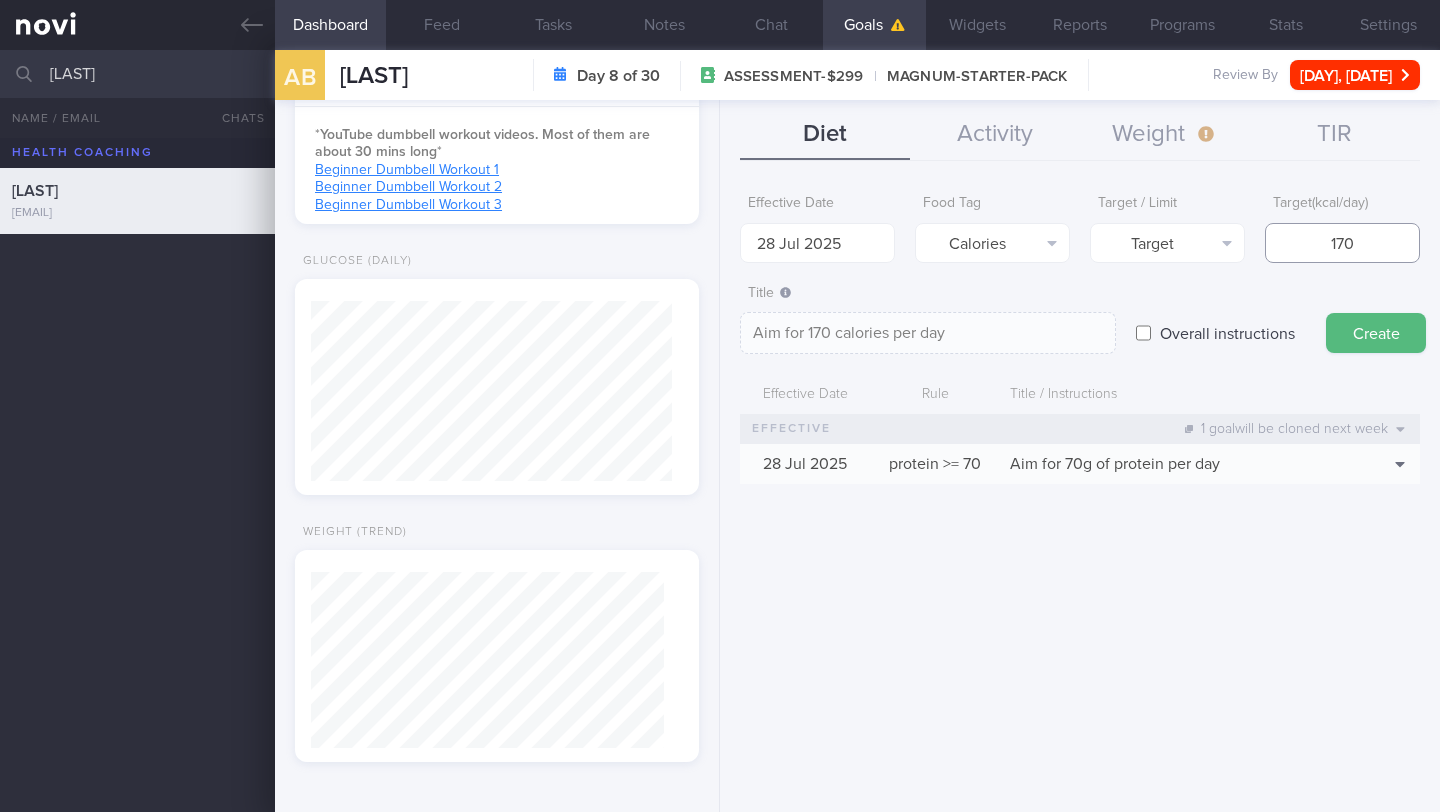type on "1700" 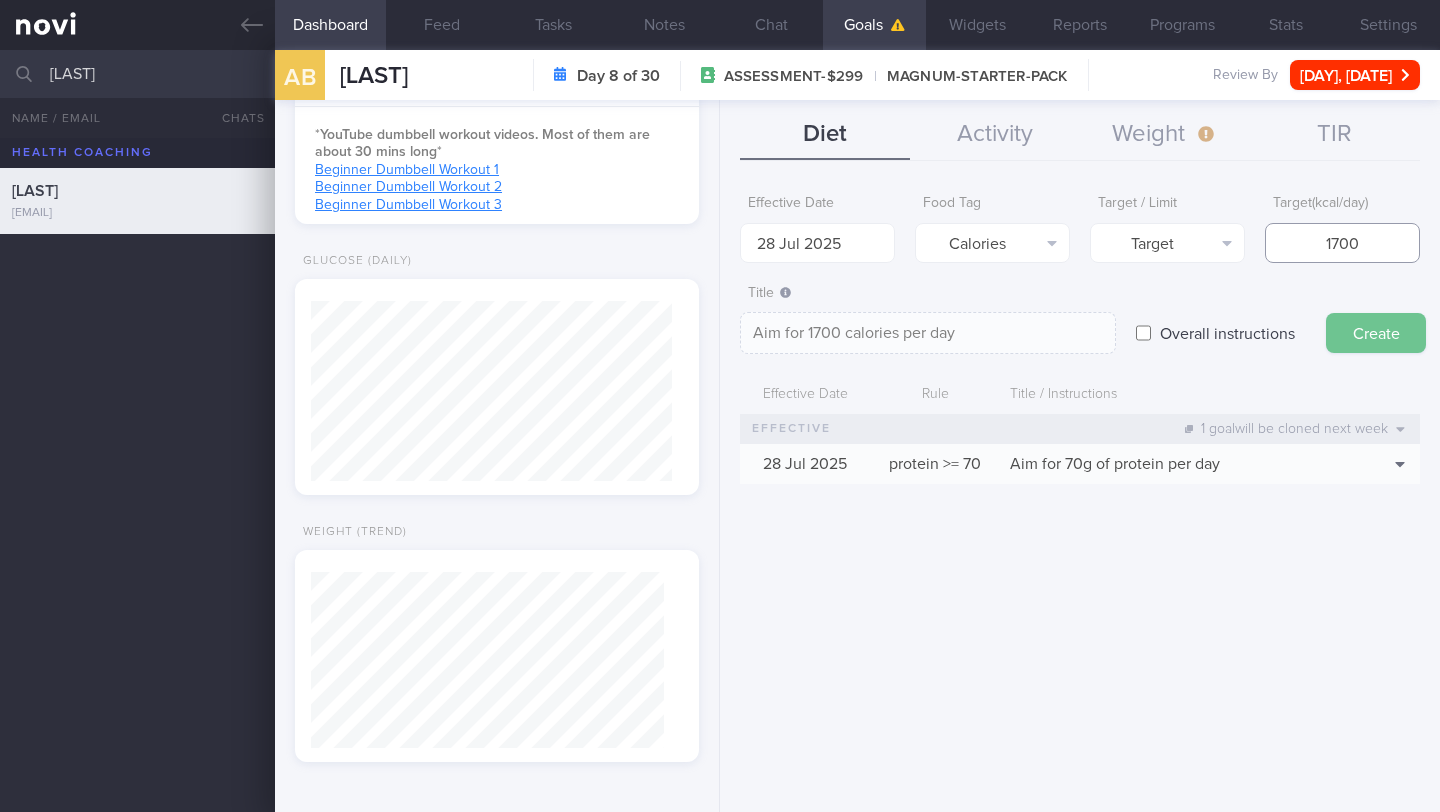 type on "1700" 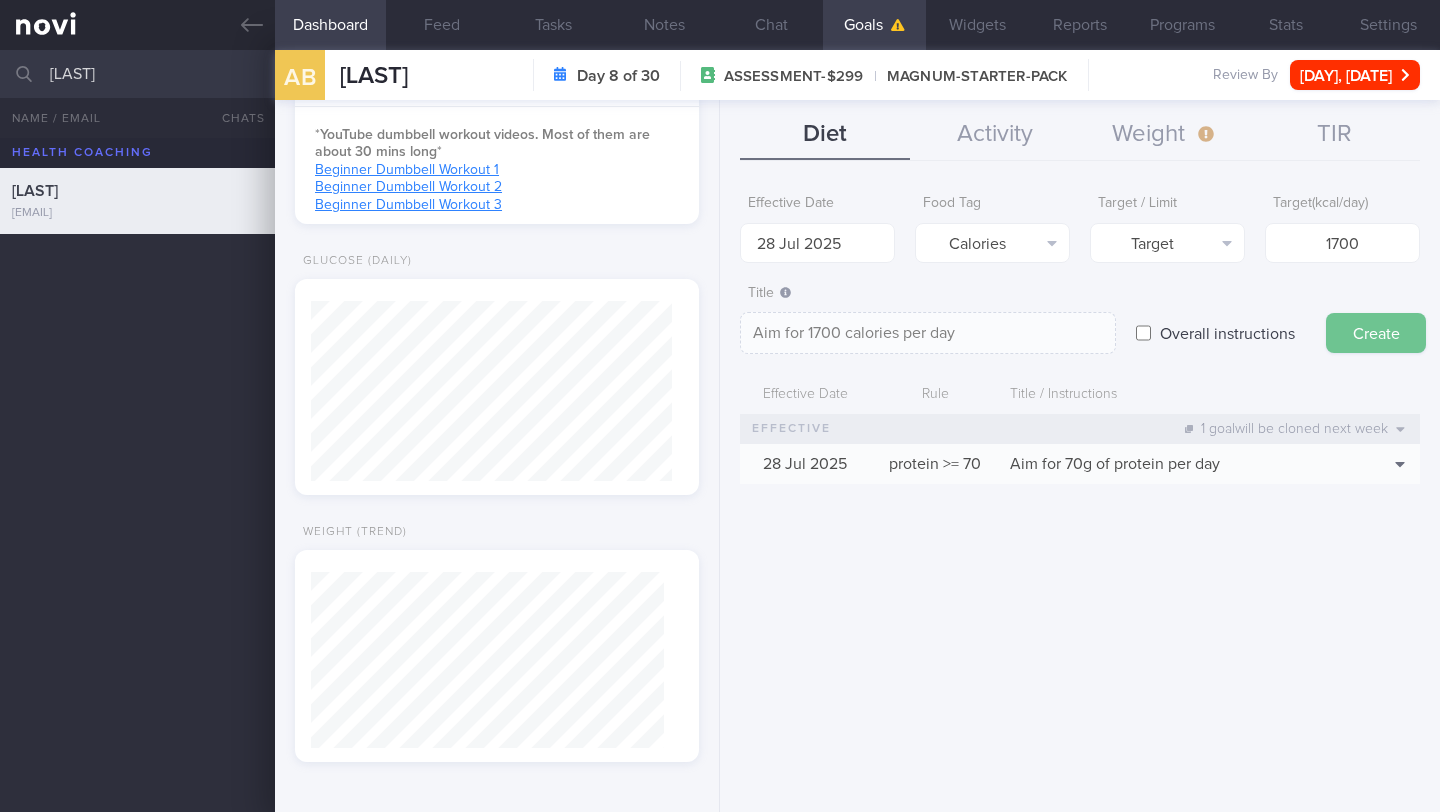 click on "Create" at bounding box center [1376, 333] 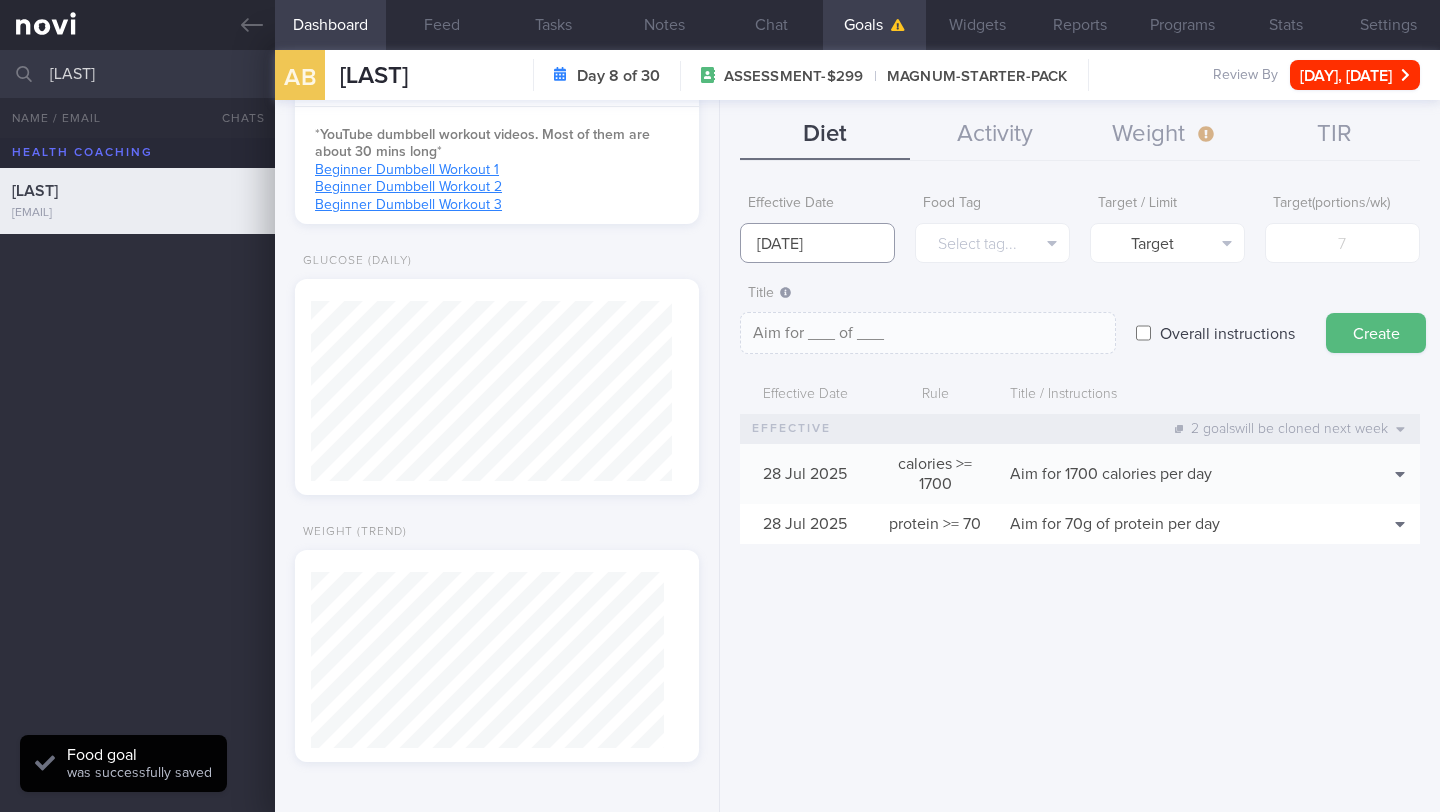 click on "[NUMBER] [MONTH] [YEAR]" at bounding box center [817, 243] 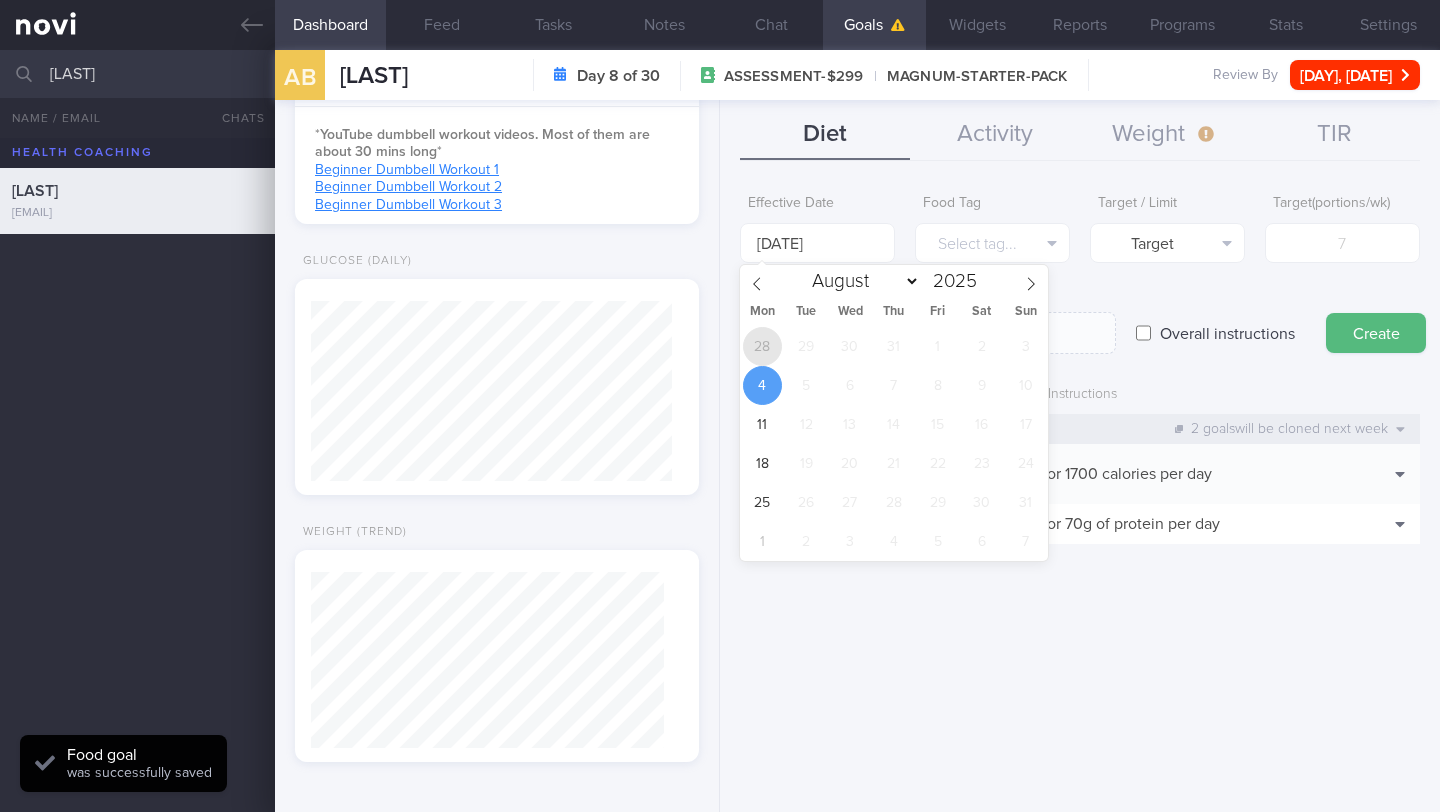 click on "28" at bounding box center [762, 346] 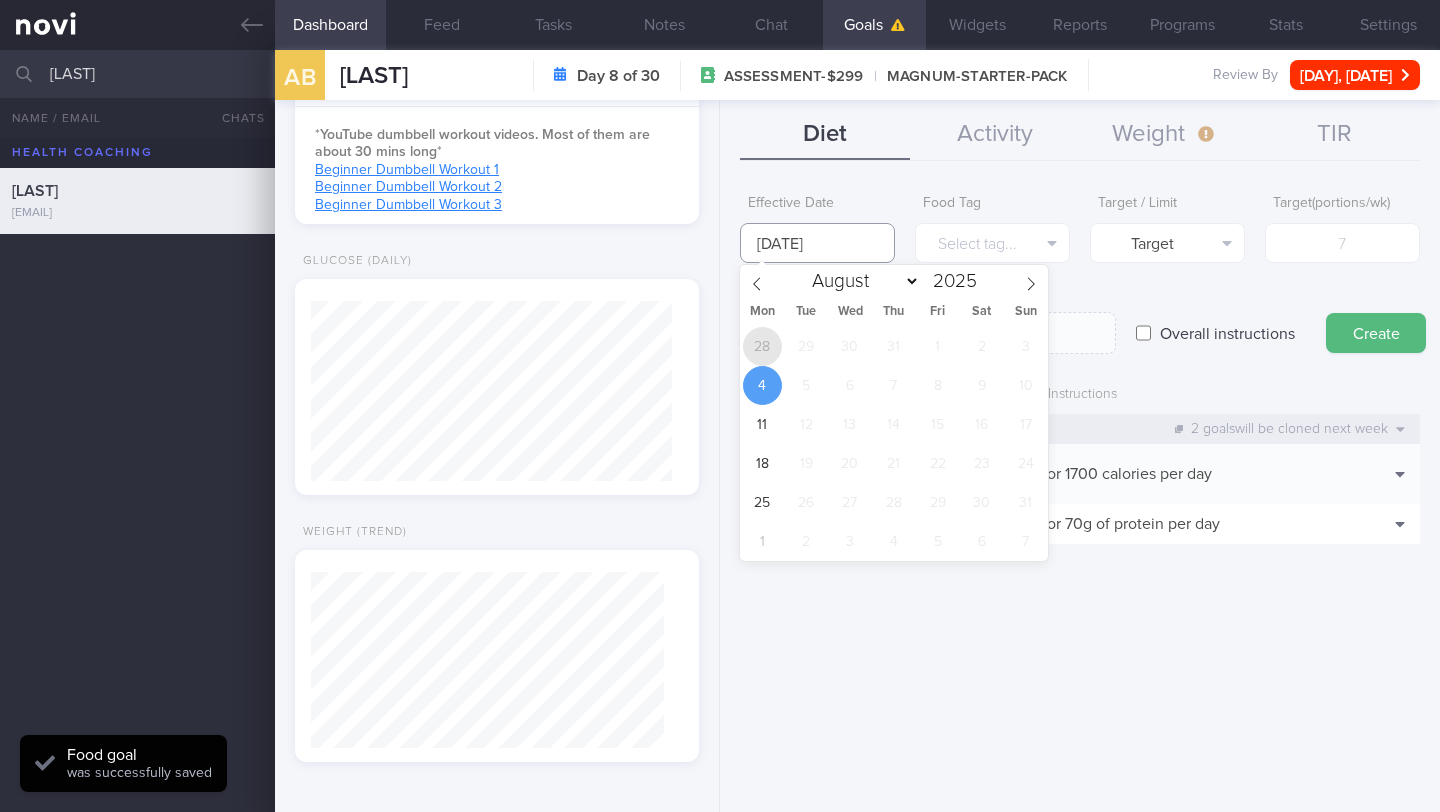 type on "[DAY] [MONTH] [YEAR]" 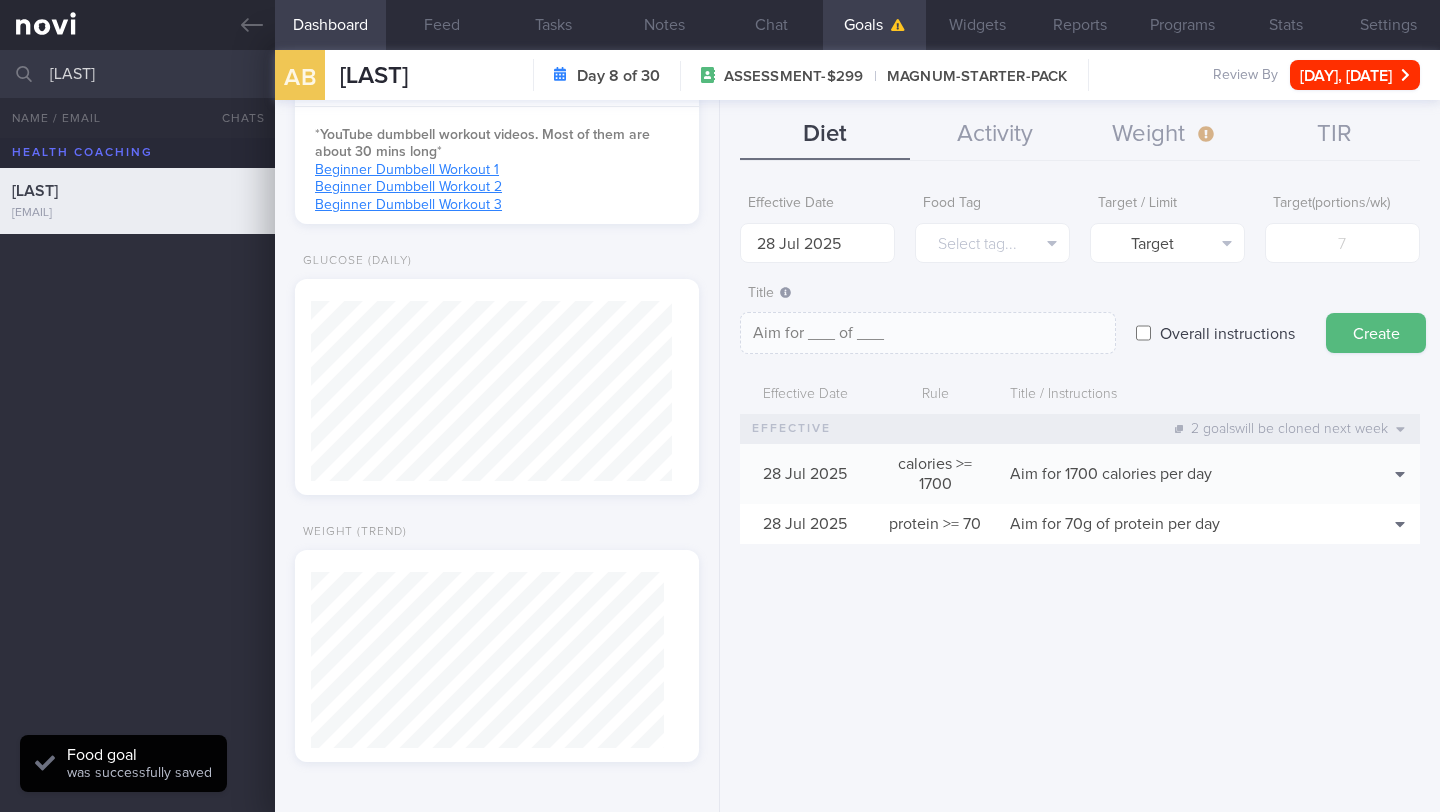 click on "Effective Date
28 Jul 2025
Food Tag
Select tag...
Select tag...
Calories
Carbs
Protein
Fat
Alcohol
Fried
Fruit
Healthy Fats
High Calcium
High Cholesterol
High Fat
High Fibre
High GI
High Iodine
High Iron
High Phosphate
High Potassium
High Purine
High Salt" at bounding box center [1080, 374] 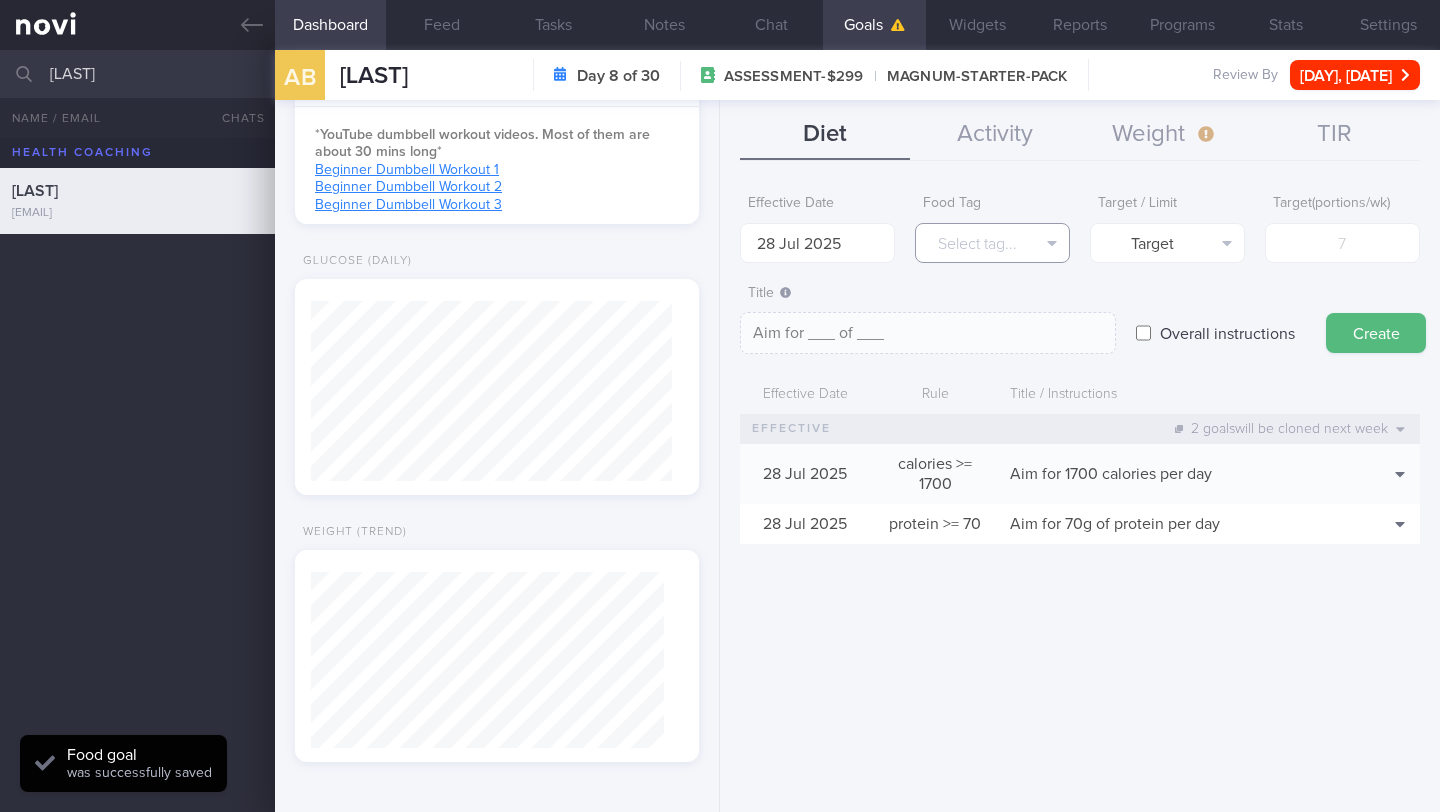 click on "Select tag..." at bounding box center [992, 243] 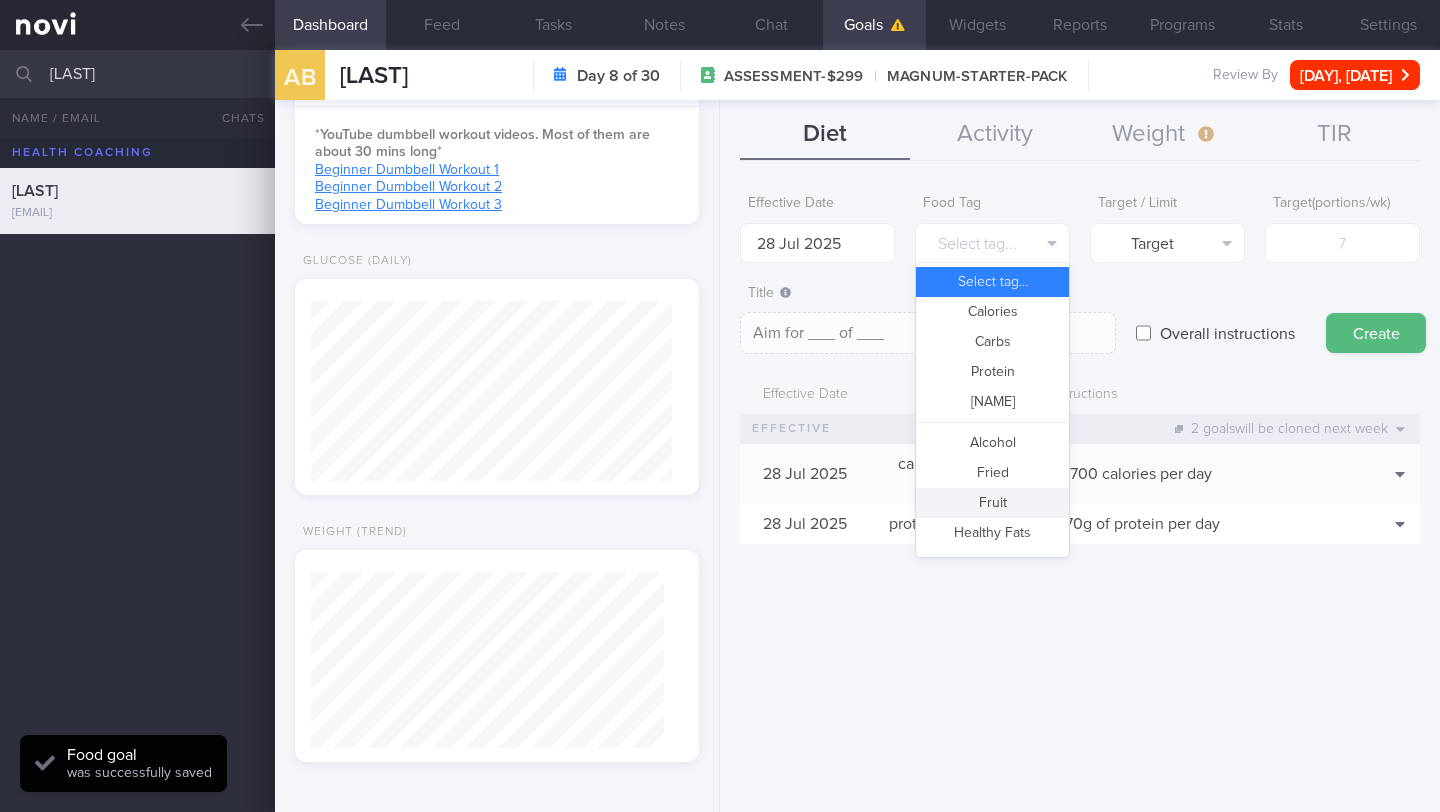 click on "Fruit" at bounding box center [992, 503] 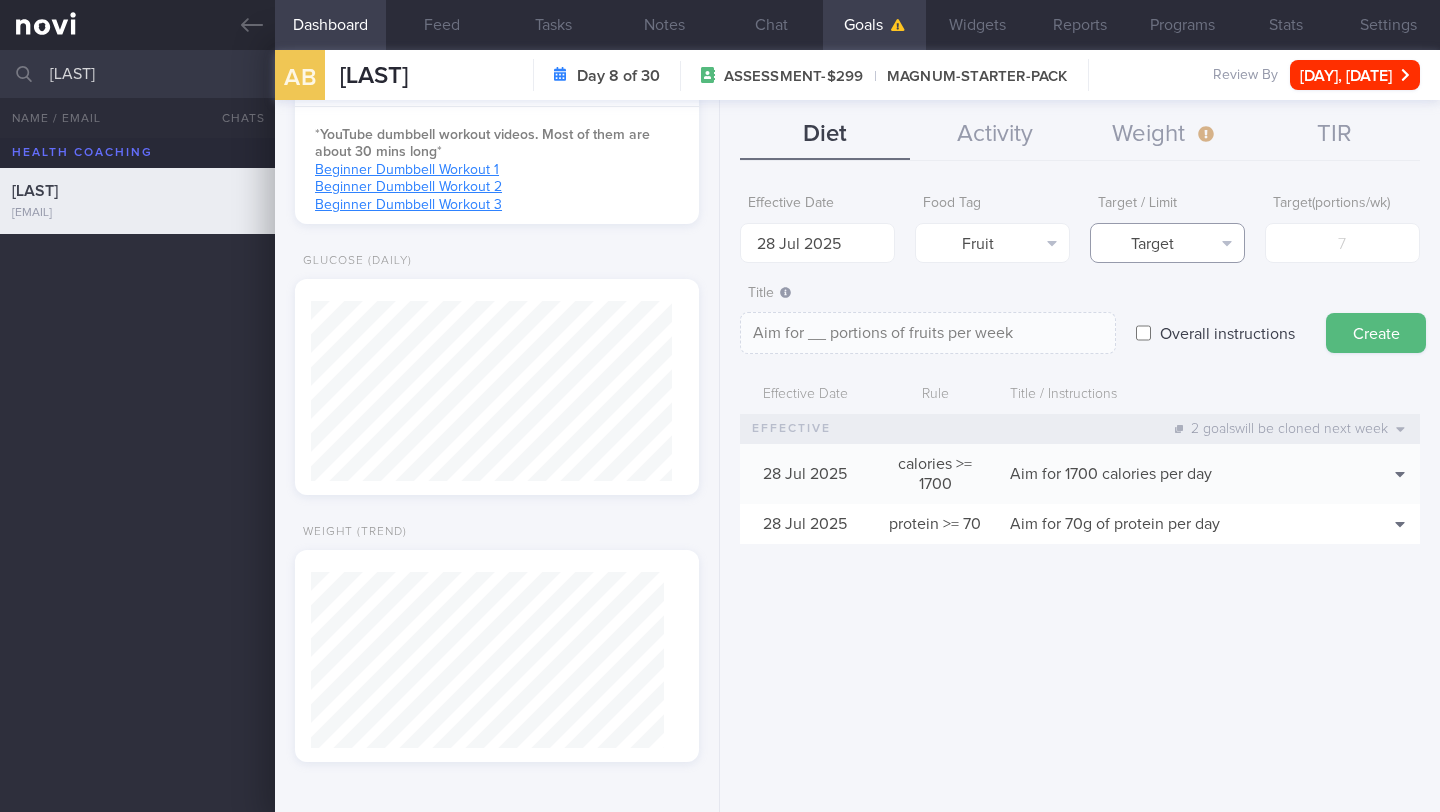 click on "Target" at bounding box center (1167, 243) 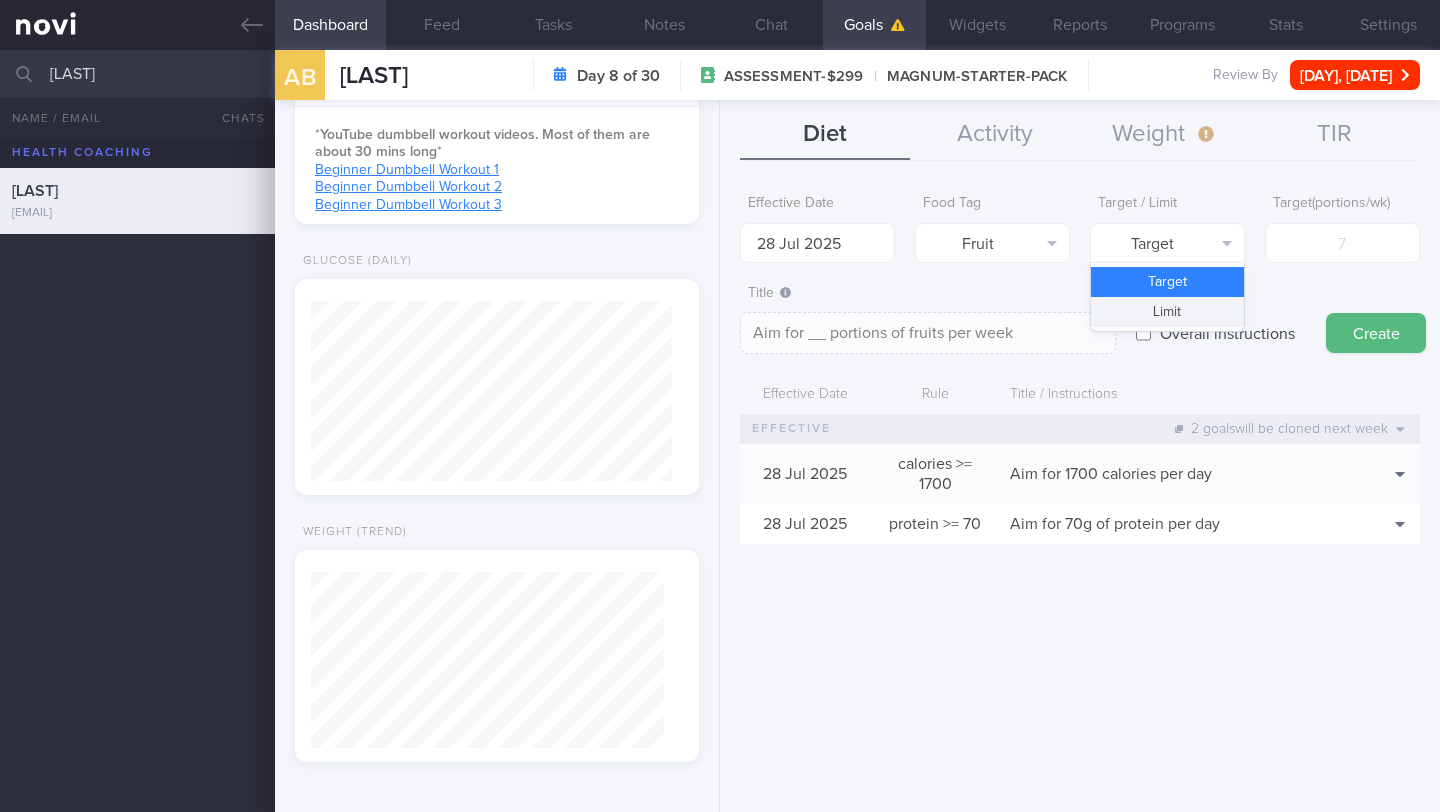 click on "Limit" at bounding box center [1167, 312] 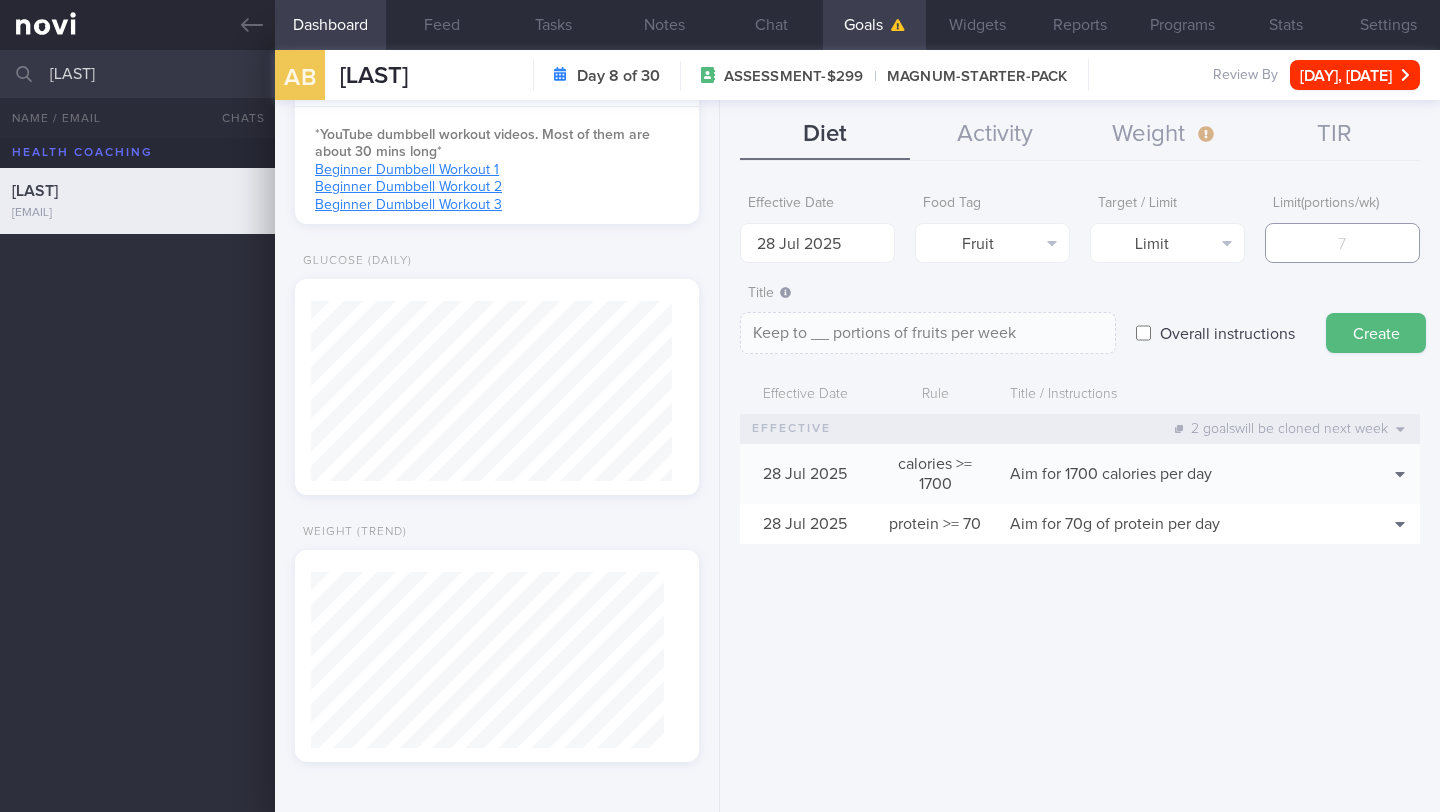 click at bounding box center [1342, 243] 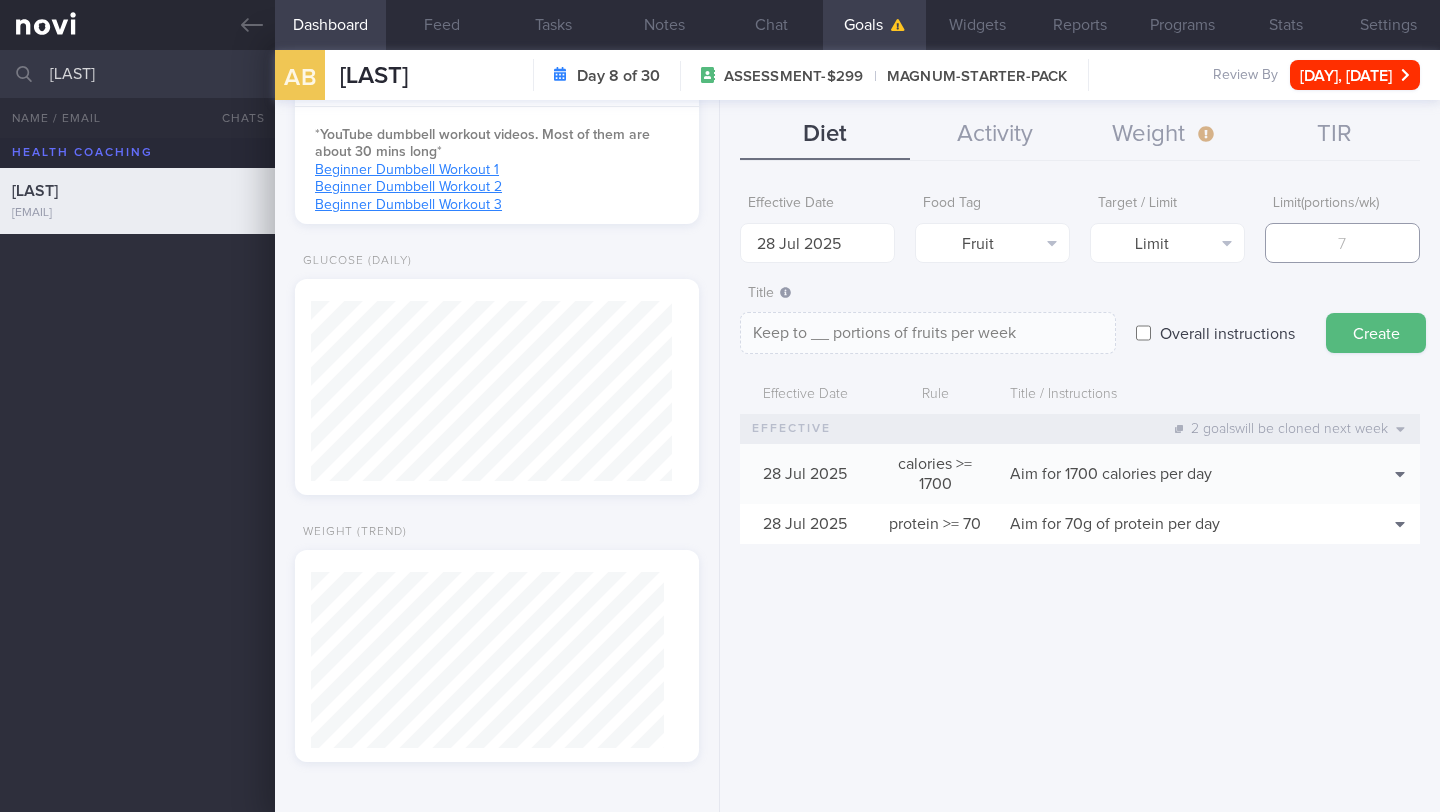 type on "1" 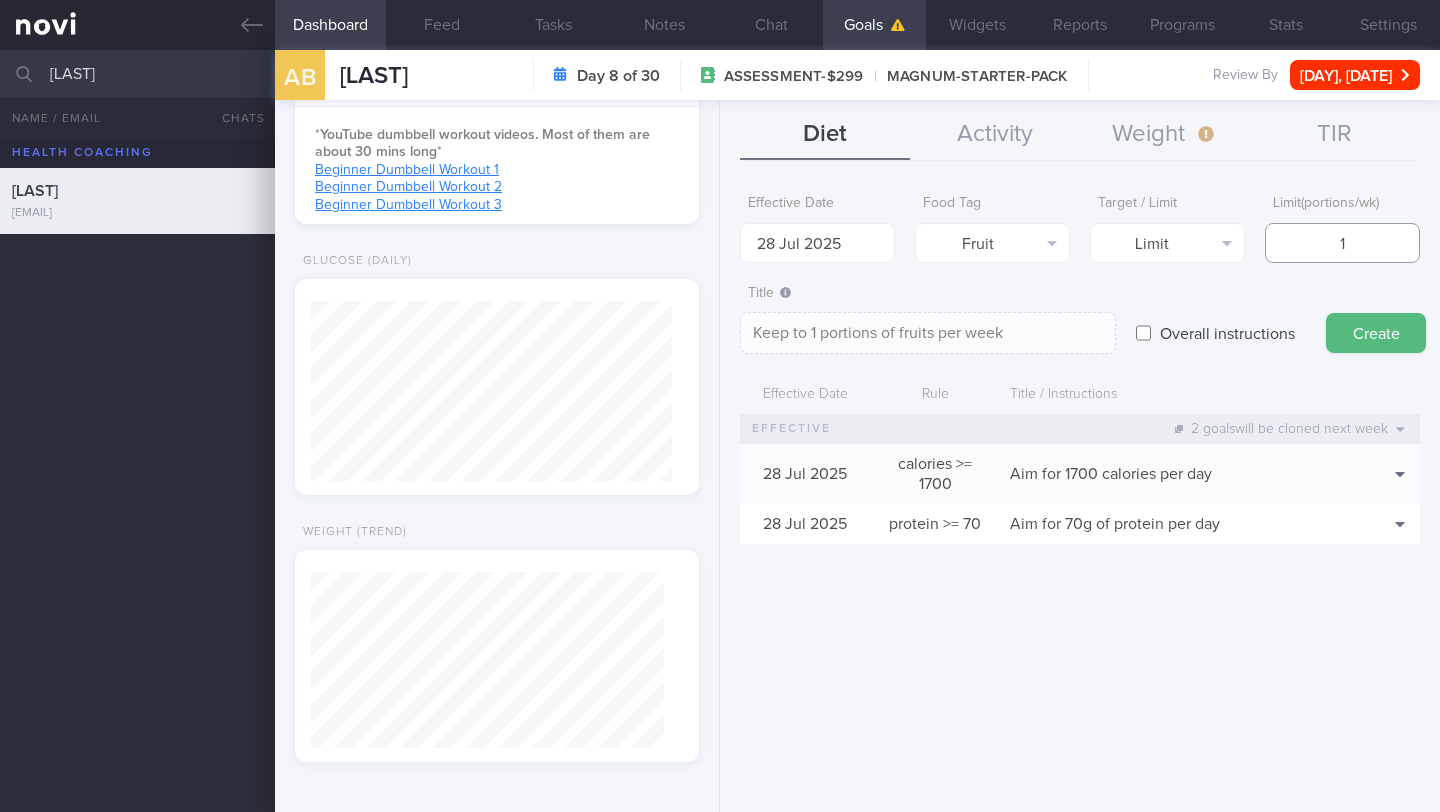 type on "14" 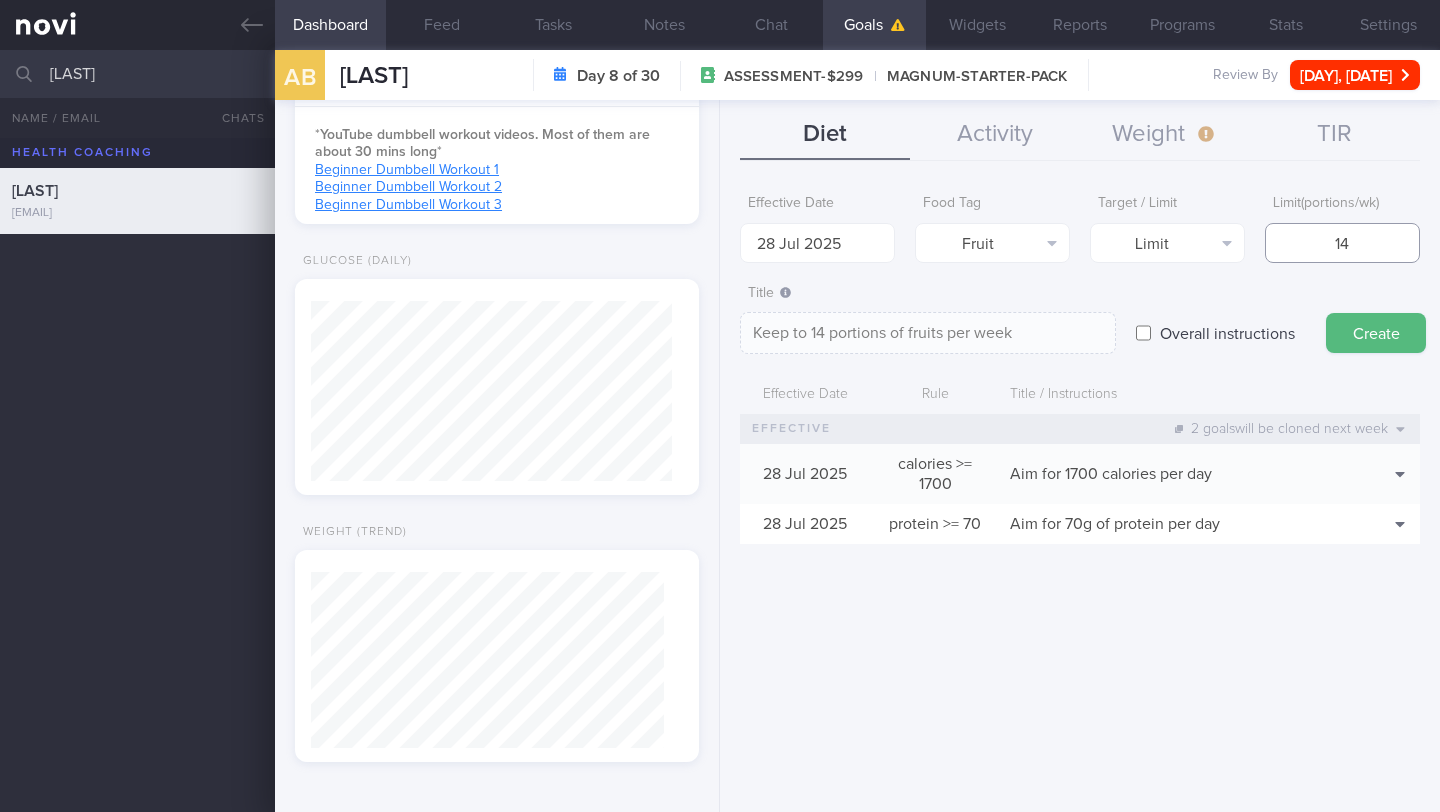 type on "14" 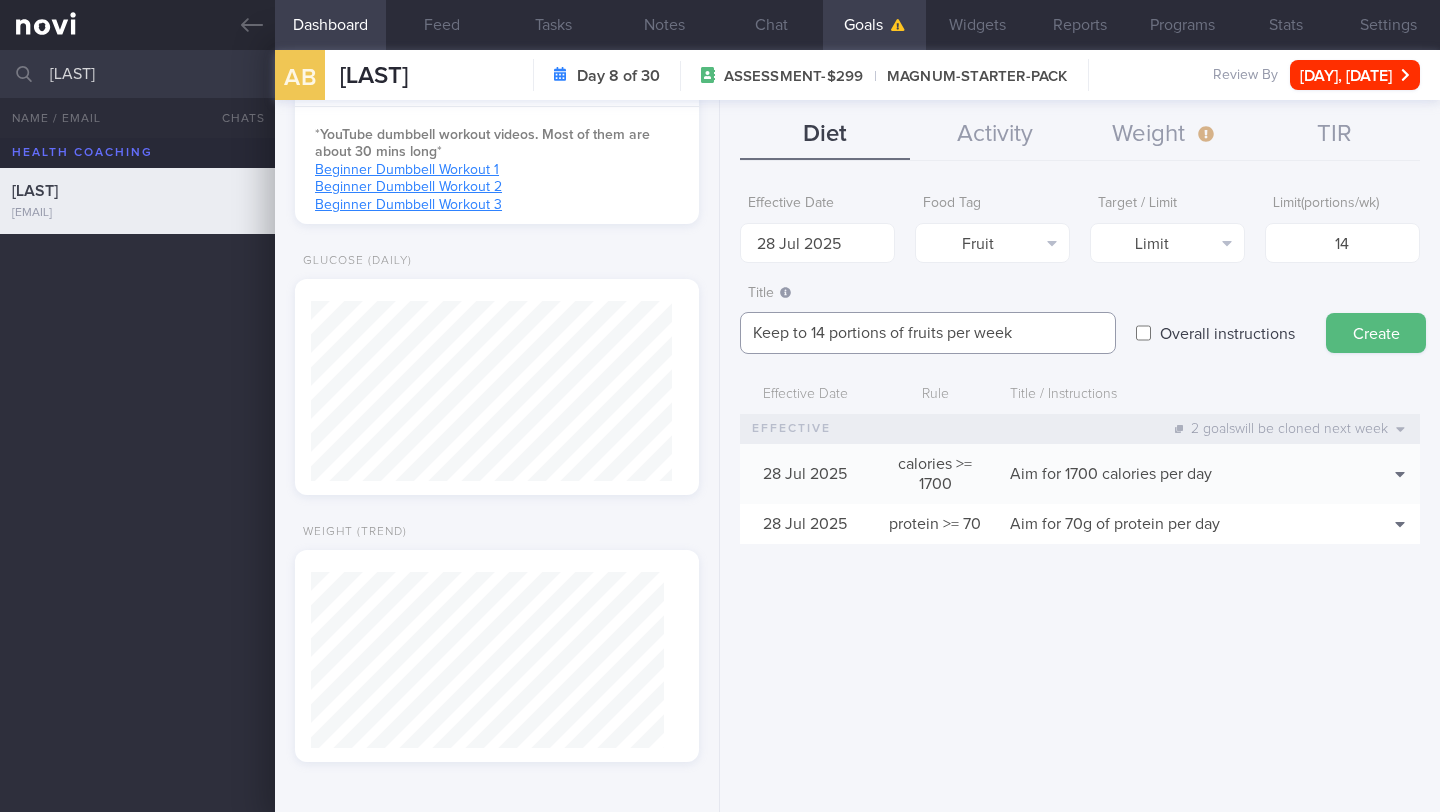 drag, startPoint x: 815, startPoint y: 334, endPoint x: 825, endPoint y: 333, distance: 10.049875 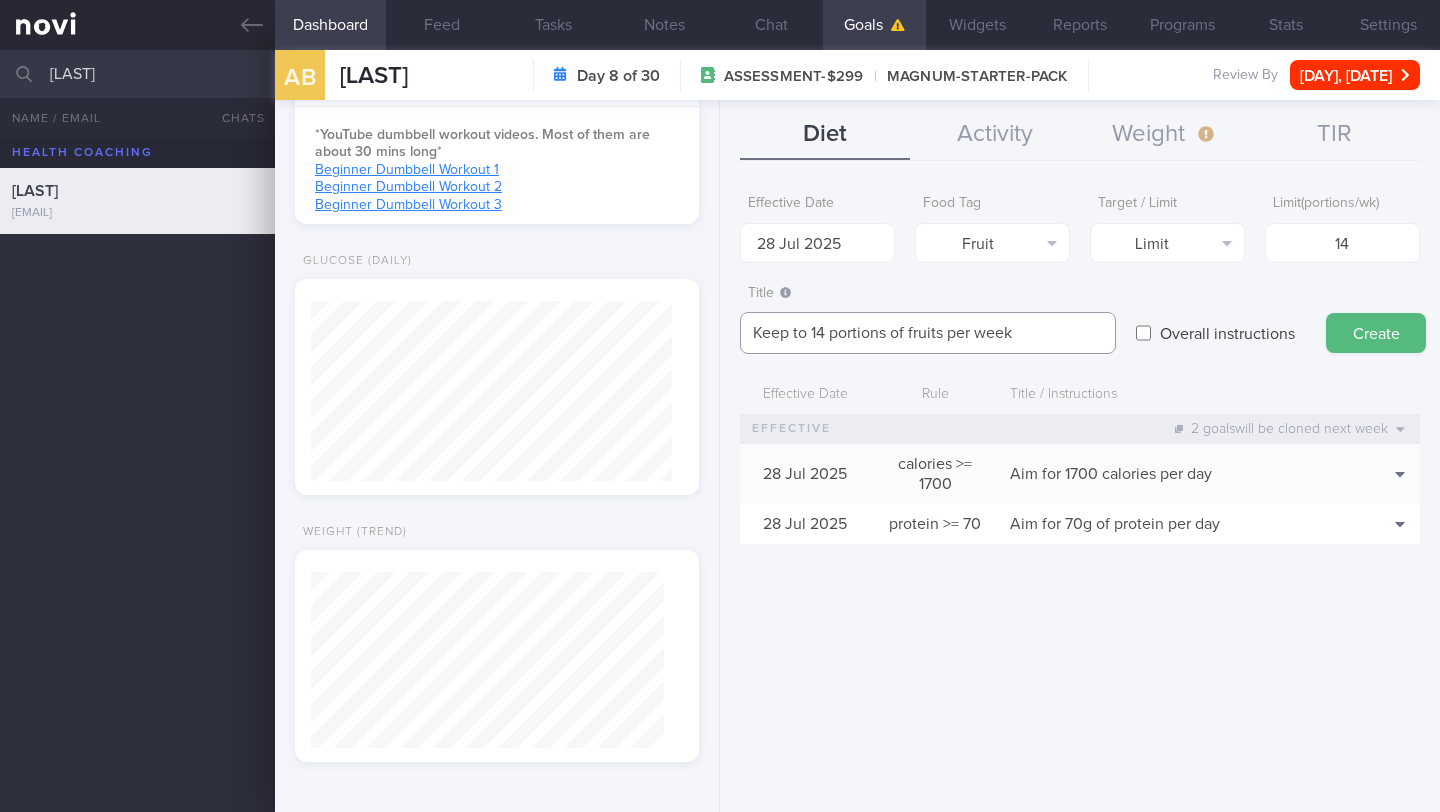 click on "Keep to 14 portions of fruits per week" at bounding box center (928, 333) 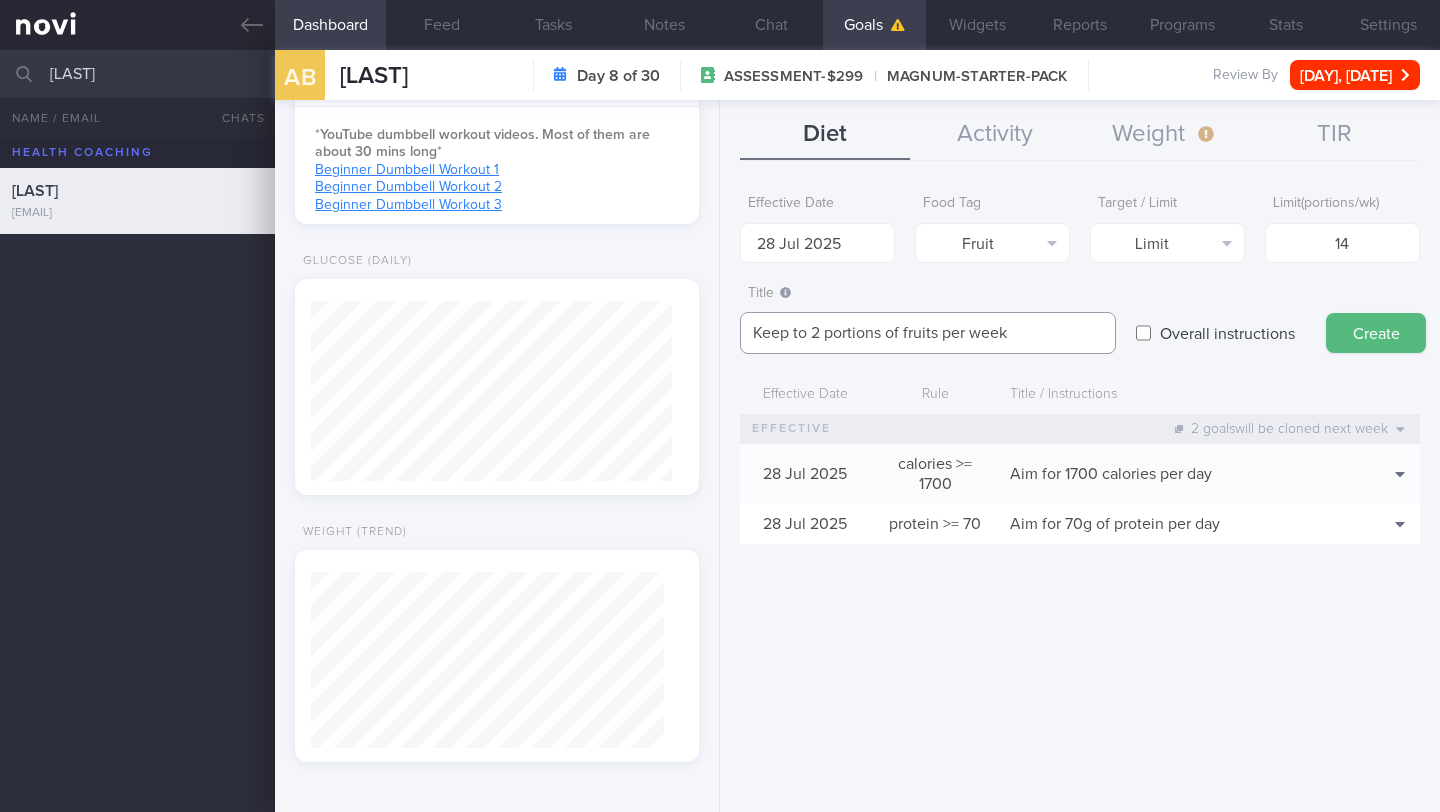 drag, startPoint x: 972, startPoint y: 331, endPoint x: 1060, endPoint y: 334, distance: 88.051125 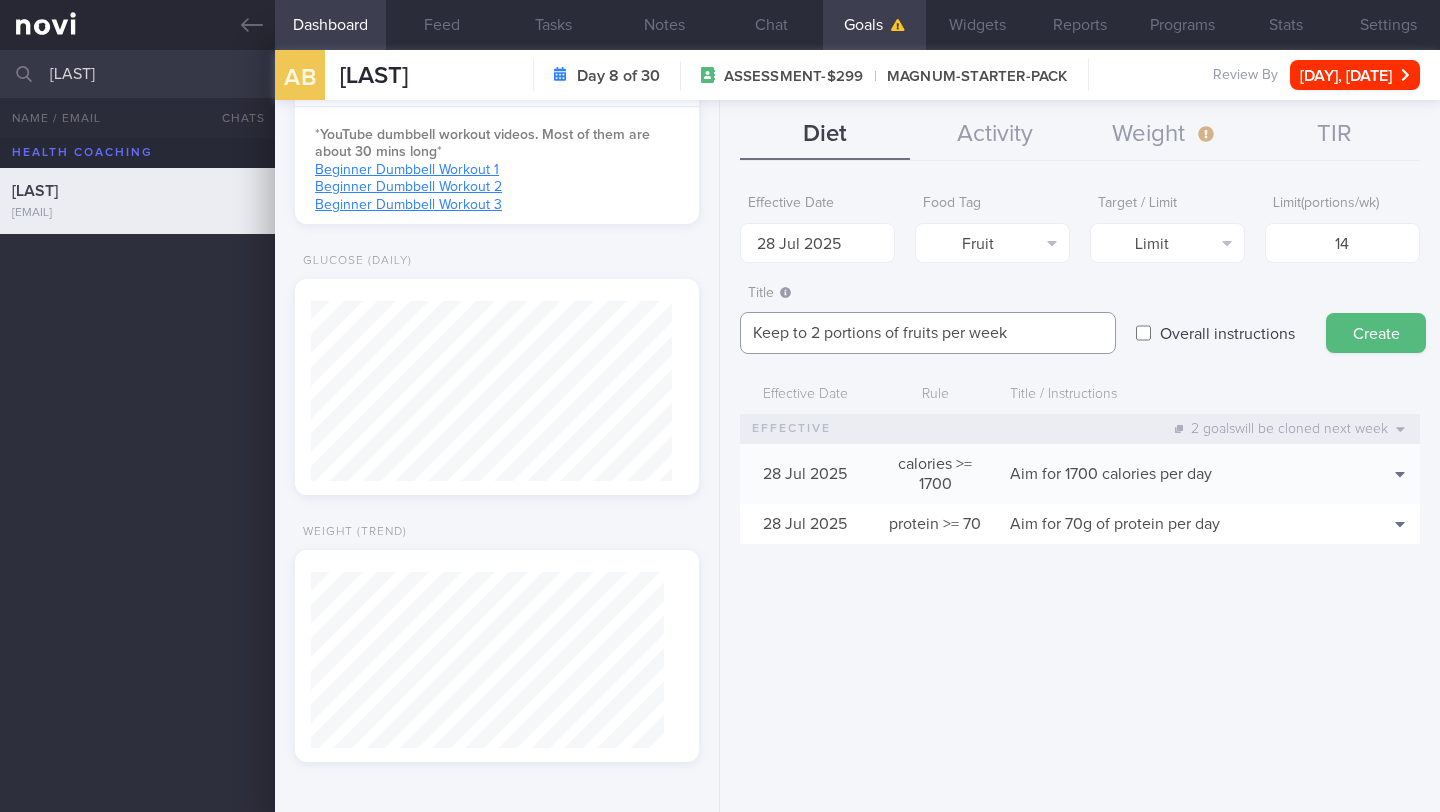 click on "Keep to 2 portions of fruits per week" at bounding box center [928, 333] 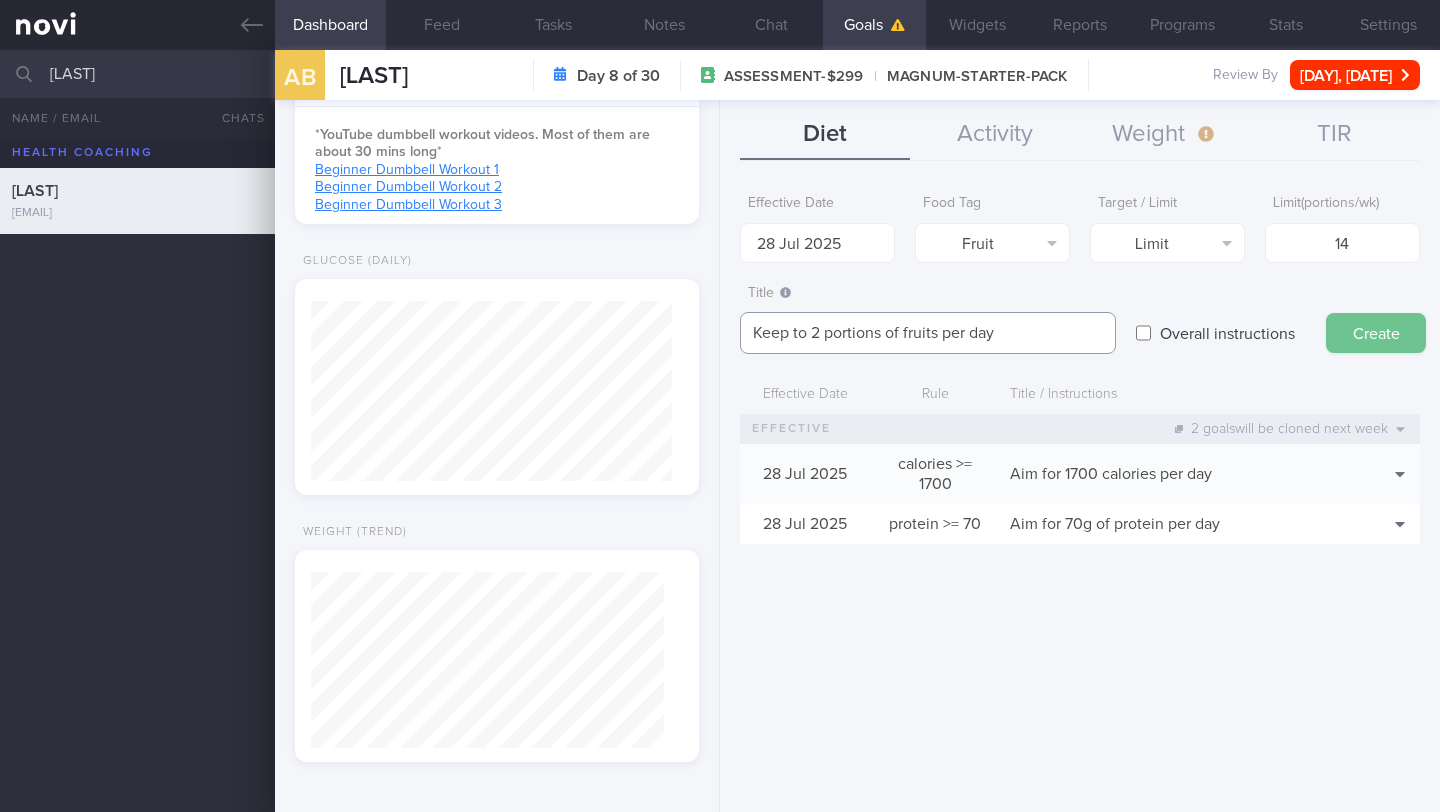 type on "Keep to 2 portions of fruits per day" 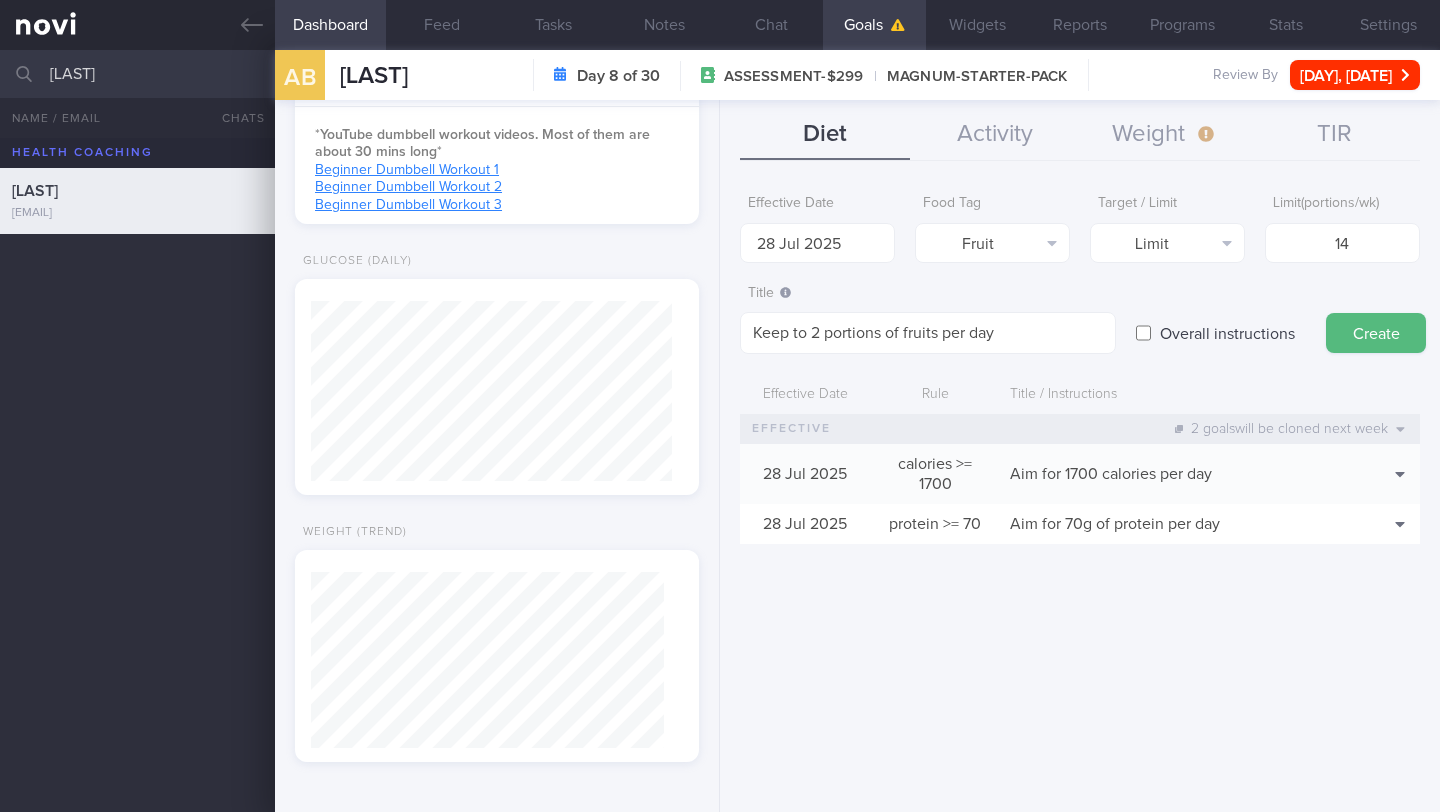 click on "Create" at bounding box center [1376, 333] 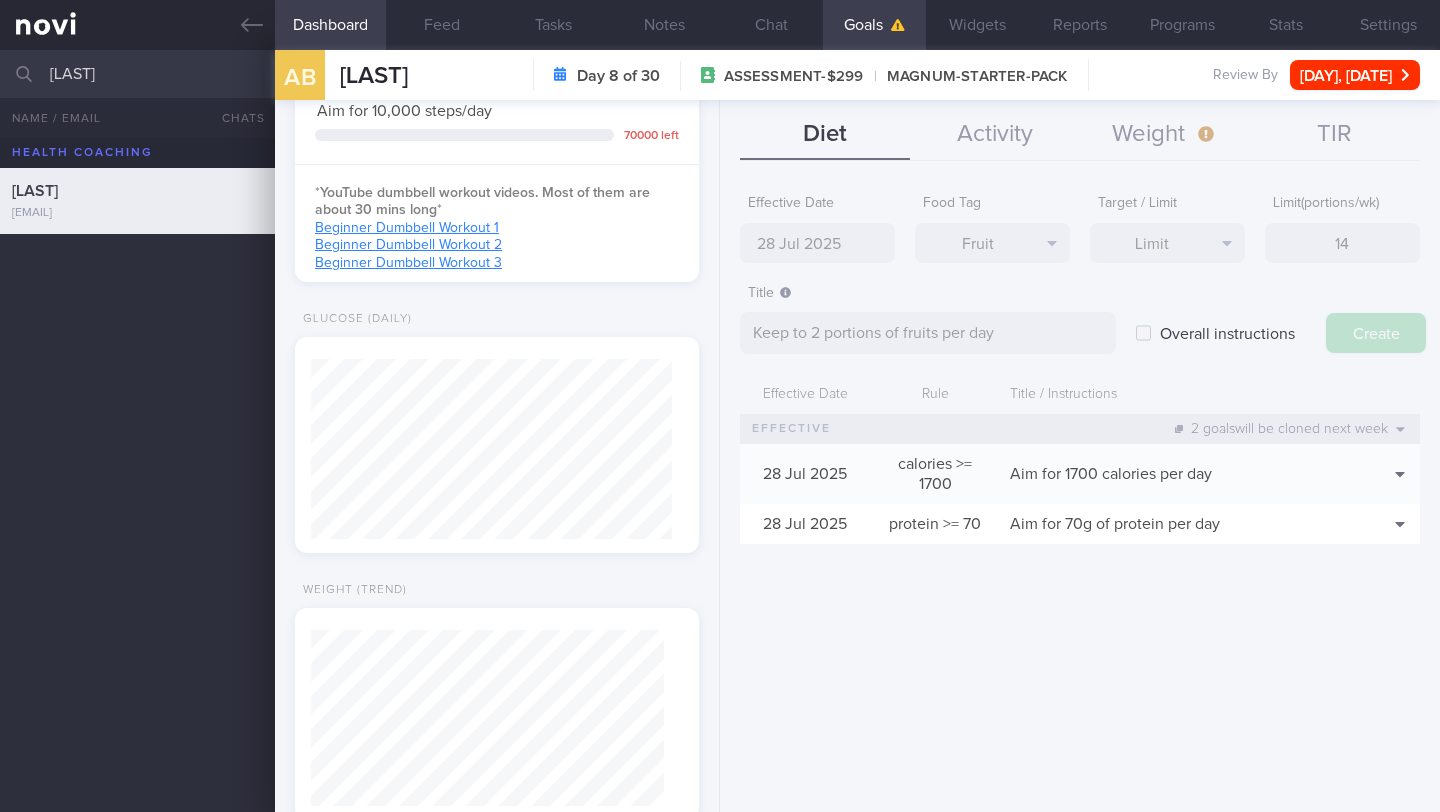 type on "[NUMBER] [MONTH] [YEAR]" 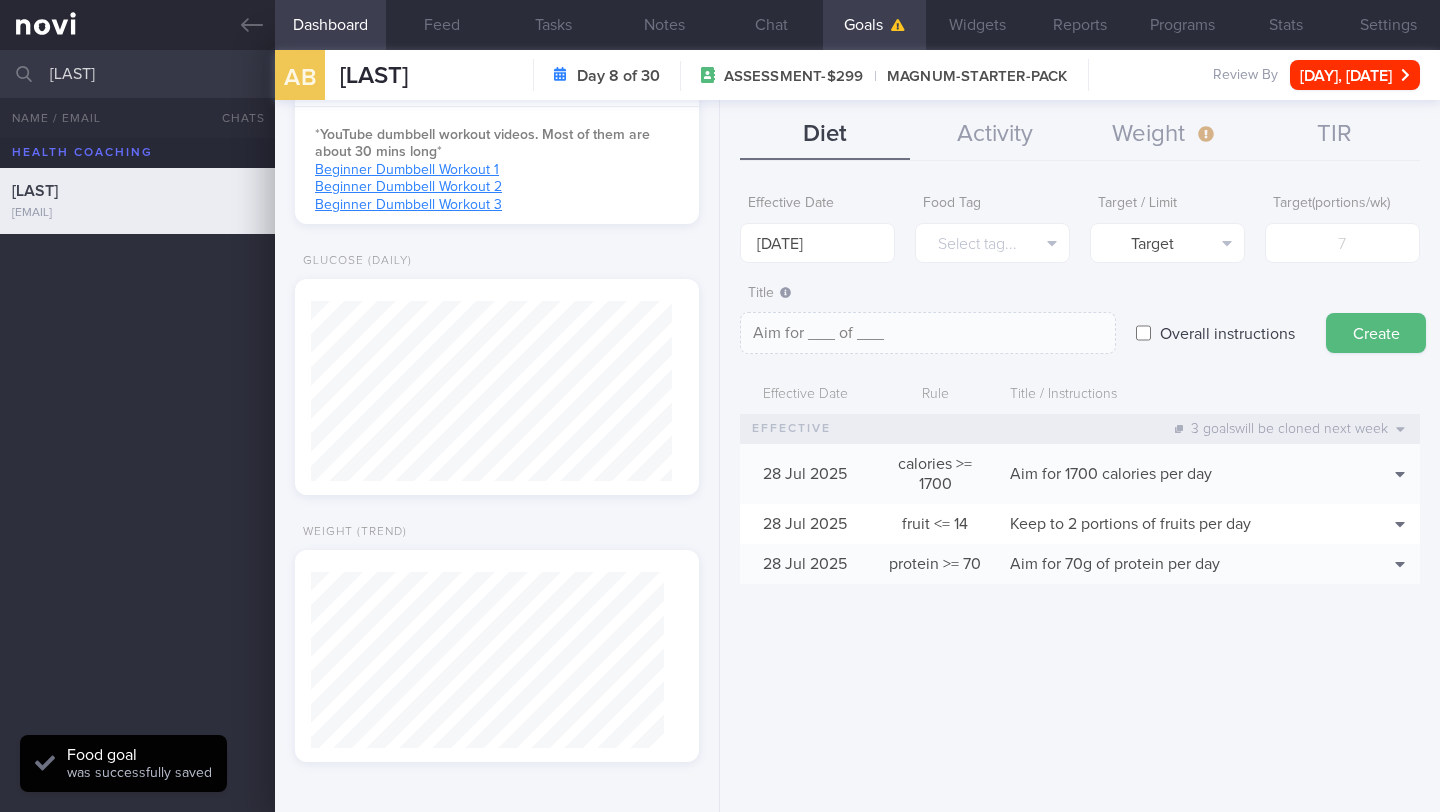 scroll, scrollTop: 187, scrollLeft: 0, axis: vertical 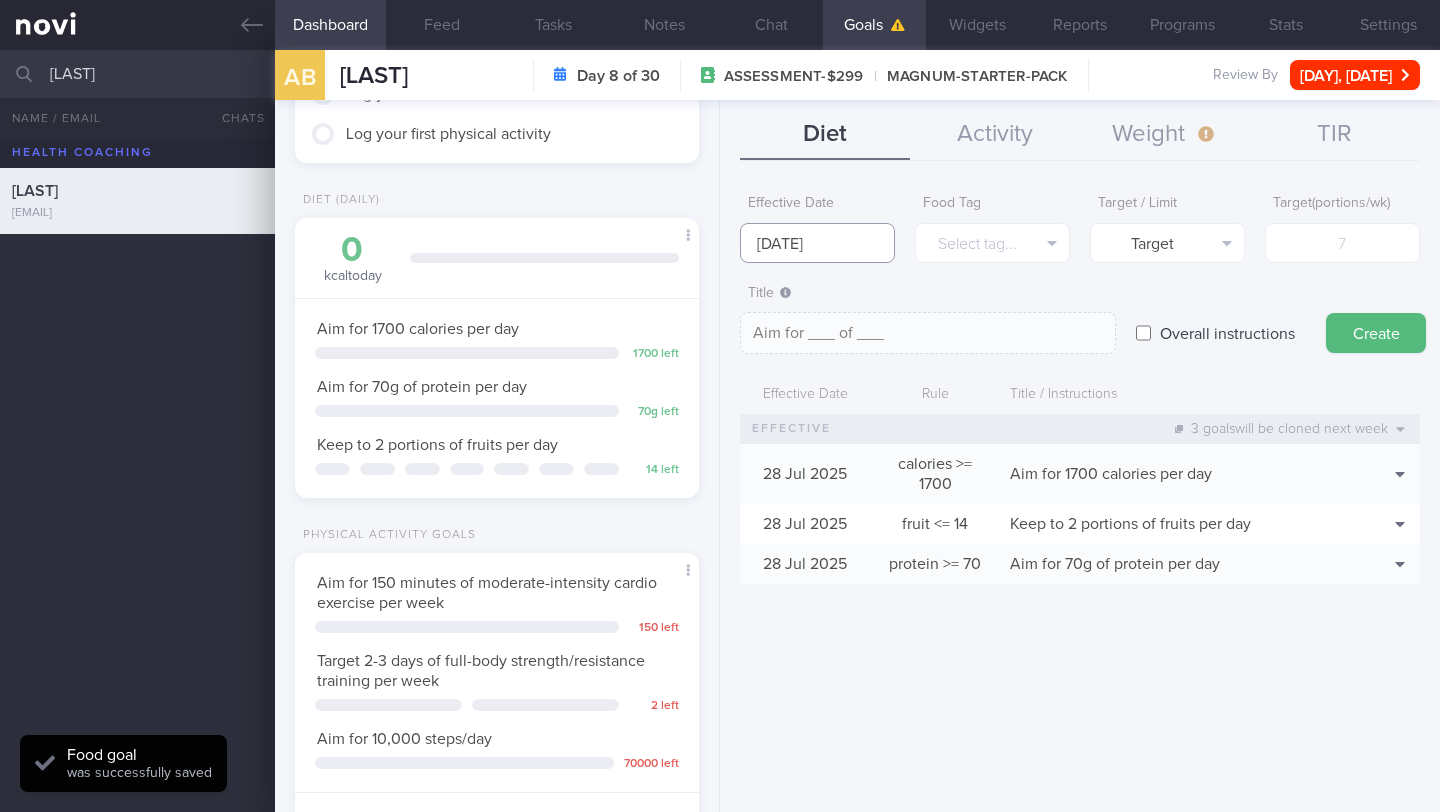 click on "[NUMBER] [MONTH] [YEAR]" at bounding box center [817, 243] 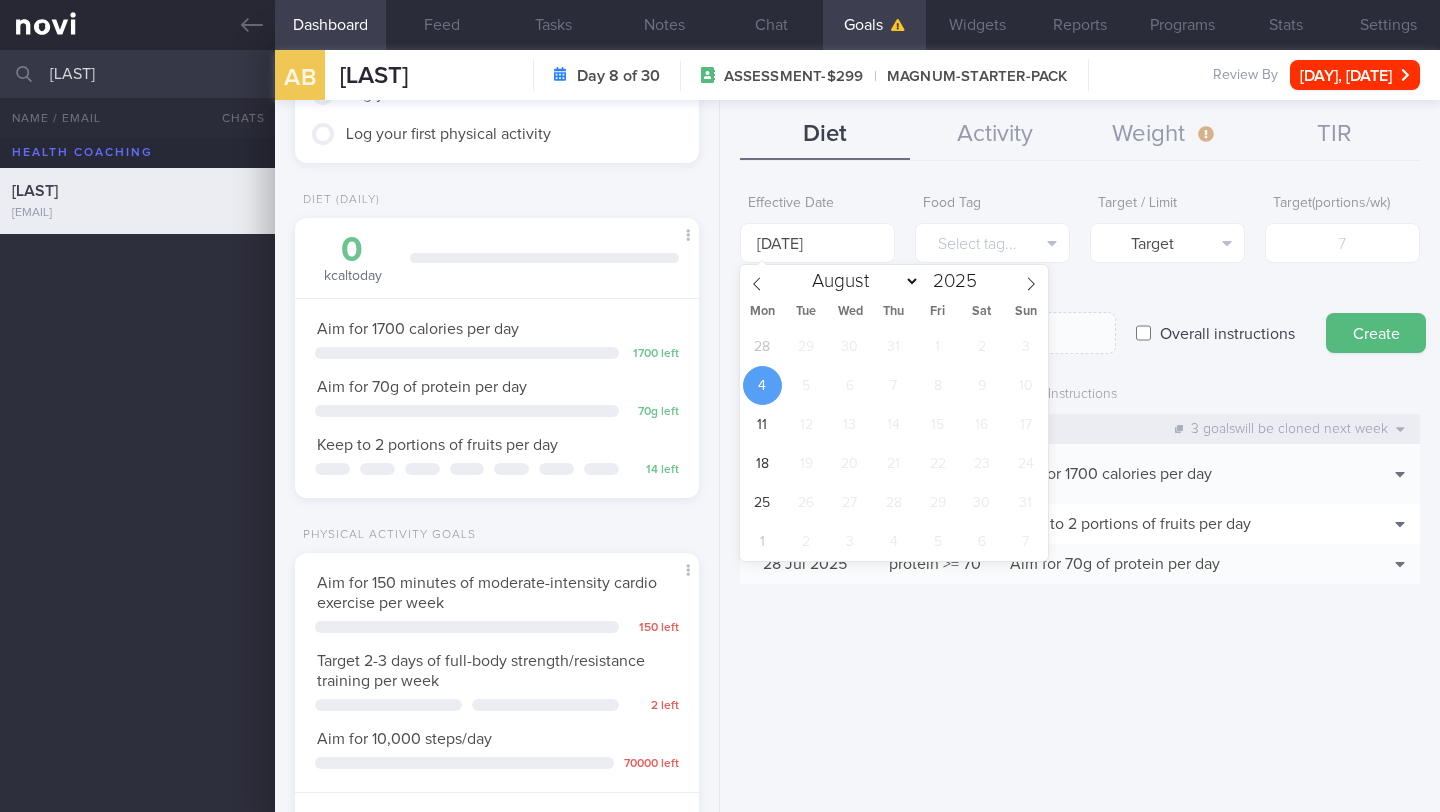 click on "4" at bounding box center [762, 385] 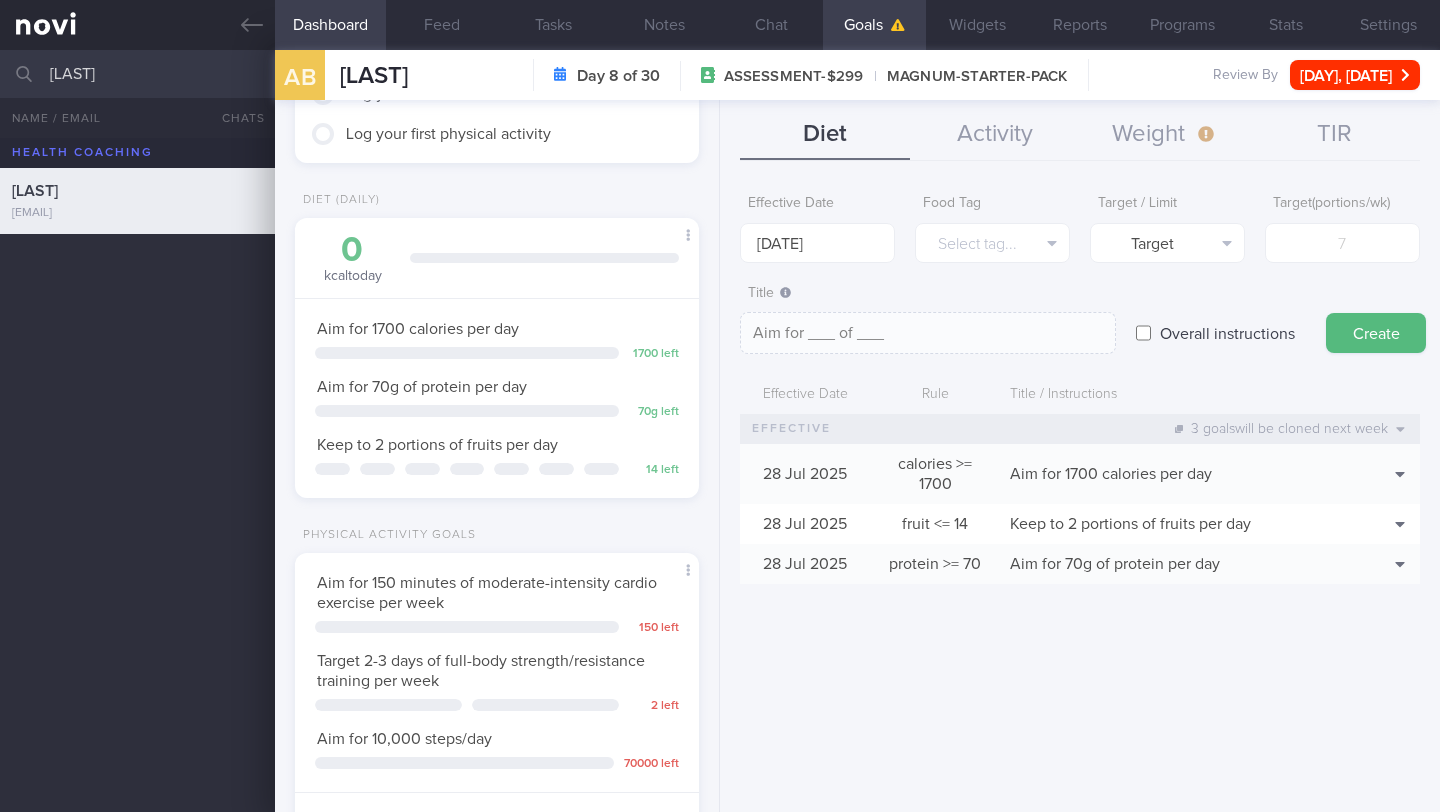 click on "Effective Date" at bounding box center (817, 204) 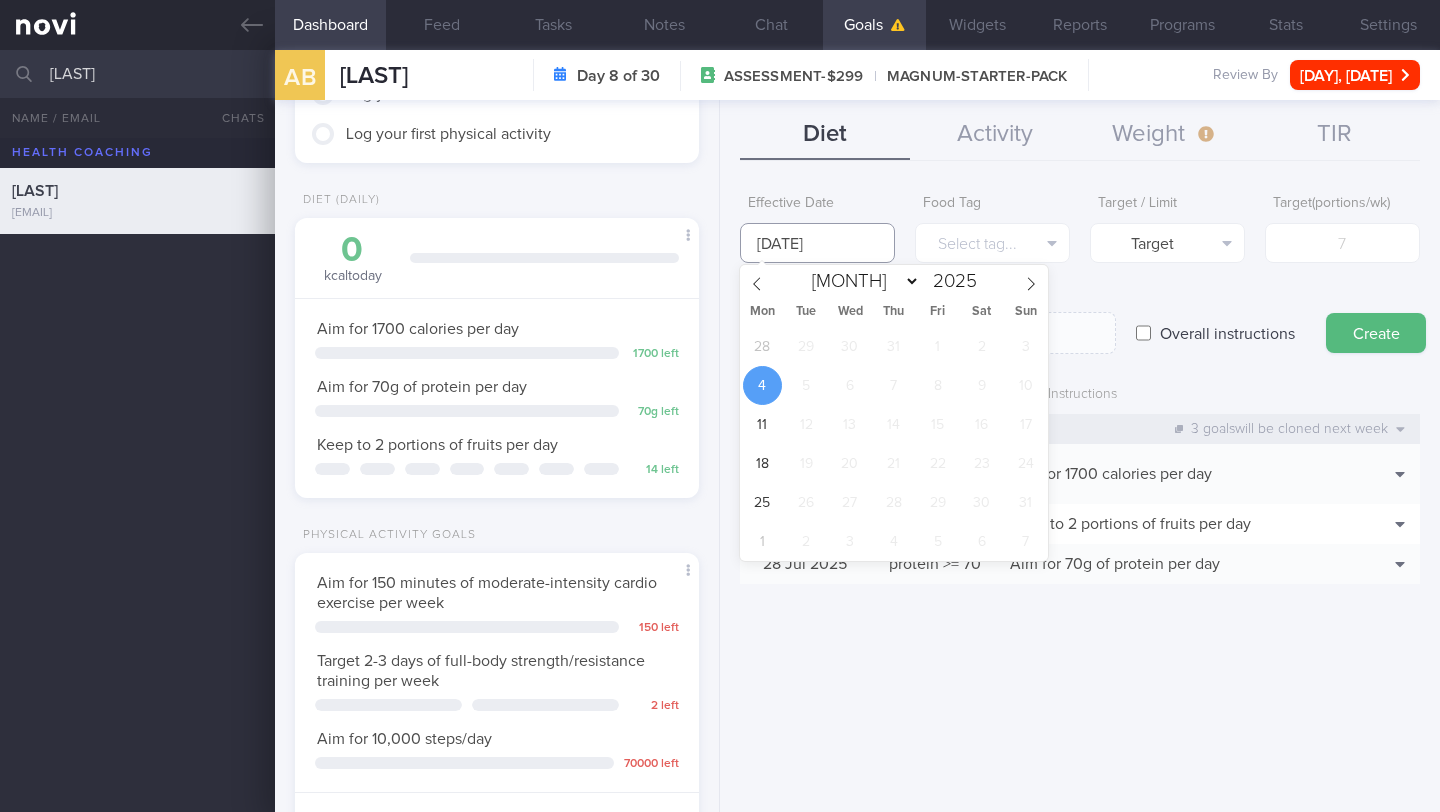 click on "[NUMBER] [MONTH] [YEAR]" at bounding box center [817, 243] 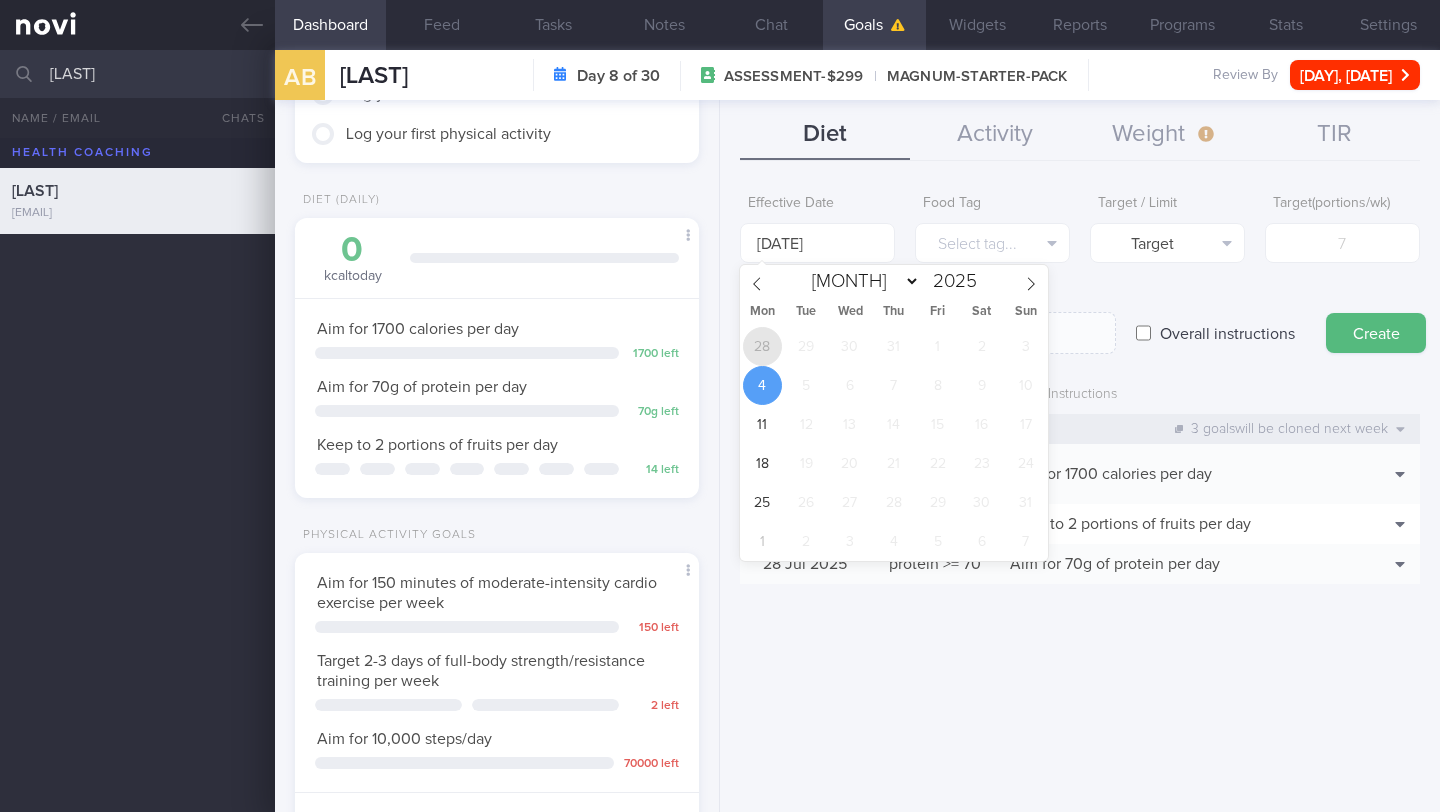 click on "28" at bounding box center (762, 346) 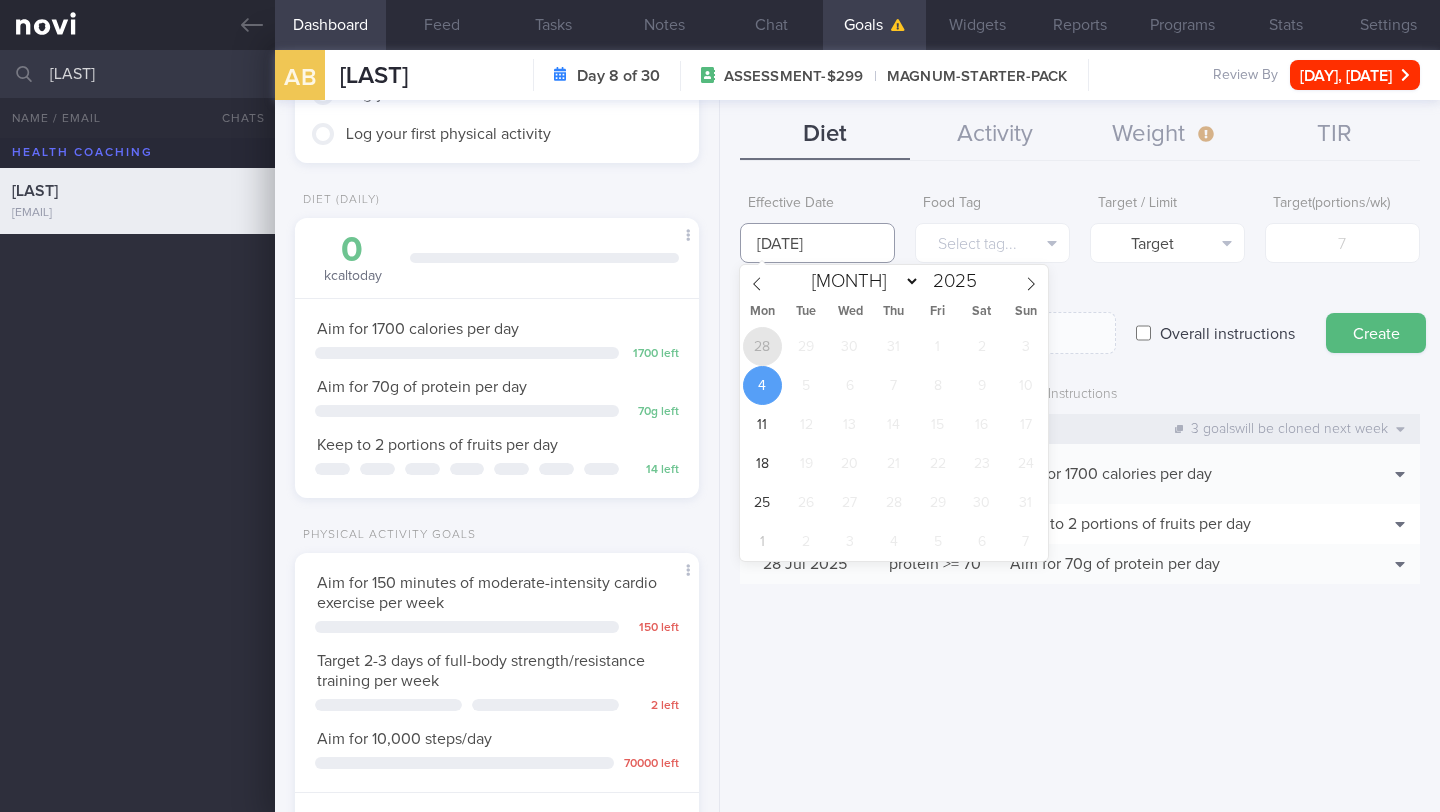 type on "[DAY] [MONTH] [YEAR]" 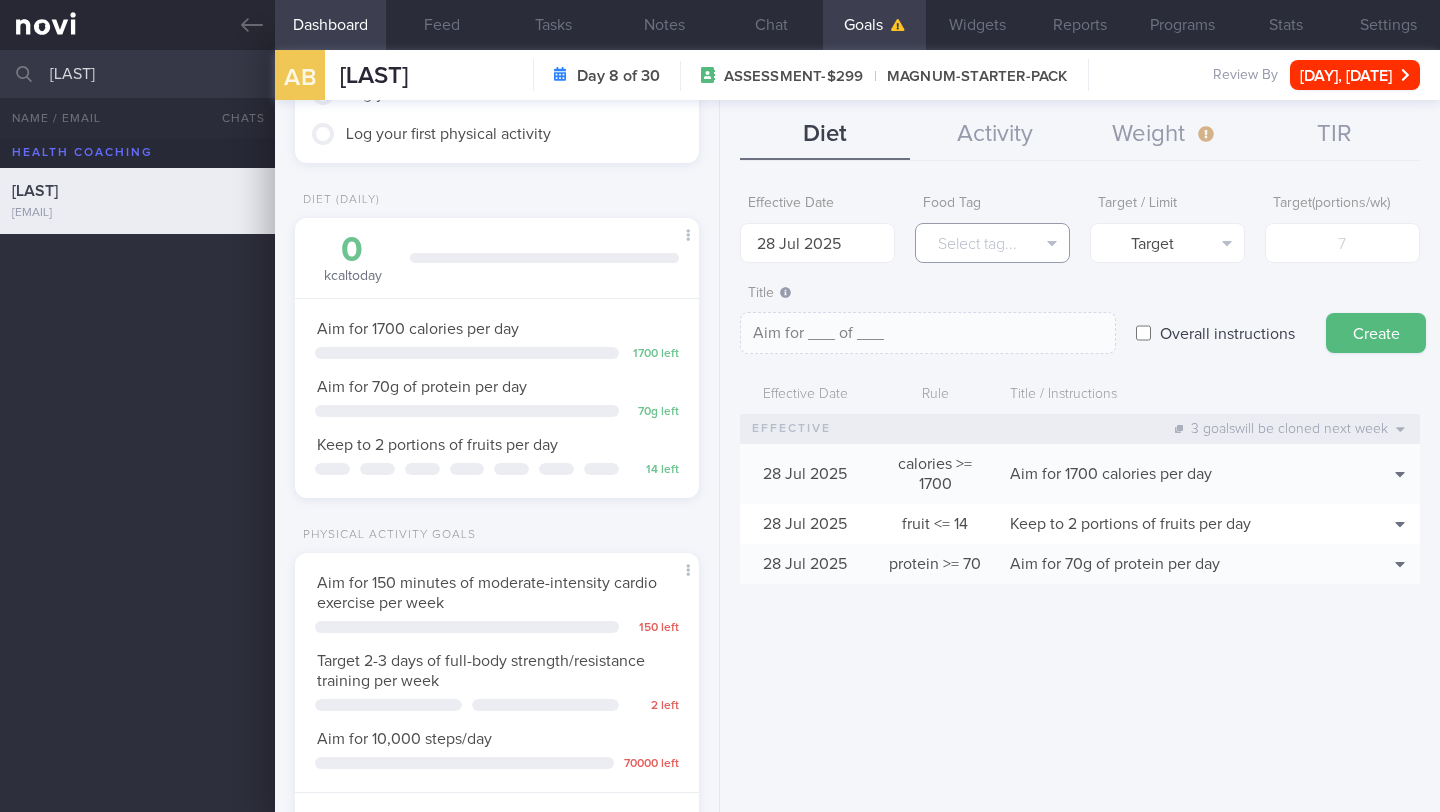click on "Select tag..." at bounding box center [992, 243] 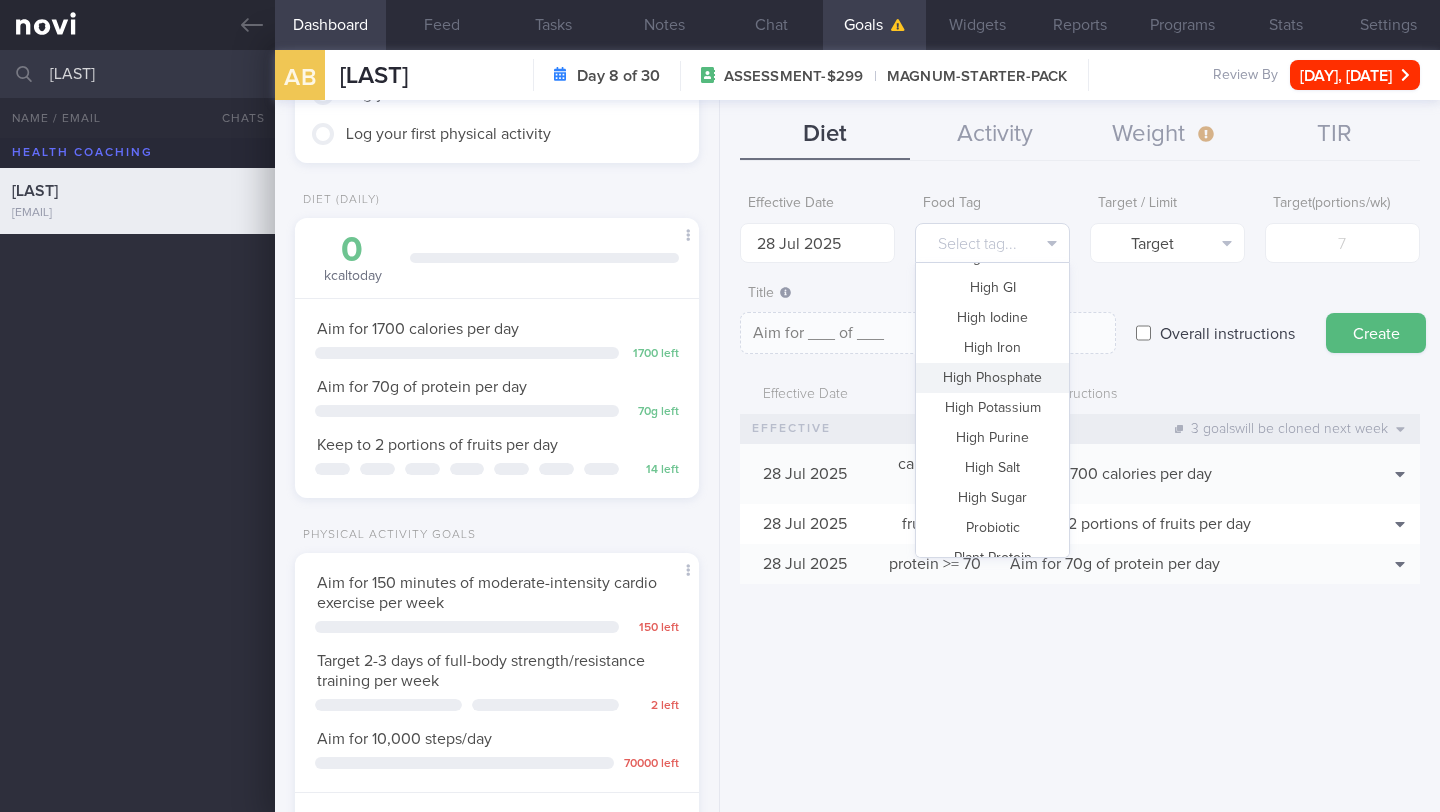scroll, scrollTop: 595, scrollLeft: 0, axis: vertical 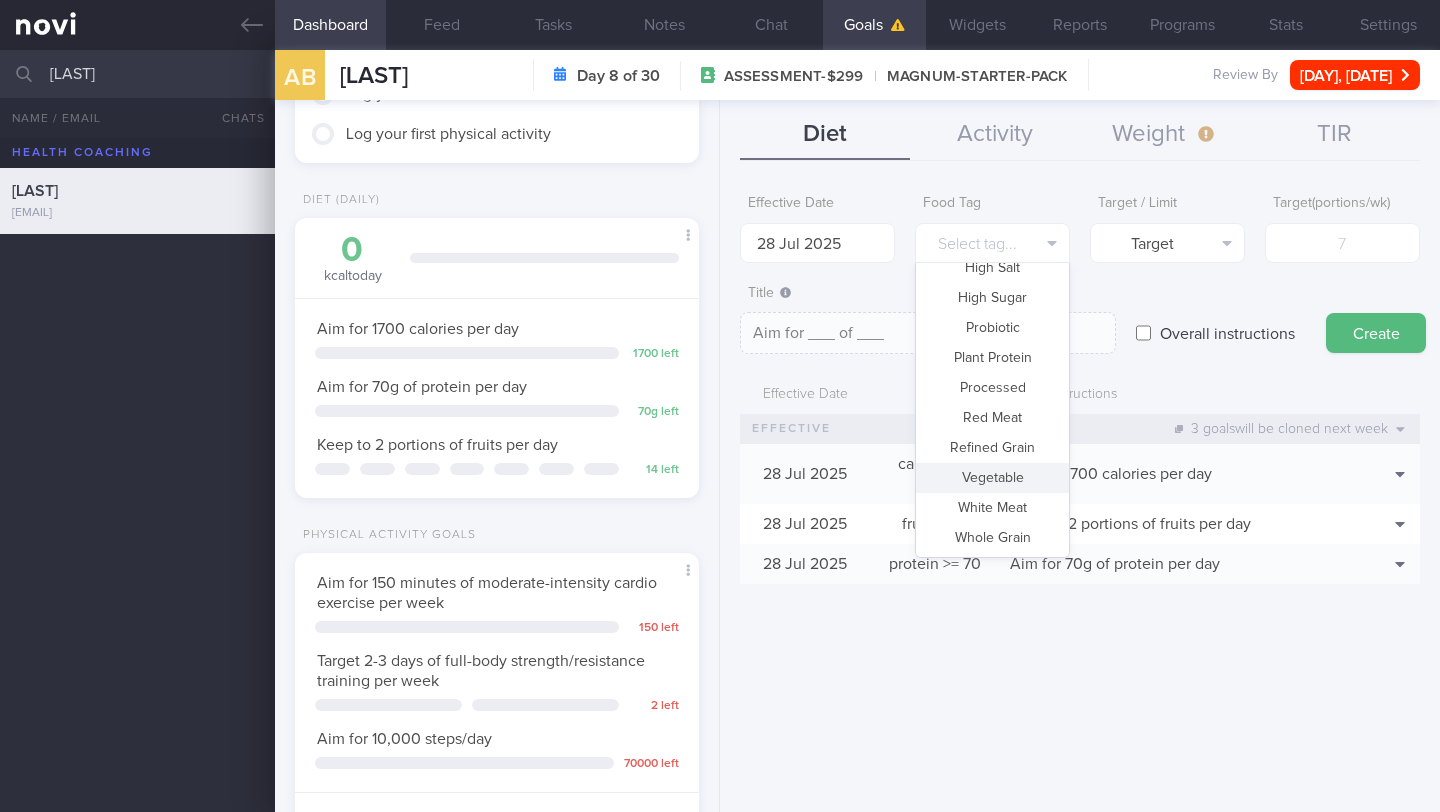 click on "Vegetable" at bounding box center [992, 478] 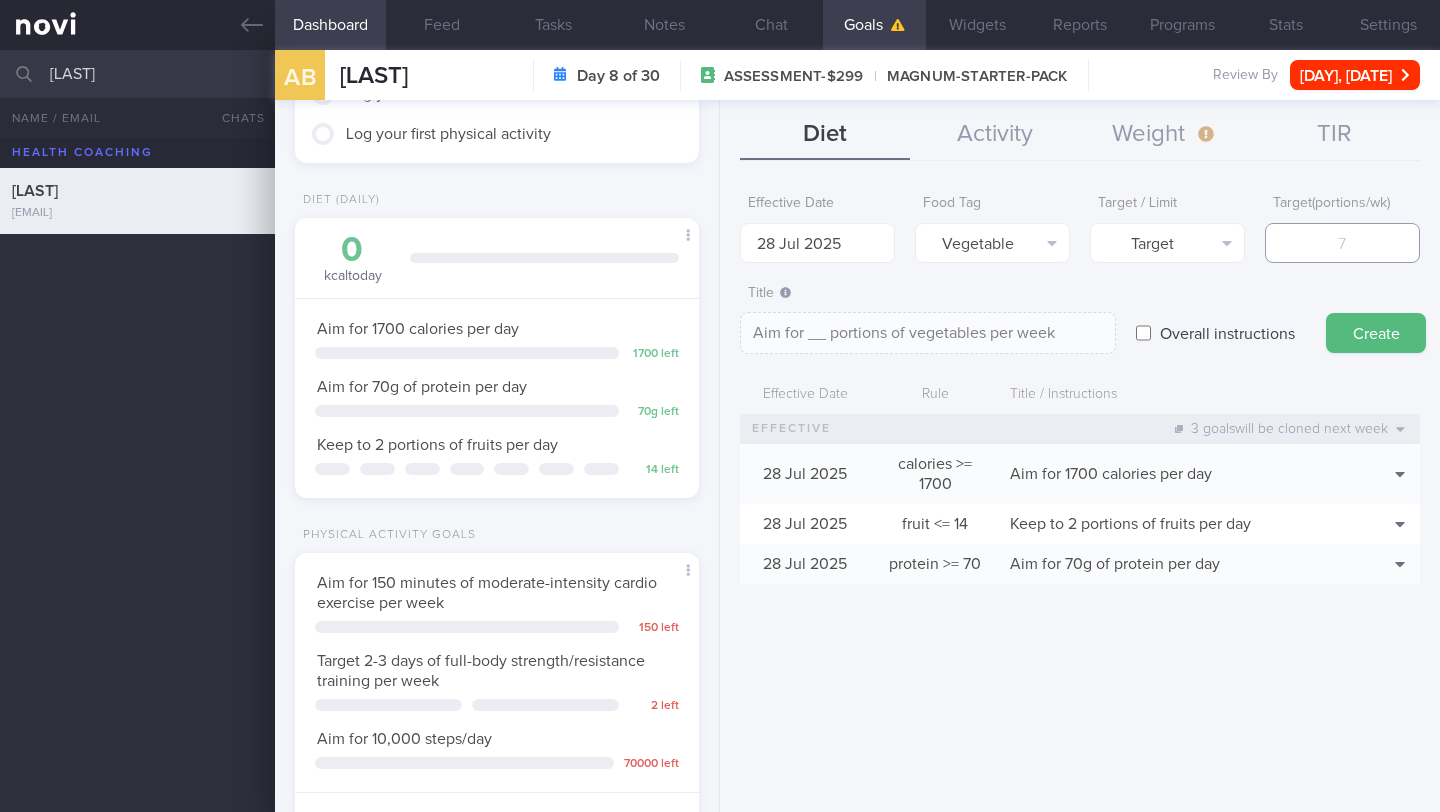 click at bounding box center [1342, 243] 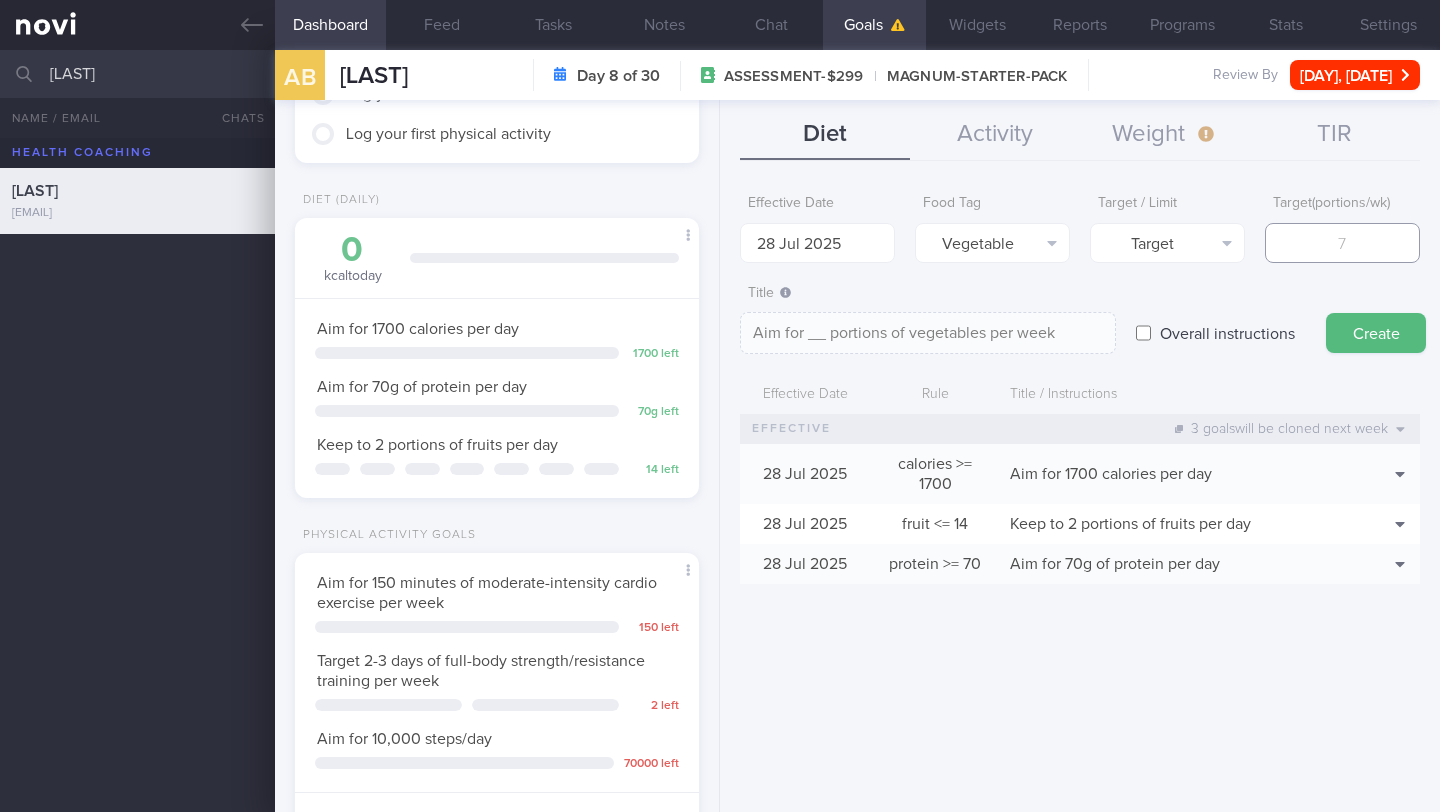 type on "2" 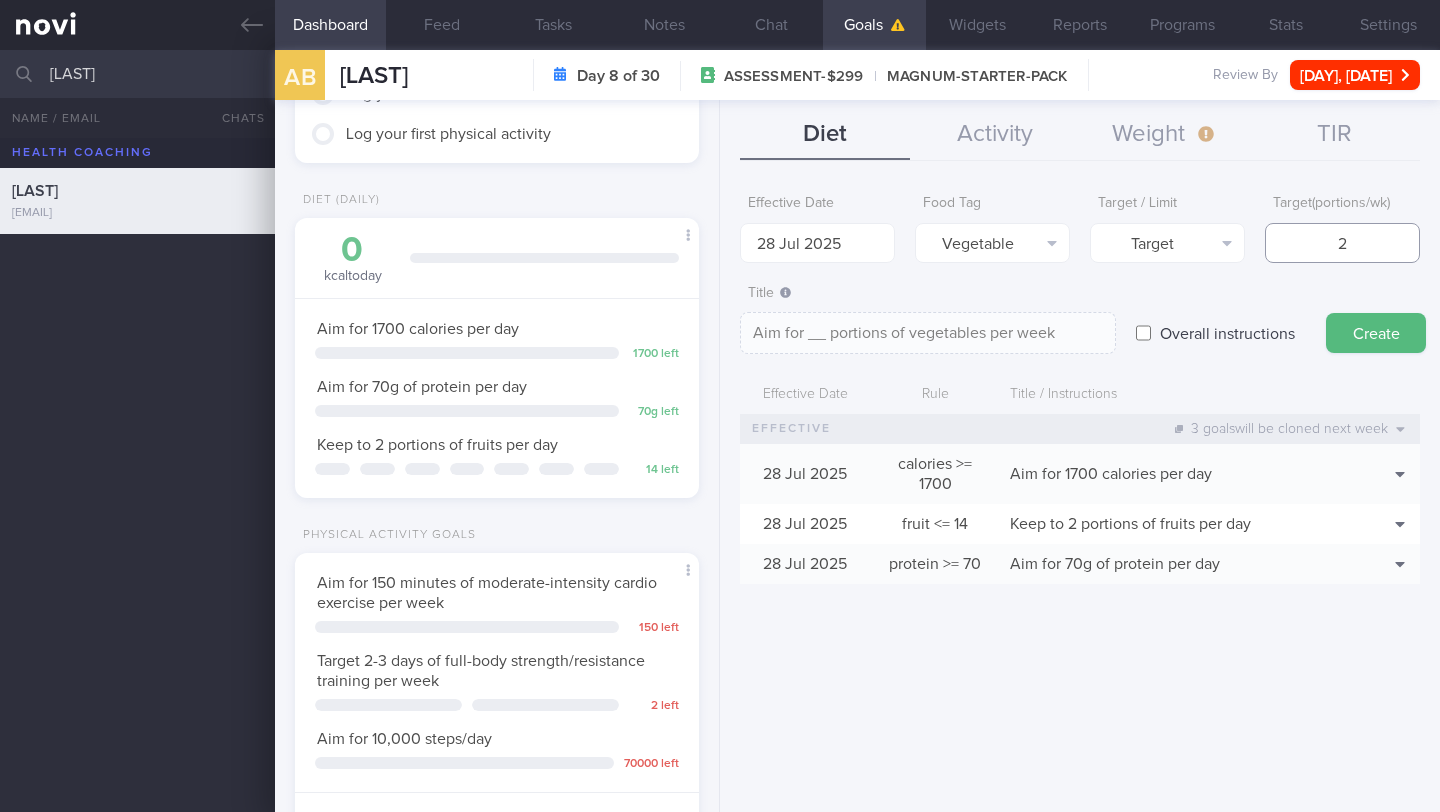 type on "Aim for 2 portions of vegetables per week" 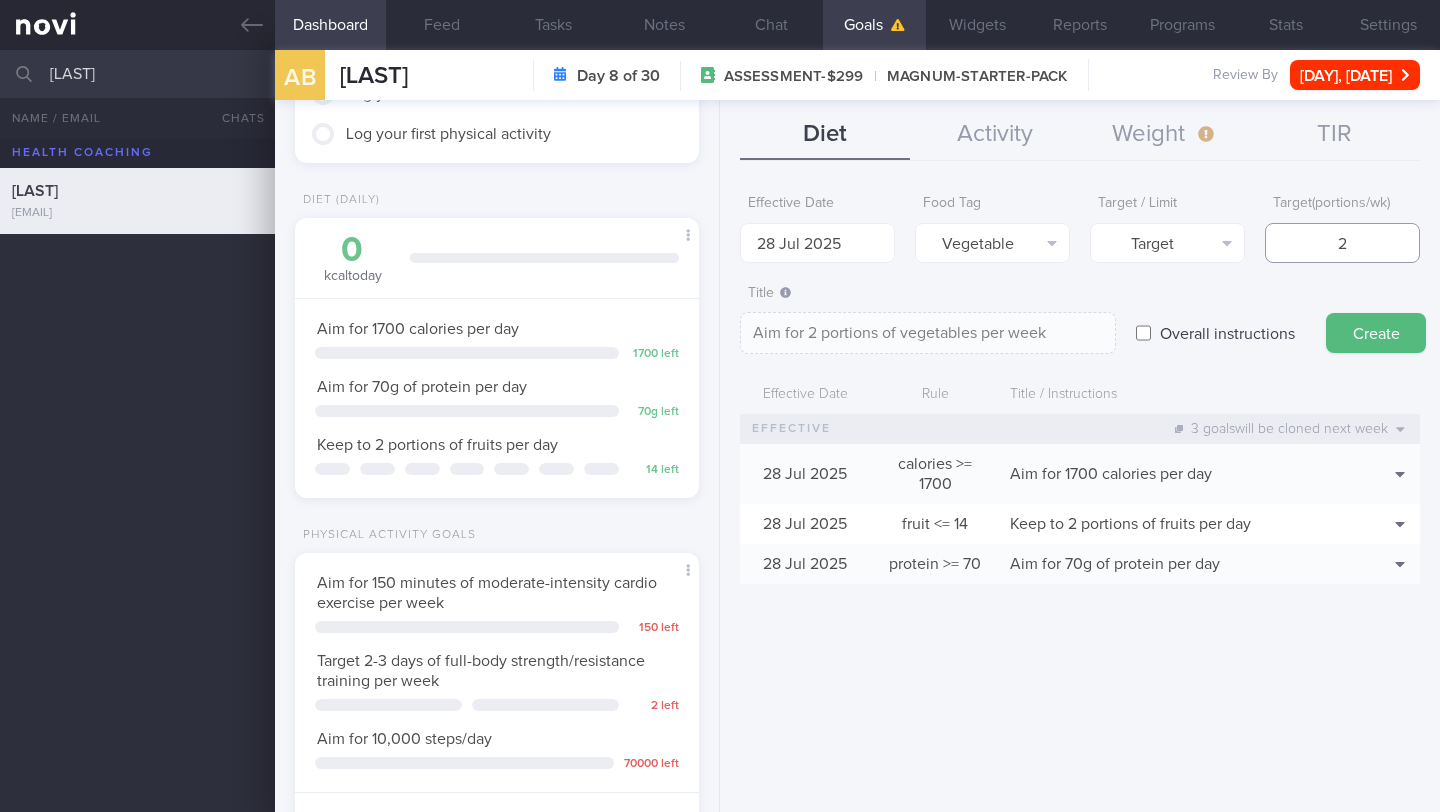 type on "2" 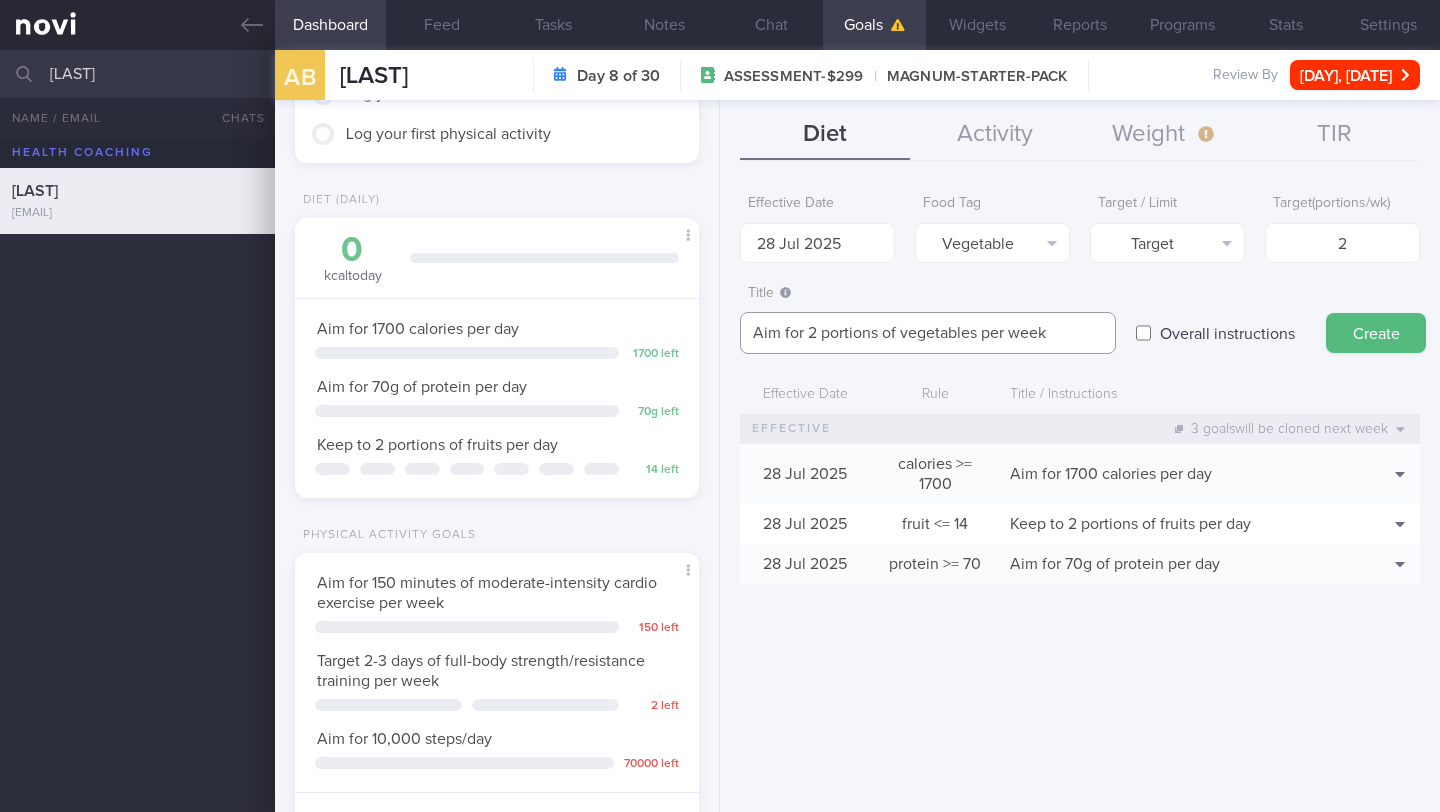 drag, startPoint x: 781, startPoint y: 336, endPoint x: 760, endPoint y: 336, distance: 21 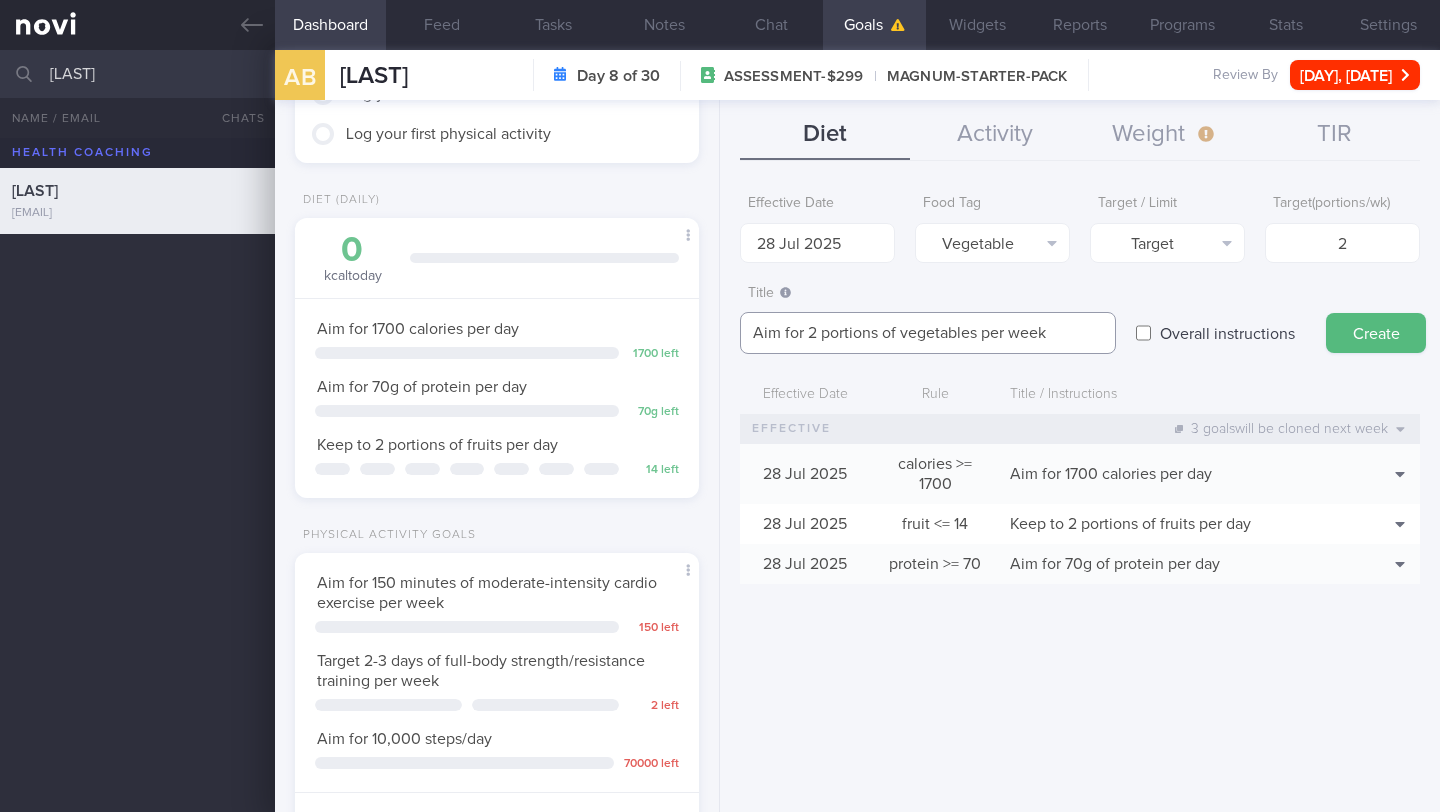 click on "Aim for 2 portions of vegetables per week" at bounding box center [928, 333] 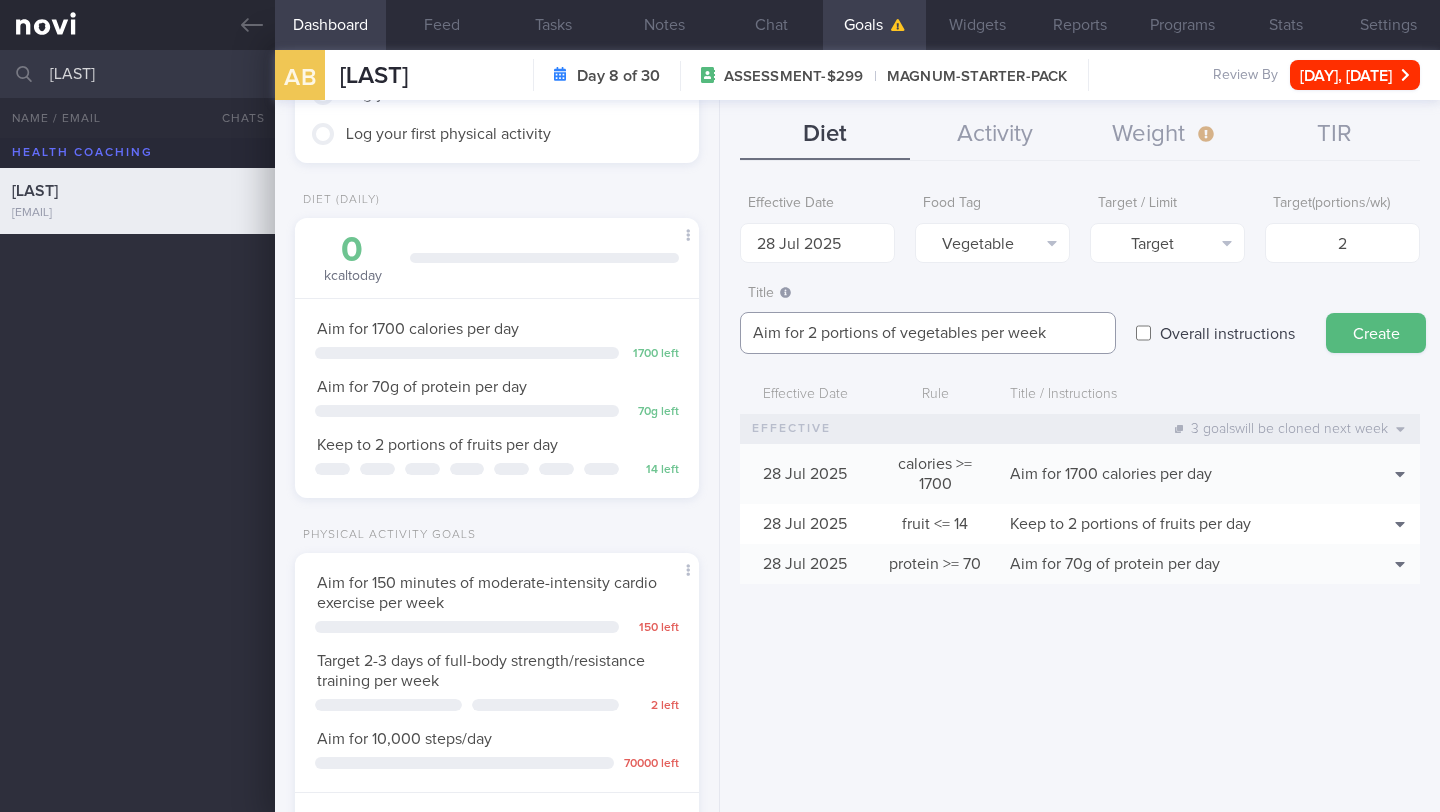 drag, startPoint x: 859, startPoint y: 313, endPoint x: 814, endPoint y: 331, distance: 48.466484 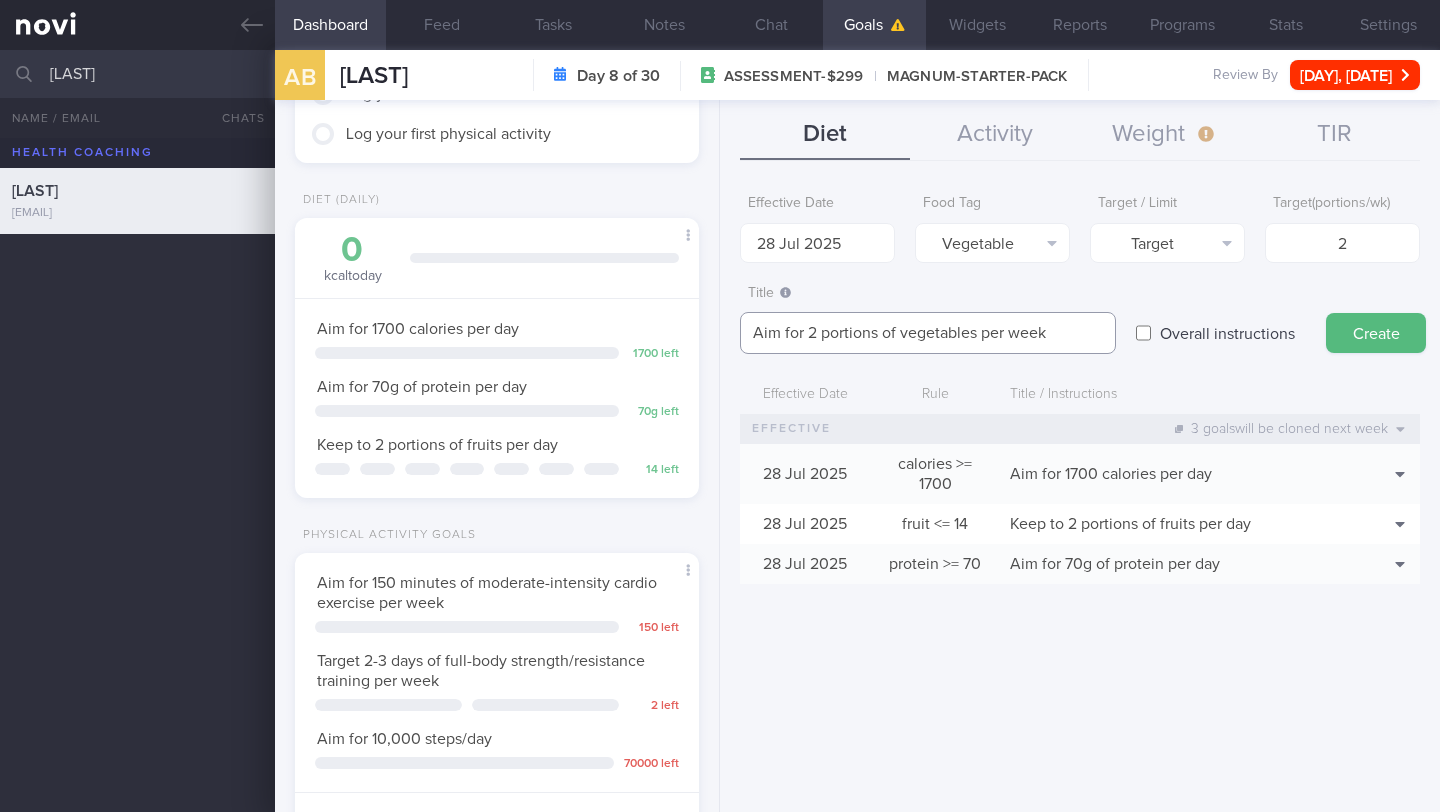 click on "Aim for 2 portions of vegetables per week" at bounding box center [928, 333] 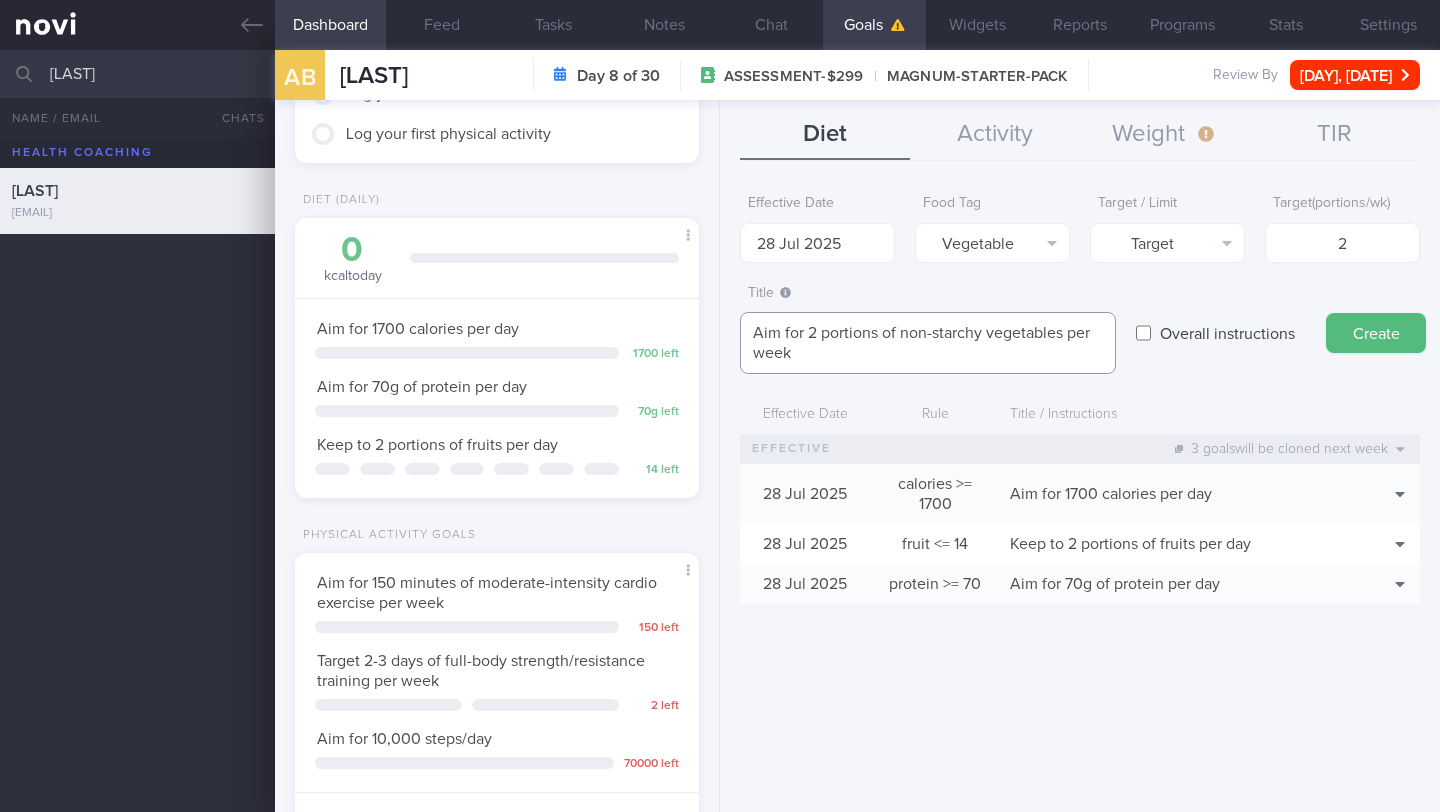 drag, startPoint x: 748, startPoint y: 357, endPoint x: 729, endPoint y: 357, distance: 19 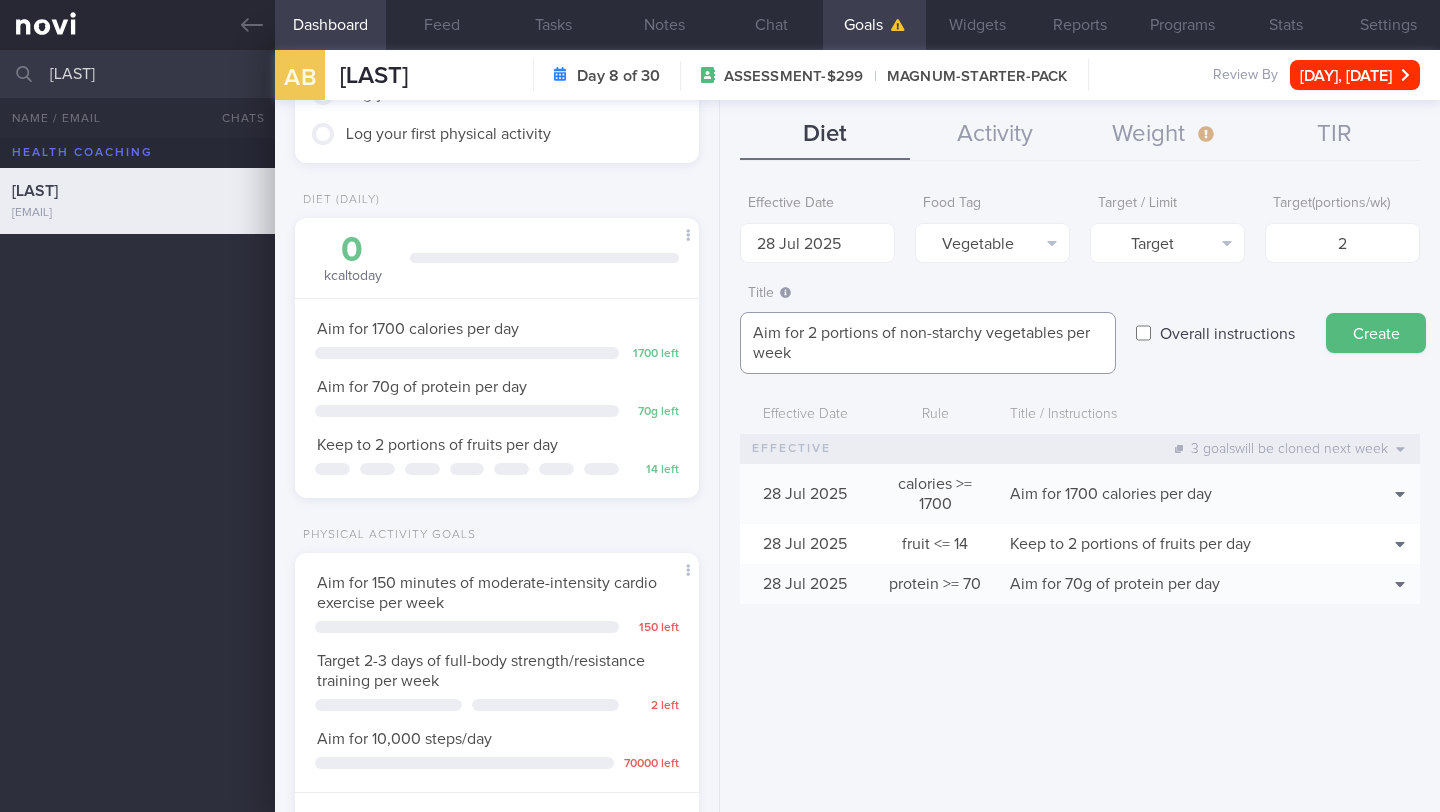 click on "Effective Date
28 Jul 2025
Food Tag
Vegetable
Select tag...
Calories
Carbs
Protein
Fat
Alcohol
Fried
Fruit
Healthy Fats
High Calcium
High Cholesterol
High Fat
High Fibre
High GI
High Iodine
High Iron
High Phosphate
High Potassium
High Purine
High Salt" at bounding box center (1080, 491) 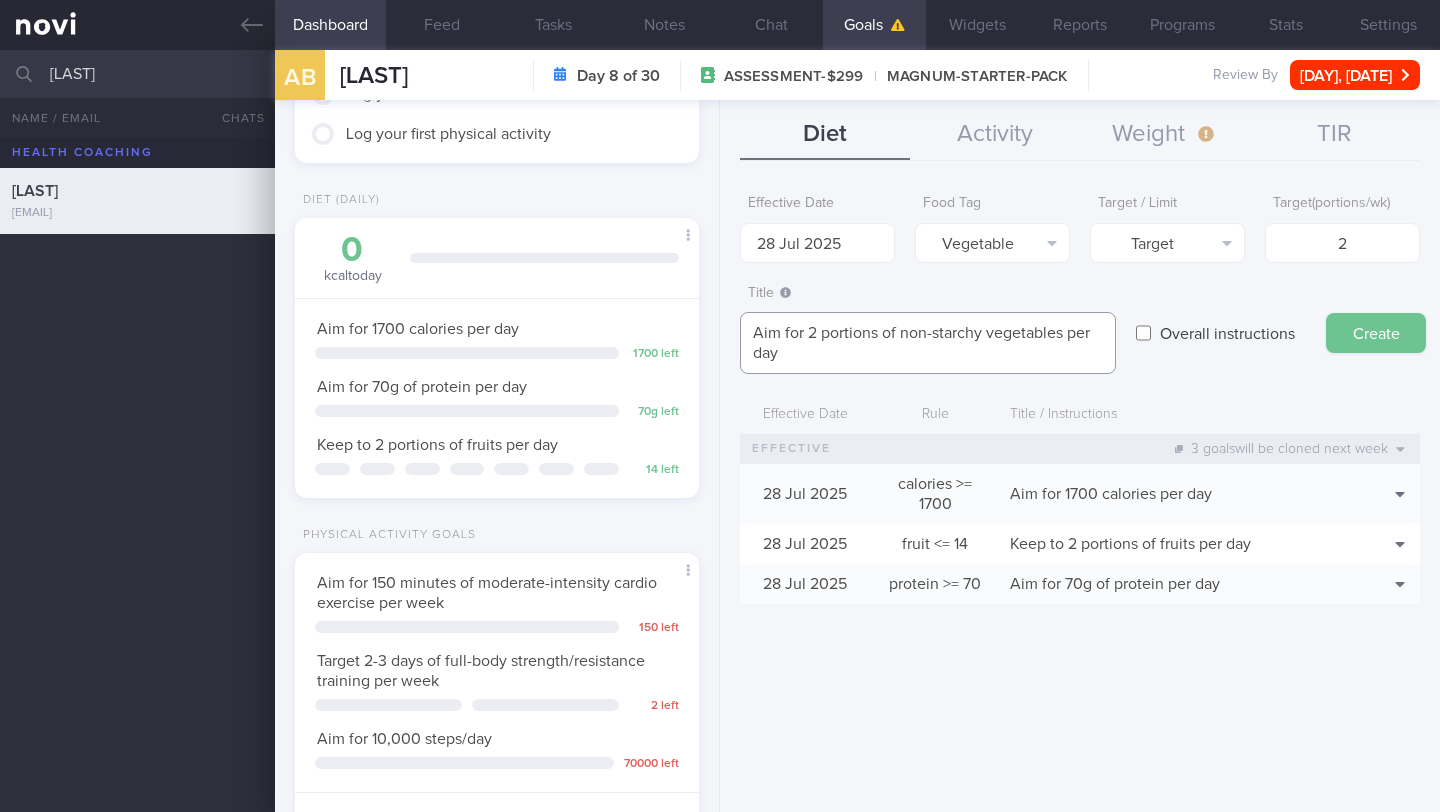 type on "Aim for 2 portions of non-starchy vegetables per day" 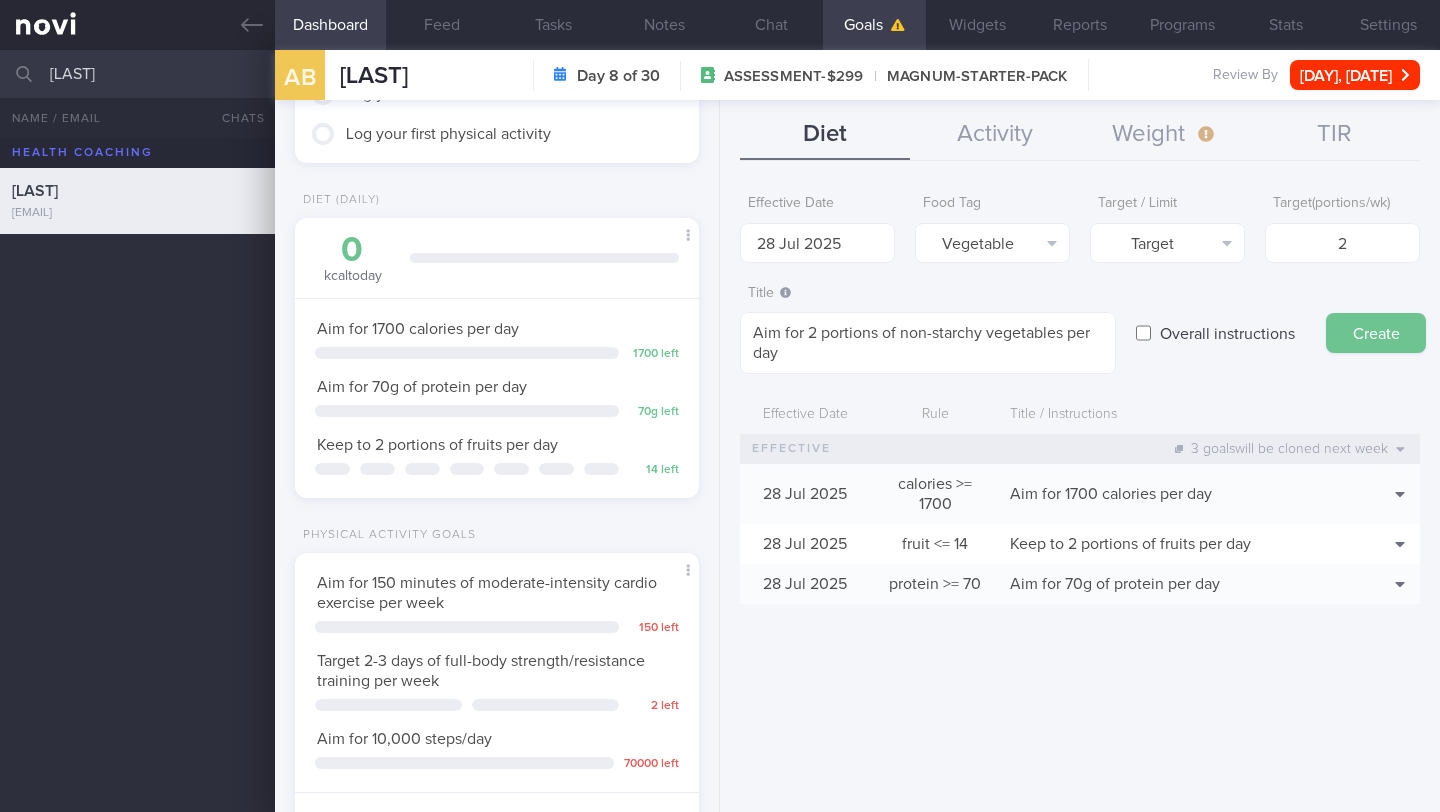 click on "Create" at bounding box center (1376, 333) 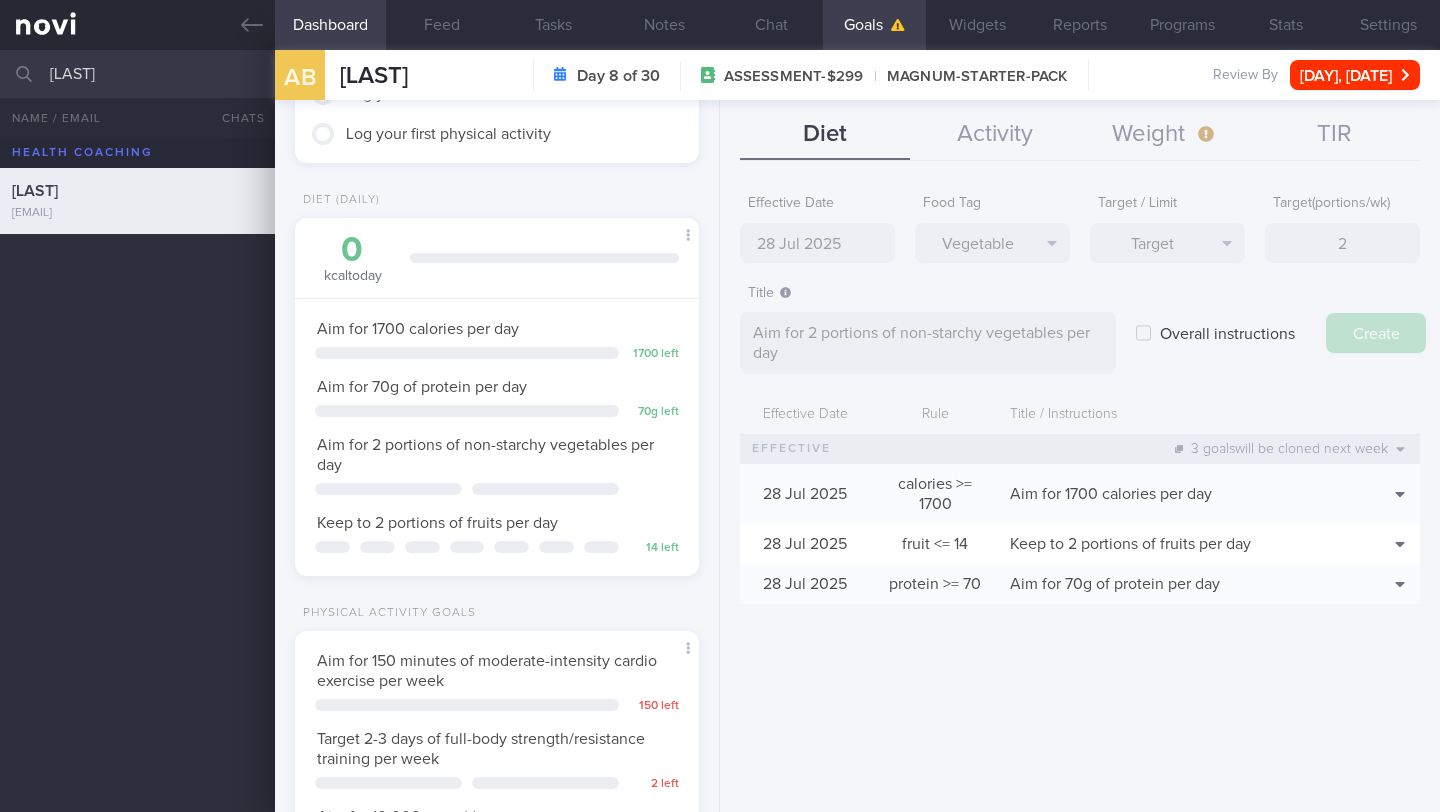 type on "[NUMBER] [MONTH] [YEAR]" 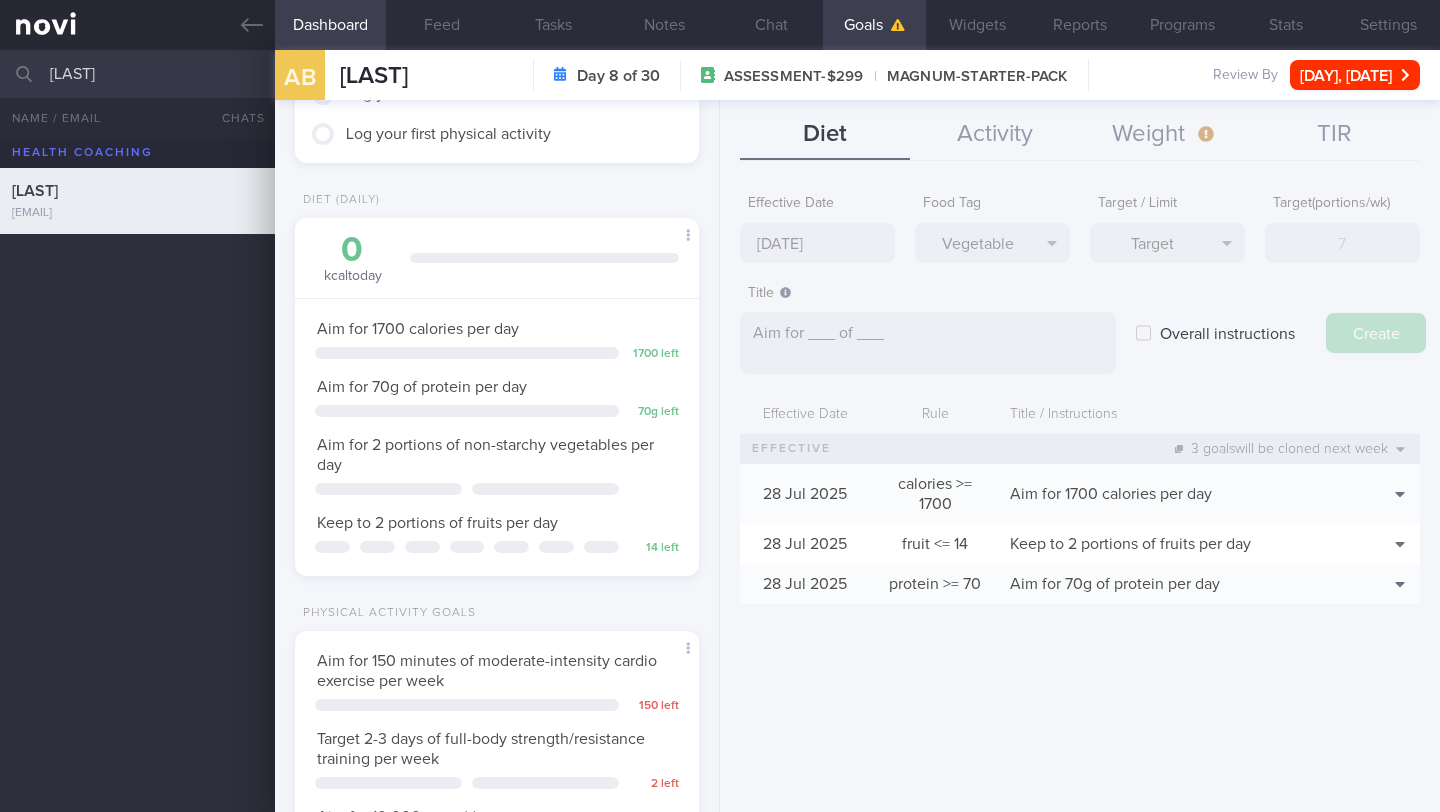 select on "7" 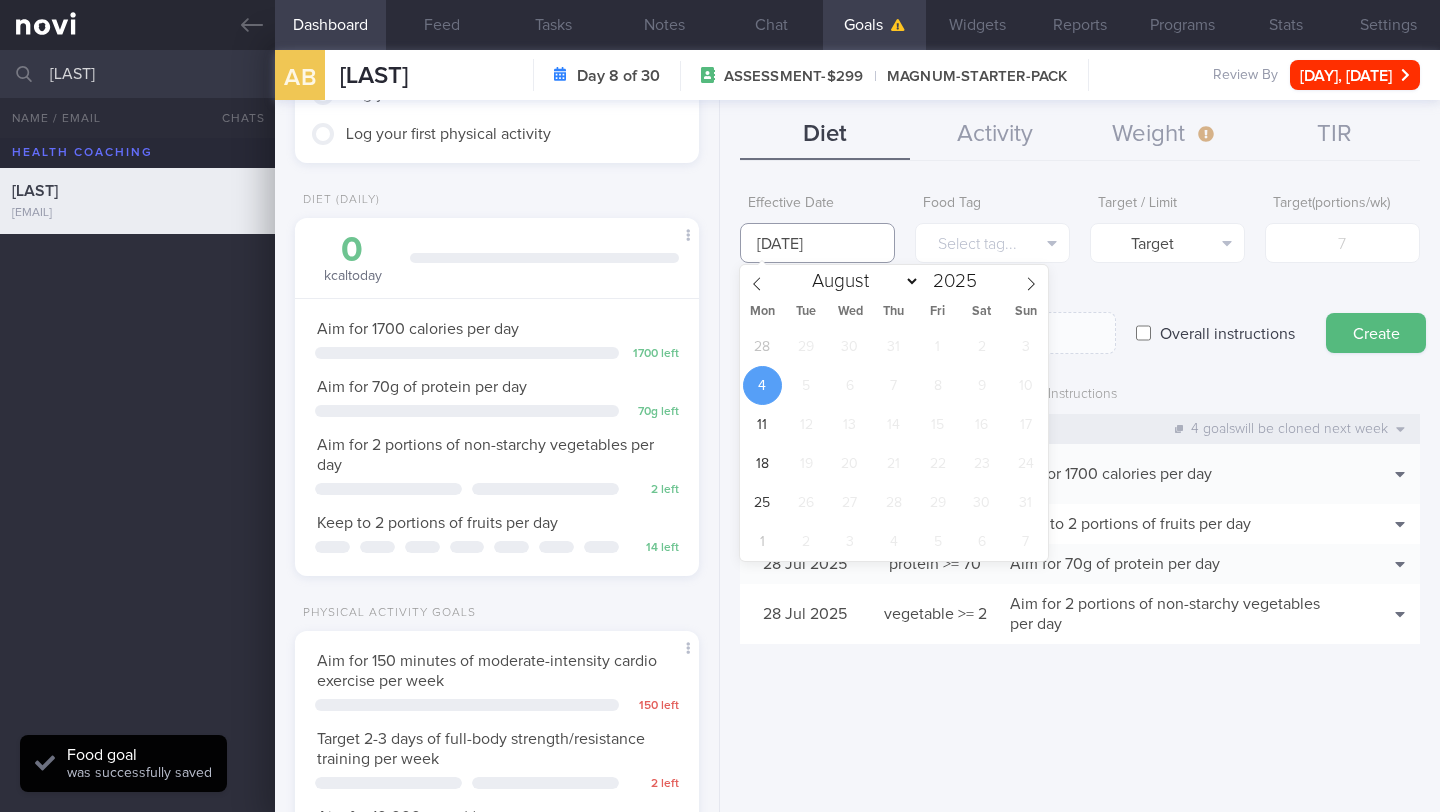 click on "[NUMBER] [MONTH] [YEAR]" at bounding box center (817, 243) 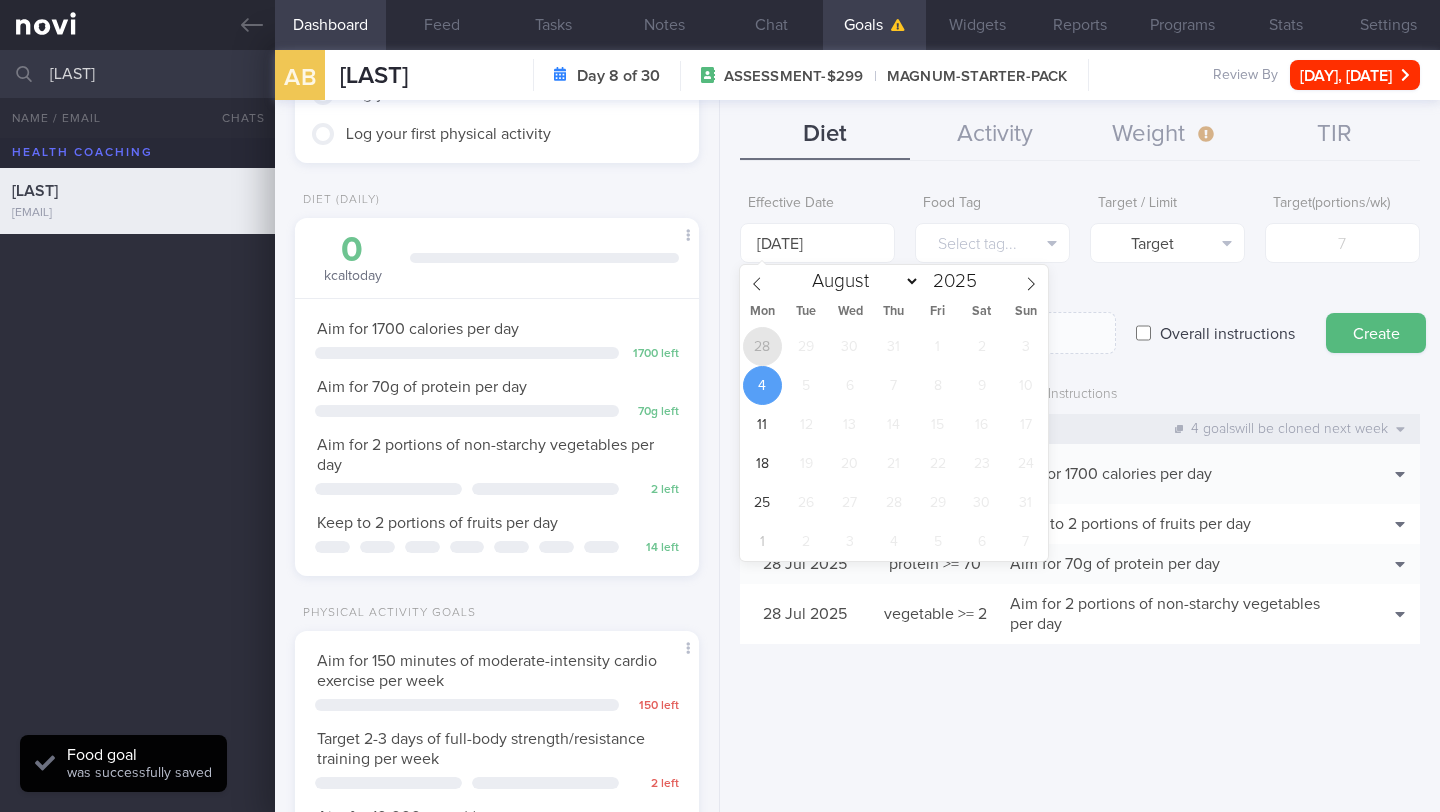 click on "28" at bounding box center [762, 346] 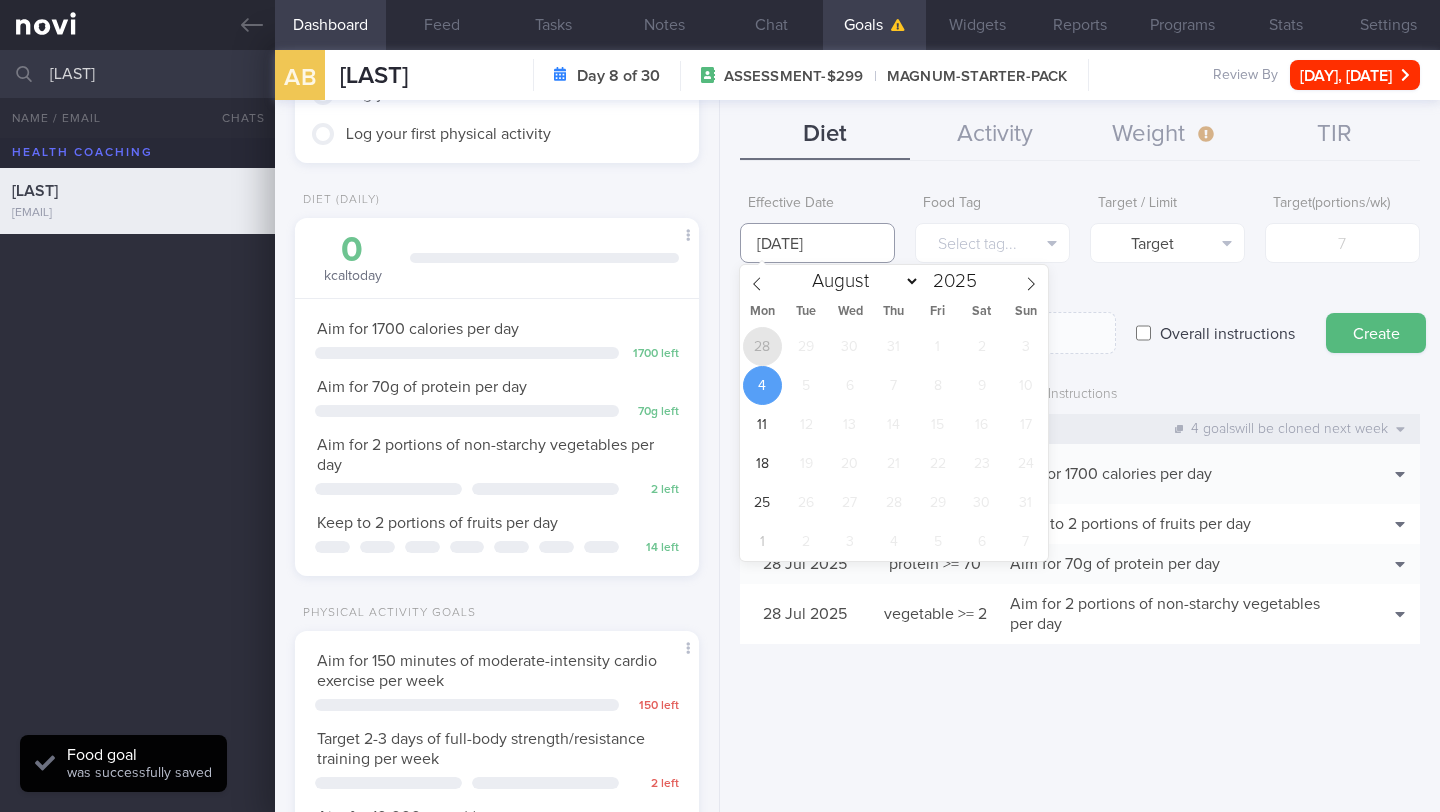 type on "[DAY] [MONTH] [YEAR]" 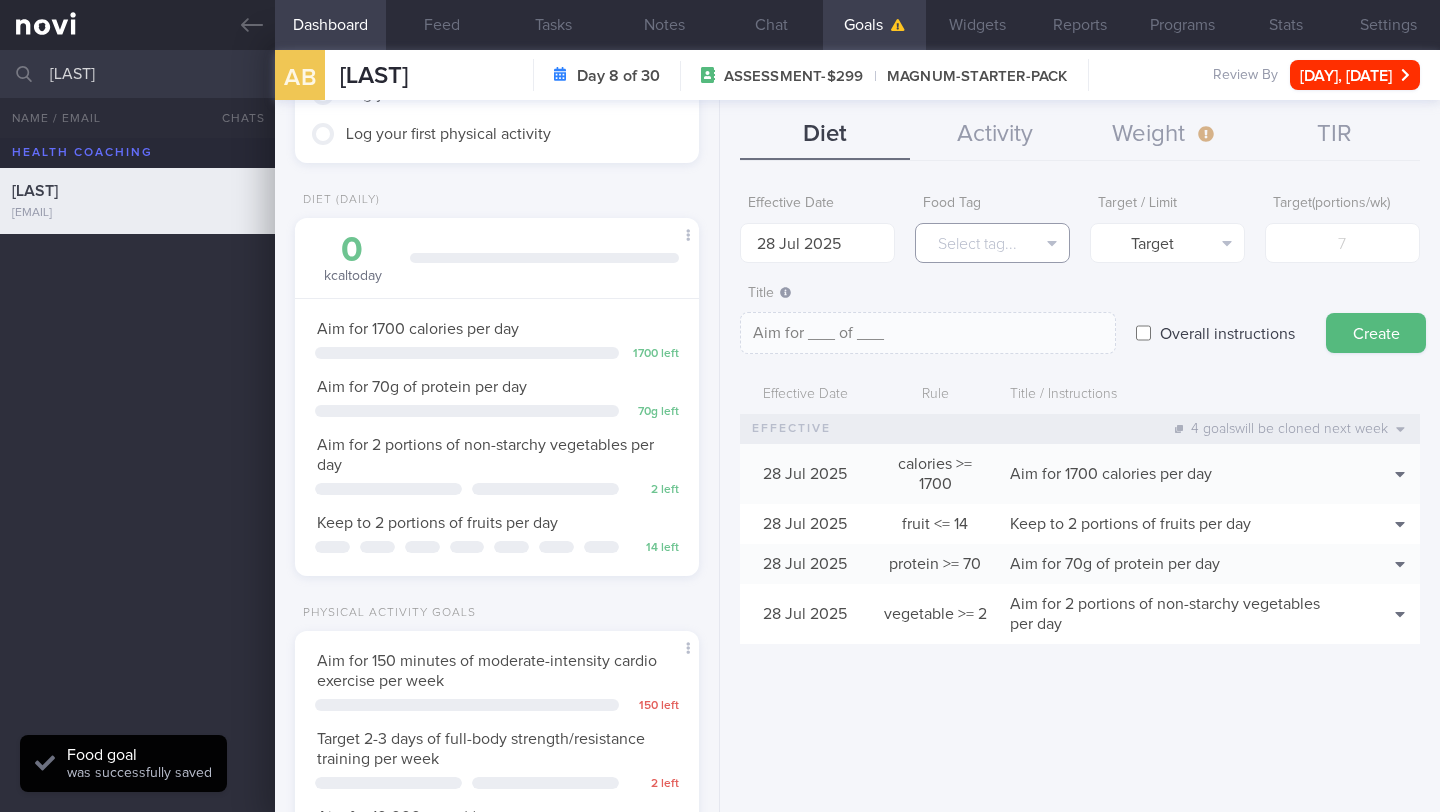 click on "Select tag..." at bounding box center [992, 243] 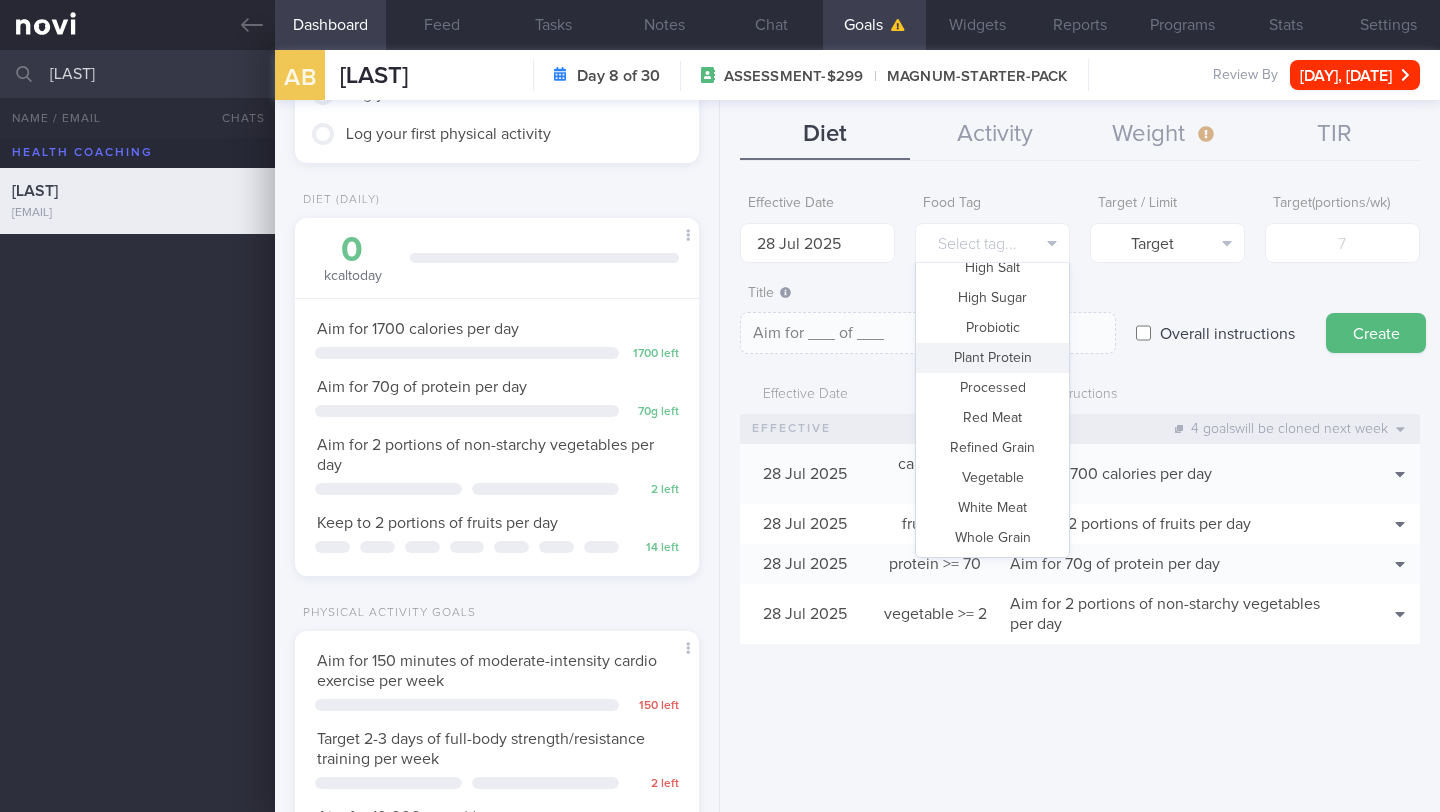 click on "Plant Protein" at bounding box center (992, 358) 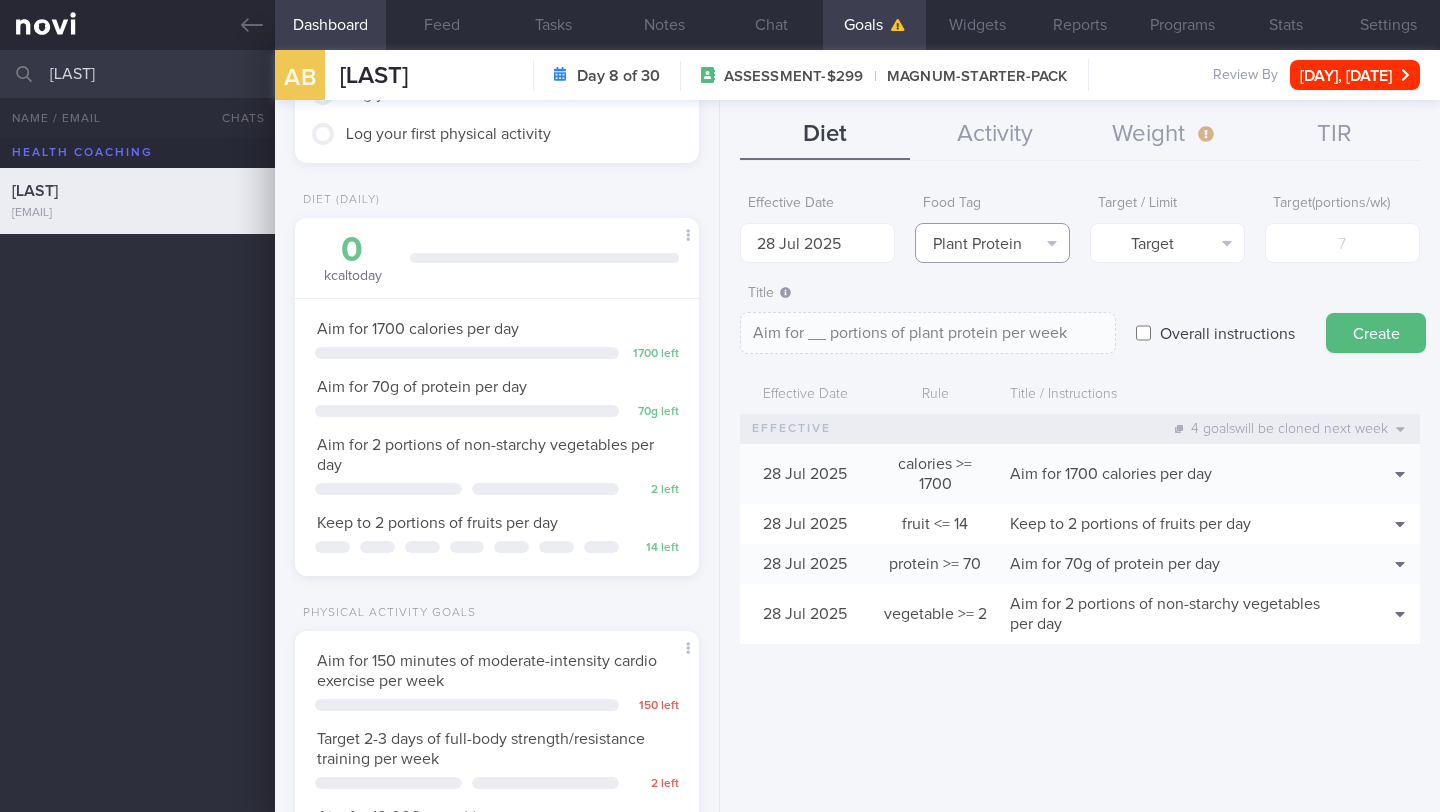 click on "Plant Protein" at bounding box center [992, 243] 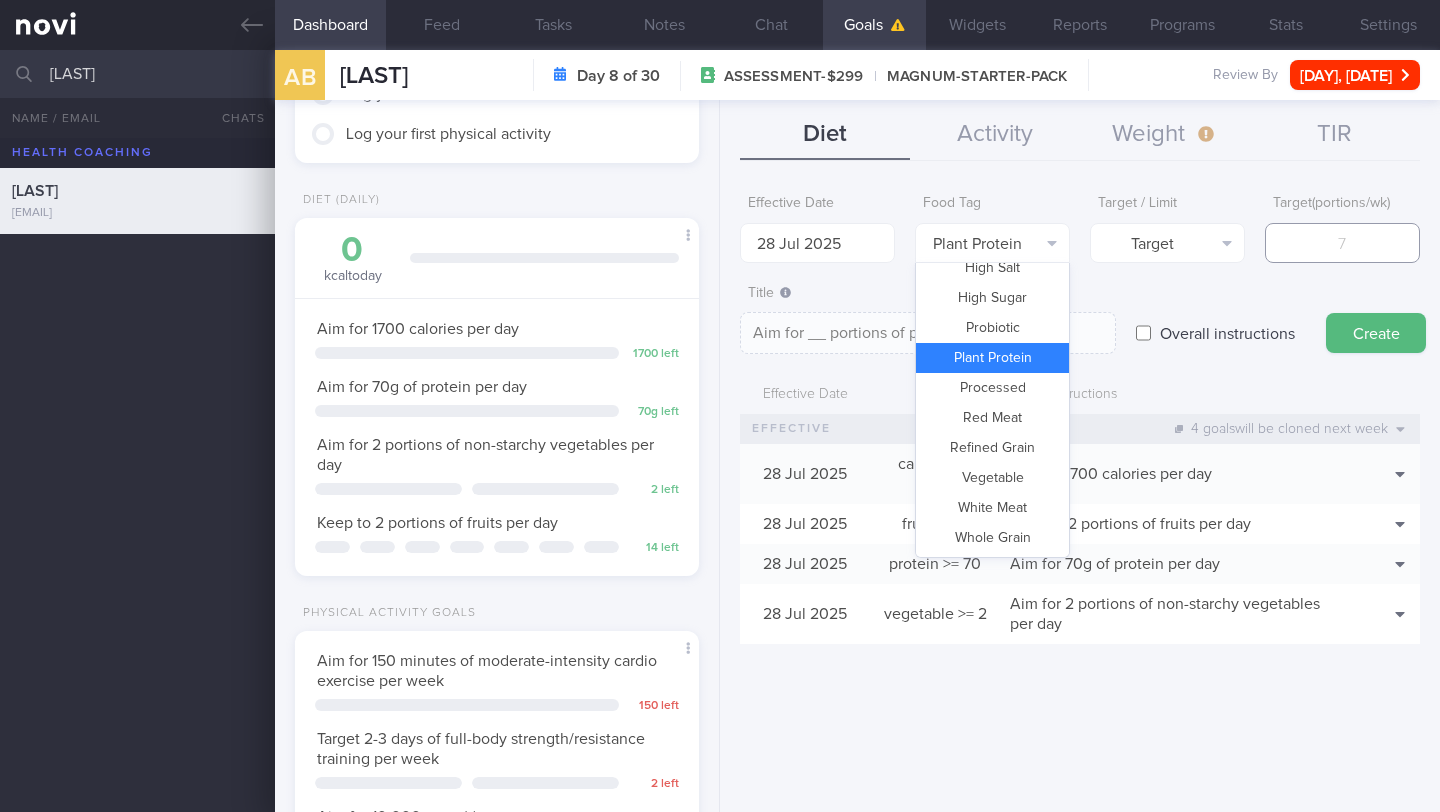 click at bounding box center (1342, 243) 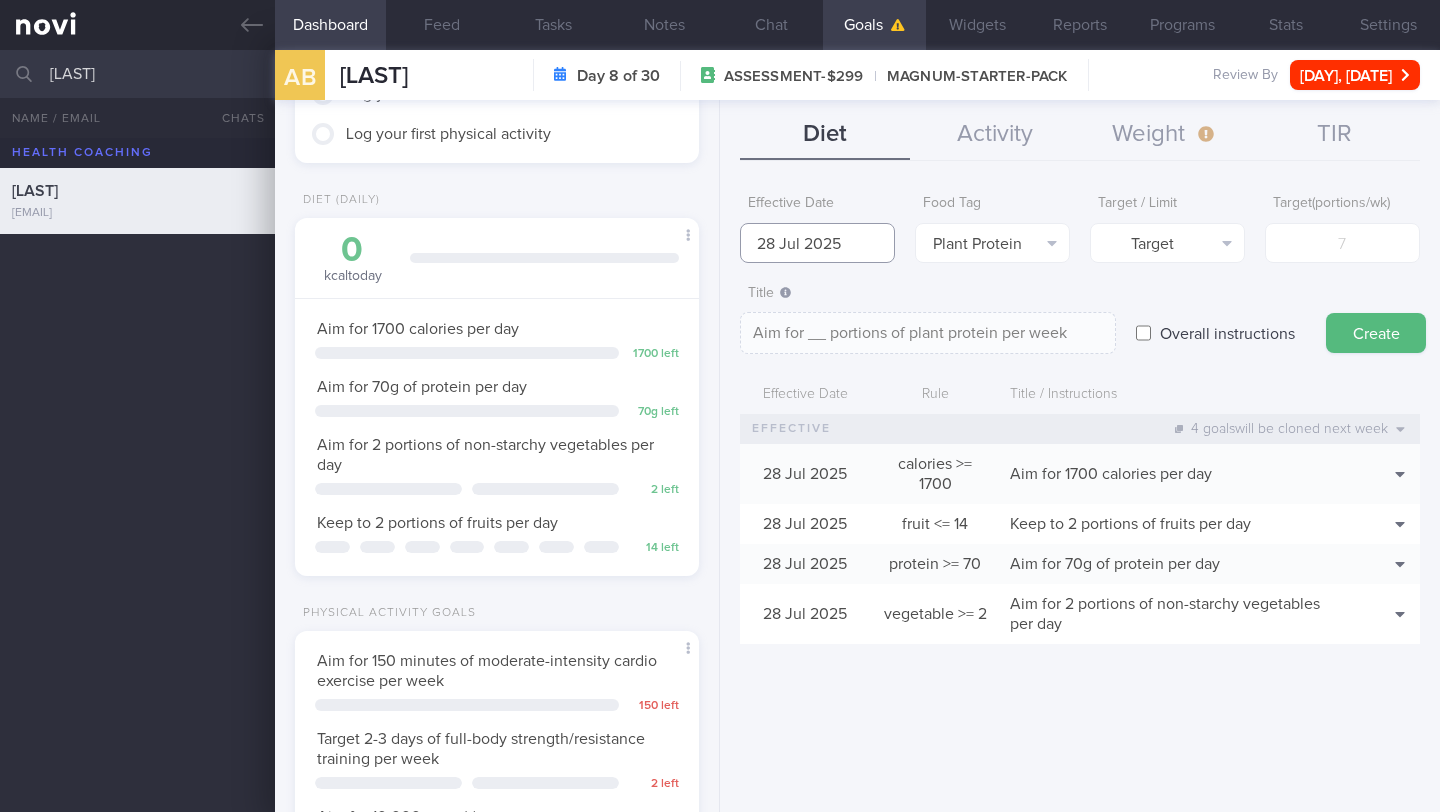 click on "[DAY] [MONTH] [YEAR]" at bounding box center (817, 243) 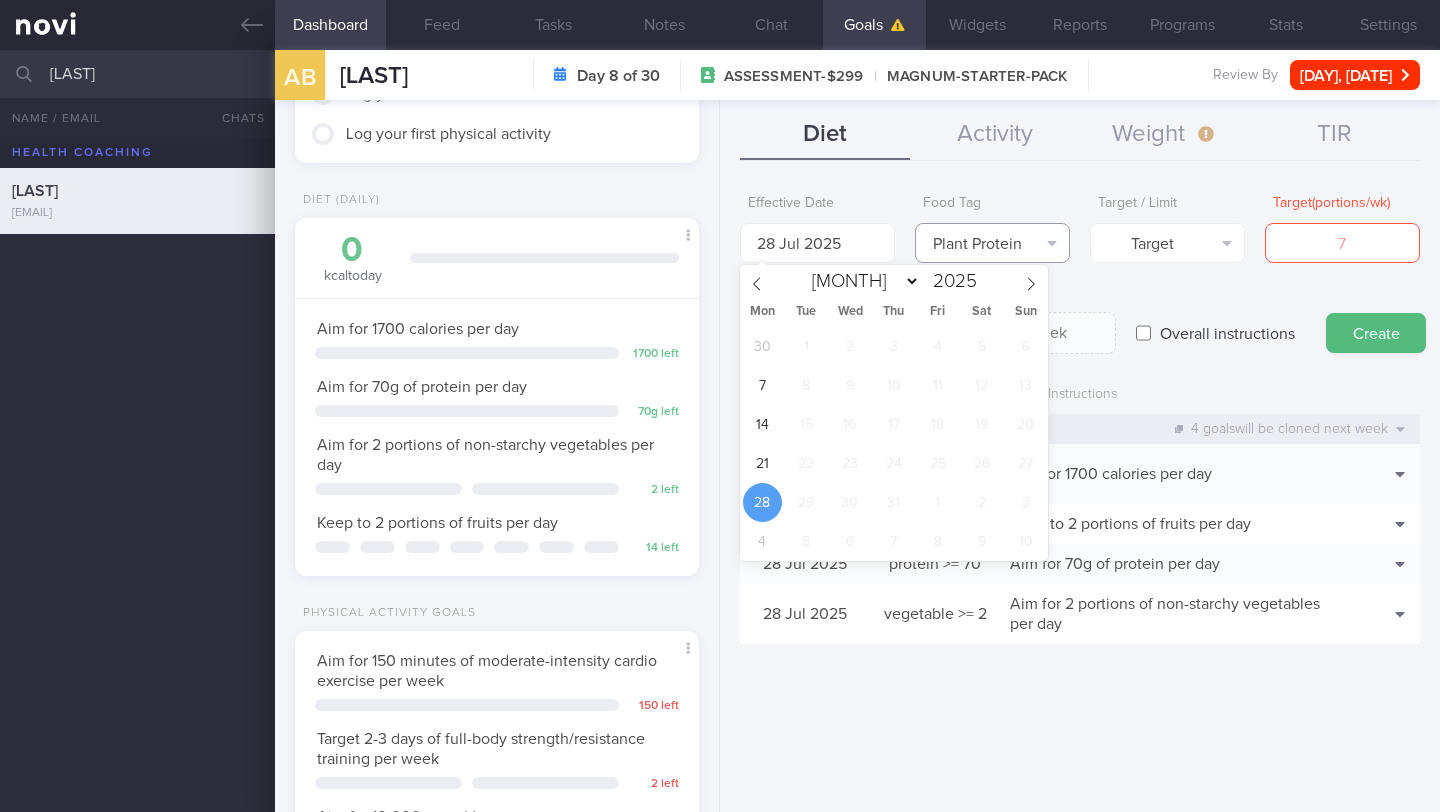 click on "Plant Protein" at bounding box center [992, 243] 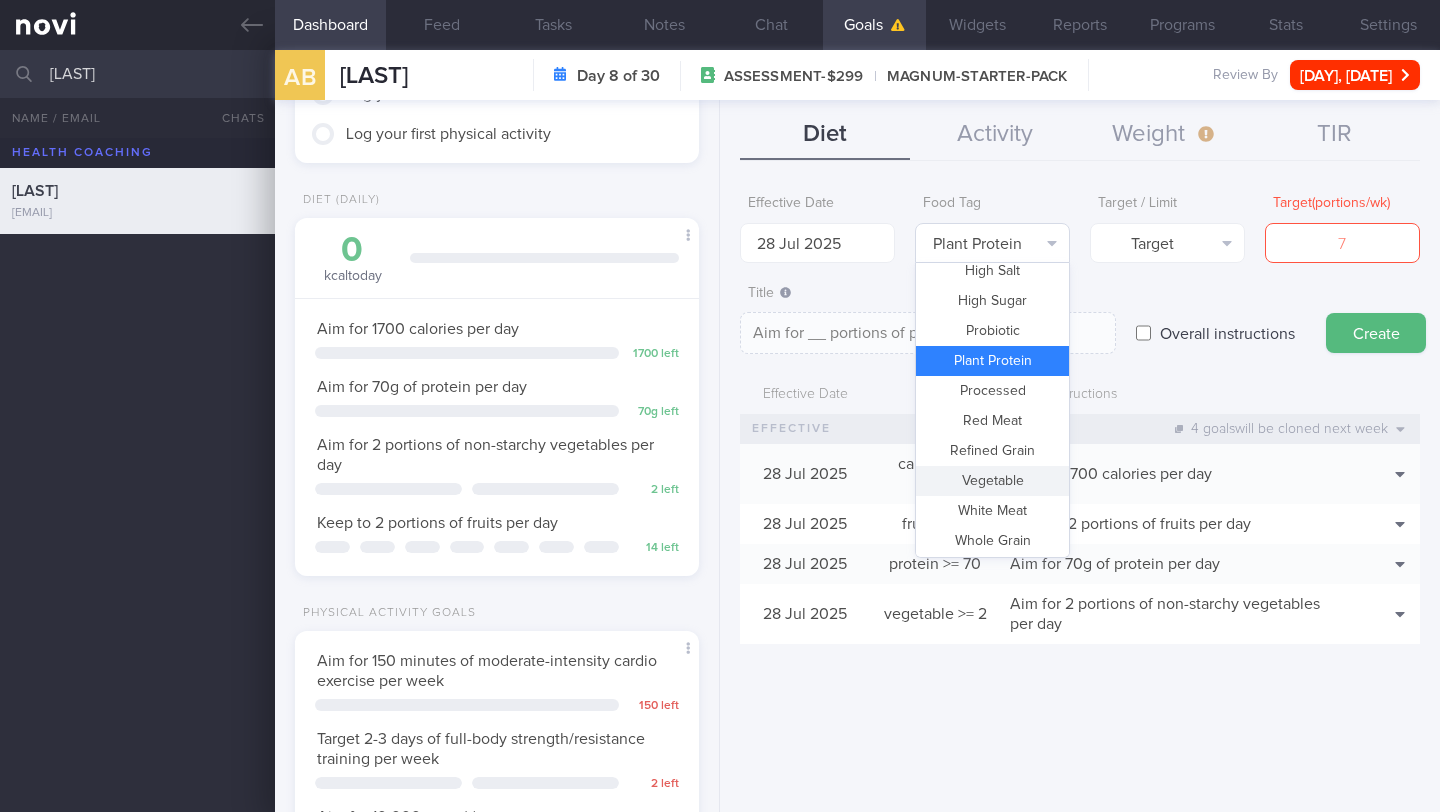 scroll, scrollTop: 595, scrollLeft: 0, axis: vertical 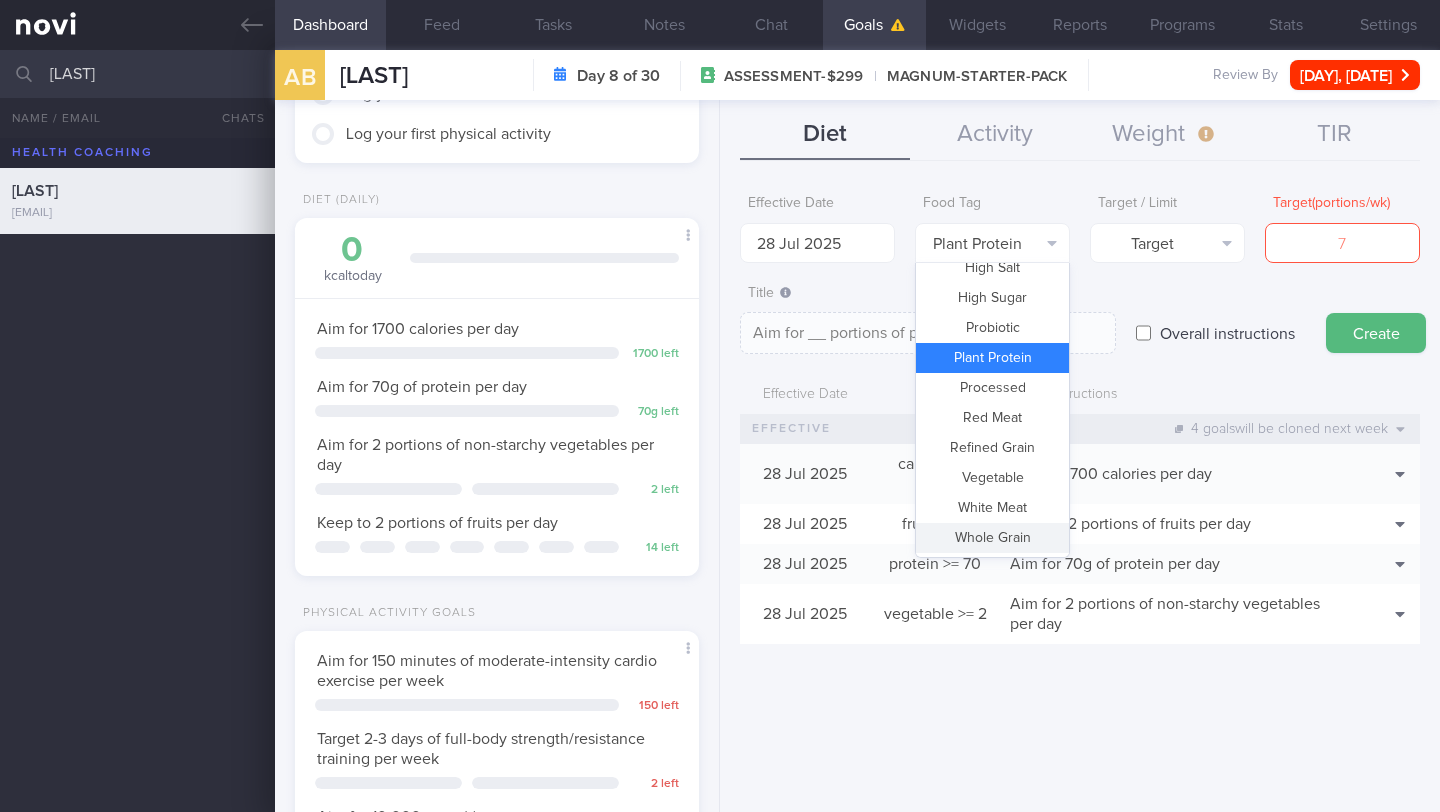 click on "Whole Grain" at bounding box center (992, 538) 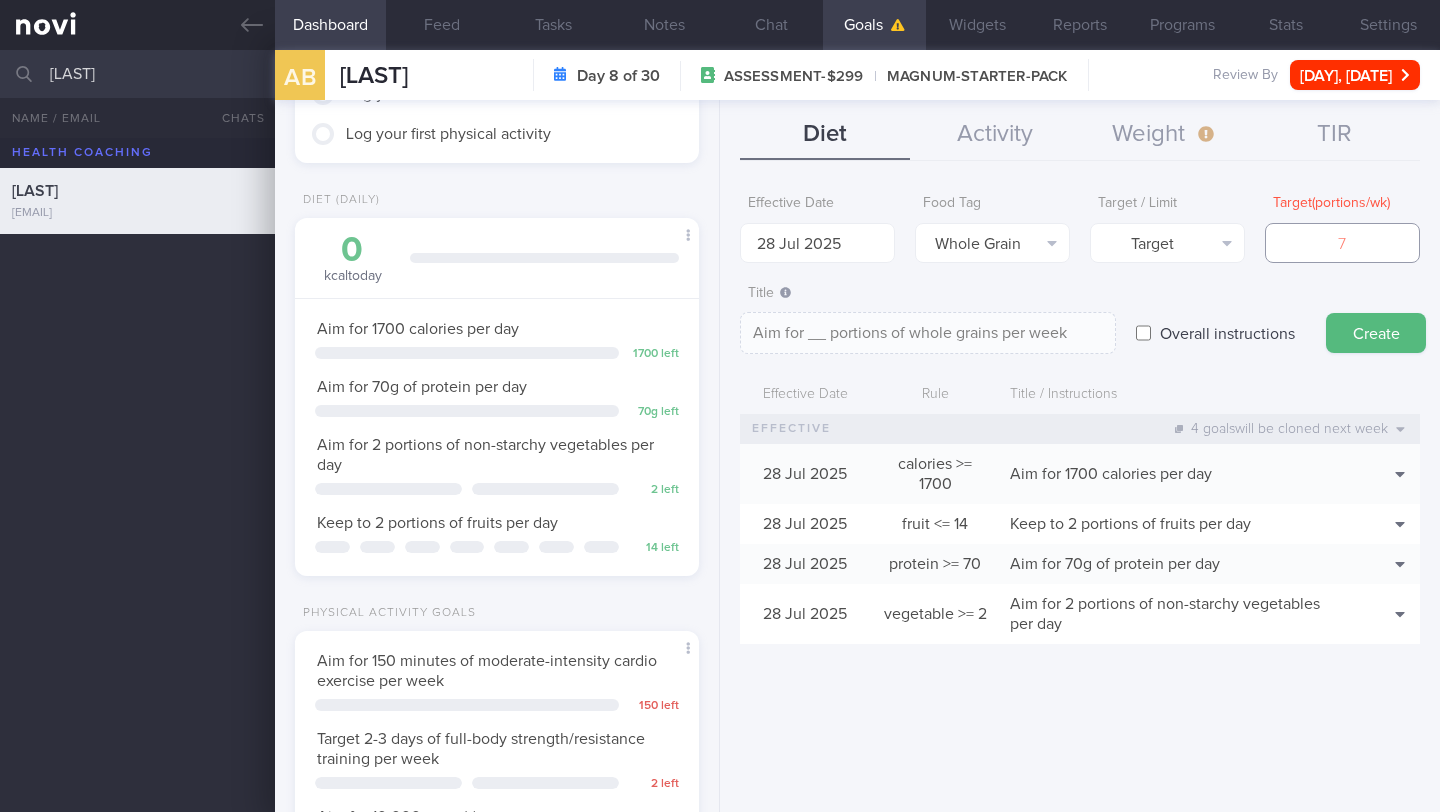 click at bounding box center (1342, 243) 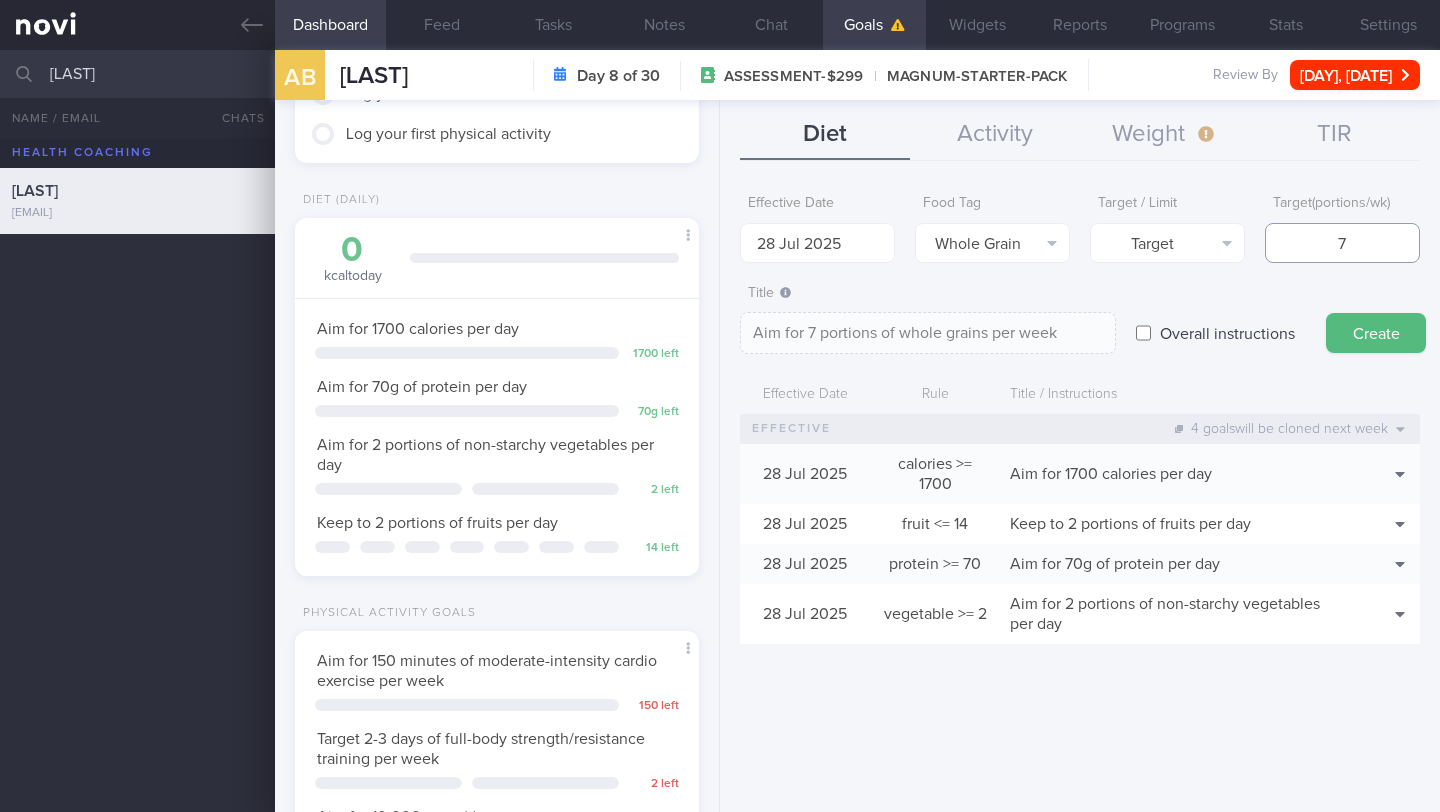 type on "7" 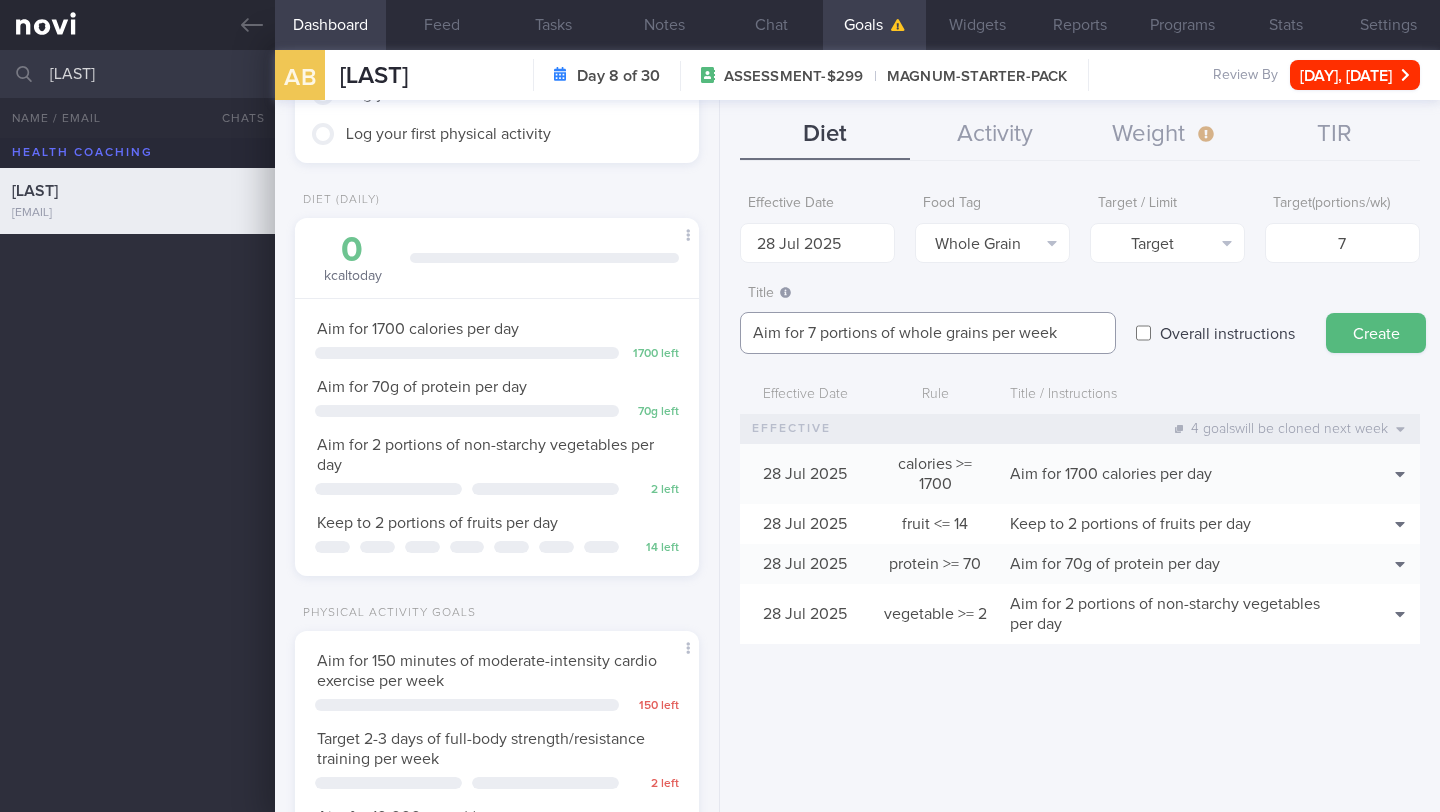 click on "Aim for 7 portions of whole grains per week" at bounding box center (928, 333) 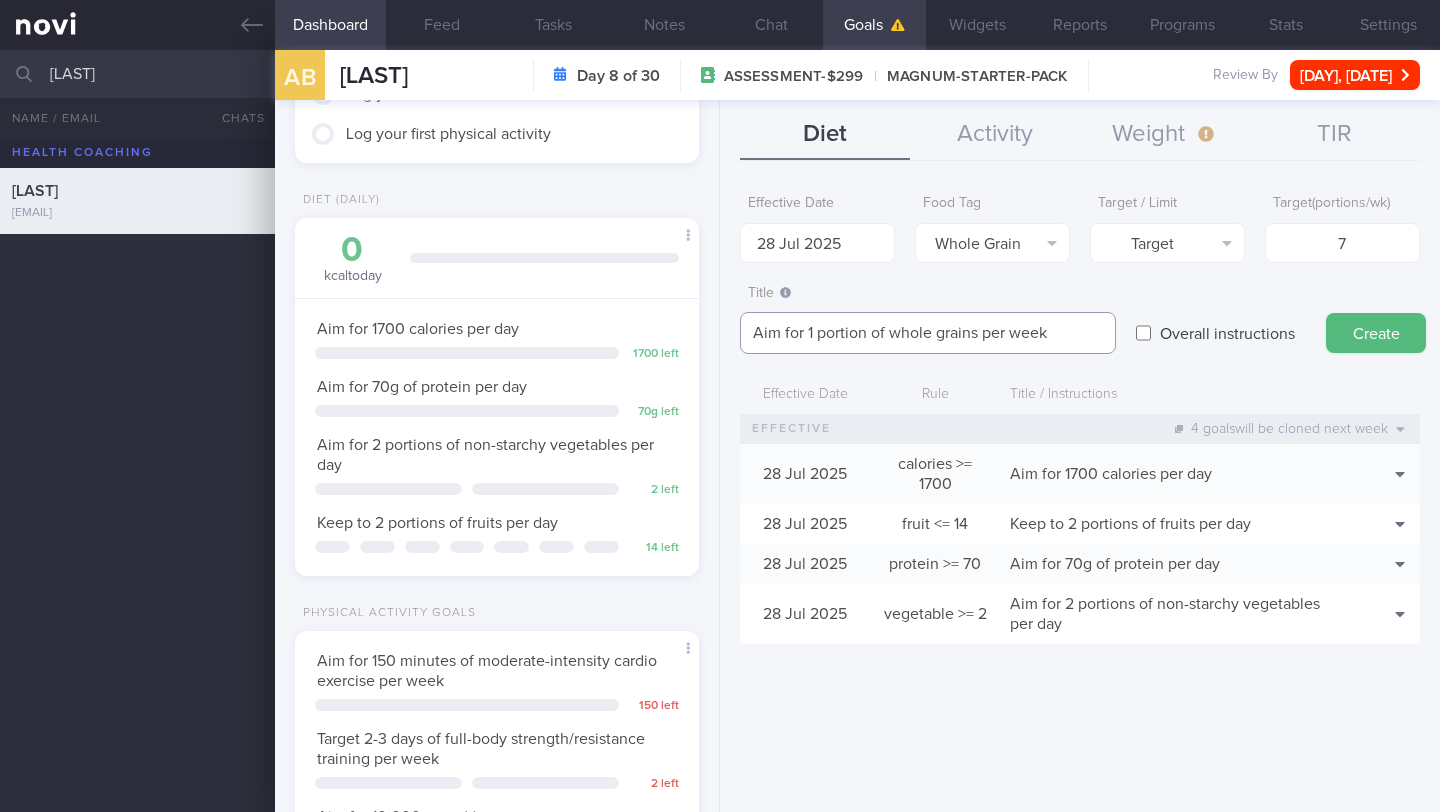 drag, startPoint x: 1011, startPoint y: 334, endPoint x: 1120, endPoint y: 321, distance: 109.77249 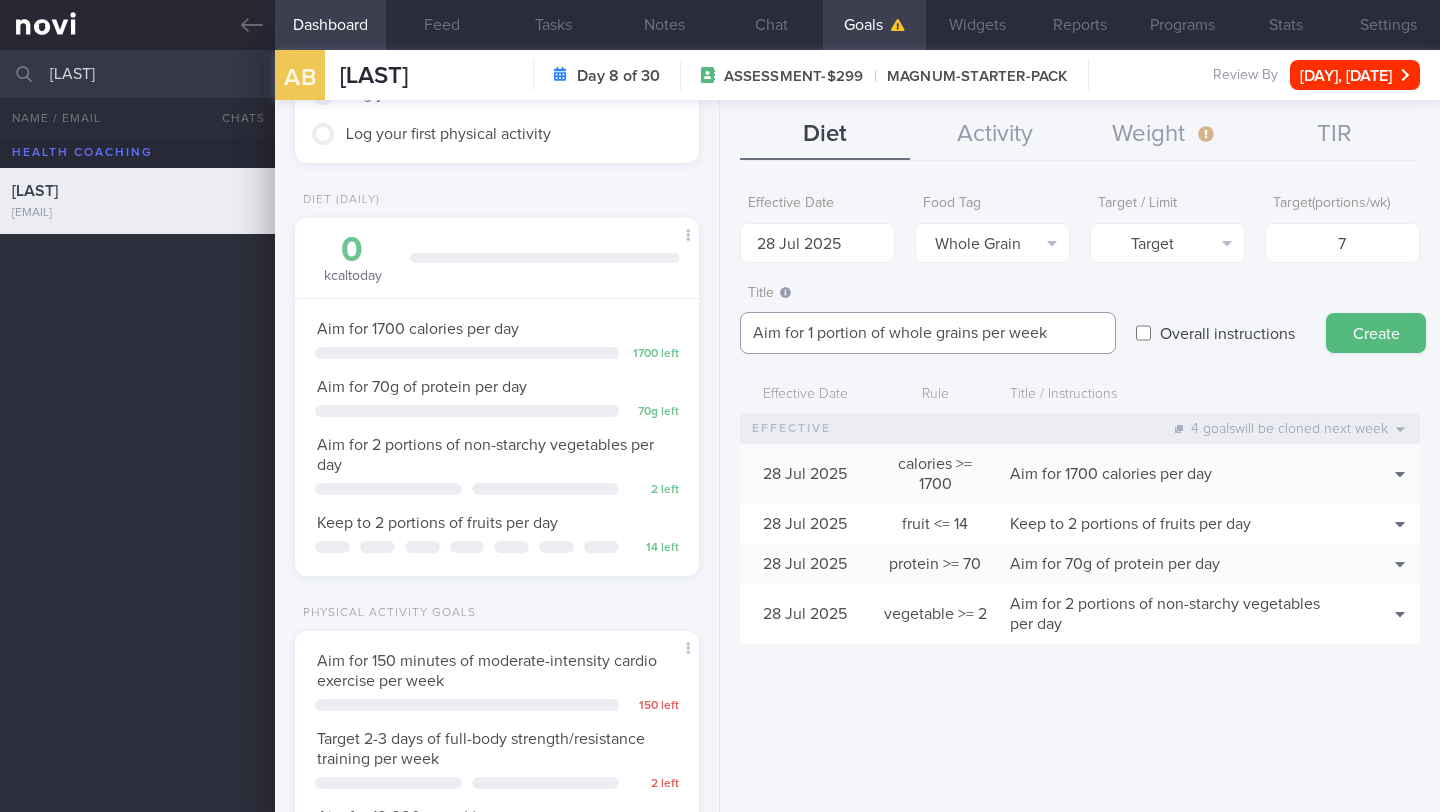 click on "Aim for 1 portion of whole grains per week" at bounding box center (928, 333) 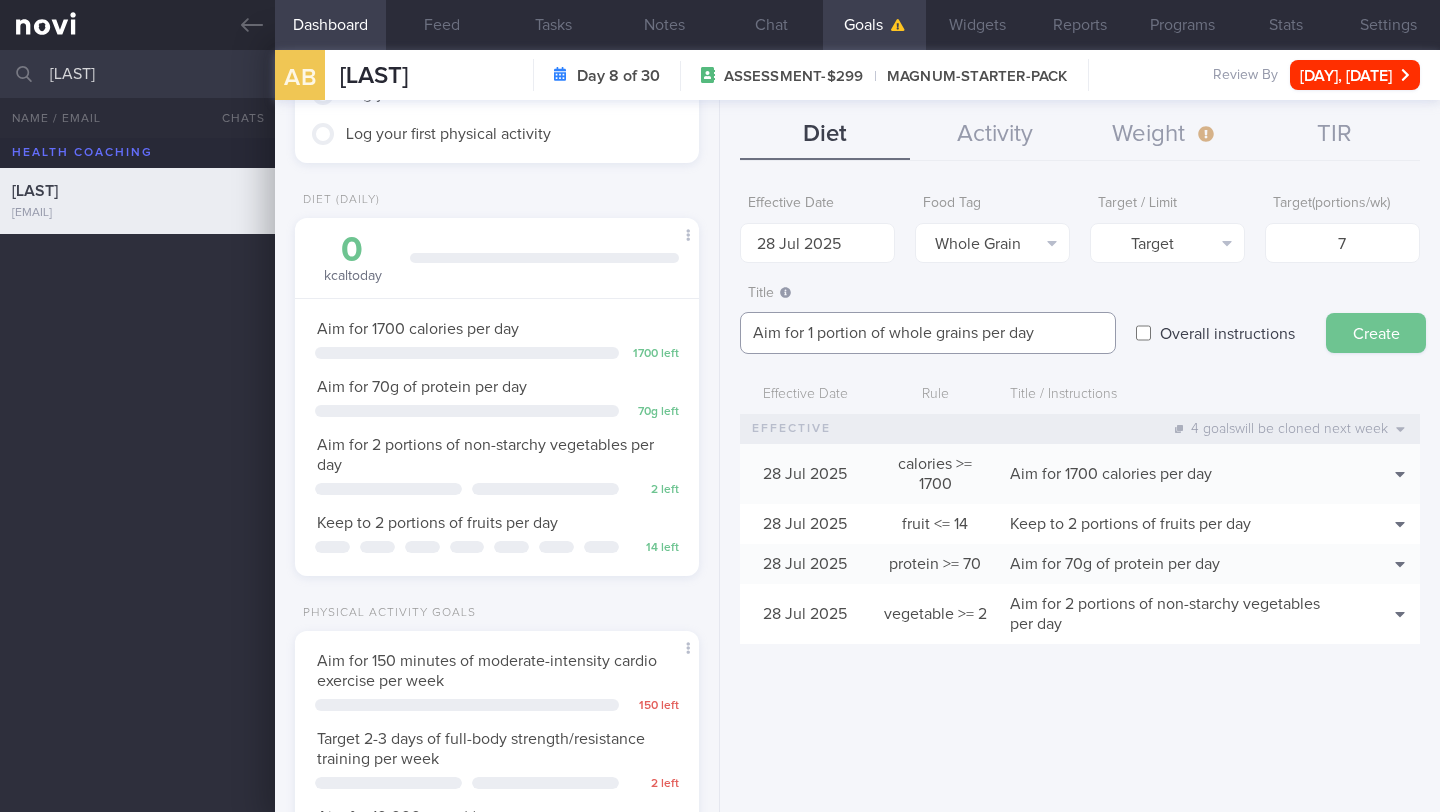 type on "Aim for 1 portion of whole grains per day" 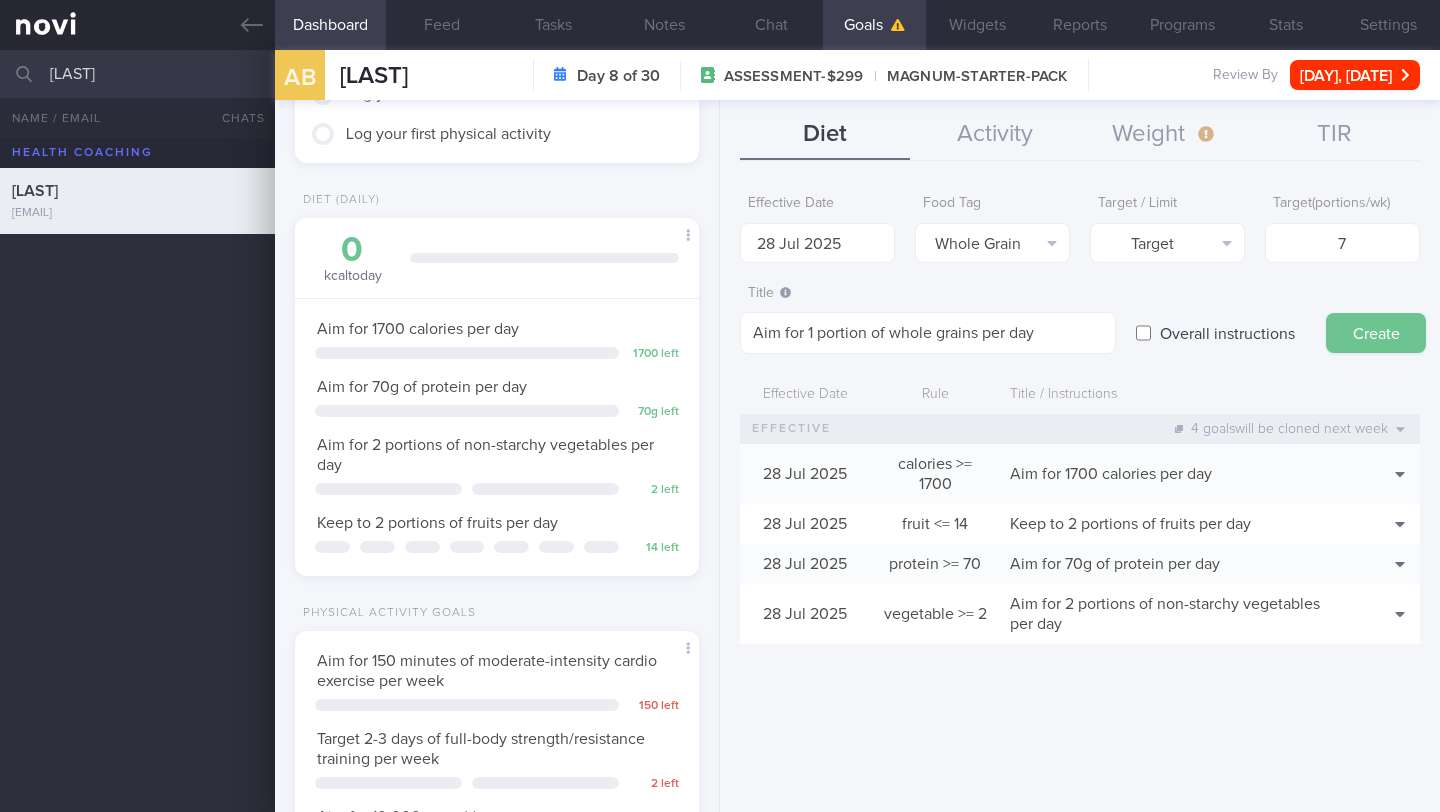 click on "Create" at bounding box center [1376, 333] 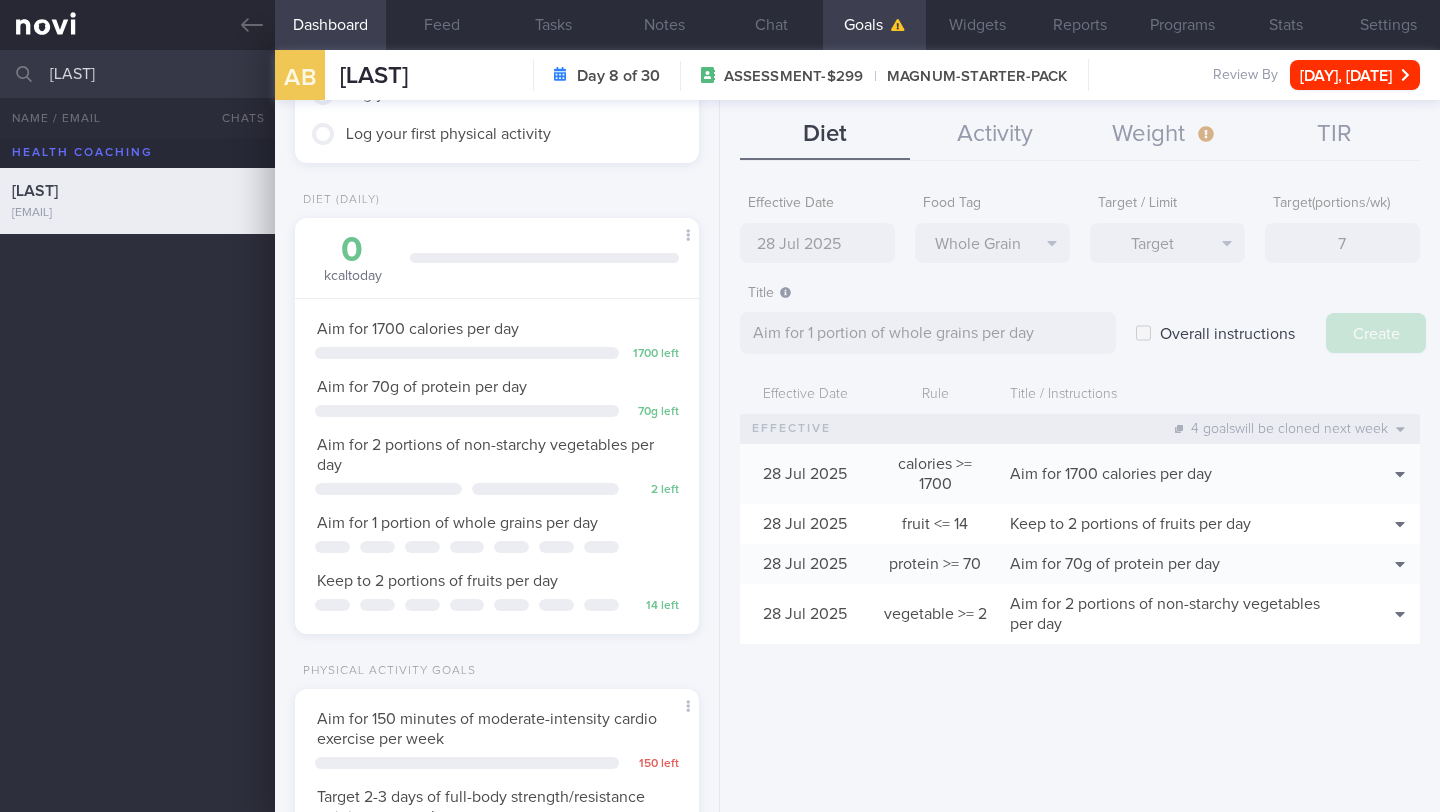 type on "[NUMBER] [MONTH] [YEAR]" 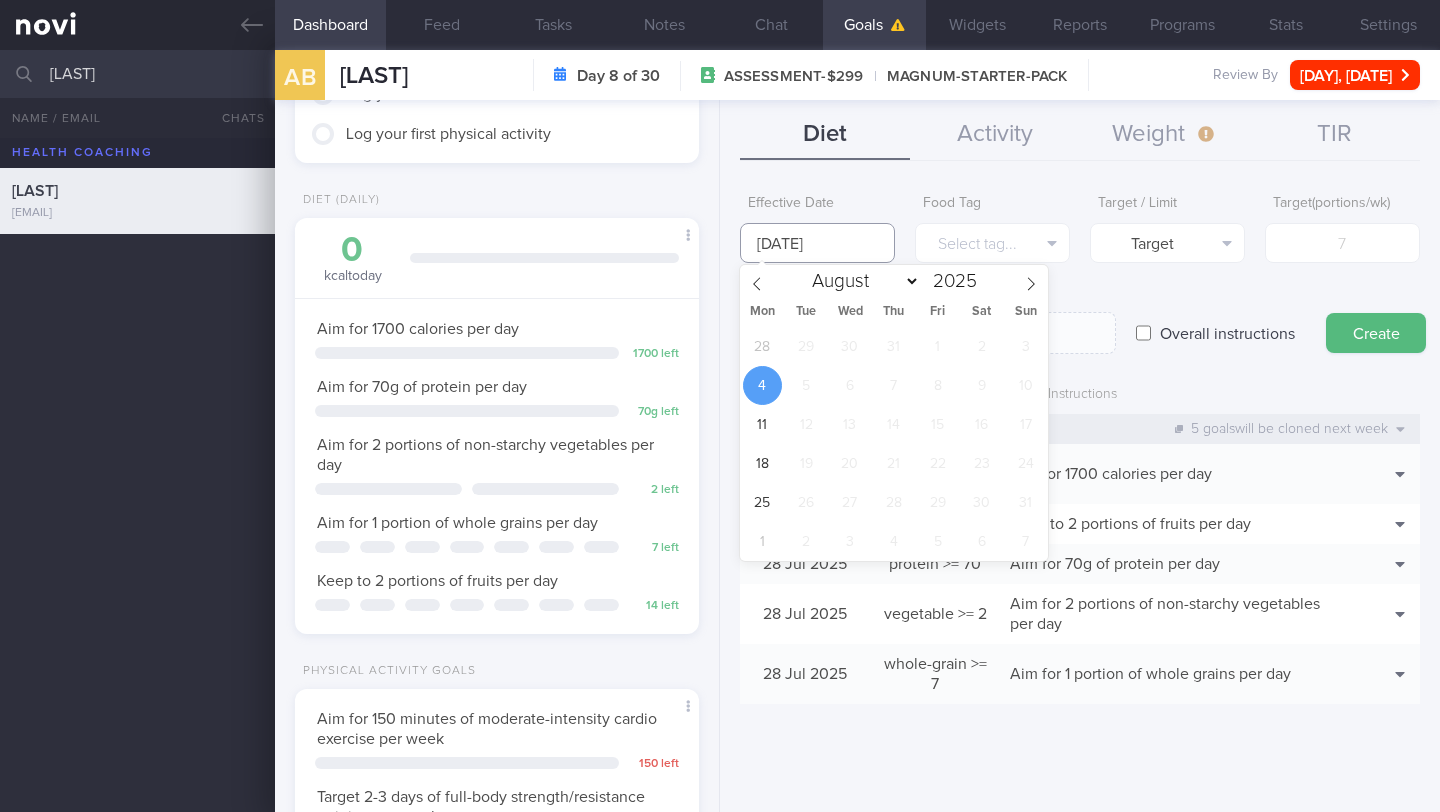 click on "[NUMBER] [MONTH] [YEAR]" at bounding box center [817, 243] 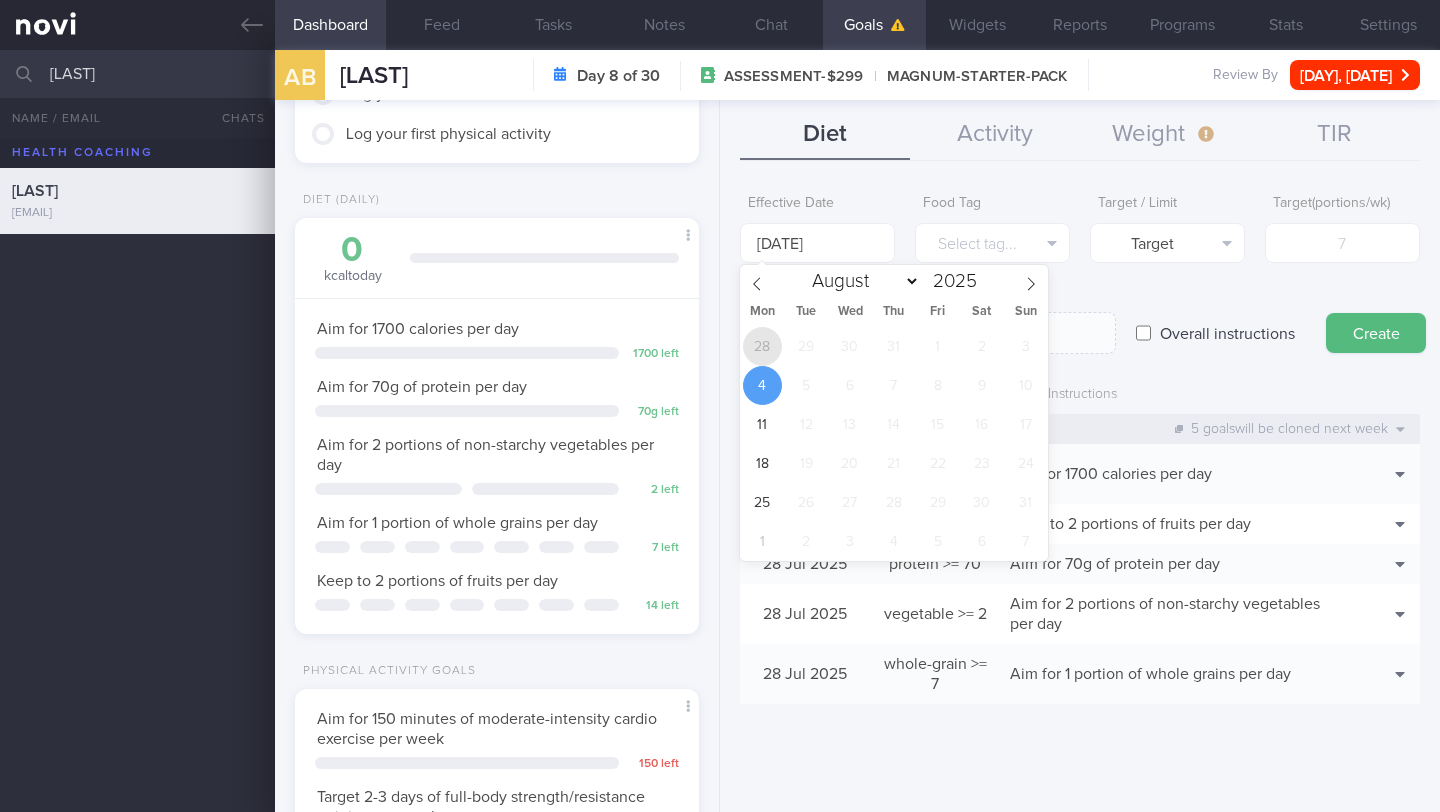 click on "28" at bounding box center (762, 346) 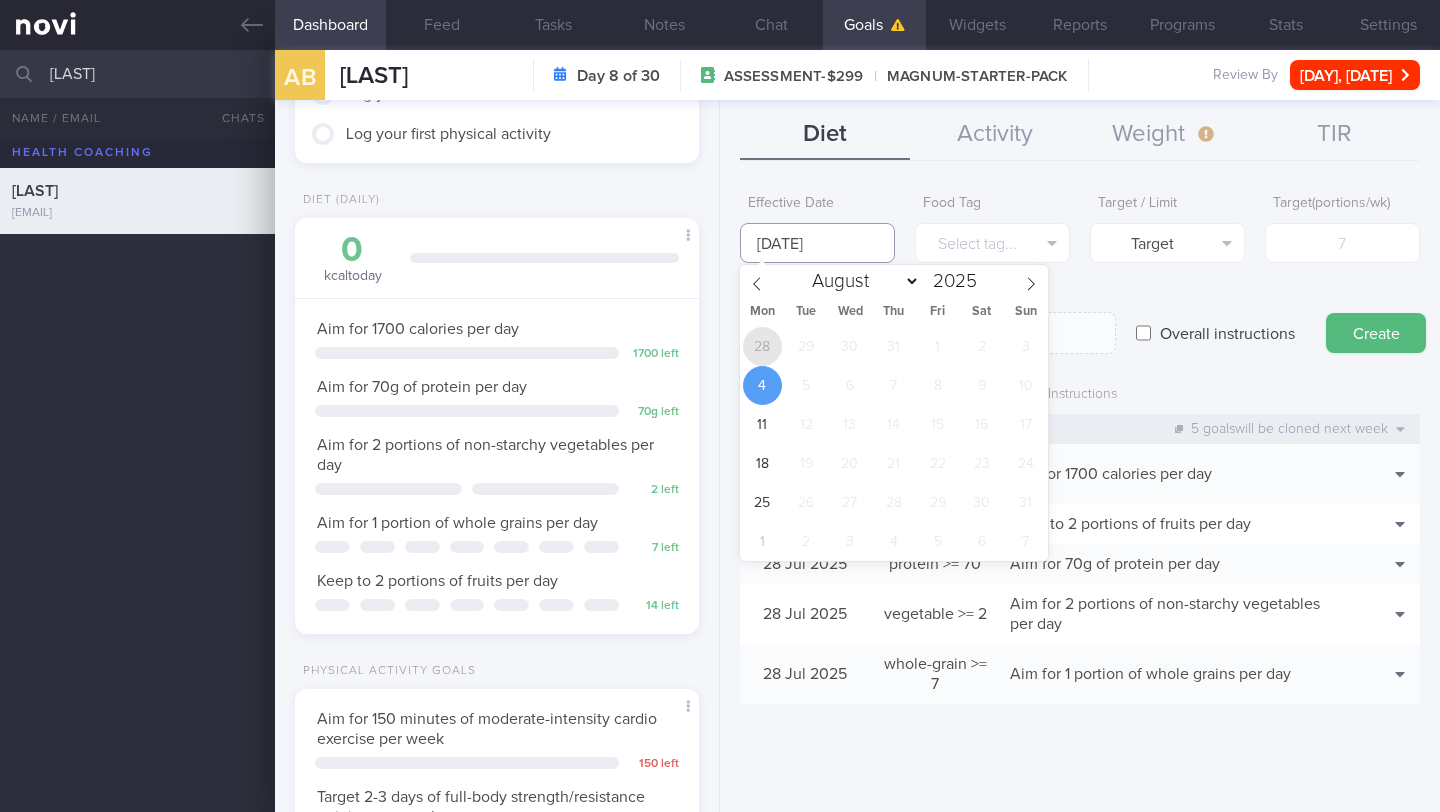 type on "[DAY] [MONTH] [YEAR]" 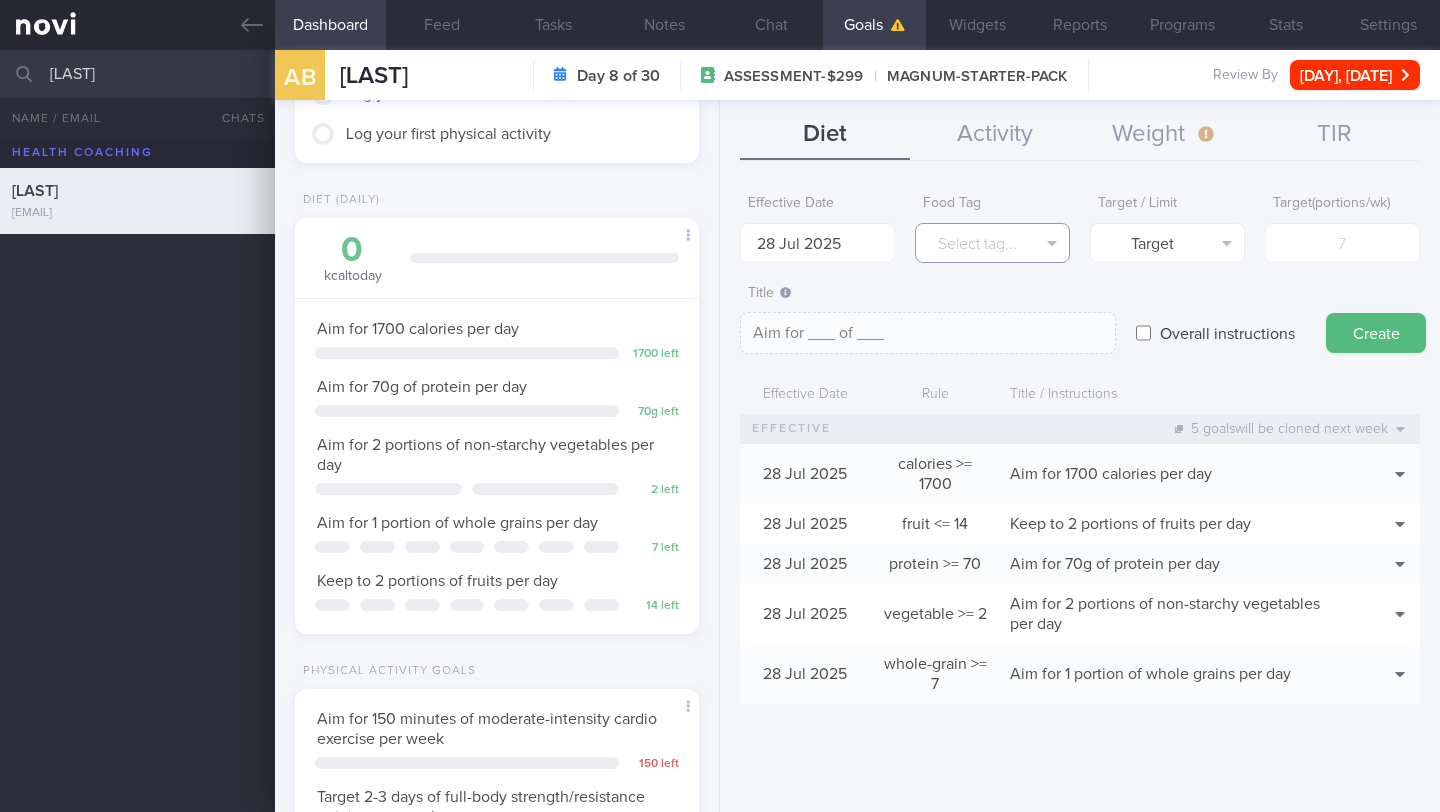 click on "Select tag..." at bounding box center [992, 243] 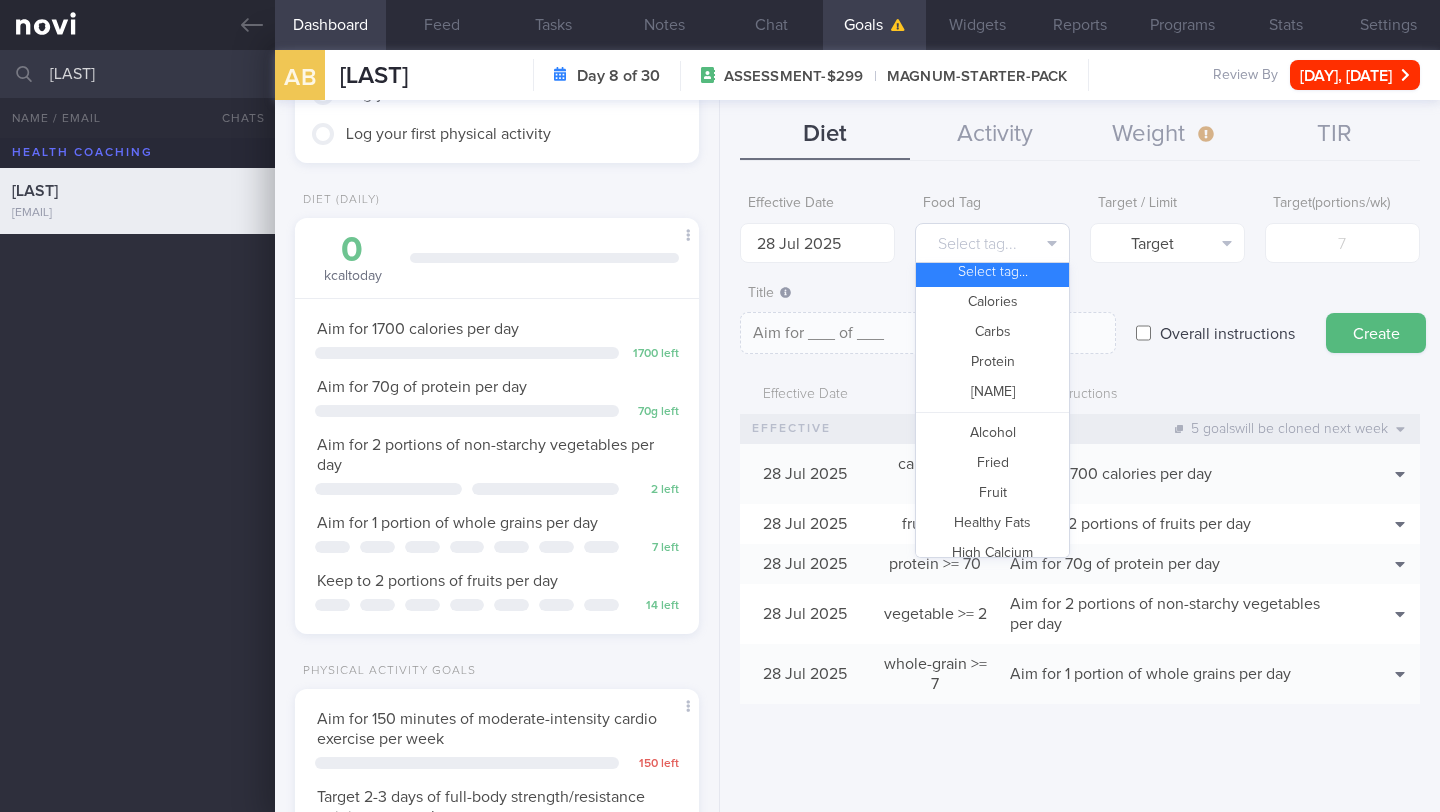 scroll, scrollTop: 7, scrollLeft: 0, axis: vertical 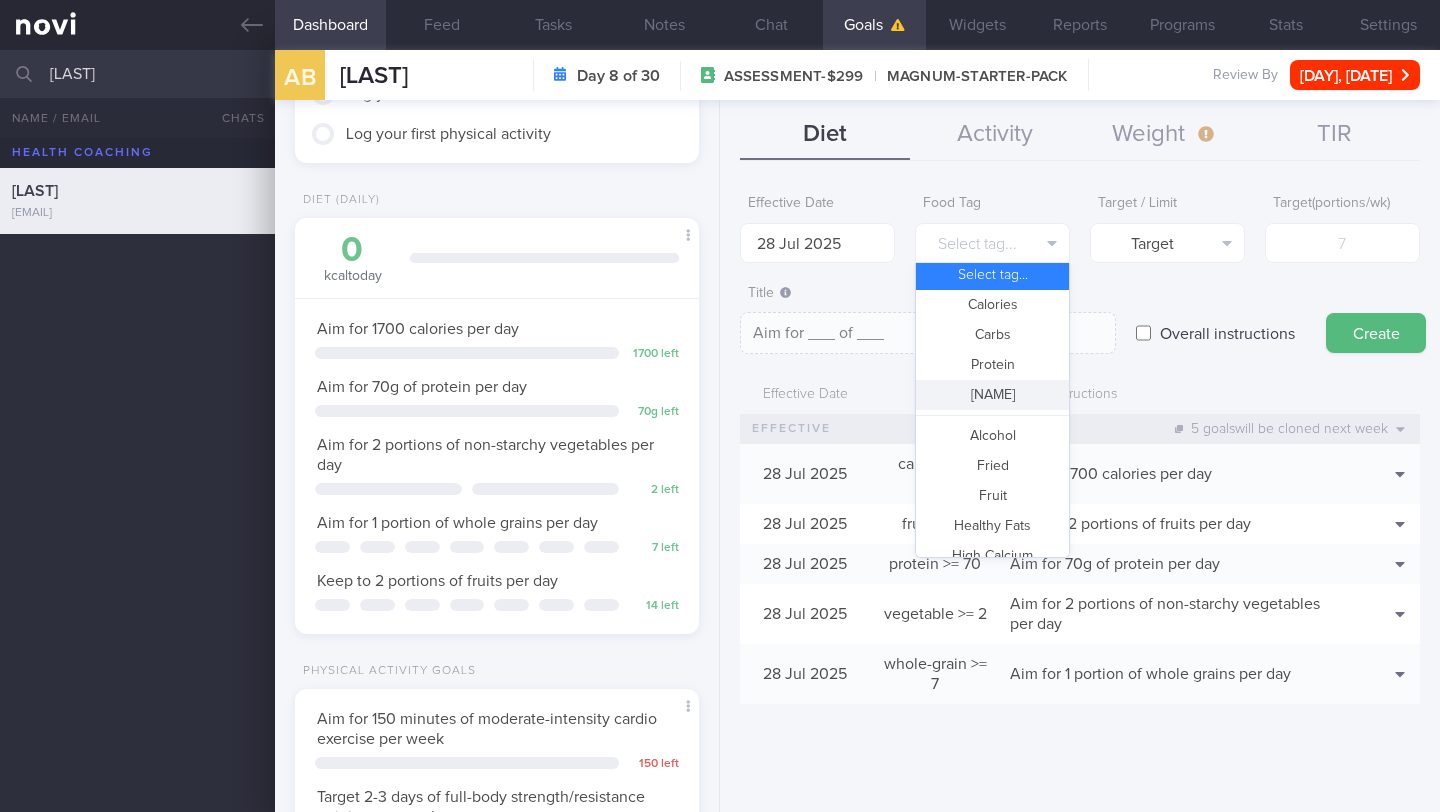 click on "Fat" at bounding box center [992, 395] 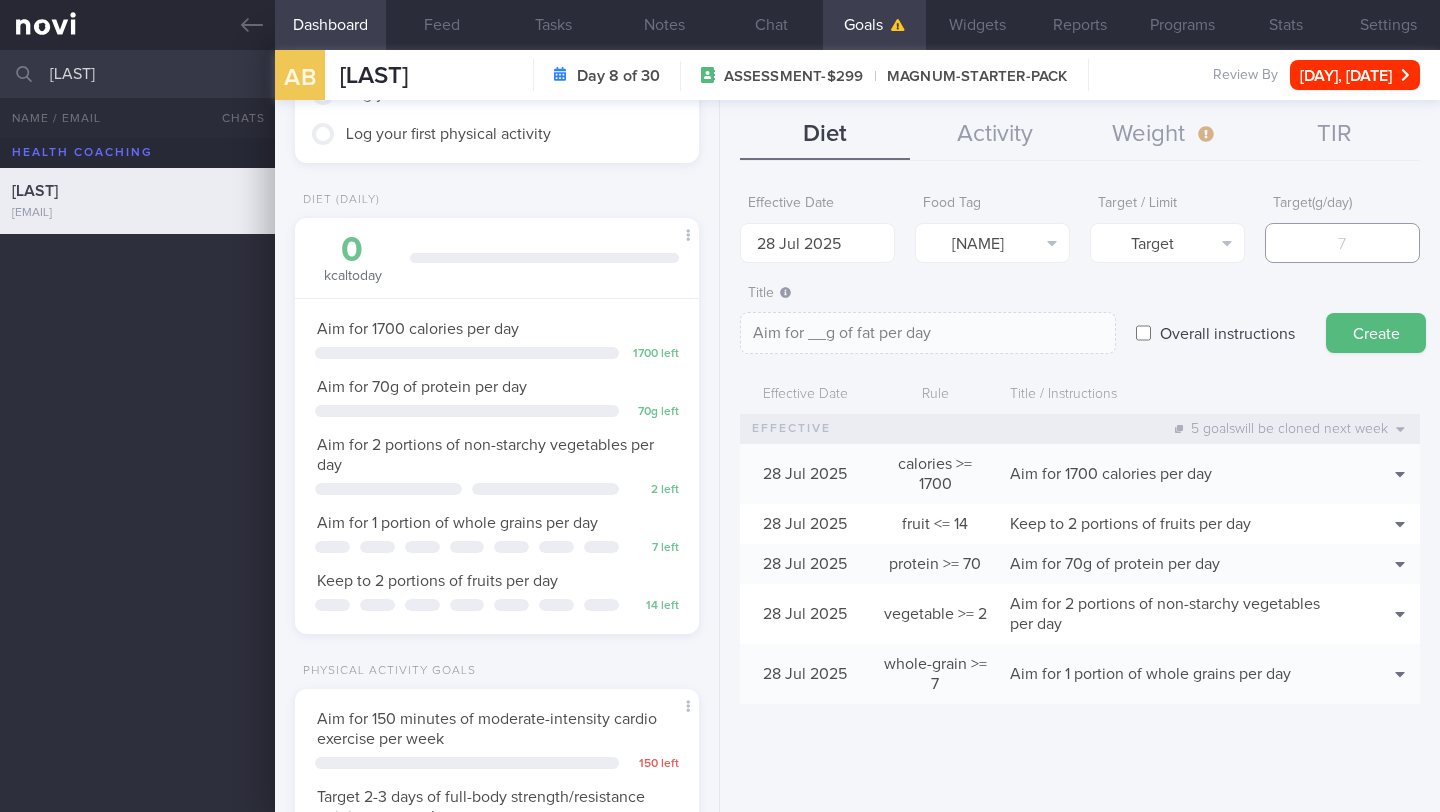 click at bounding box center [1342, 243] 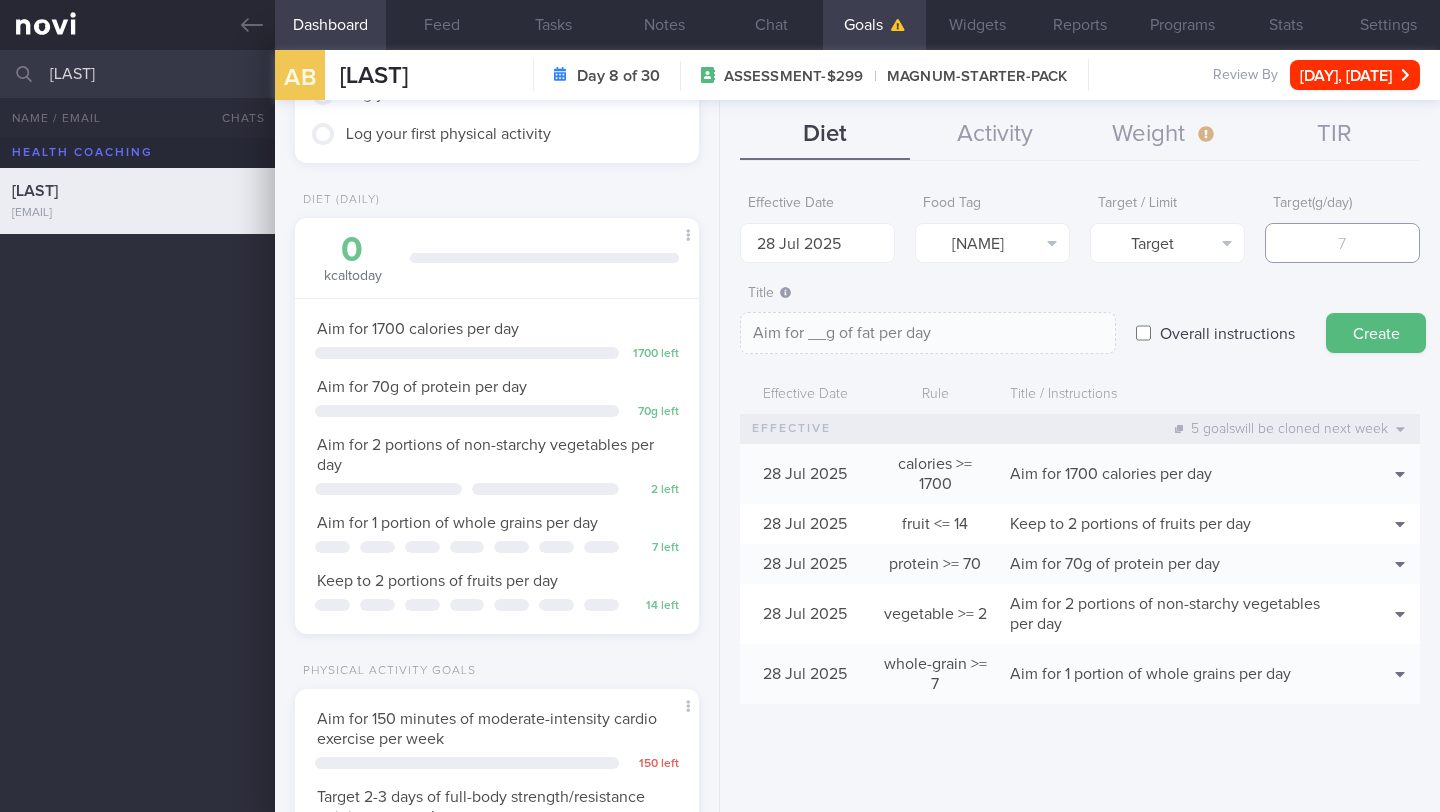 type on "6" 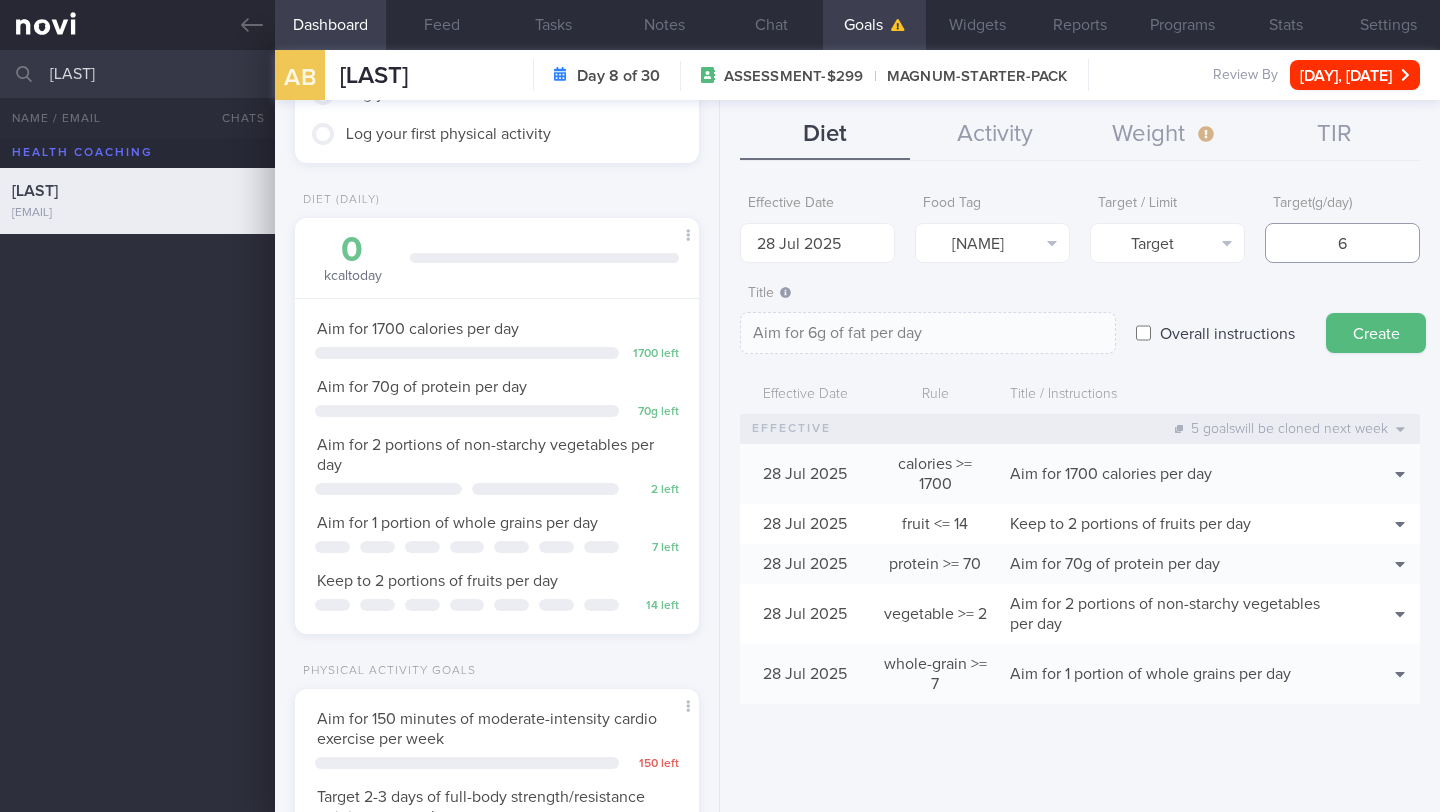 type on "60" 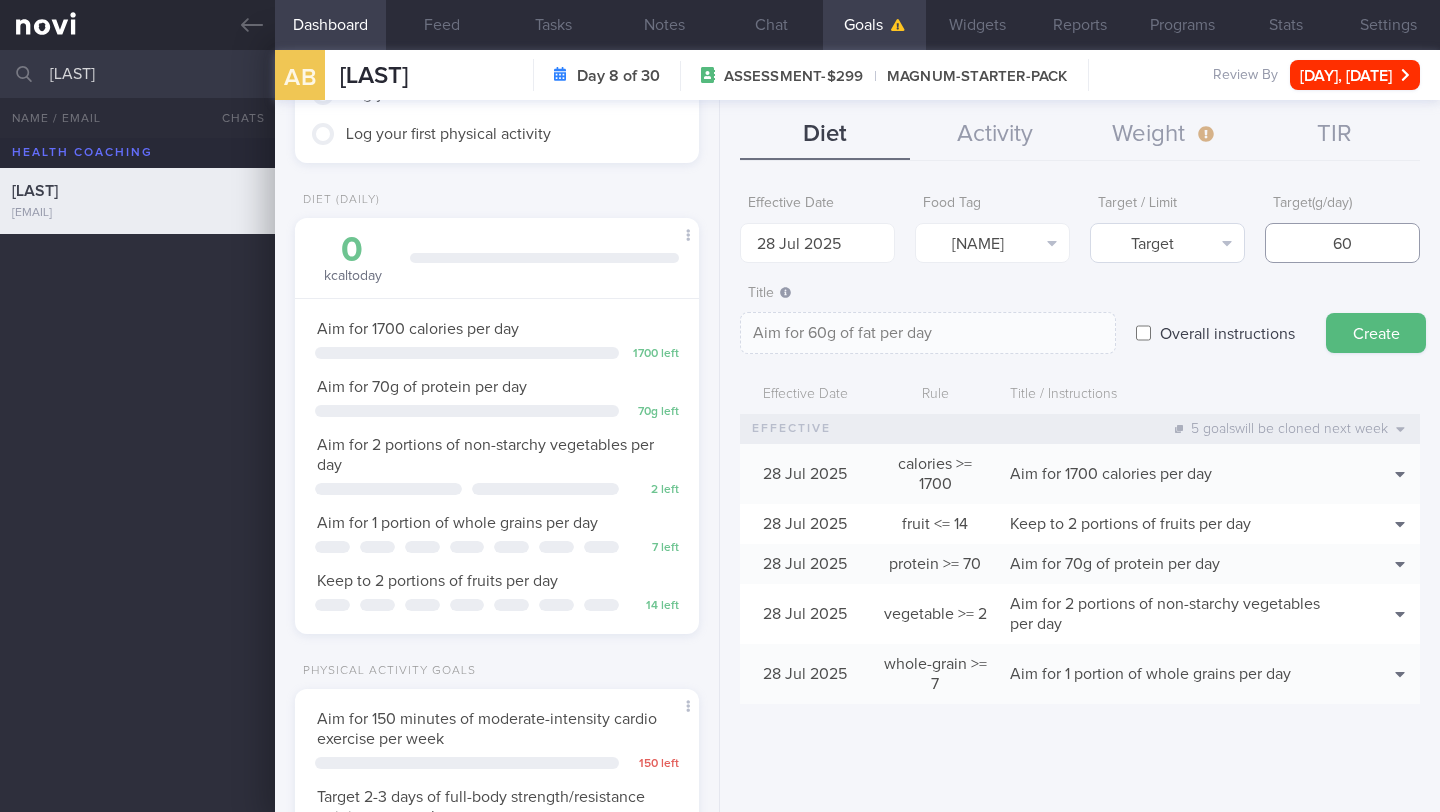 type on "60" 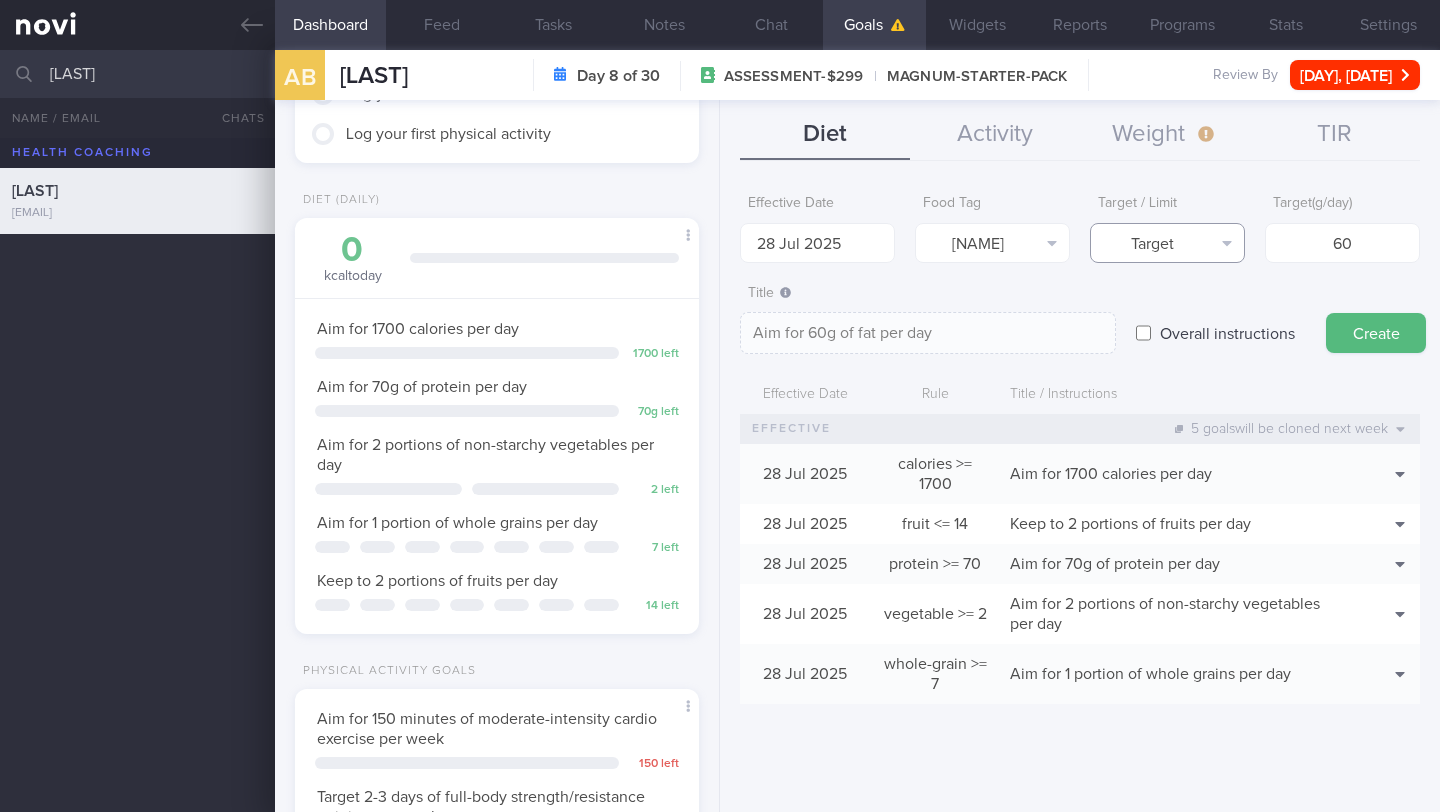 click on "Target" at bounding box center (1167, 243) 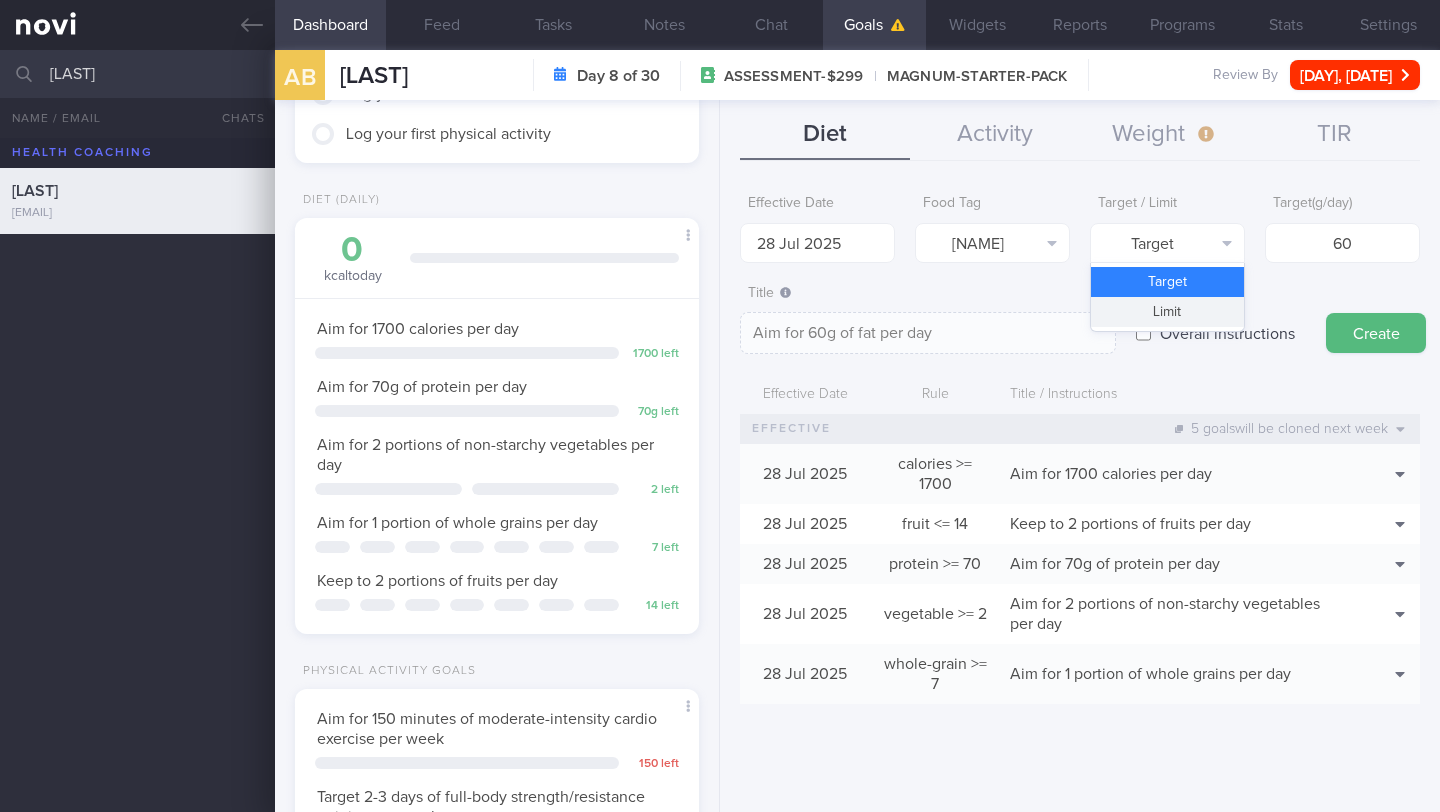 click on "Limit" at bounding box center (1167, 312) 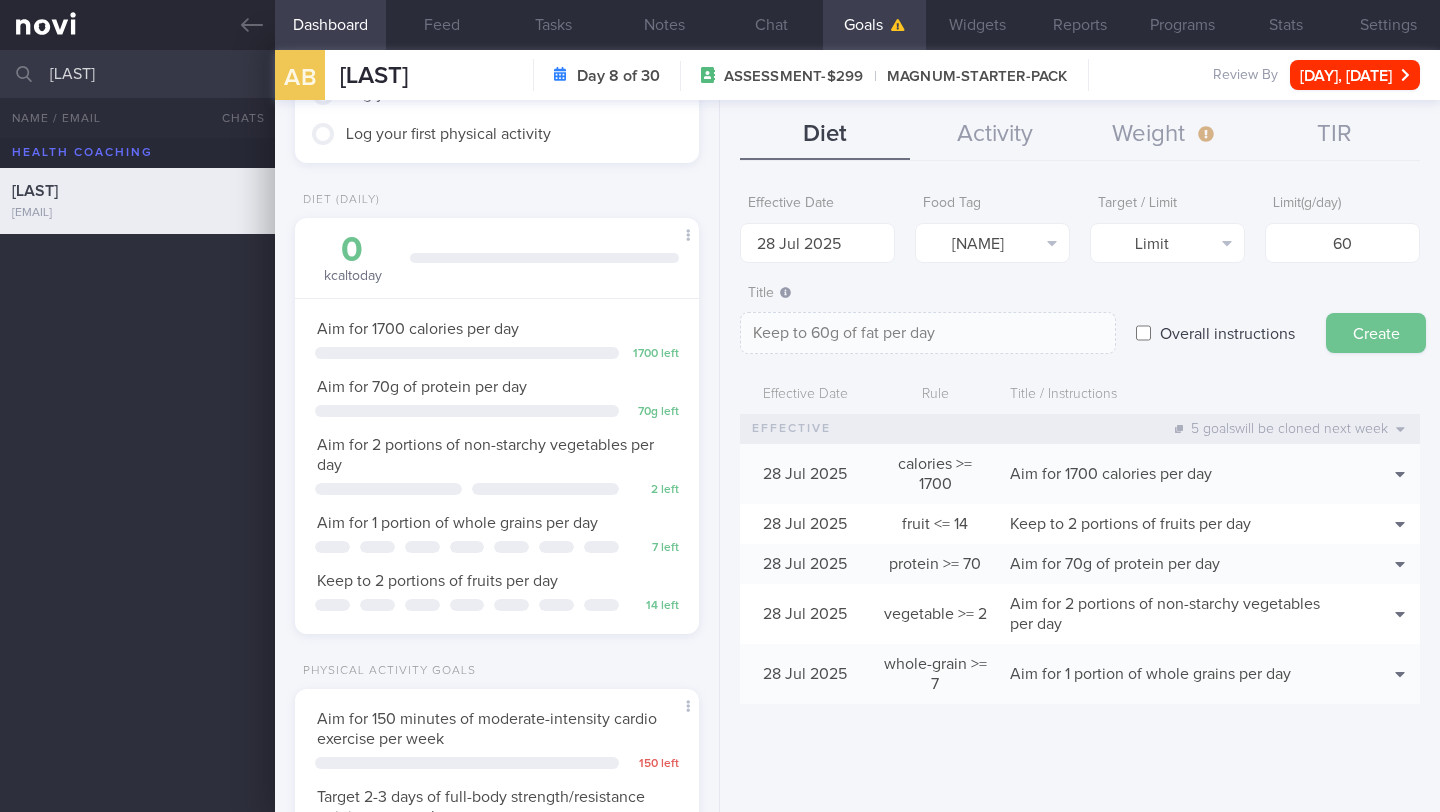 click on "Create" at bounding box center (1376, 333) 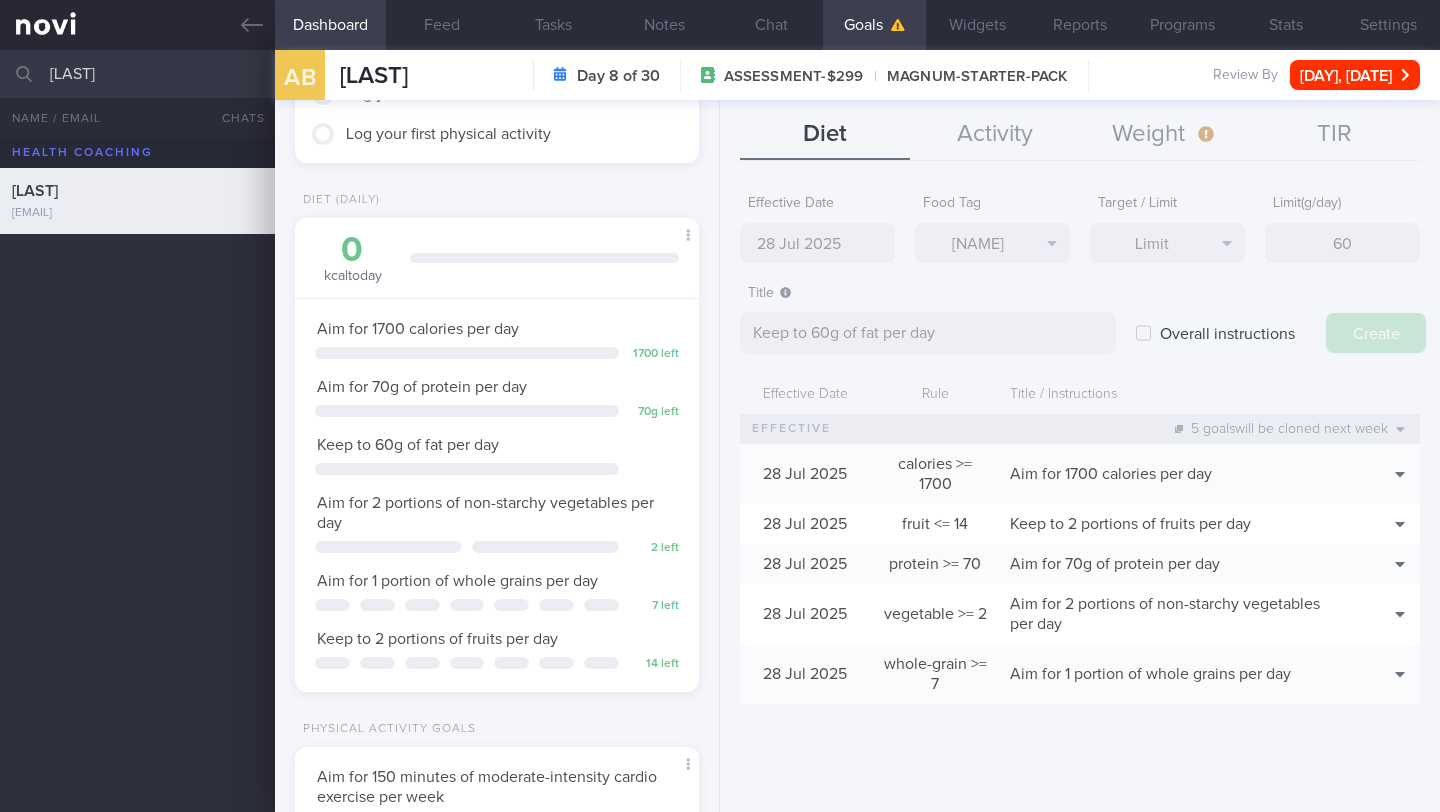 type on "[NUMBER] [MONTH] [YEAR]" 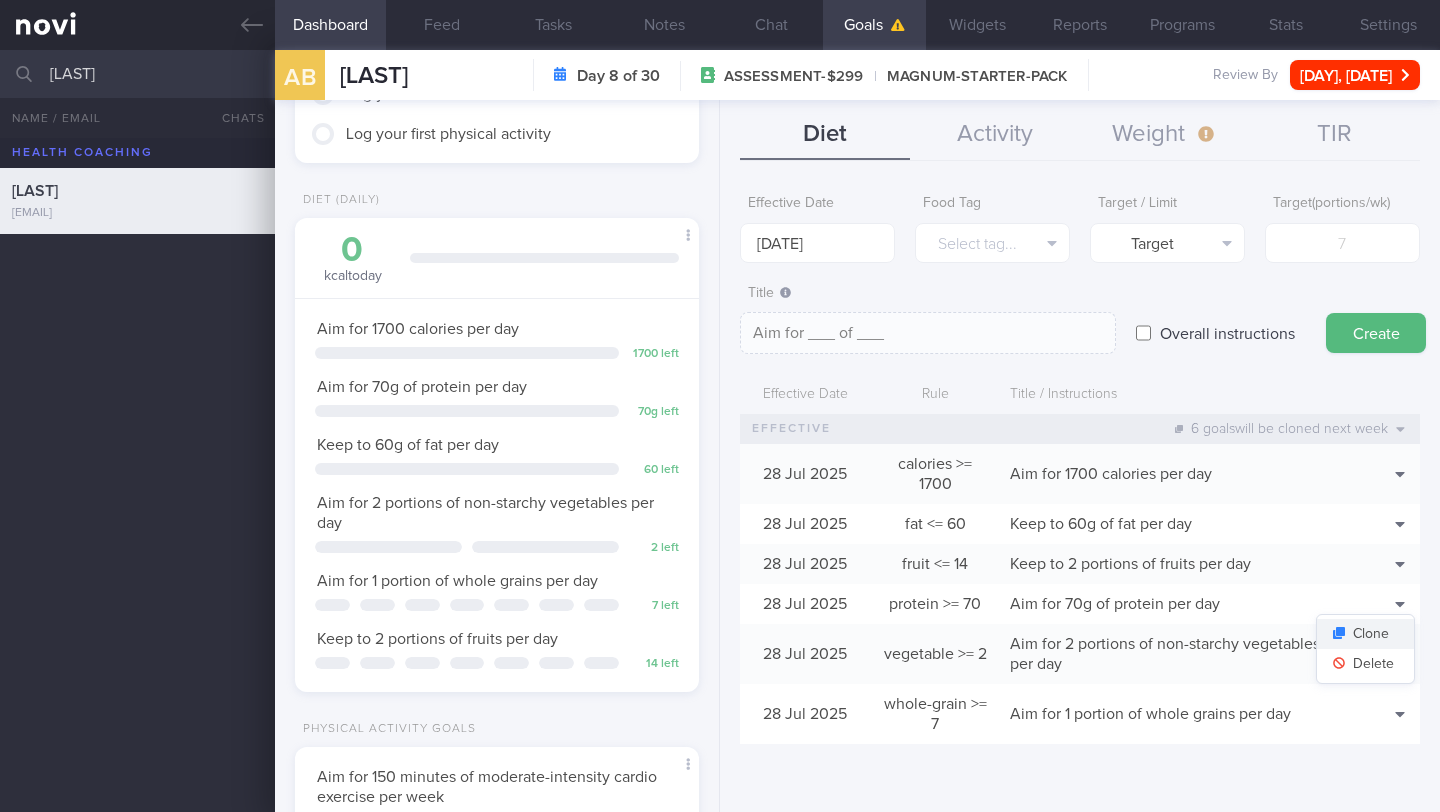 click on "Clone" at bounding box center (1365, 634) 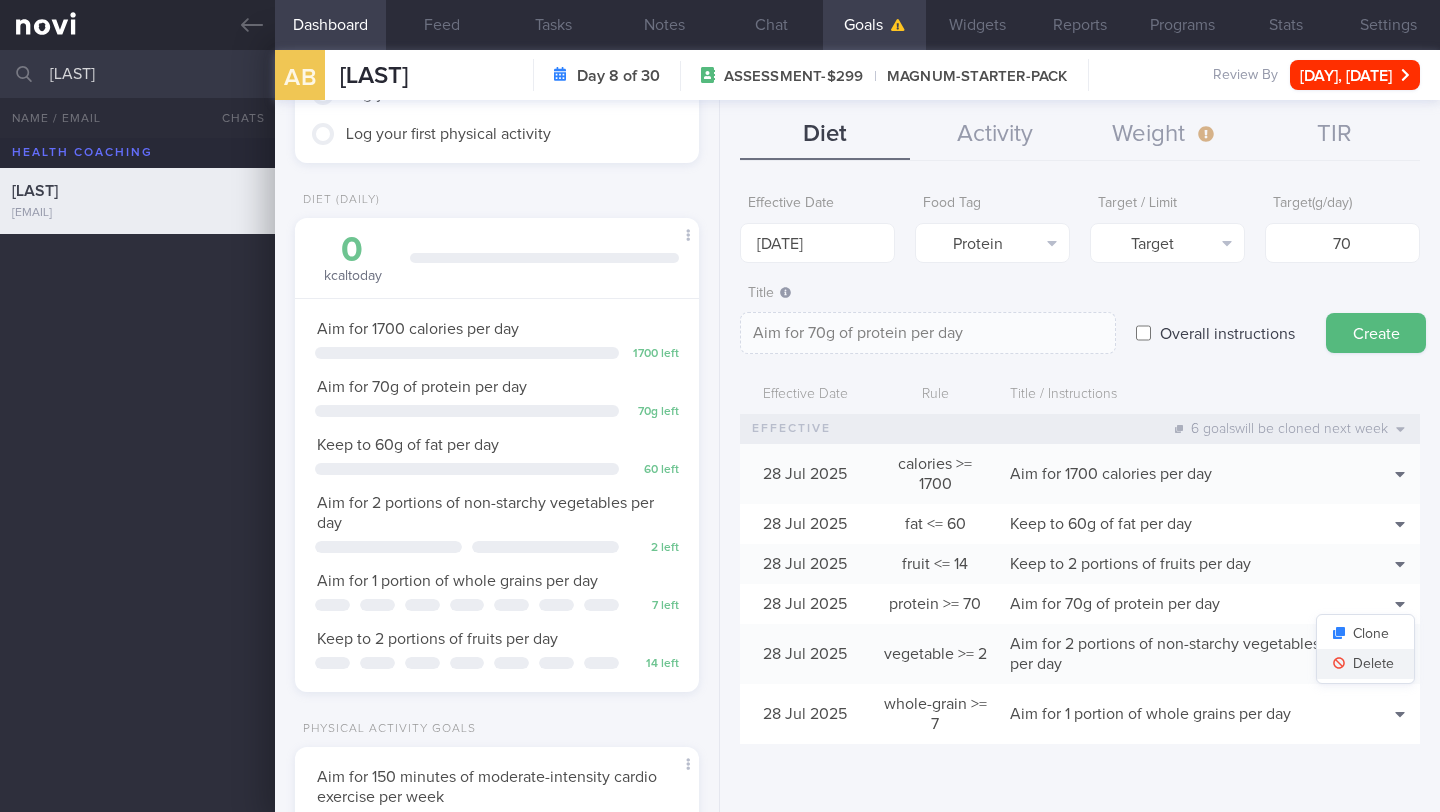 click on "Delete" at bounding box center (1365, 664) 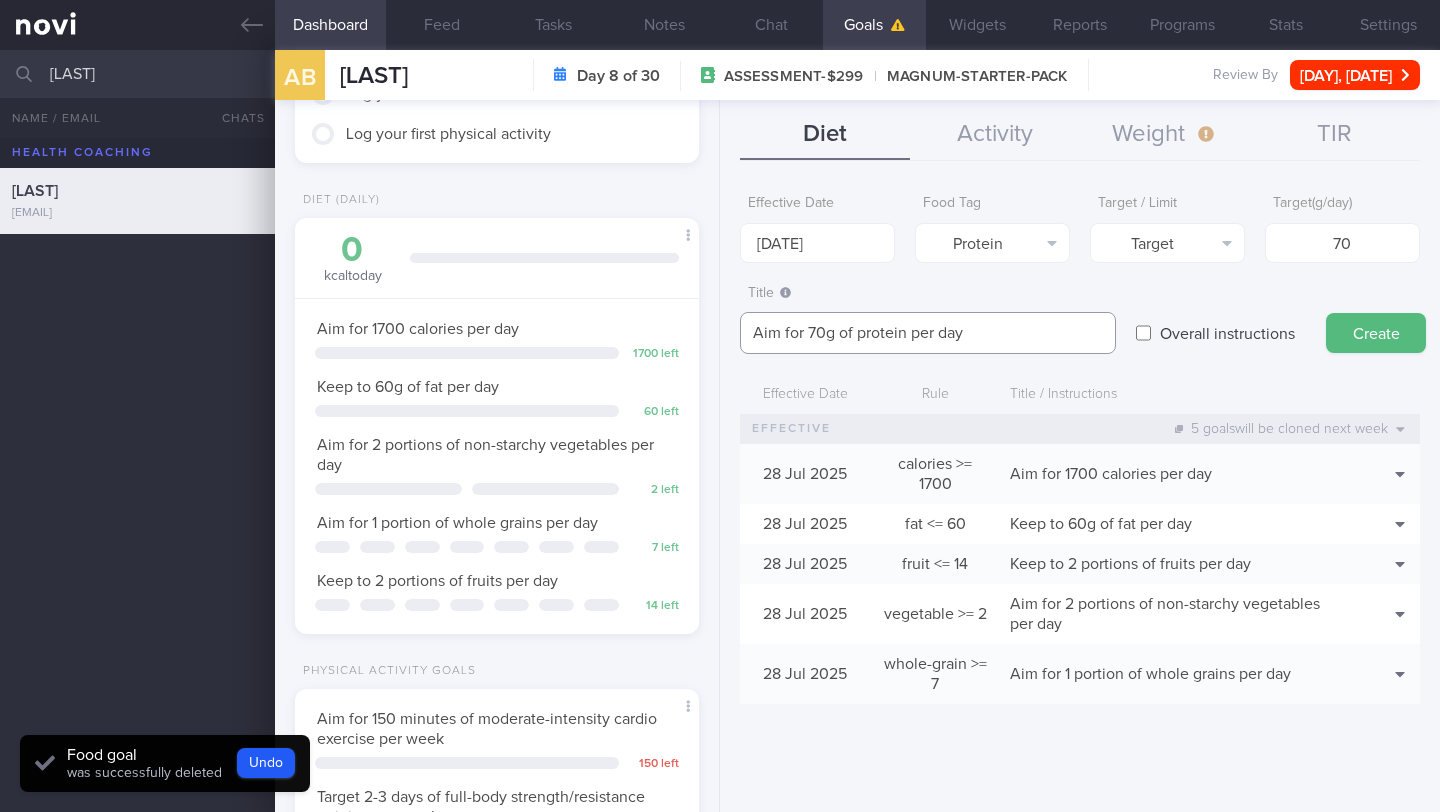 click on "Aim for 70g of protein per day" at bounding box center [928, 333] 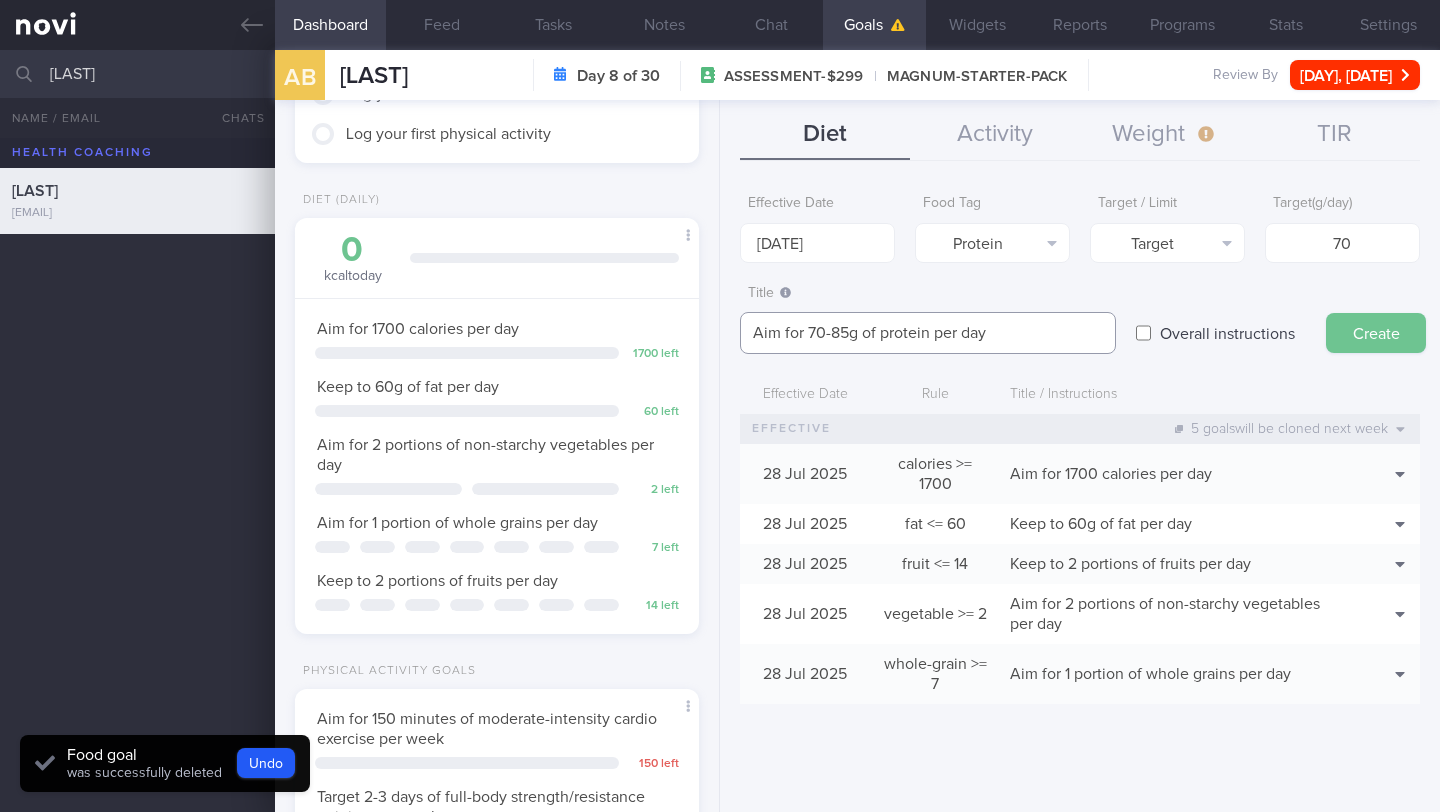 type on "Aim for 70-85g of protein per day" 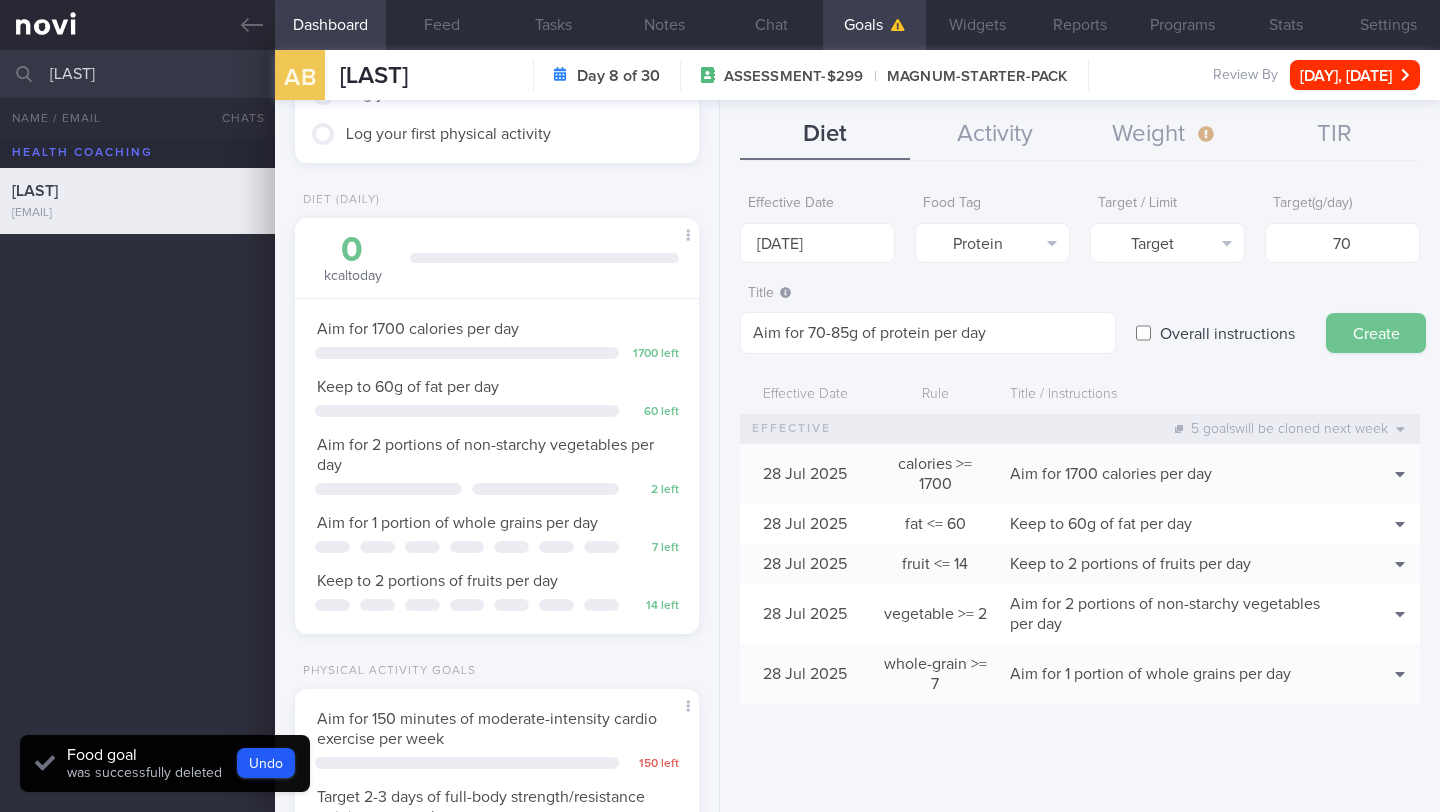 click on "Create" at bounding box center (1376, 333) 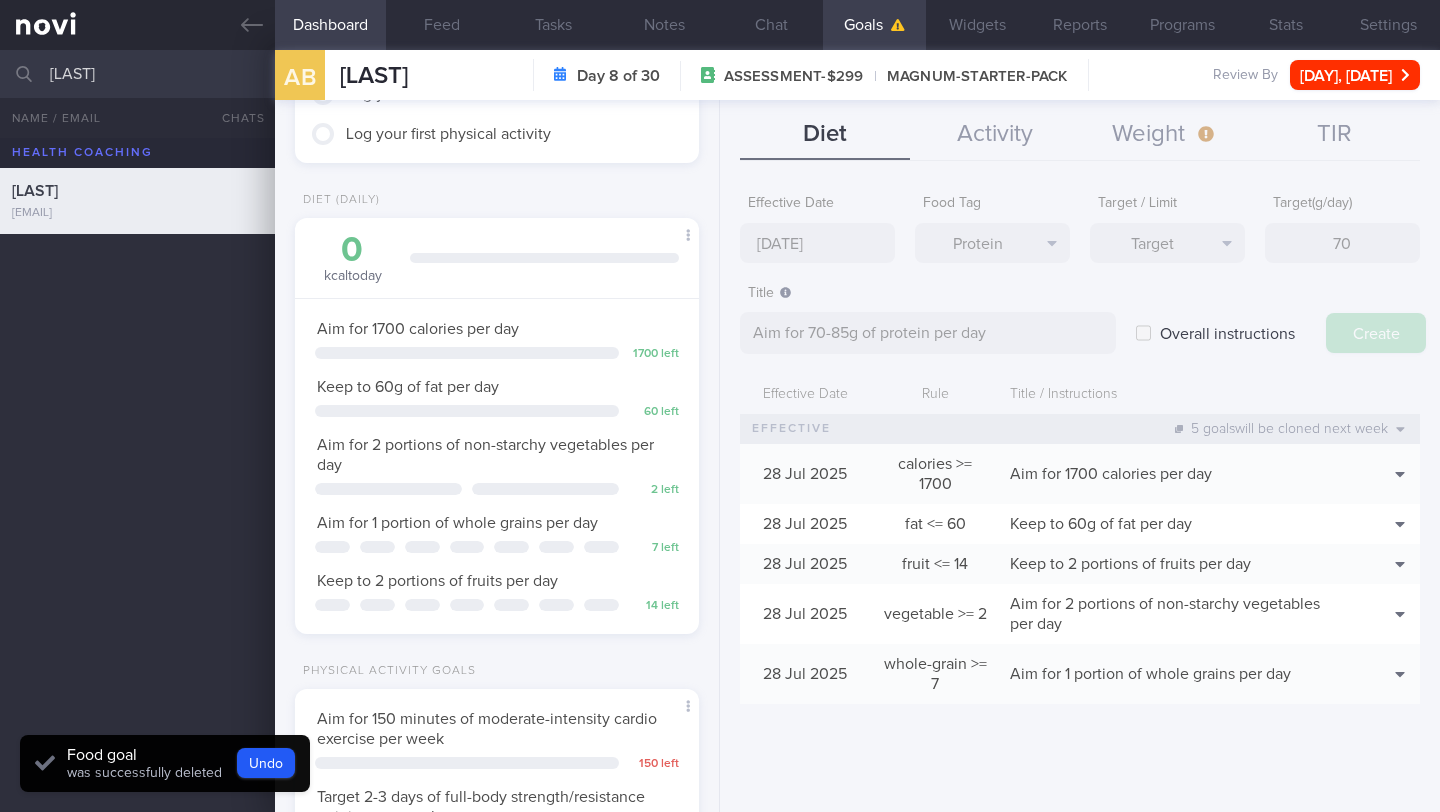 type 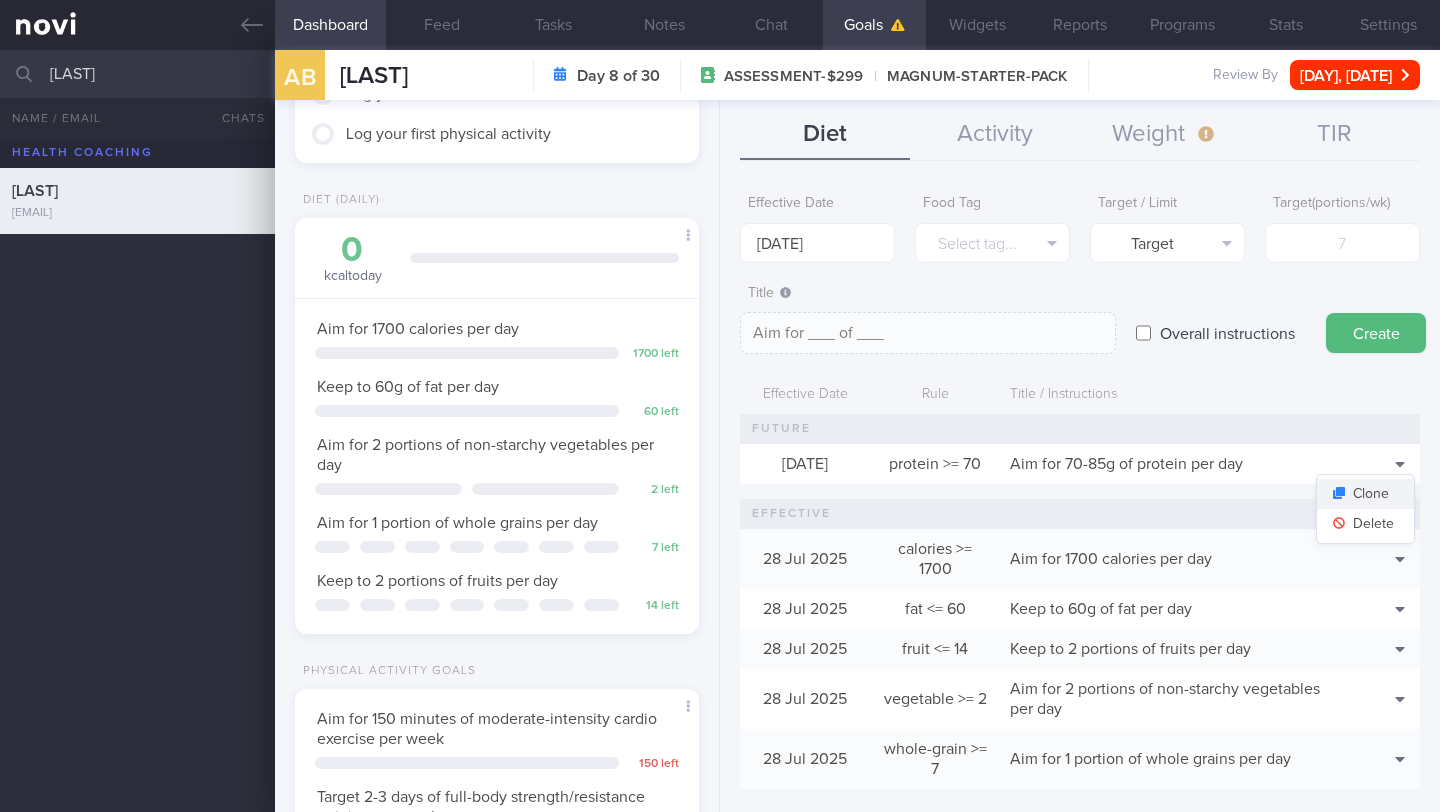 click on "Clone" at bounding box center (1365, 494) 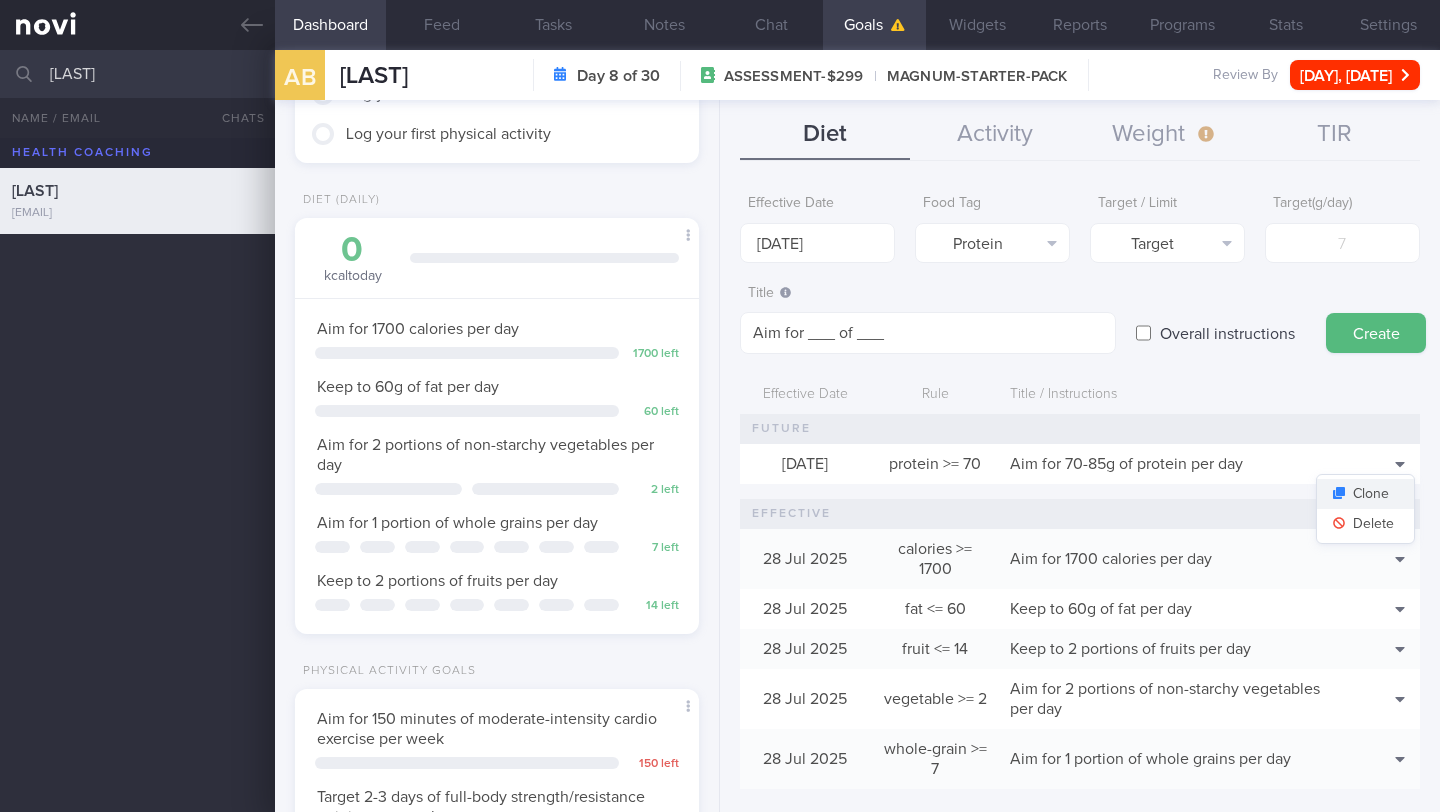 type on "70" 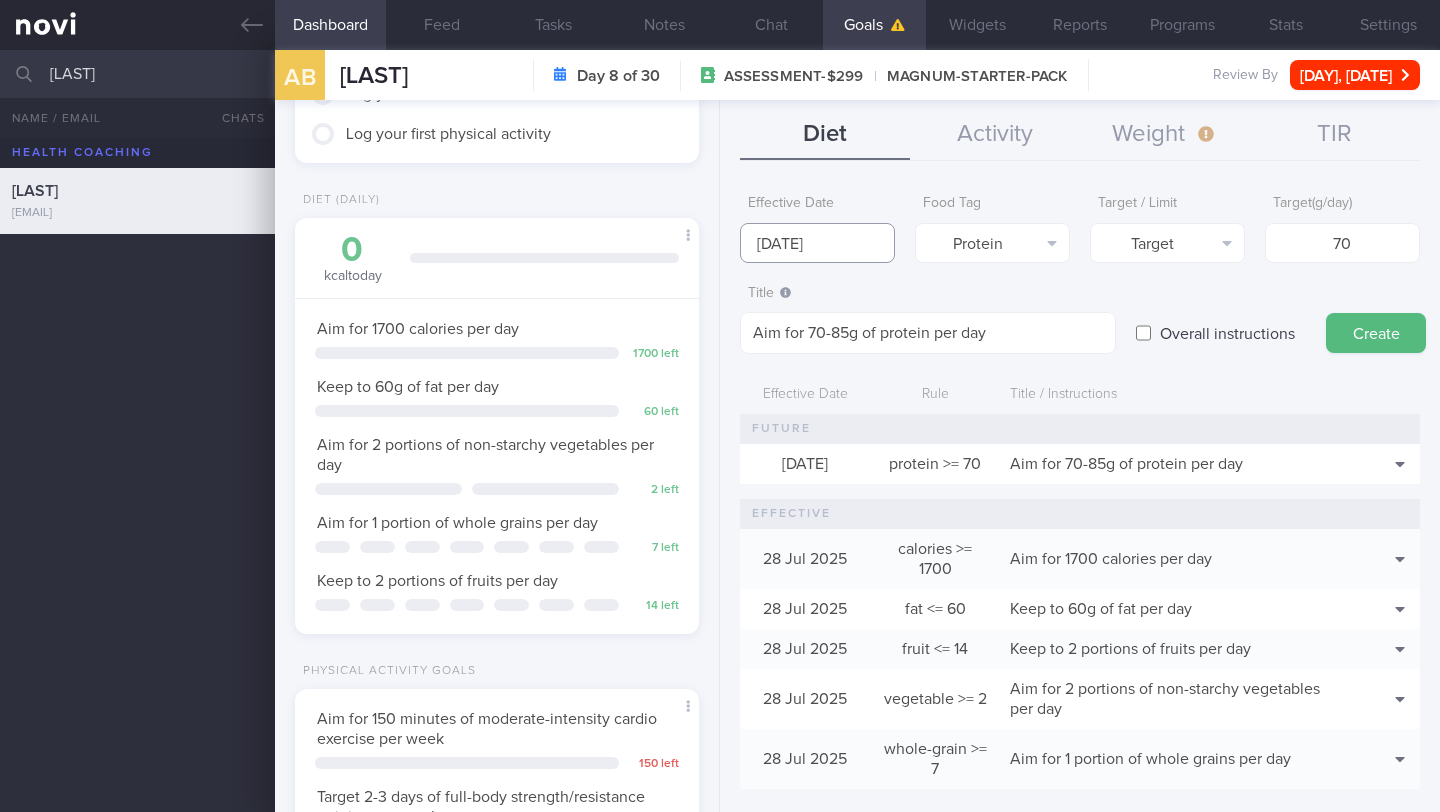 click on "[NUMBER] [MONTH] [YEAR]" at bounding box center (817, 243) 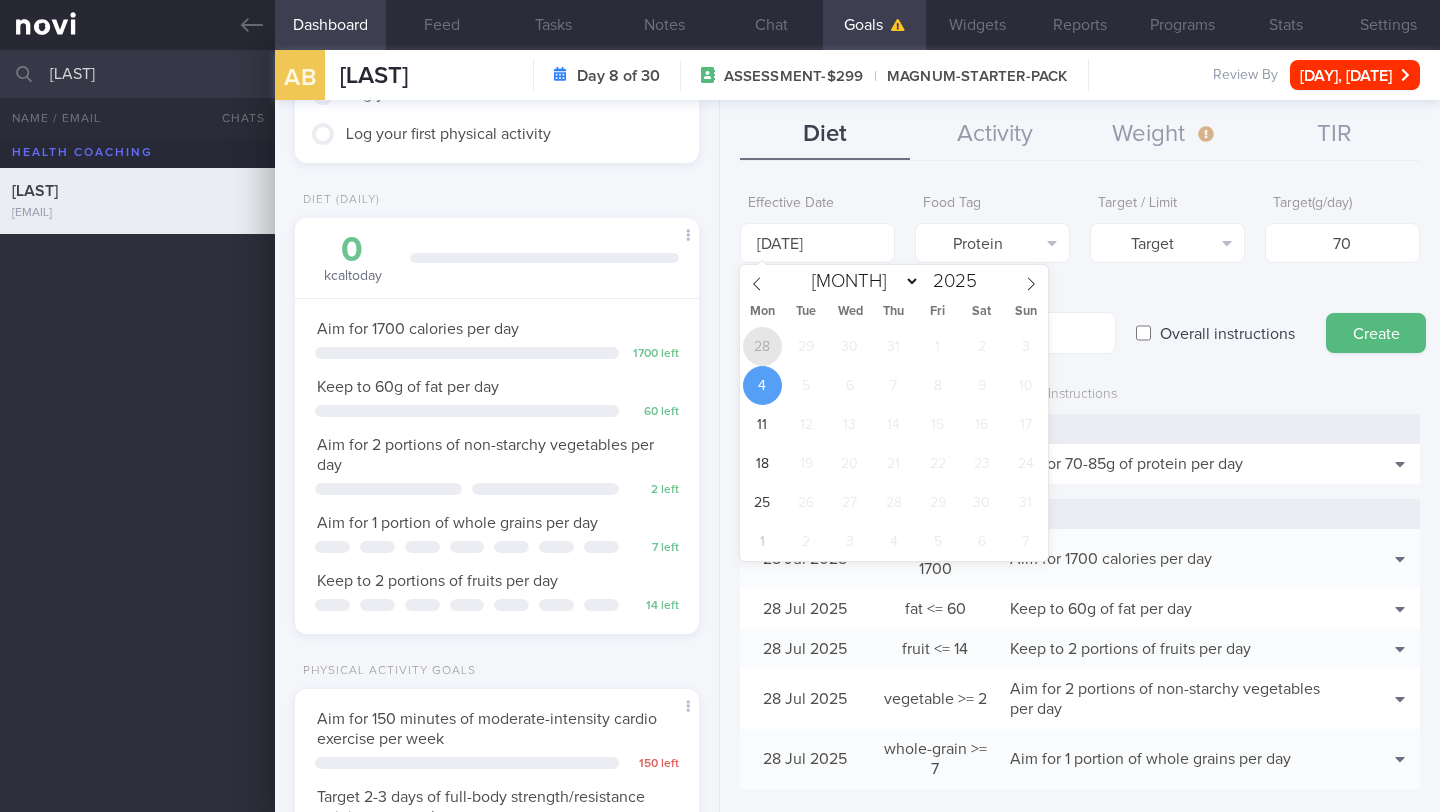 click on "28" at bounding box center (762, 346) 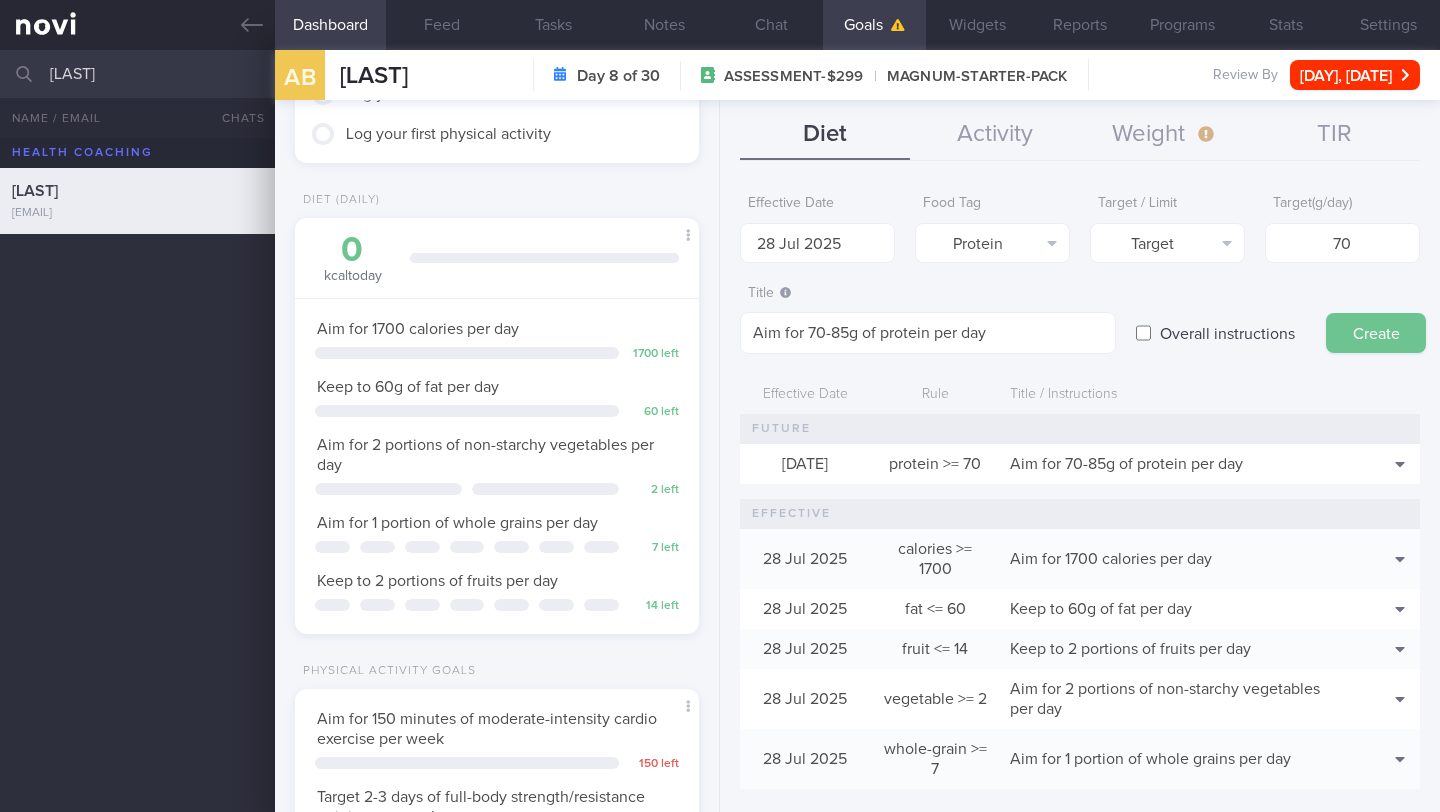 click on "Create" at bounding box center (1376, 333) 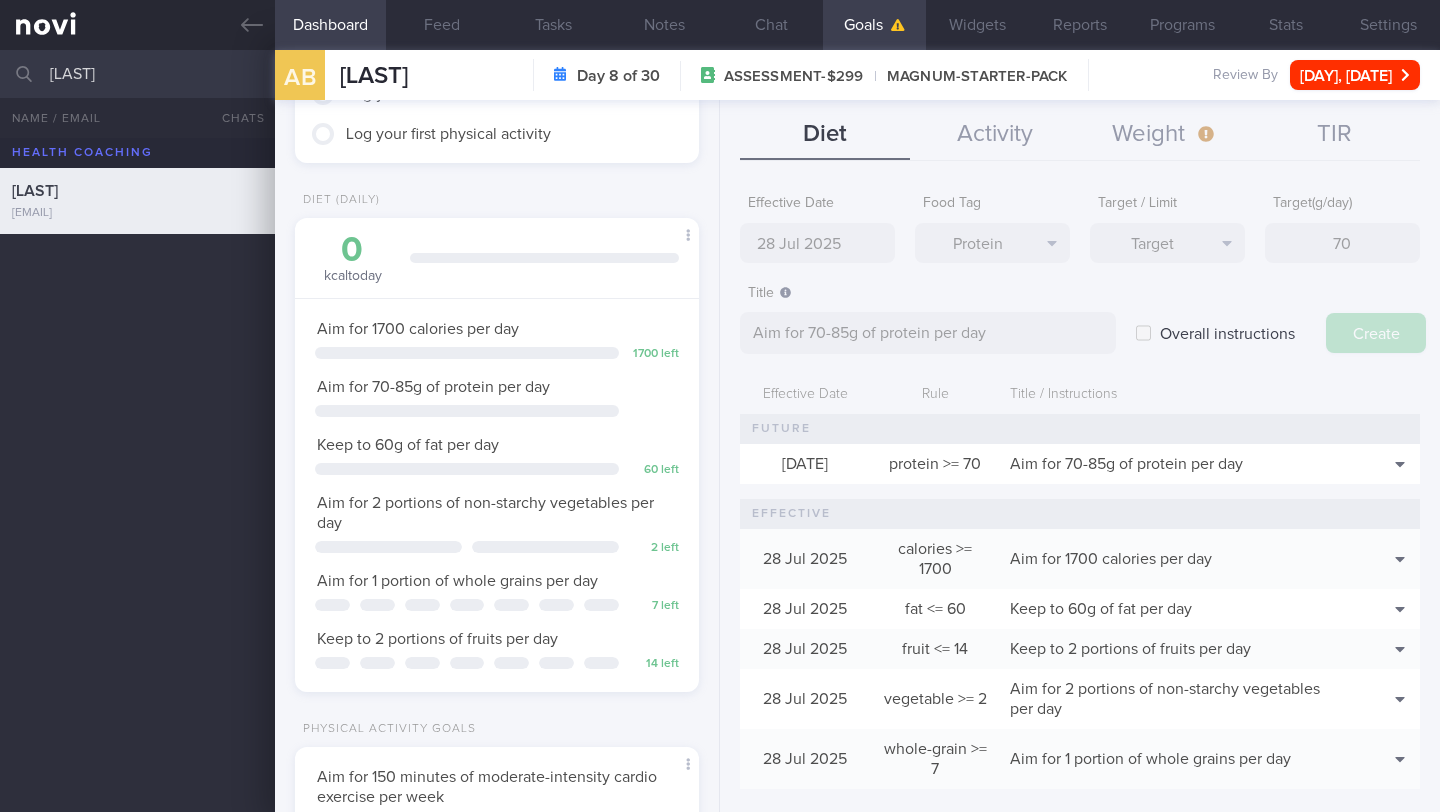 type on "[NUMBER] [MONTH] [YEAR]" 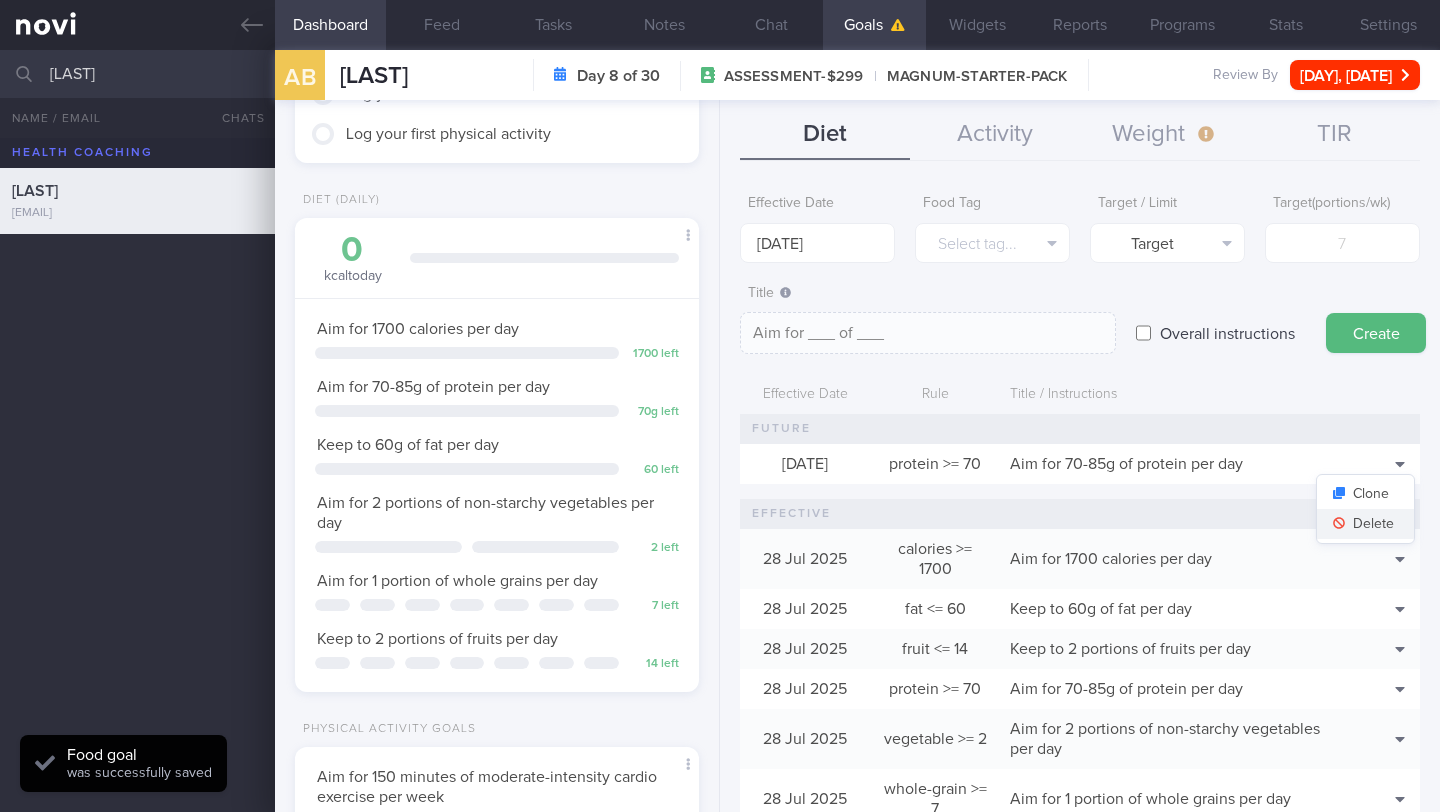 click on "Delete" at bounding box center [1365, 524] 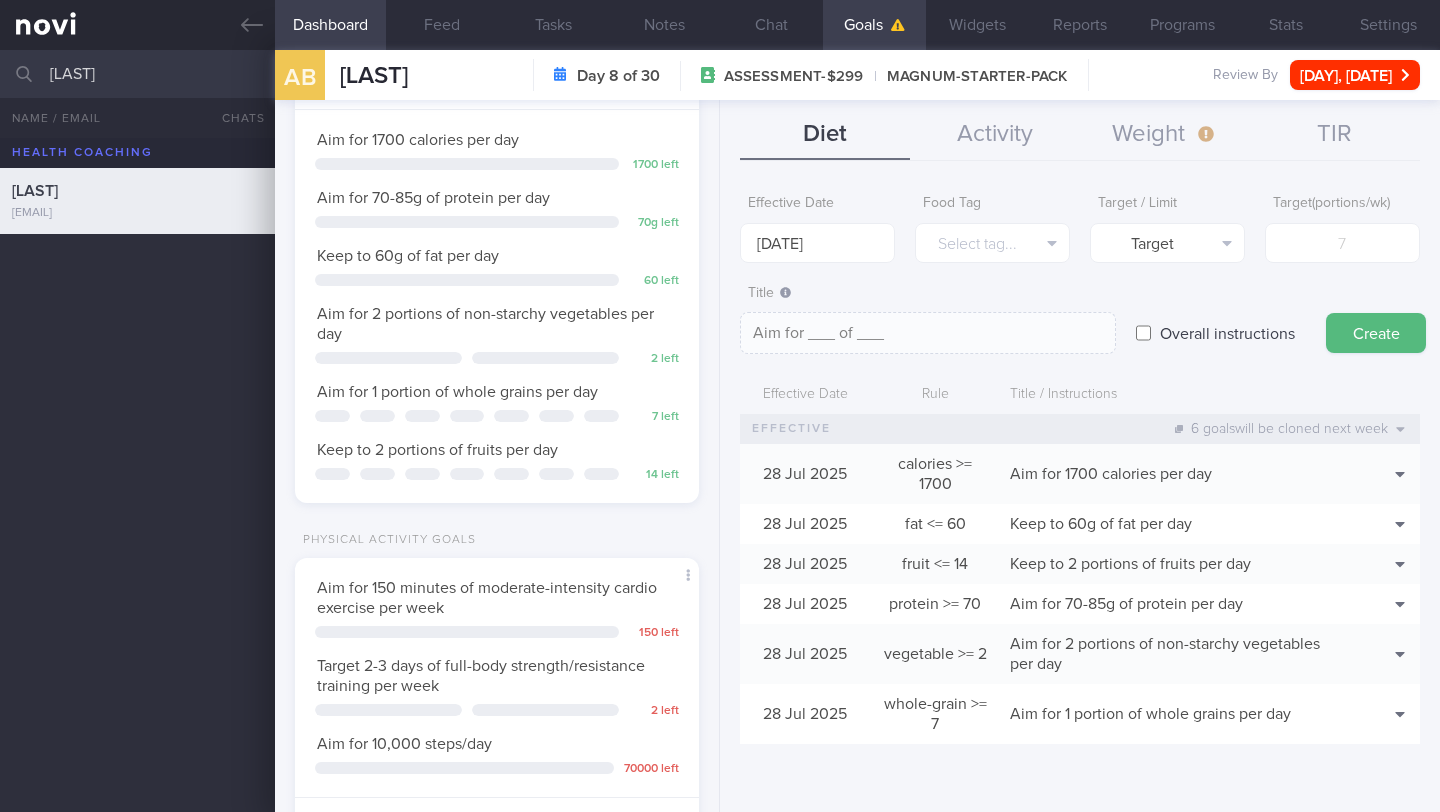 scroll, scrollTop: 0, scrollLeft: 0, axis: both 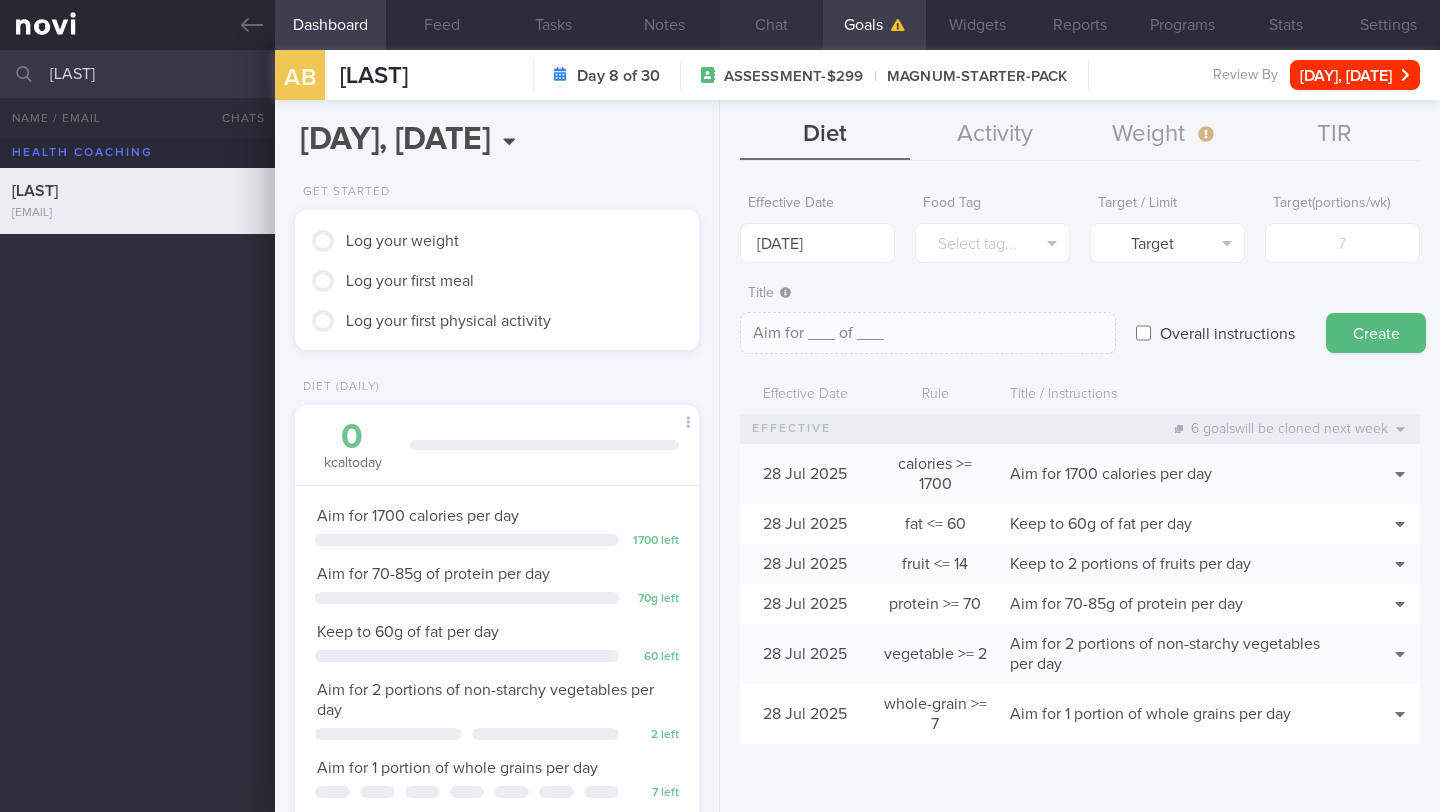 click on "Chat" at bounding box center [771, 25] 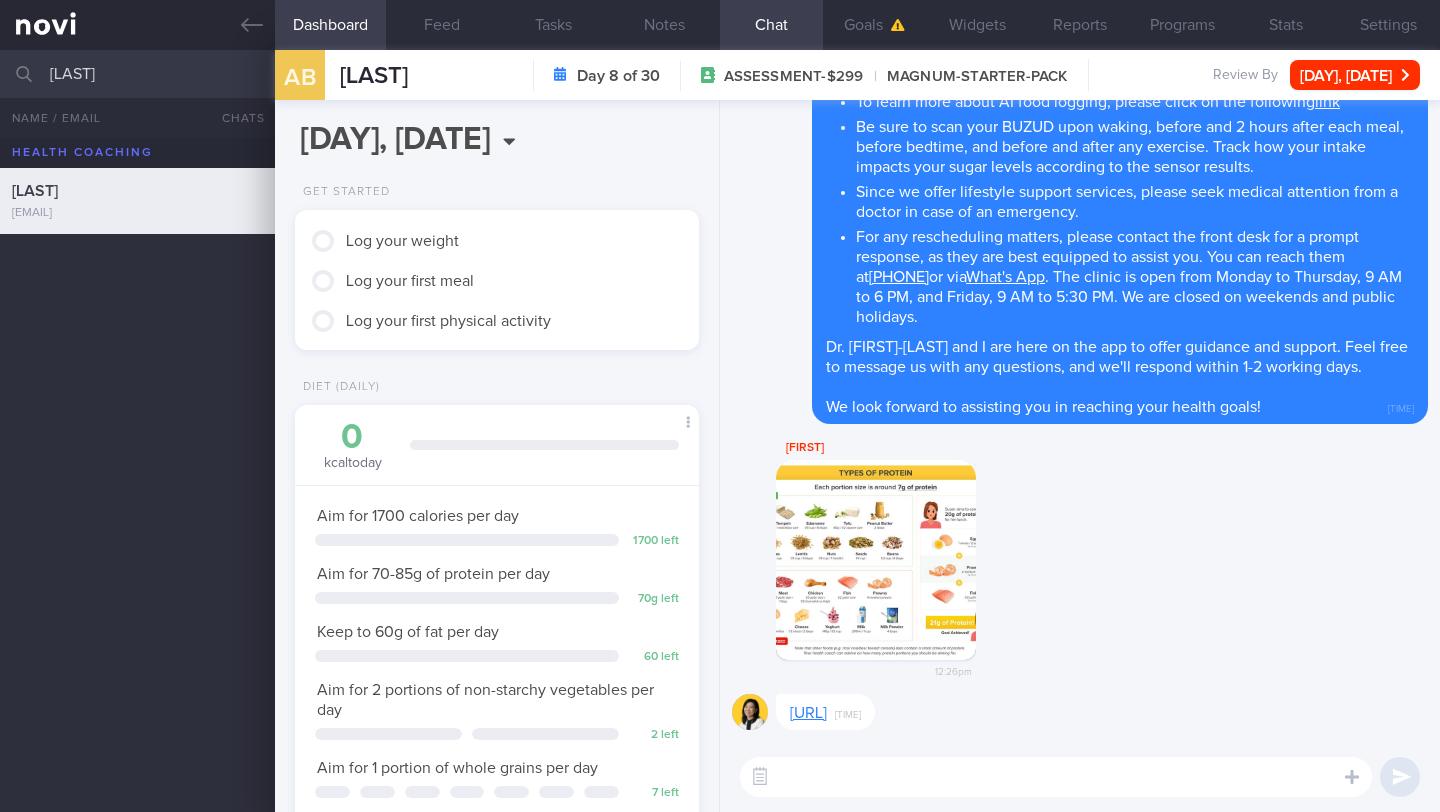 click at bounding box center [1056, 777] 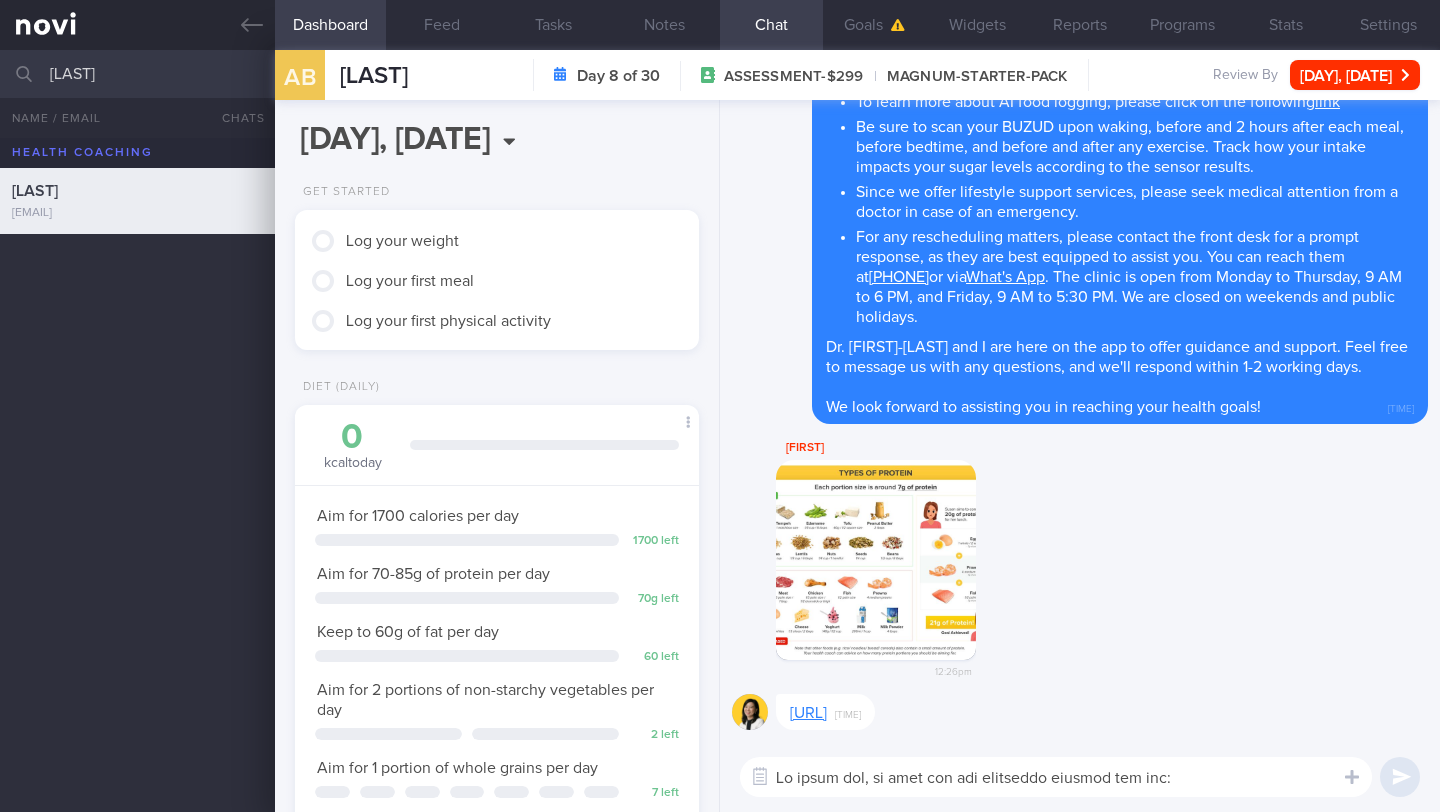 scroll, scrollTop: 480, scrollLeft: 0, axis: vertical 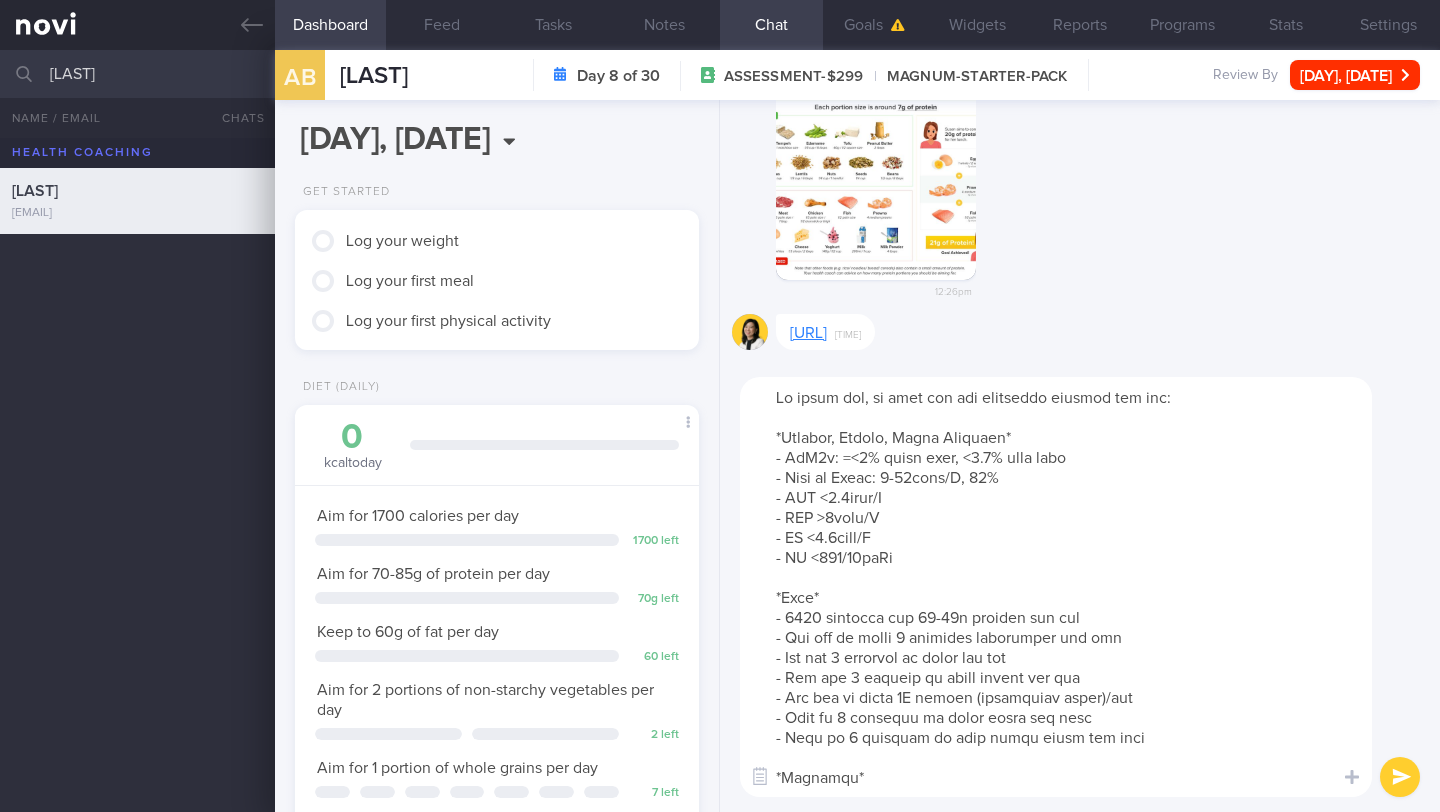 drag, startPoint x: 844, startPoint y: 436, endPoint x: 998, endPoint y: 436, distance: 154 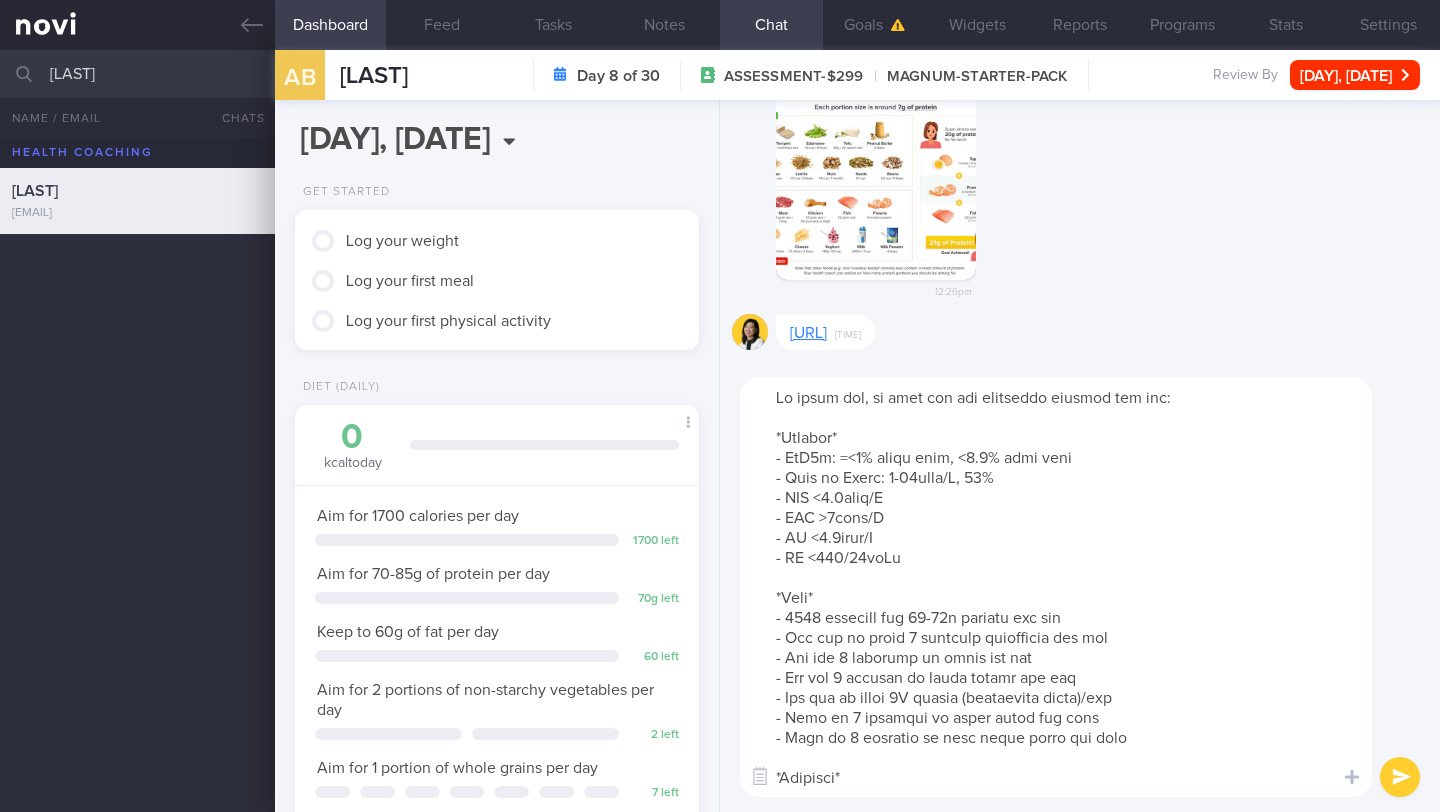 drag, startPoint x: 1093, startPoint y: 460, endPoint x: 732, endPoint y: 464, distance: 361.02216 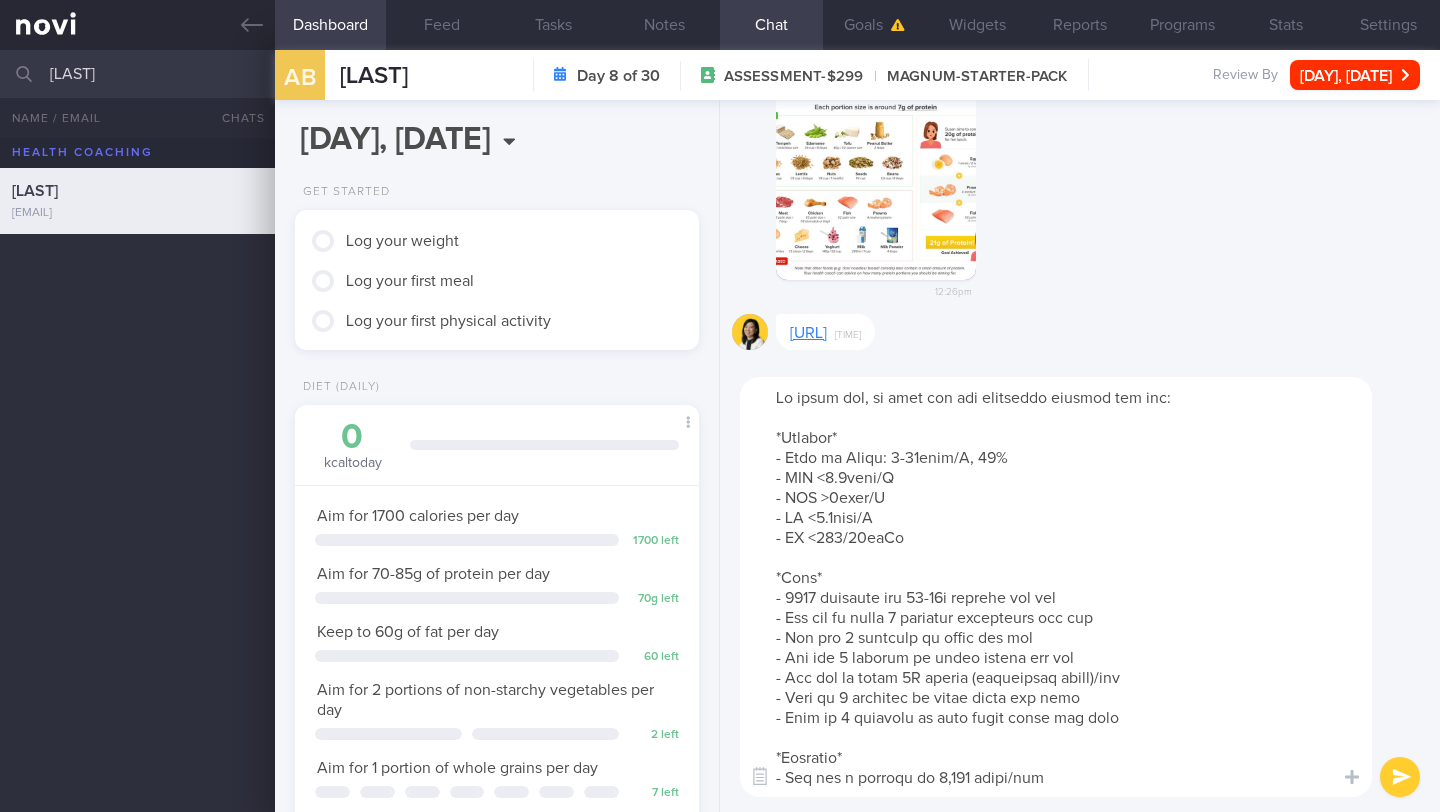 drag, startPoint x: 949, startPoint y: 551, endPoint x: 755, endPoint y: 484, distance: 205.24376 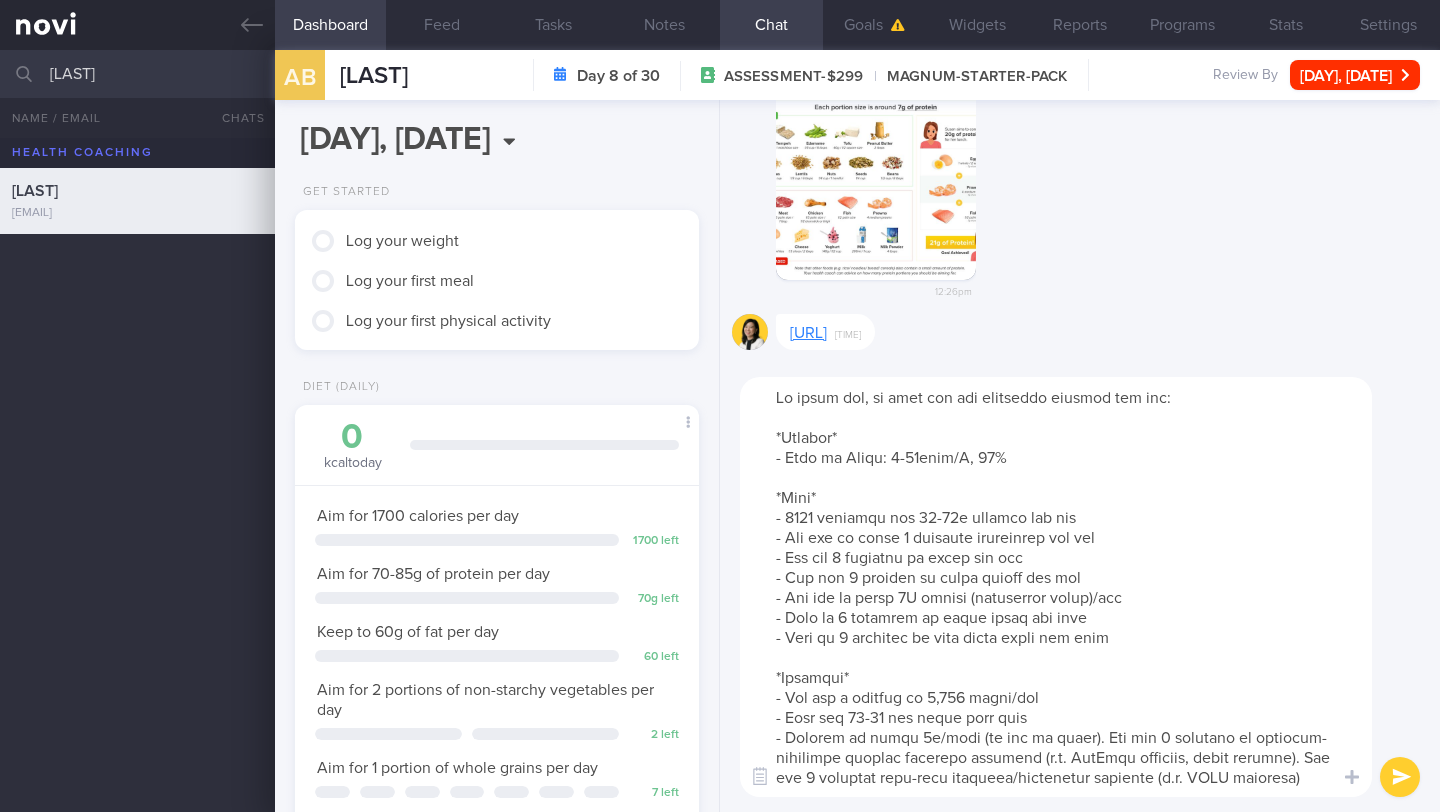 click at bounding box center [1056, 587] 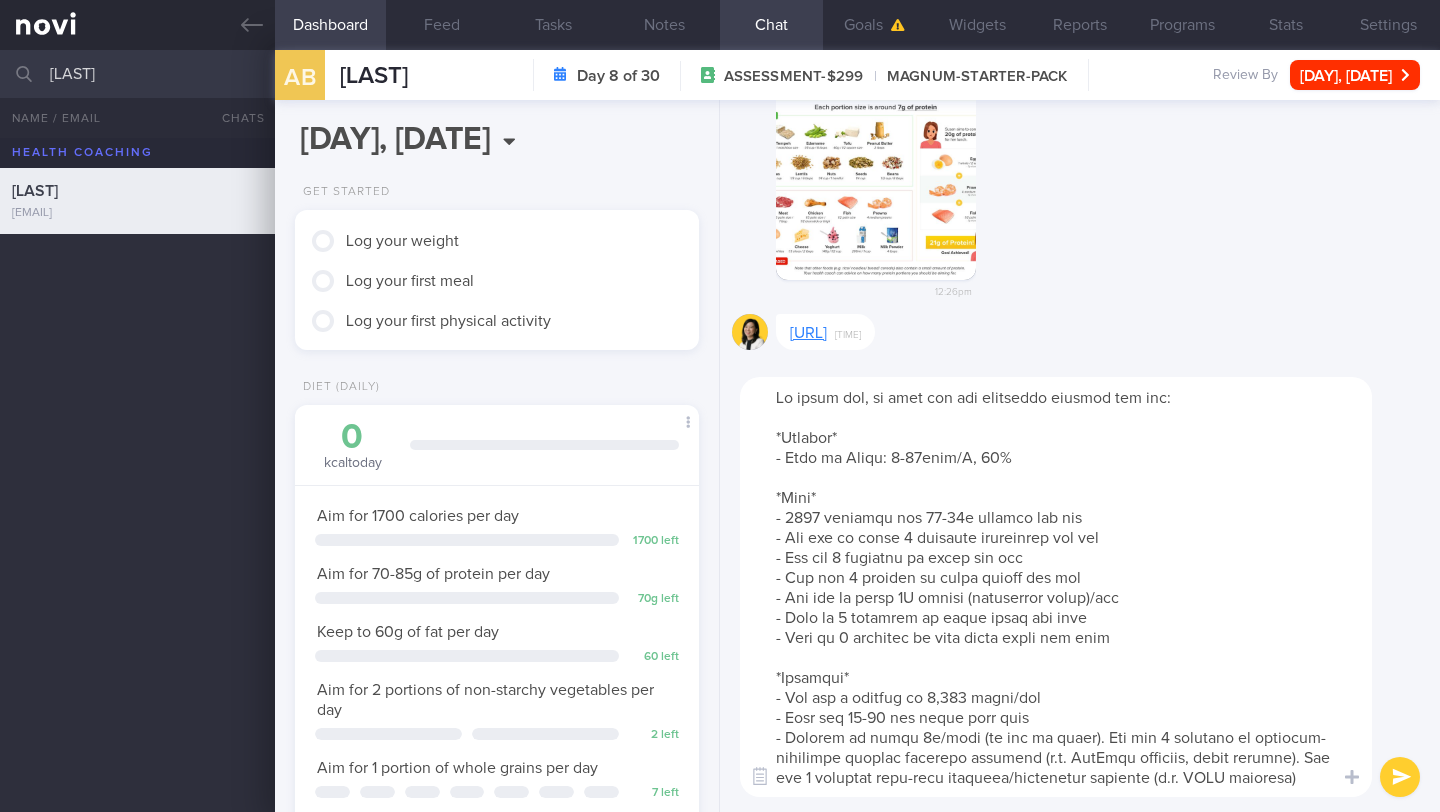 click at bounding box center [1056, 587] 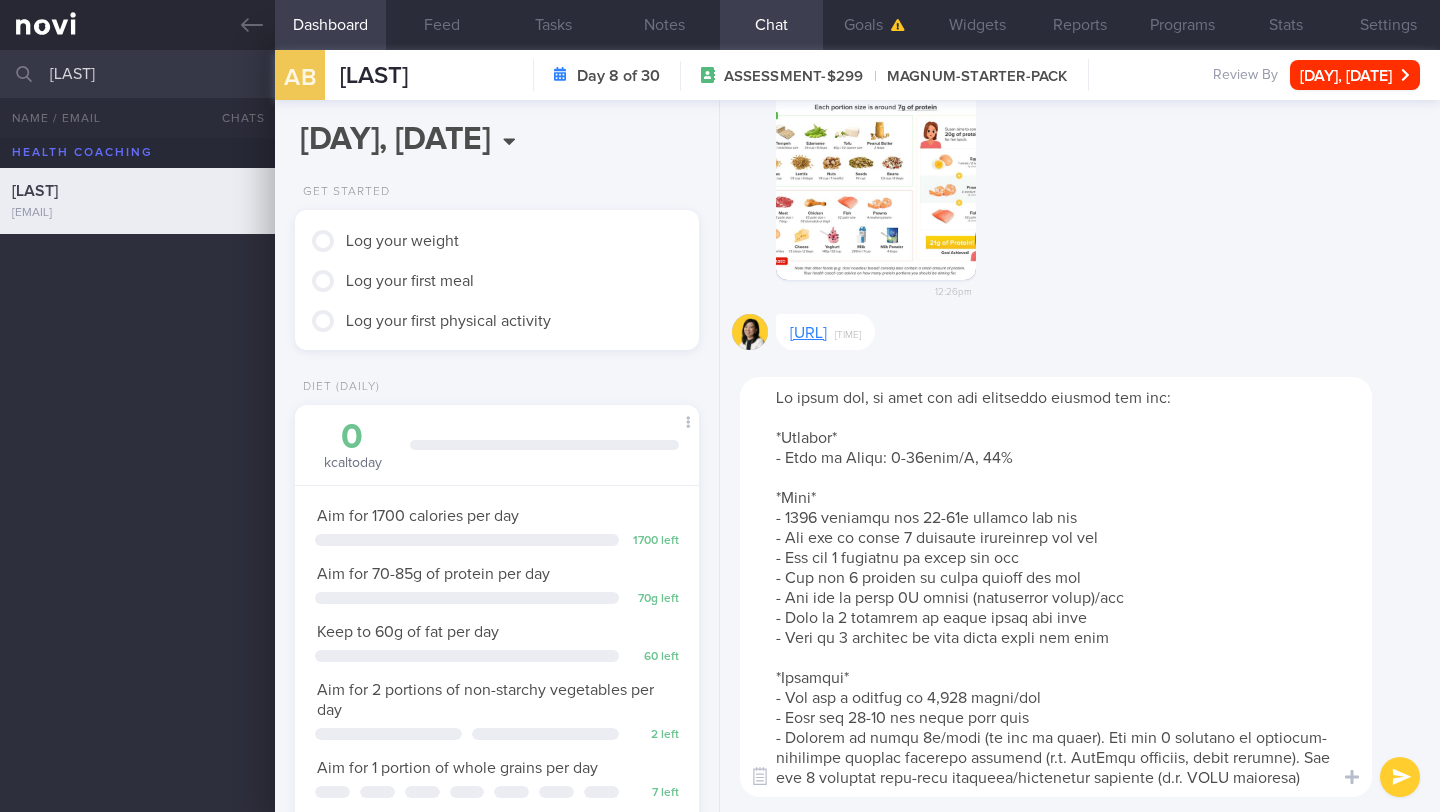 click at bounding box center (1056, 587) 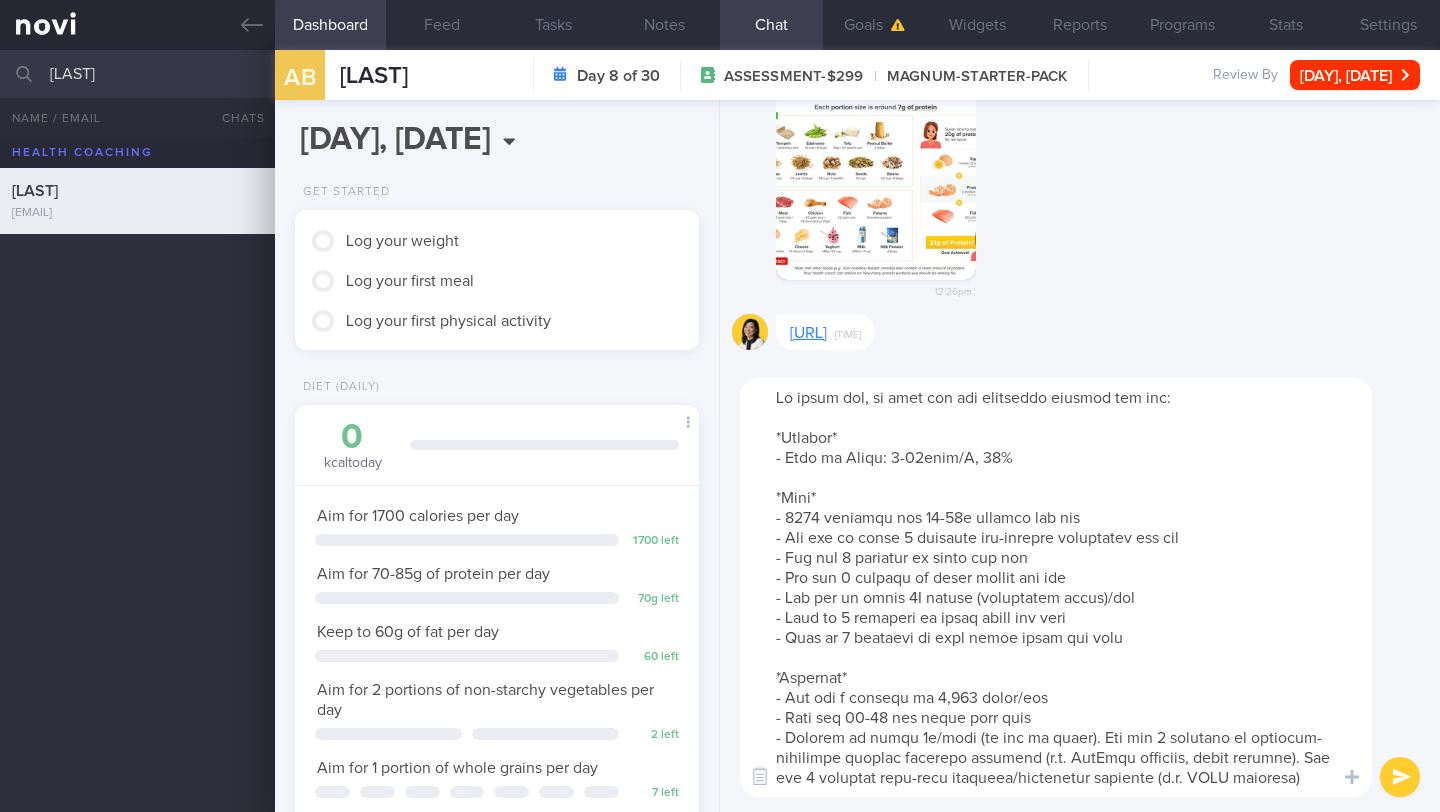 click at bounding box center (1056, 587) 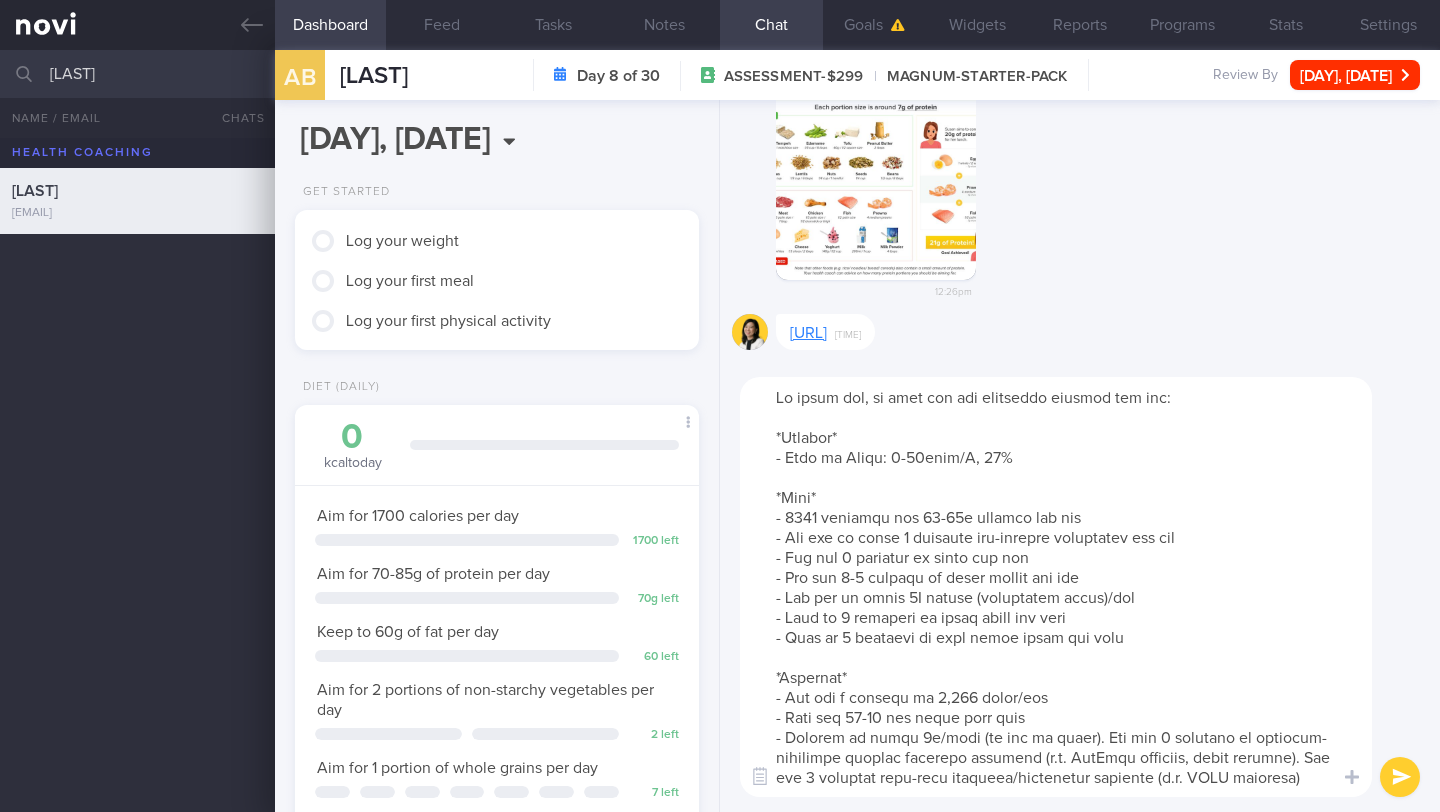 click at bounding box center [1056, 587] 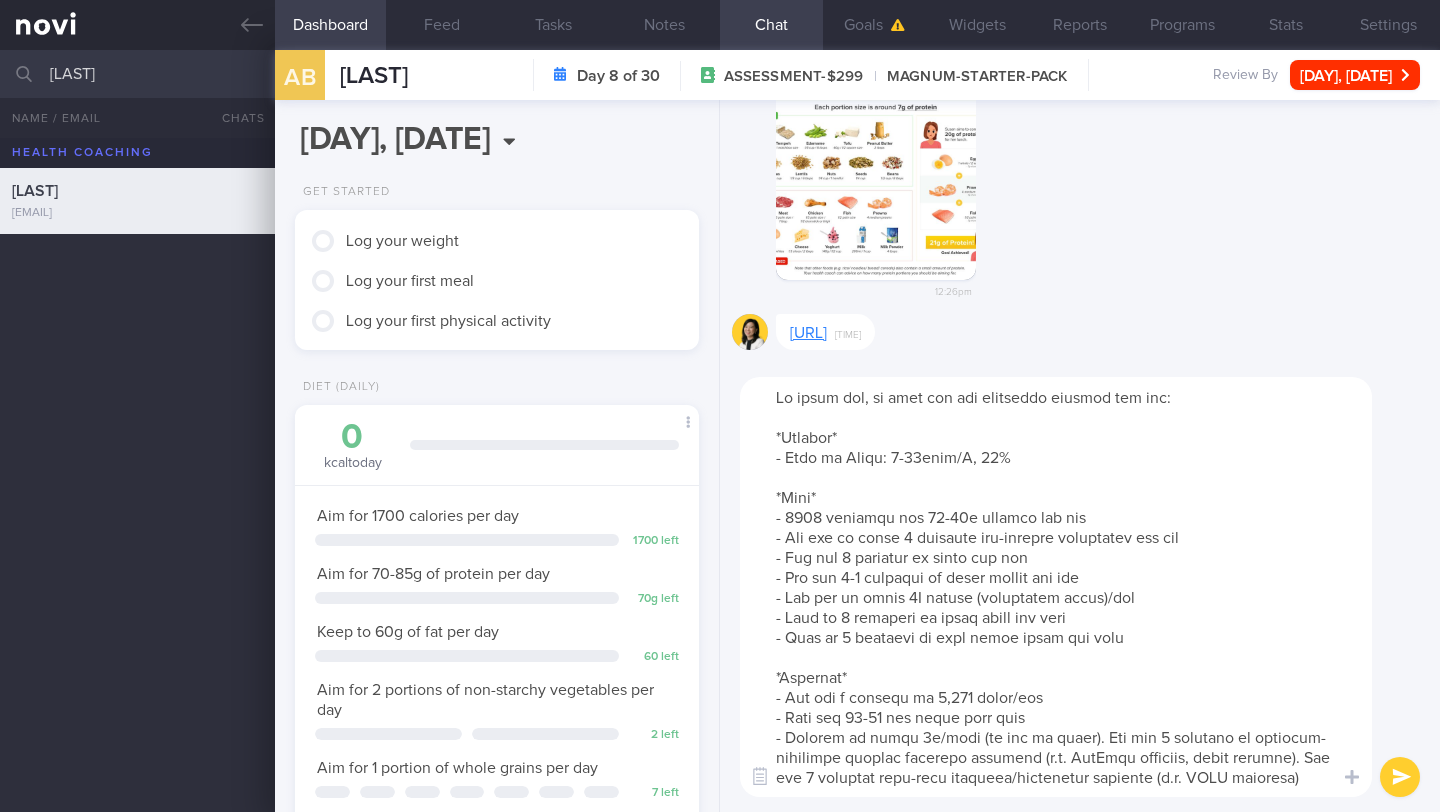 click at bounding box center [1056, 587] 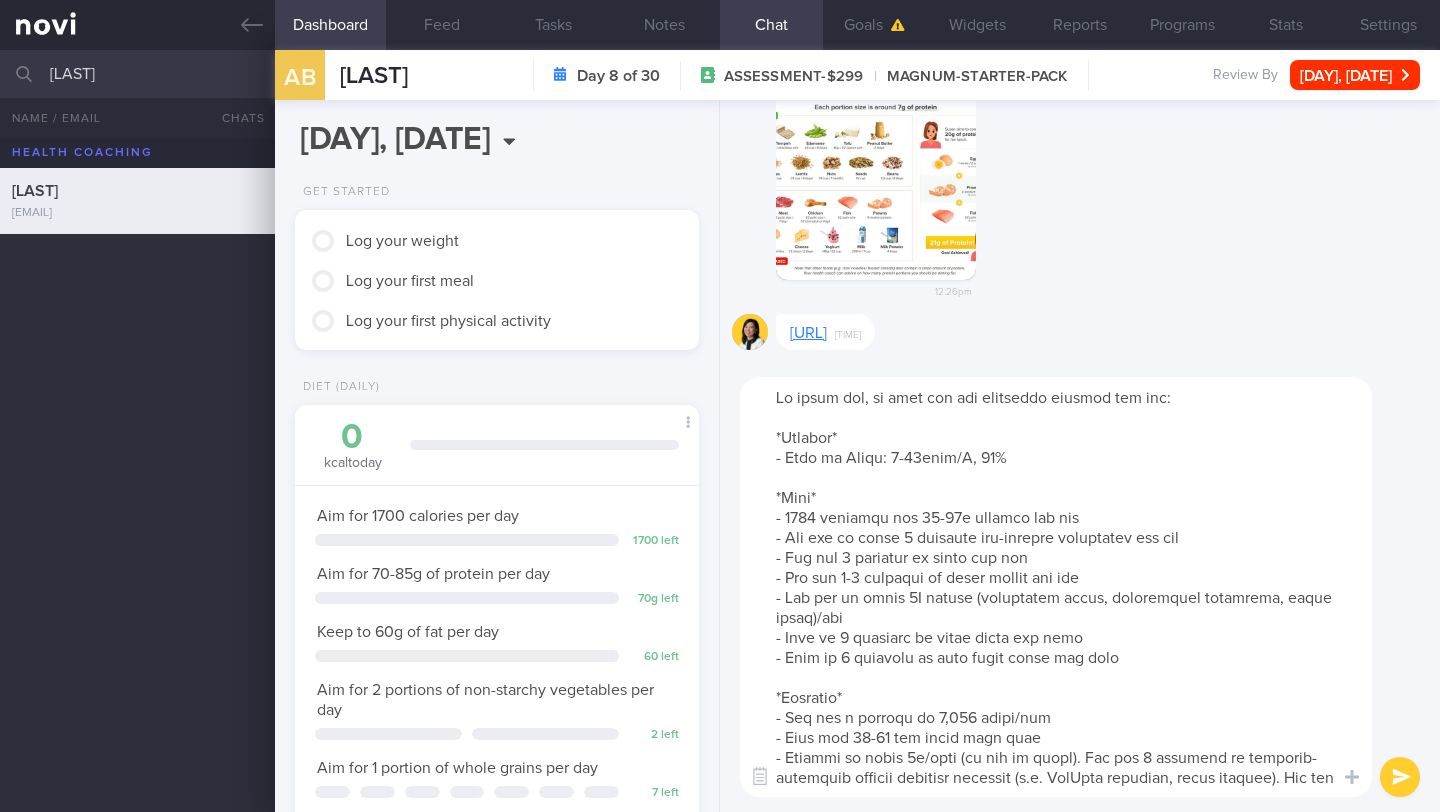 click at bounding box center [1056, 587] 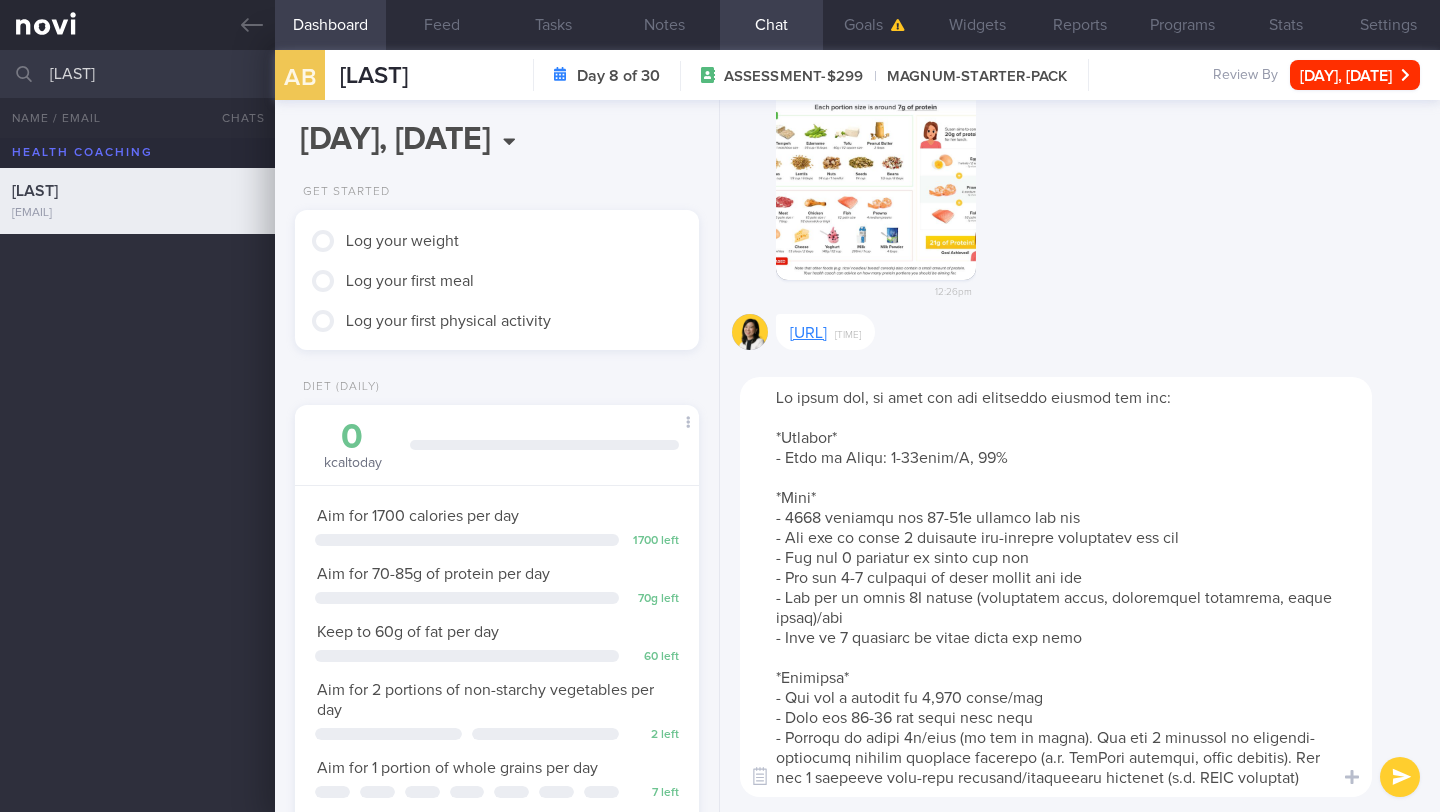 click at bounding box center [1056, 587] 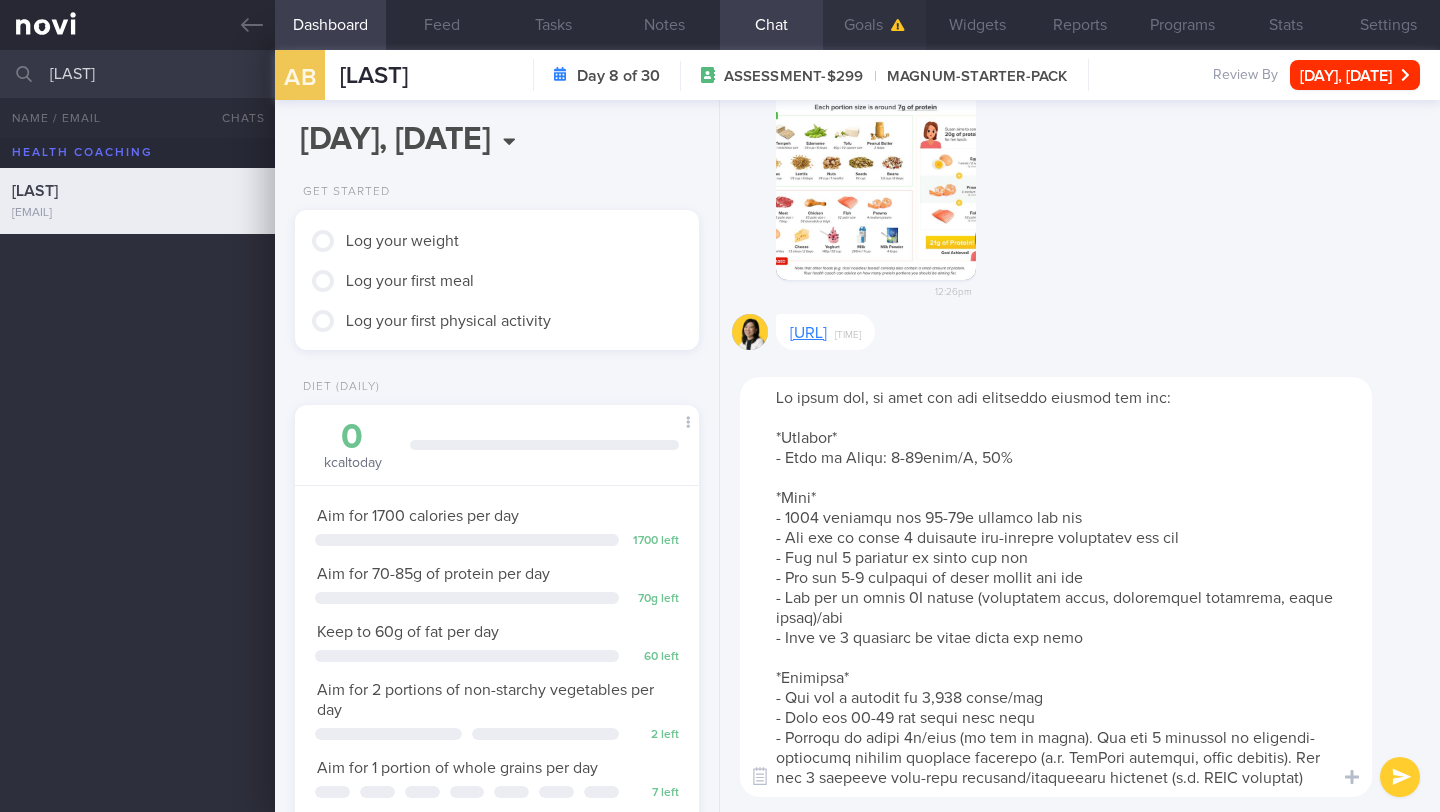 type on "To start off, we have set the following targets for you:
*Glucose*
- Time in Range: 4-10mmol/L, 70%
*Diet*
- 1700 calories and 70-85g protein per day
- Aim for at least 2 portions non-starchy vegetables per day
- Aim for 2 portions of fruit per day
- Aim for 1-2 portions of whole grains per day
- Aim for at least 2L fluids (preferably water, unsweetened beverages, clear soups)/day
- Keep to 2 portions of fried foods per week
*Exercise*
- Aim for a minimum of 9,000 steps/day
- Walk for 10-15 min after each meal
- Workout at least 4x/week (on top of steps). Aim for 2 sessions of moderate-intensity aerobic physical activity (e.g. YouTube aerobics, brisk walking). Aim for 2 sessions full-body strength/resistance training (e.g. NOVI workouts)
- Target at least 150 minutes of moderate-intensity aerobic physical activity (e.g. YouTube aerobics, brisk walking) per week
*Weight*
- Gradual weight loss and reduction in waist circumference, and increase in lean muscle mass
- Aim for 5% weight loss in 3 months (62 ..." 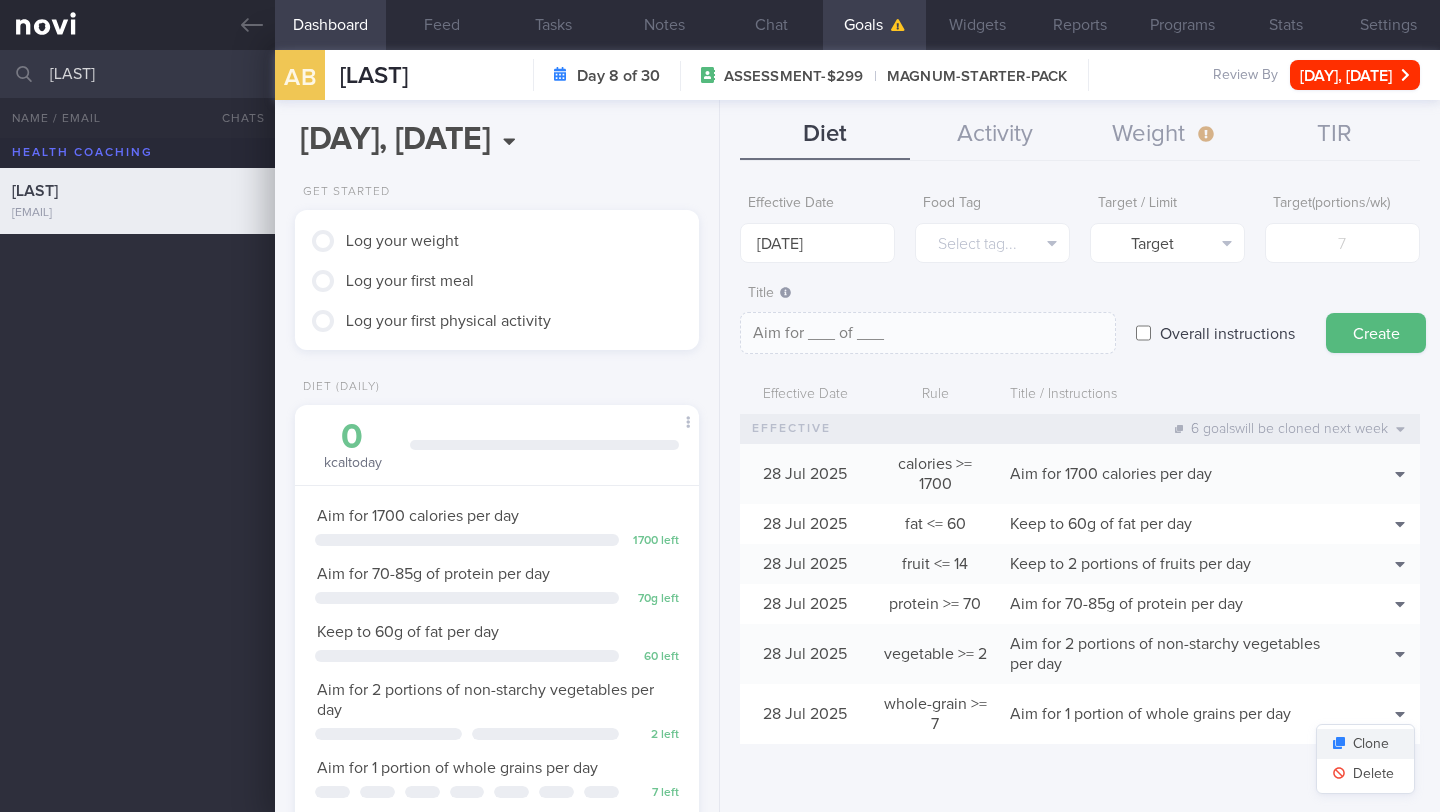 click on "Clone" at bounding box center [1365, 744] 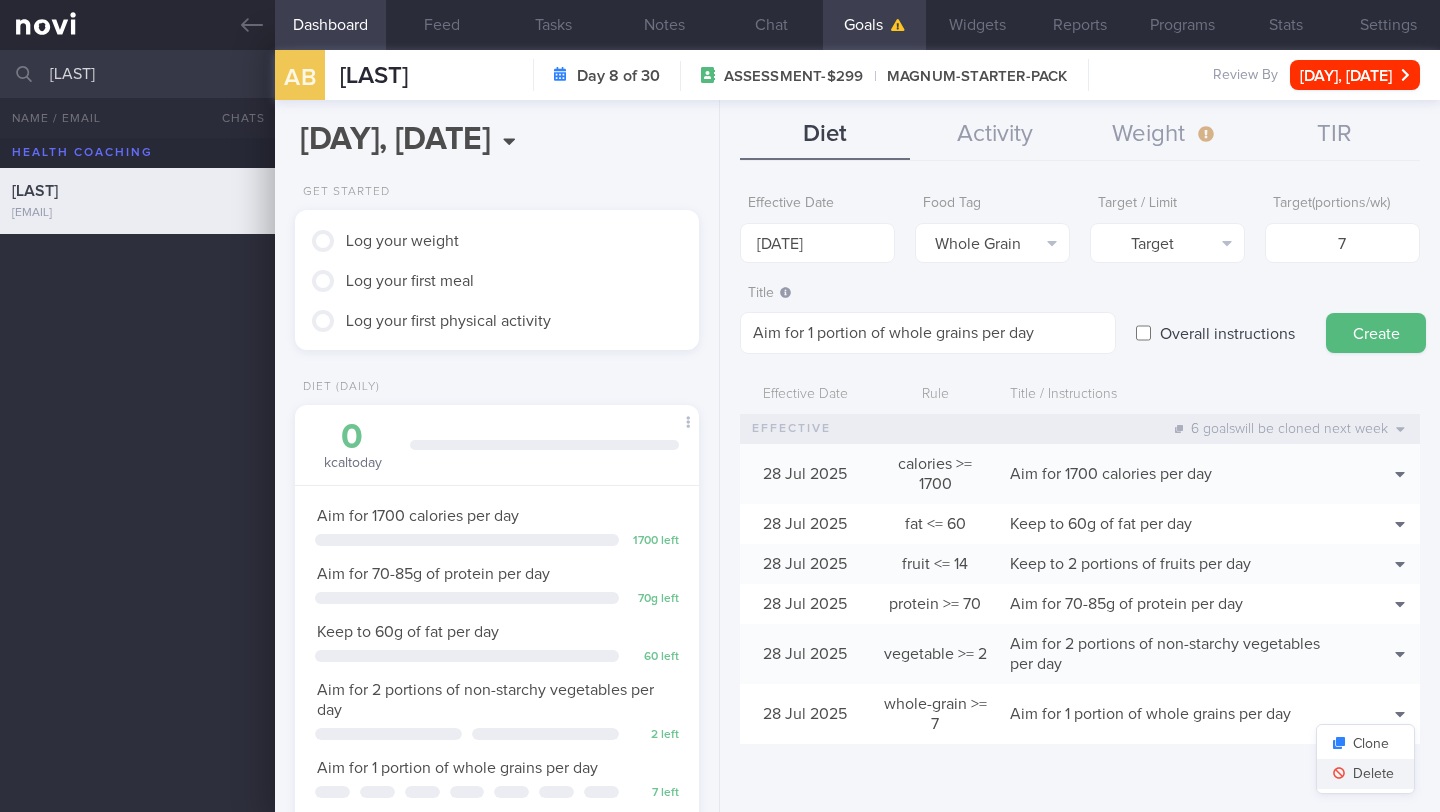 click on "Delete" at bounding box center [1365, 774] 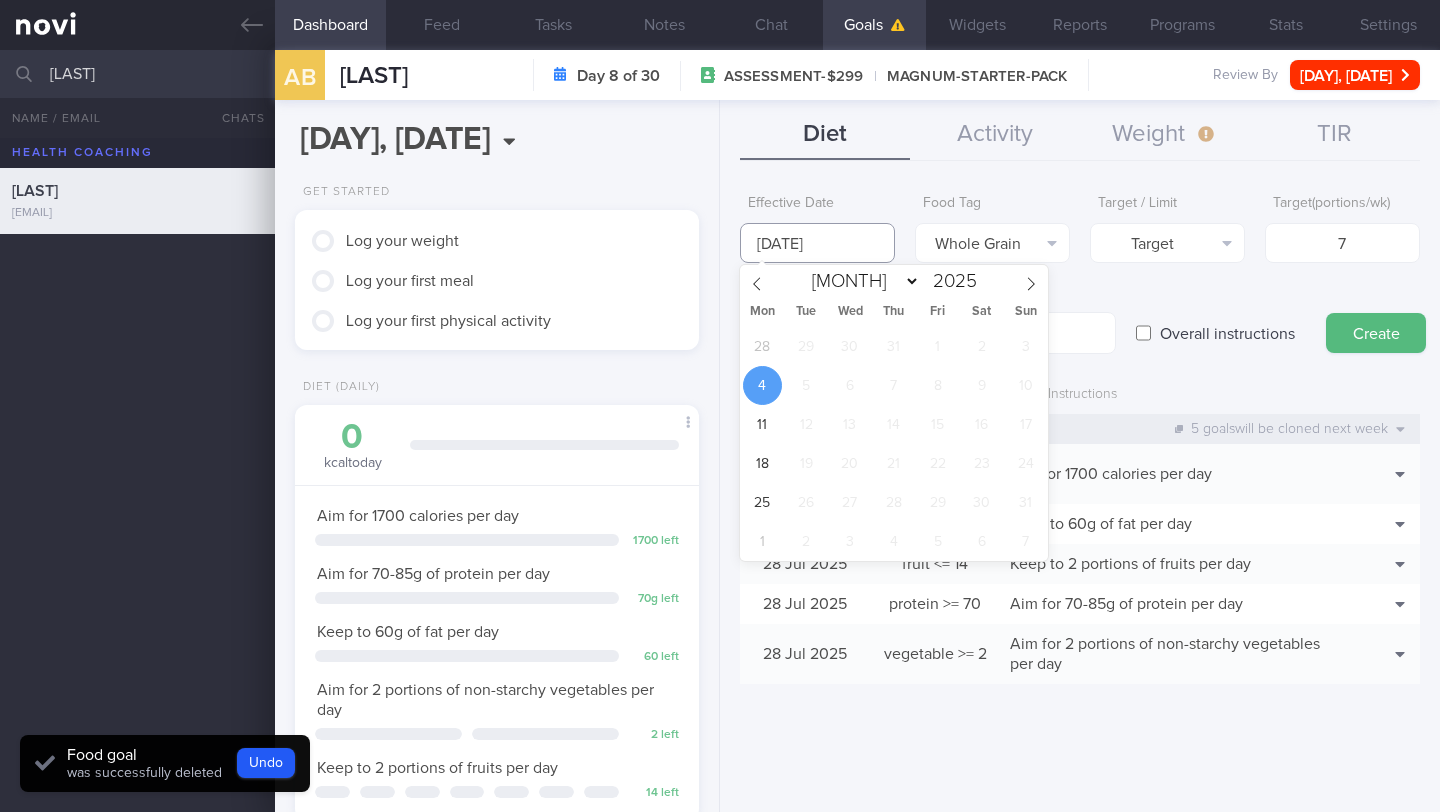 click on "You are offline!  Some functionality will be unavailable
Patients
New Users
Coaches
ARIF BUNAWAN
All active patients
Assigned patients
All active patients
Archived patients
Name / Email
Chats
Usage
Last Messaged
Glucose
Weight
Notes" at bounding box center [720, 406] 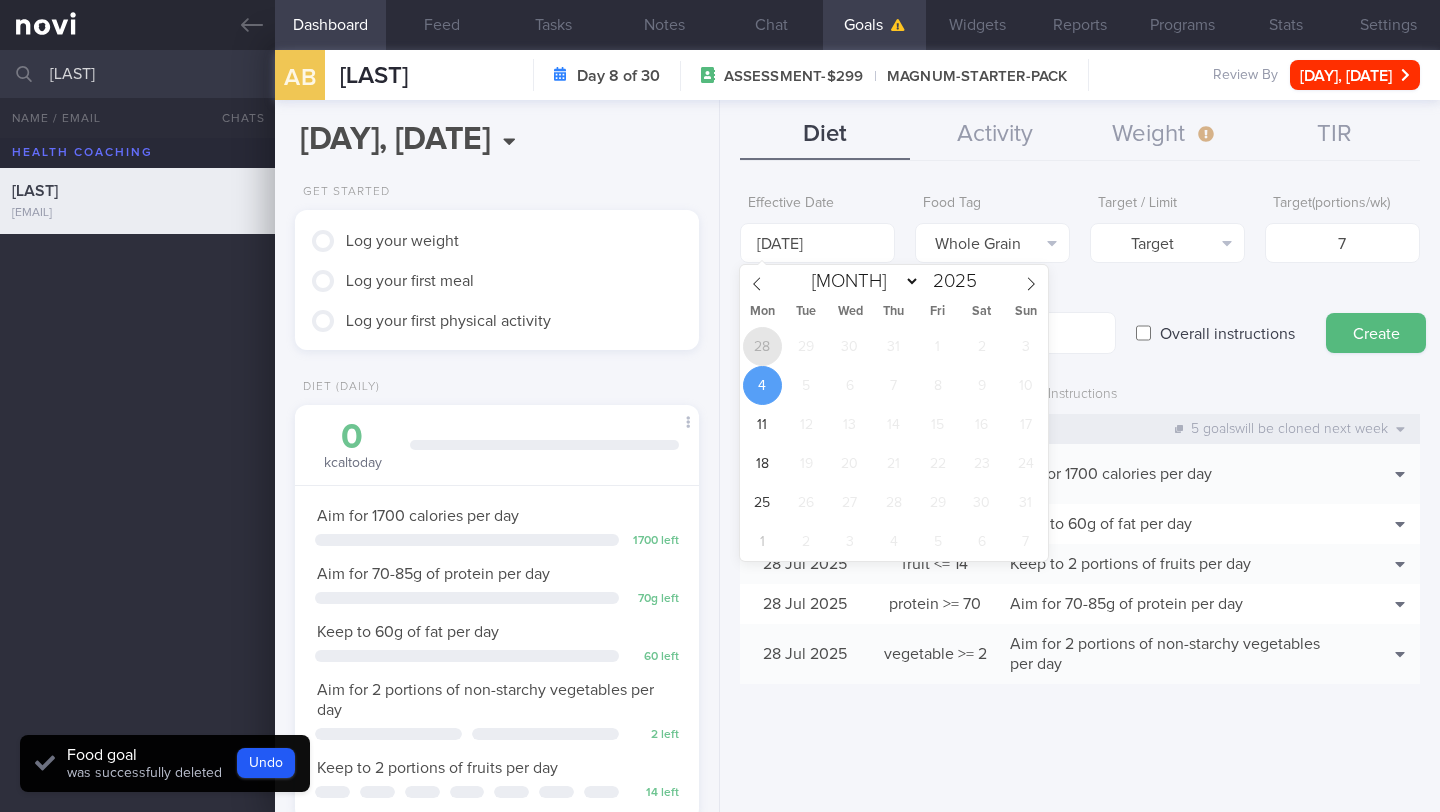click on "28" at bounding box center (762, 346) 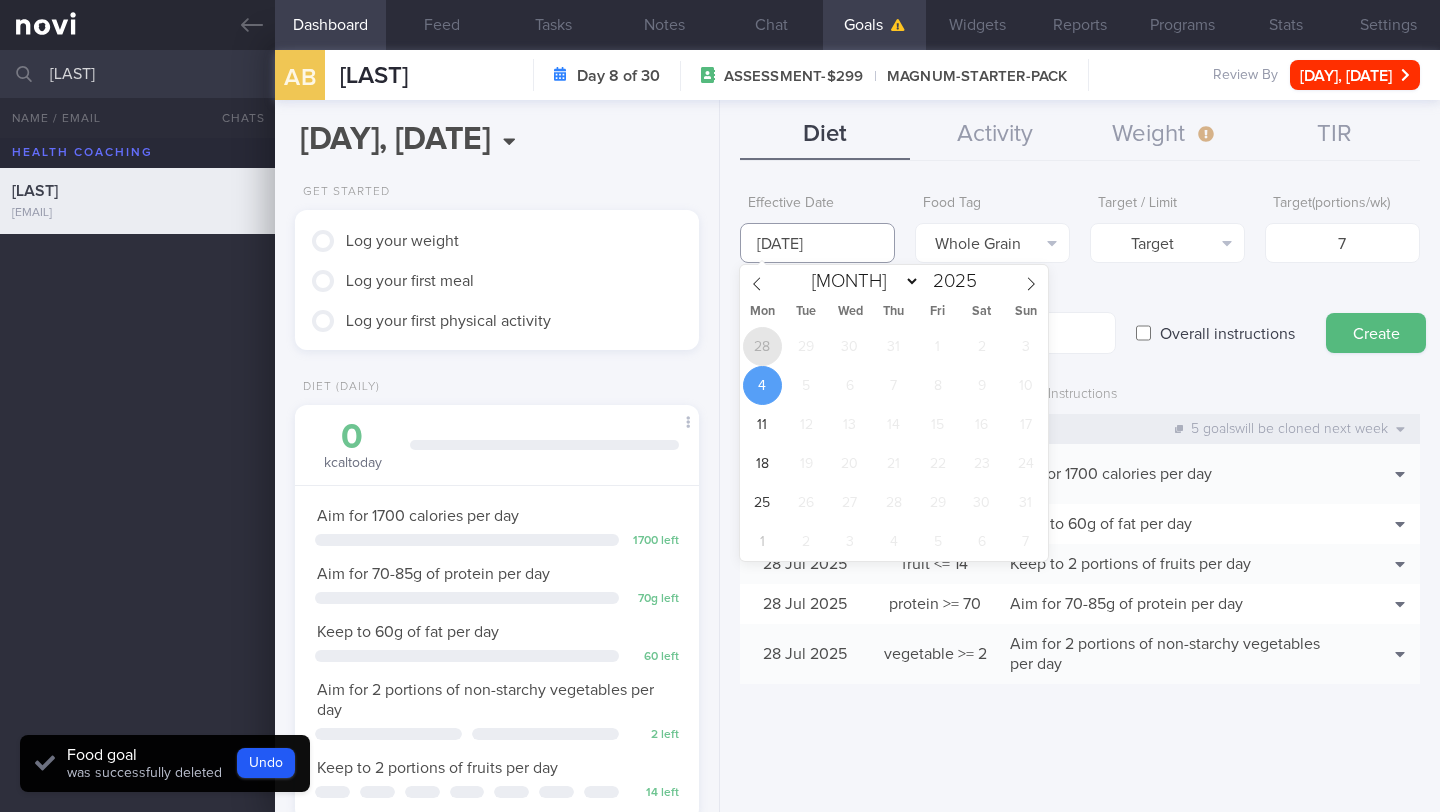 type on "[DAY] [MONTH] [YEAR]" 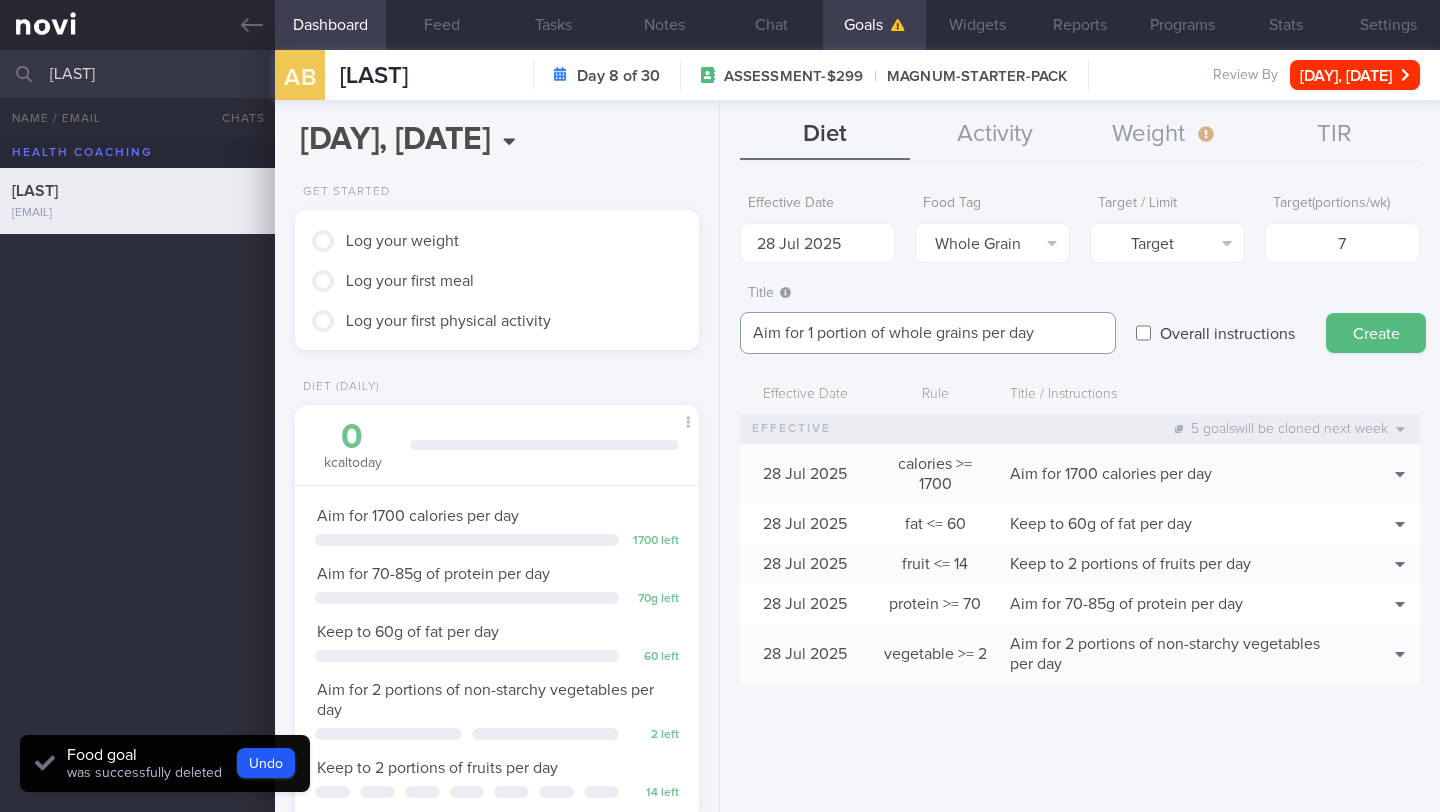 click on "Aim for 1 portion of whole grains per day" at bounding box center (928, 333) 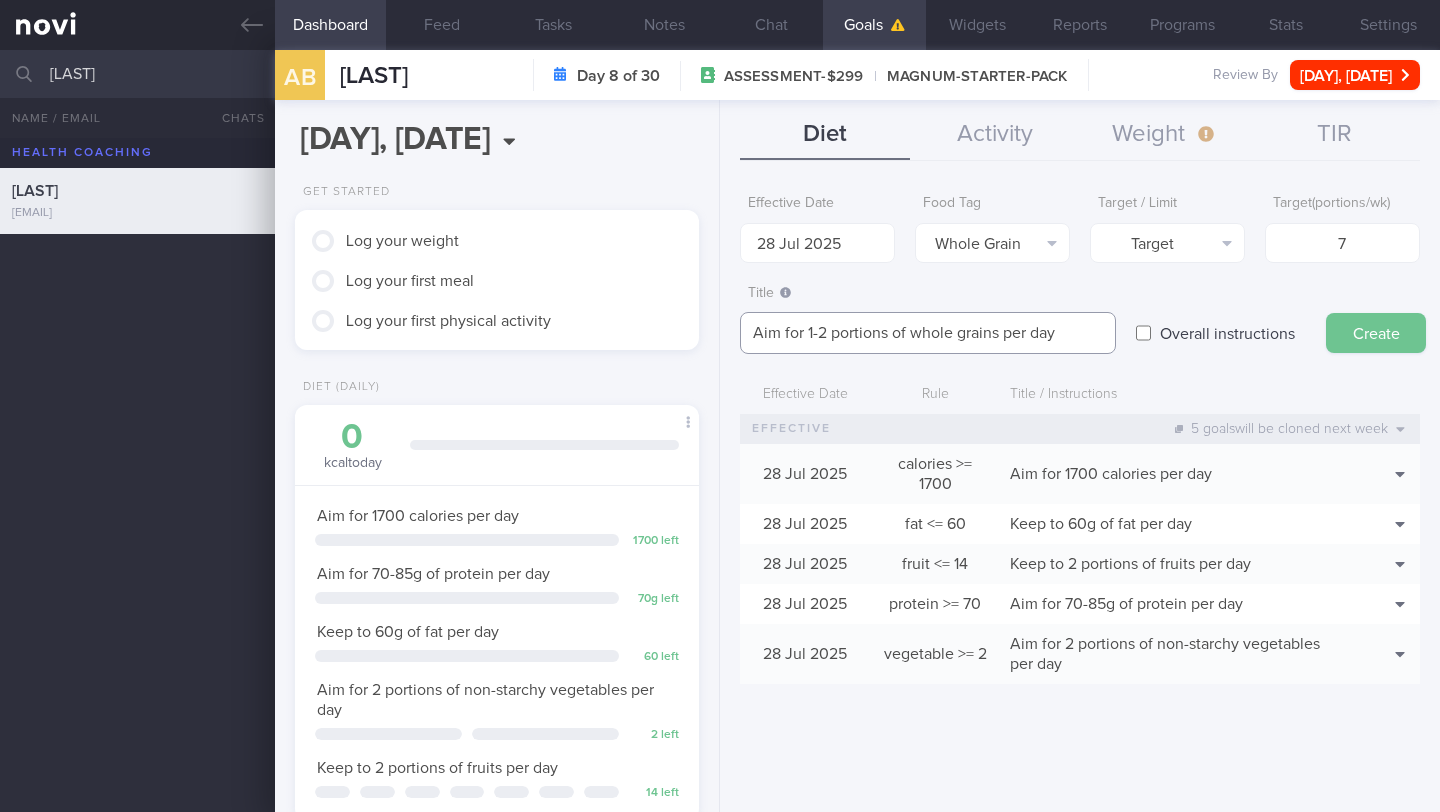 type on "Aim for 1-2 portions of whole grains per day" 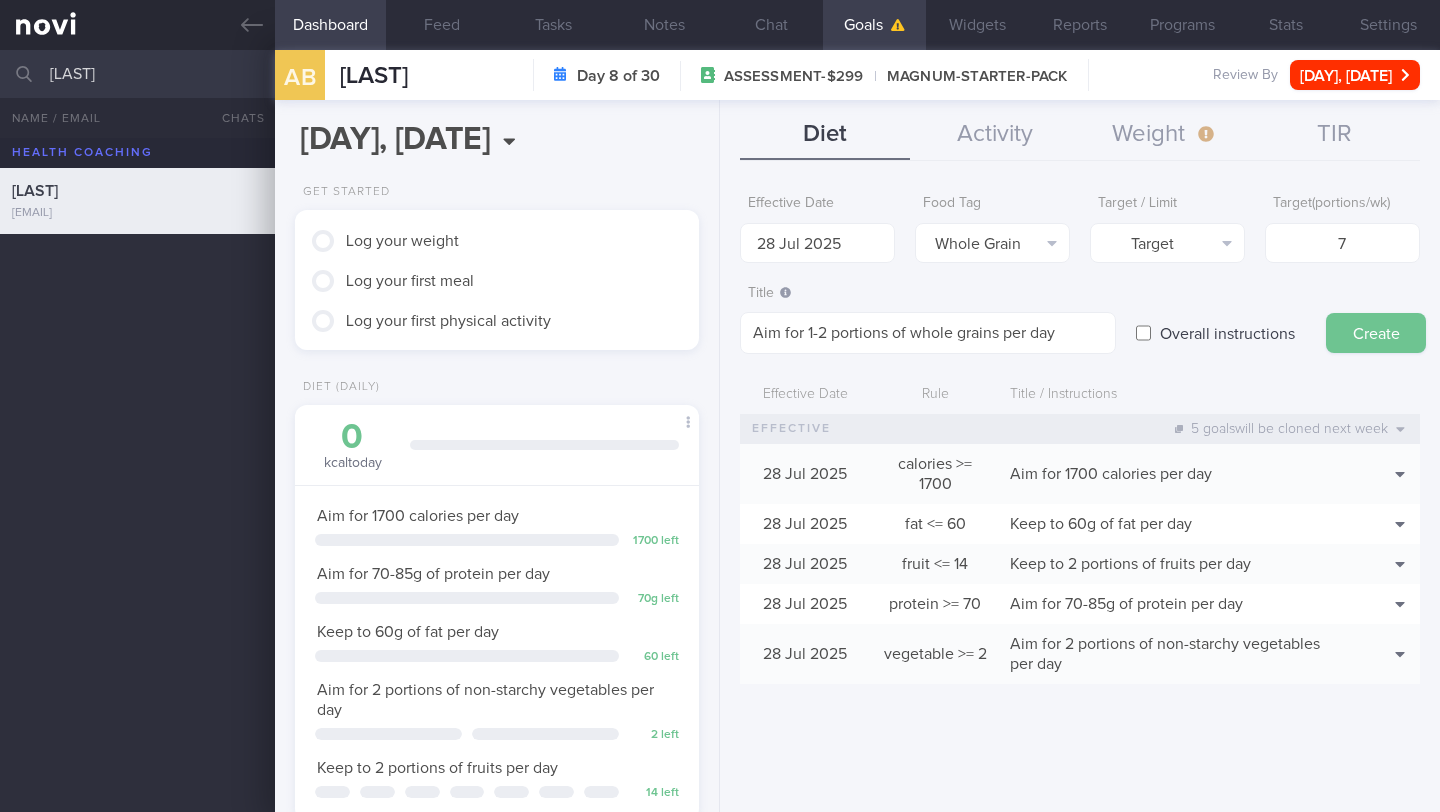 click on "Create" at bounding box center (1376, 333) 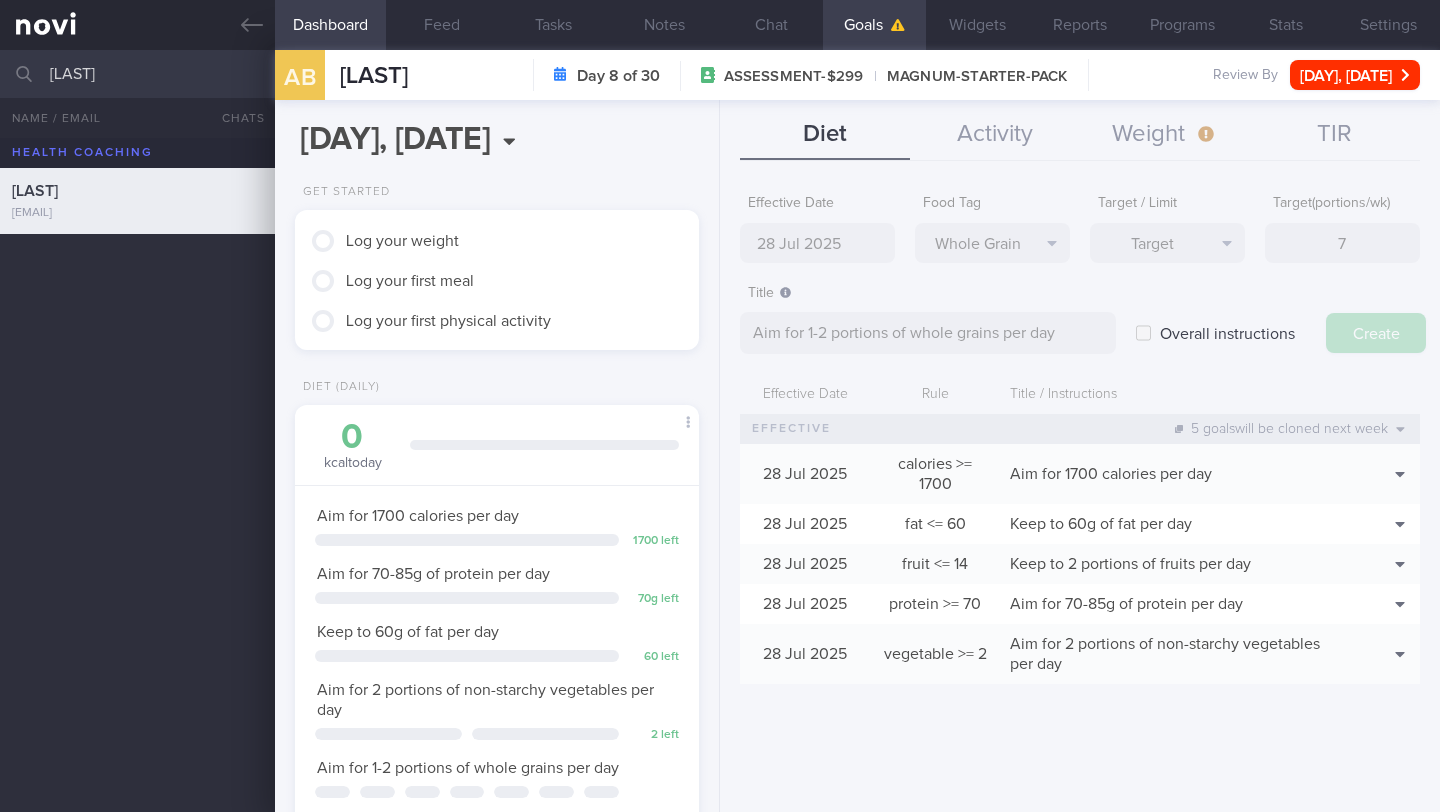 type on "[NUMBER] [MONTH] [YEAR]" 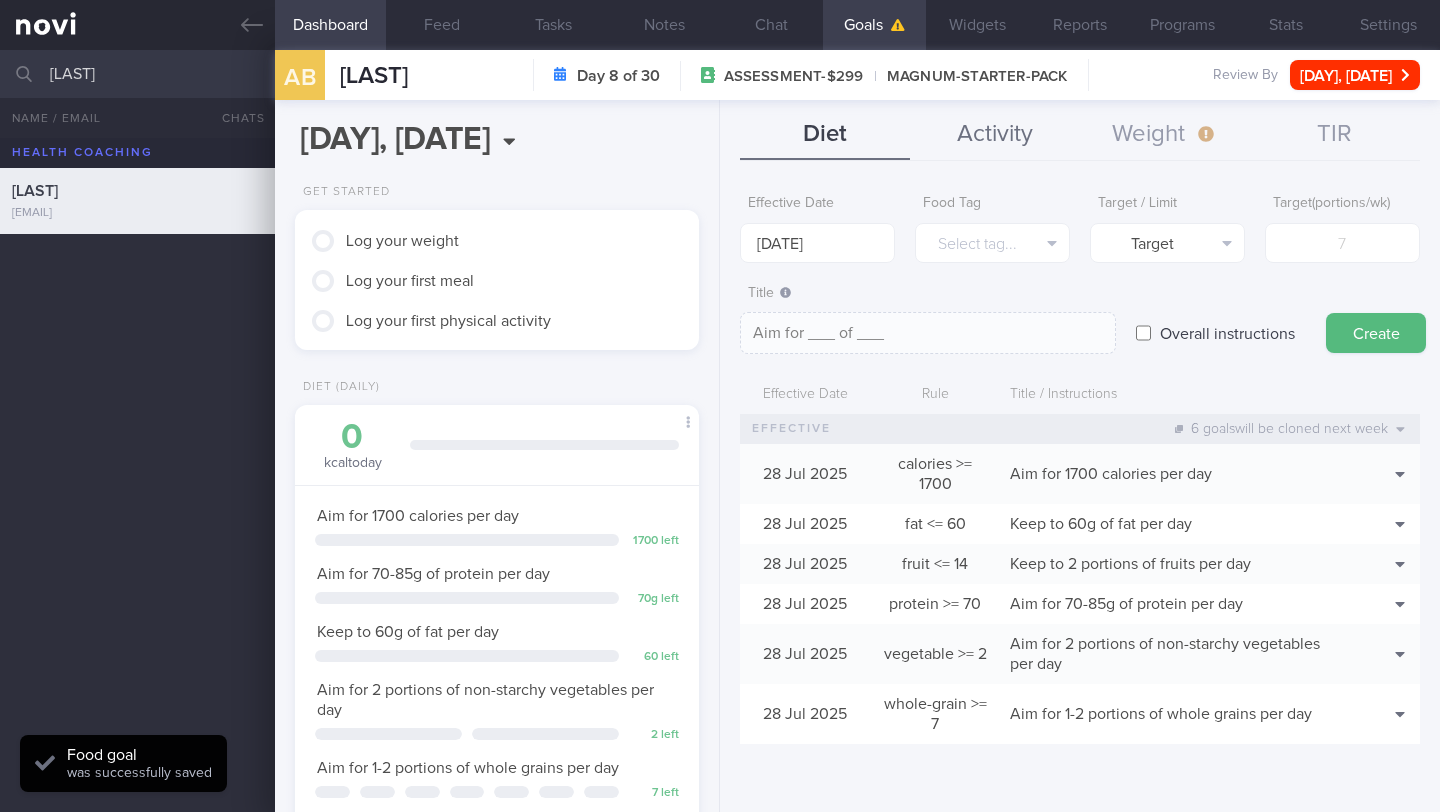 click on "Activity" at bounding box center [995, 135] 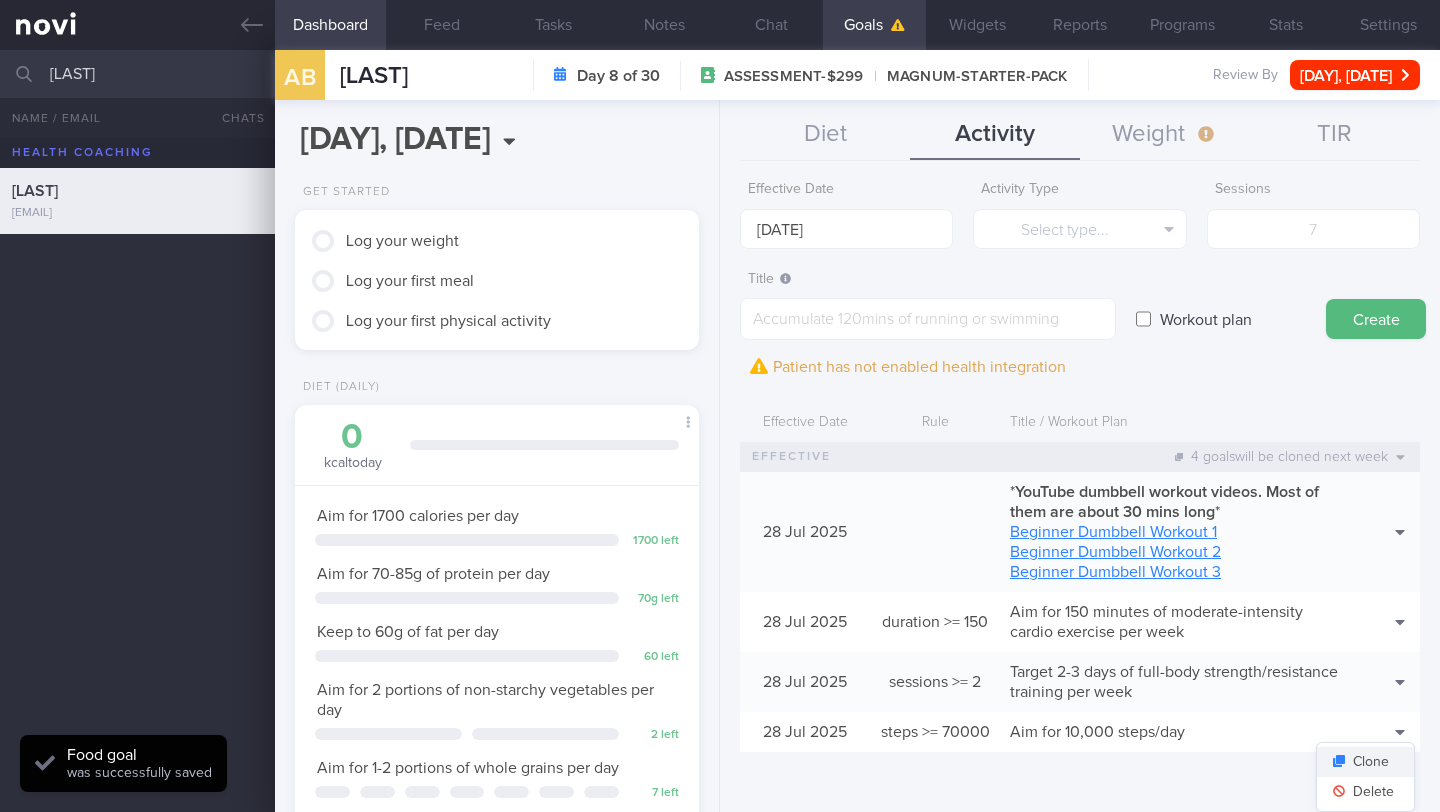click on "Clone" at bounding box center [1365, 762] 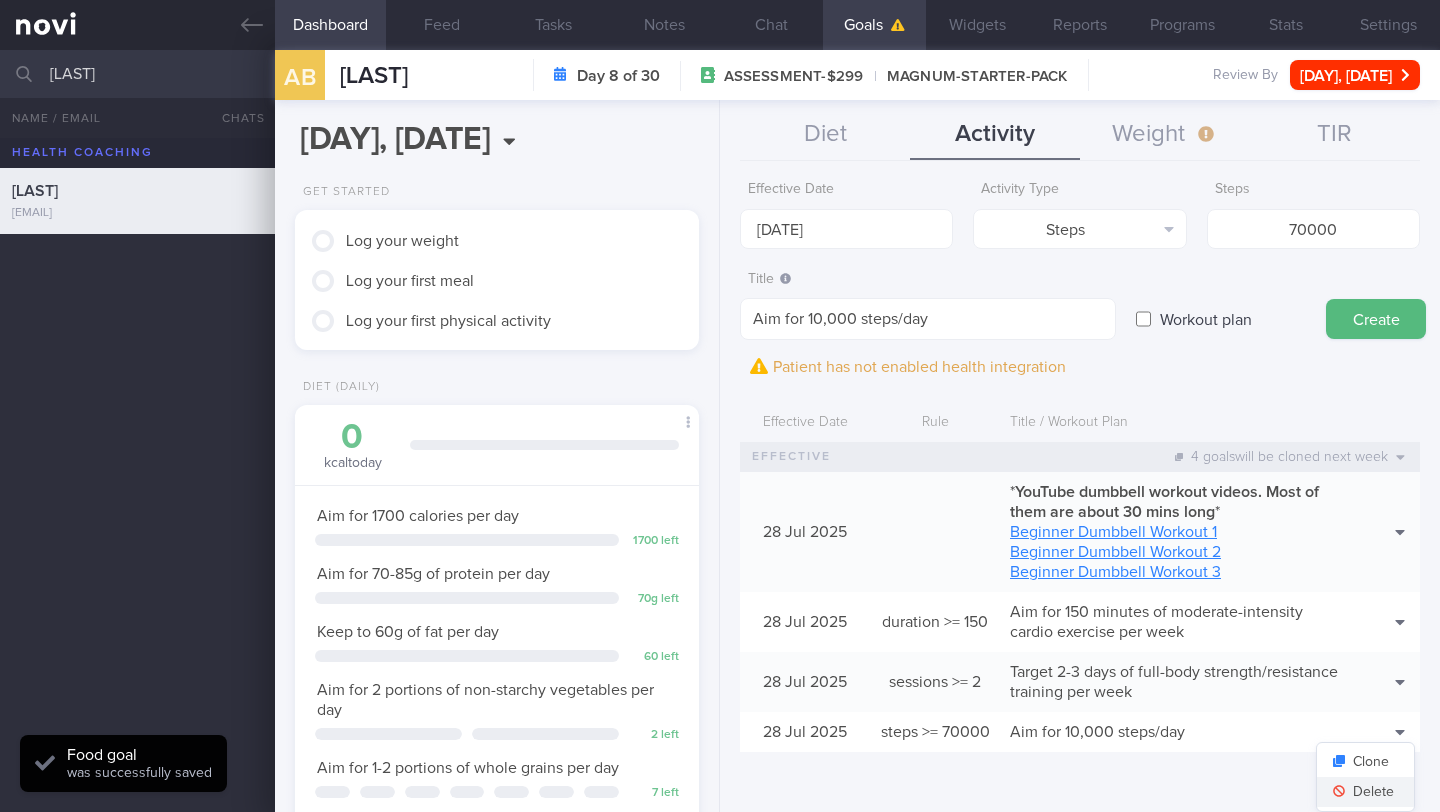 click on "Delete" at bounding box center (1365, 792) 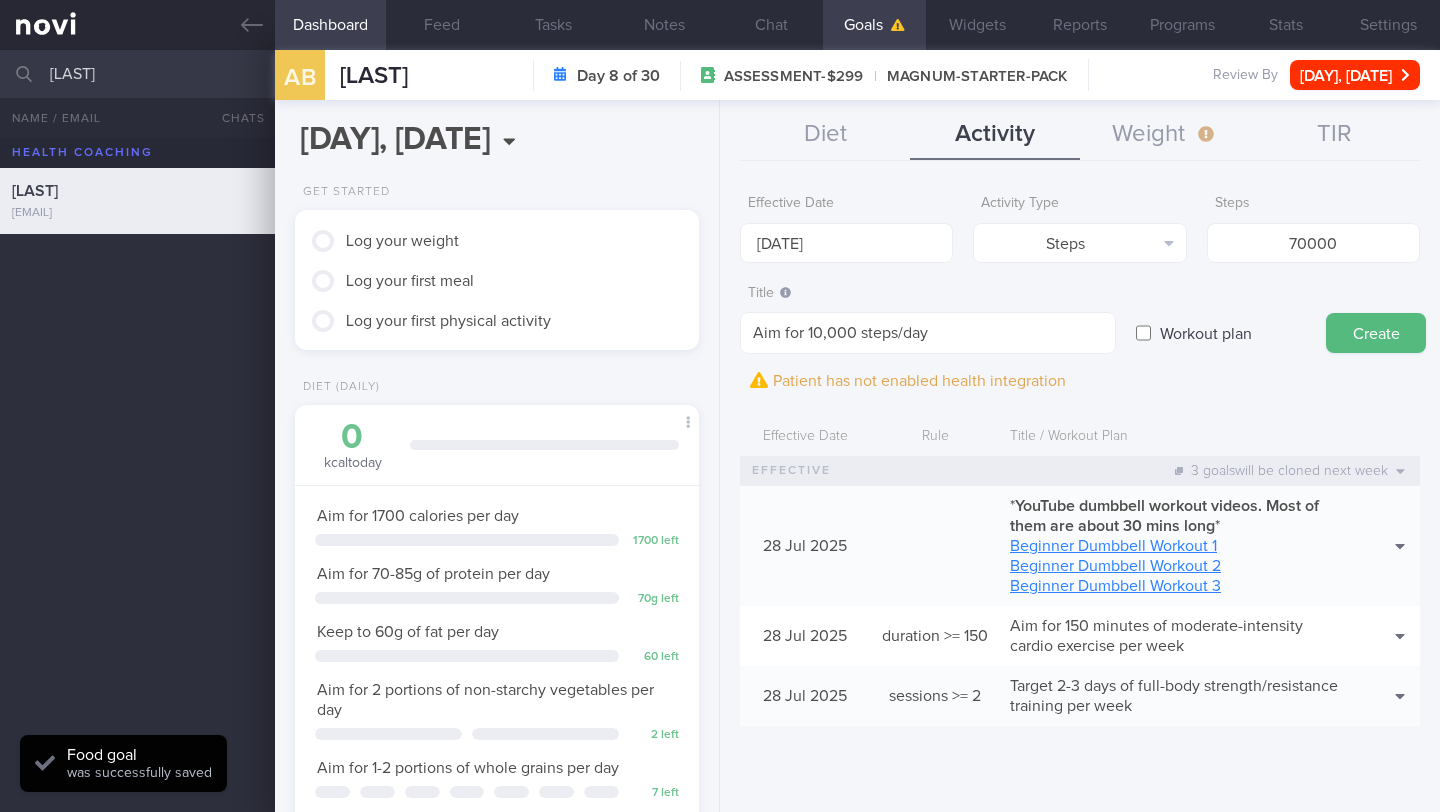 scroll, scrollTop: 0, scrollLeft: 0, axis: both 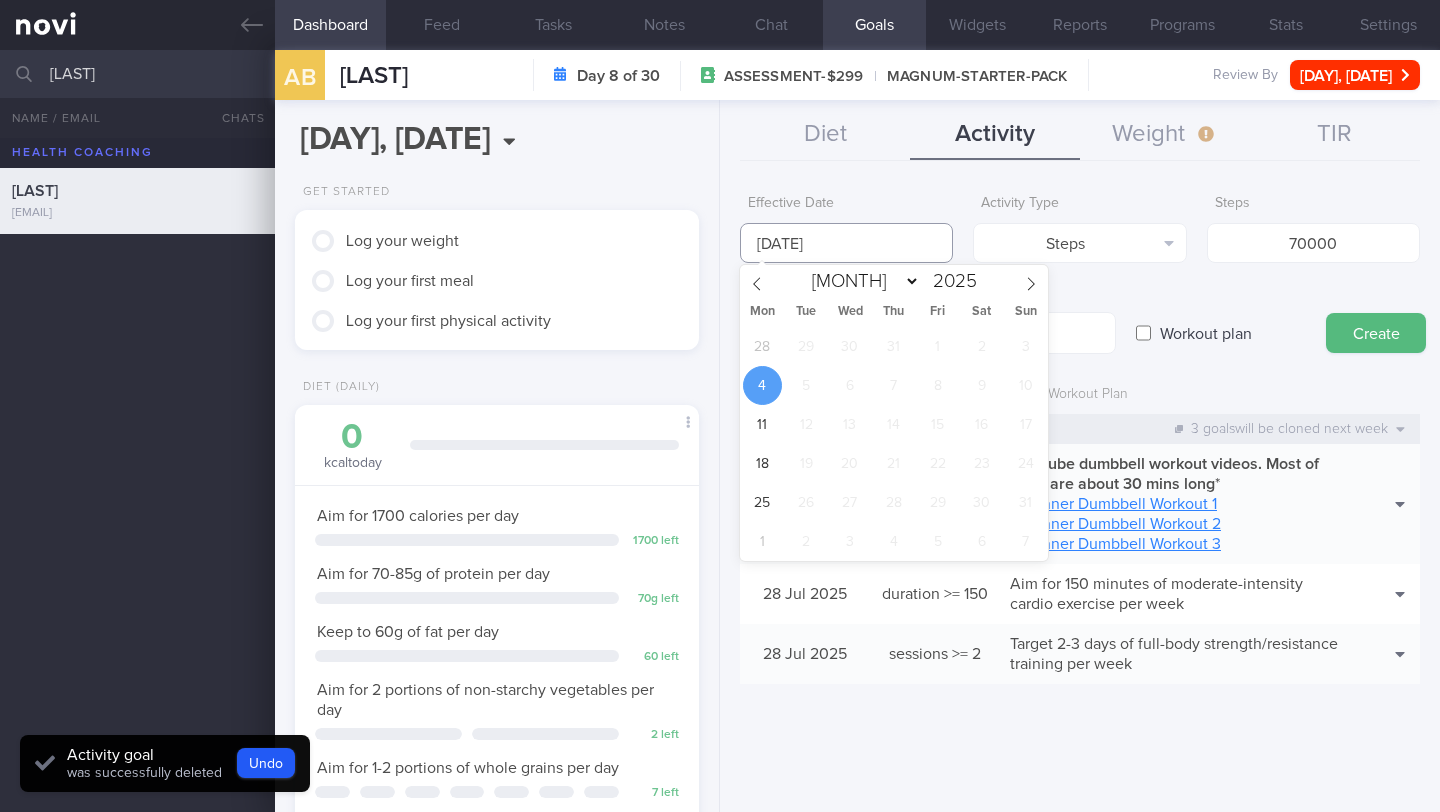 click on "[NUMBER] [MONTH] [YEAR]" at bounding box center [846, 243] 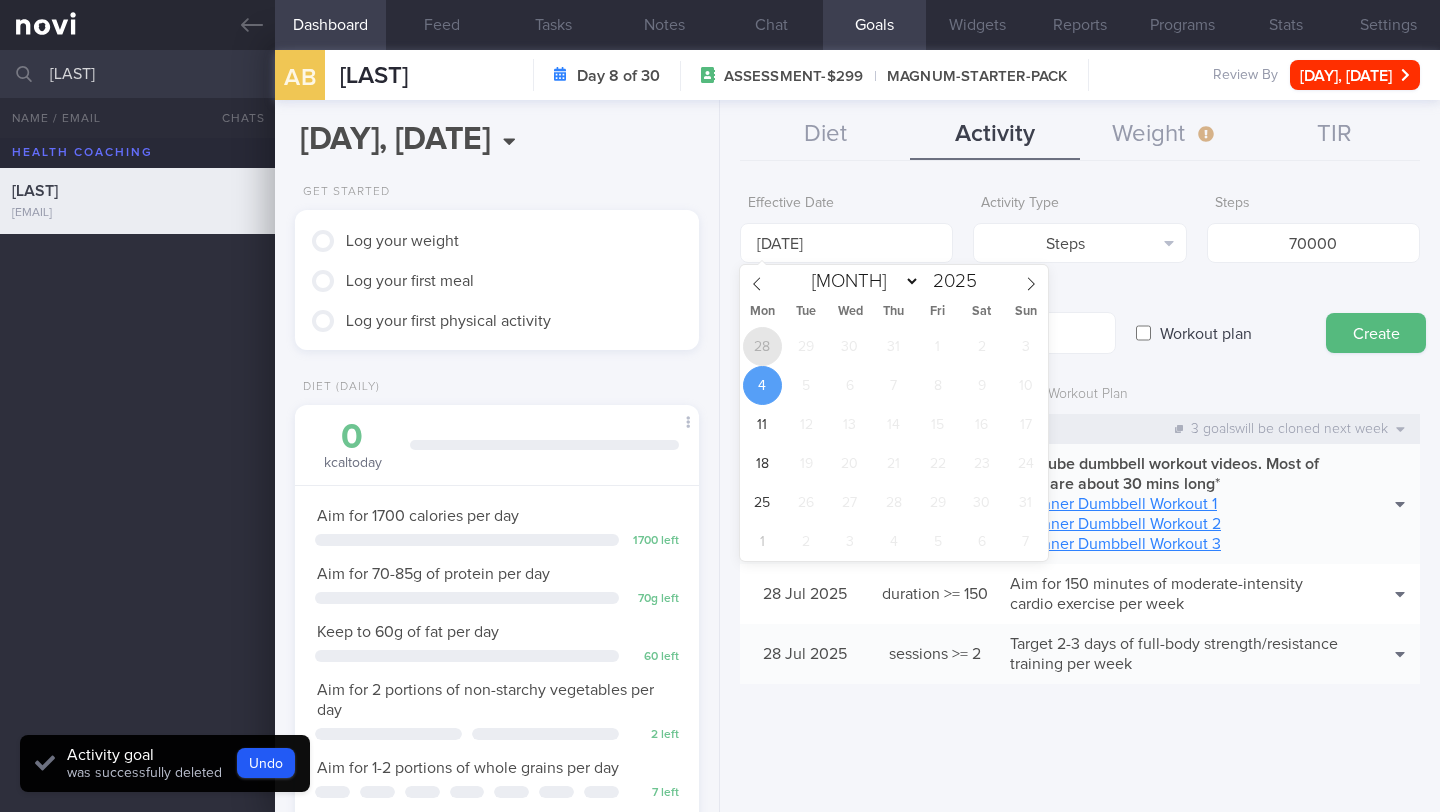 click on "28" at bounding box center (762, 346) 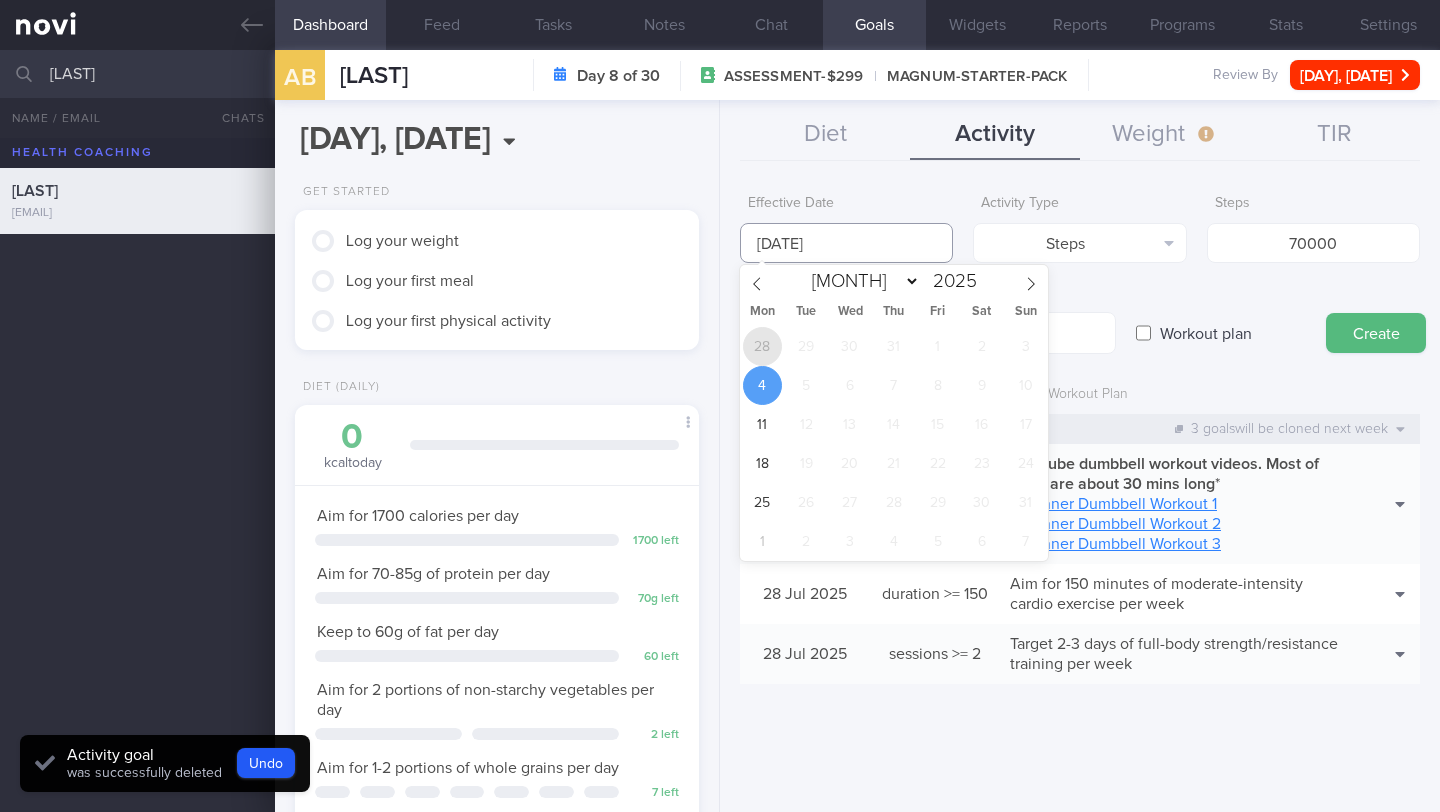 type on "[DAY] [MONTH] [YEAR]" 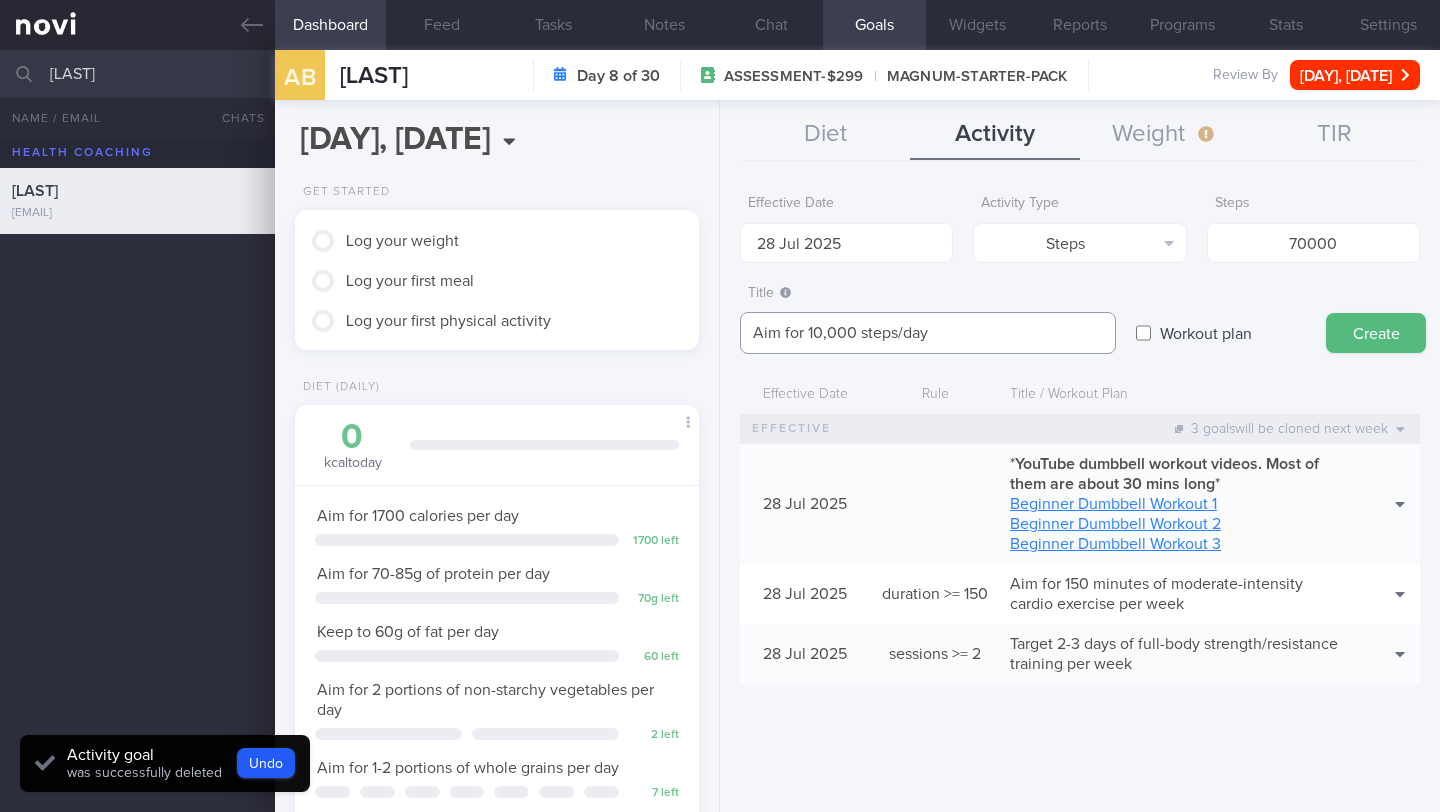 drag, startPoint x: 821, startPoint y: 330, endPoint x: 804, endPoint y: 333, distance: 17.262676 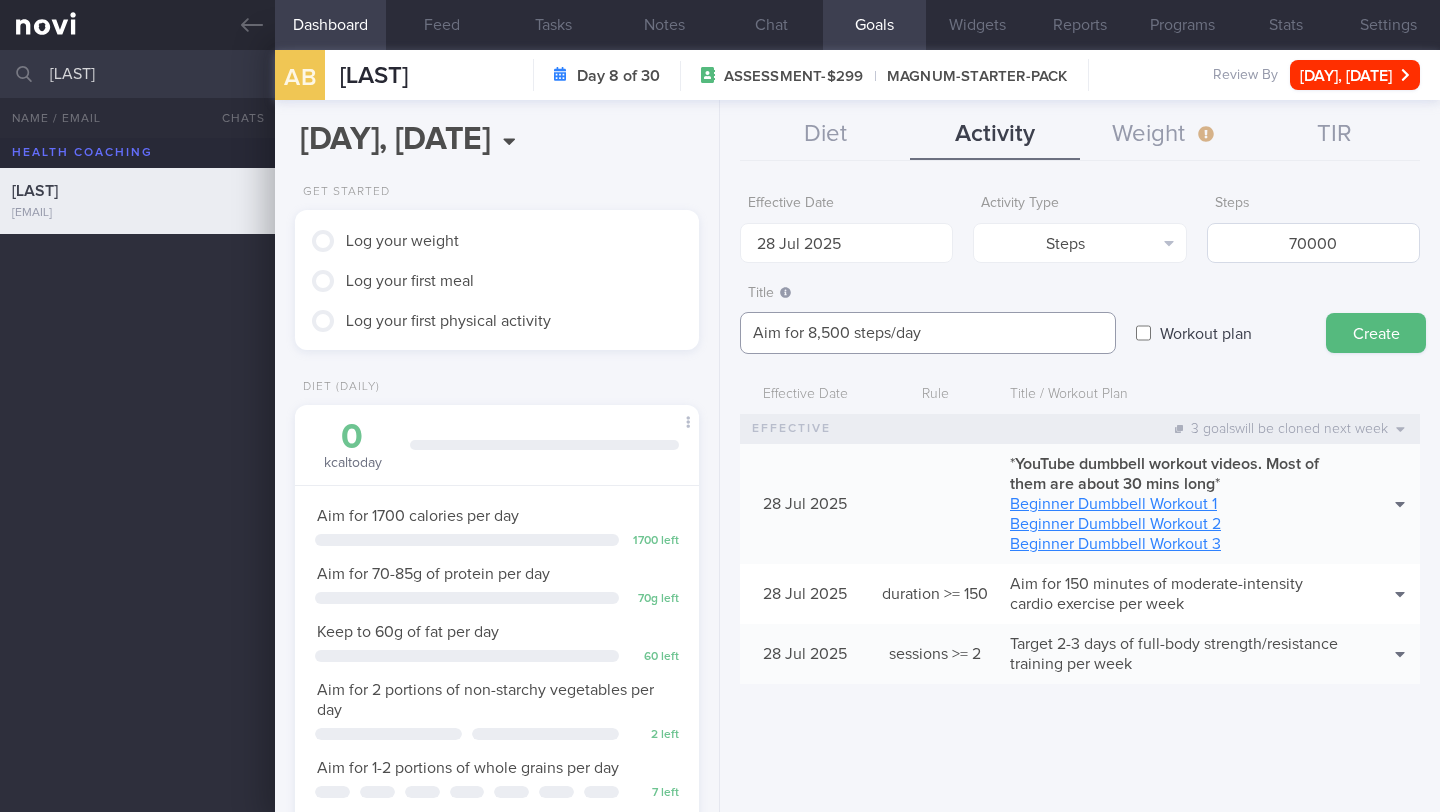 type on "Aim for 8,500 steps/day" 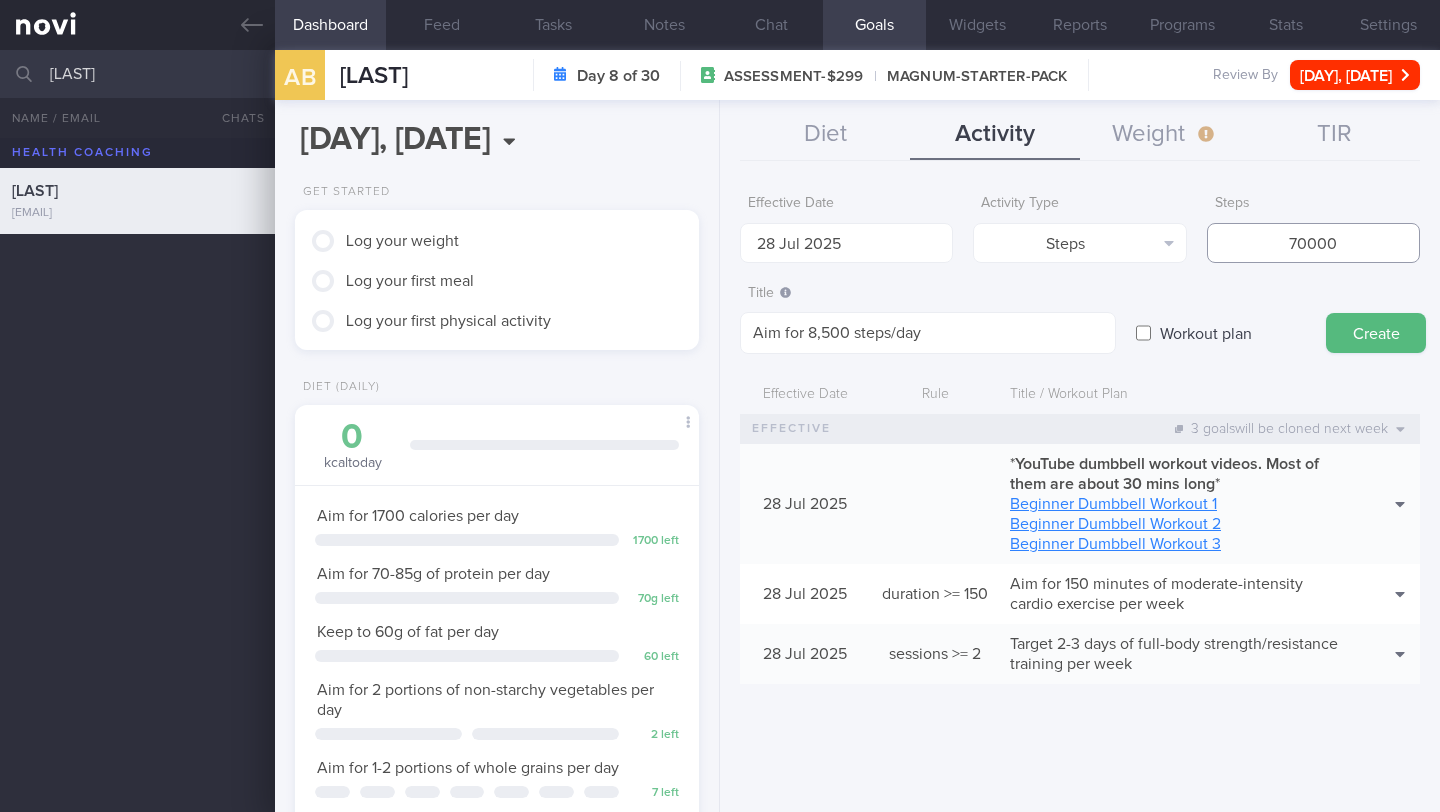 drag, startPoint x: 1352, startPoint y: 233, endPoint x: 1235, endPoint y: 242, distance: 117.34564 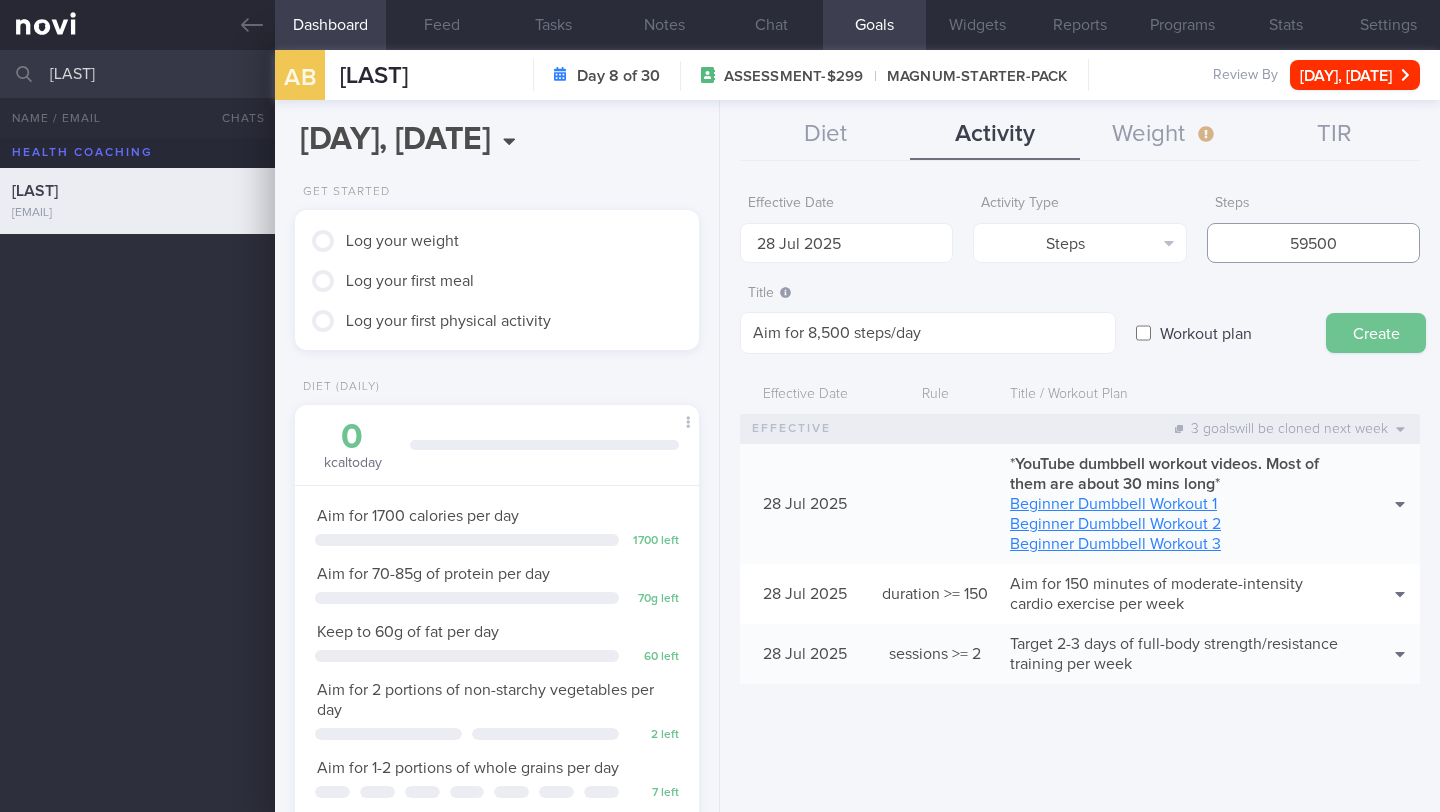 type on "59500" 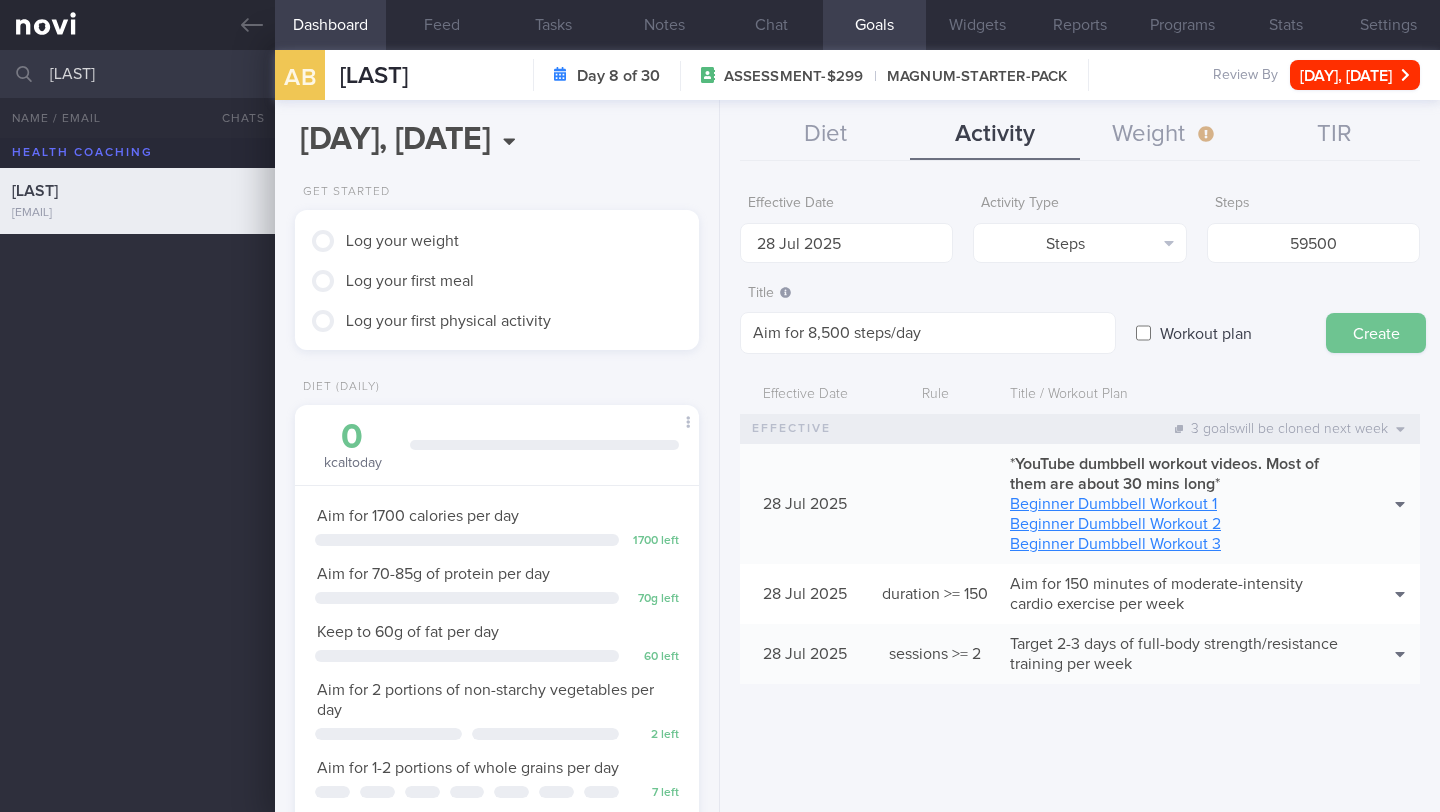 click on "Create" at bounding box center (1376, 333) 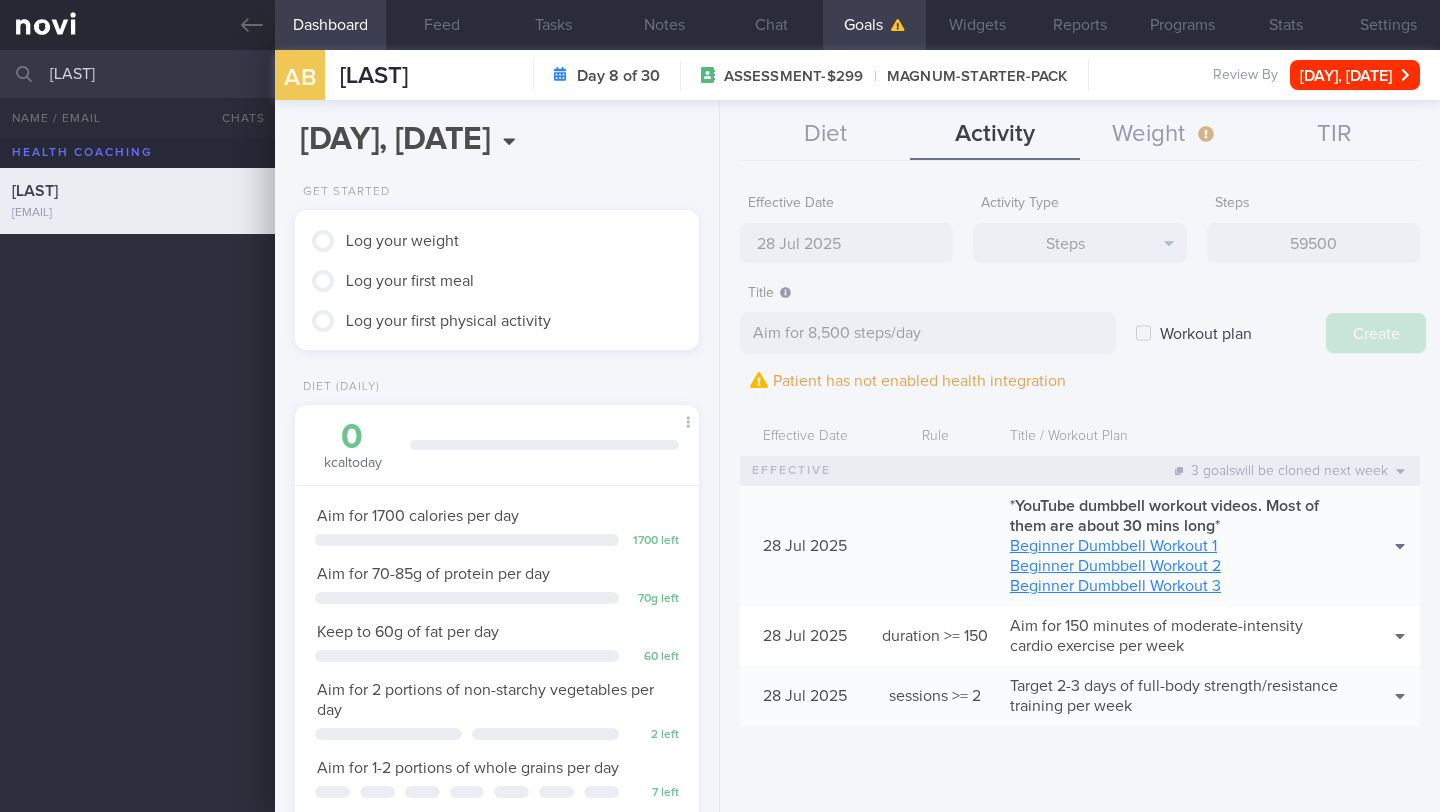 type on "[NUMBER] [MONTH] [YEAR]" 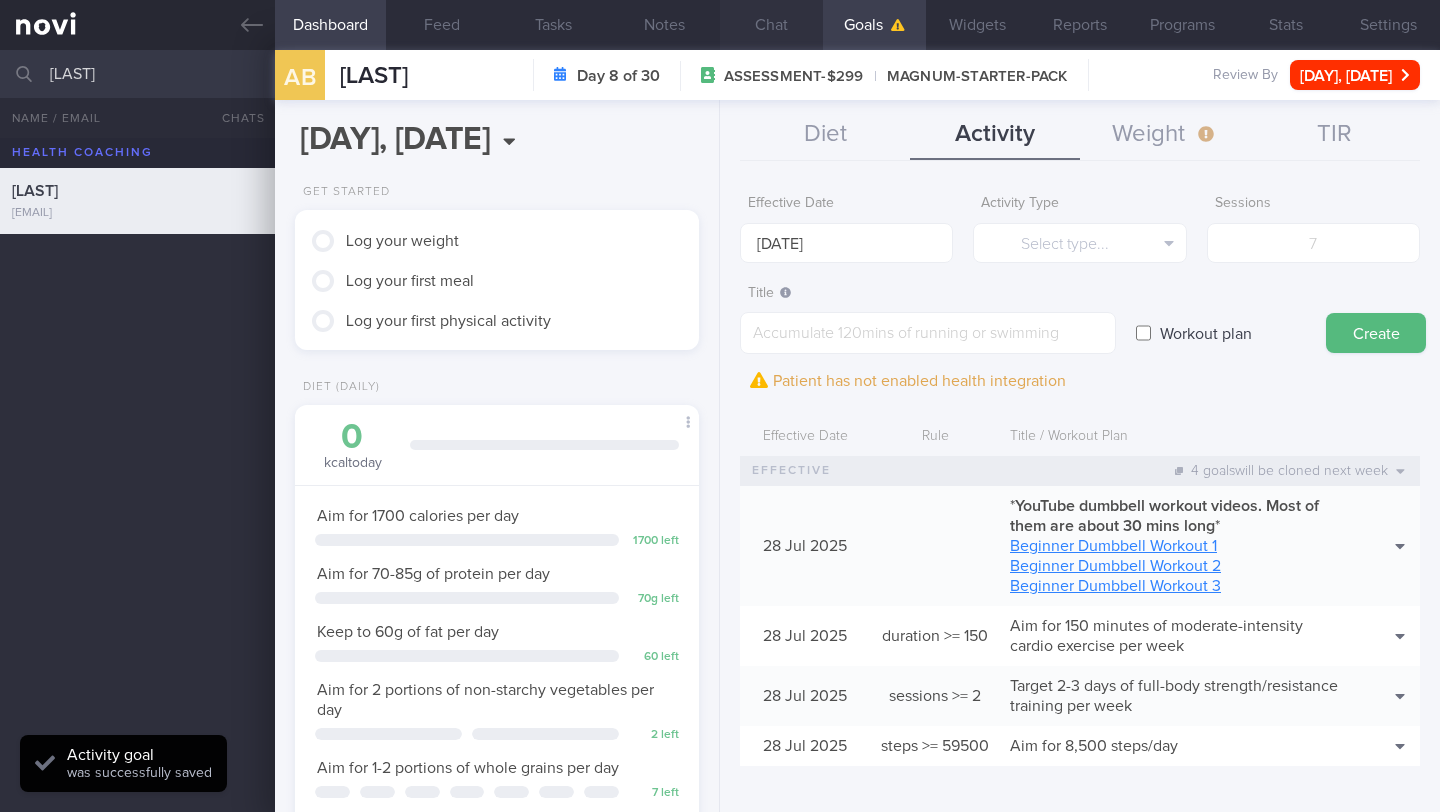 click on "Chat" at bounding box center [771, 25] 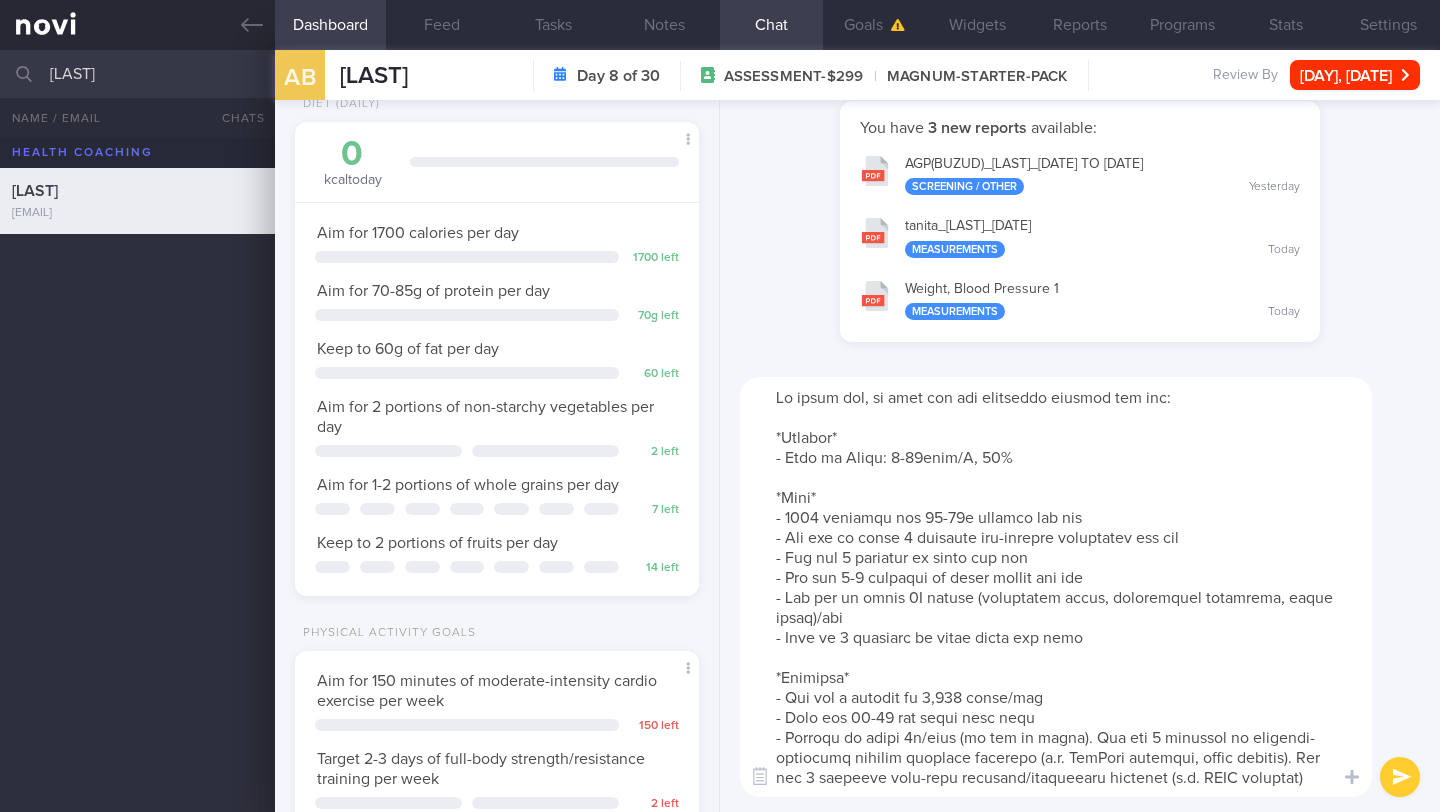 scroll, scrollTop: 302, scrollLeft: 0, axis: vertical 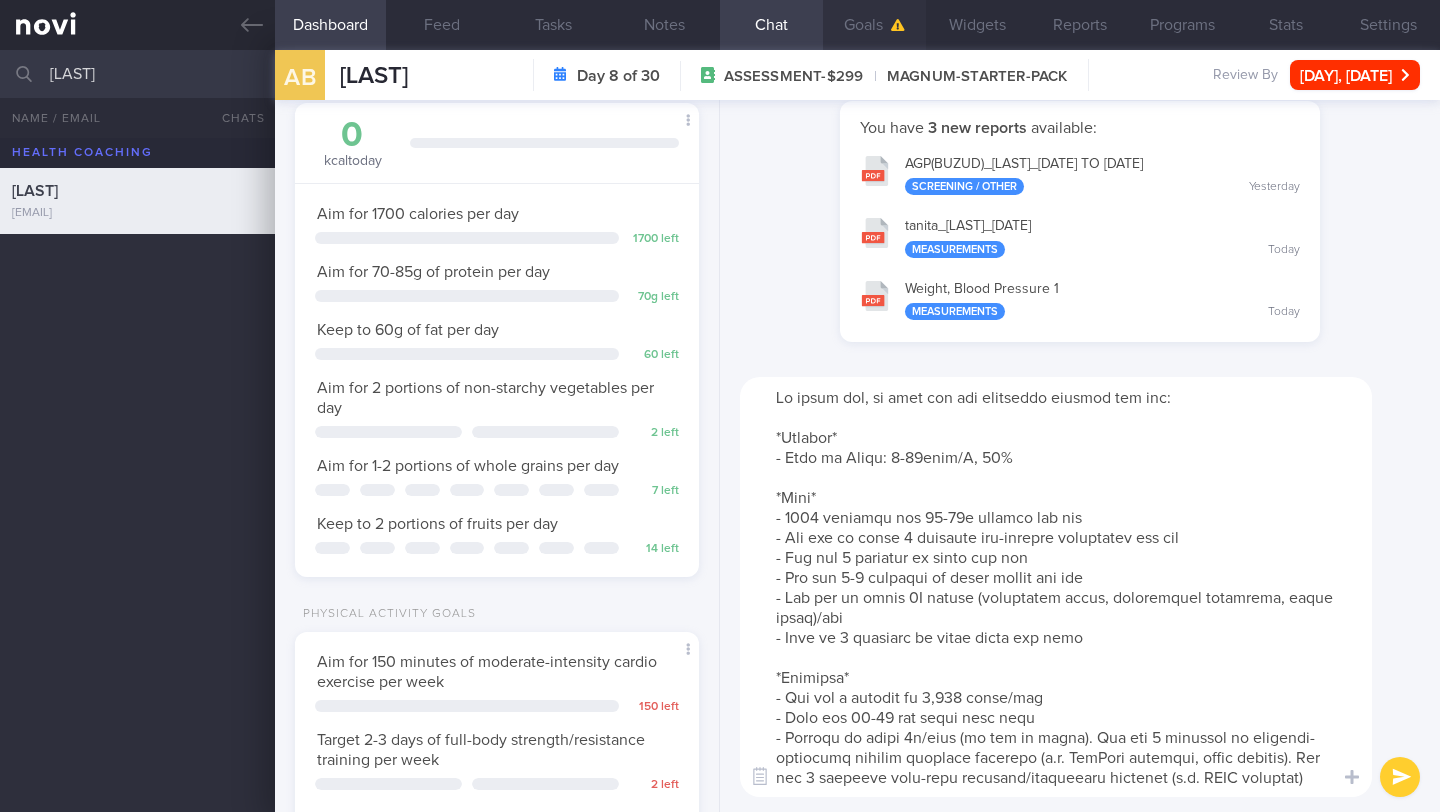 click on "Goals" at bounding box center (874, 25) 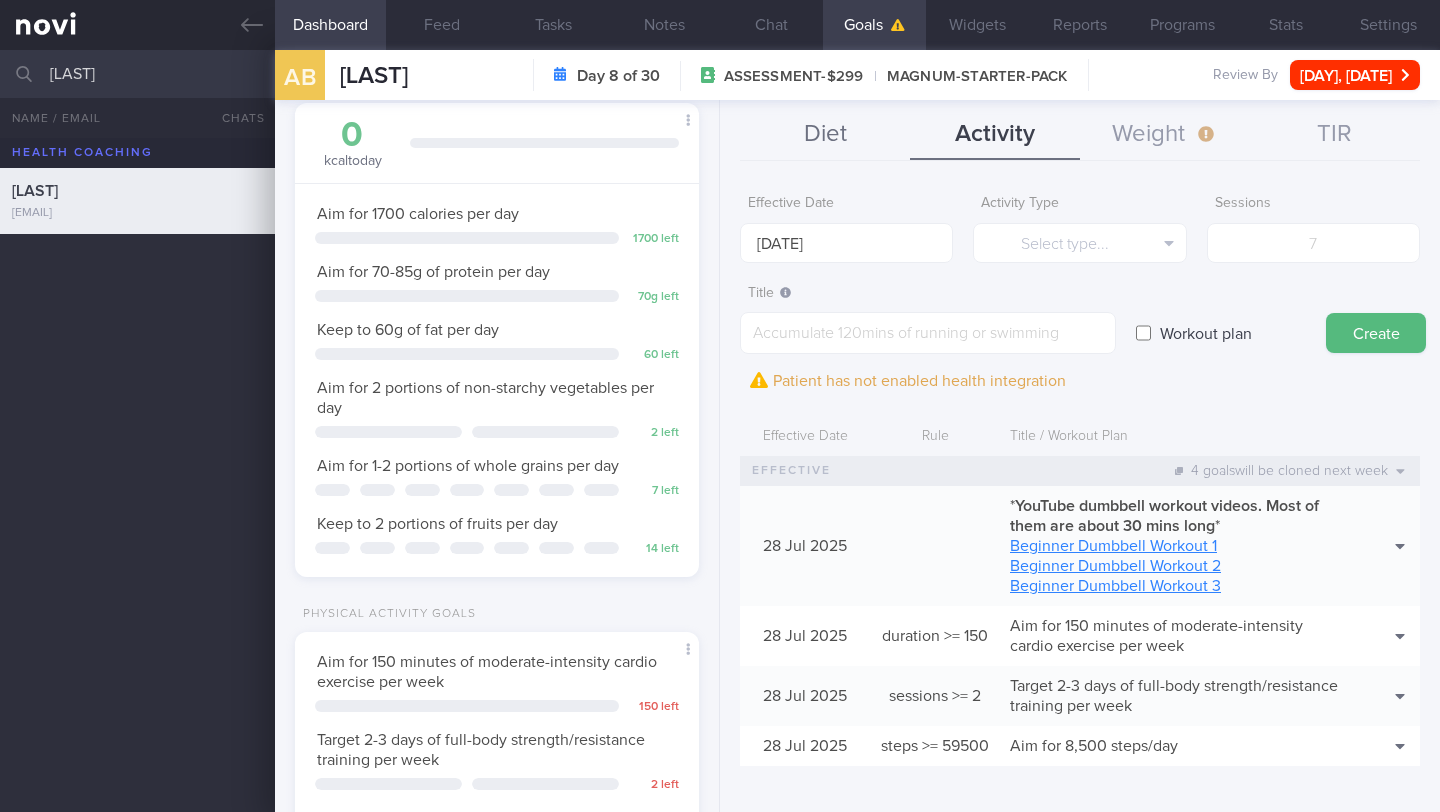 click on "Diet" at bounding box center [825, 135] 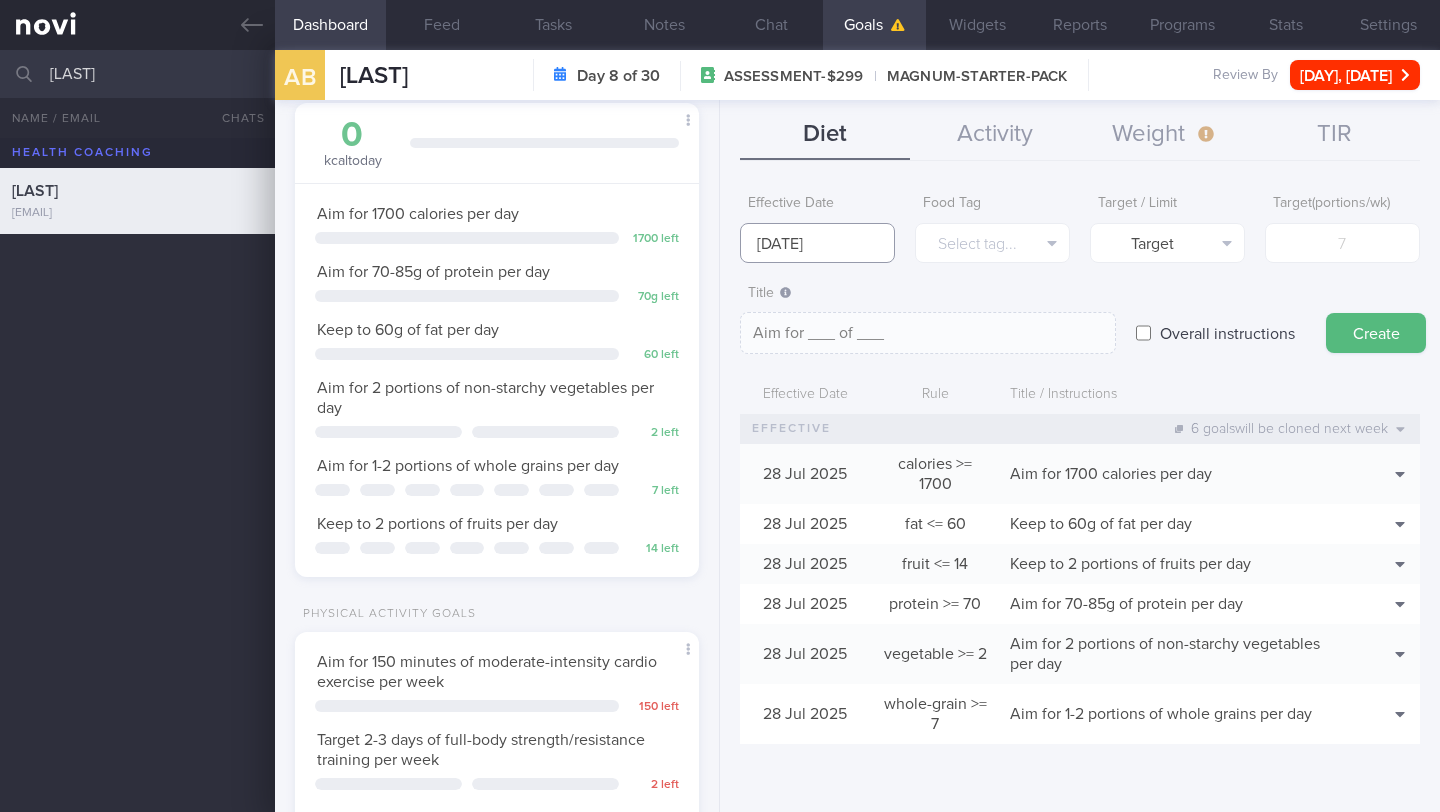 click on "[NUMBER] [MONTH] [YEAR]" at bounding box center [817, 243] 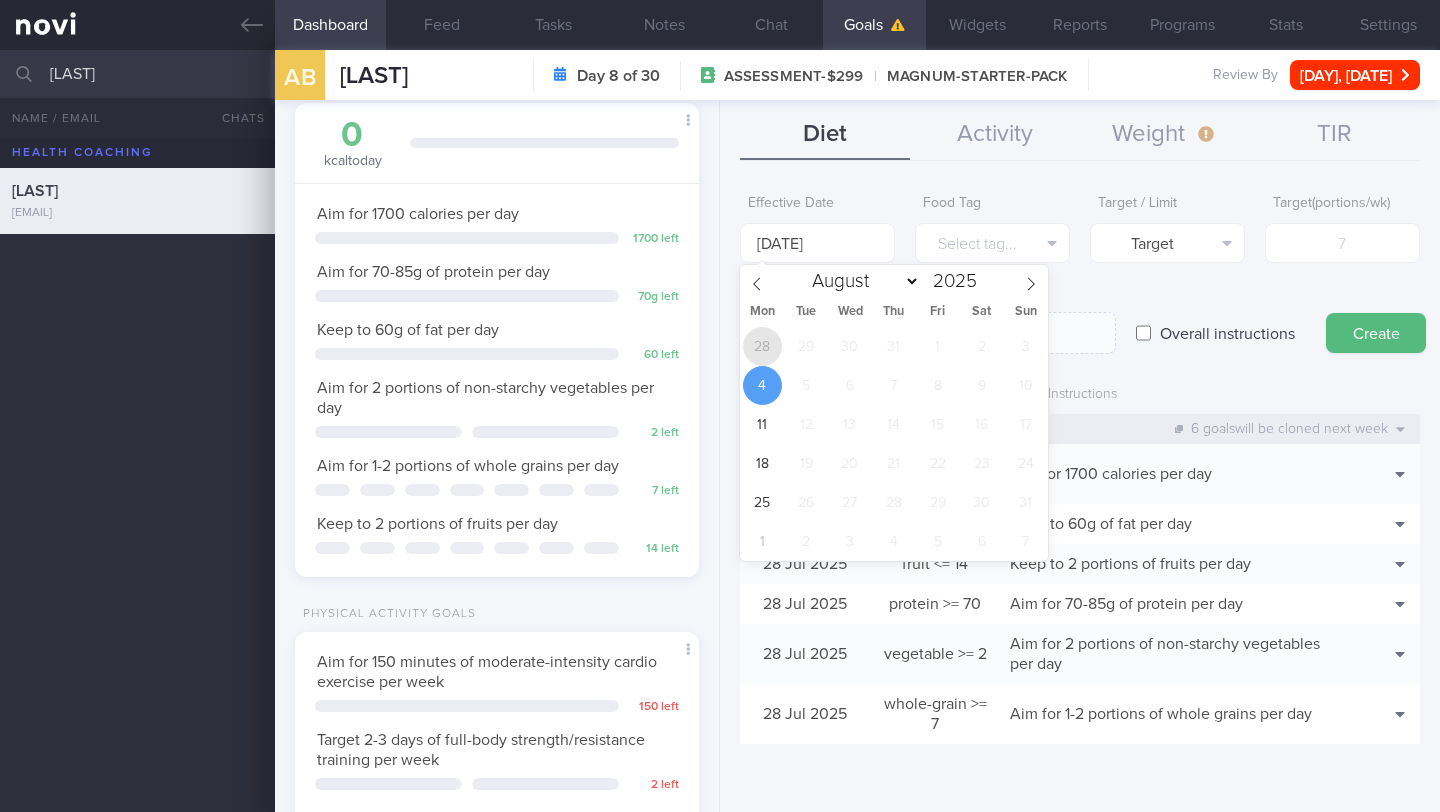 click on "28" at bounding box center [762, 346] 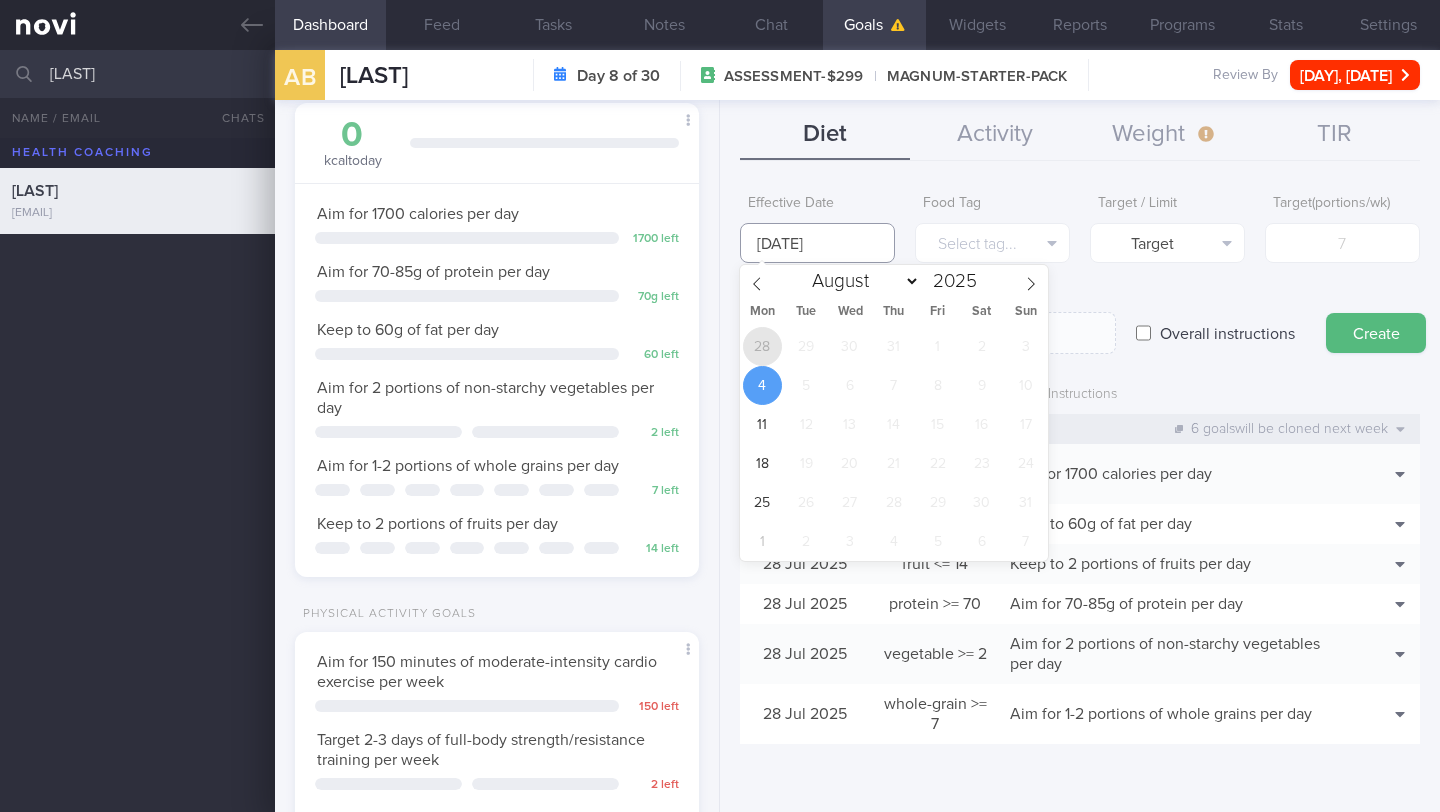 type on "[DAY] [MONTH] [YEAR]" 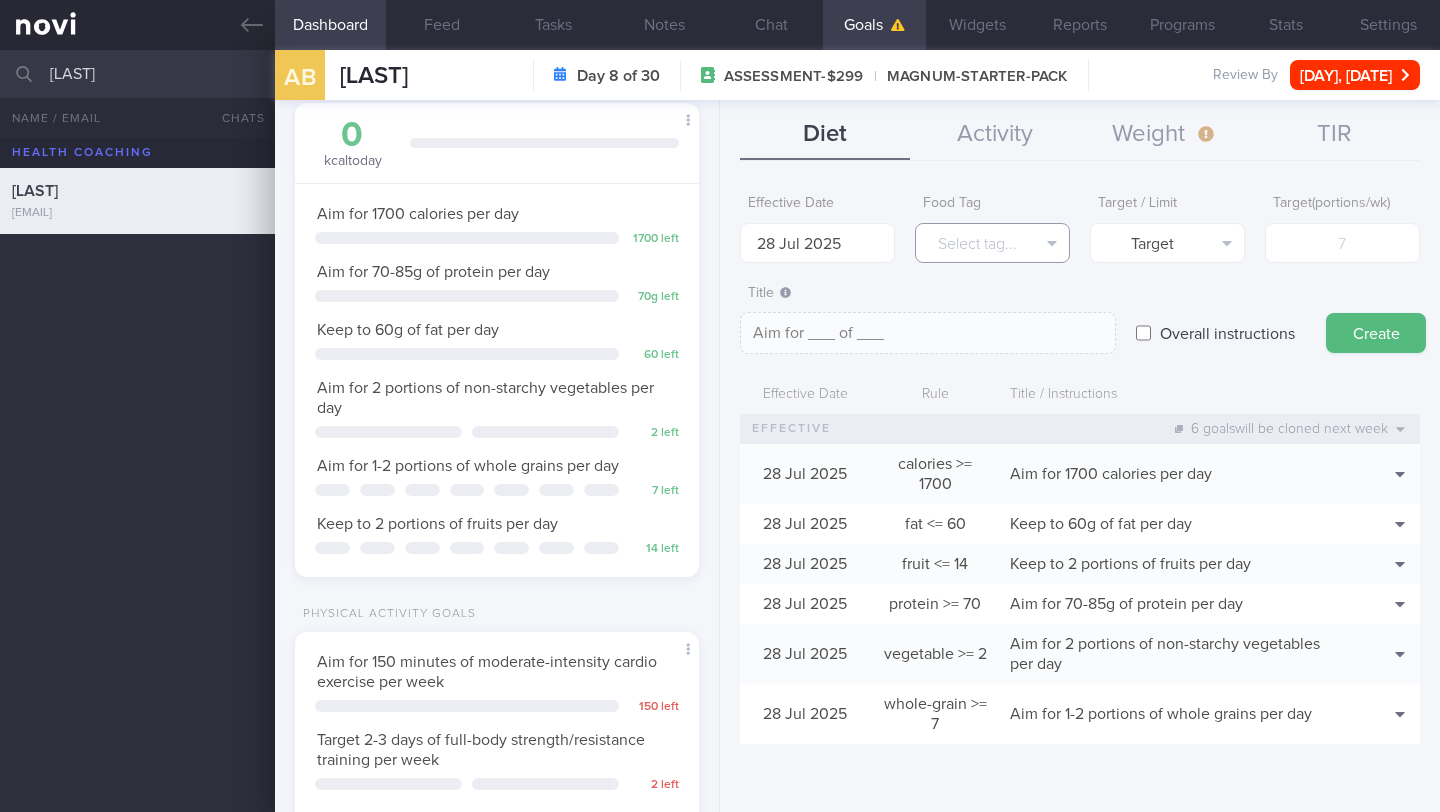 click on "Select tag..." at bounding box center [992, 243] 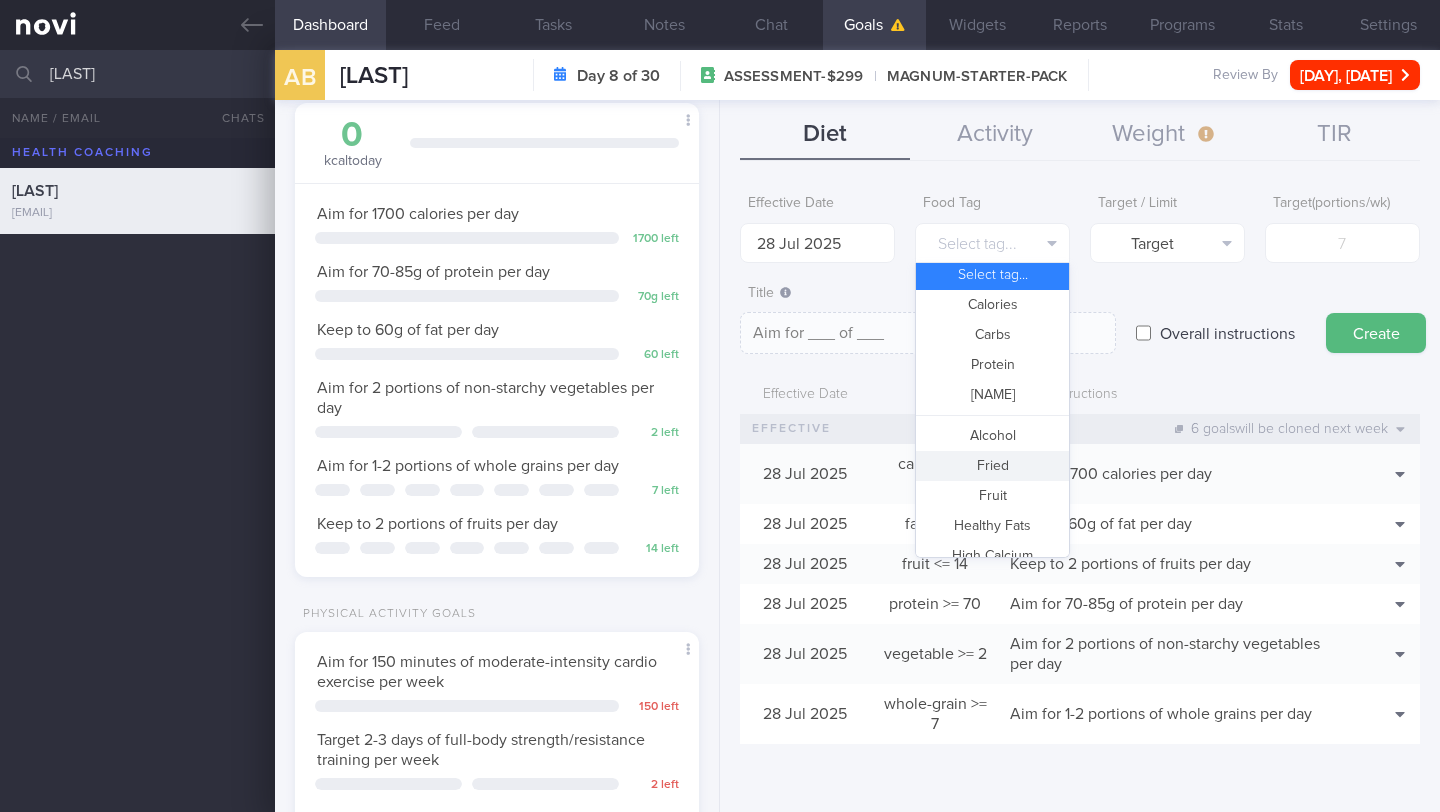 click on "Fried" at bounding box center [992, 466] 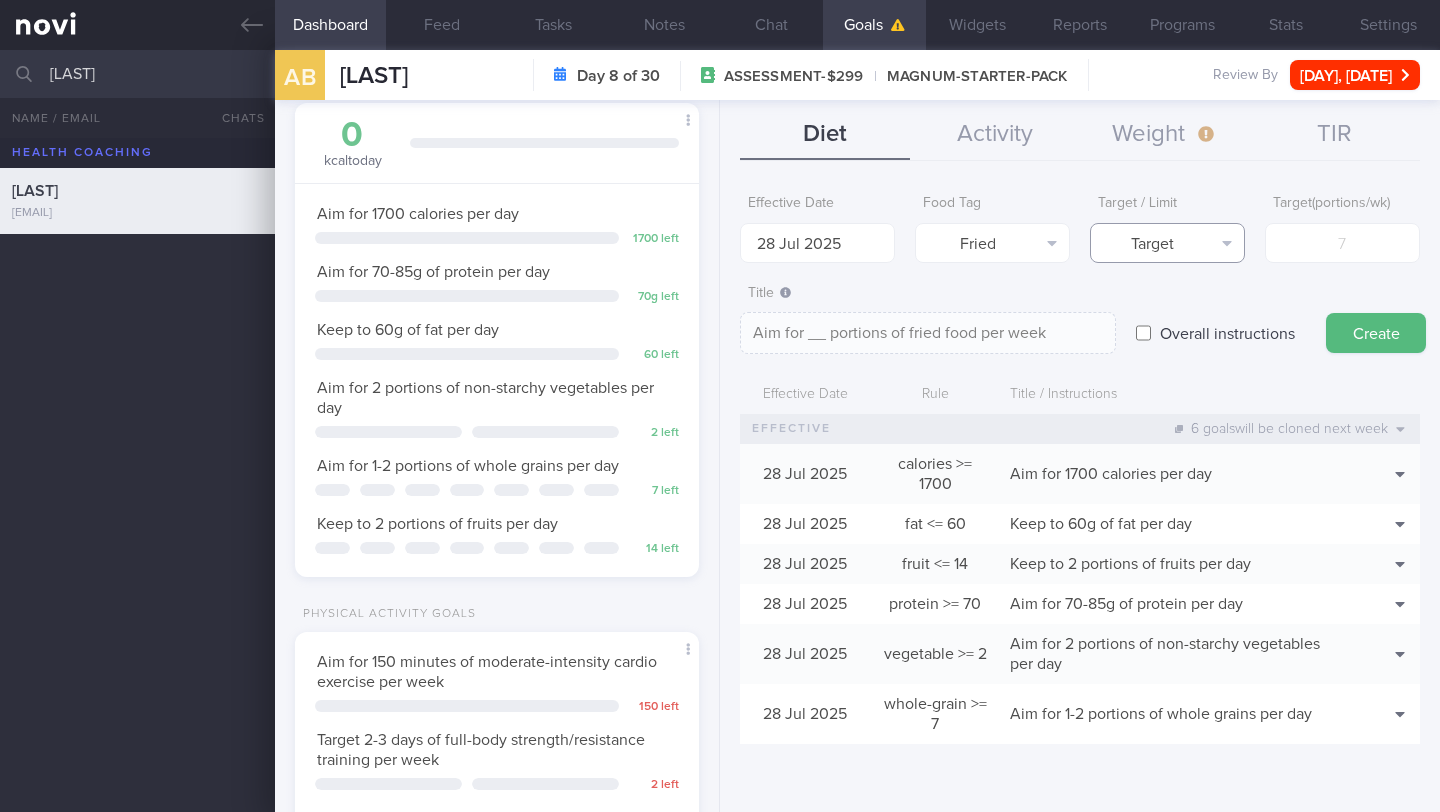 click on "Target" at bounding box center (1167, 243) 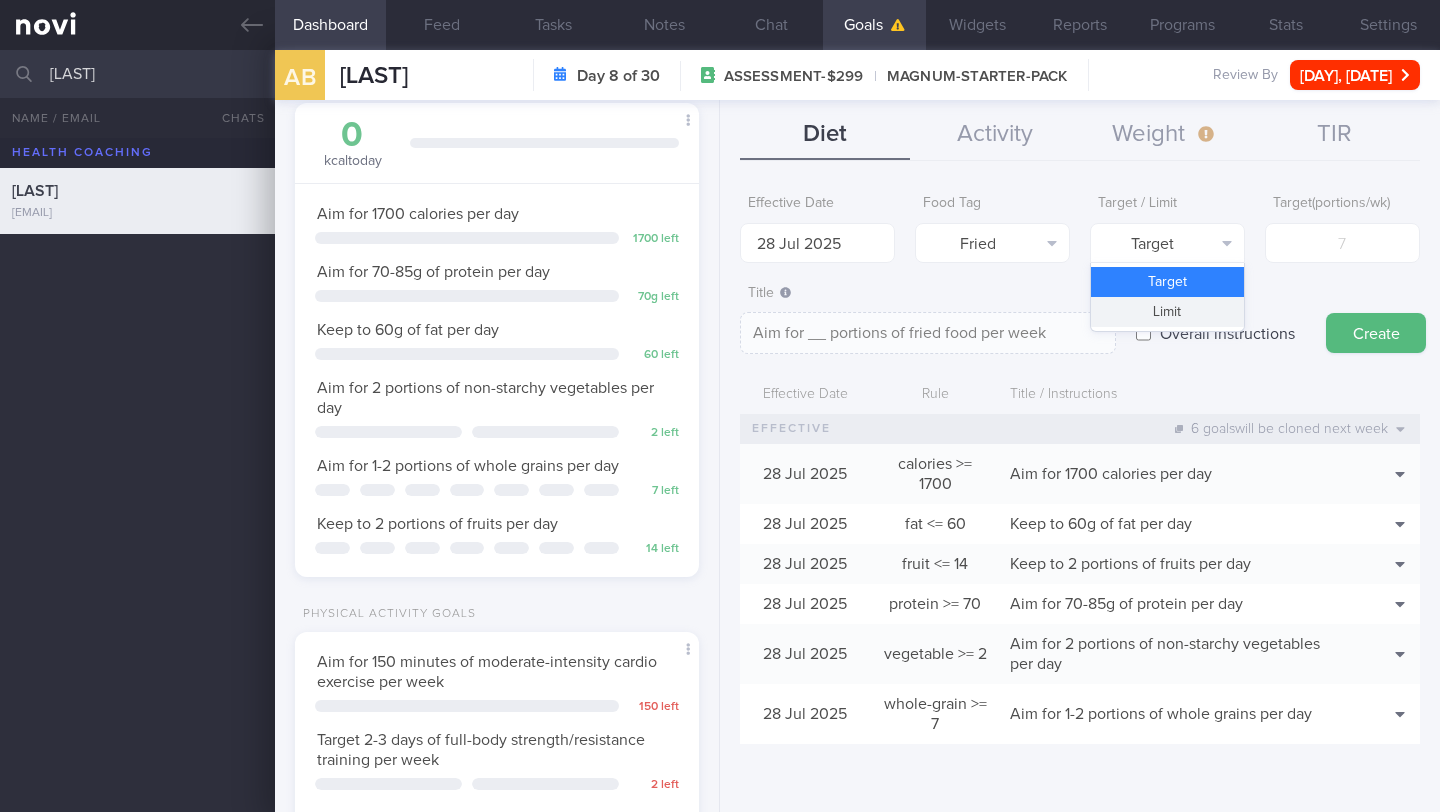 click on "Limit" at bounding box center [1167, 312] 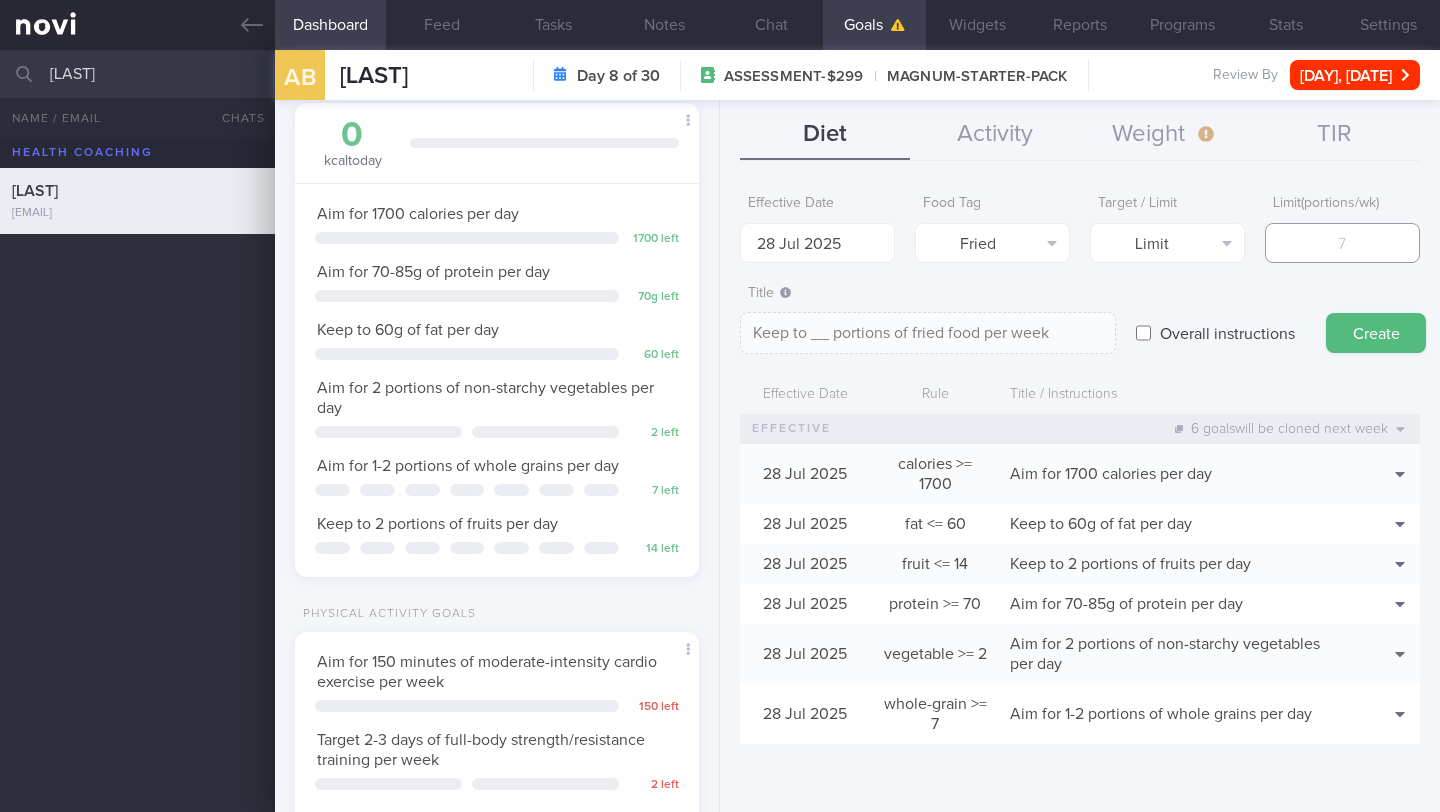 click at bounding box center [1342, 243] 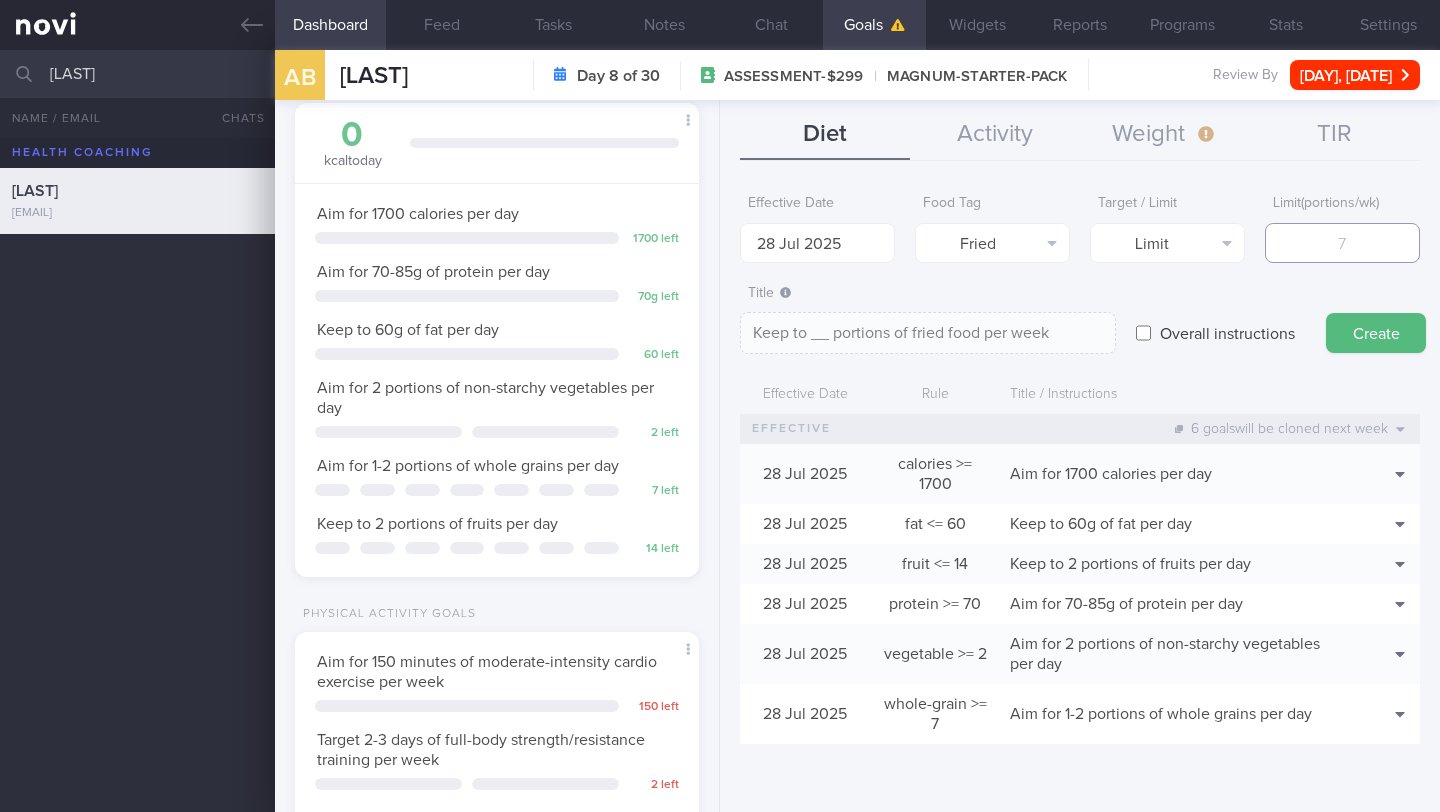 type on "2" 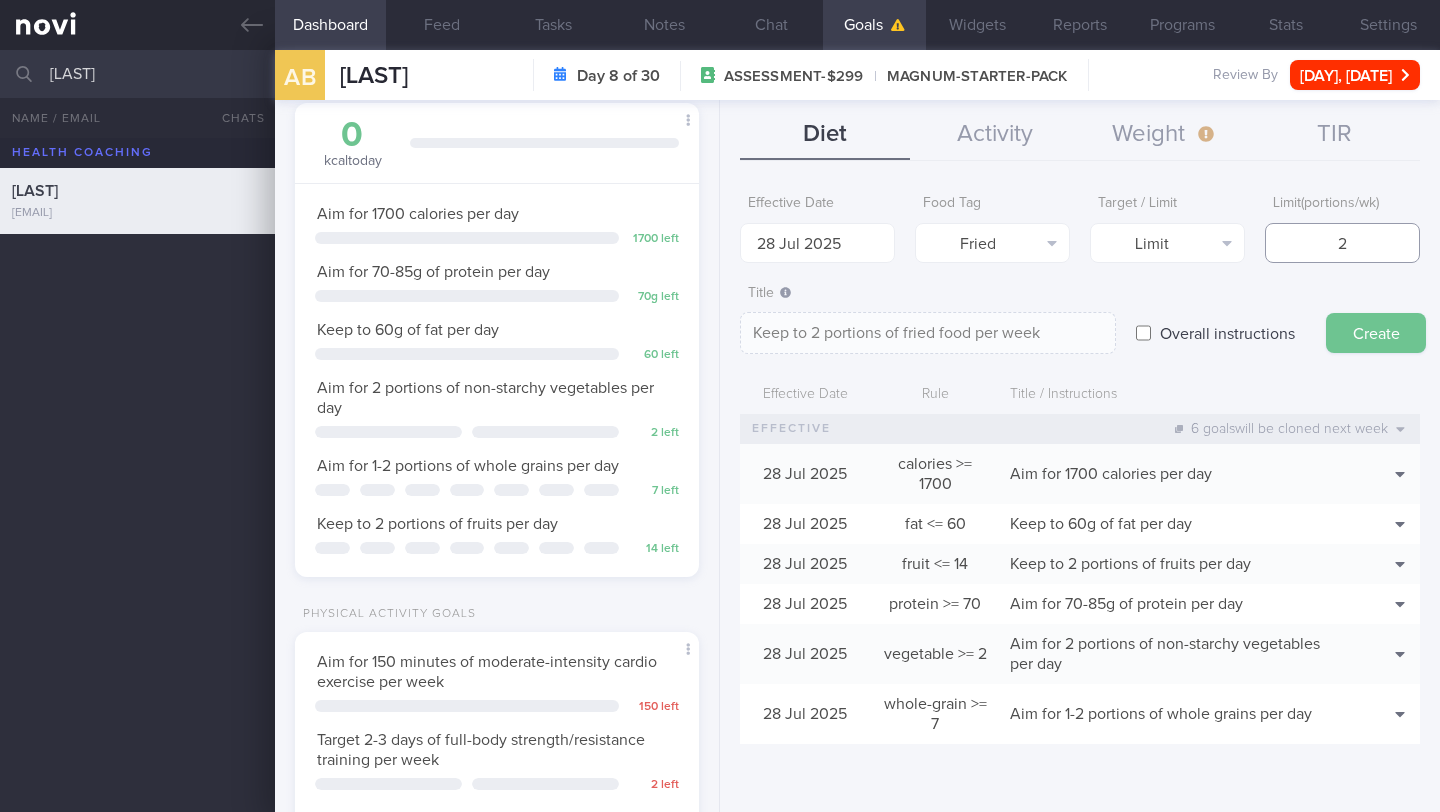 type on "2" 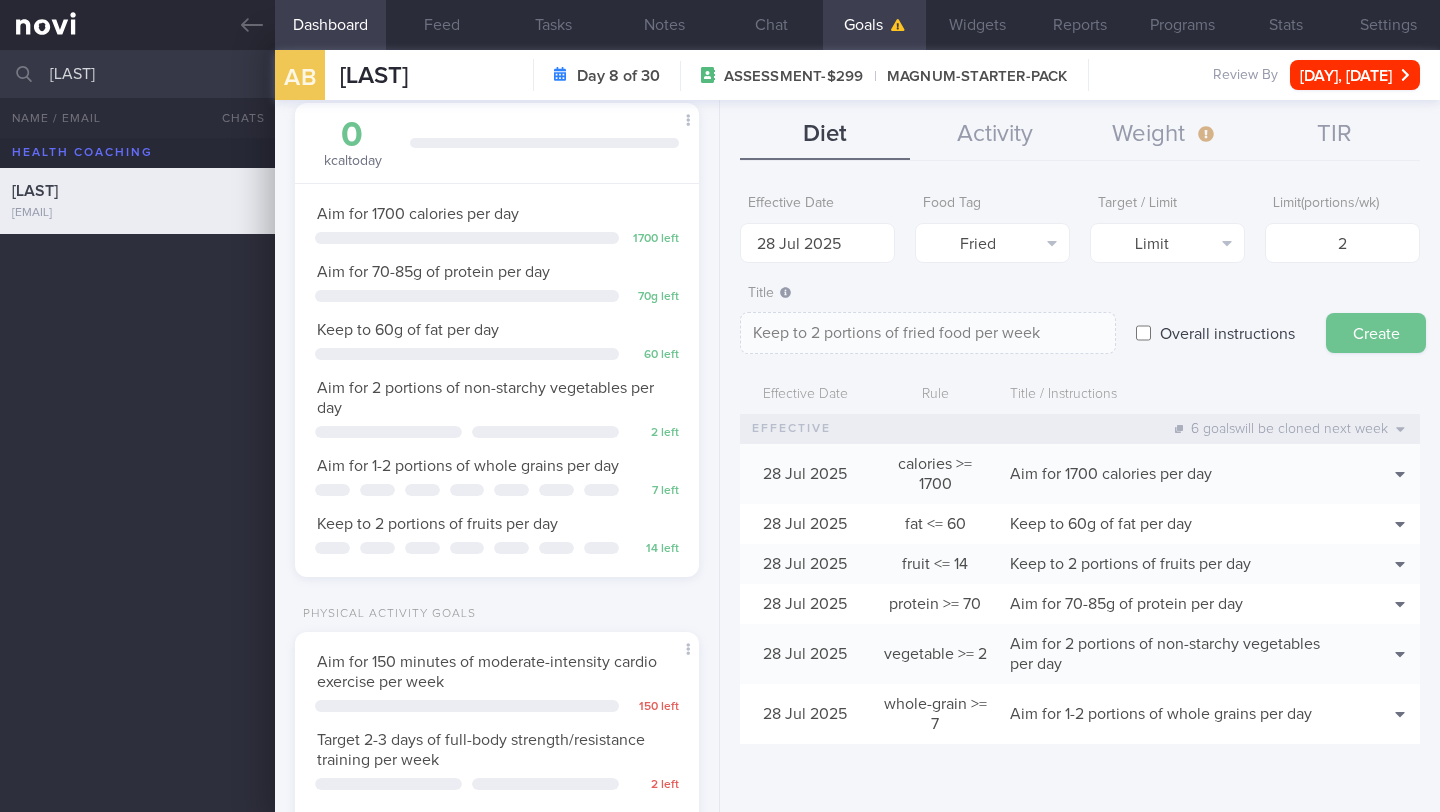 click on "Create" at bounding box center (1376, 333) 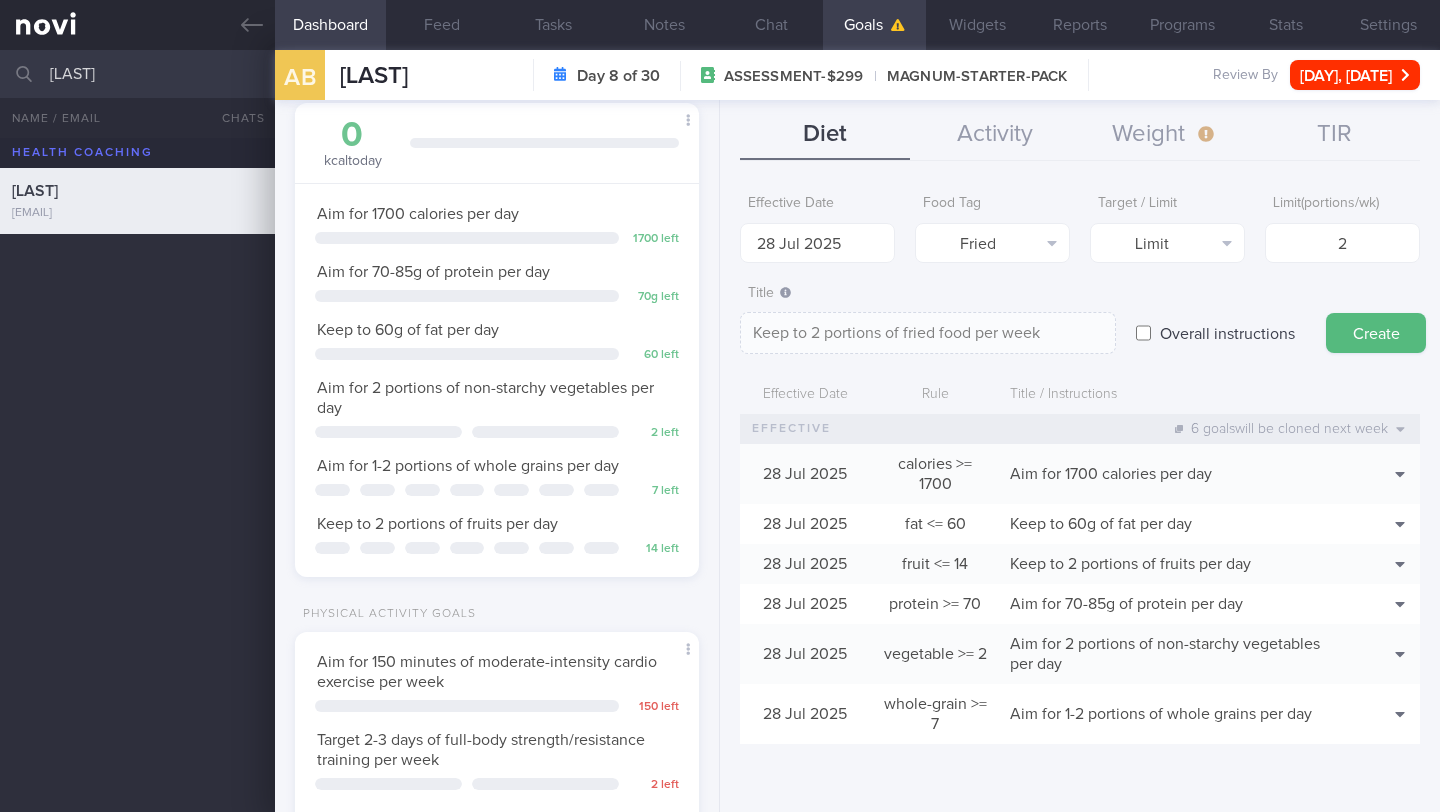 type on "[NUMBER] [MONTH] [YEAR]" 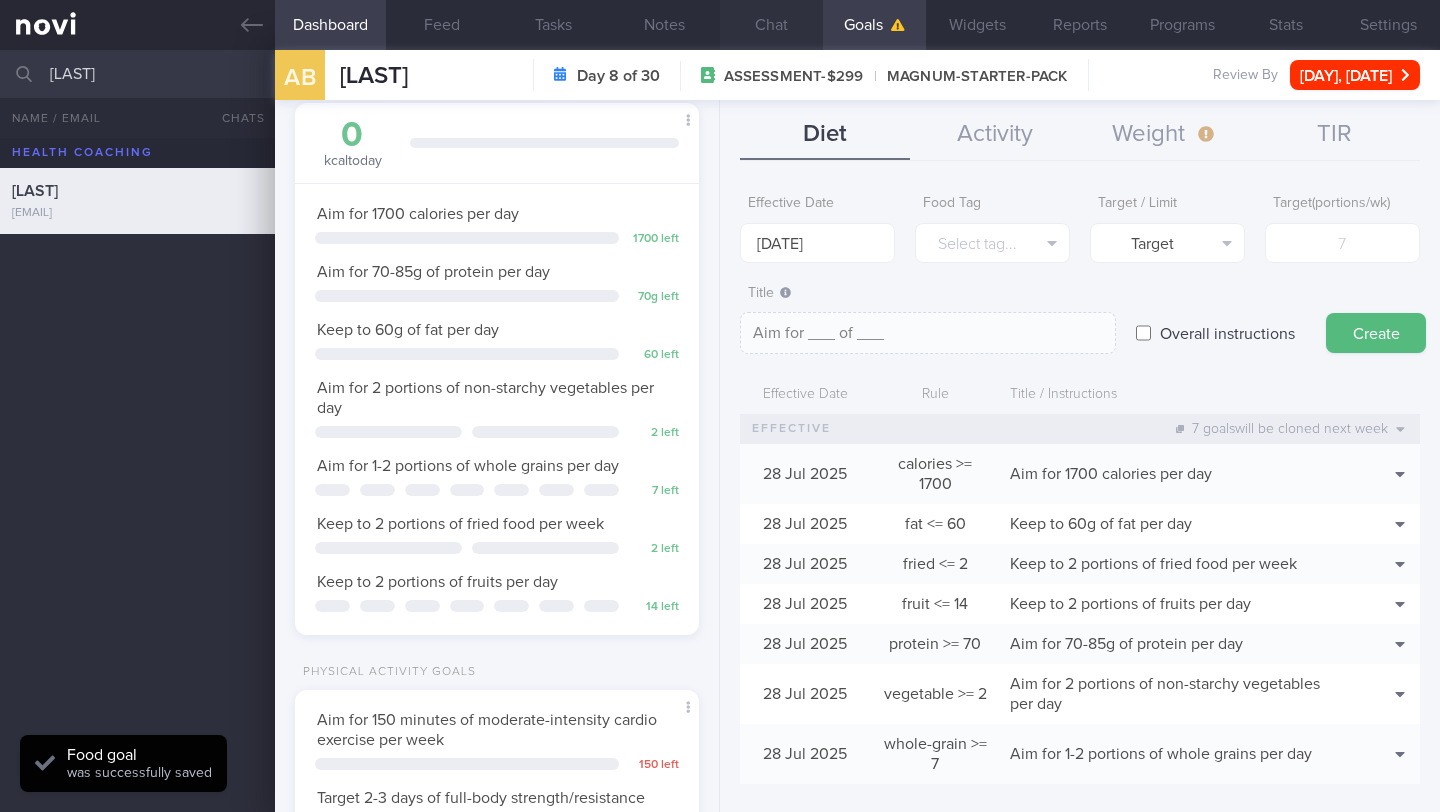 click on "Chat" at bounding box center [771, 25] 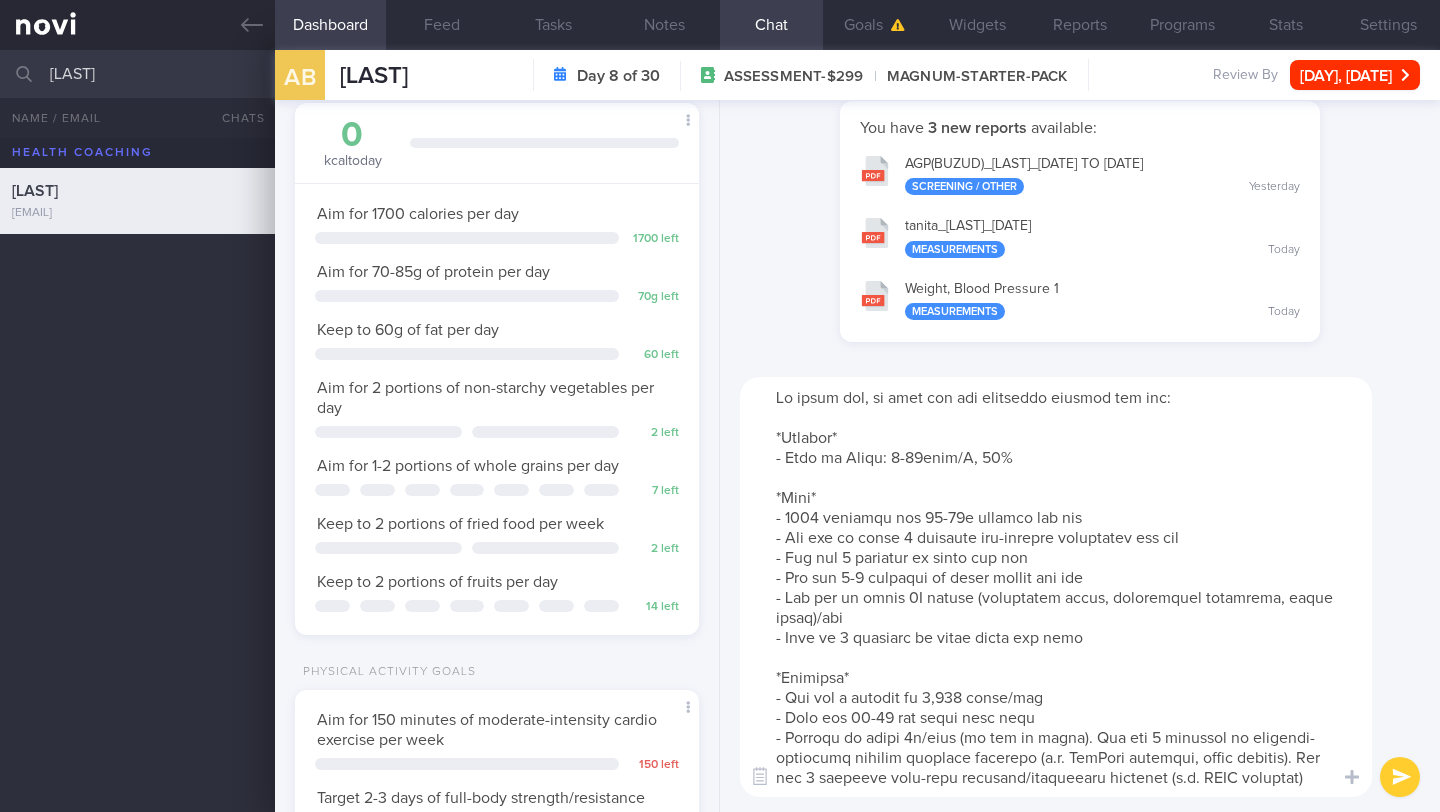 drag, startPoint x: 854, startPoint y: 616, endPoint x: 800, endPoint y: 602, distance: 55.7853 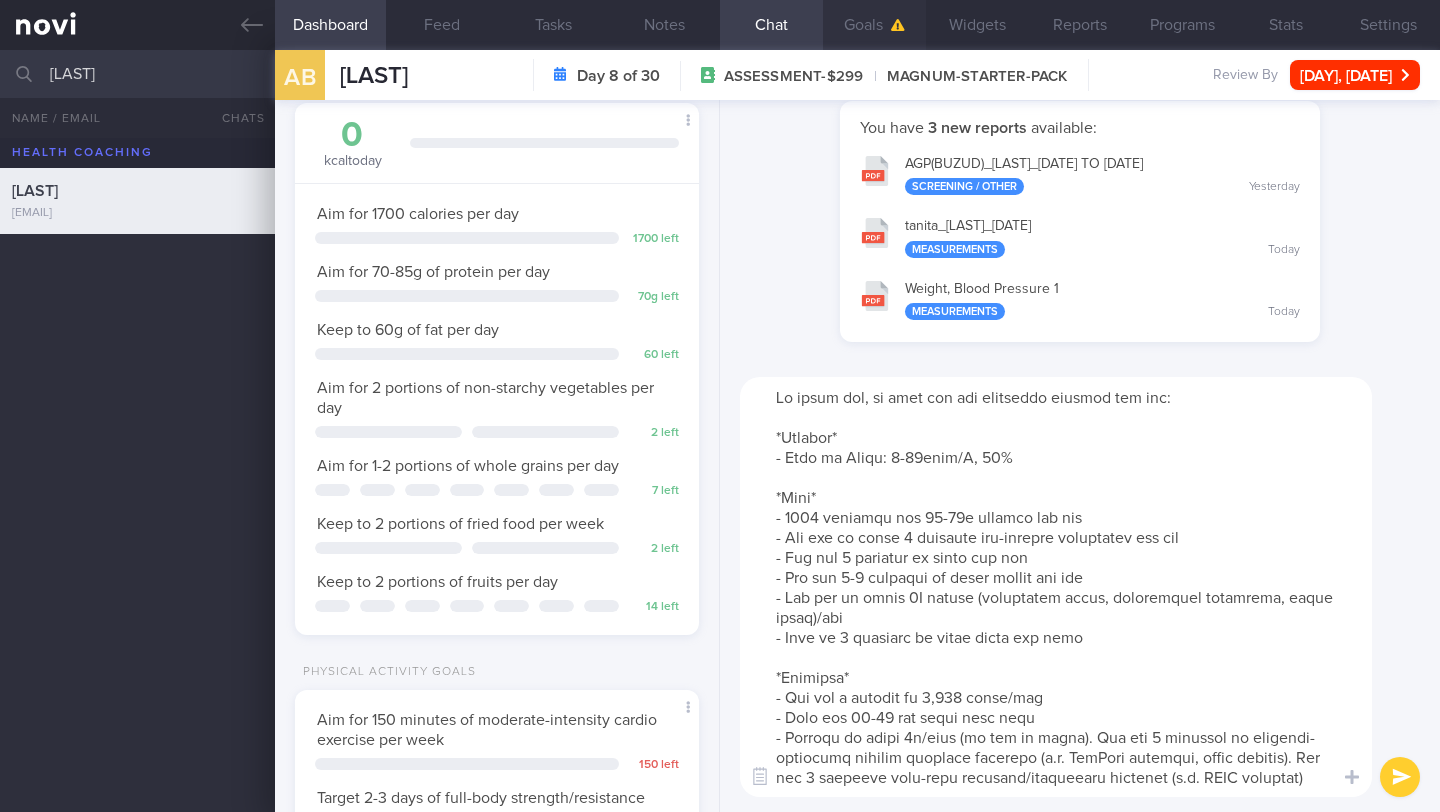 click on "Goals" at bounding box center [874, 25] 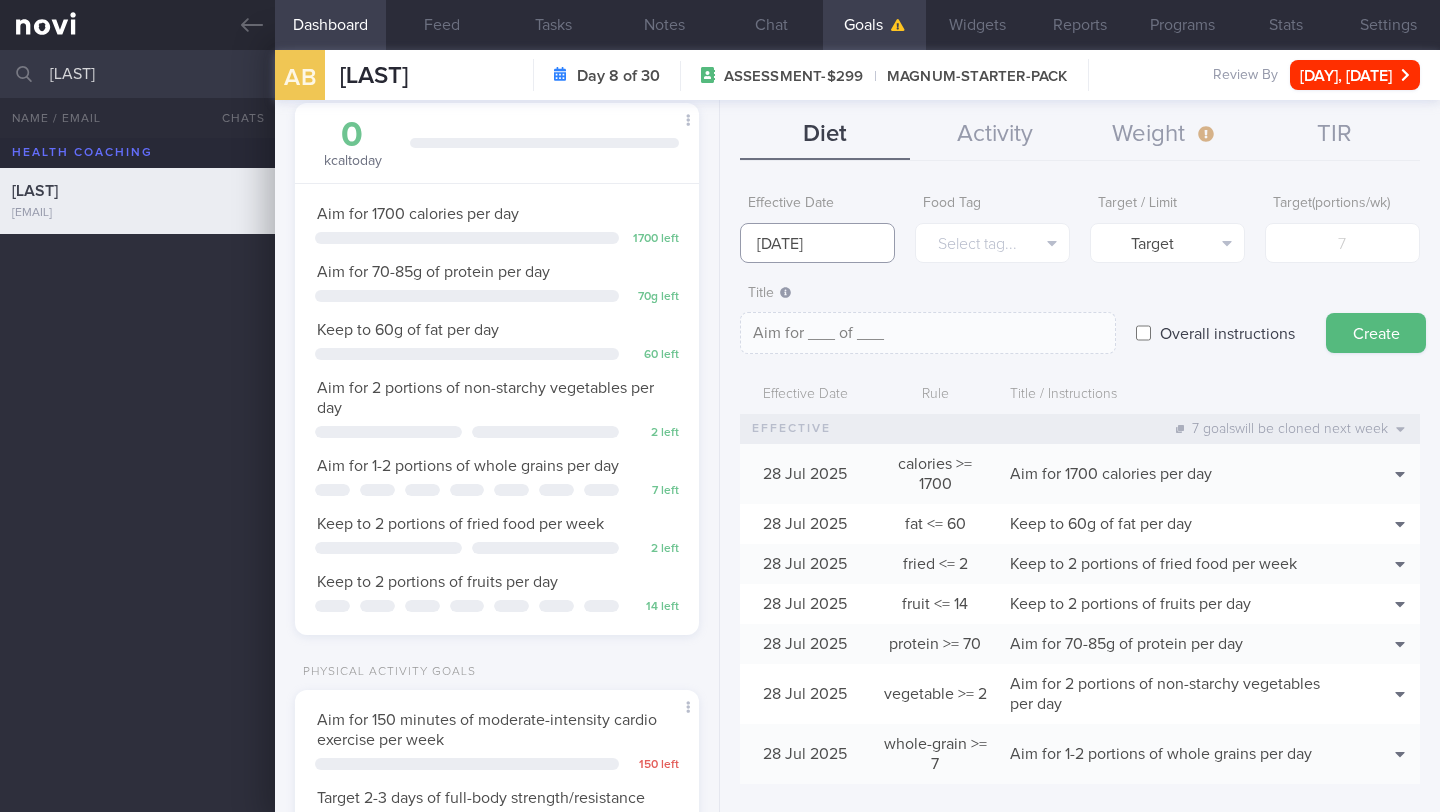 click on "[NUMBER] [MONTH] [YEAR]" at bounding box center (817, 243) 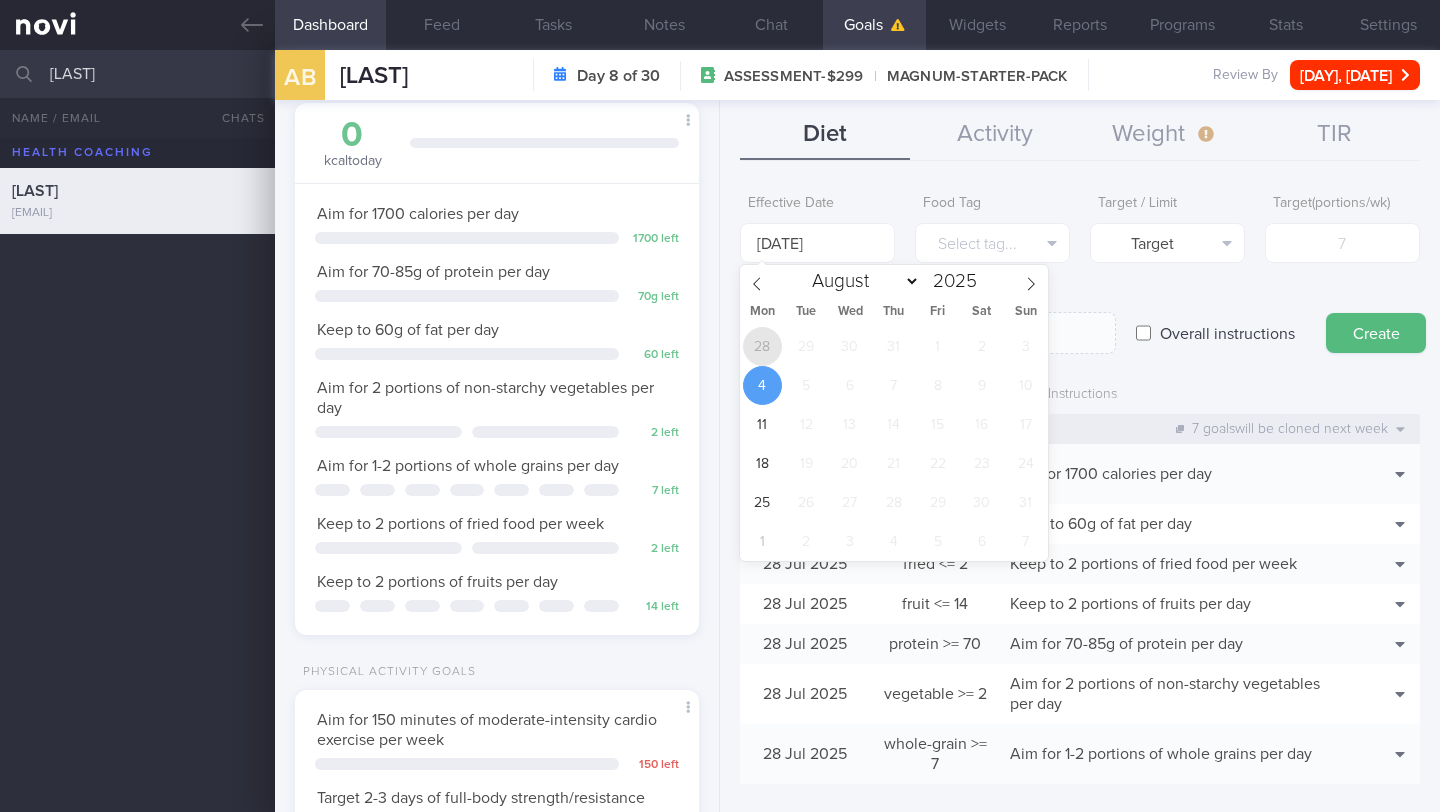 click on "28" at bounding box center [762, 346] 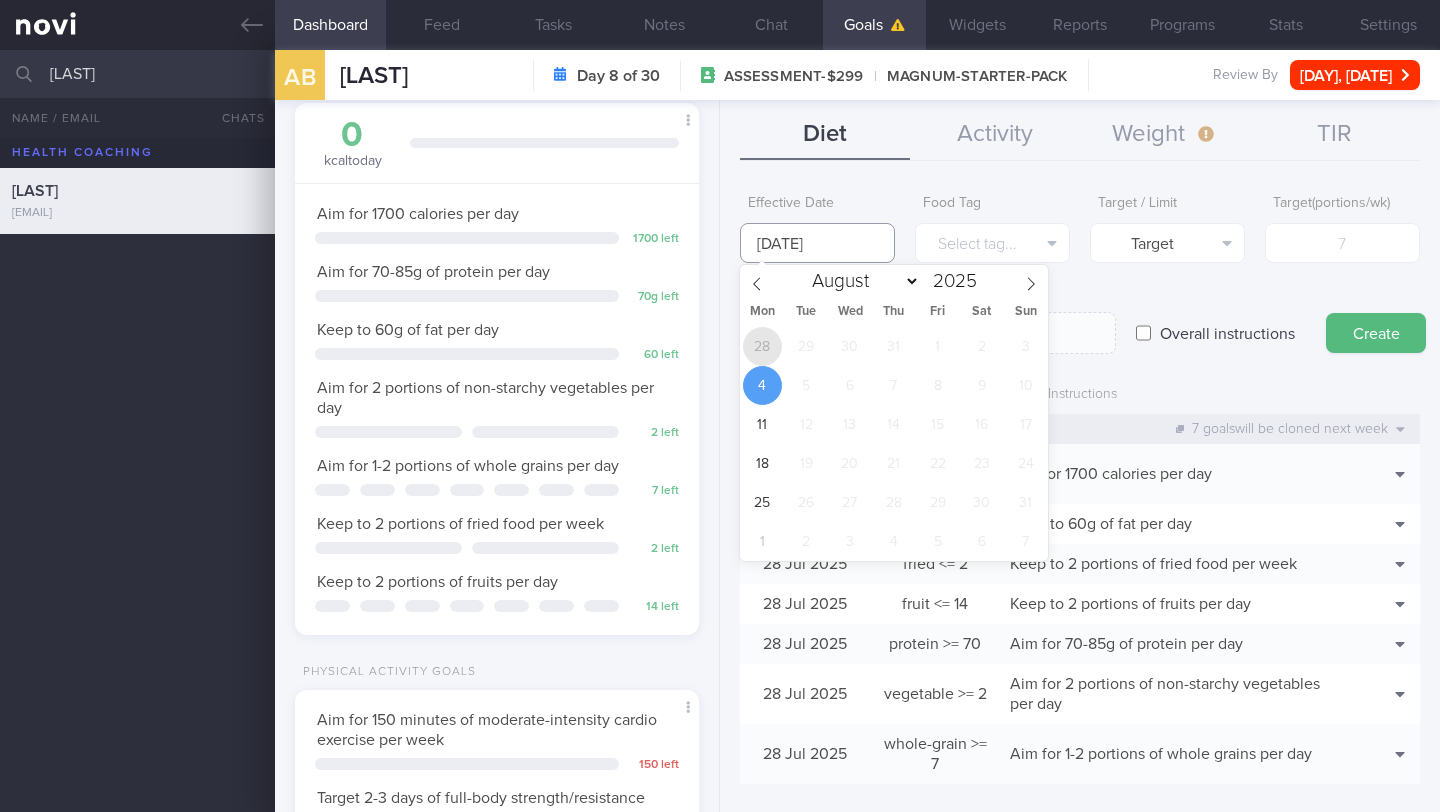 type on "[DAY] [MONTH] [YEAR]" 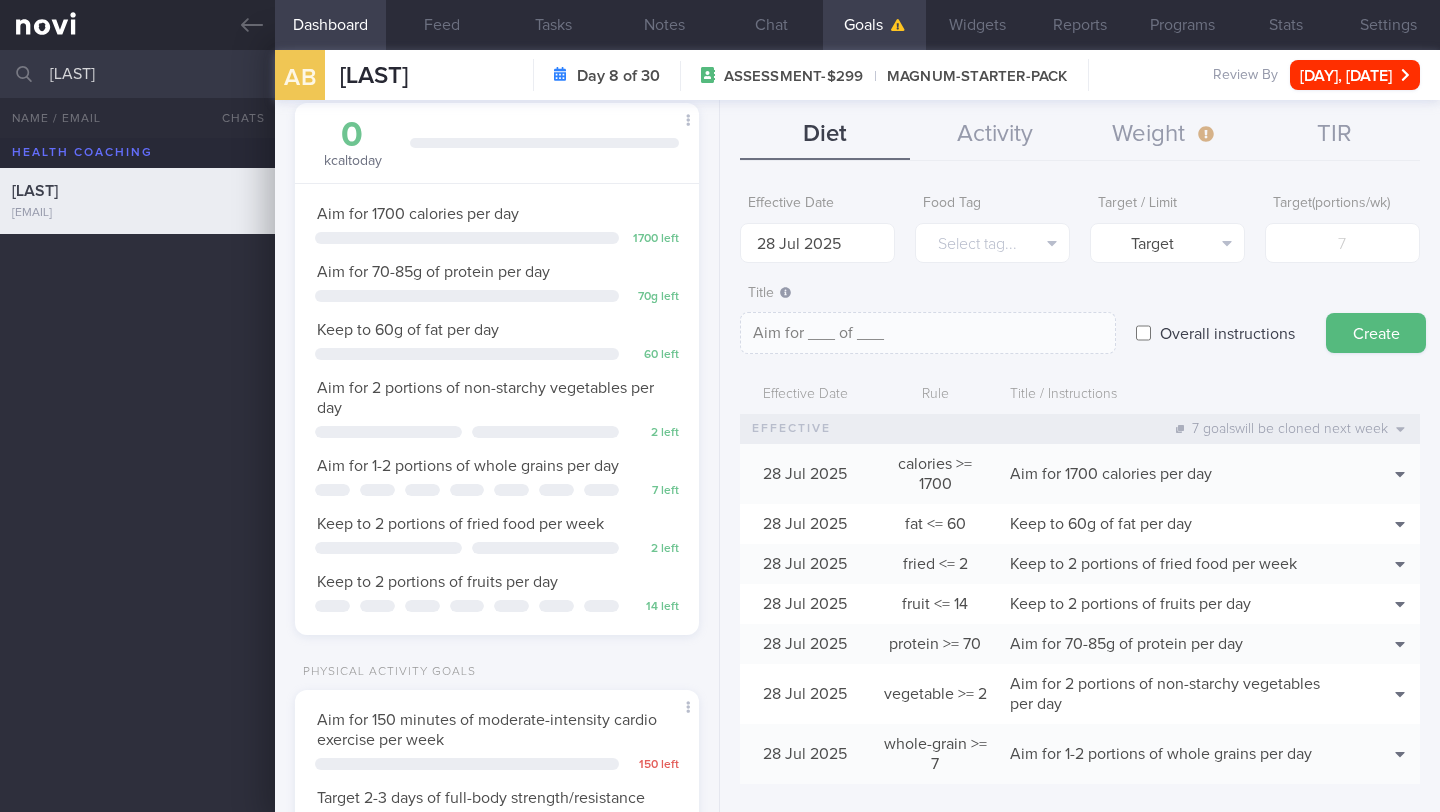click on "Overall instructions" at bounding box center (1143, 333) 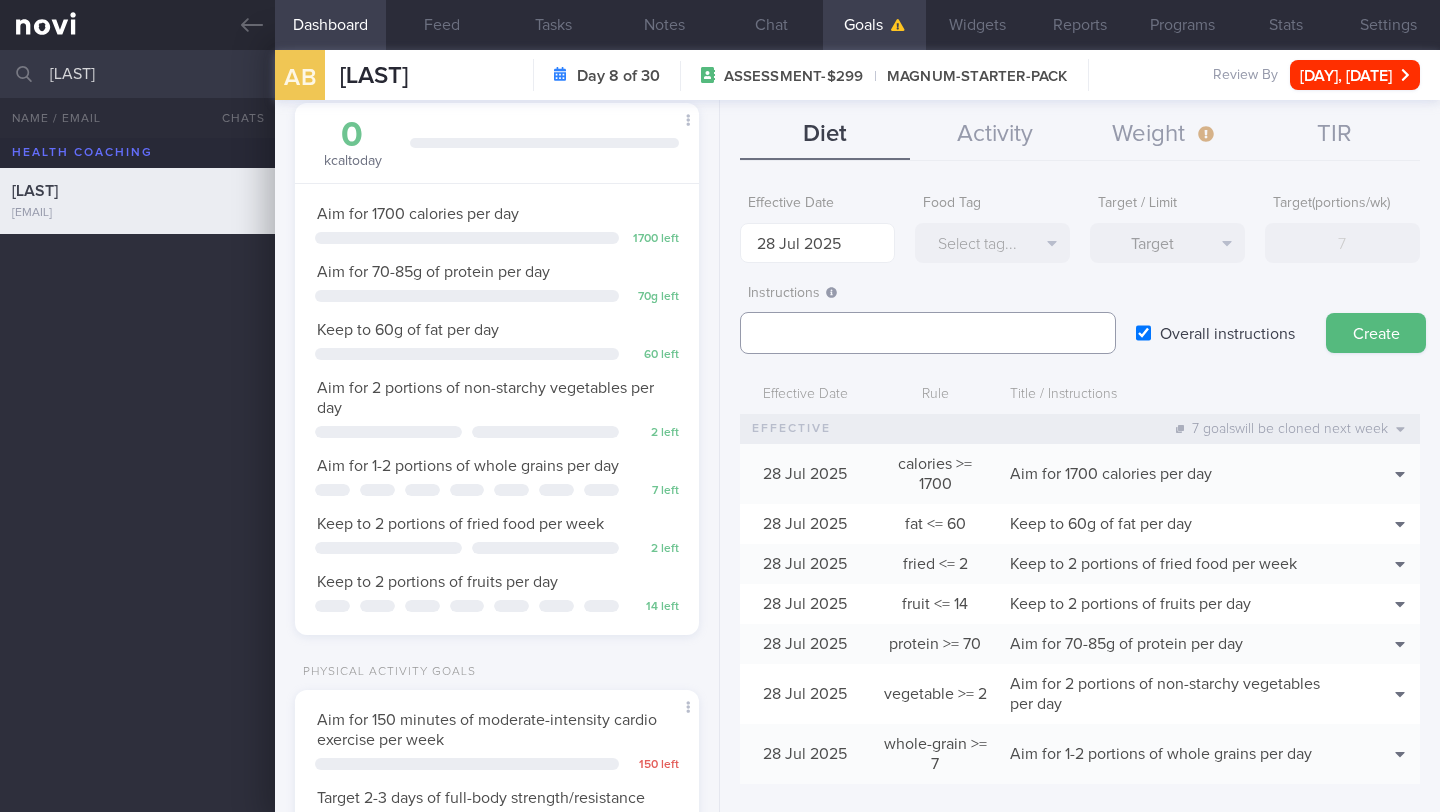 click at bounding box center (928, 333) 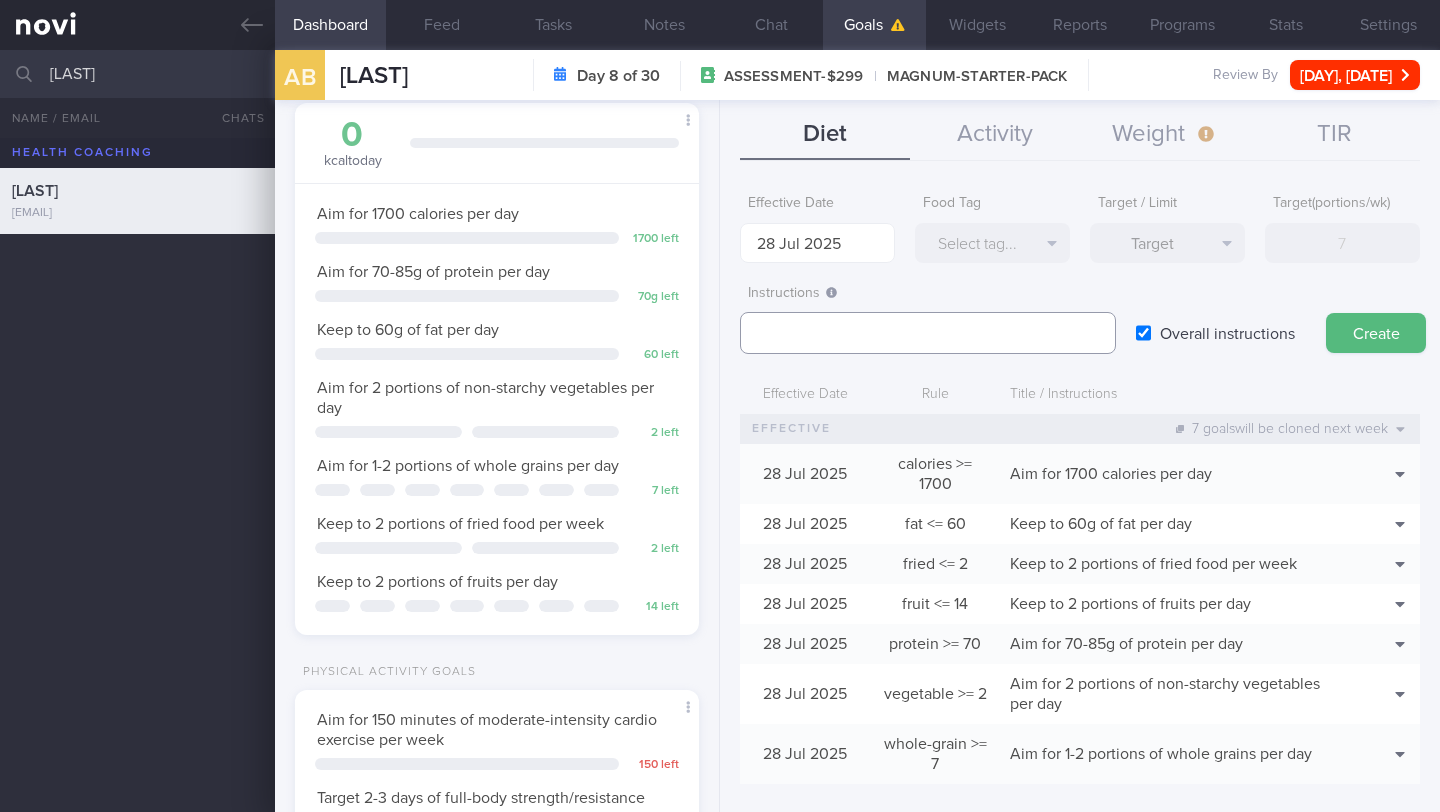 paste on "Aim for at least 2L fluids (preferably water, unsweetened beverages, clear soups)/day" 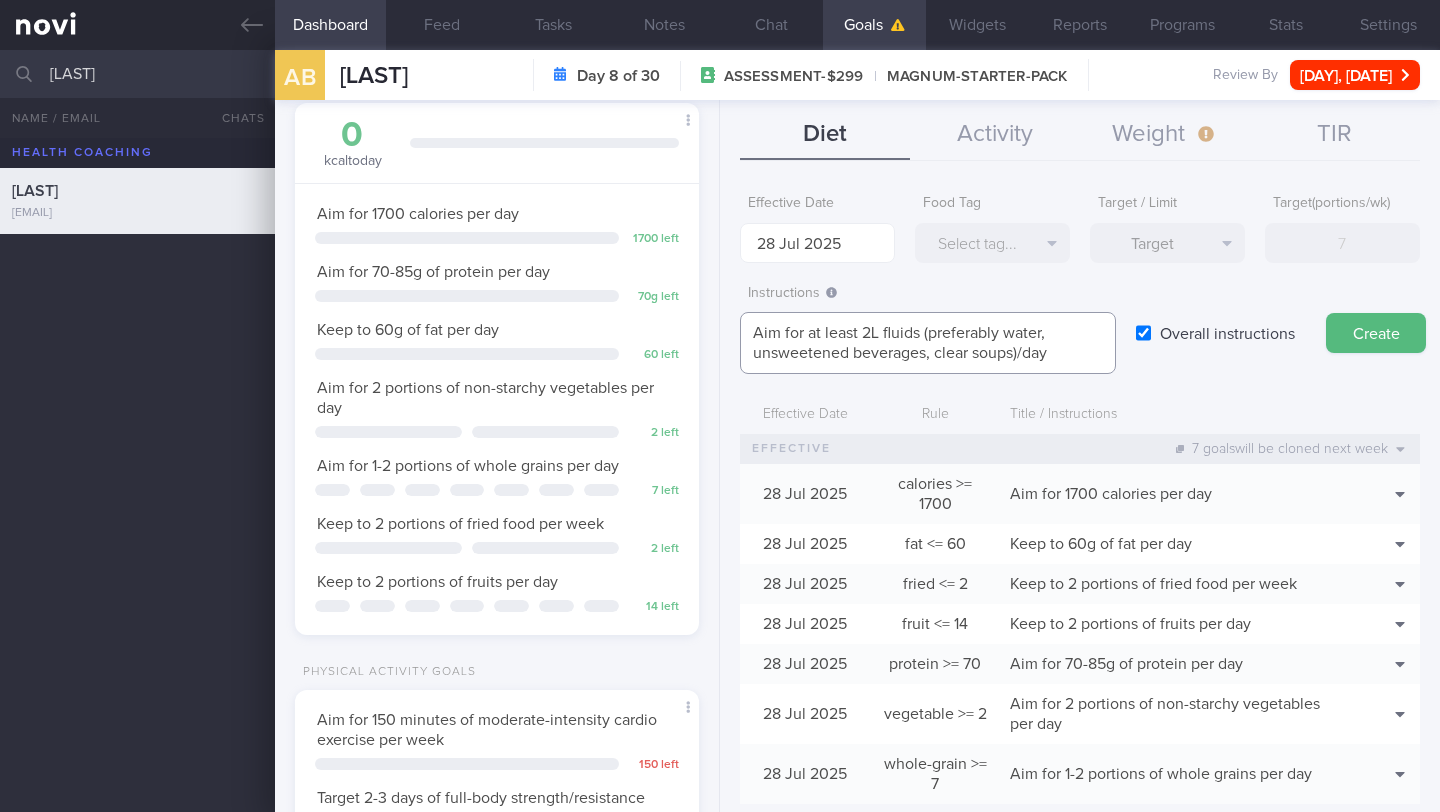 scroll, scrollTop: 0, scrollLeft: 0, axis: both 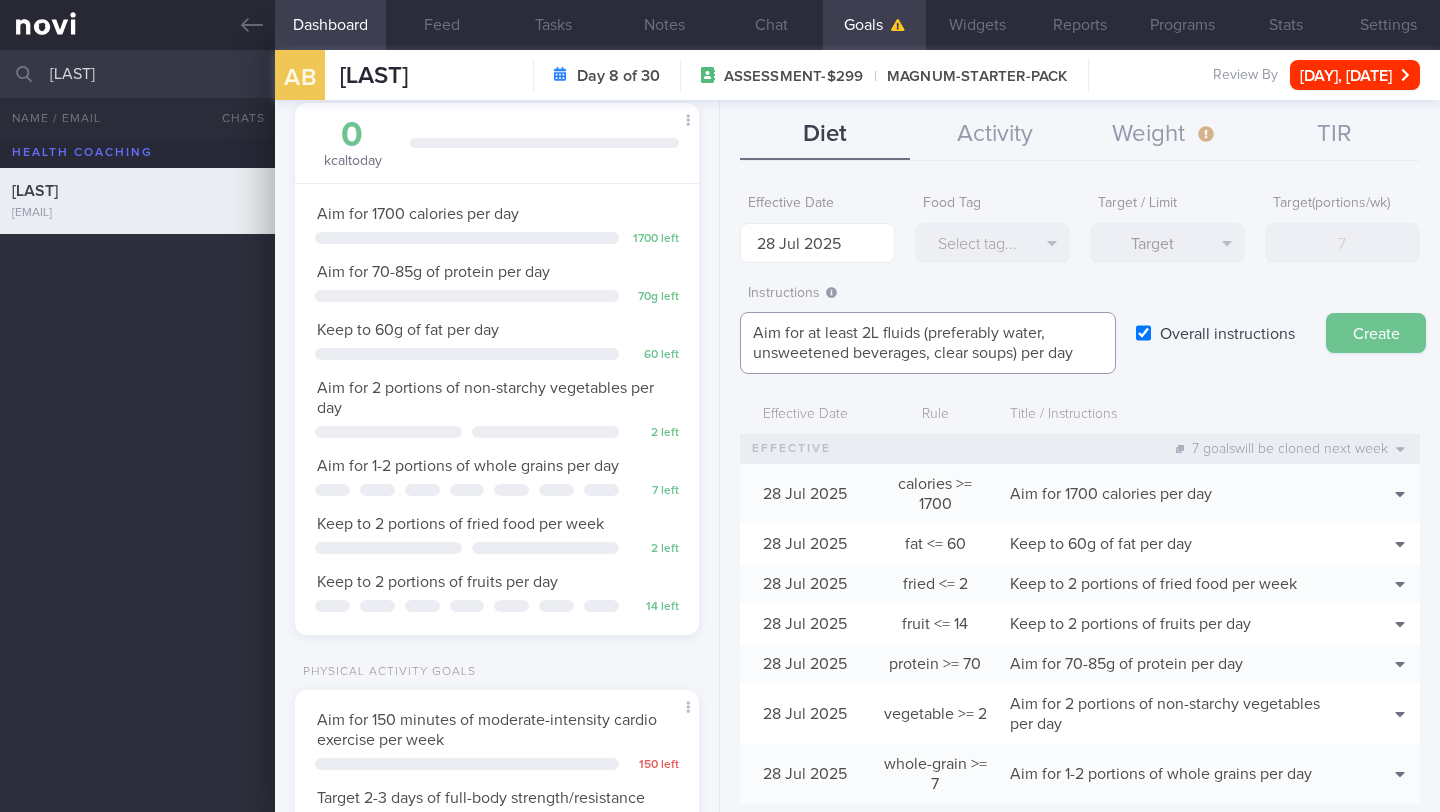 type on "Aim for at least 2L fluids (preferably water, unsweetened beverages, clear soups) per day" 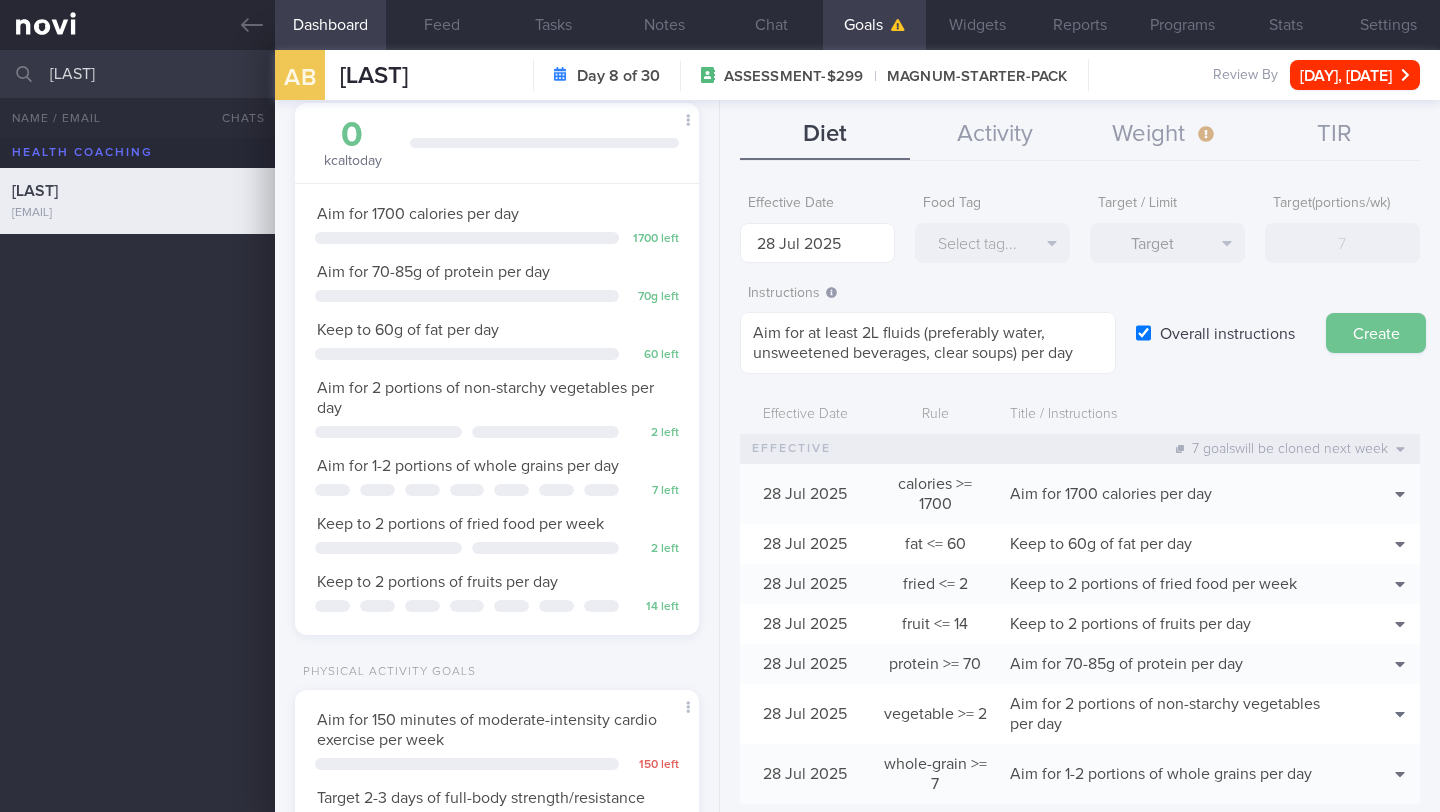 click on "Create" at bounding box center (1376, 333) 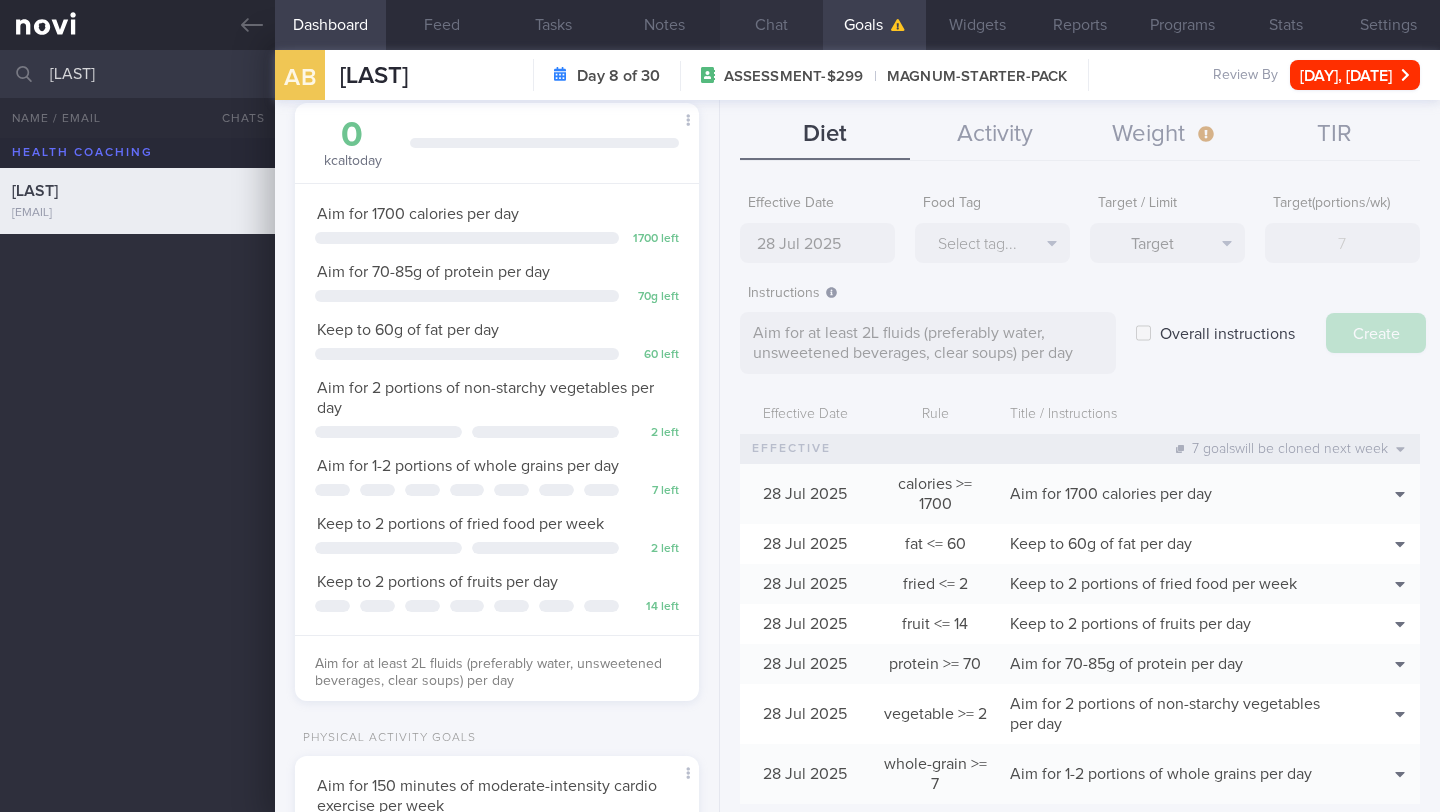 type on "[NUMBER] [MONTH] [YEAR]" 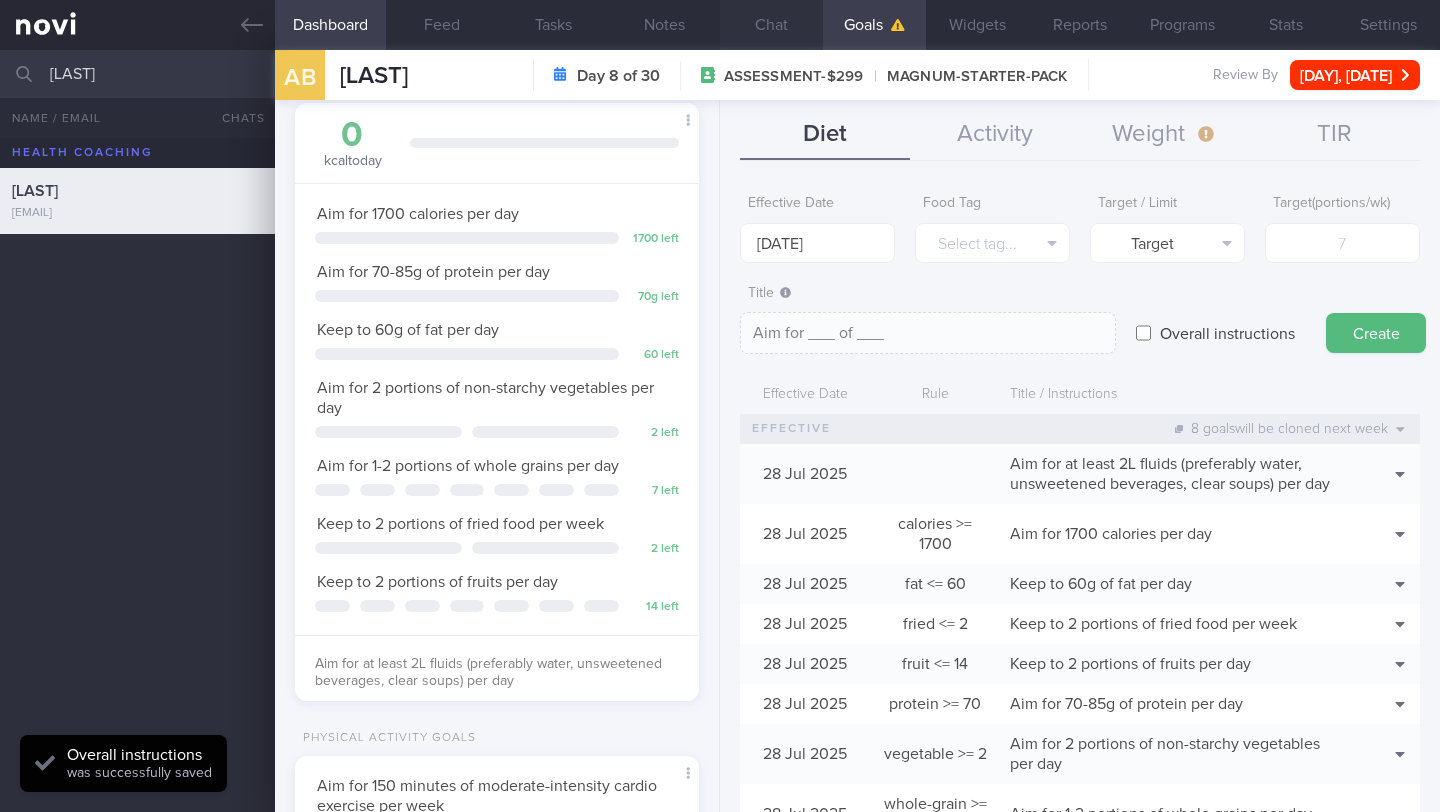 click on "Chat" at bounding box center (771, 25) 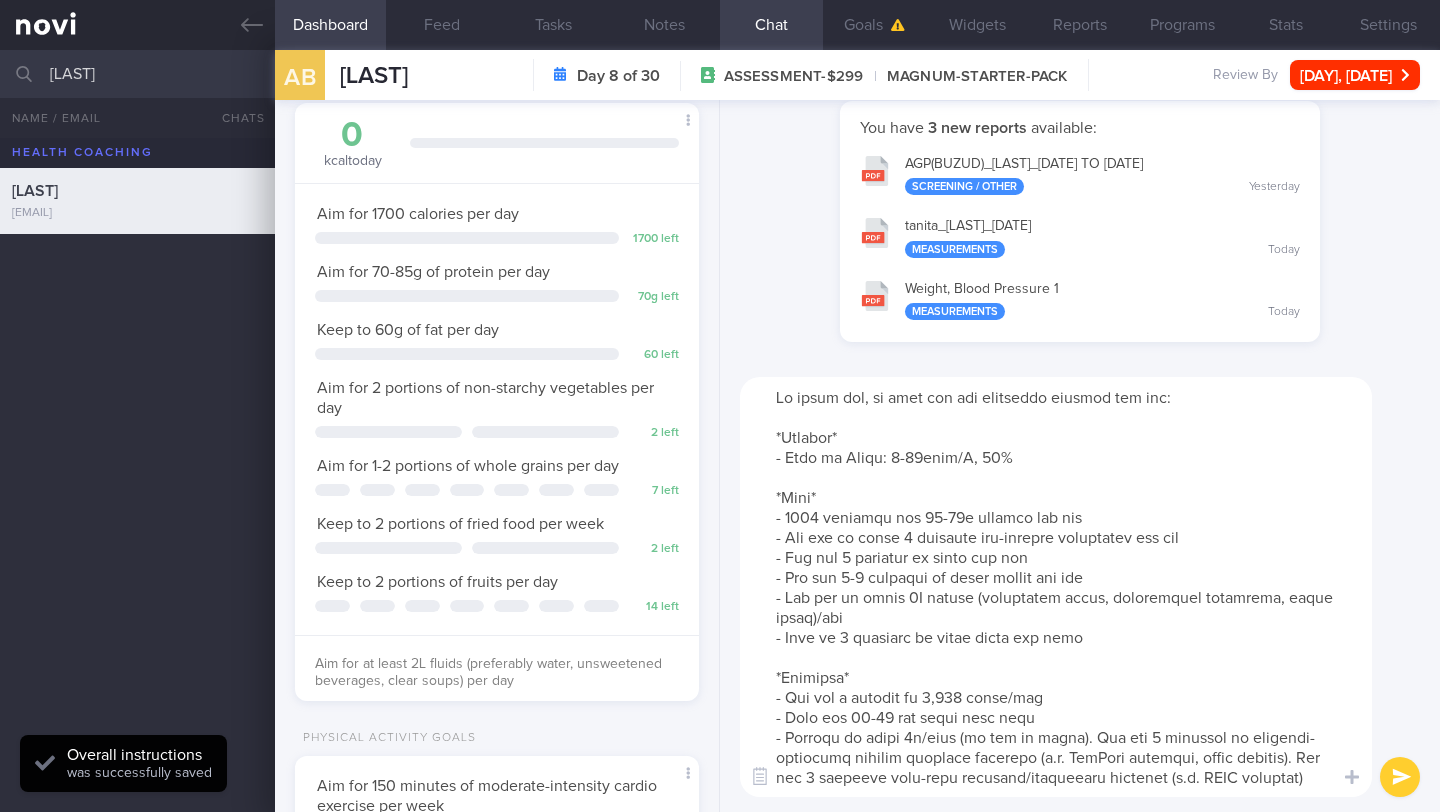 click at bounding box center [1056, 587] 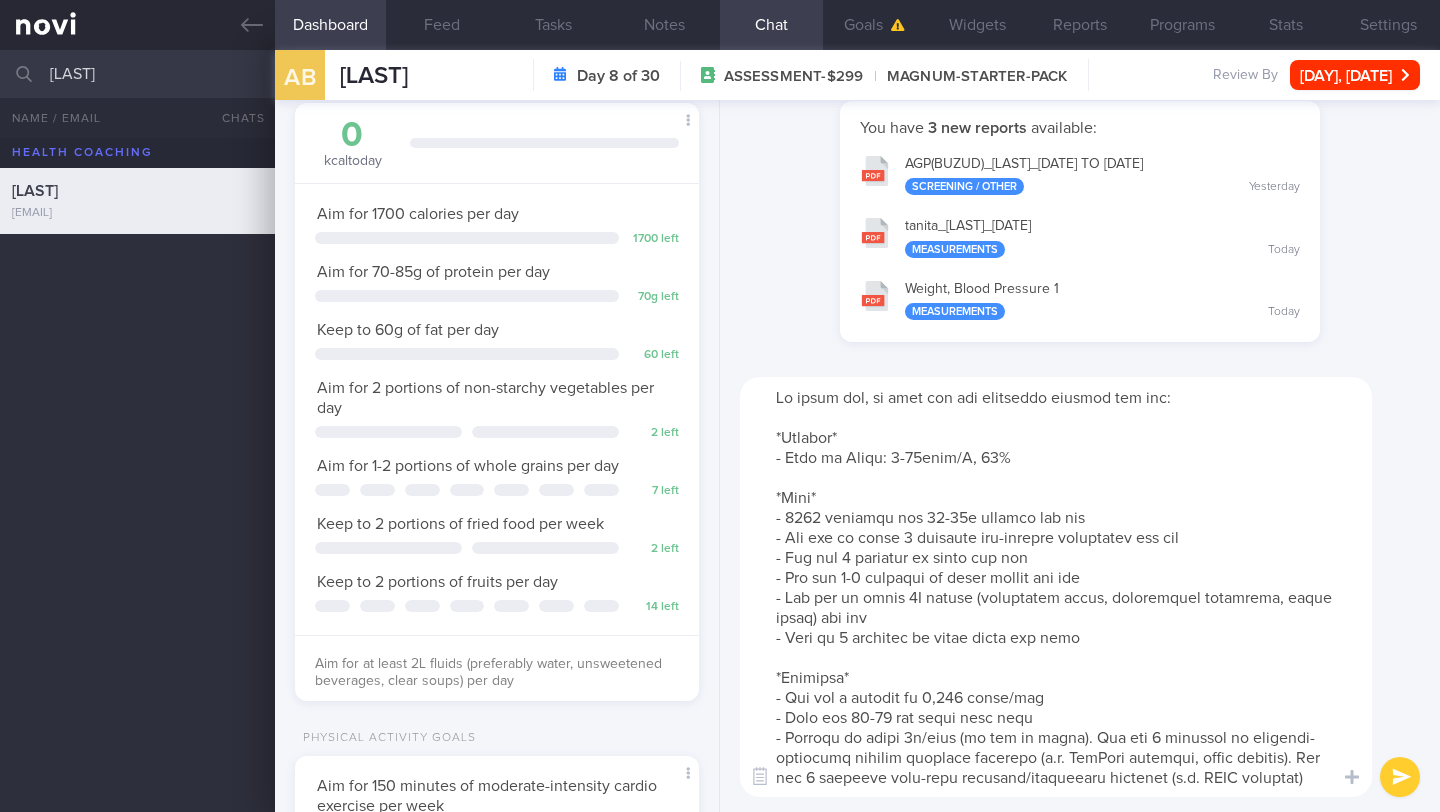 scroll, scrollTop: 13, scrollLeft: 0, axis: vertical 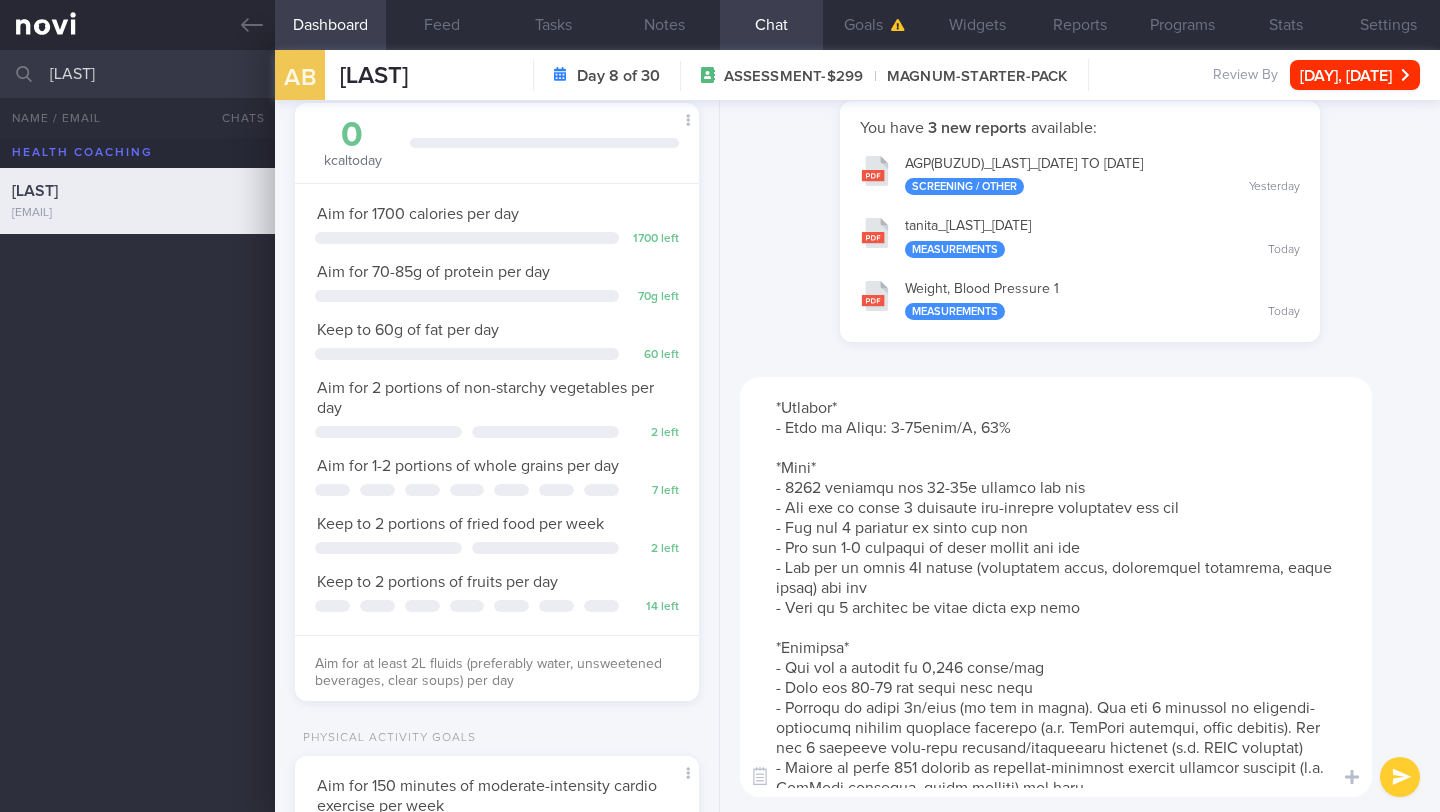 drag, startPoint x: 957, startPoint y: 667, endPoint x: 940, endPoint y: 667, distance: 17 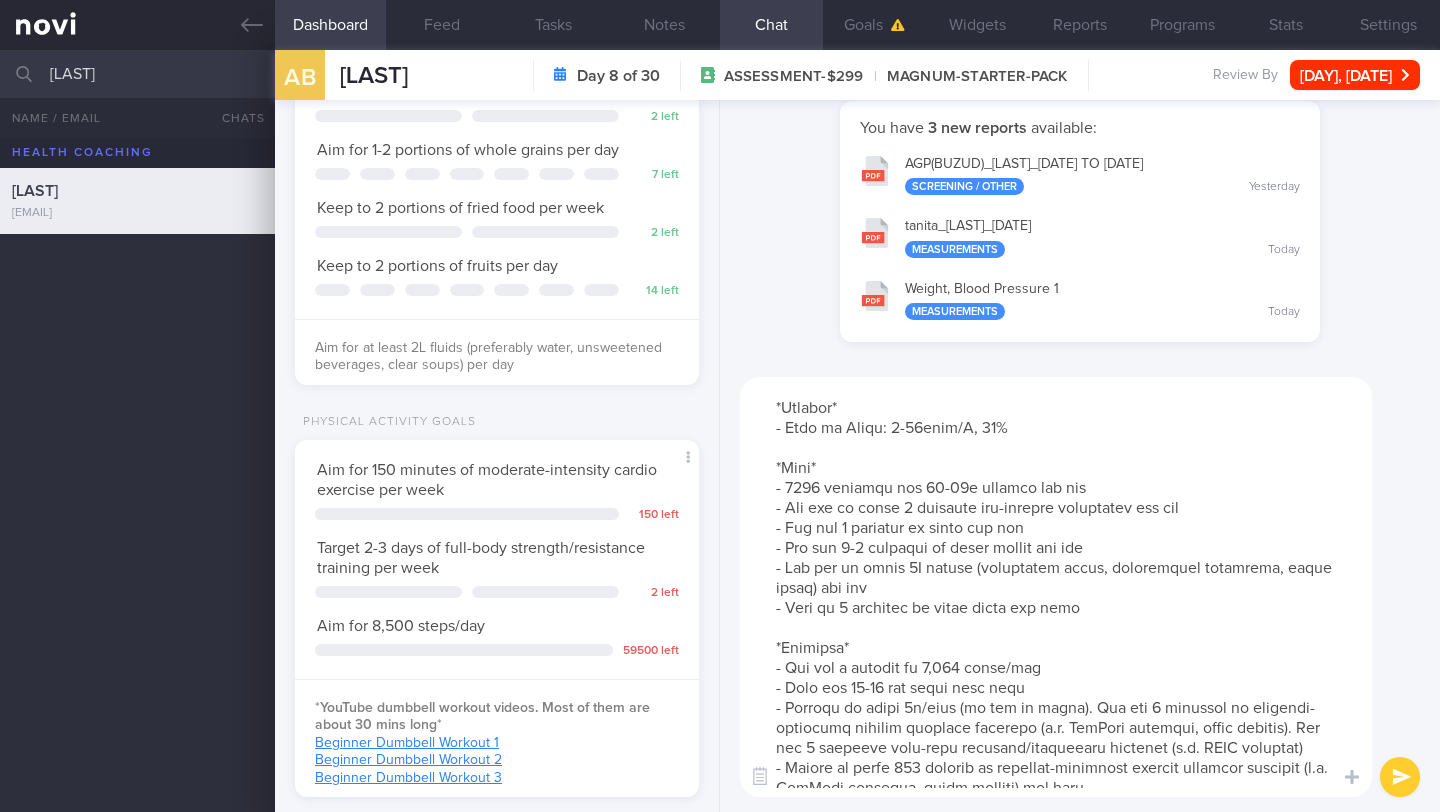 scroll, scrollTop: 619, scrollLeft: 0, axis: vertical 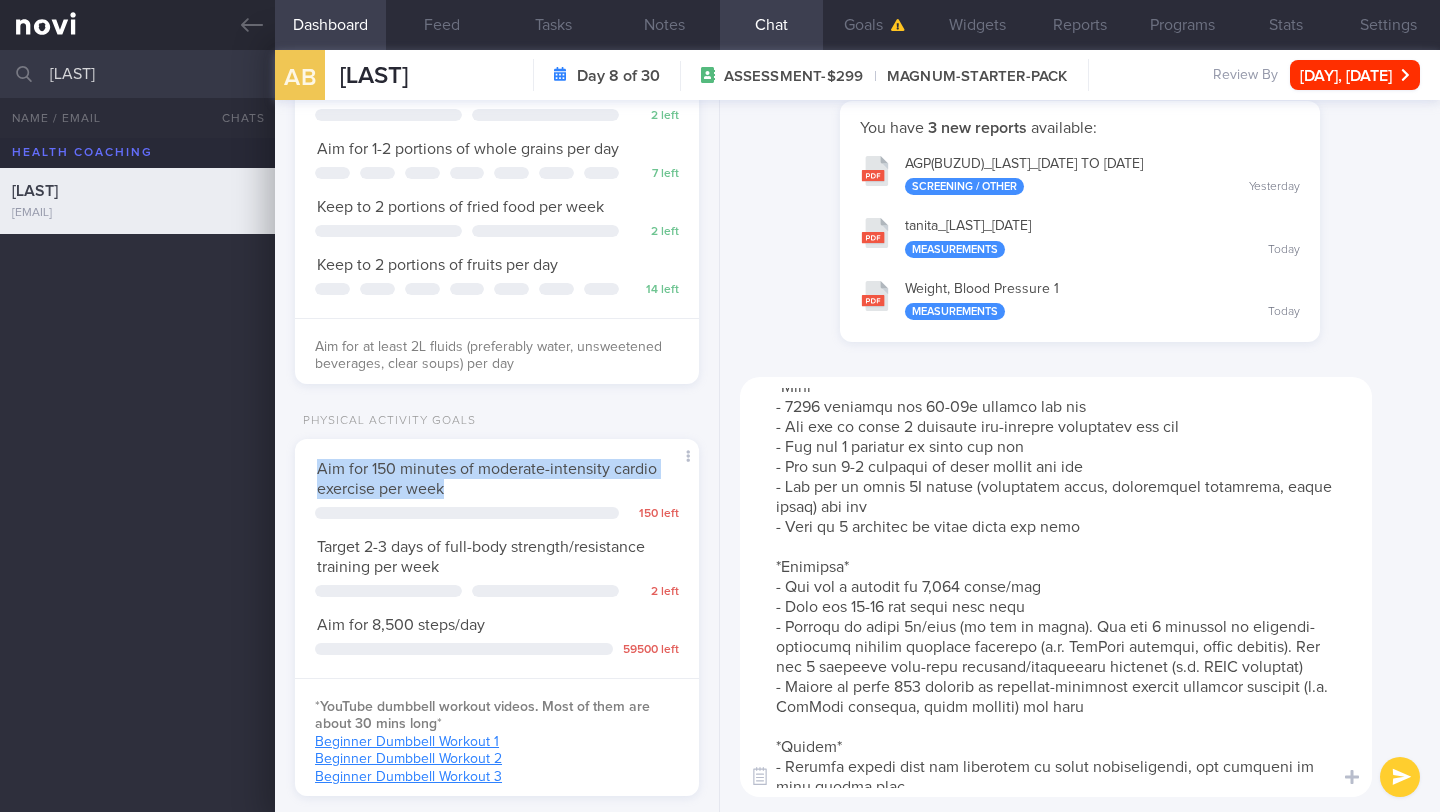 drag, startPoint x: 312, startPoint y: 464, endPoint x: 461, endPoint y: 491, distance: 151.42654 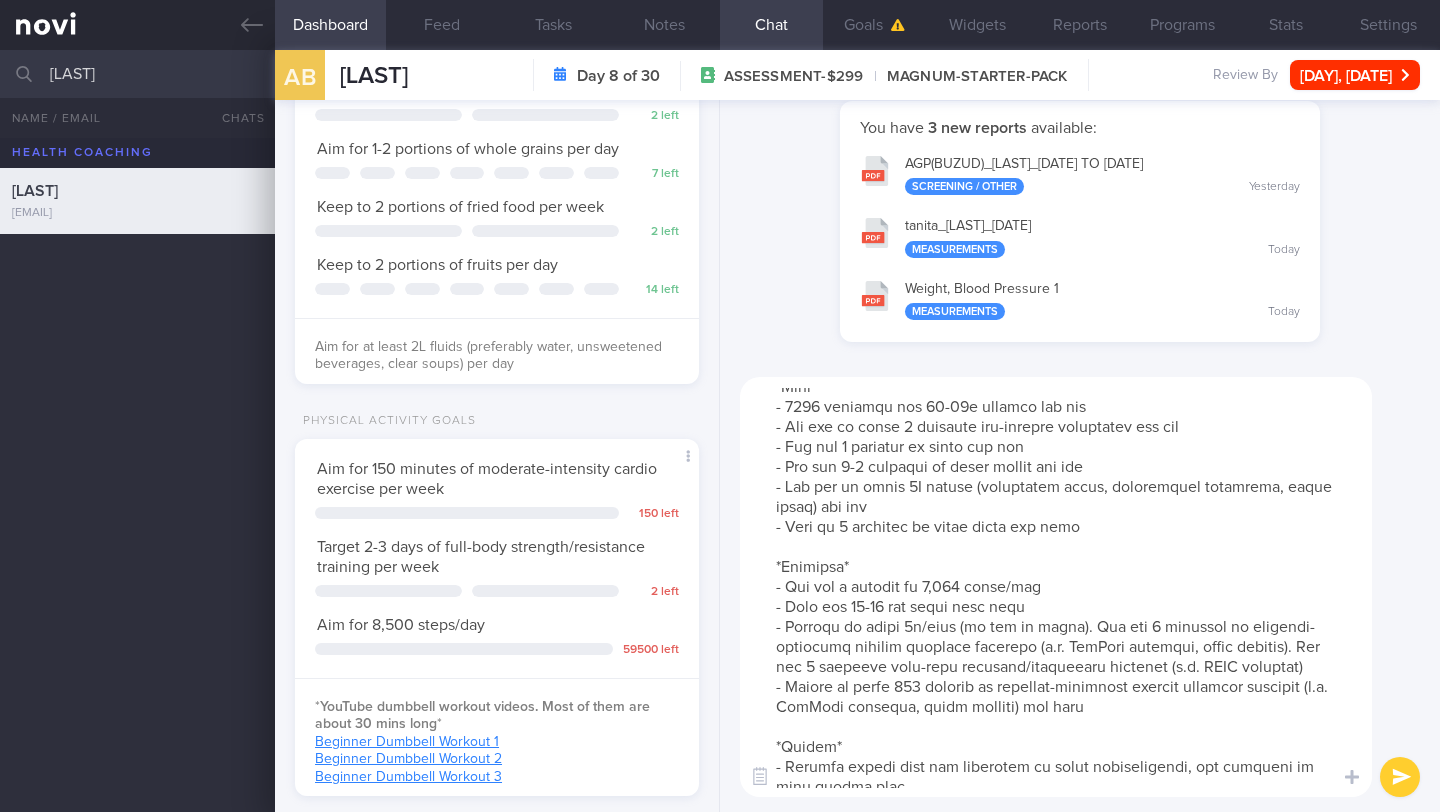 drag, startPoint x: 788, startPoint y: 627, endPoint x: 1148, endPoint y: 713, distance: 370.1297 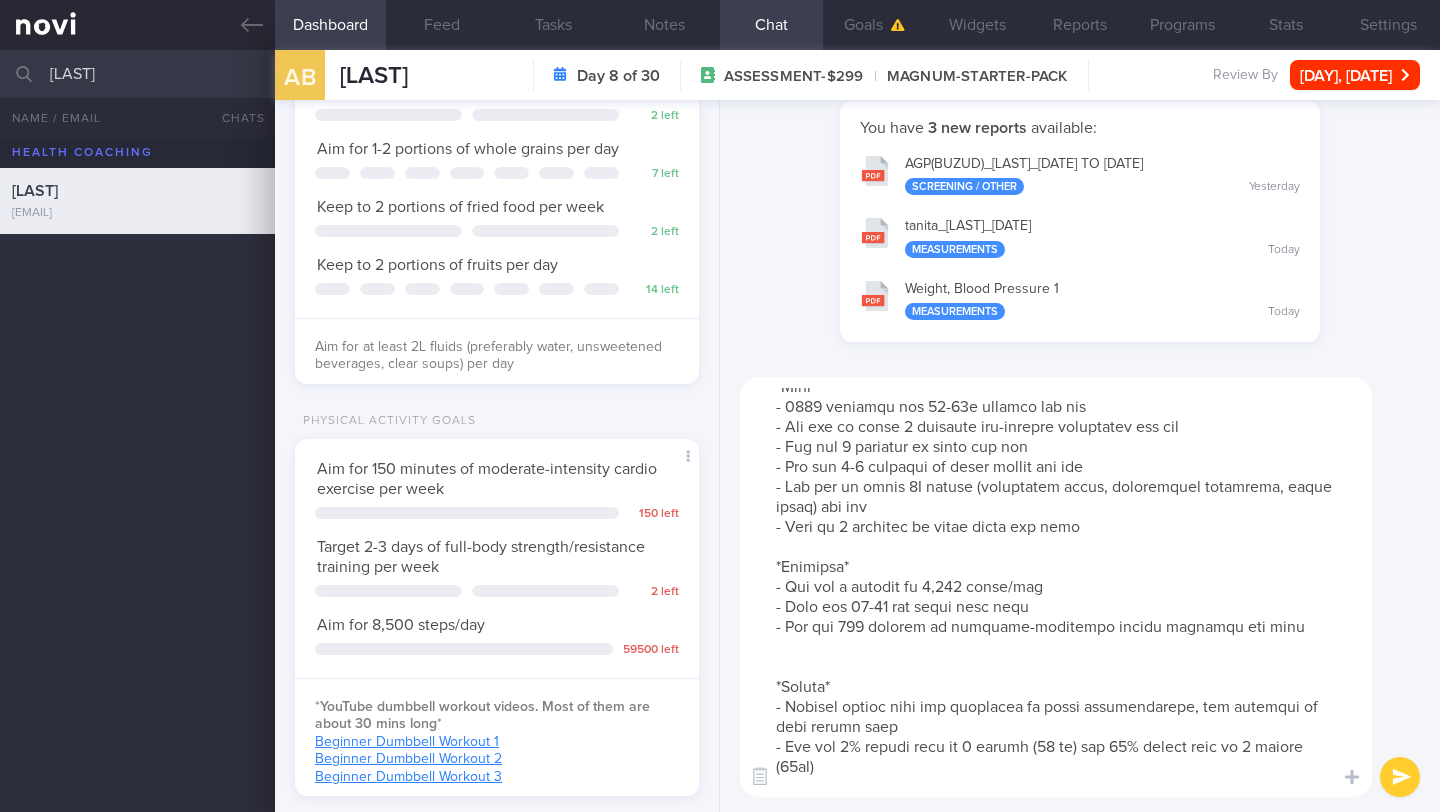 scroll, scrollTop: 320, scrollLeft: 0, axis: vertical 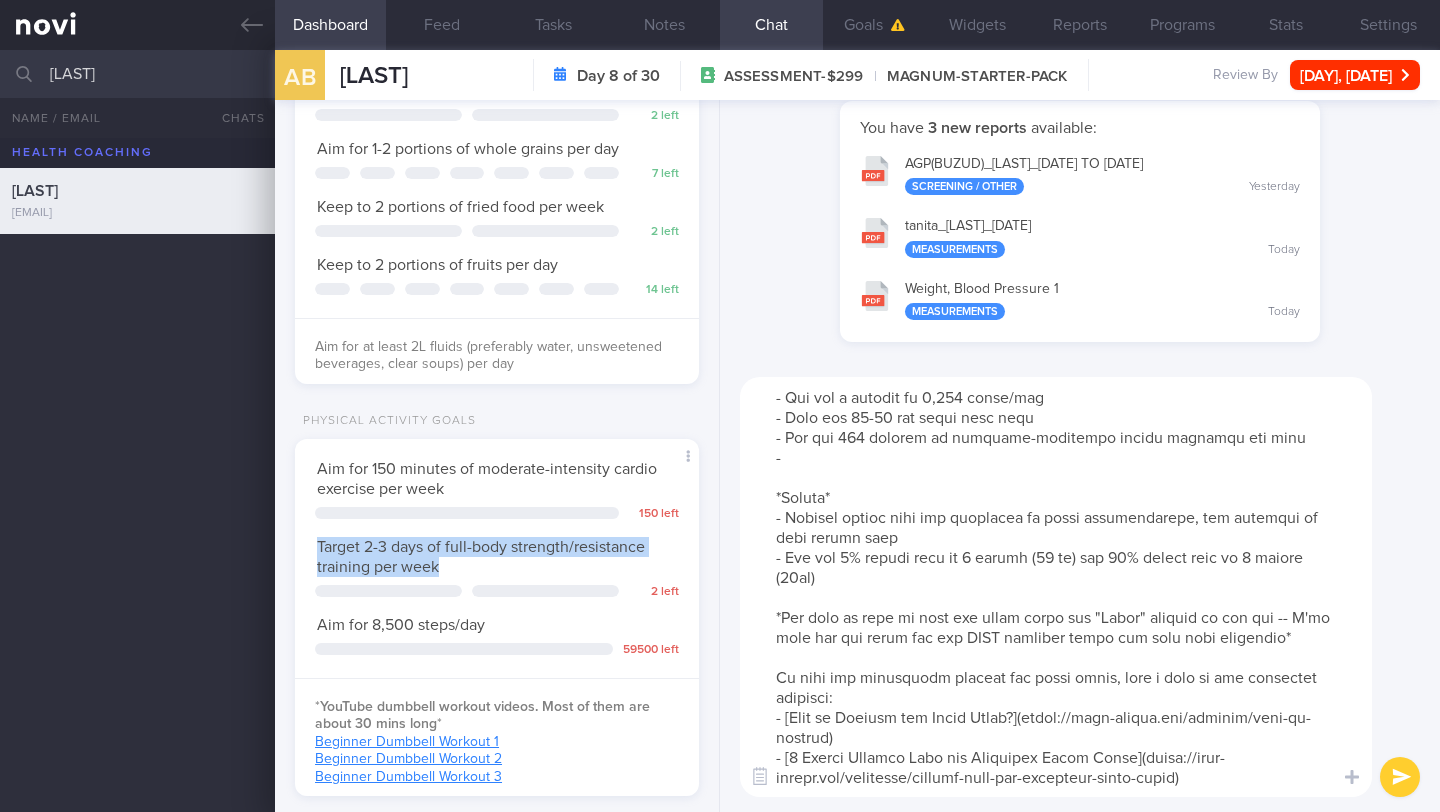drag, startPoint x: 303, startPoint y: 543, endPoint x: 492, endPoint y: 566, distance: 190.39433 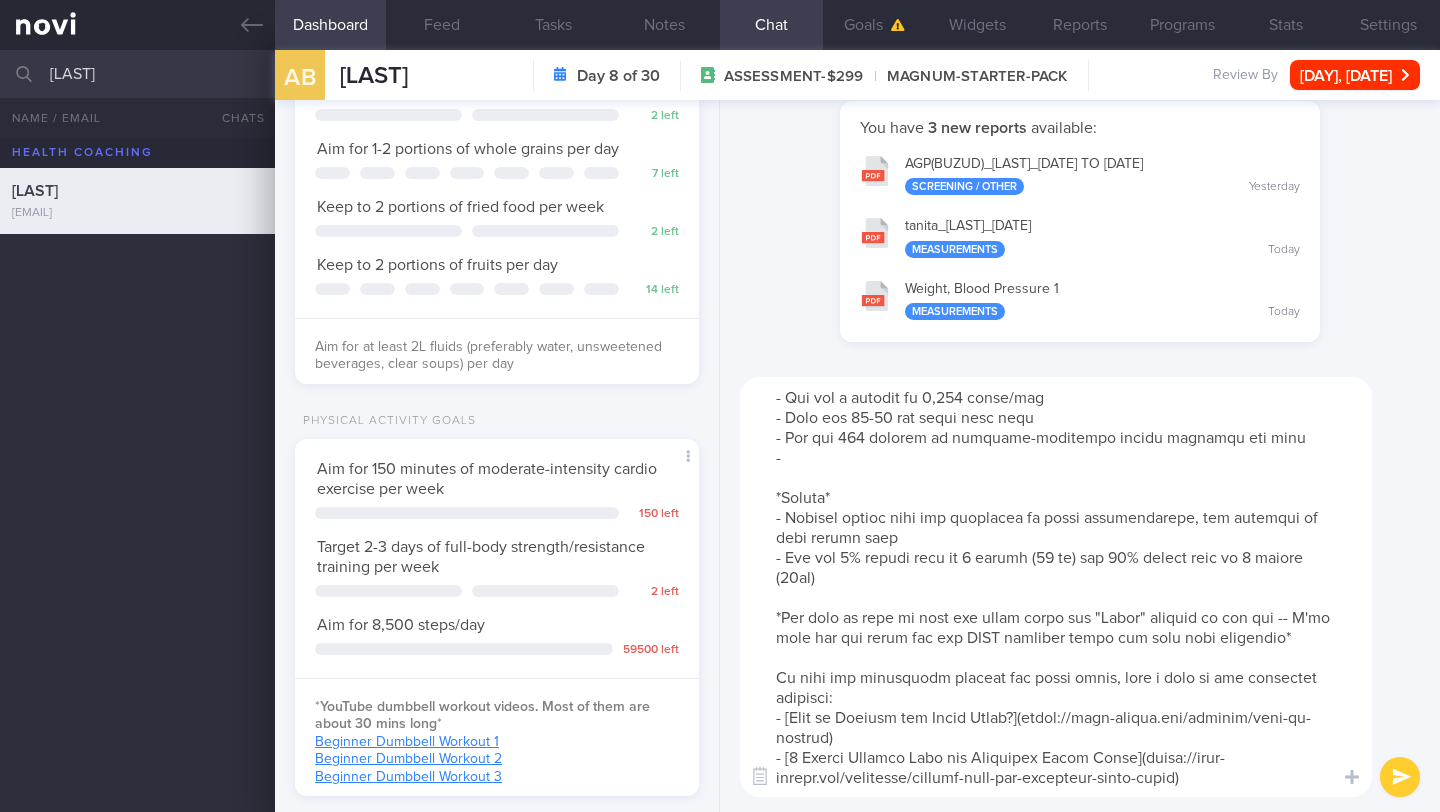 click at bounding box center [1056, 587] 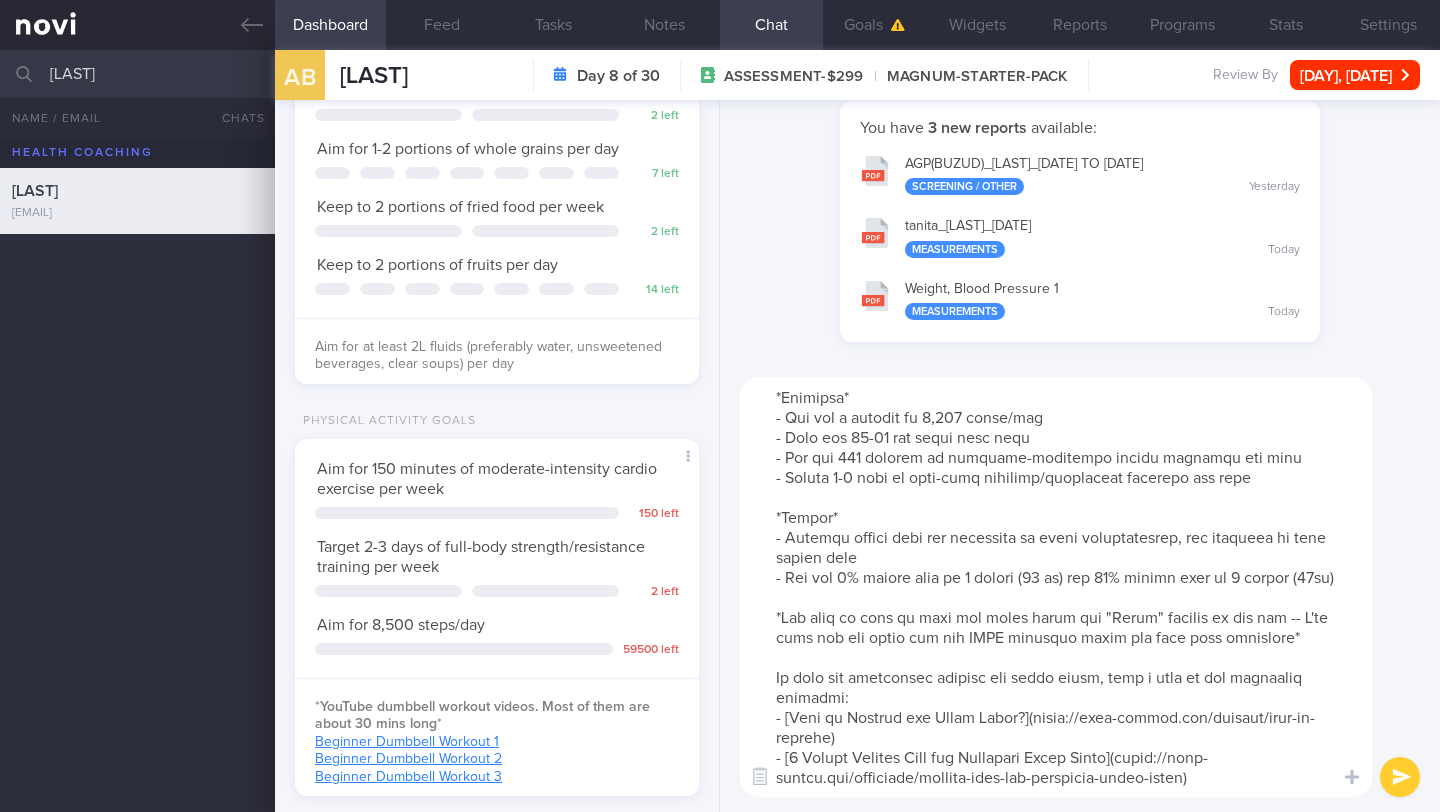 drag, startPoint x: 859, startPoint y: 577, endPoint x: 779, endPoint y: 562, distance: 81.394104 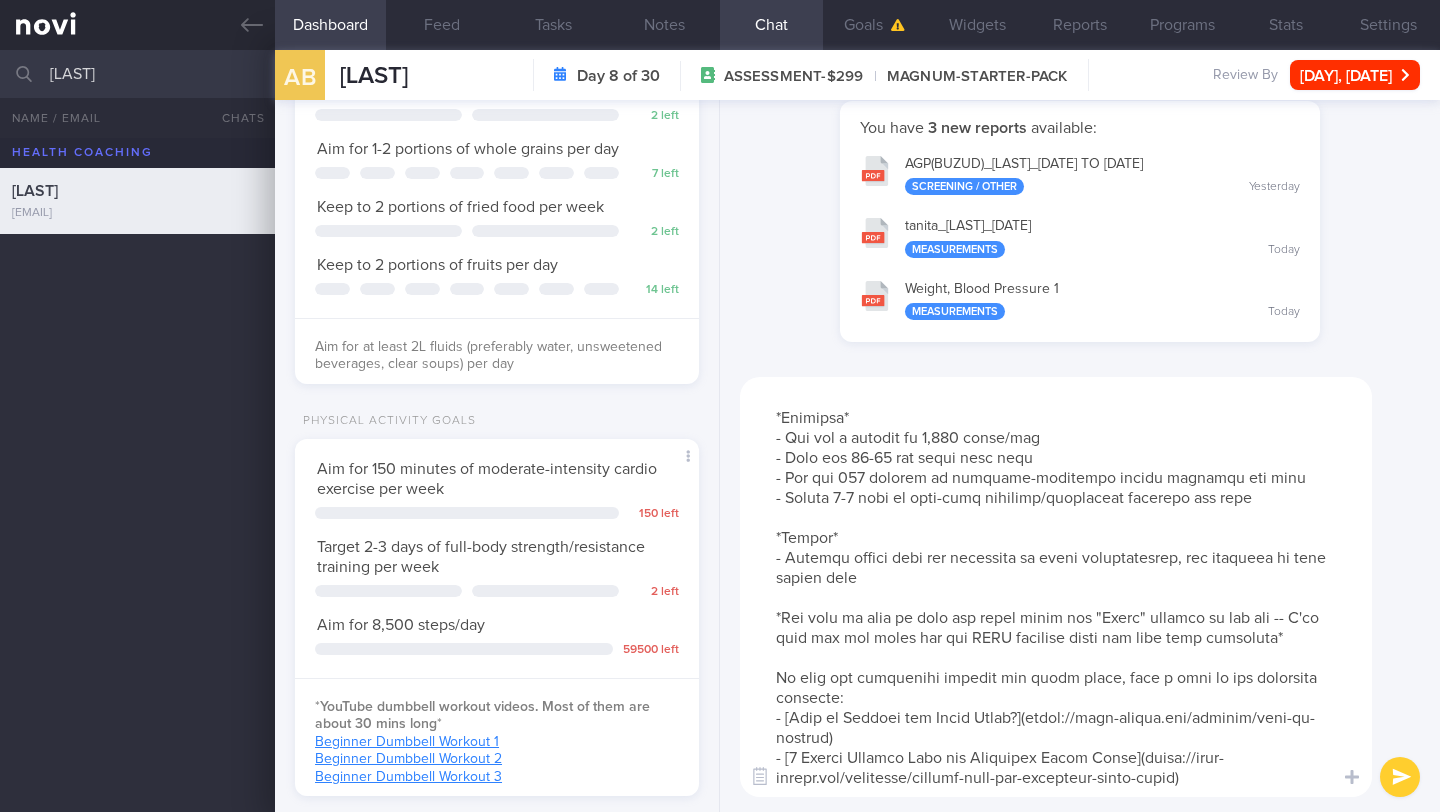 scroll, scrollTop: 280, scrollLeft: 0, axis: vertical 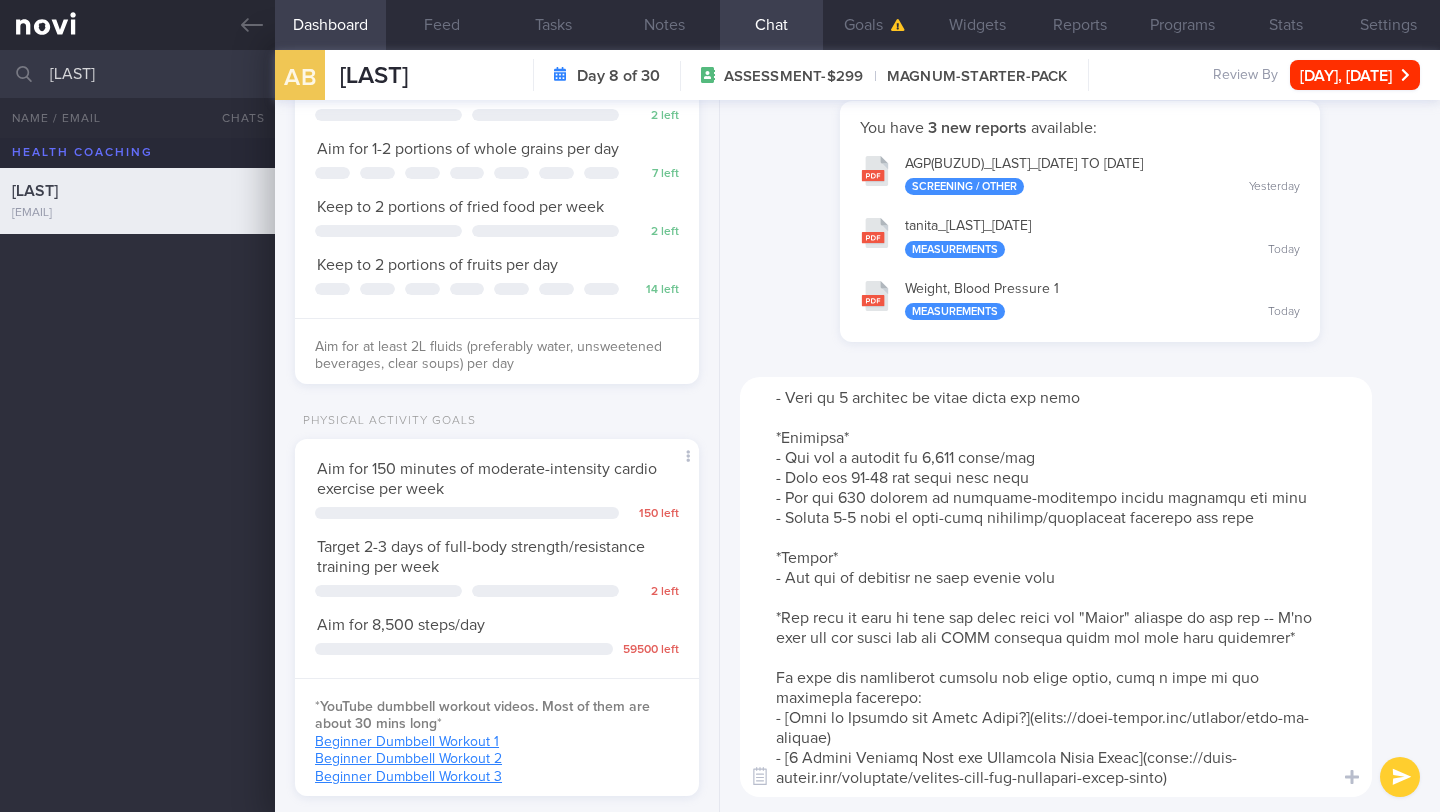 drag, startPoint x: 982, startPoint y: 462, endPoint x: 729, endPoint y: 461, distance: 253.00198 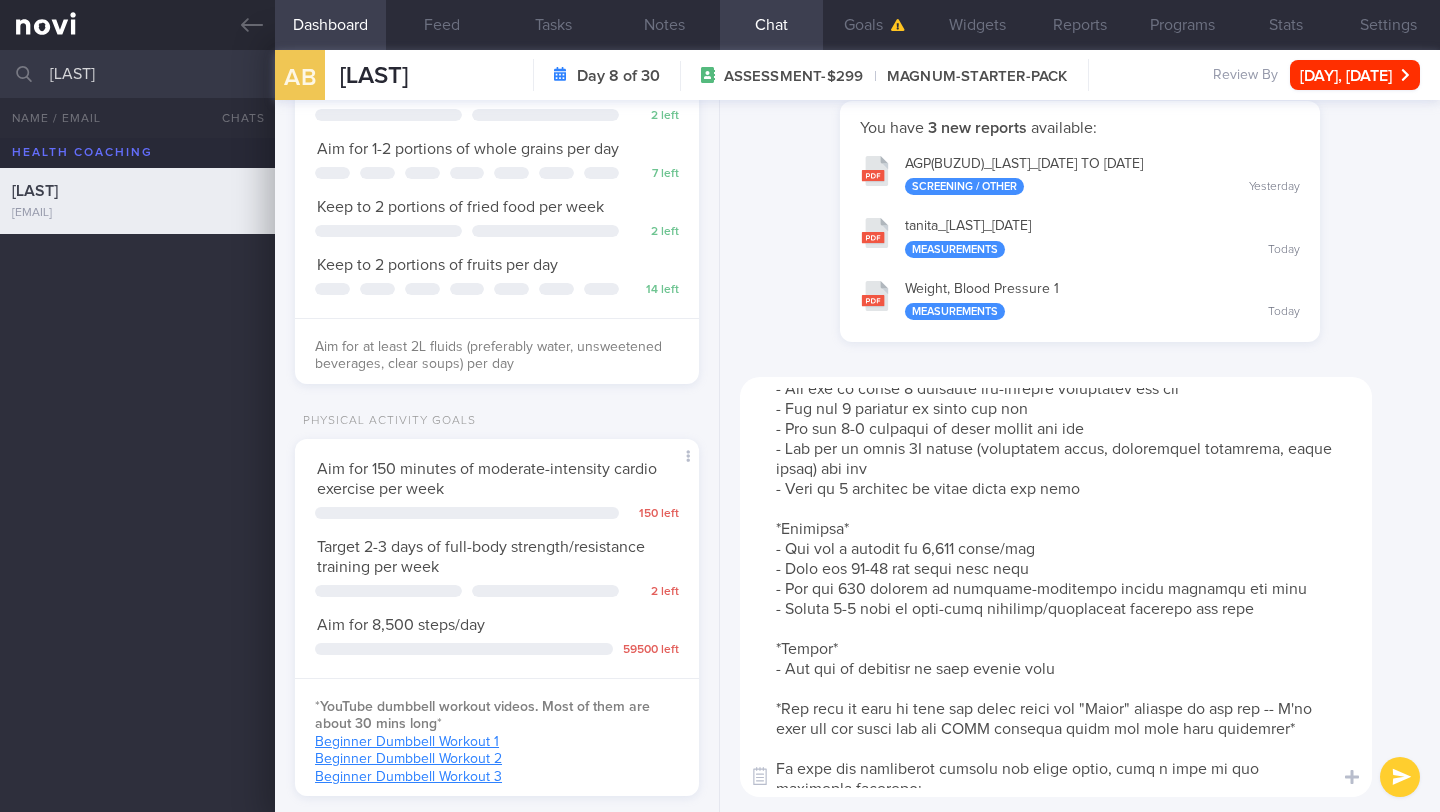 scroll, scrollTop: 2, scrollLeft: 0, axis: vertical 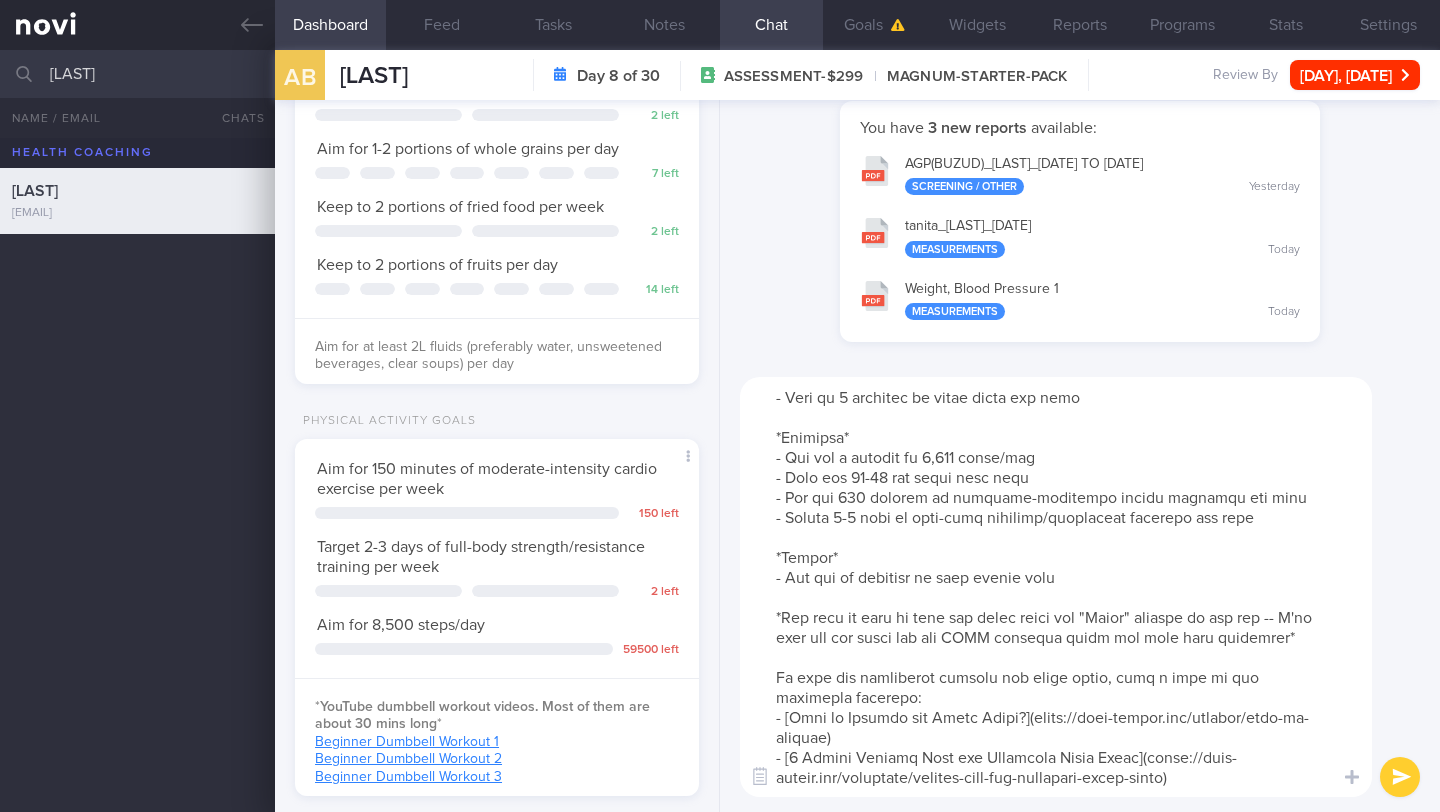 drag, startPoint x: 947, startPoint y: 618, endPoint x: 989, endPoint y: 616, distance: 42.047592 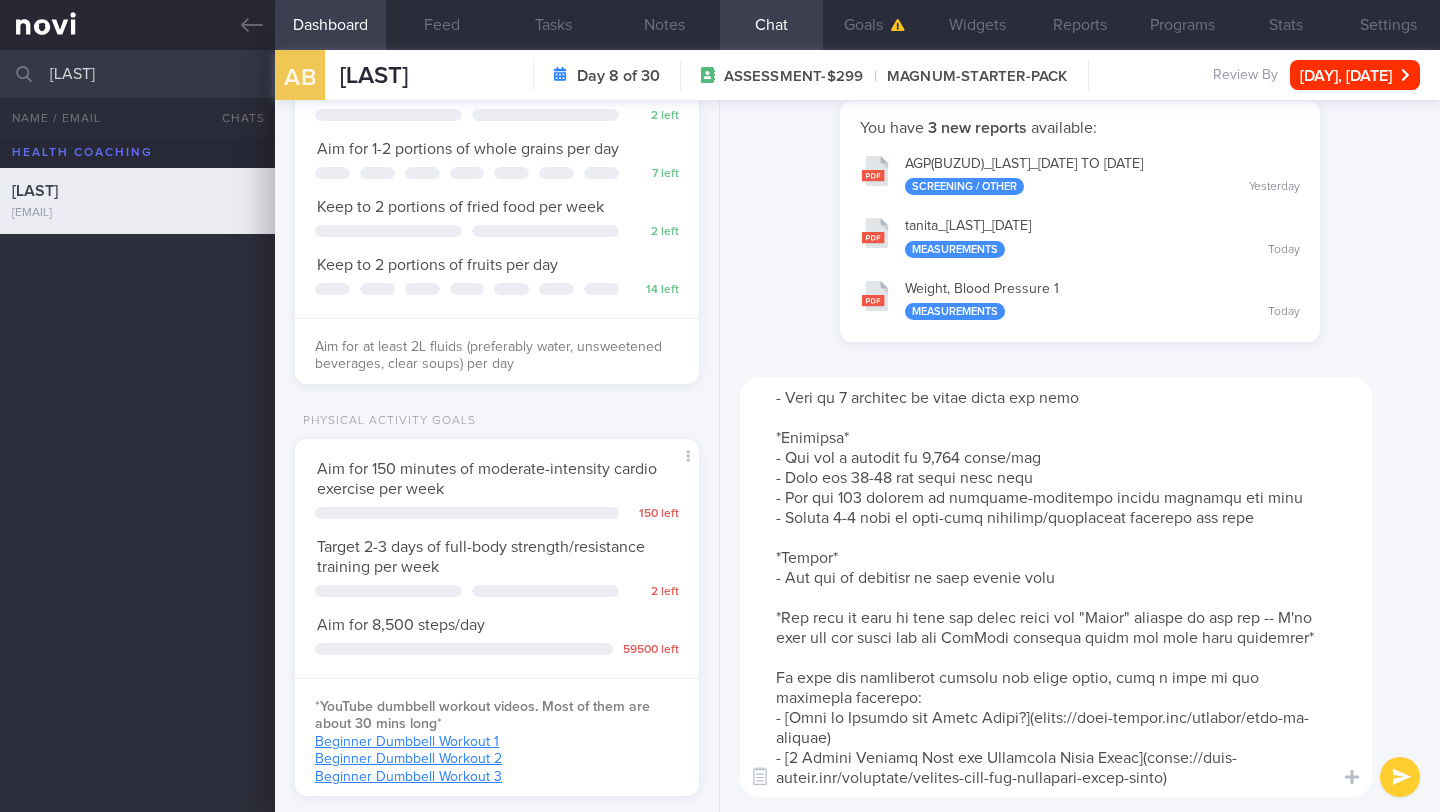scroll, scrollTop: 245, scrollLeft: 0, axis: vertical 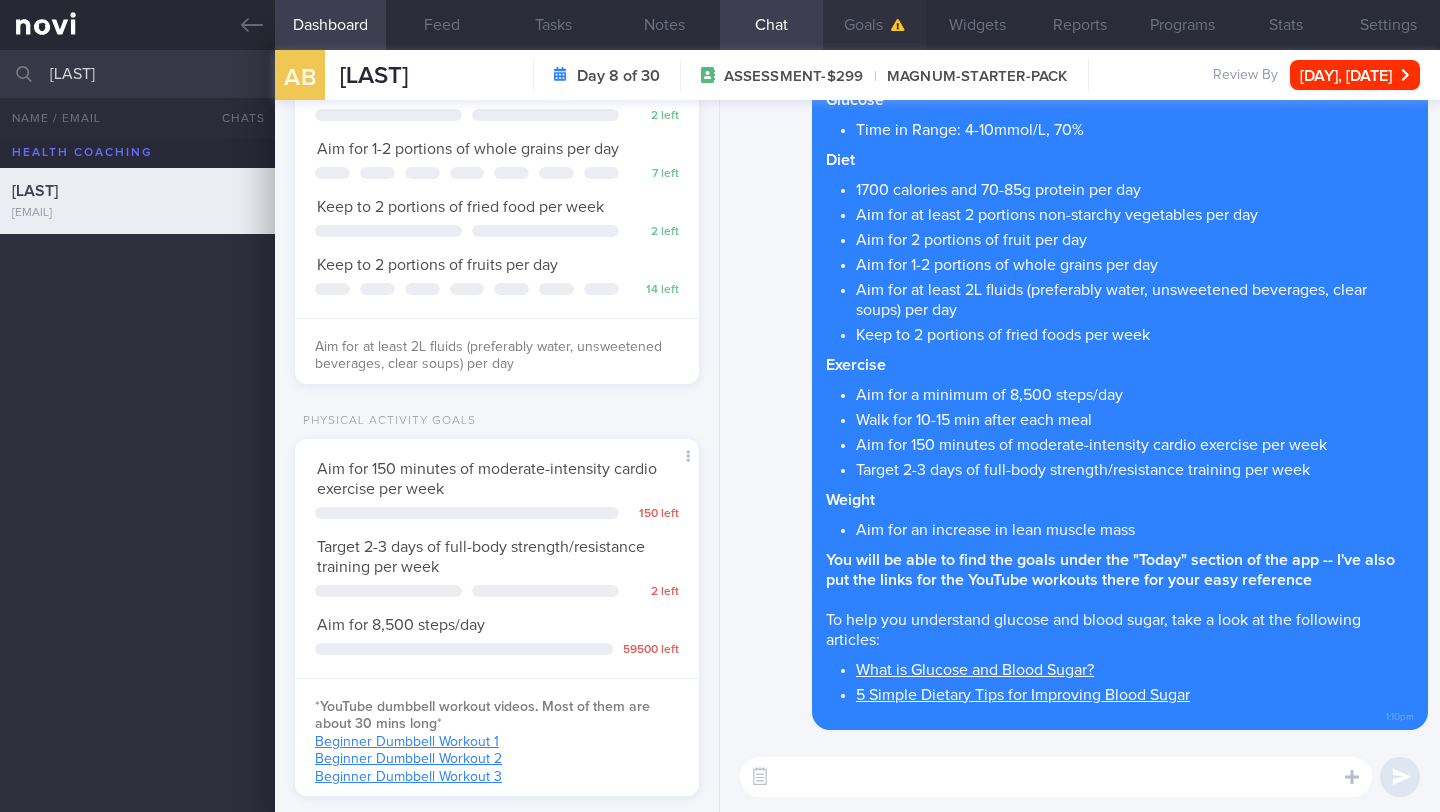 click on "Goals" at bounding box center [874, 25] 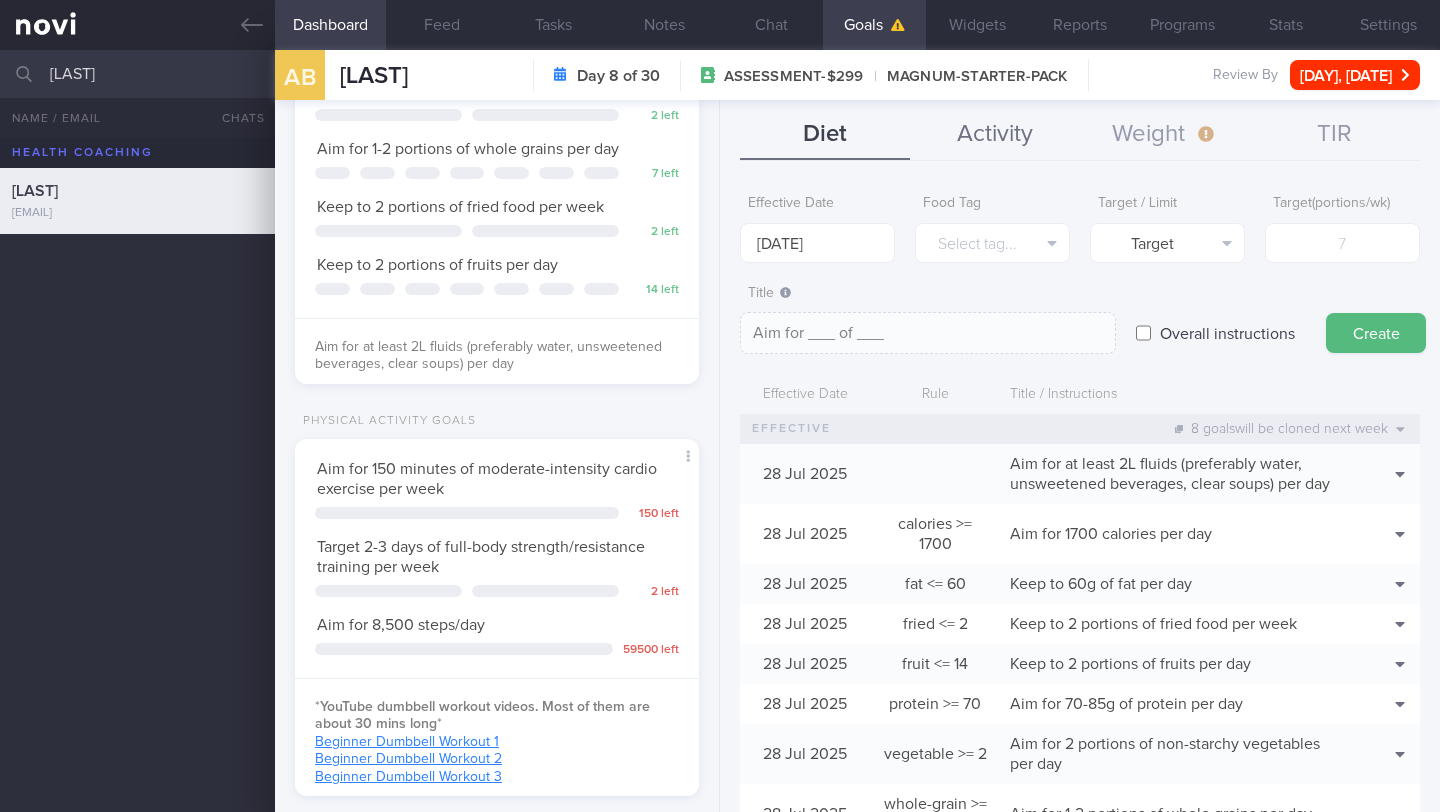 click on "Activity" at bounding box center [995, 135] 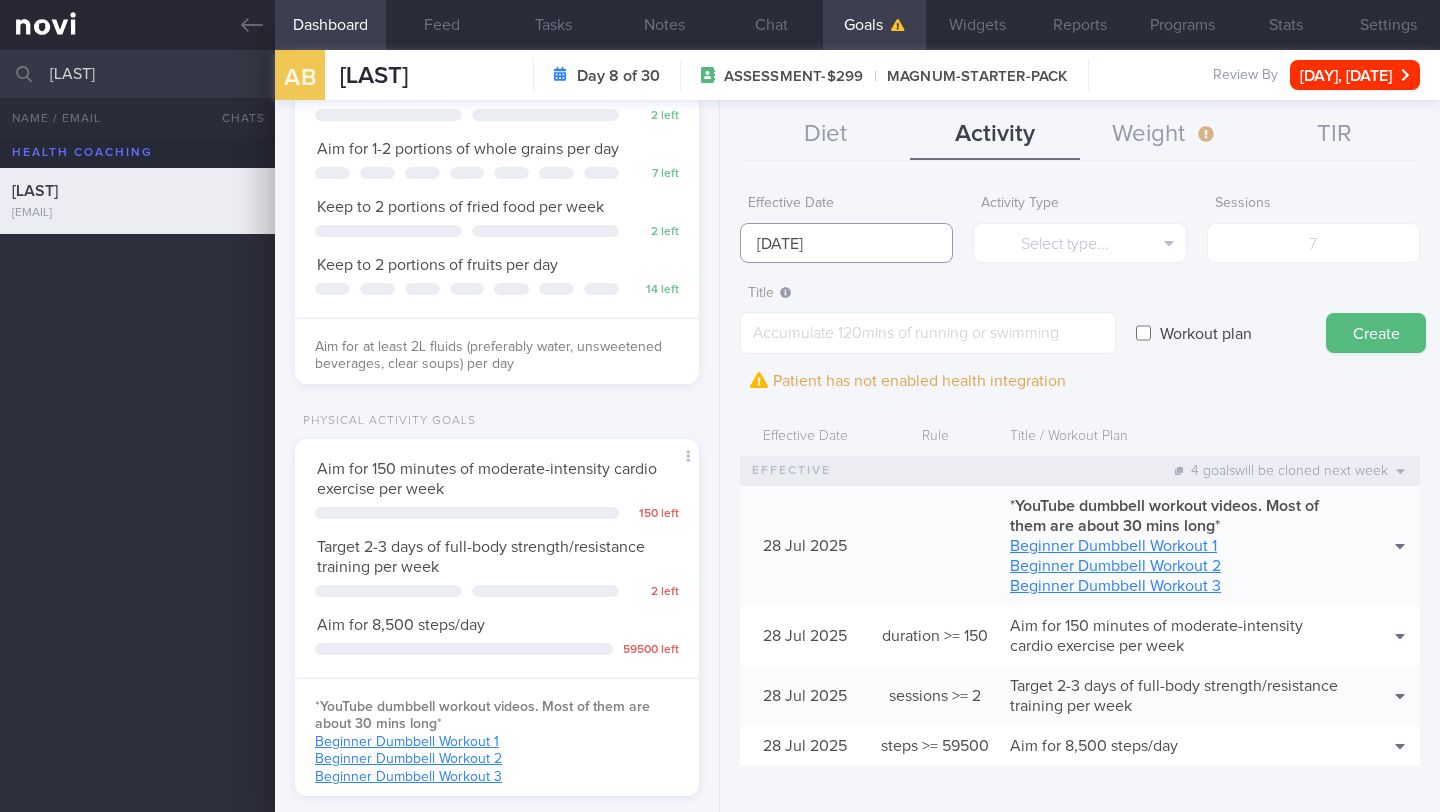 click on "[NUMBER] [MONTH] [YEAR]" at bounding box center [846, 243] 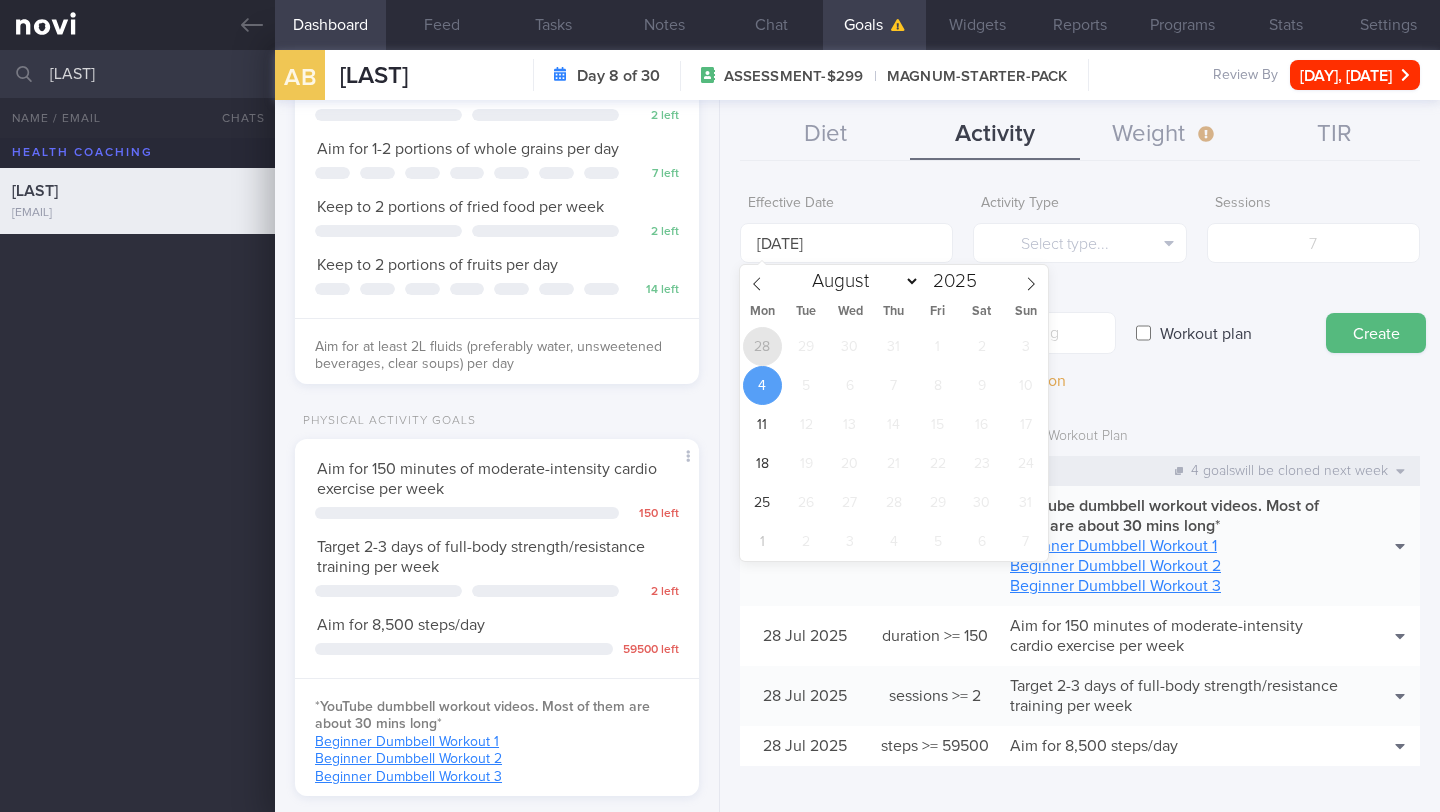 click on "28" at bounding box center (762, 346) 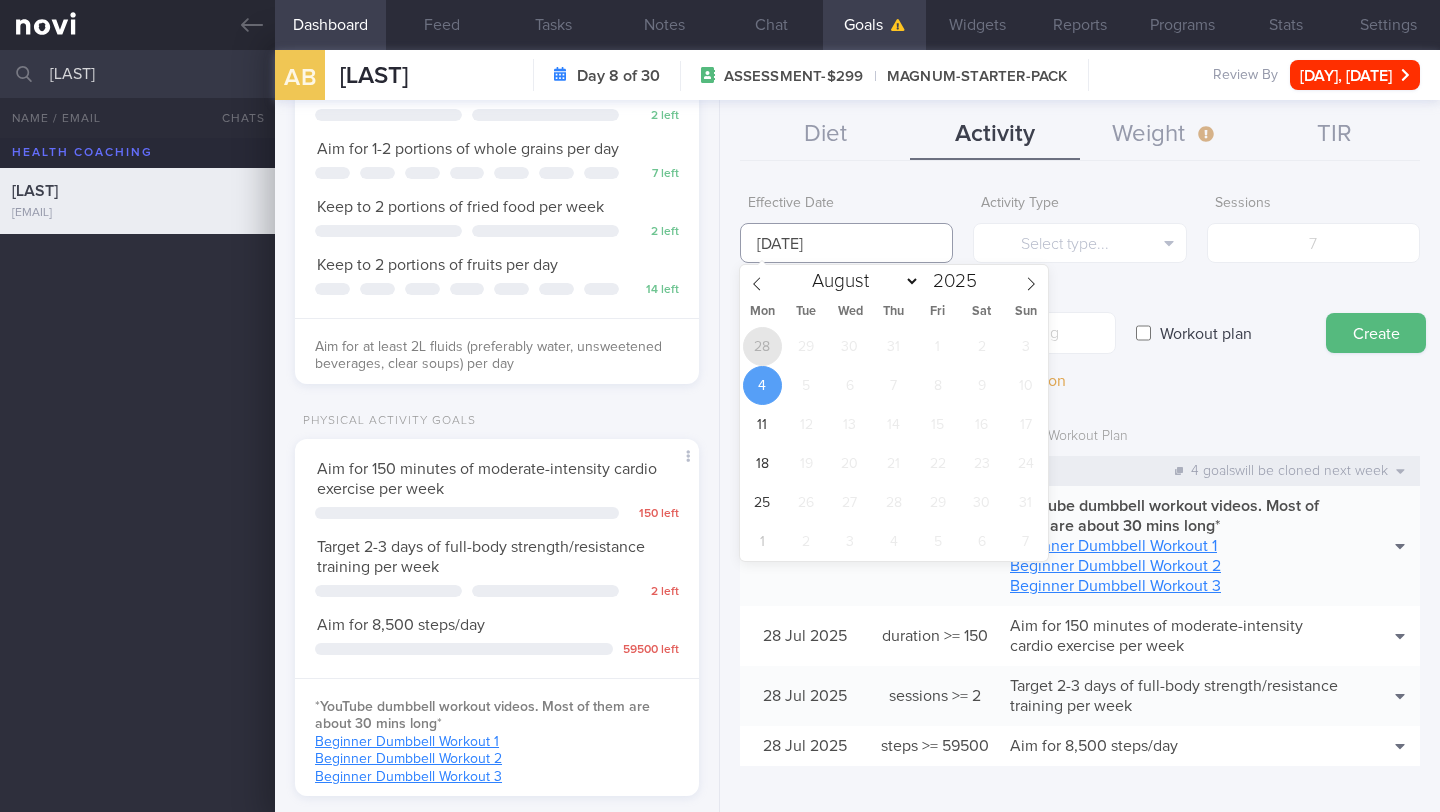 type on "[DAY] [MONTH] [YEAR]" 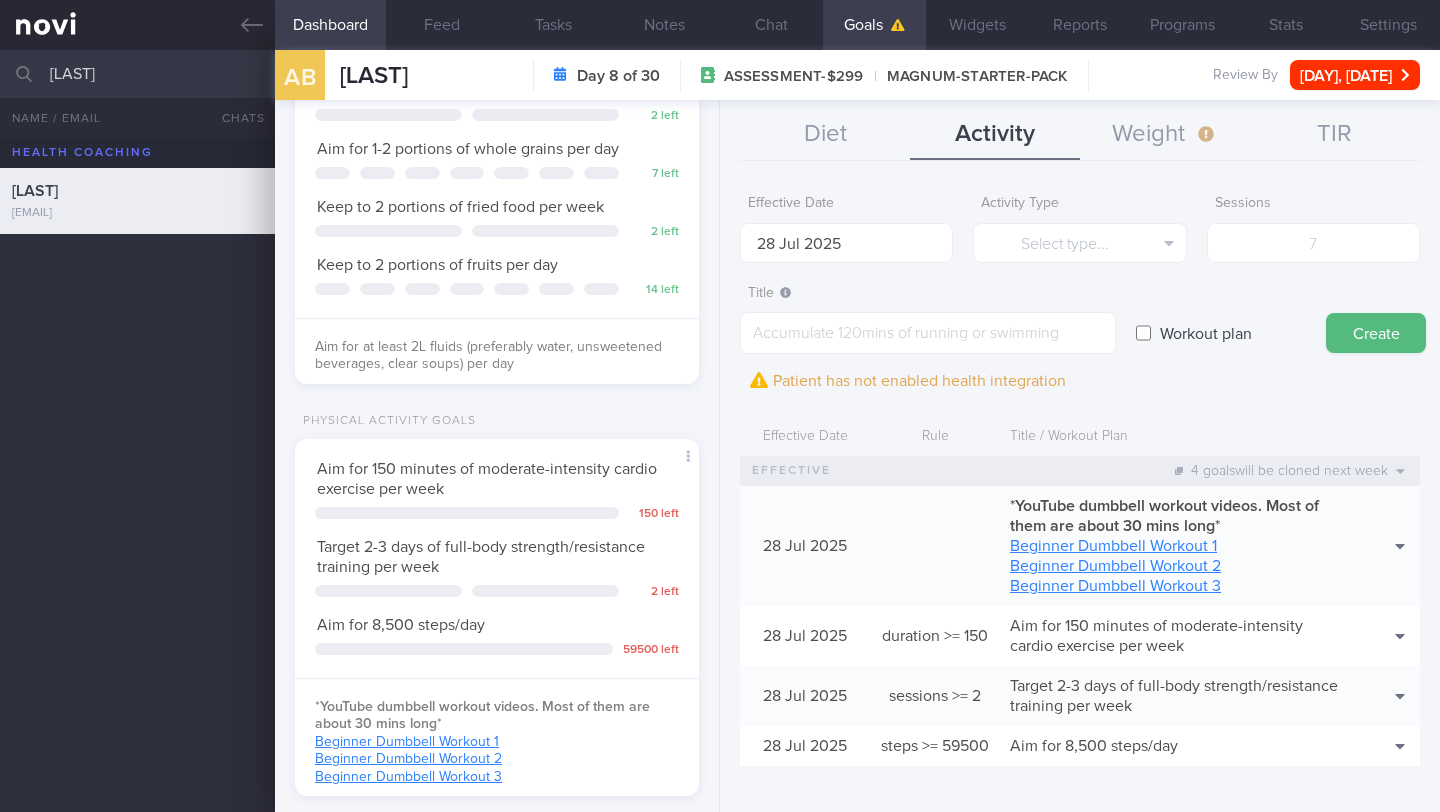 click on "Workout plan" at bounding box center (1206, 333) 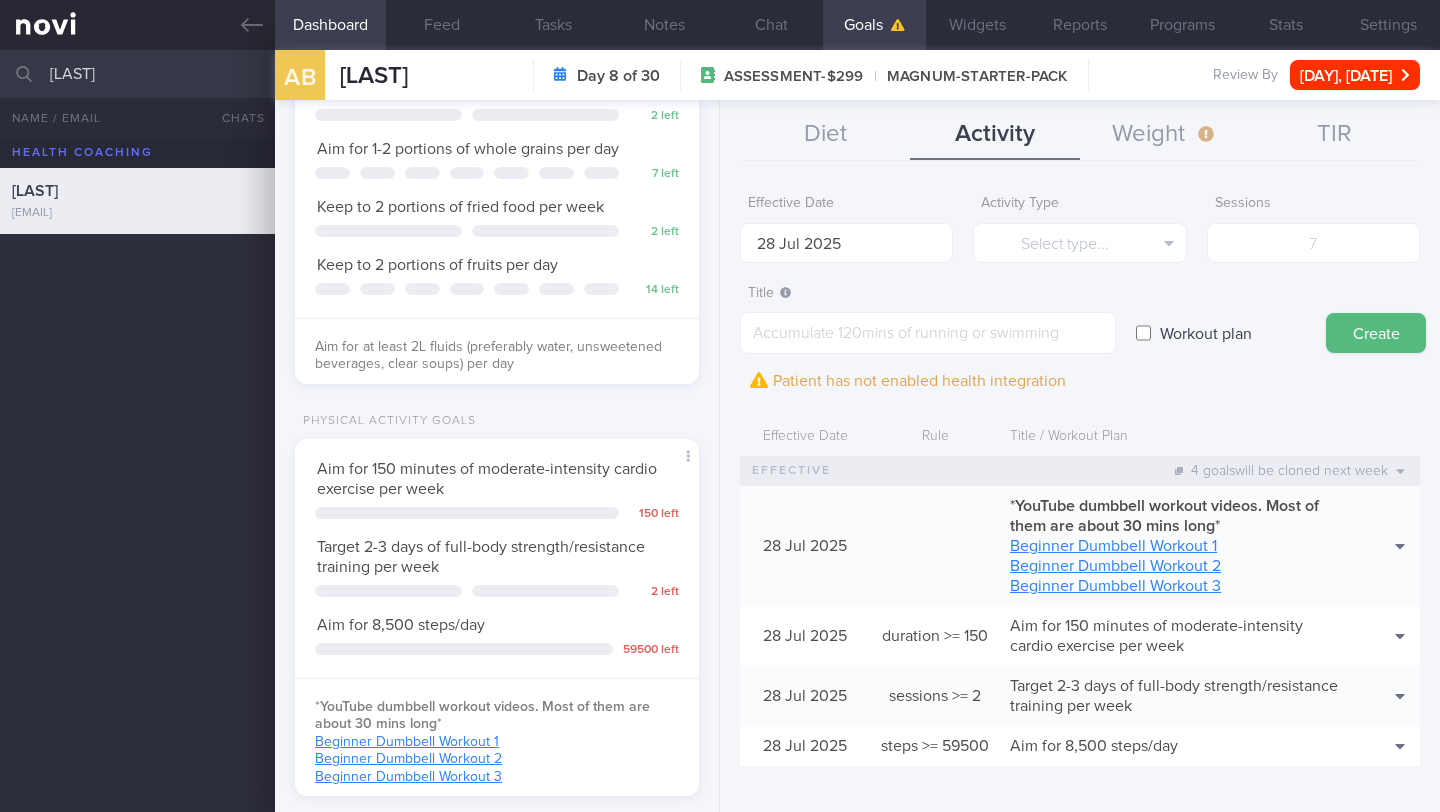 click on "Workout plan" at bounding box center (1143, 333) 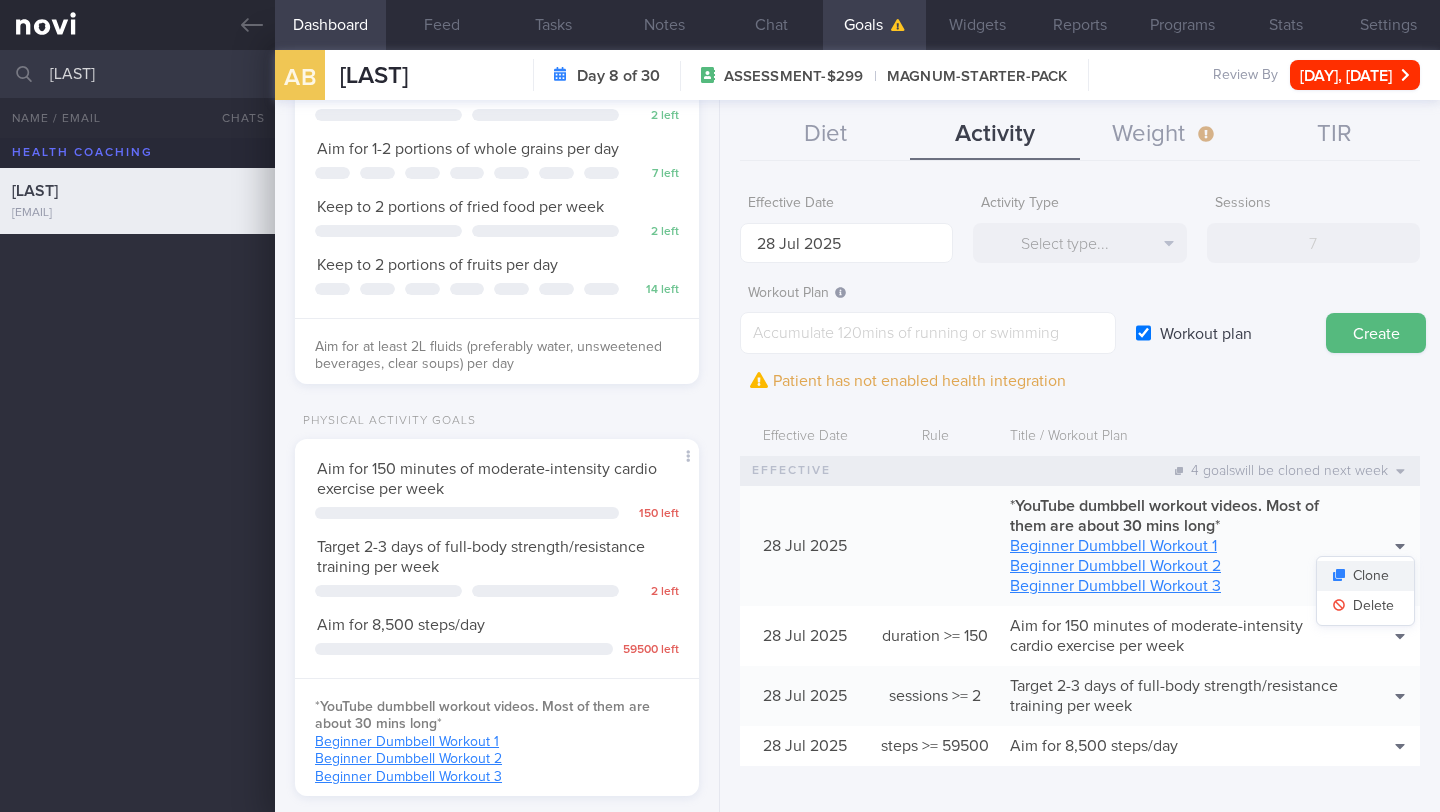 click on "Clone" at bounding box center [1365, 576] 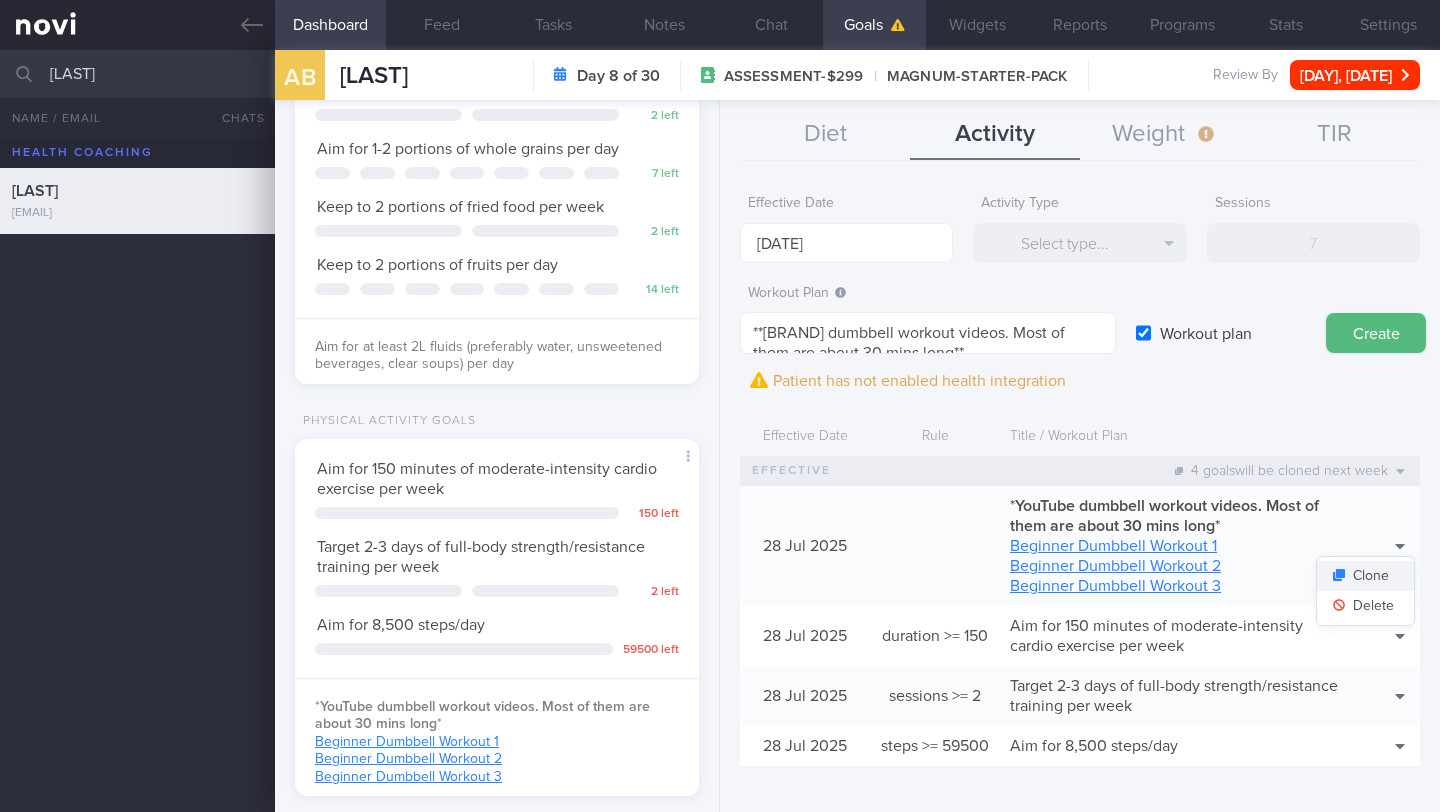 select on "7" 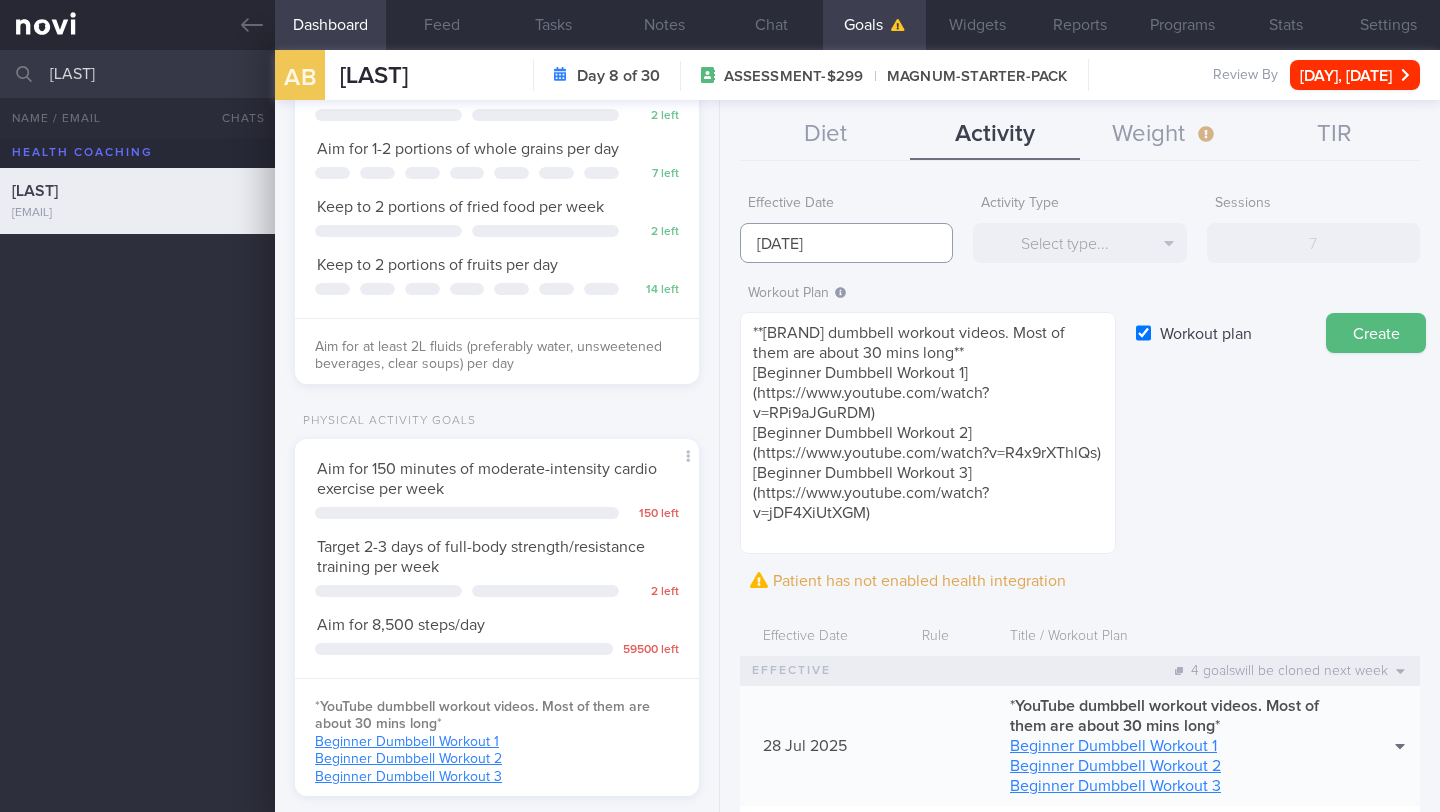 click on "[NUMBER] [MONTH] [YEAR]" at bounding box center (846, 243) 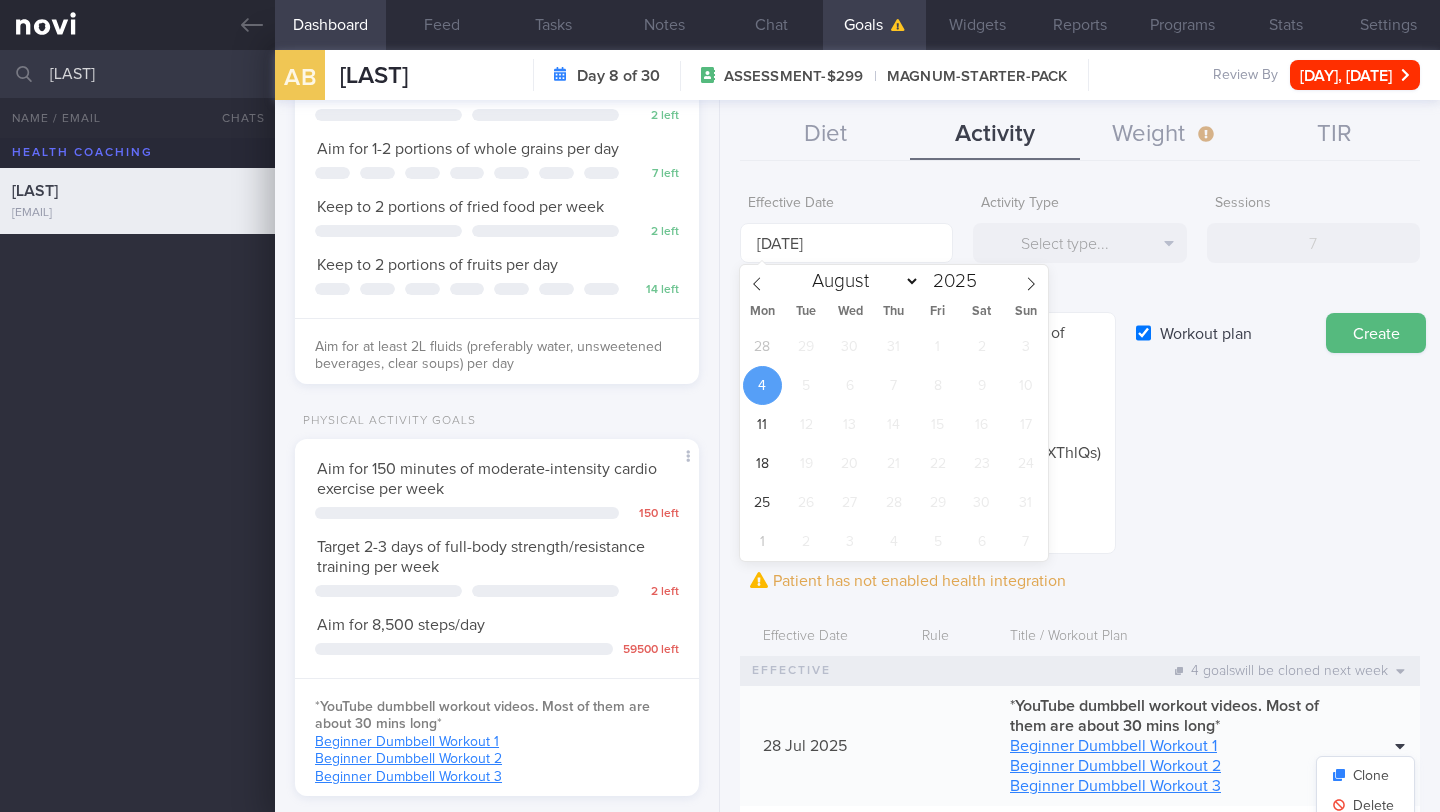 click 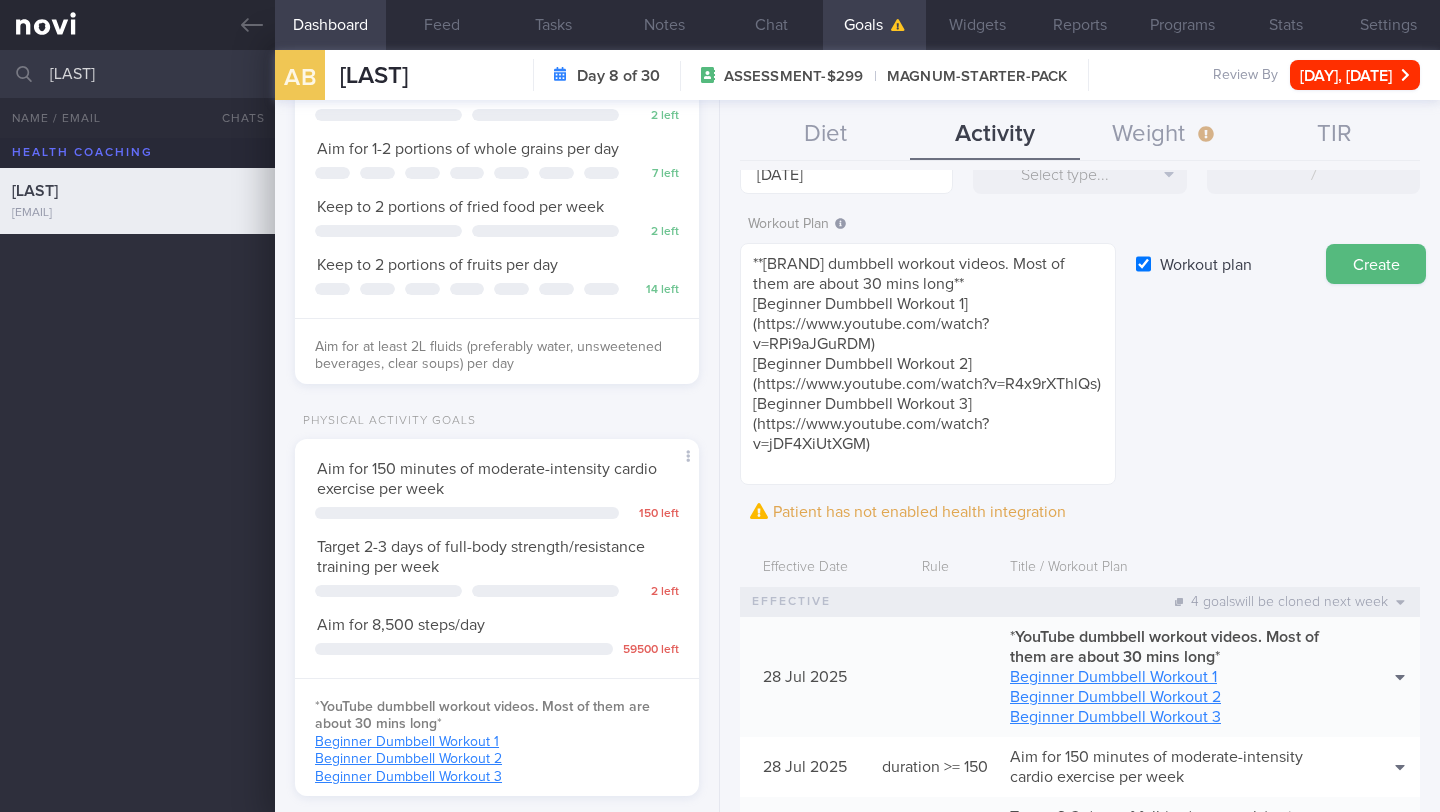 scroll, scrollTop: 104, scrollLeft: 0, axis: vertical 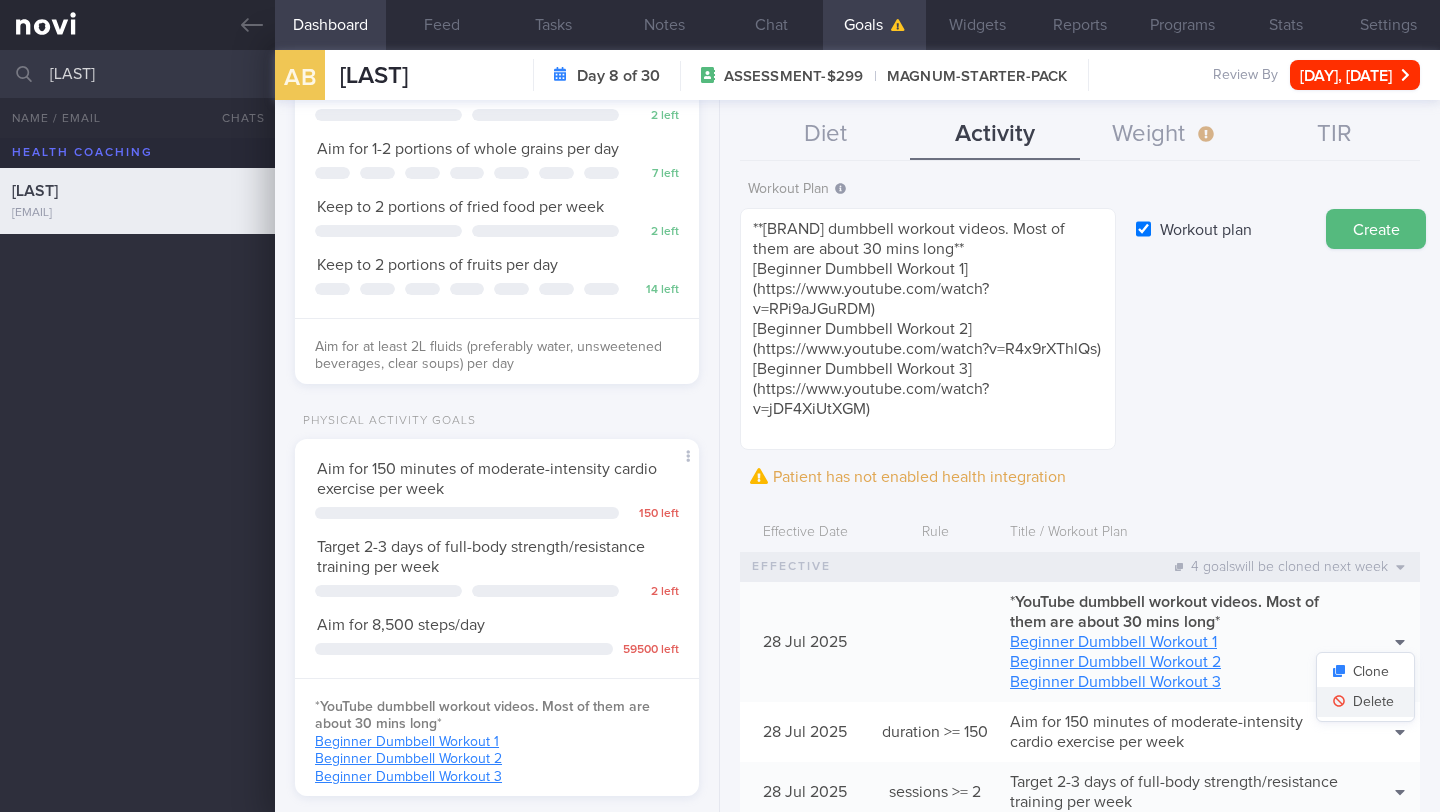 click on "Delete" at bounding box center [1365, 702] 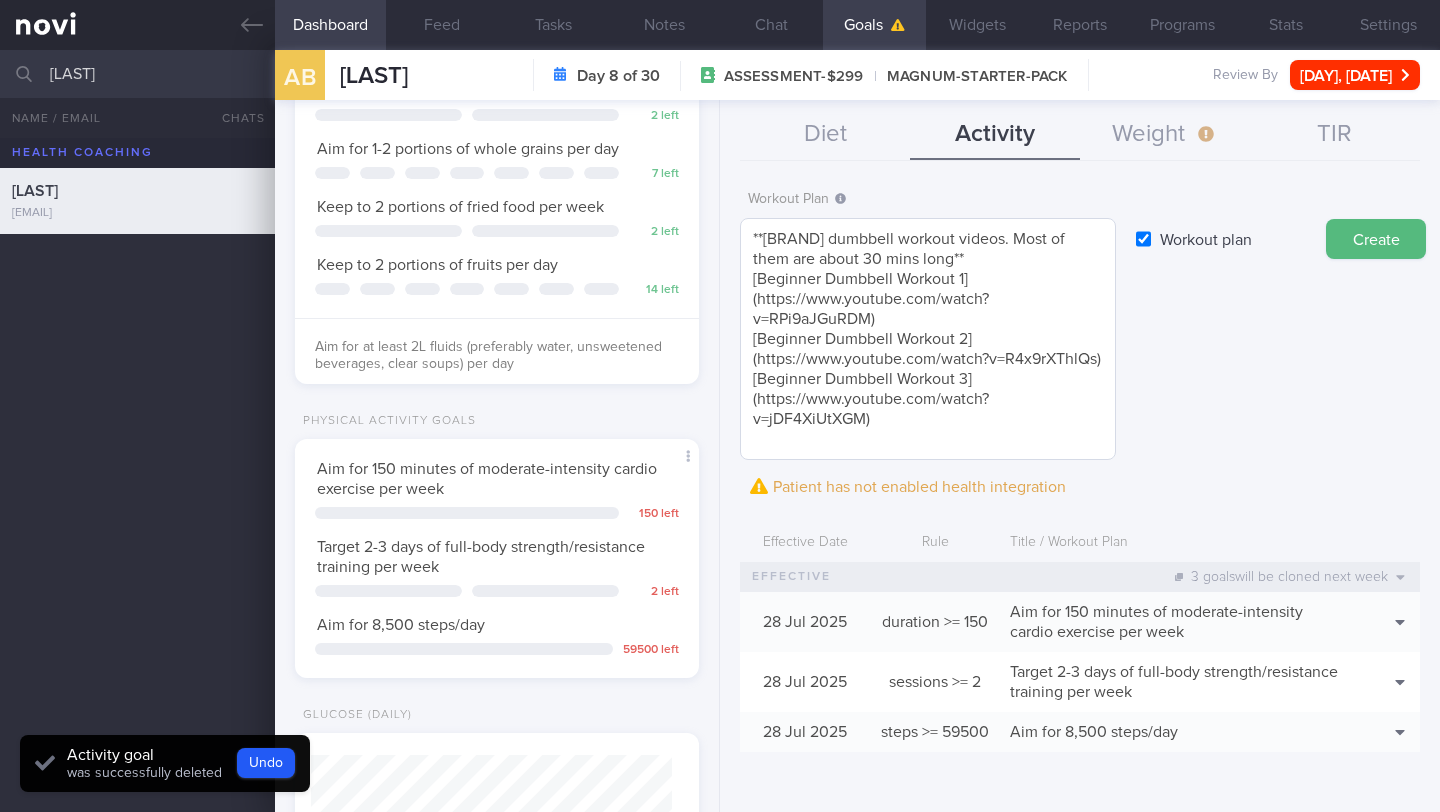 scroll, scrollTop: 20, scrollLeft: 0, axis: vertical 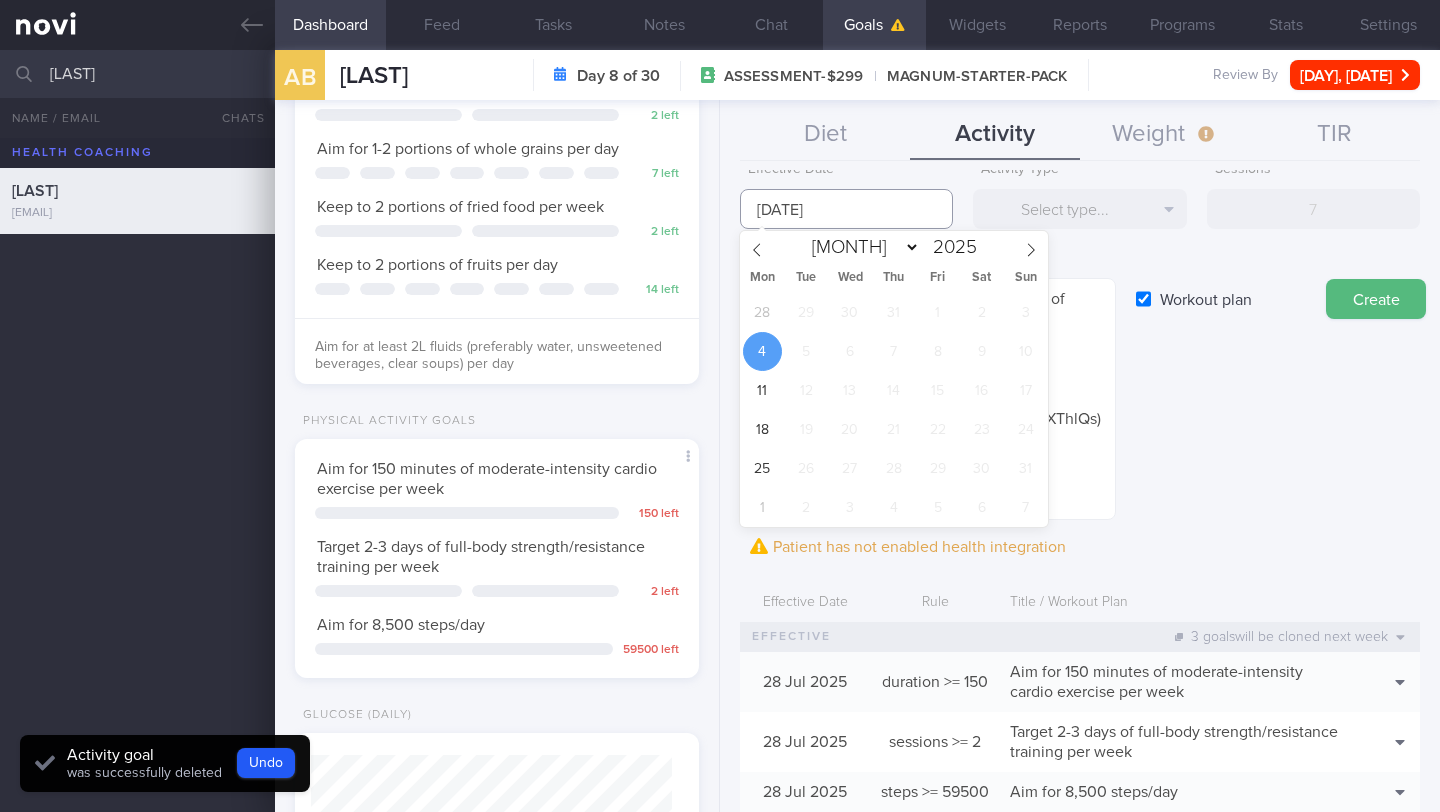click on "[NUMBER] [MONTH] [YEAR]" at bounding box center (846, 209) 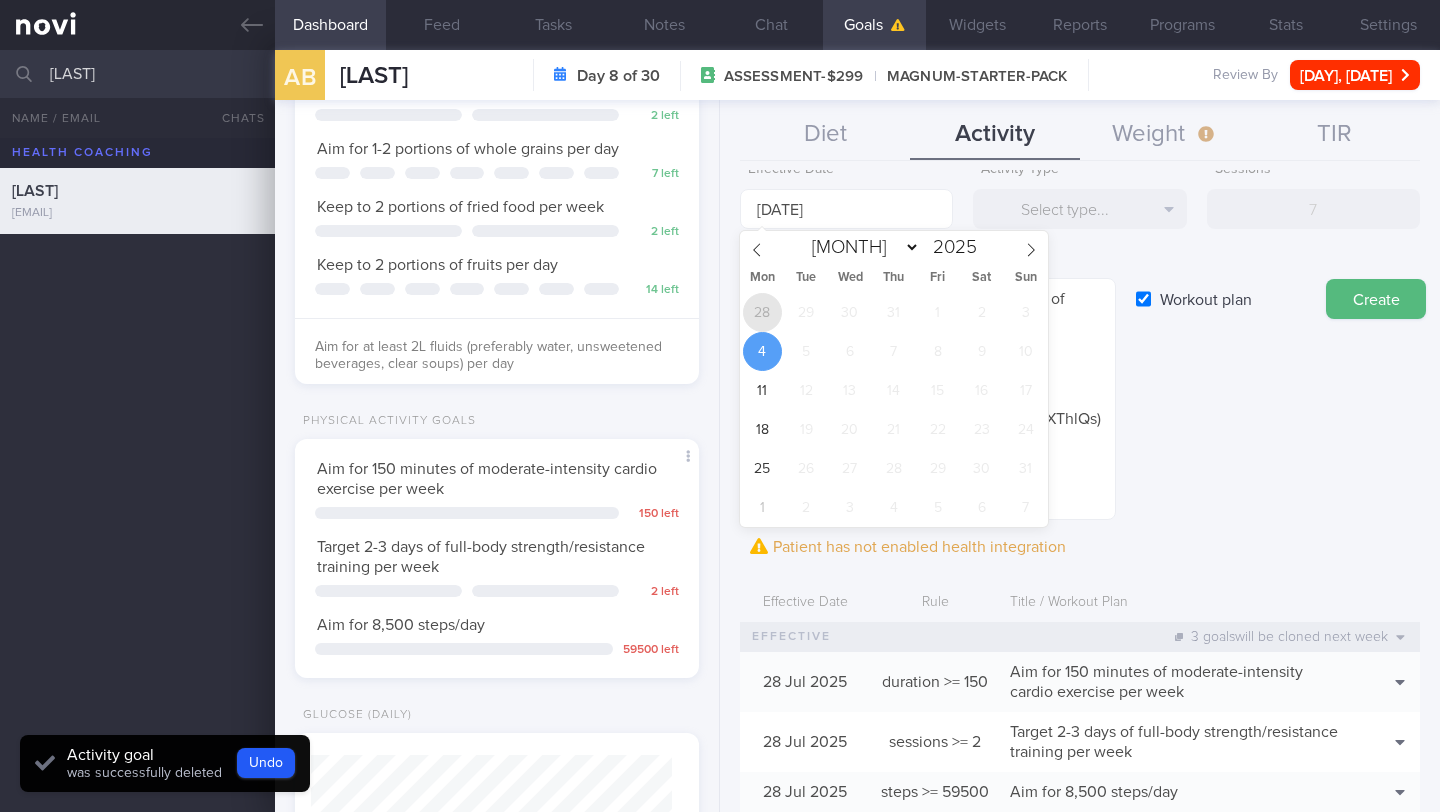 click on "28" at bounding box center (762, 312) 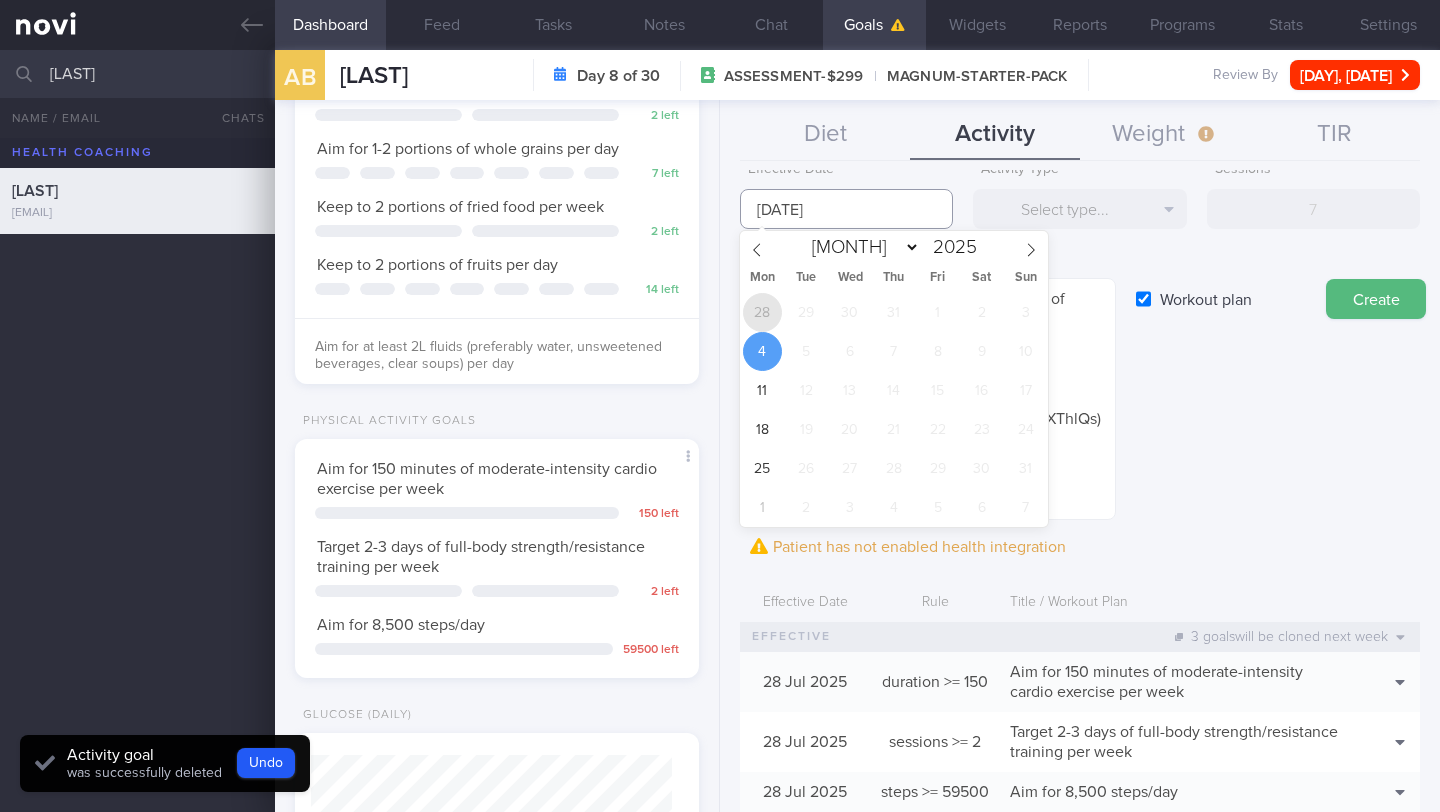 type on "[DAY] [MONTH] [YEAR]" 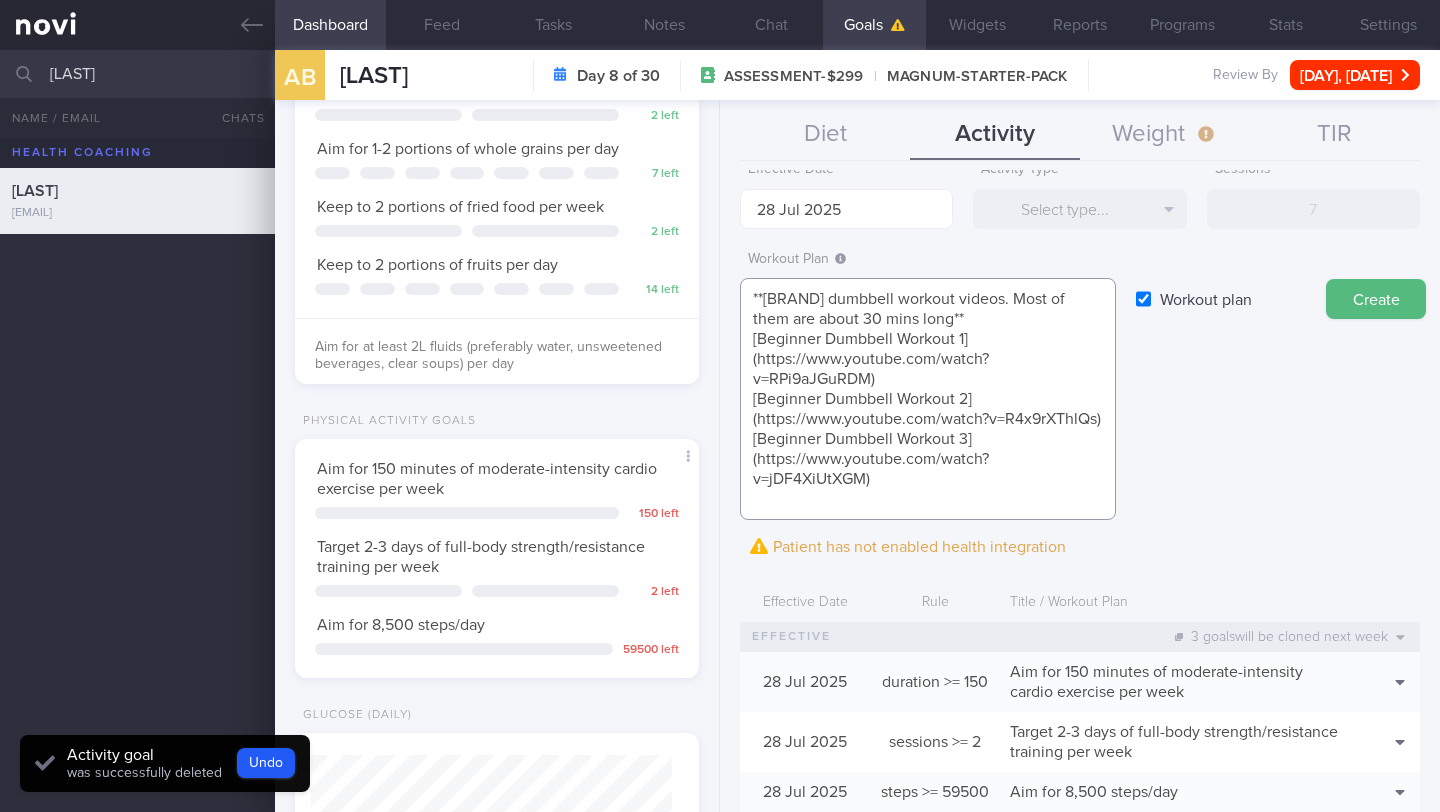 click on "**YouTube dumbbell workout videos. Most of them are about 30 mins long**
[Beginner Dumbbell Workout 1](https://www.youtube.com/watch?v=RPi9aJGuRDM)
[Beginner Dumbbell Workout 2](https://www.youtube.com/watch?v=R4x9rXThlQs)
[Beginner Dumbbell Workout 3](https://www.youtube.com/watch?v=jDF4XiUtXGM)" at bounding box center (928, 399) 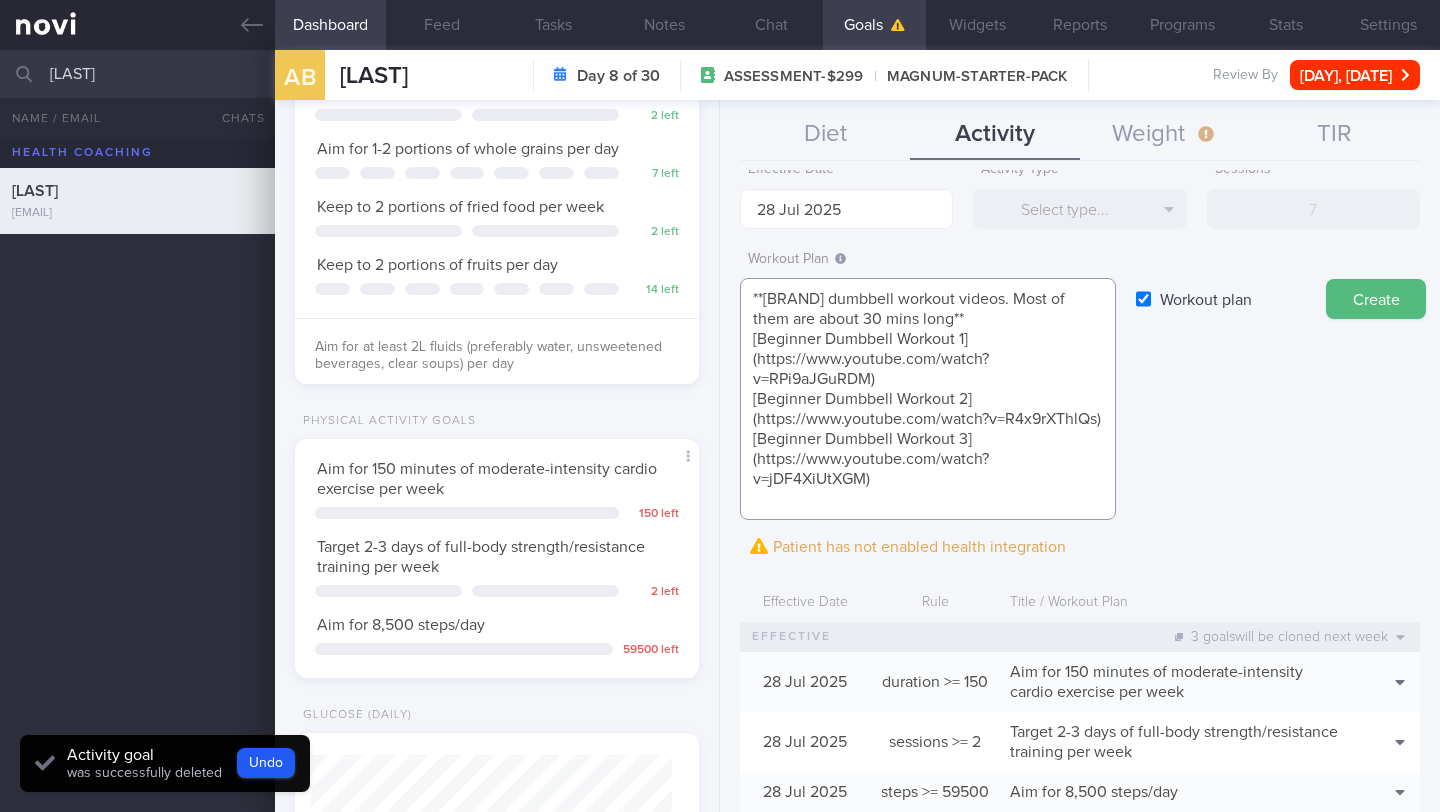 click on "**YouTube dumbbell workout videos. Most of them are about 30 mins long**
[Beginner Dumbbell Workout 1](https://www.youtube.com/watch?v=RPi9aJGuRDM)
[Beginner Dumbbell Workout 2](https://www.youtube.com/watch?v=R4x9rXThlQs)
[Beginner Dumbbell Workout 3](https://www.youtube.com/watch?v=jDF4XiUtXGM)" at bounding box center [928, 399] 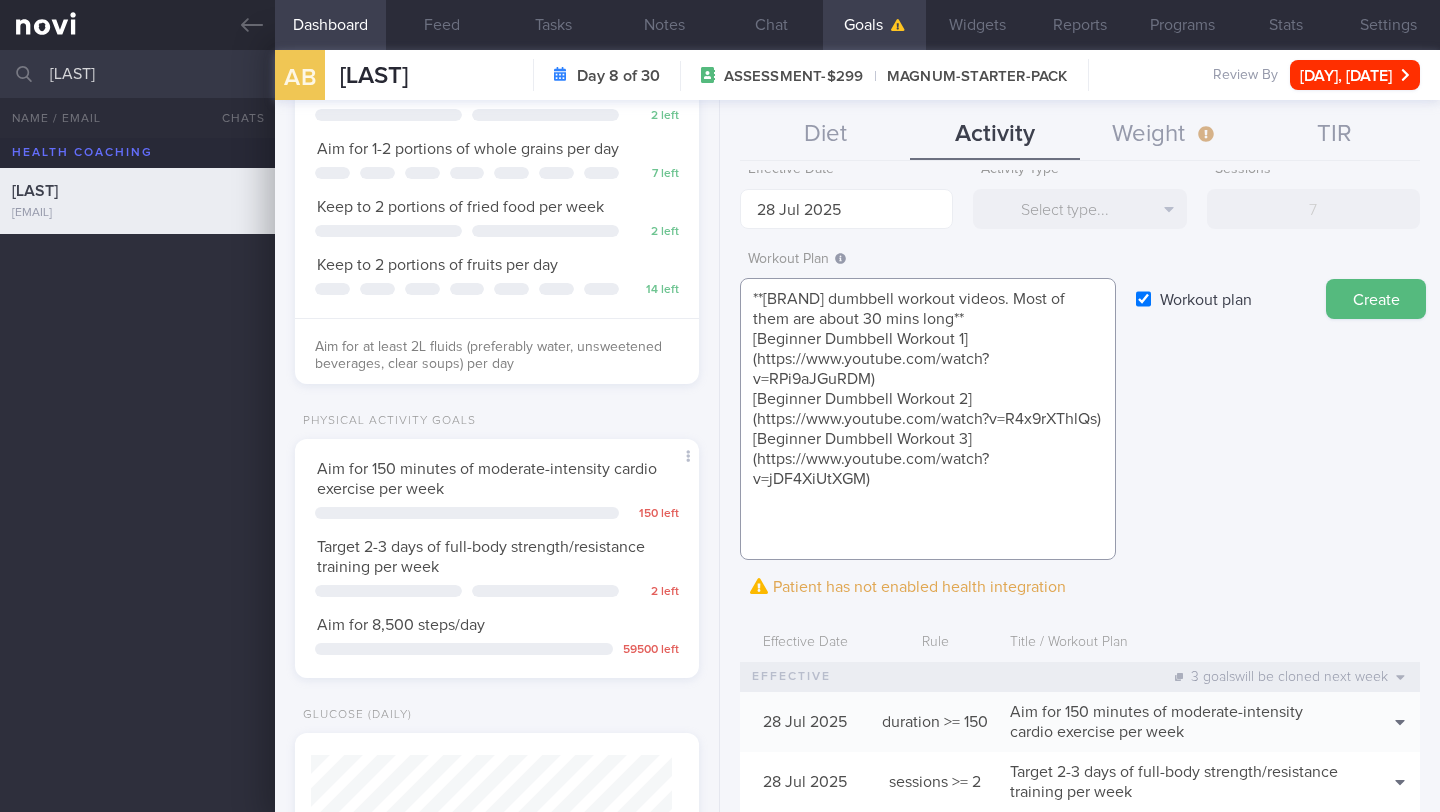 paste 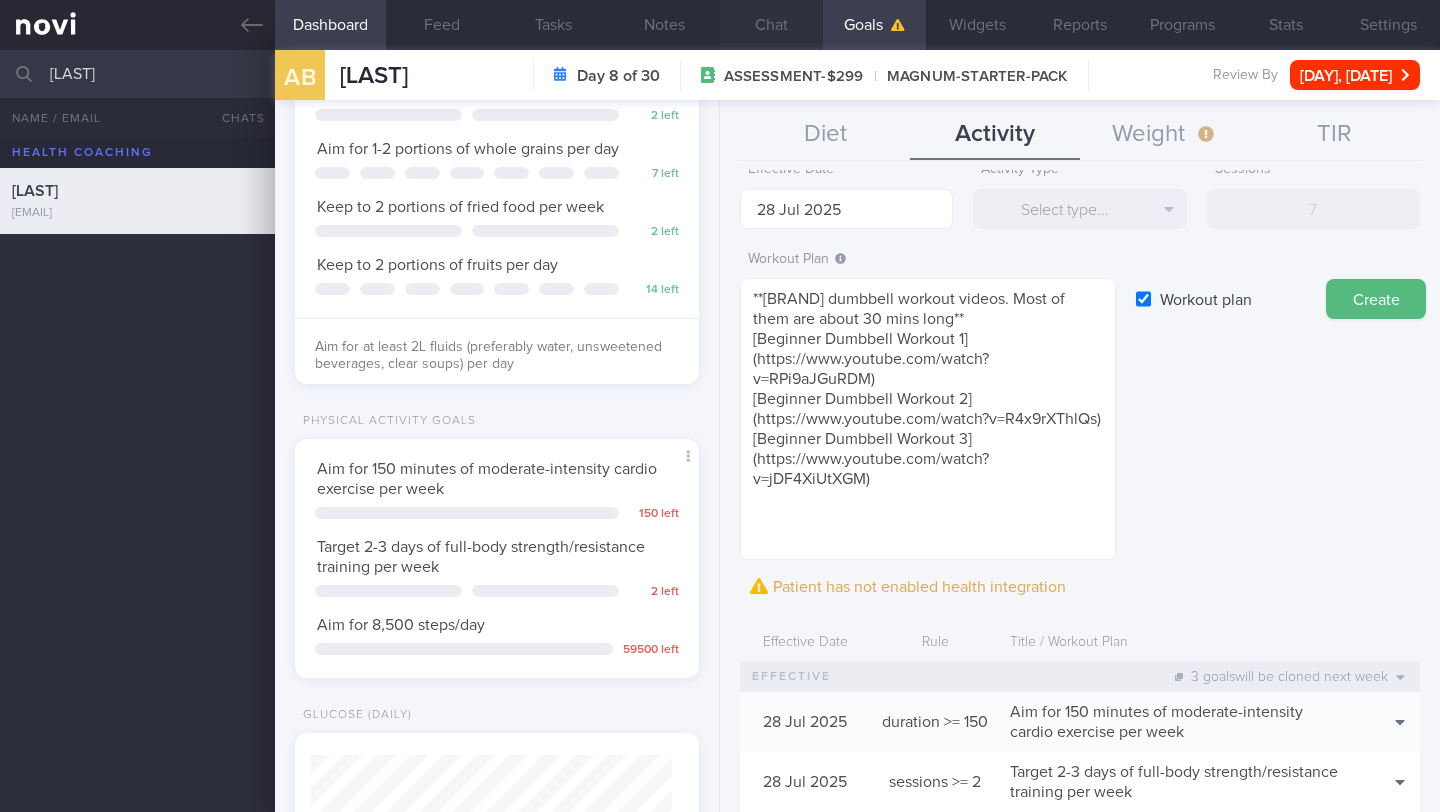 click on "Chat" at bounding box center (771, 25) 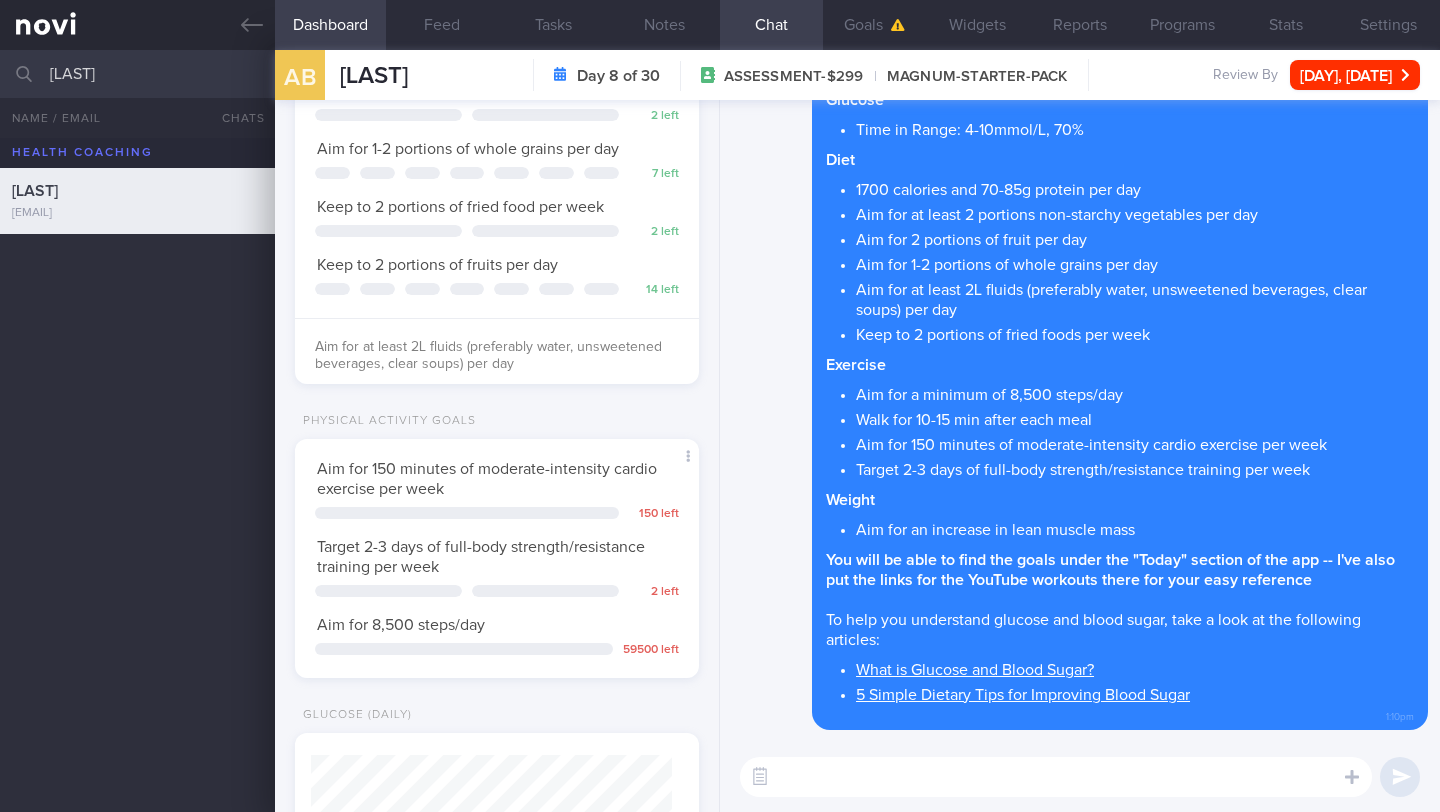 click on "Walk for 10-15 min after each meal" at bounding box center (1135, 417) 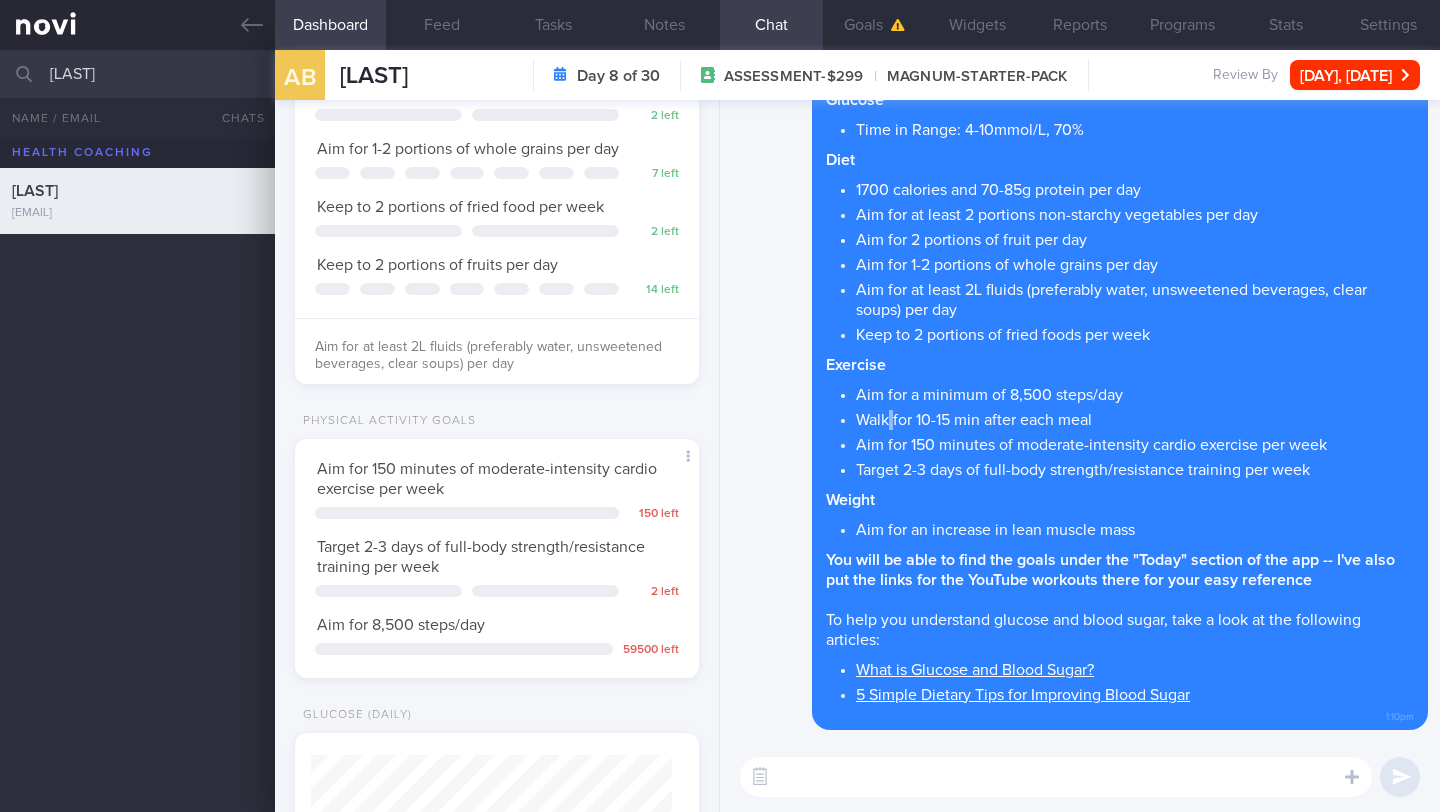 click on "Walk for 10-15 min after each meal" at bounding box center (1135, 417) 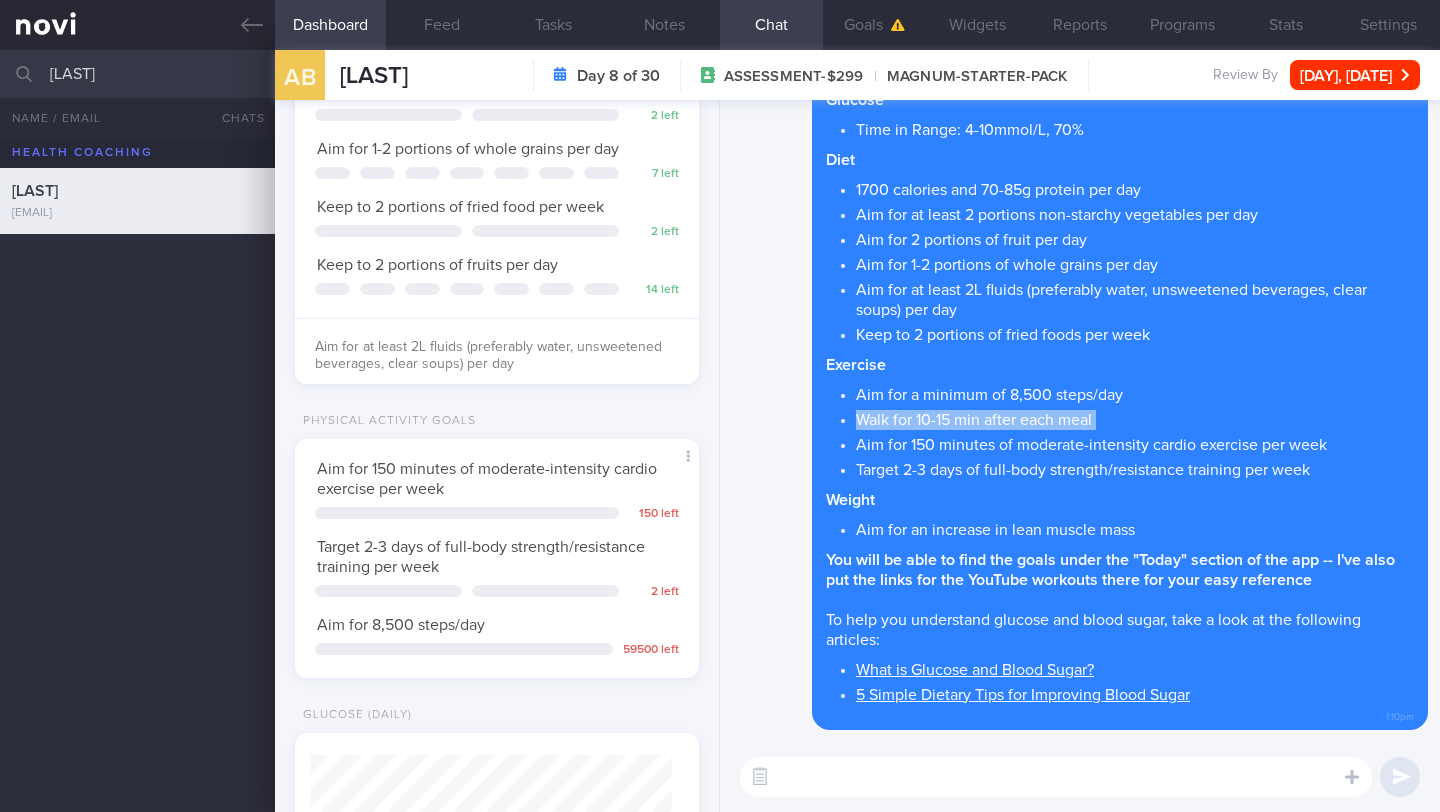 click on "Walk for 10-15 min after each meal" at bounding box center (1135, 417) 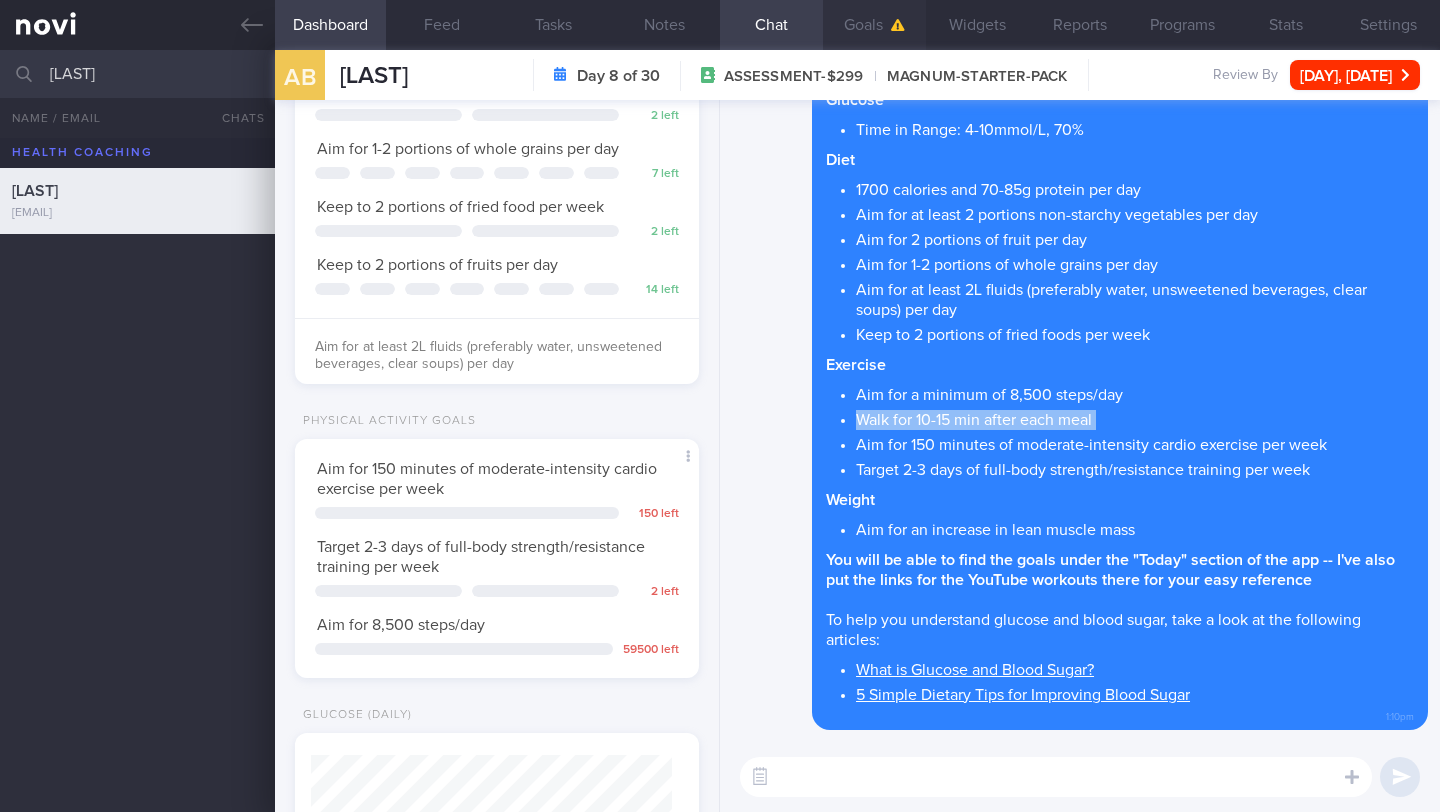 click on "Goals" at bounding box center (874, 25) 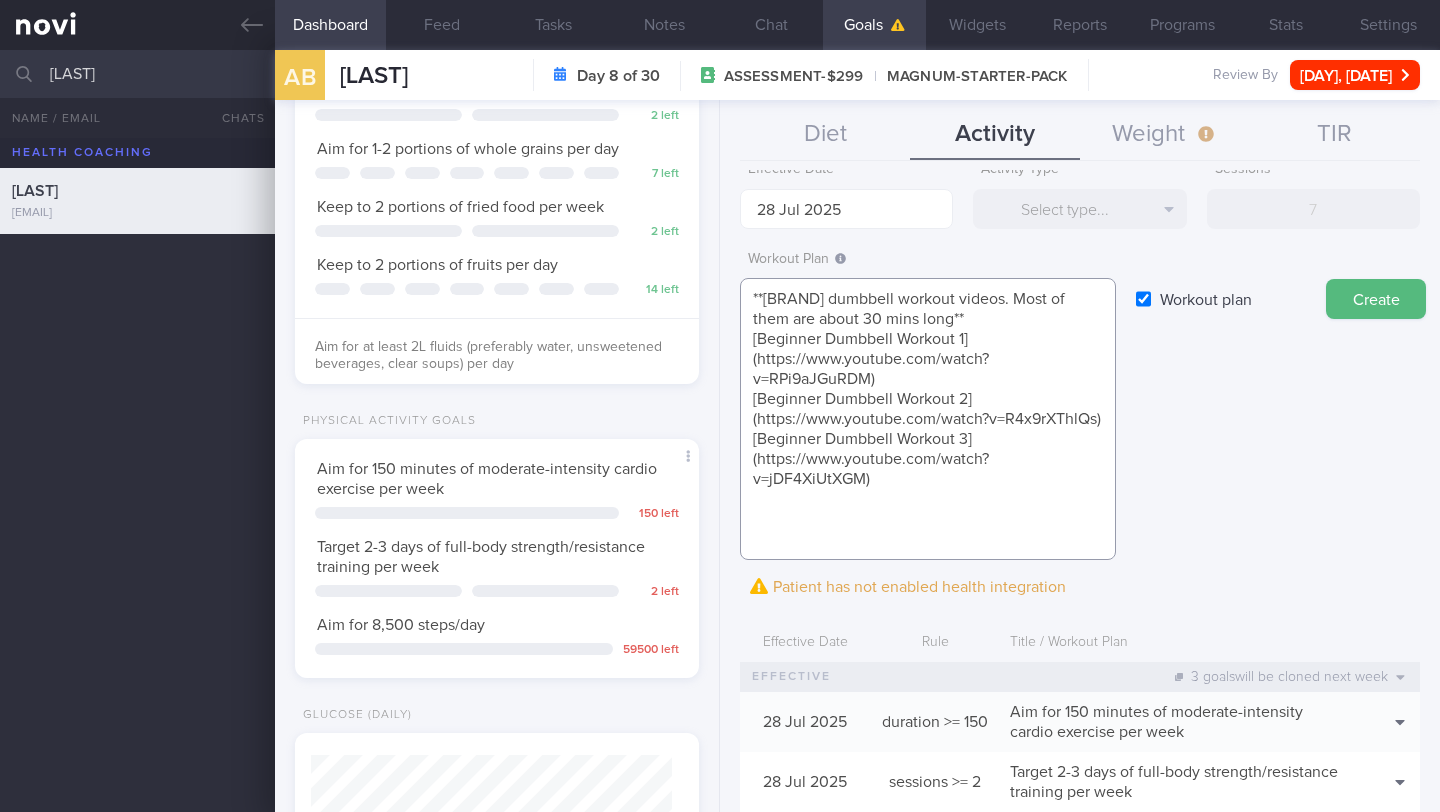 paste on "Walk for 10-15 min after each meal" 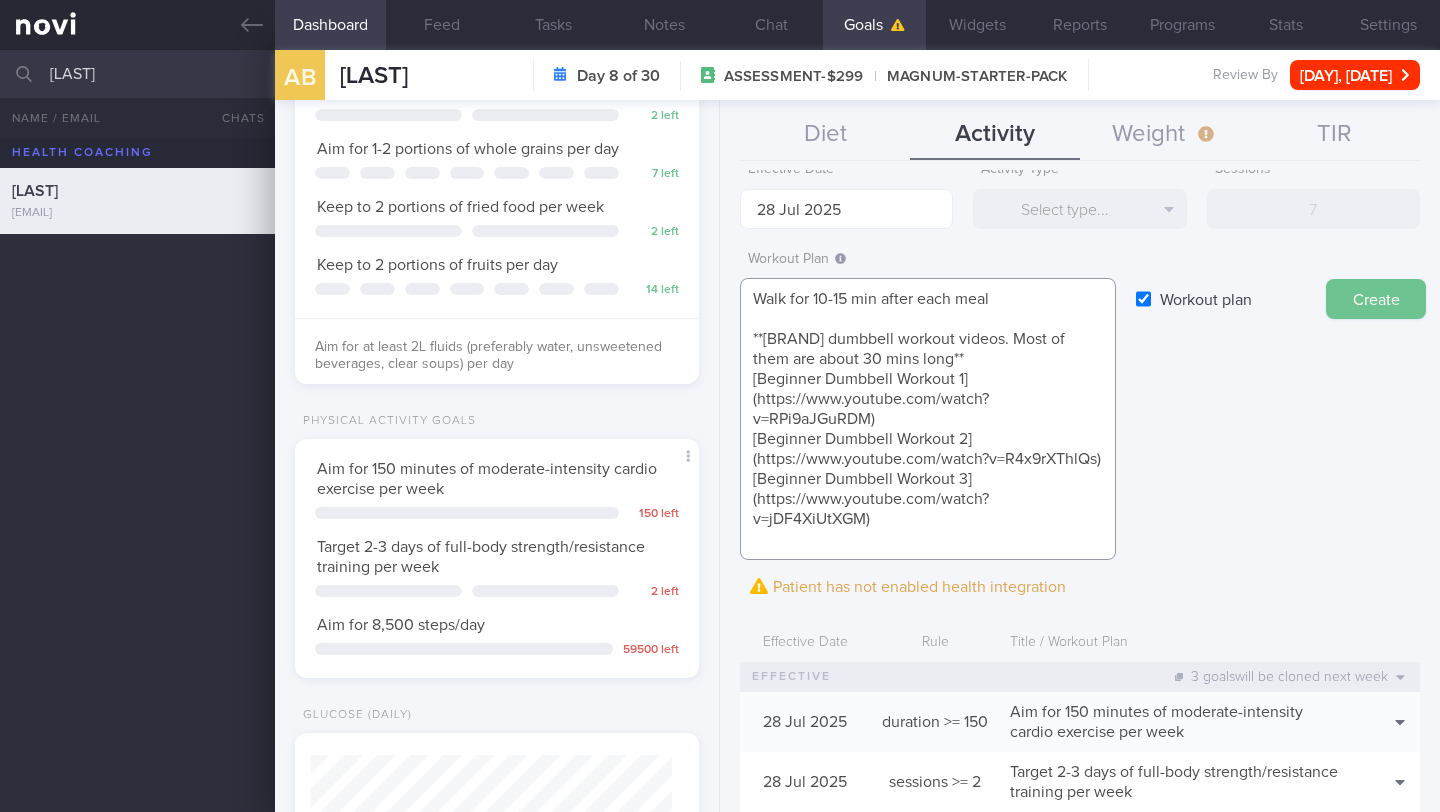 type on "Walk for 10-15 min after each meal
**YouTube dumbbell workout videos. Most of them are about 30 mins long**
[Beginner Dumbbell Workout 1](https://www.youtube.com/watch?v=RPi9aJGuRDM)
[Beginner Dumbbell Workout 2](https://www.youtube.com/watch?v=R4x9rXThlQs)
[Beginner Dumbbell Workout 3](https://www.youtube.com/watch?v=jDF4XiUtXGM)" 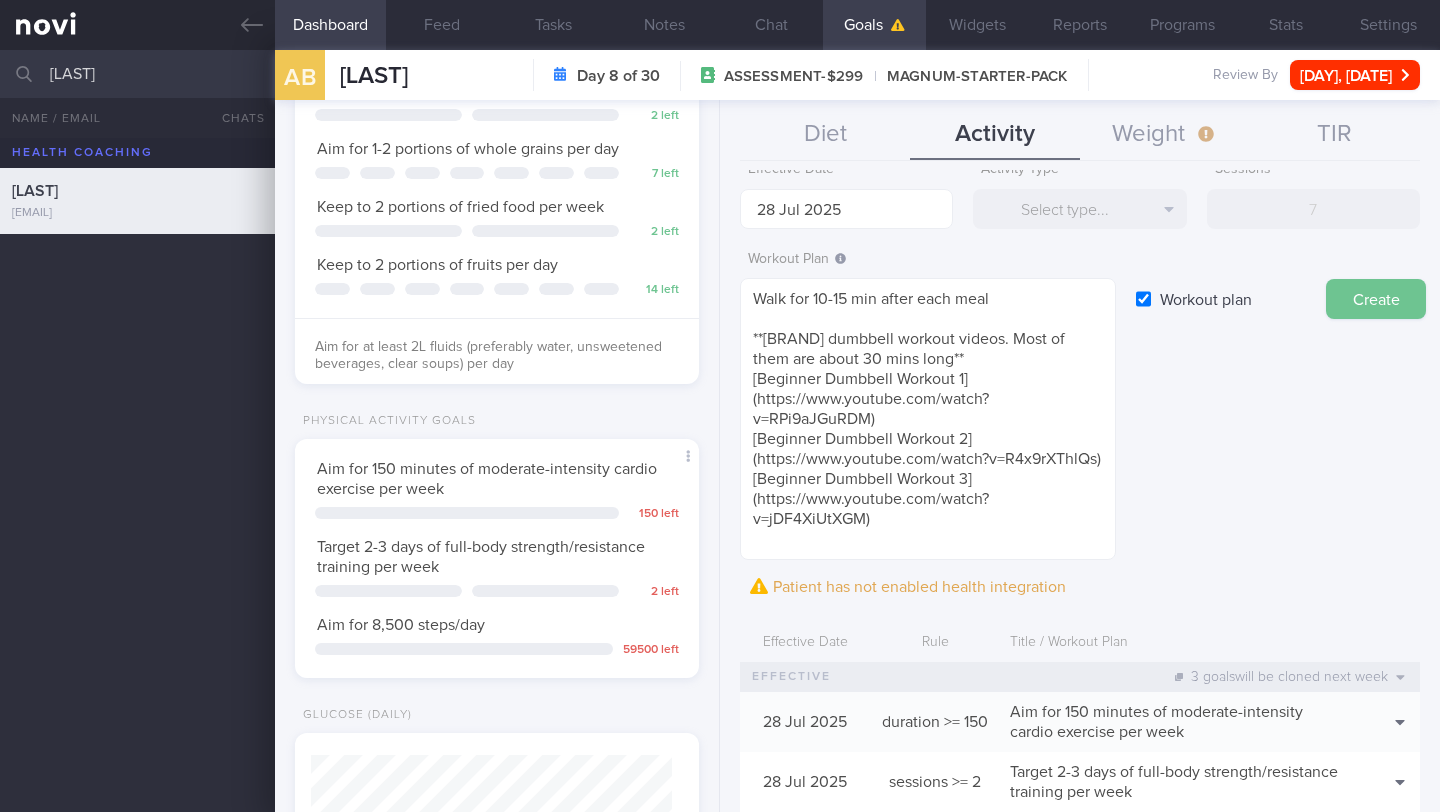 click on "Create" at bounding box center (1376, 299) 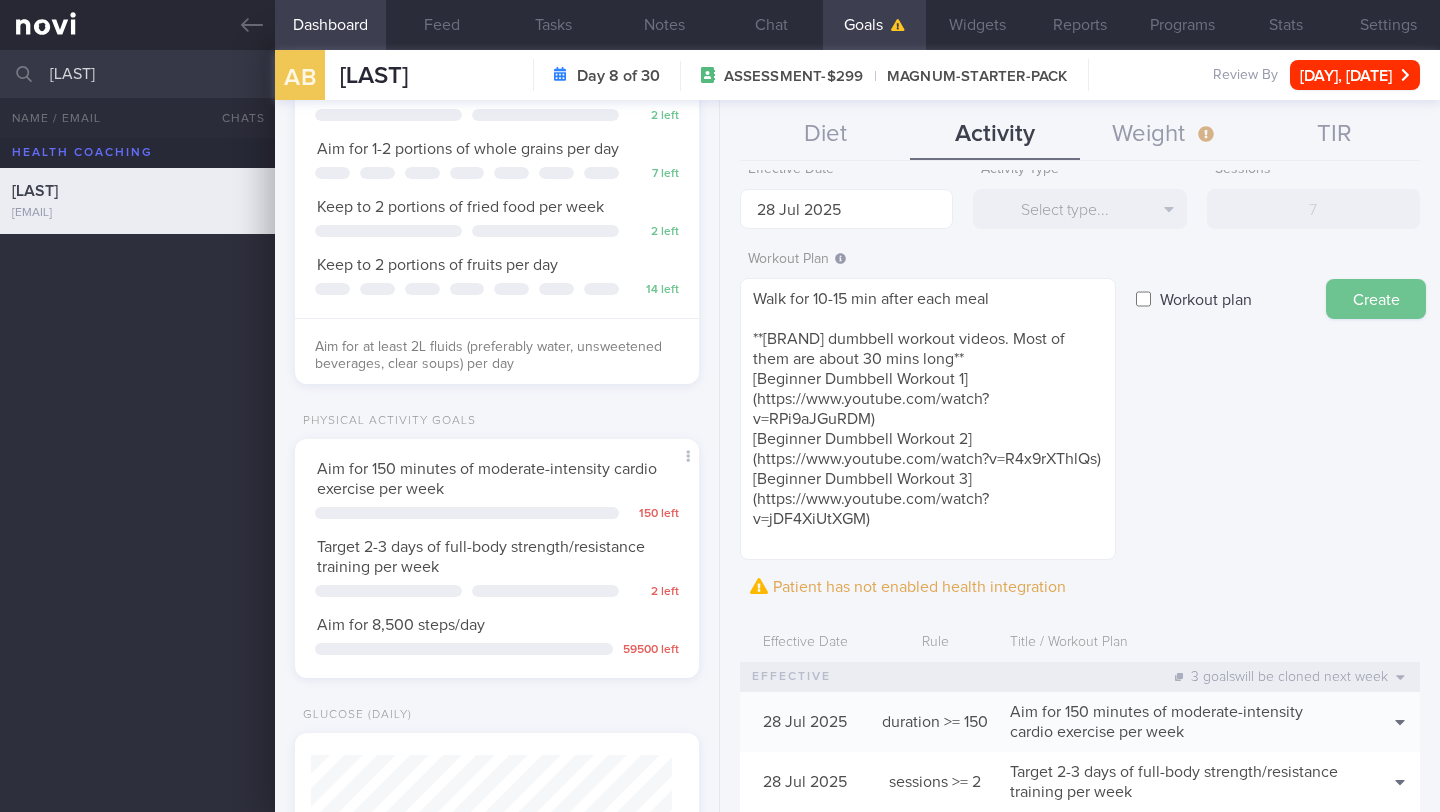 type on "[NUMBER] [MONTH] [YEAR]" 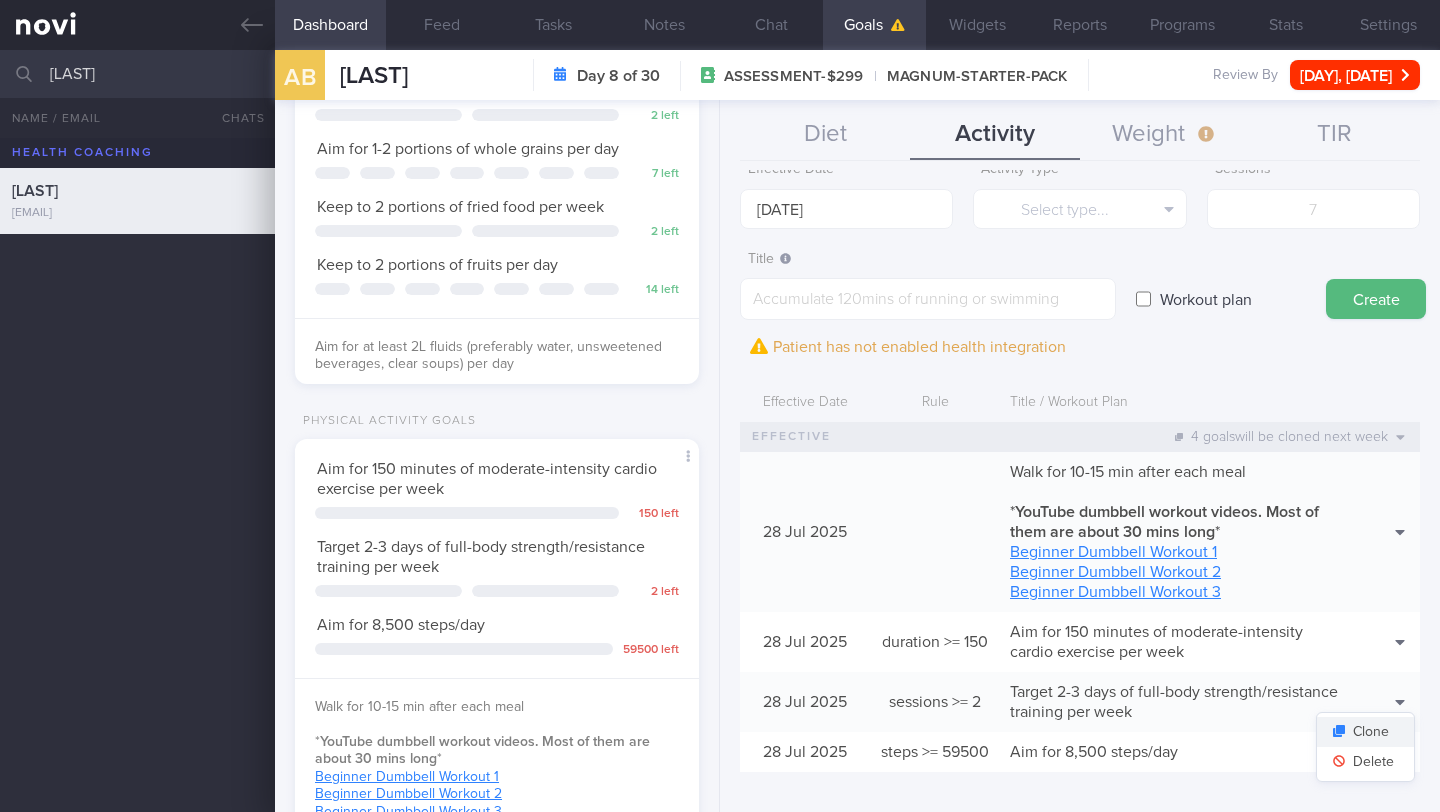 click on "Clone" at bounding box center (1365, 732) 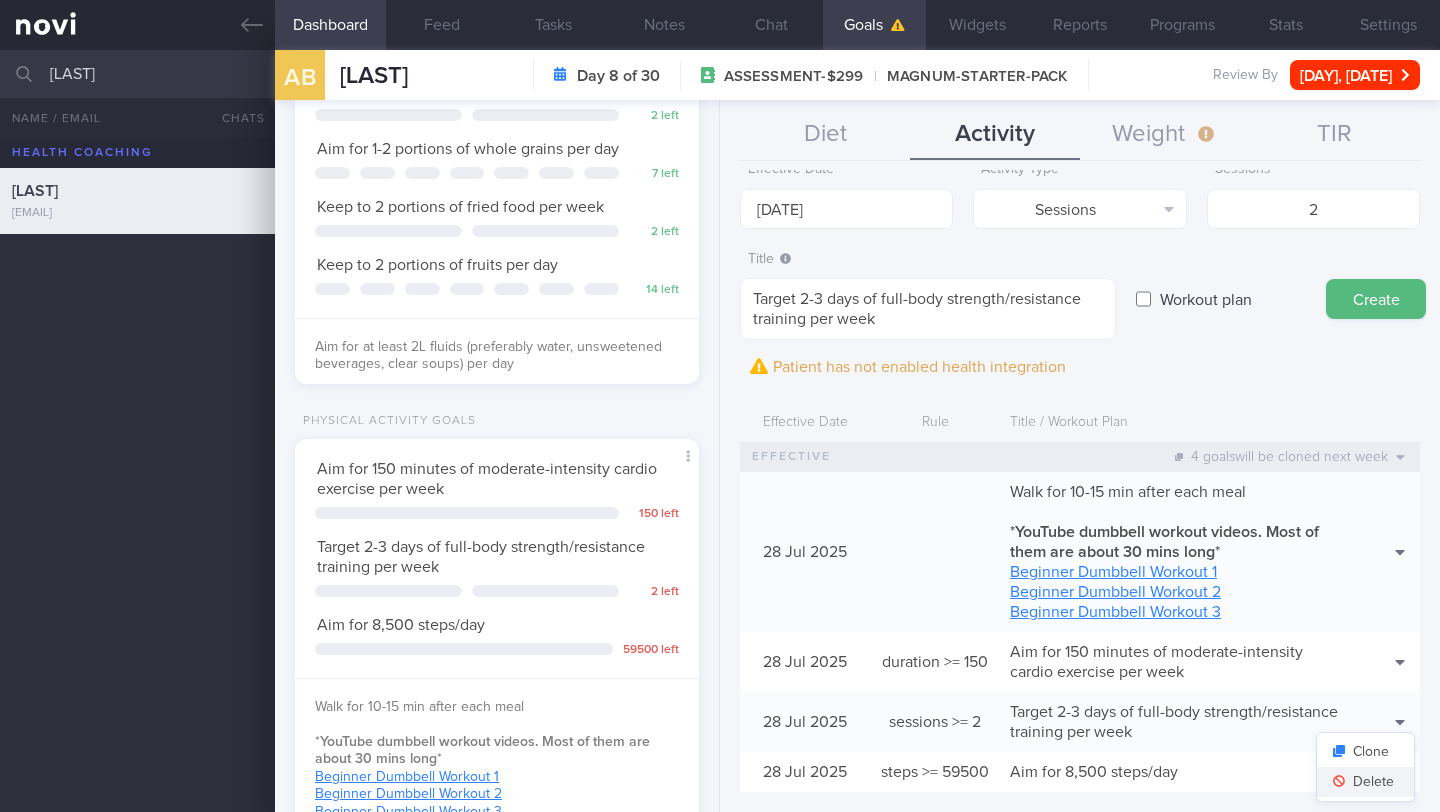 click on "Delete" at bounding box center (1365, 782) 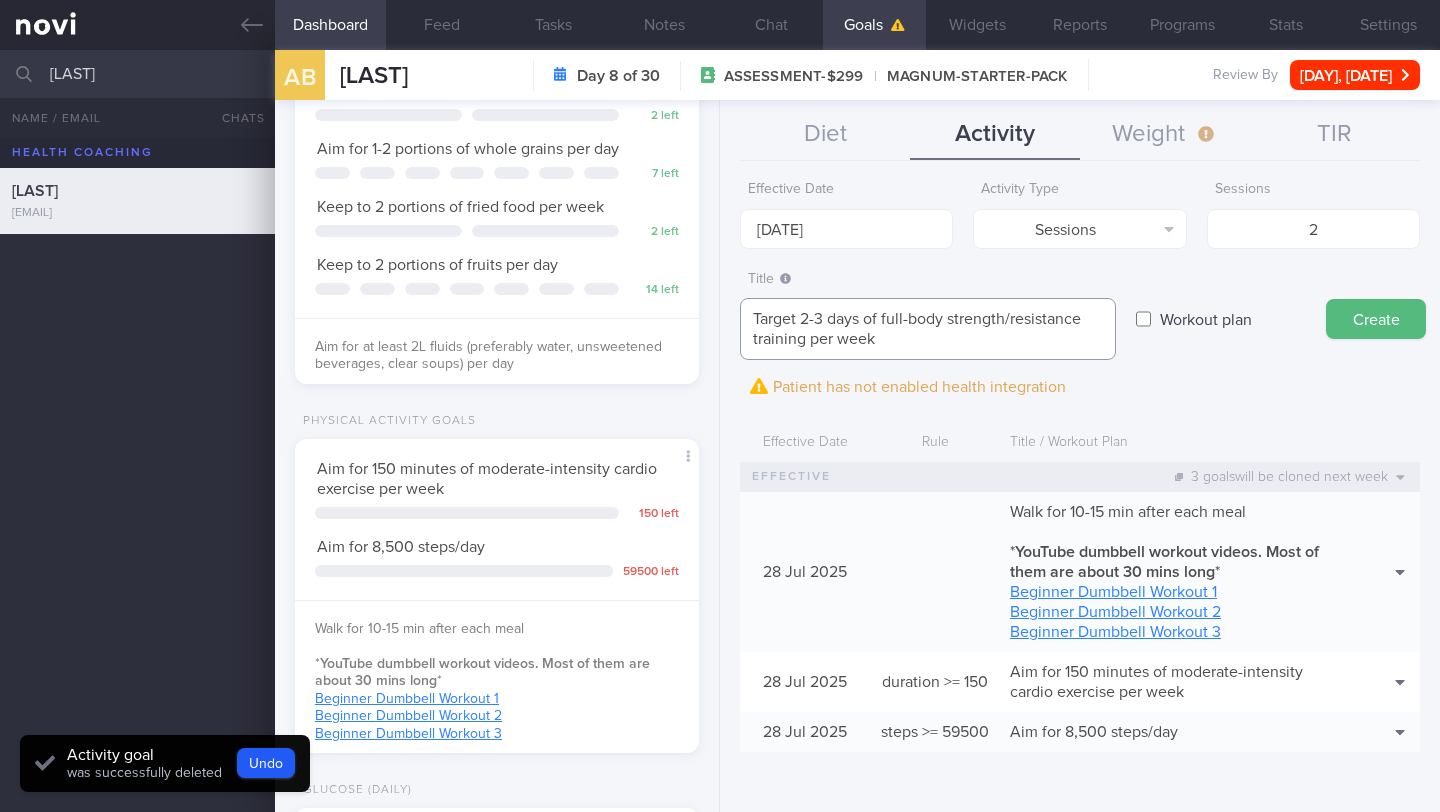click on "Target 2-3 days of full-body strength/resistance training per week" at bounding box center (928, 329) 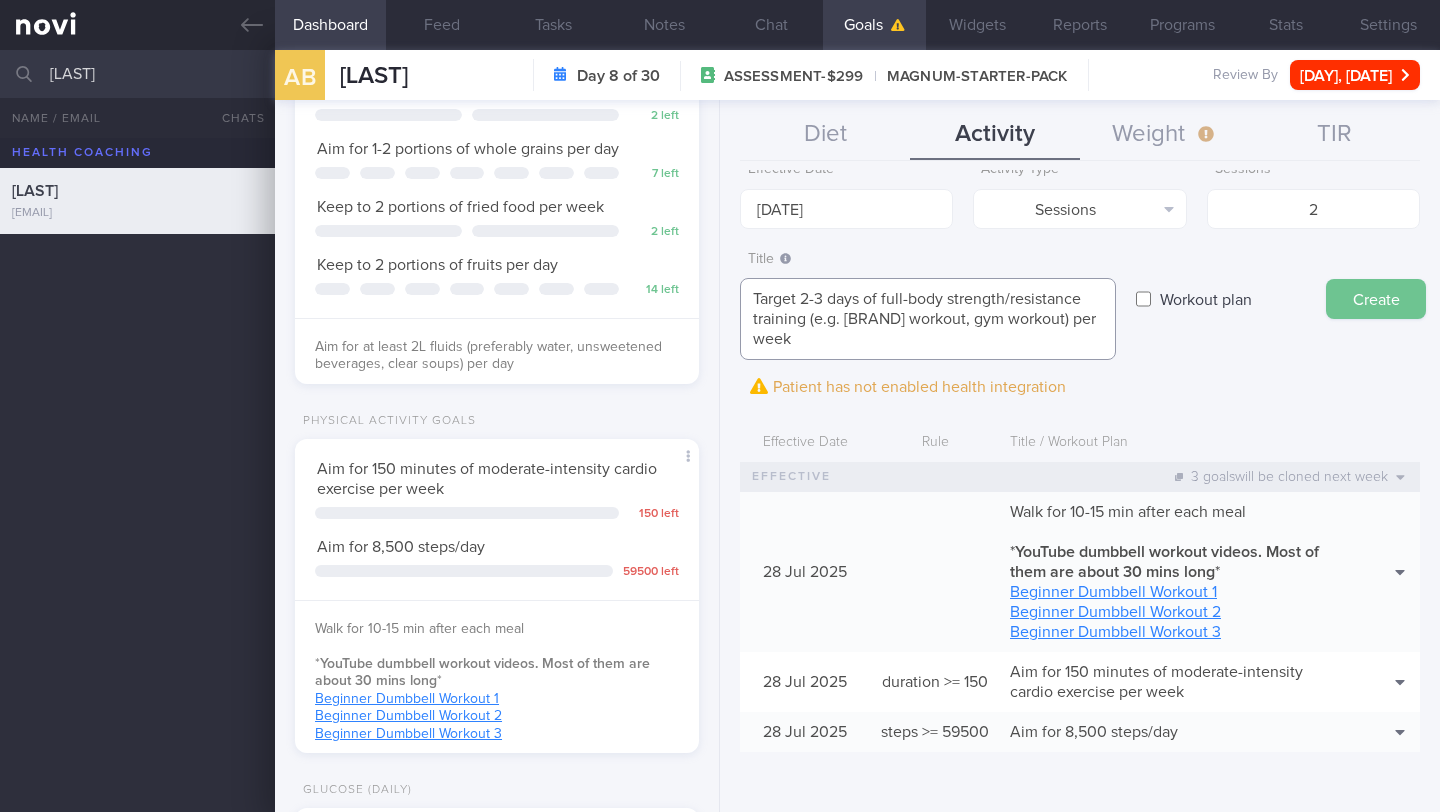 type on "Target 2-3 days of full-body strength/resistance training (e.g. YouTube workout, gym workout) per week" 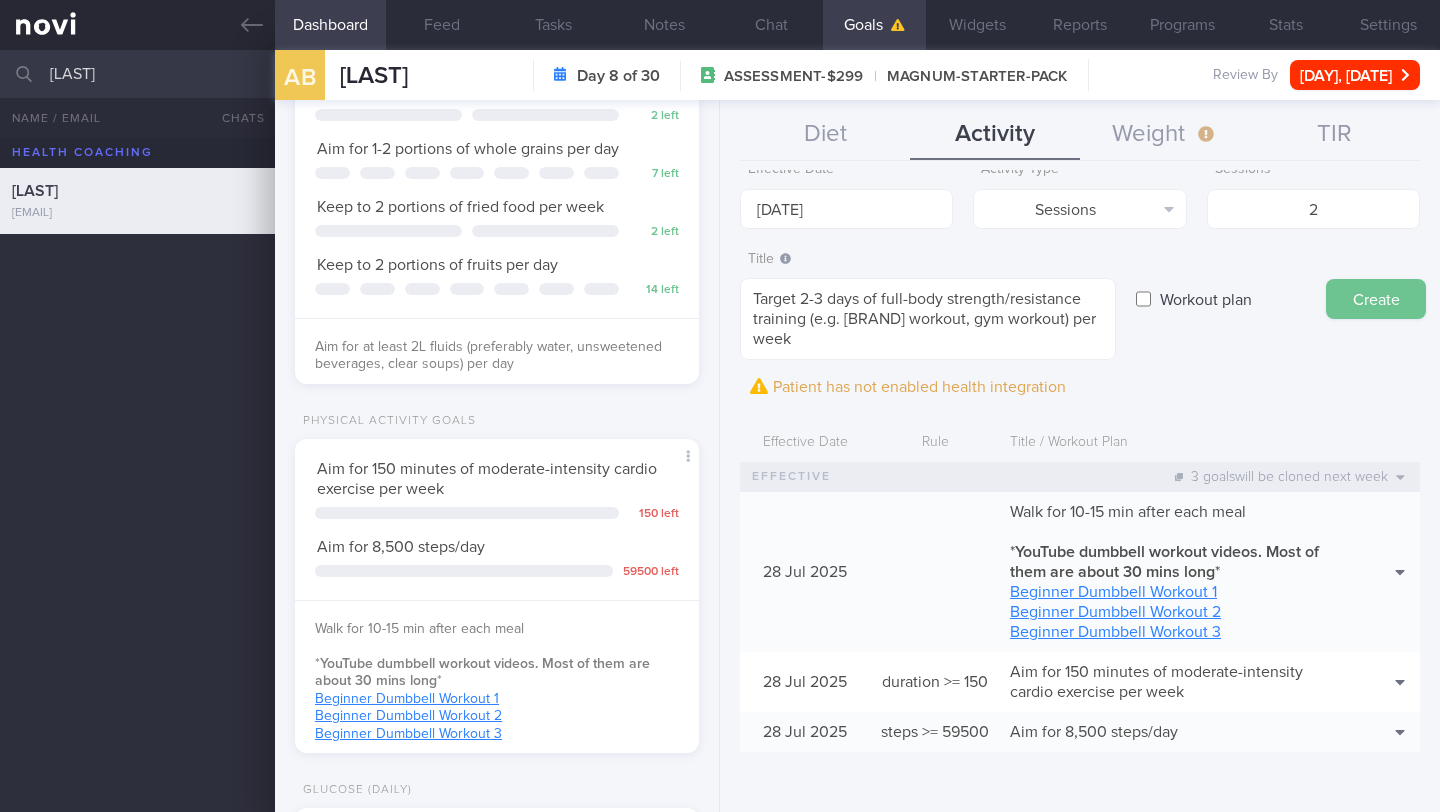 click on "Create" at bounding box center (1376, 299) 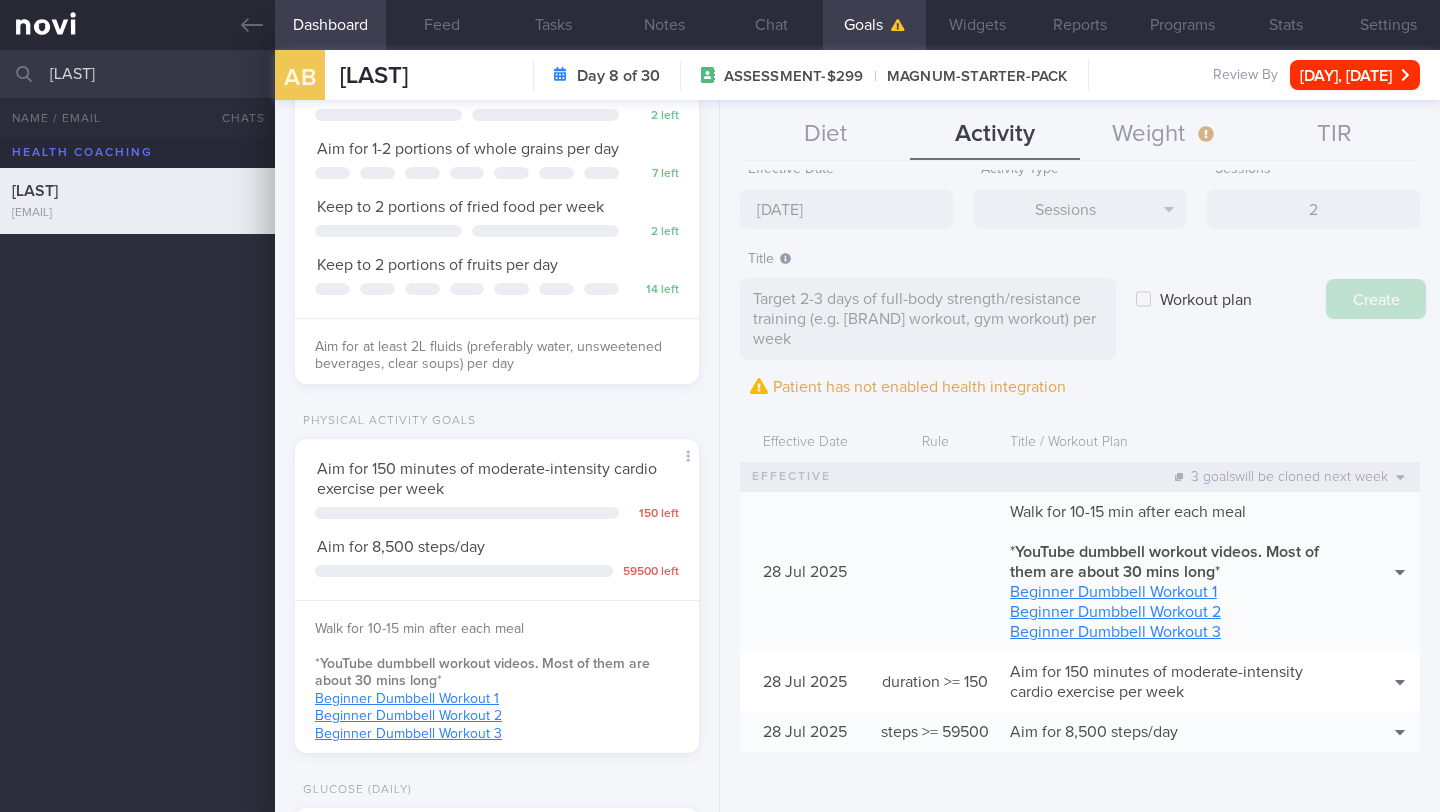 type 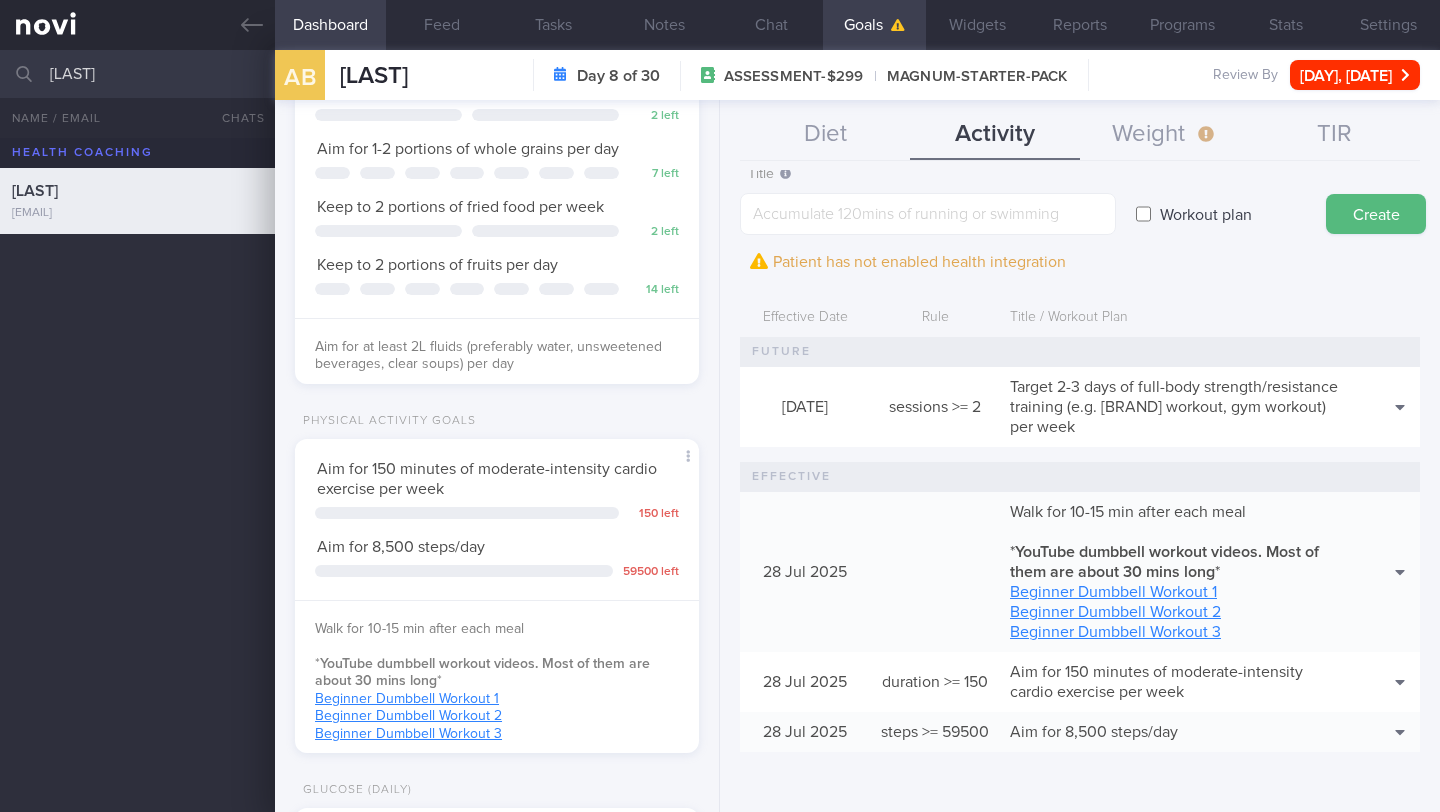 scroll, scrollTop: 143, scrollLeft: 0, axis: vertical 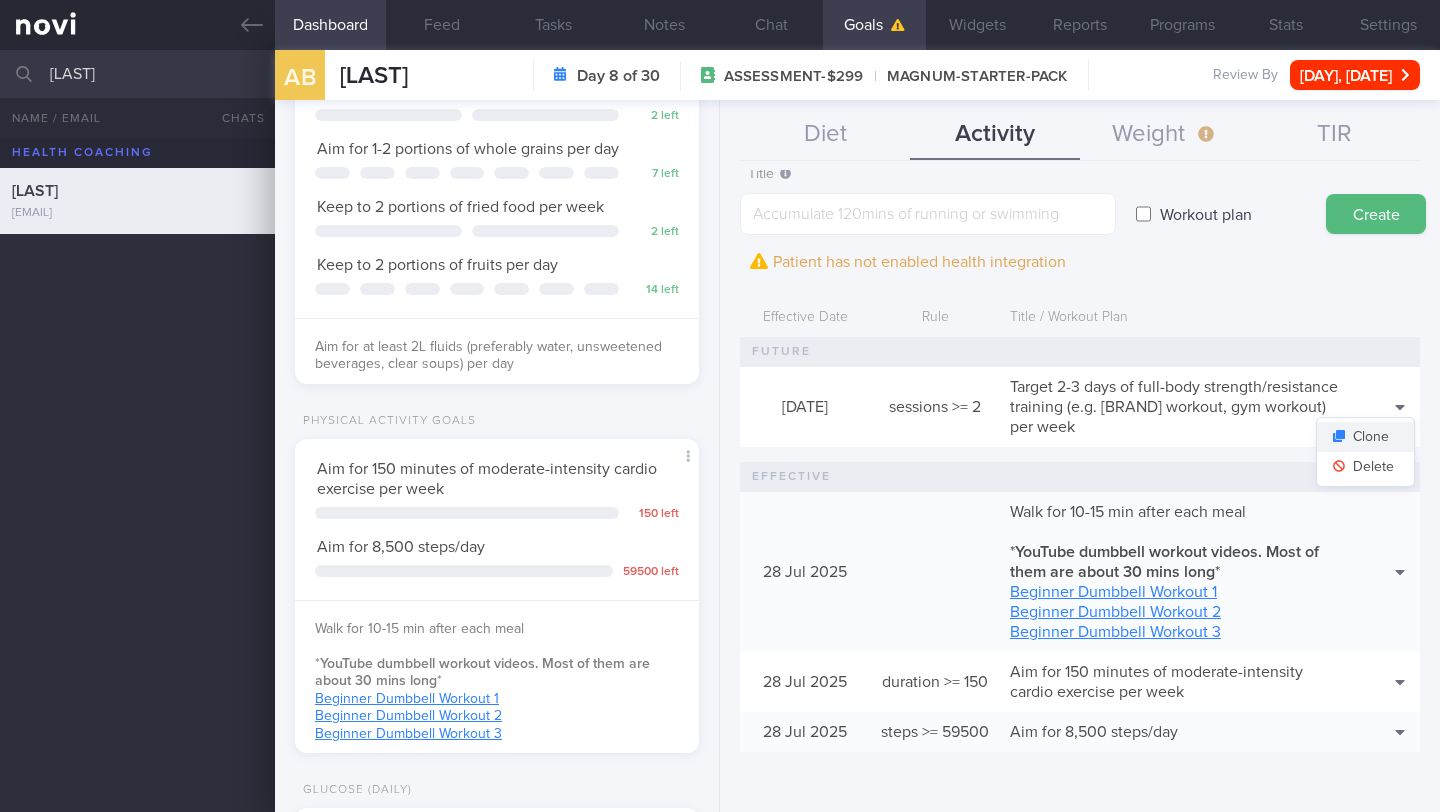 click on "Clone" at bounding box center [1365, 437] 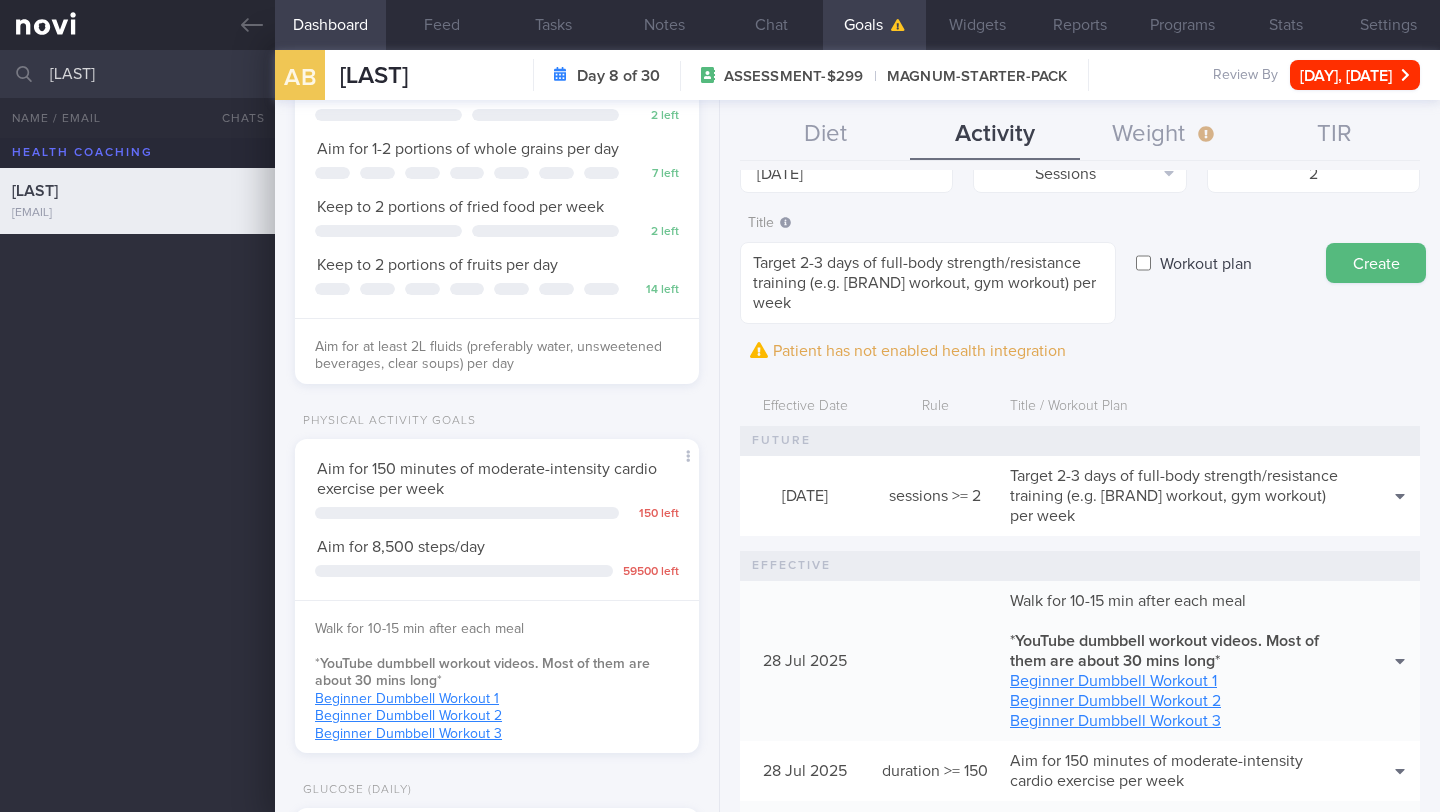 scroll, scrollTop: 0, scrollLeft: 0, axis: both 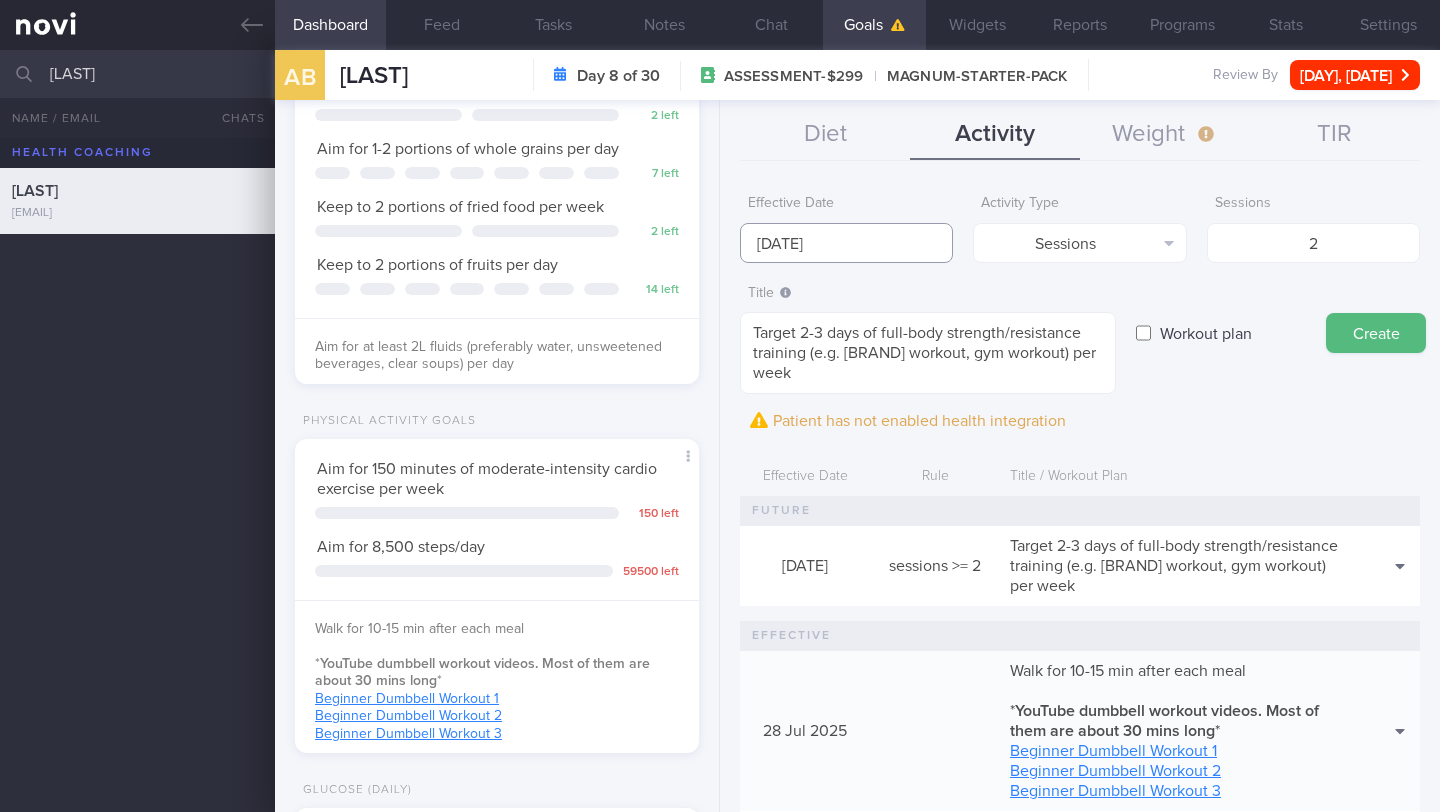 click on "[NUMBER] [MONTH] [YEAR]" at bounding box center (846, 243) 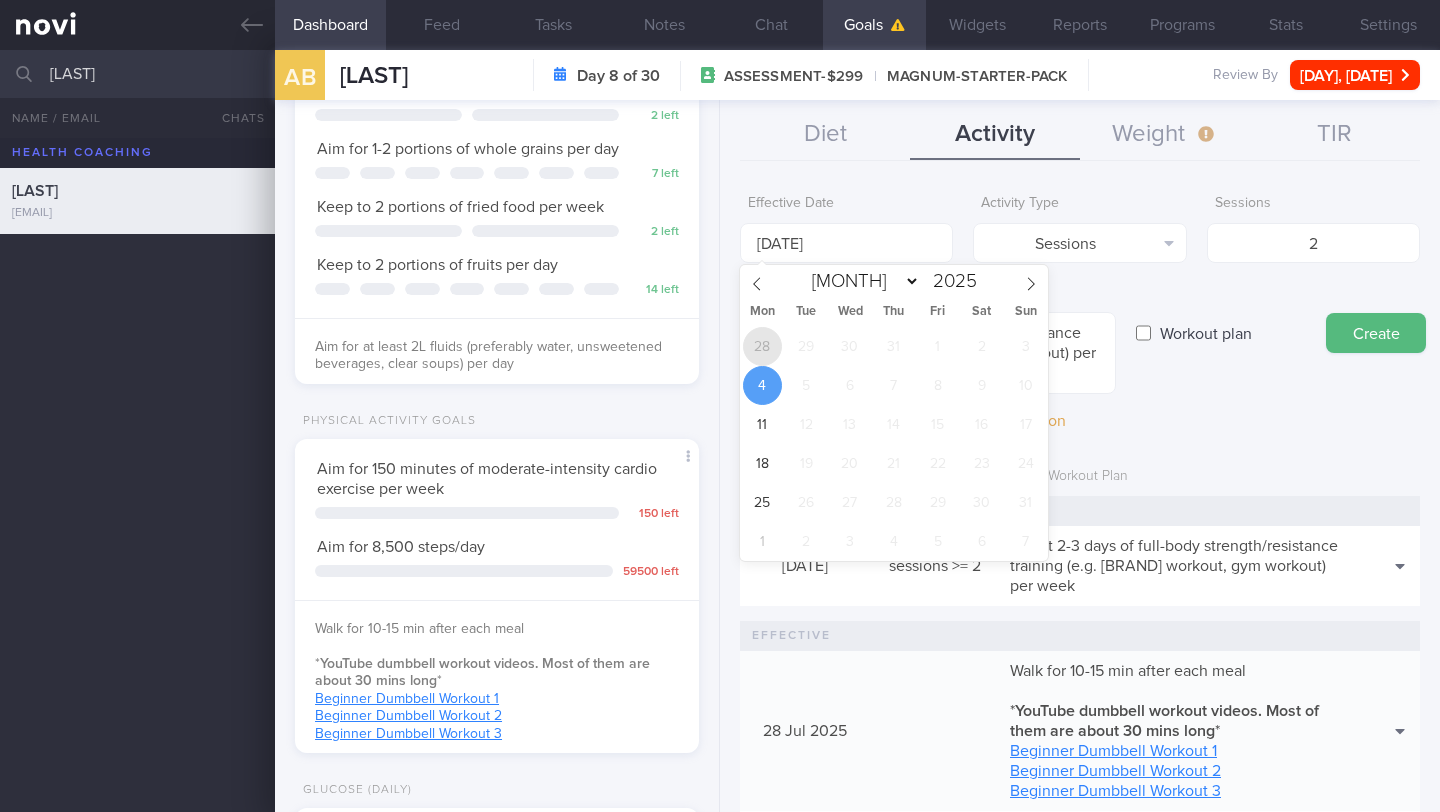 click on "28" at bounding box center [762, 346] 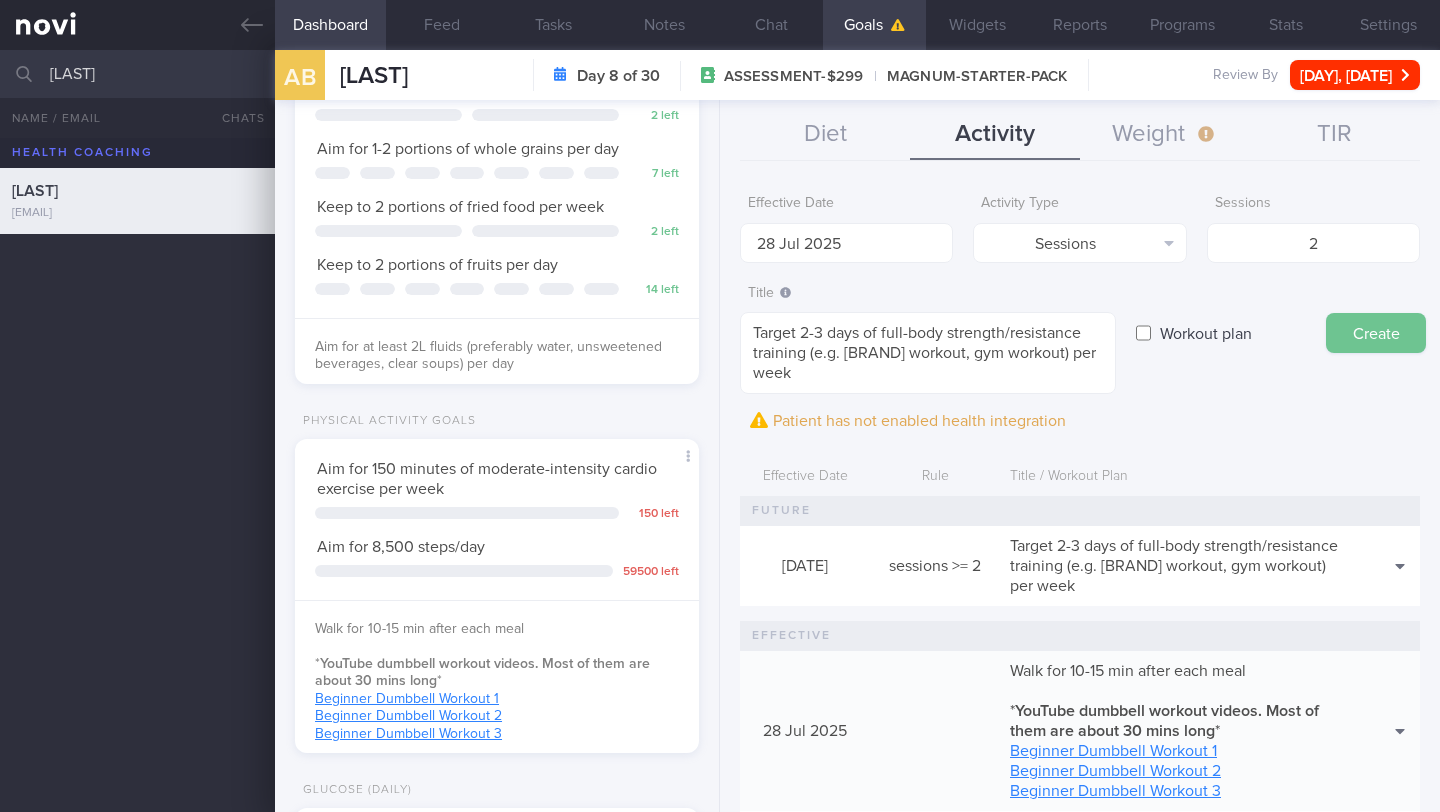 click on "Create" at bounding box center [1376, 333] 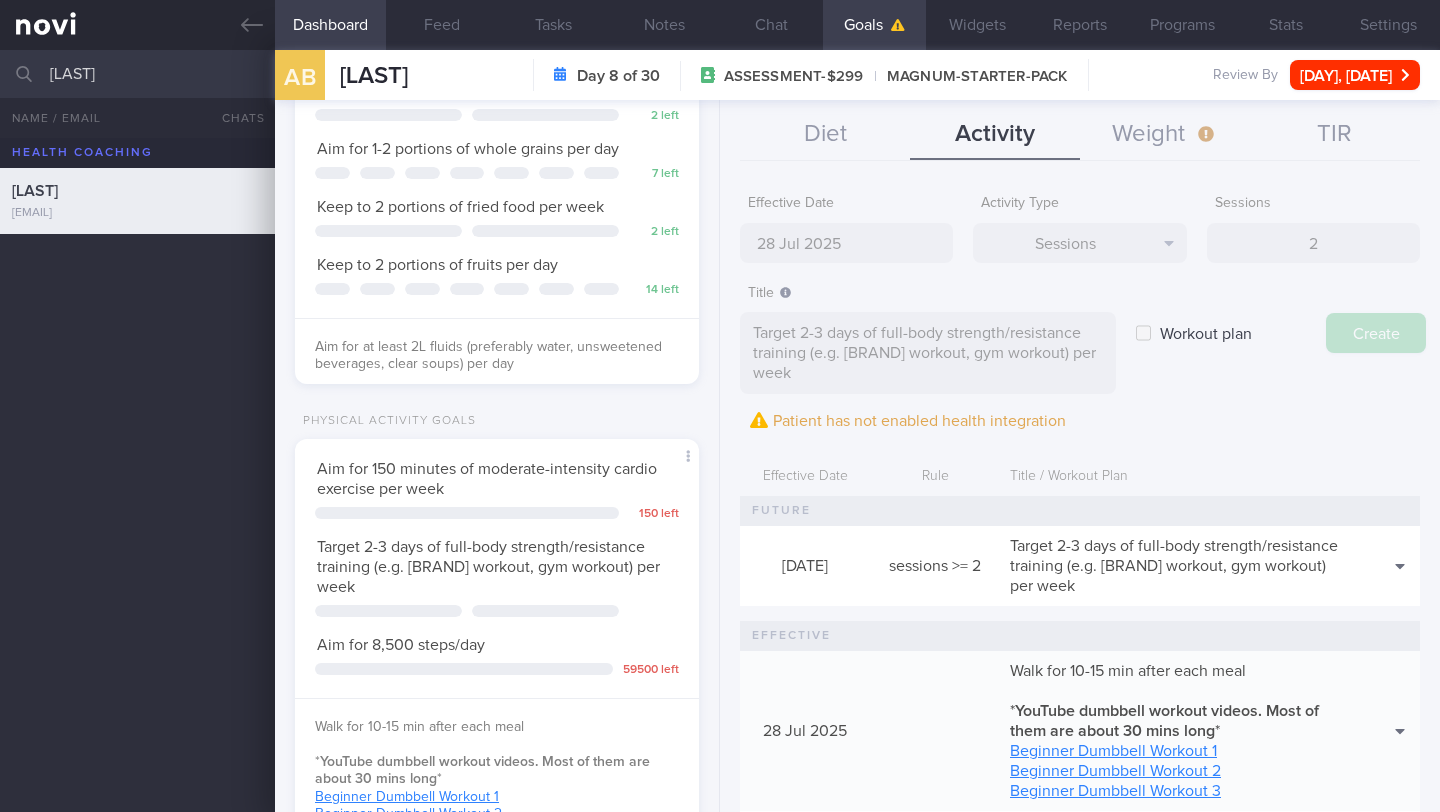type on "[NUMBER] [MONTH] [YEAR]" 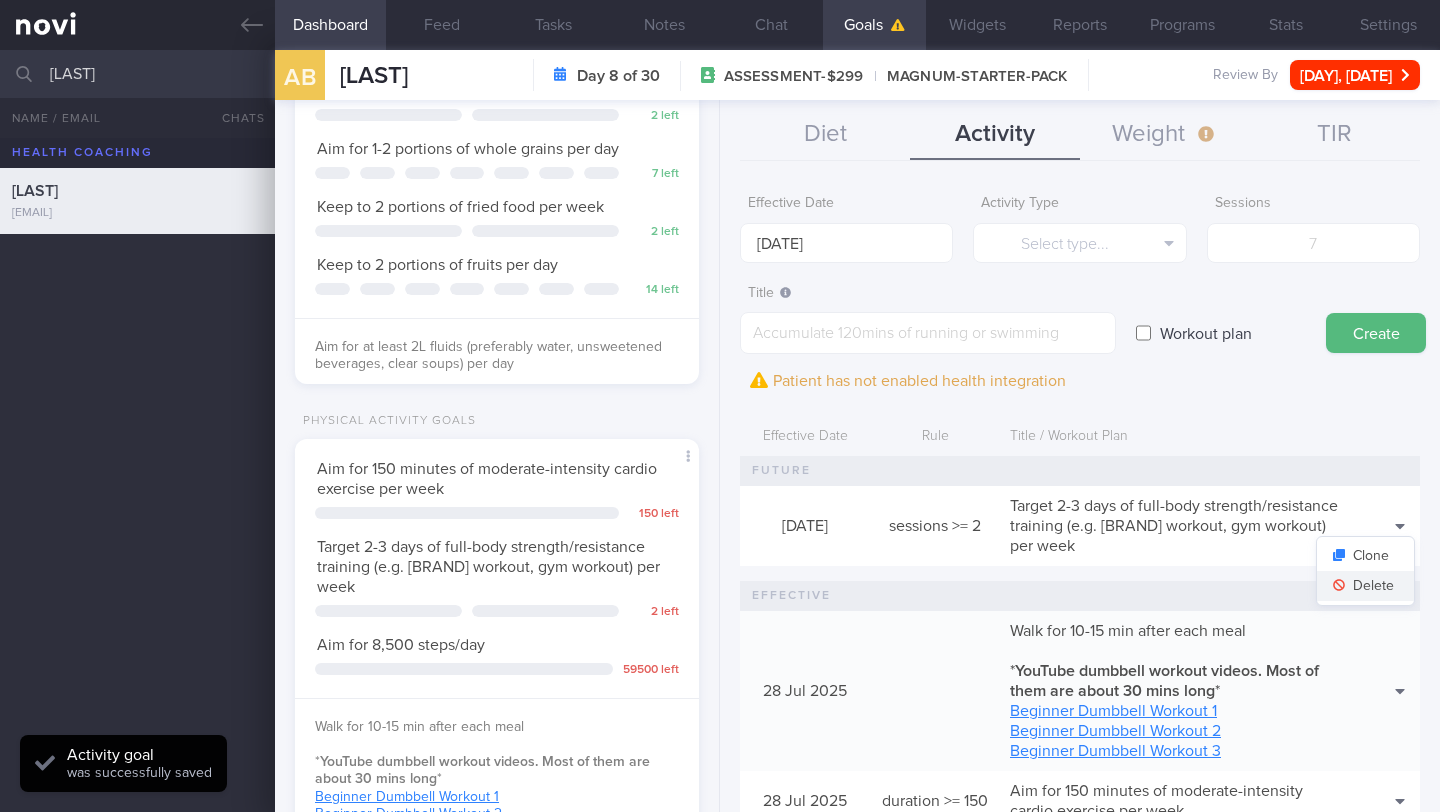 click on "Delete" at bounding box center (1365, 586) 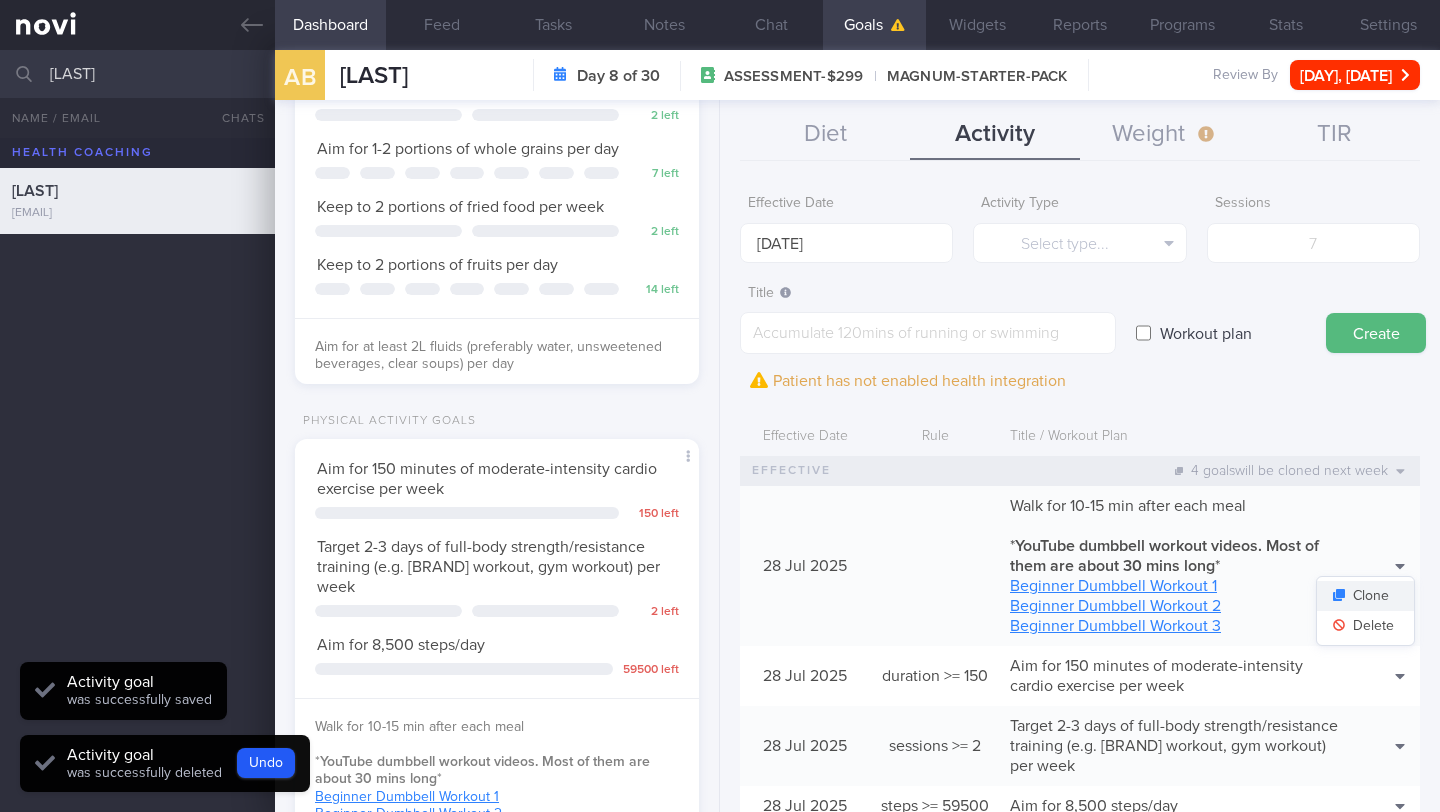 click on "Clone" at bounding box center (1365, 596) 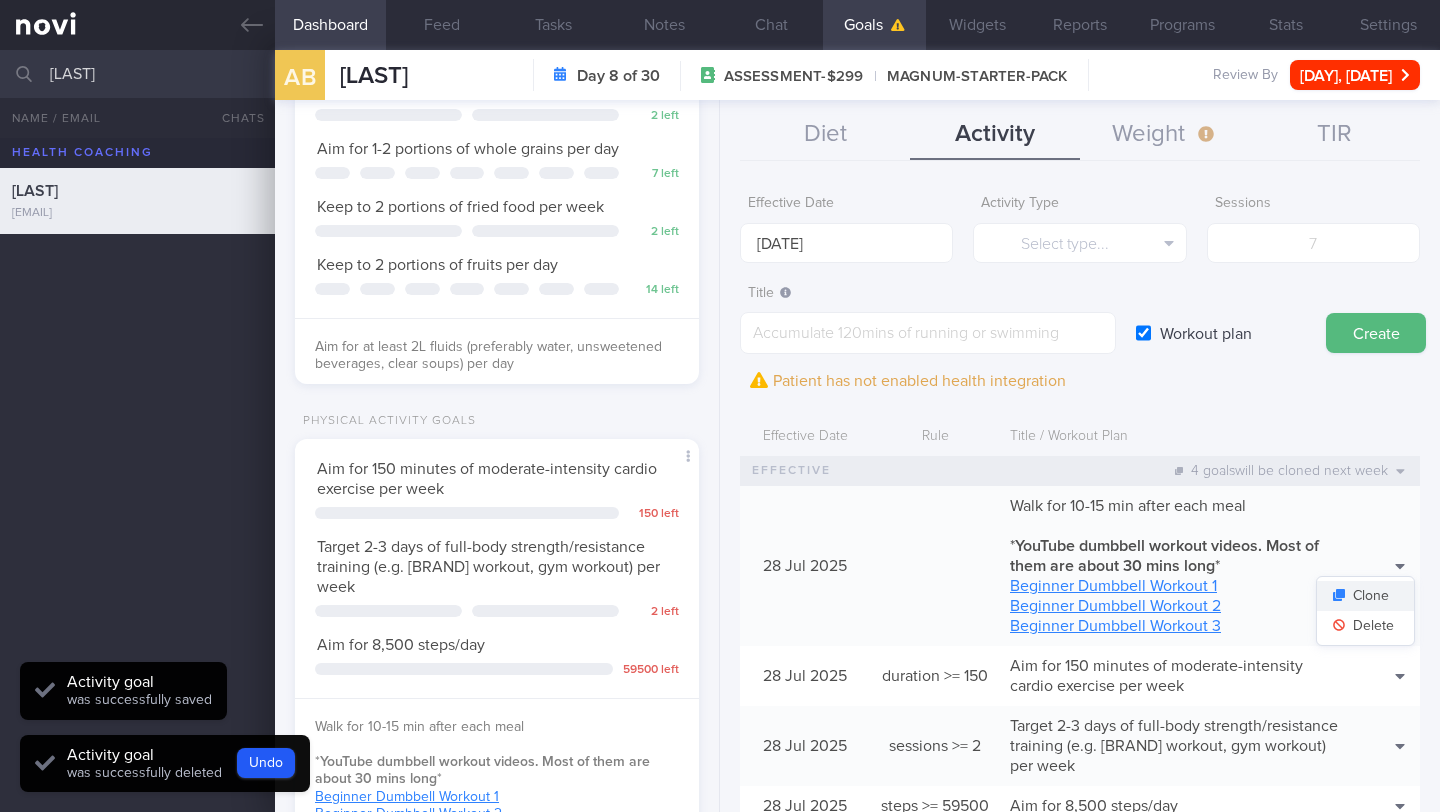 type on "Walk for 10-15 min after each meal
**YouTube dumbbell workout videos. Most of them are about 30 mins long**
[Beginner Dumbbell Workout 1](https://www.youtube.com/watch?v=RPi9aJGuRDM)
[Beginner Dumbbell Workout 2](https://www.youtube.com/watch?v=R4x9rXThlQs)
[Beginner Dumbbell Workout 3](https://www.youtube.com/watch?v=jDF4XiUtXGM)" 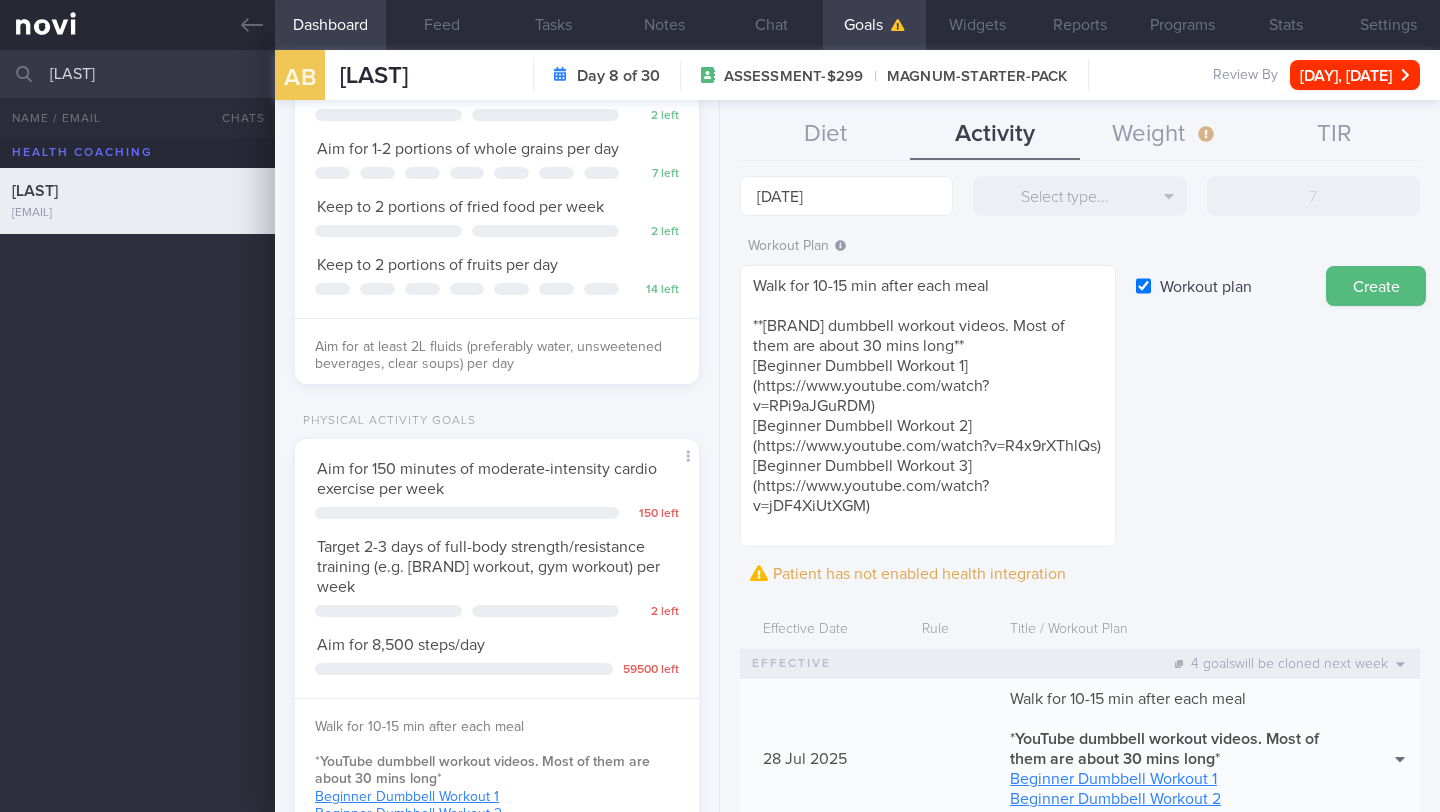 scroll, scrollTop: 149, scrollLeft: 0, axis: vertical 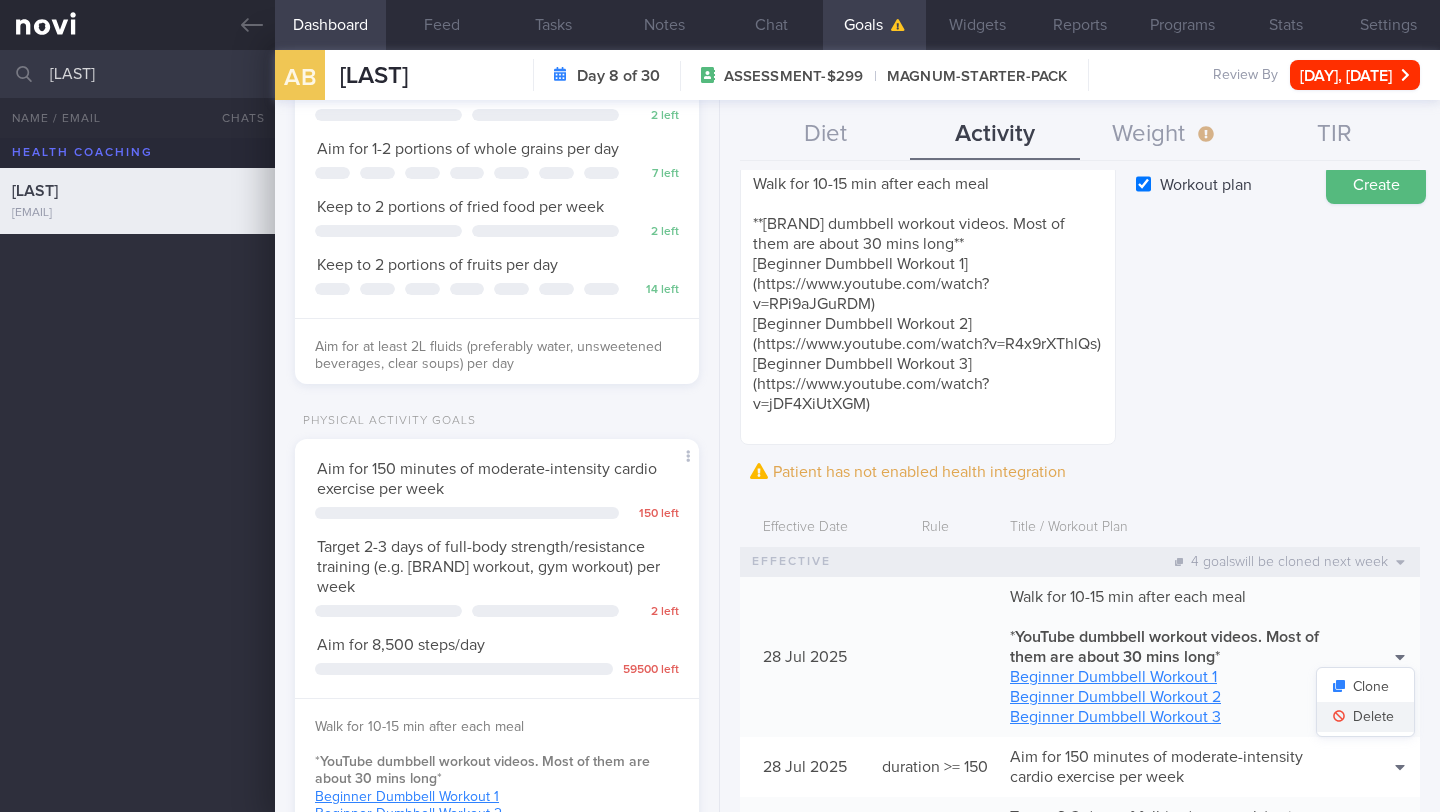 click on "Delete" at bounding box center (1365, 717) 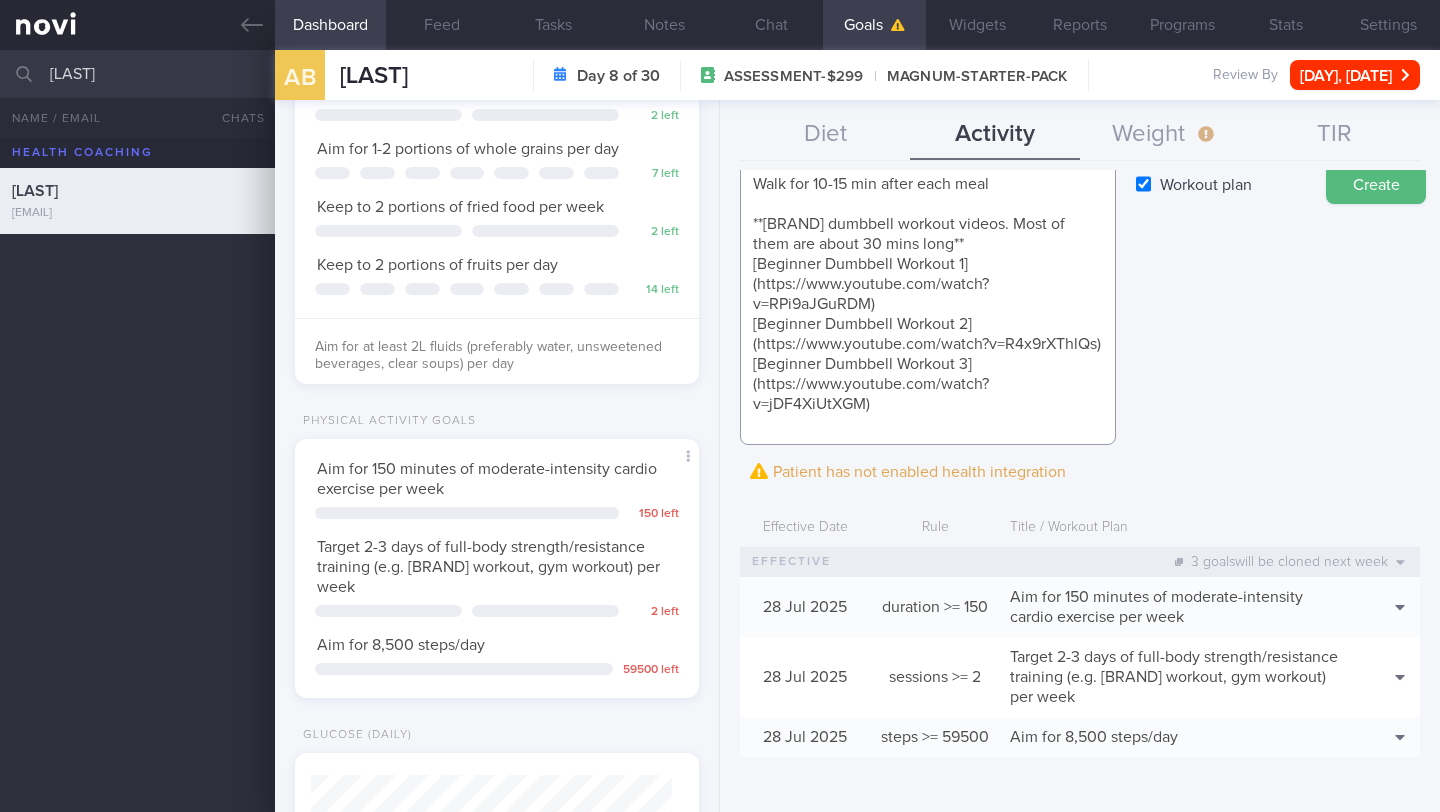scroll, scrollTop: 20, scrollLeft: 0, axis: vertical 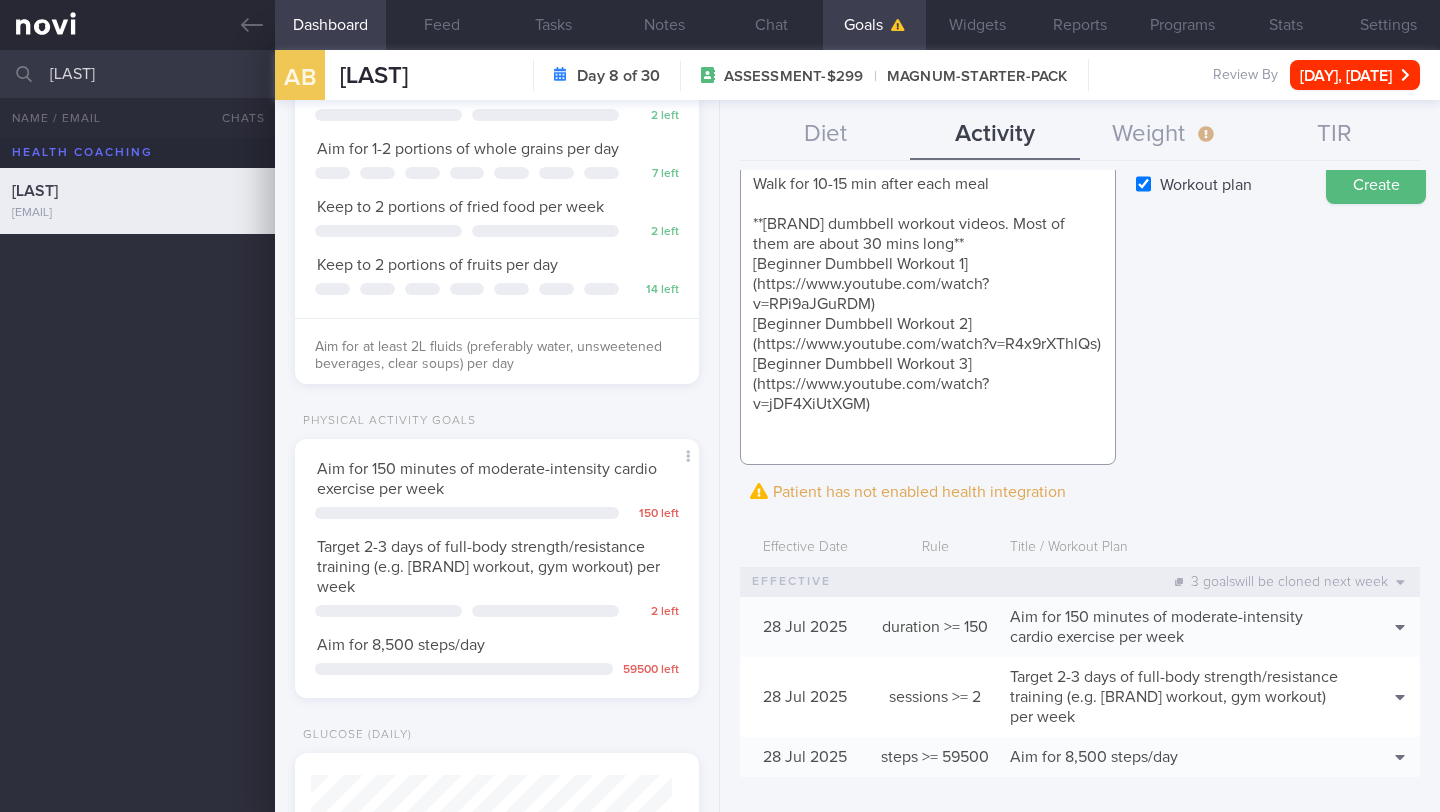 paste on "Full body gym workout 1:
- Exercise 1: [Dumbbell Bench Squats](https://www.youtube.com/watch?v=vkbvyQ8JZoI) | 10-15 reps, 60-120 seconds rest, 3 sets
- Exercise 2: [Machine Chest Press](https://www.youtube.com/watch?v=JliZNJV8PGY) | 10-12 reps, 60-90 seconds rest, 3 sets
- Exercise 3: [Lat Pull-down](https://www.youtube.com/watch?v=qMLOzlpHvDk) | 10-12 reps, 60-90 seconds rest, 3 sets
- Exercise 4: [Dumbbell Lateral Raise](https://www.youtube.com/embed/-WEZj9ePTYI?rel=0) | 12-15 reps, 60-90 seconds rest, 3 sets
- Exercise 5: [Deadbug](https://www.youtube.com/watch?v=rbemelnkHag) | 10-15 reps per arm/ leg, 60-90 seconds rest, 3 sets
Full body gym workout 2:
- Exercise 1: [Dumbbell Romanian Deadlift](https://www.youtube.com/watch?v=gdm5QIdmKsA) | 8-12 reps, 60-120 seconds rest, 3 sets
- Exercise 2: [Seated Dumbbell Shoulder Press](https://www.youtube.com/shorts/JmJzqda_0XQ) | 10-15 reps, 60-90 seconds rest, 3 sets
- Exercise 3: [Leg Extension](https://www.youtube.com/watch?v=c0uv2hCgnck) | 12-15 reps, 60-90..." 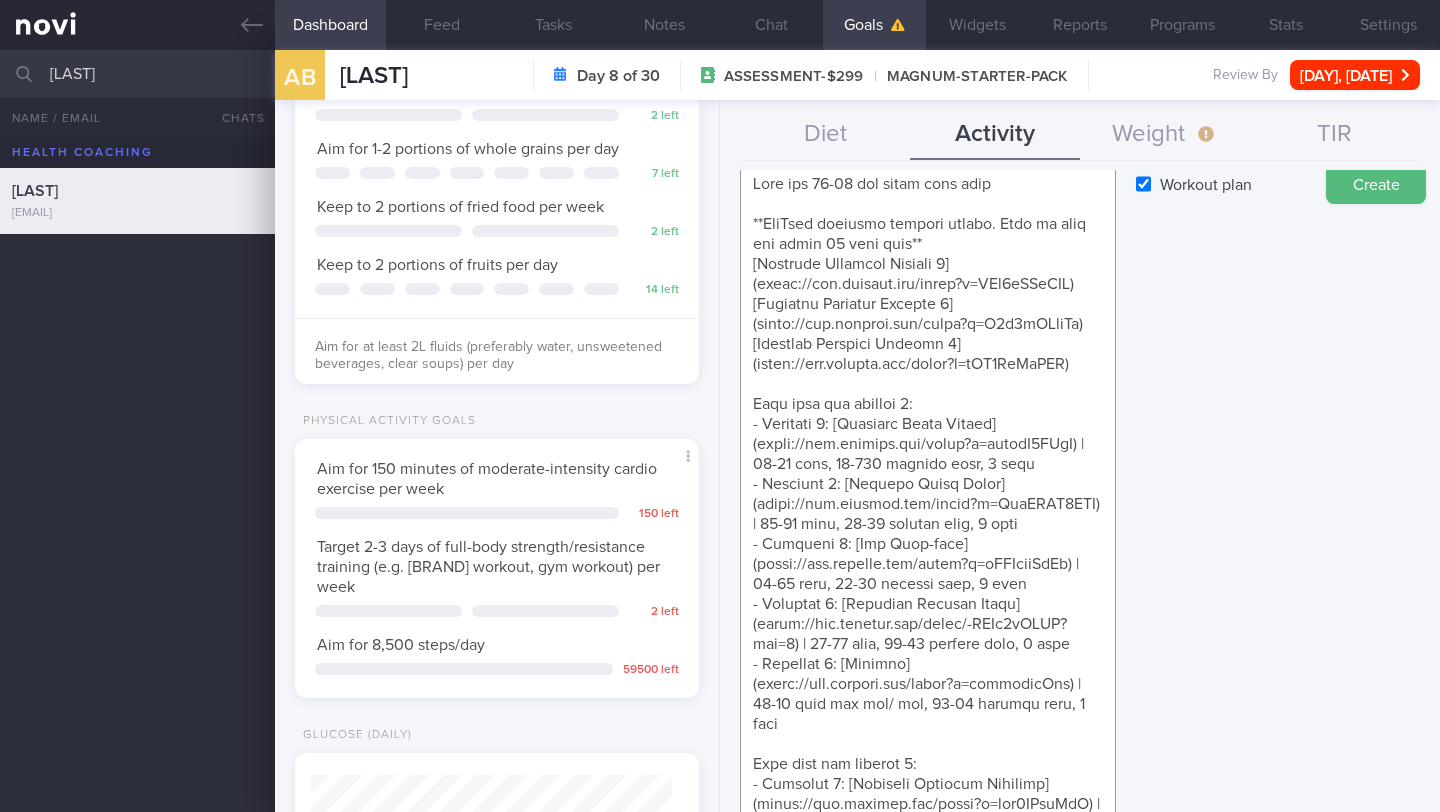 scroll, scrollTop: 0, scrollLeft: 0, axis: both 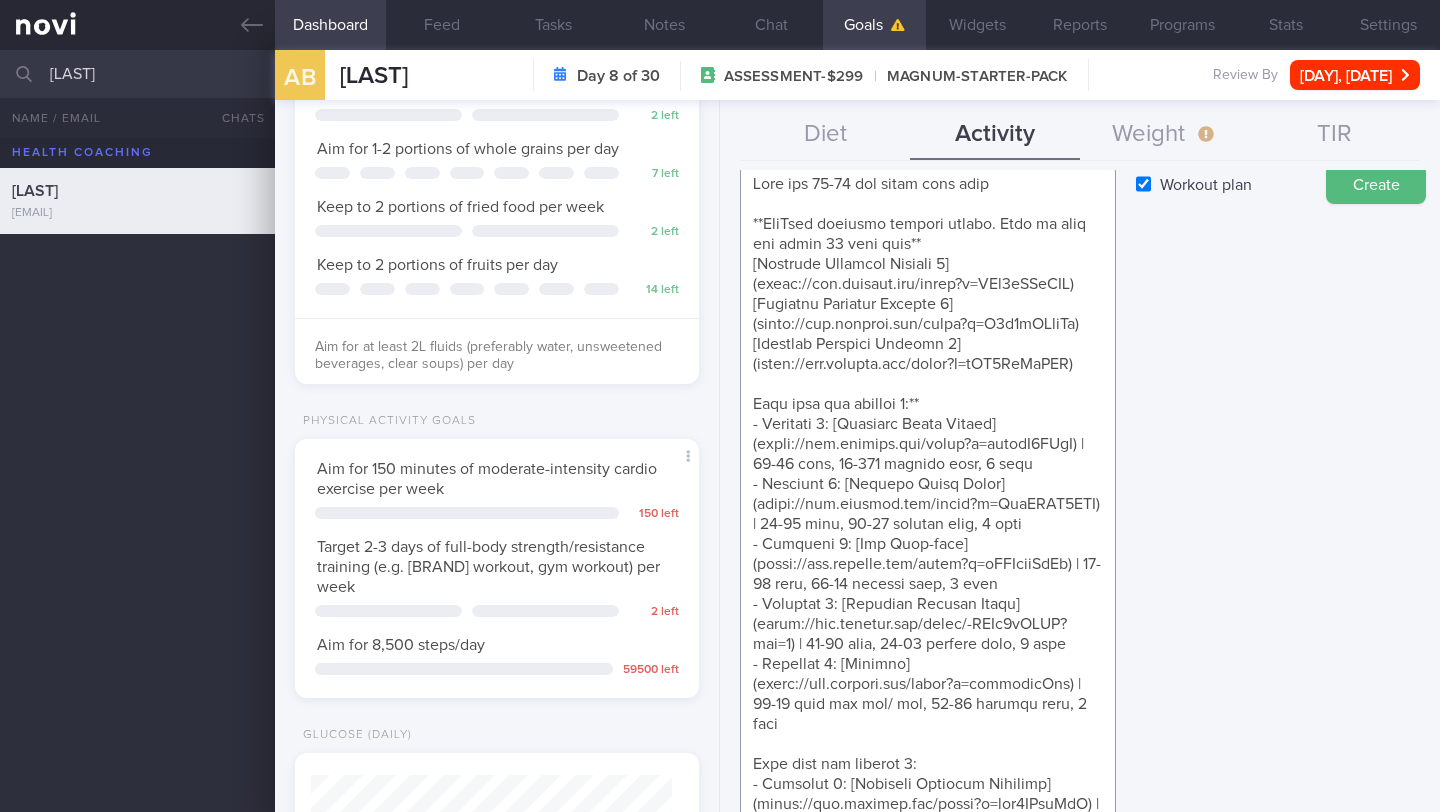 click at bounding box center (928, 864) 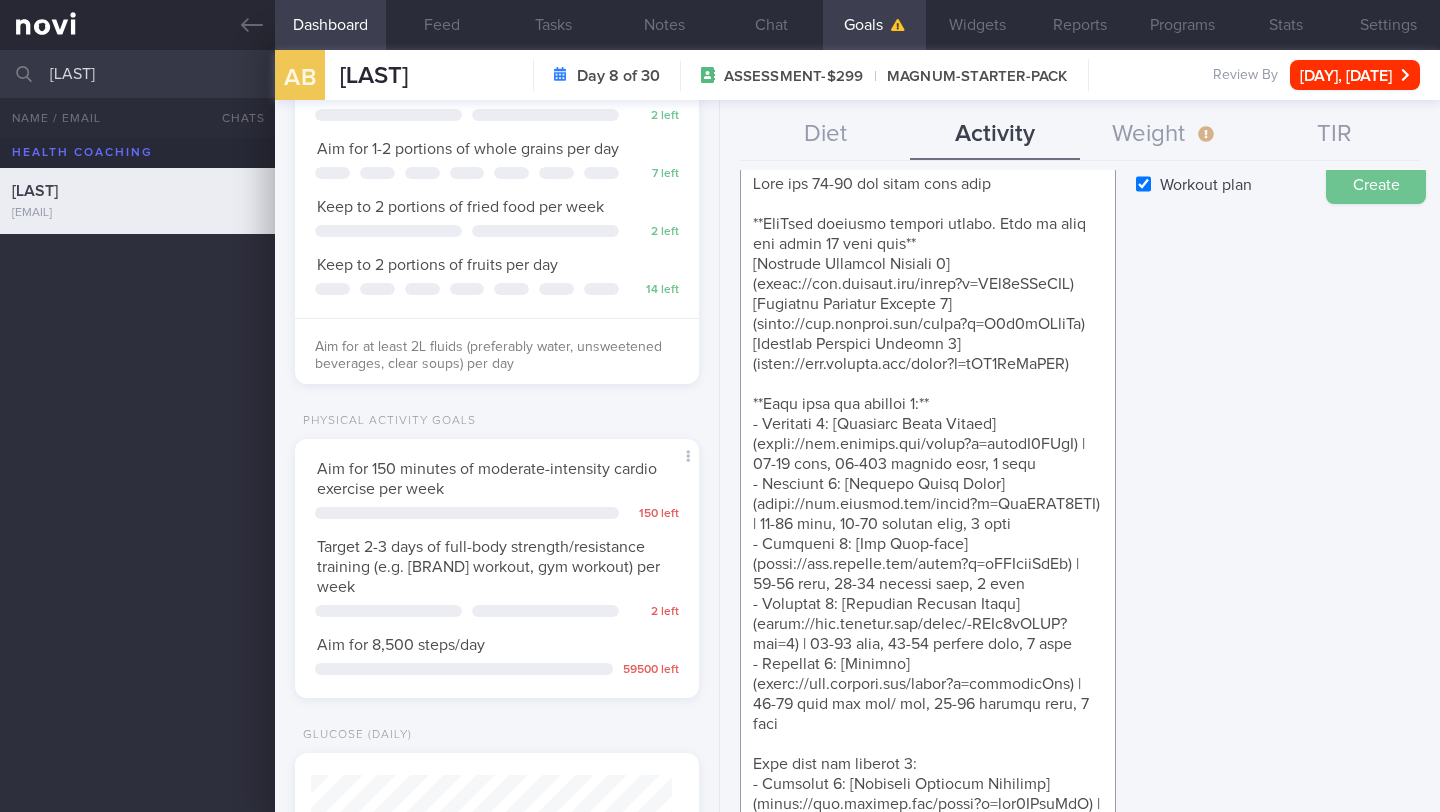 type on "Walk for 10-15 min after each meal
**YouTube dumbbell workout videos. Most of them are about 30 mins long**
[Beginner Dumbbell Workout 1](https://www.youtube.com/watch?v=RPi9aJGuRDM)
[Beginner Dumbbell Workout 2](https://www.youtube.com/watch?v=R4x9rXThlQs)
[Beginner Dumbbell Workout 3](https://www.youtube.com/watch?v=jDF4XiUtXGM)
**Full body gym workout 1:**
- Exercise 1: [Dumbbell Bench Squats](https://www.youtube.com/watch?v=vkbvyQ8JZoI) | 10-15 reps, 60-120 seconds rest, 3 sets
- Exercise 2: [Machine Chest Press](https://www.youtube.com/watch?v=JliZNJV8PGY) | 10-12 reps, 60-90 seconds rest, 3 sets
- Exercise 3: [Lat Pull-down](https://www.youtube.com/watch?v=qMLOzlpHvDk) | 10-12 reps, 60-90 seconds rest, 3 sets
- Exercise 4: [Dumbbell Lateral Raise](https://www.youtube.com/embed/-WEZj9ePTYI?rel=0) | 12-15 reps, 60-90 seconds rest, 3 sets
- Exercise 5: [Deadbug](https://www.youtube.com/watch?v=rbemelnkHag) | 10-15 reps per arm/ leg, 60-90 seconds rest, 3 sets
Full body gym workout 2:
- Exercise 1: [D..." 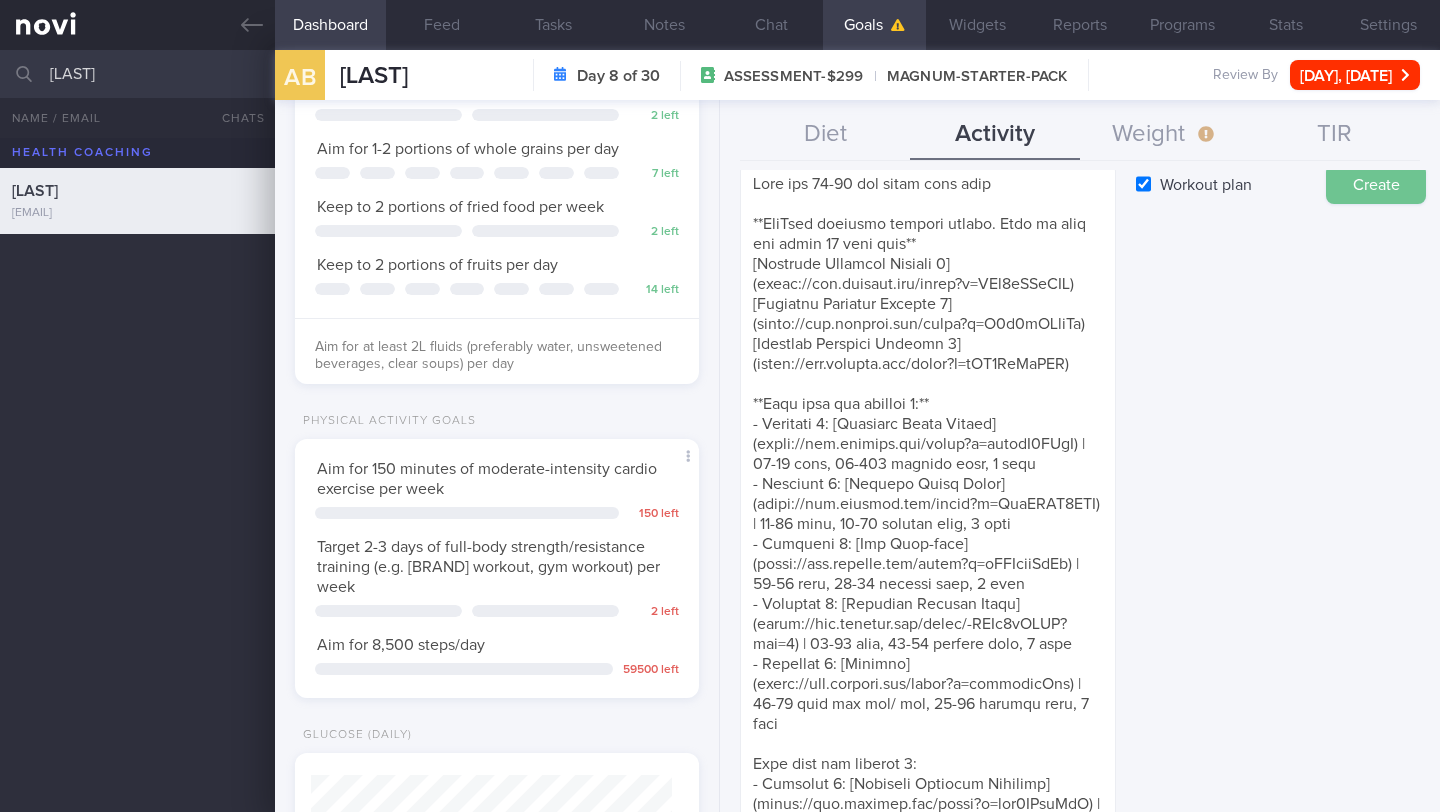 click on "Create" at bounding box center [1376, 184] 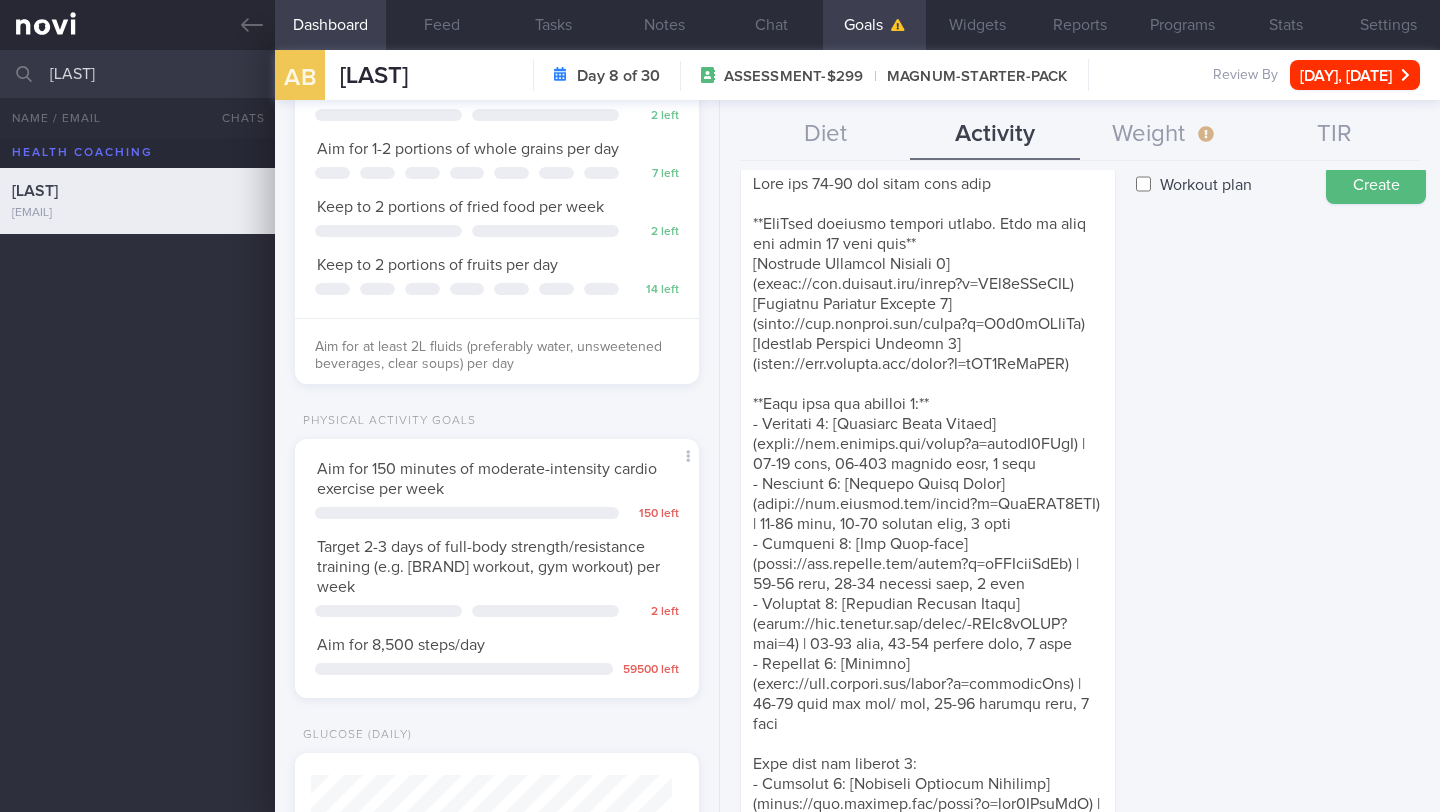 type 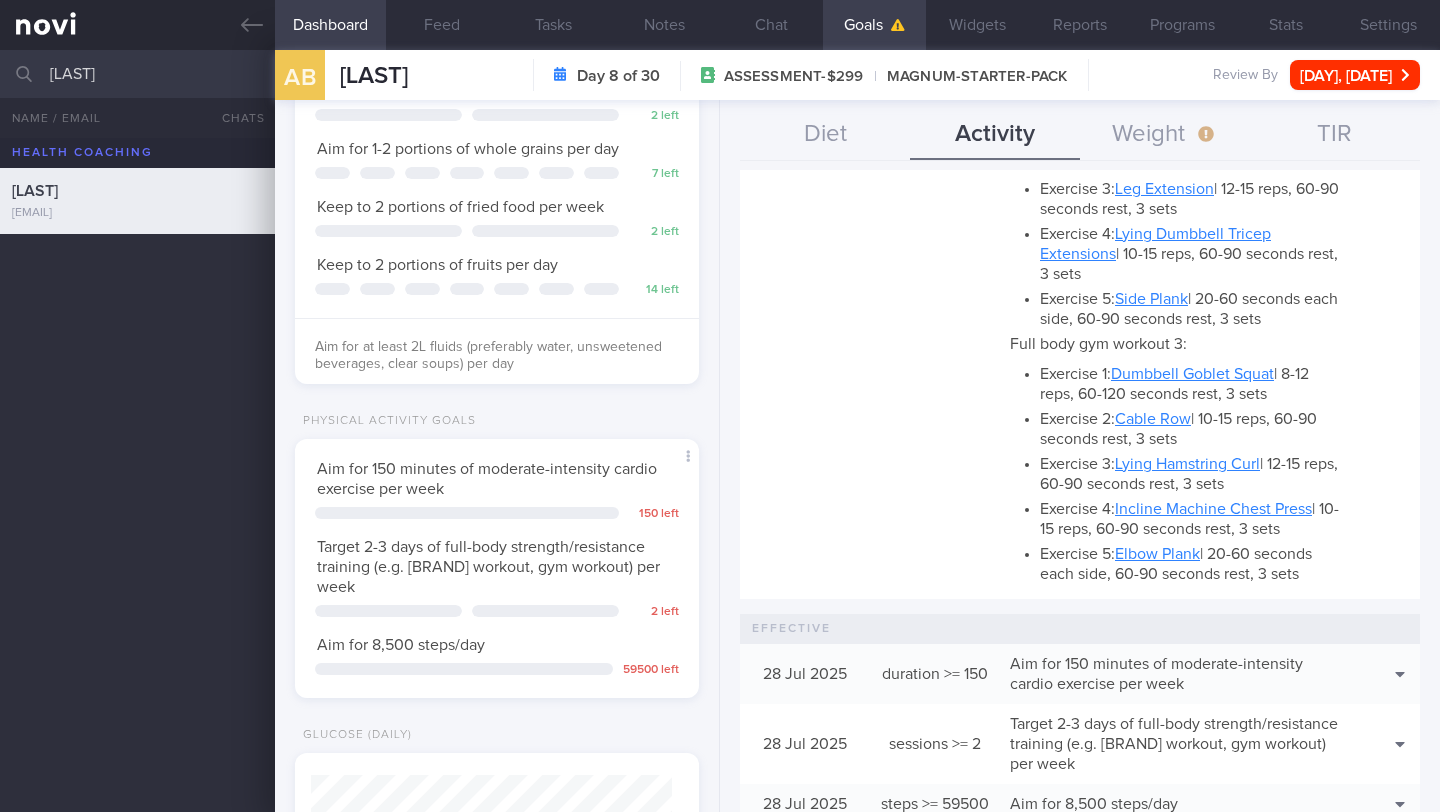scroll, scrollTop: 773, scrollLeft: 0, axis: vertical 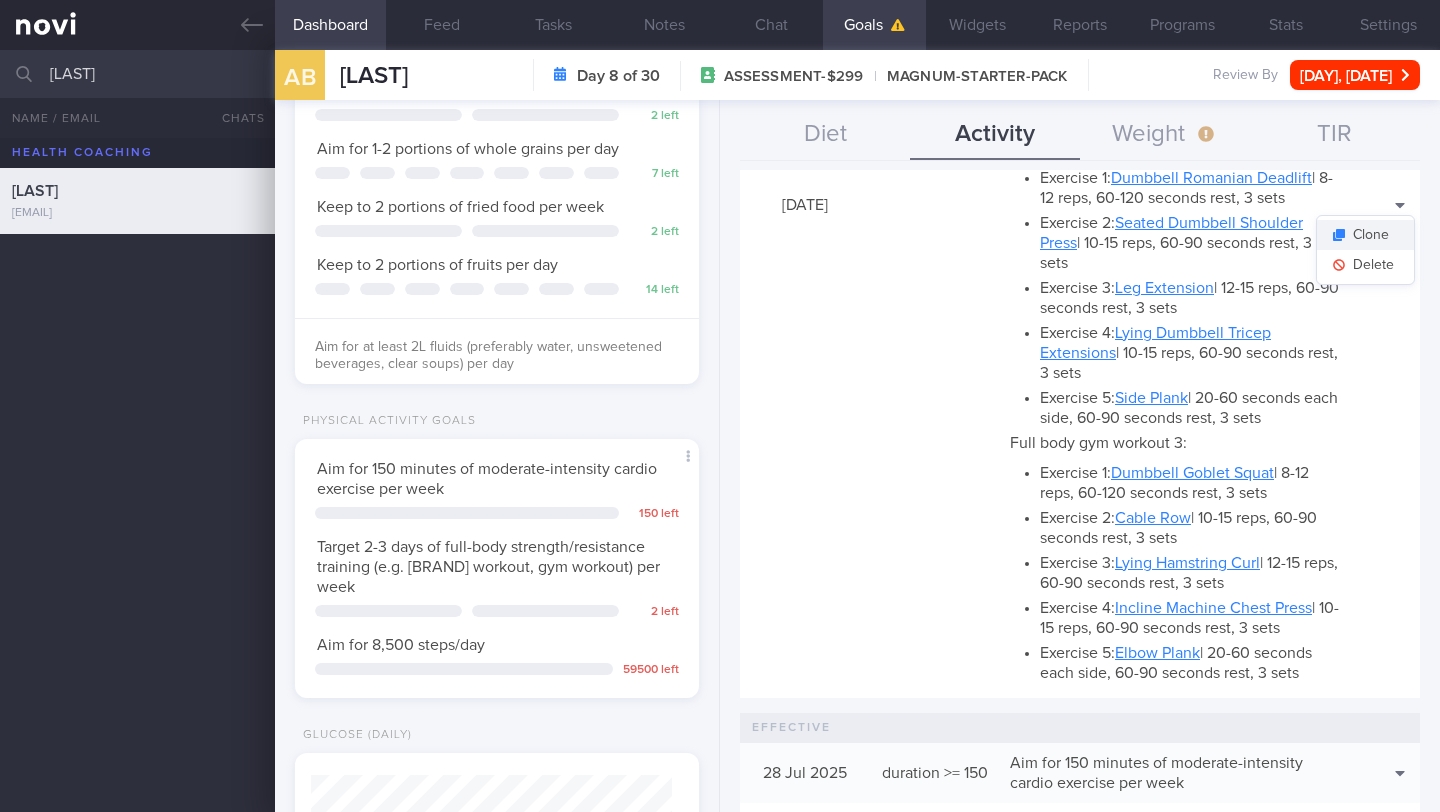 click on "Clone" at bounding box center [1365, 235] 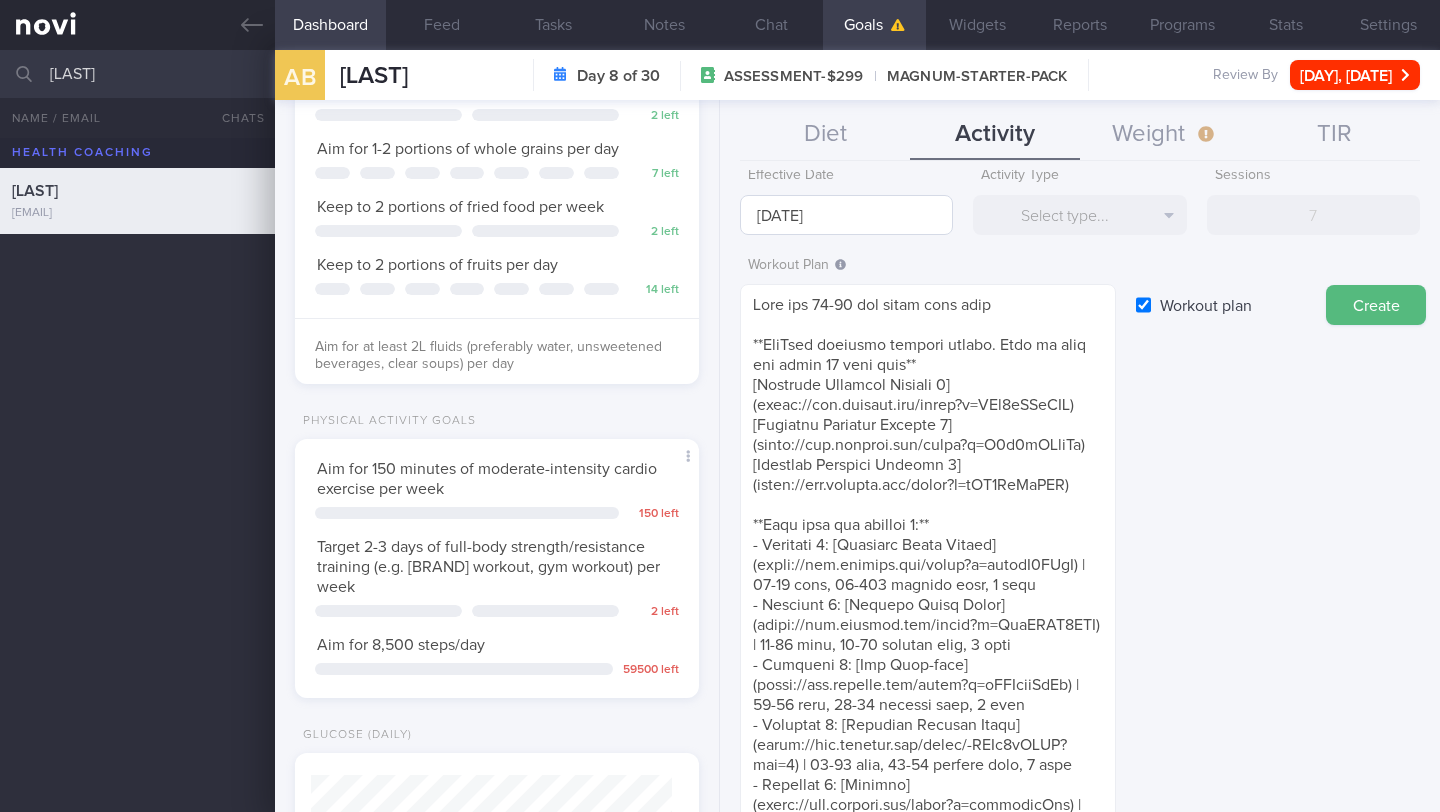 scroll, scrollTop: 0, scrollLeft: 0, axis: both 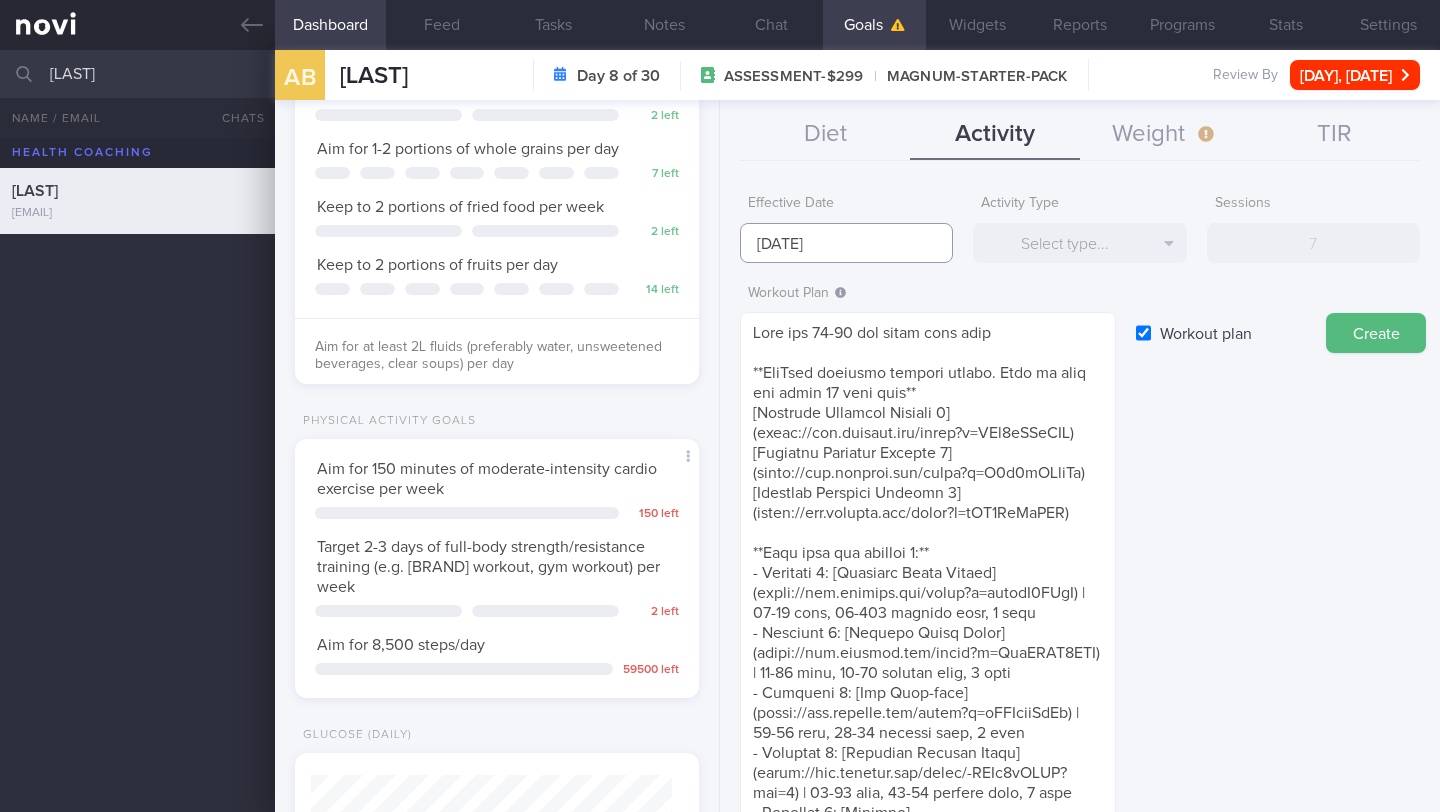click on "[NUMBER] [MONTH] [YEAR]" at bounding box center (846, 243) 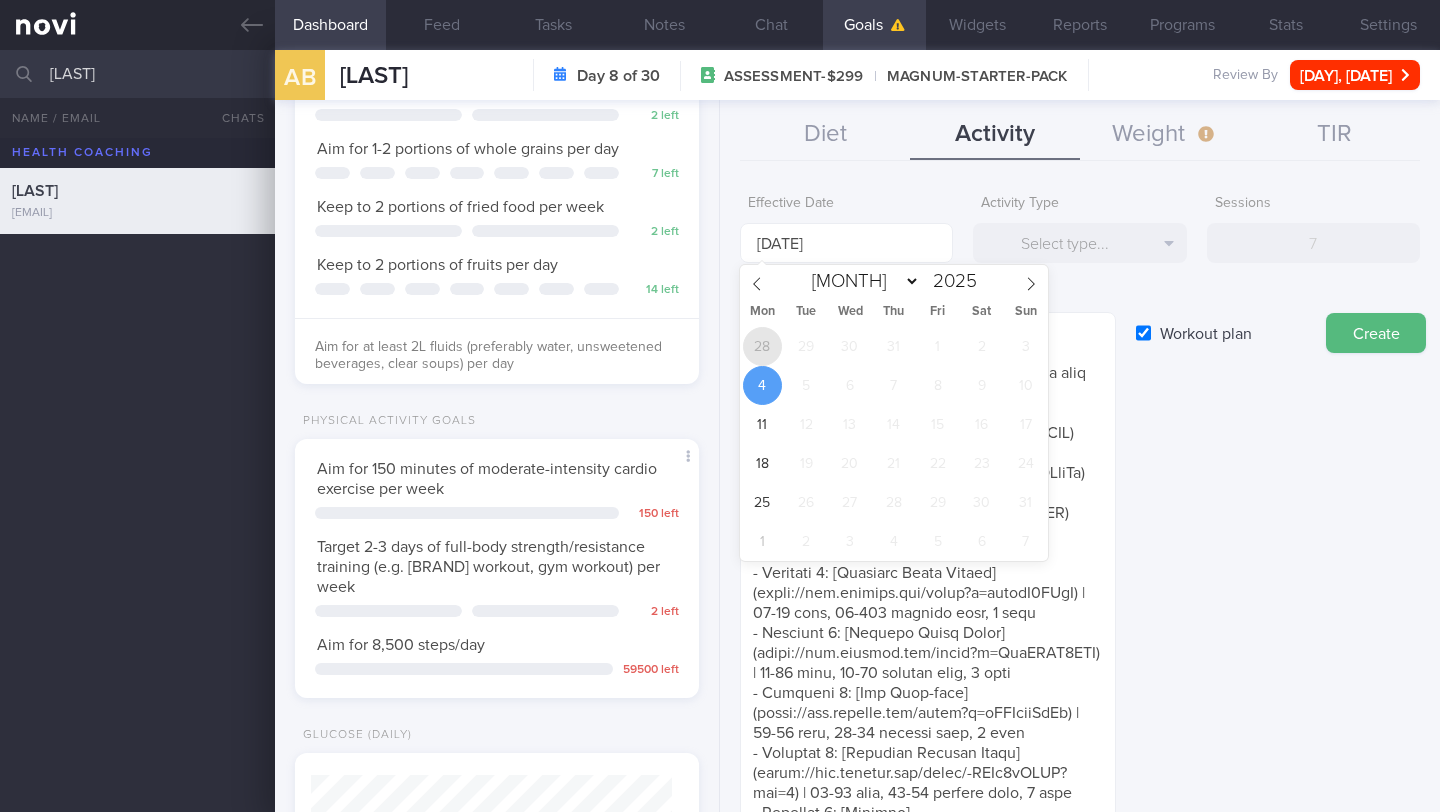 click on "28" at bounding box center (762, 346) 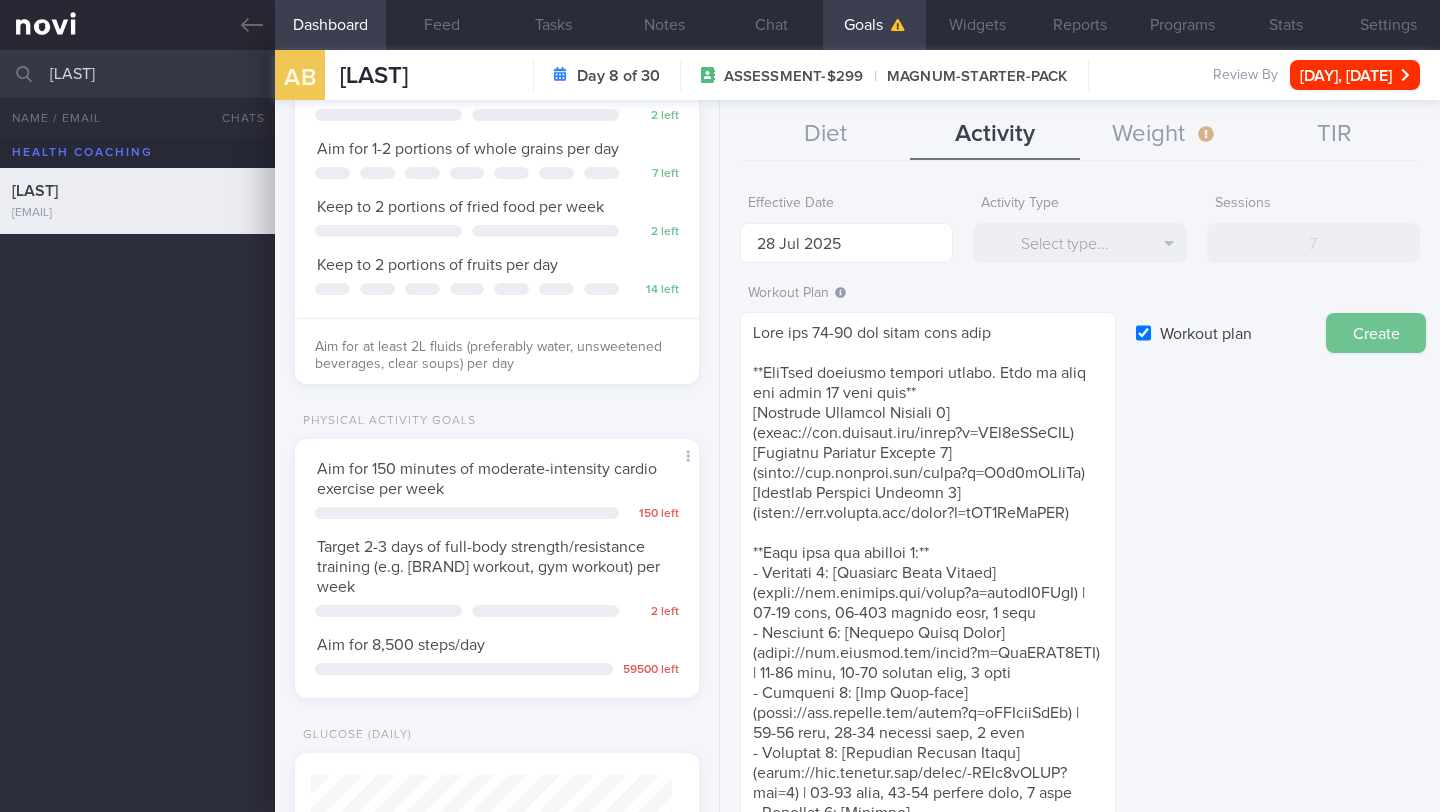 click on "Create" at bounding box center [1376, 333] 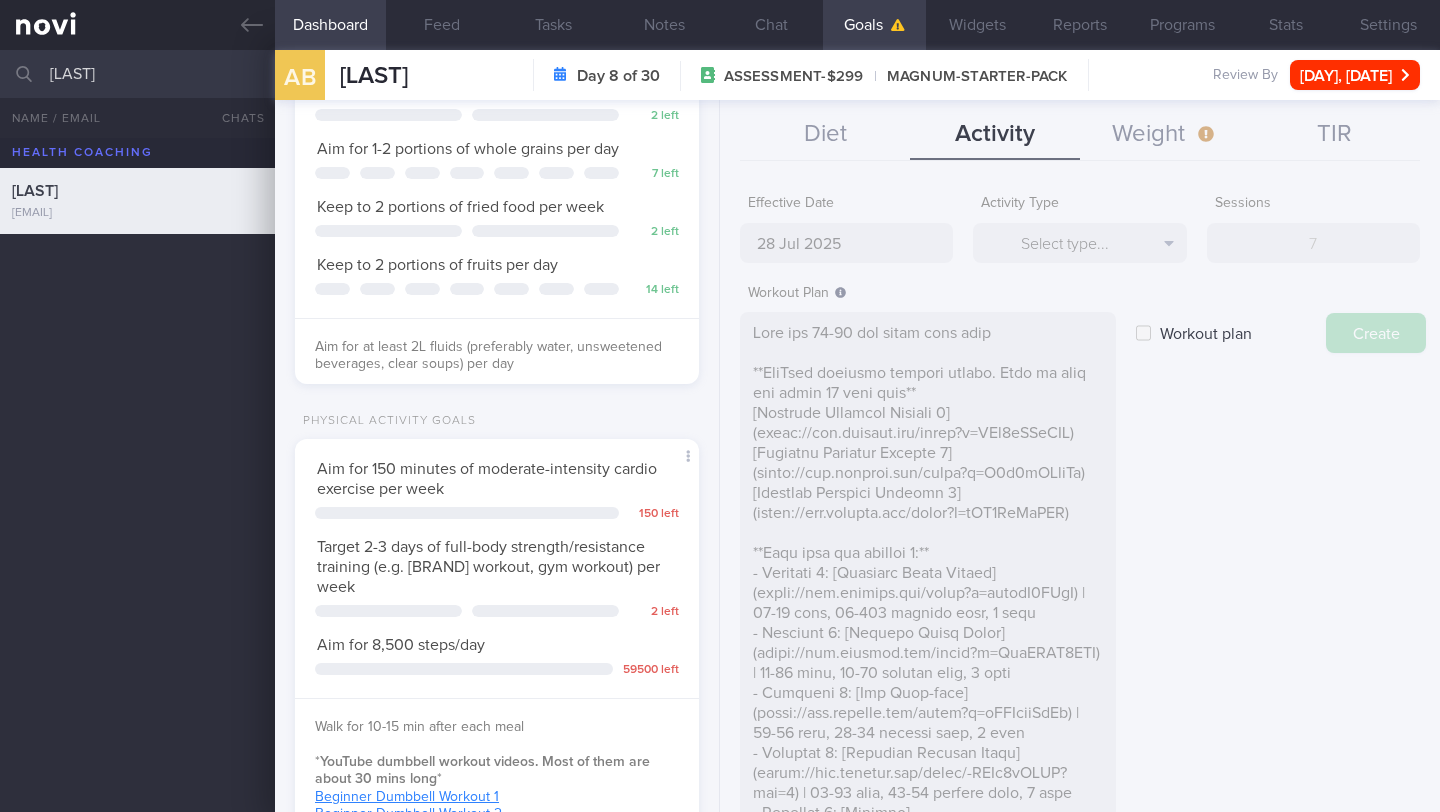 type on "[NUMBER] [MONTH] [YEAR]" 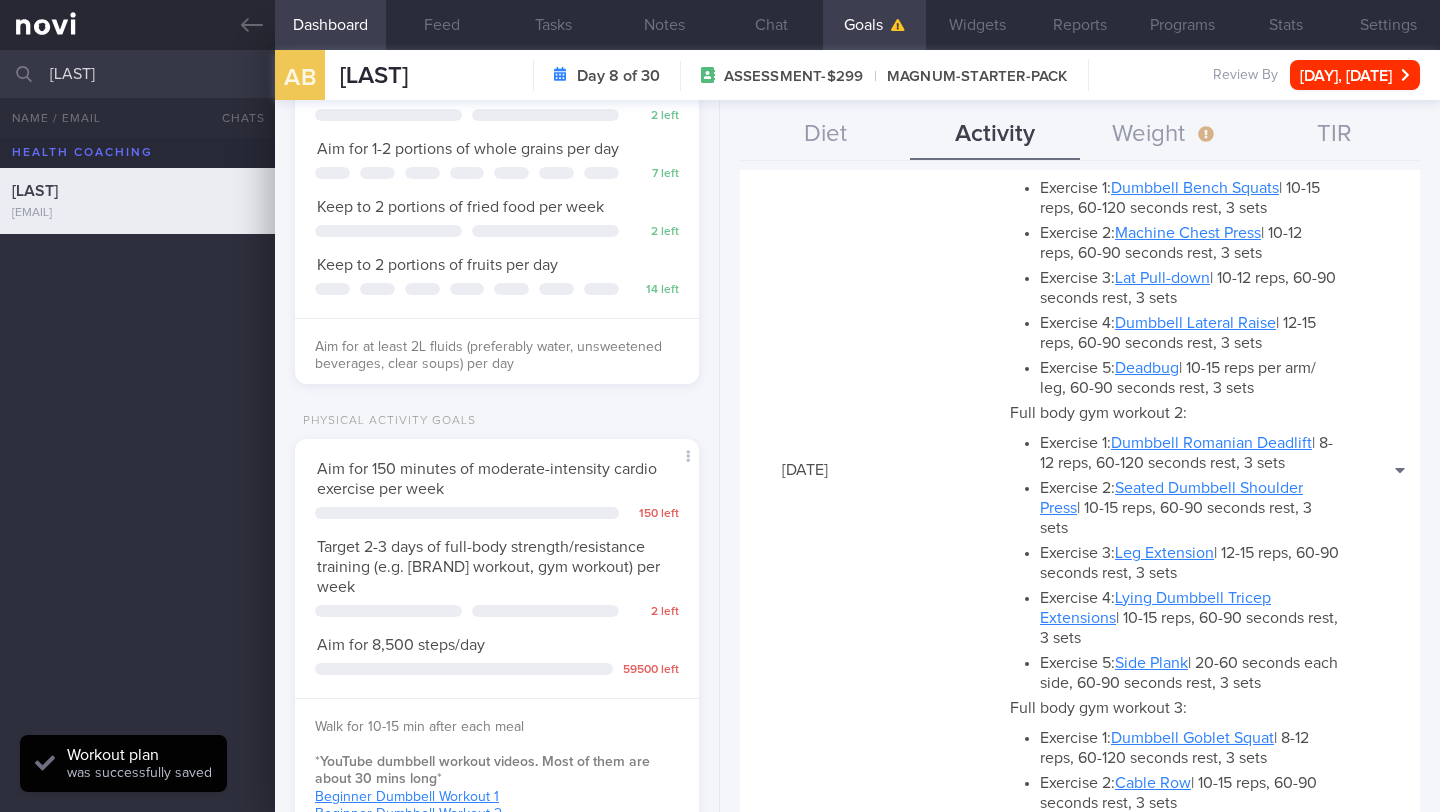 scroll, scrollTop: 562, scrollLeft: 0, axis: vertical 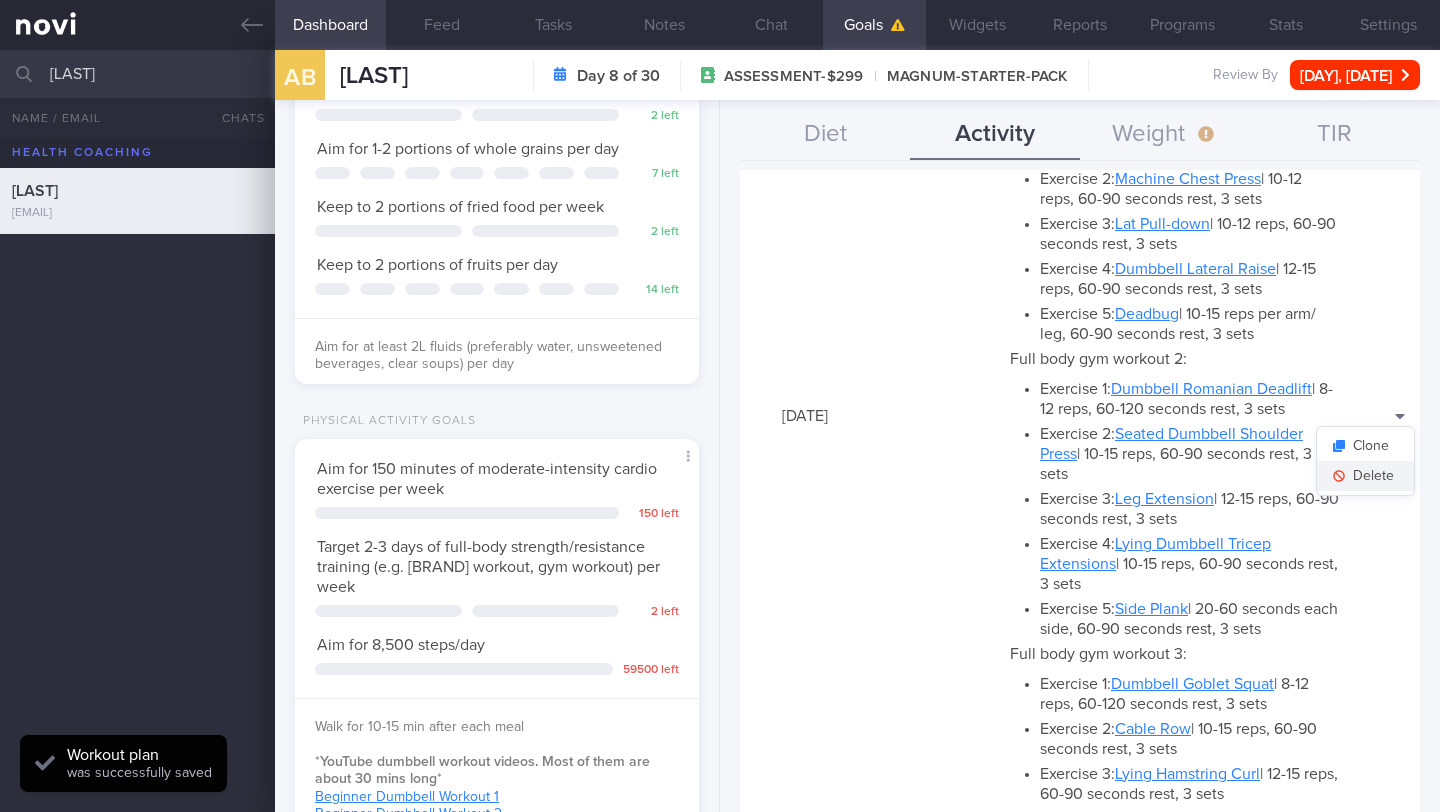 click on "Delete" at bounding box center (1365, 476) 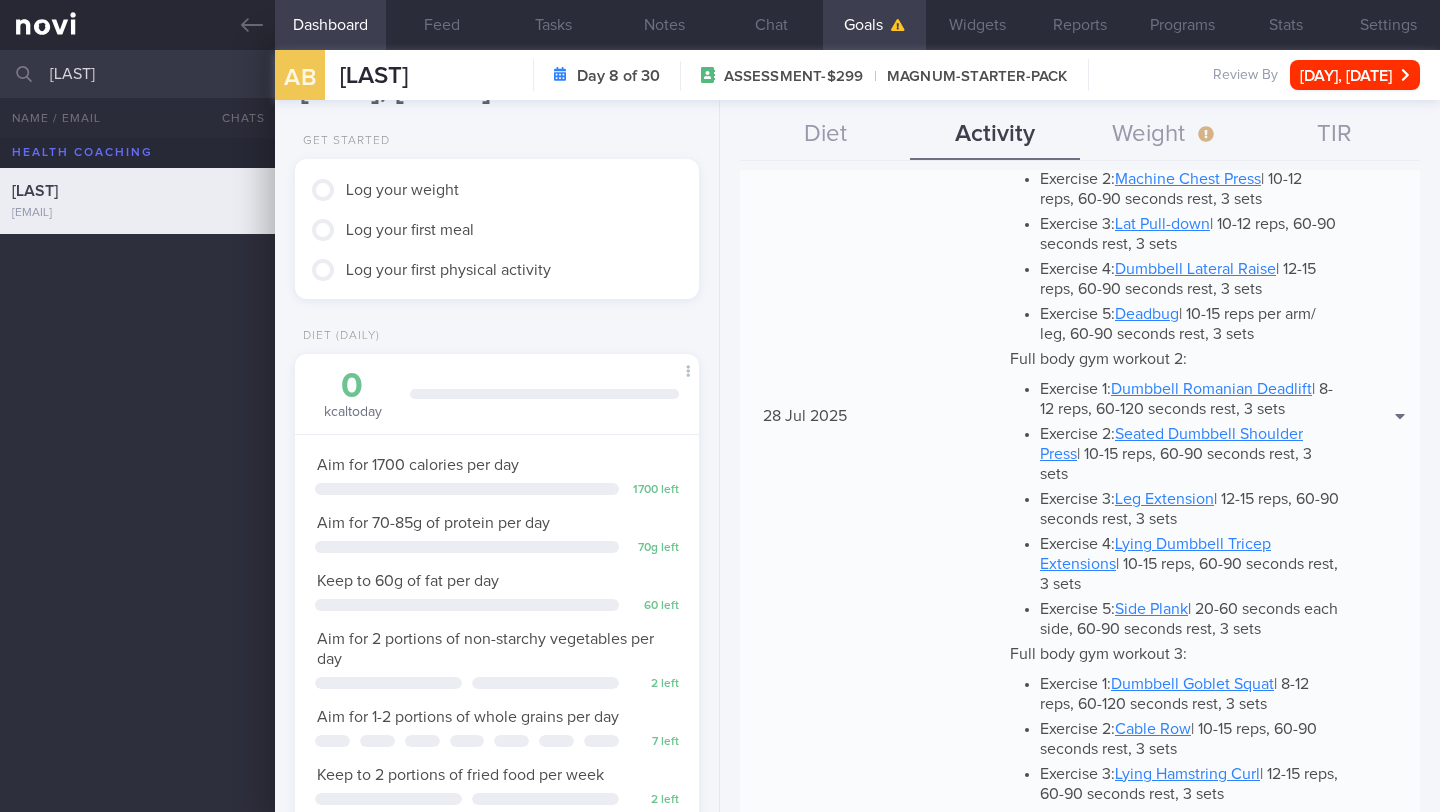 scroll, scrollTop: 0, scrollLeft: 0, axis: both 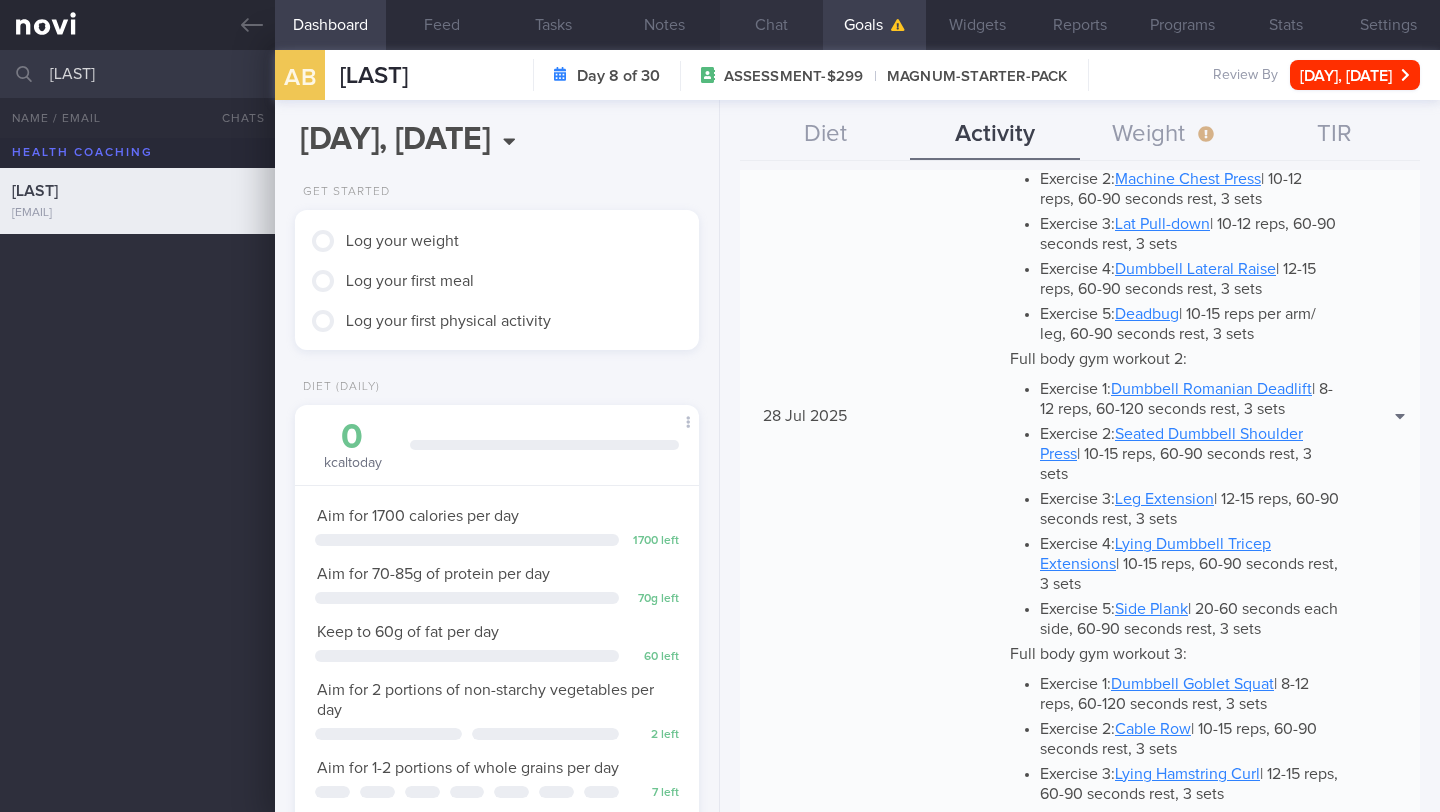 click on "Chat" at bounding box center (771, 25) 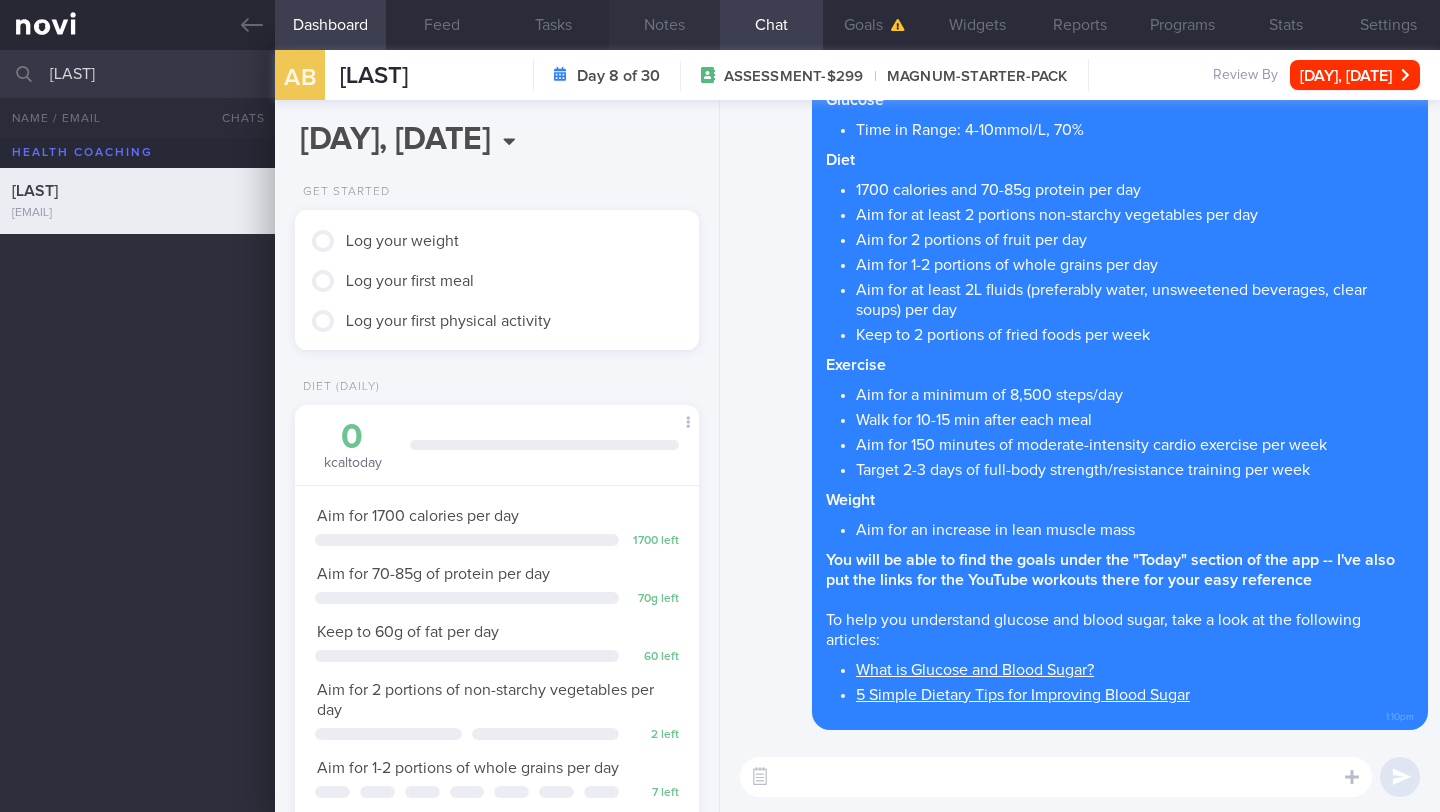 click on "Notes" at bounding box center [664, 25] 